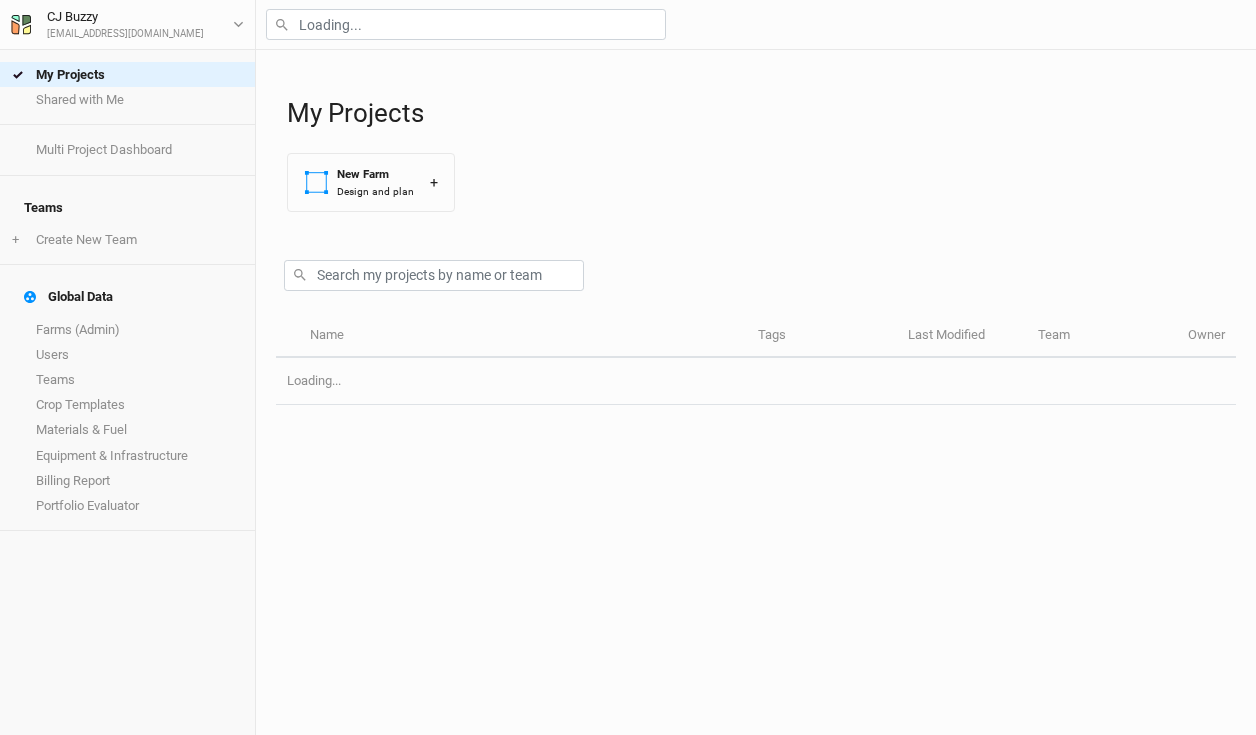 scroll, scrollTop: 0, scrollLeft: 0, axis: both 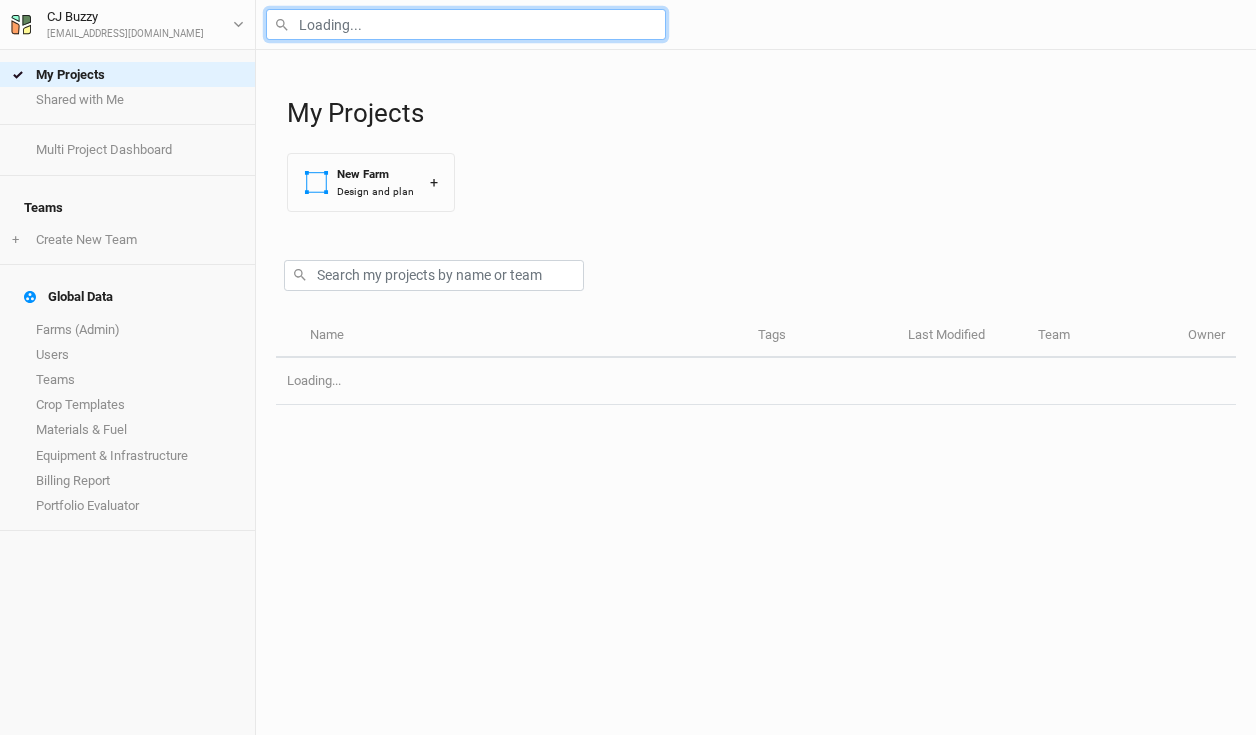 click at bounding box center [466, 24] 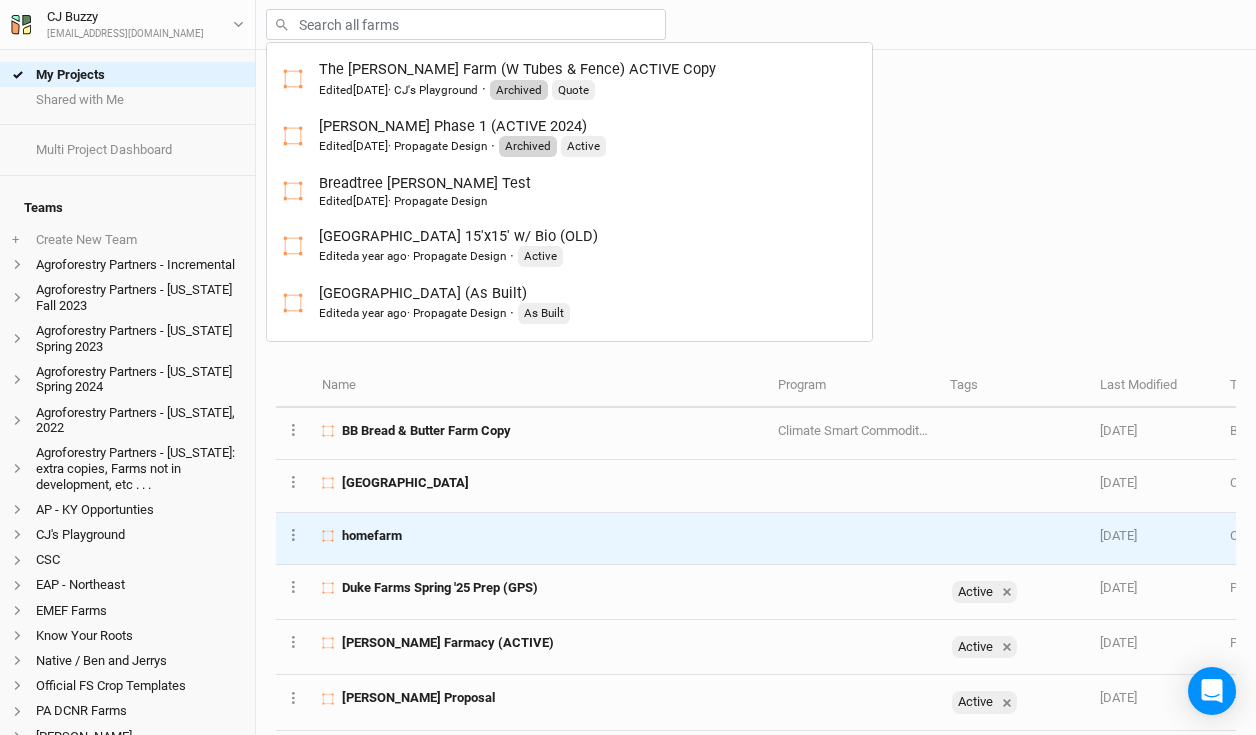 click on "homefarm" at bounding box center [538, 536] 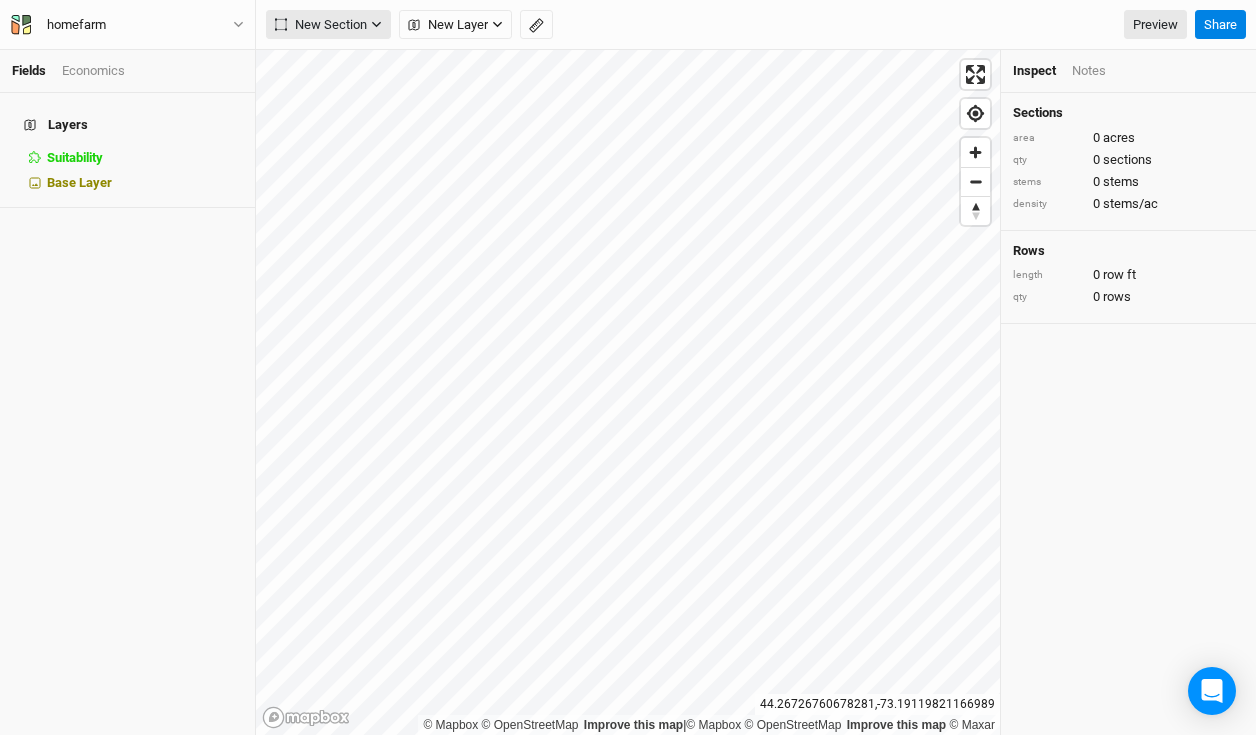 click on "New Section" at bounding box center (321, 25) 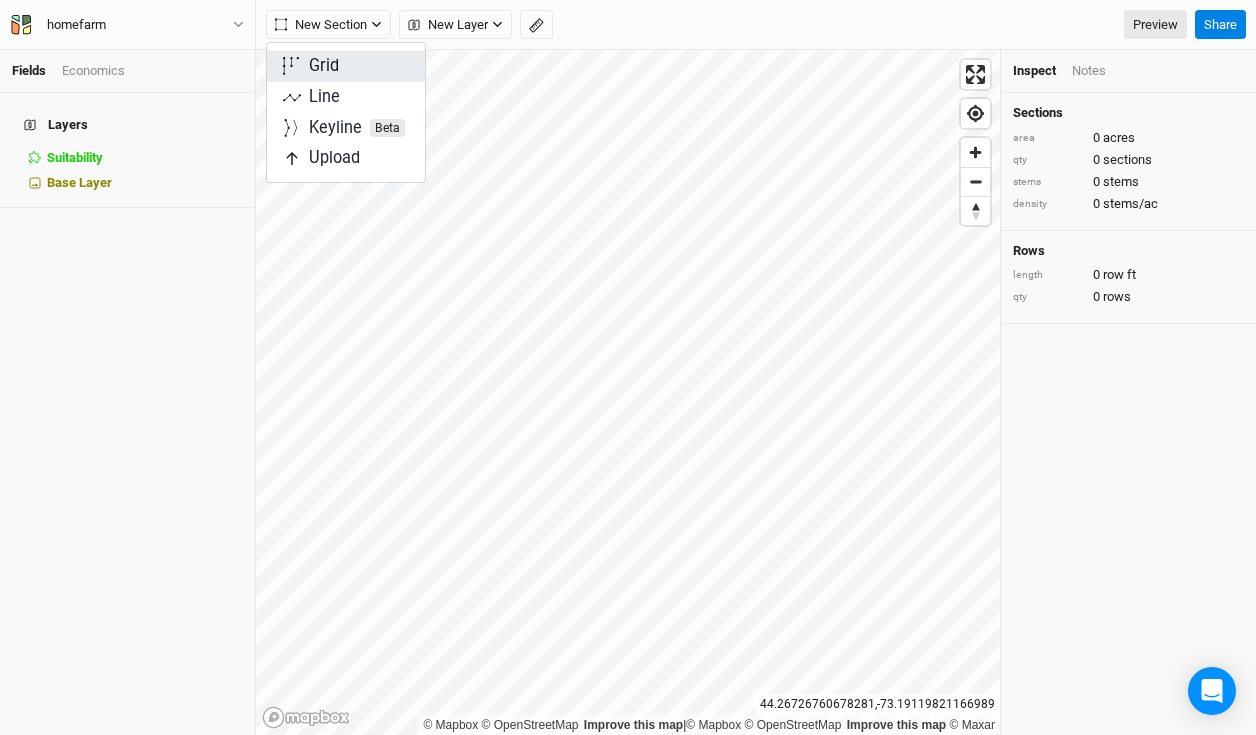 click on "Grid" at bounding box center [324, 66] 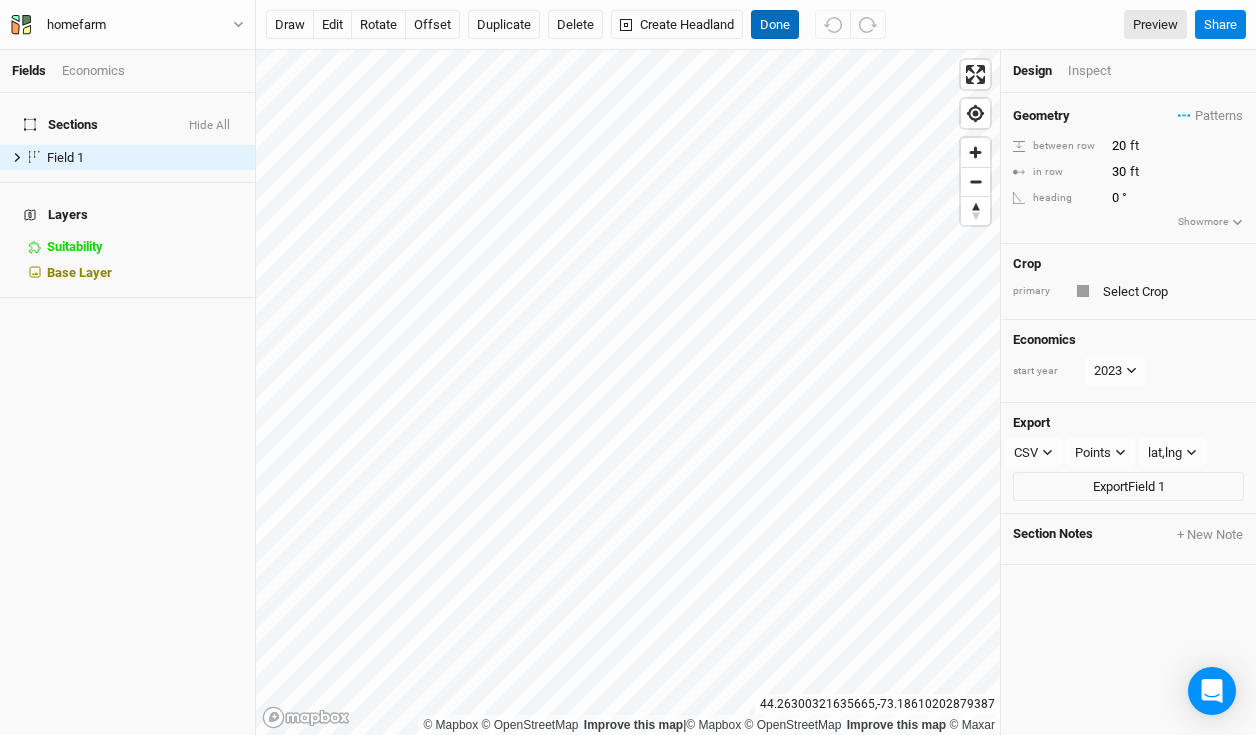 click on "Done" at bounding box center [775, 25] 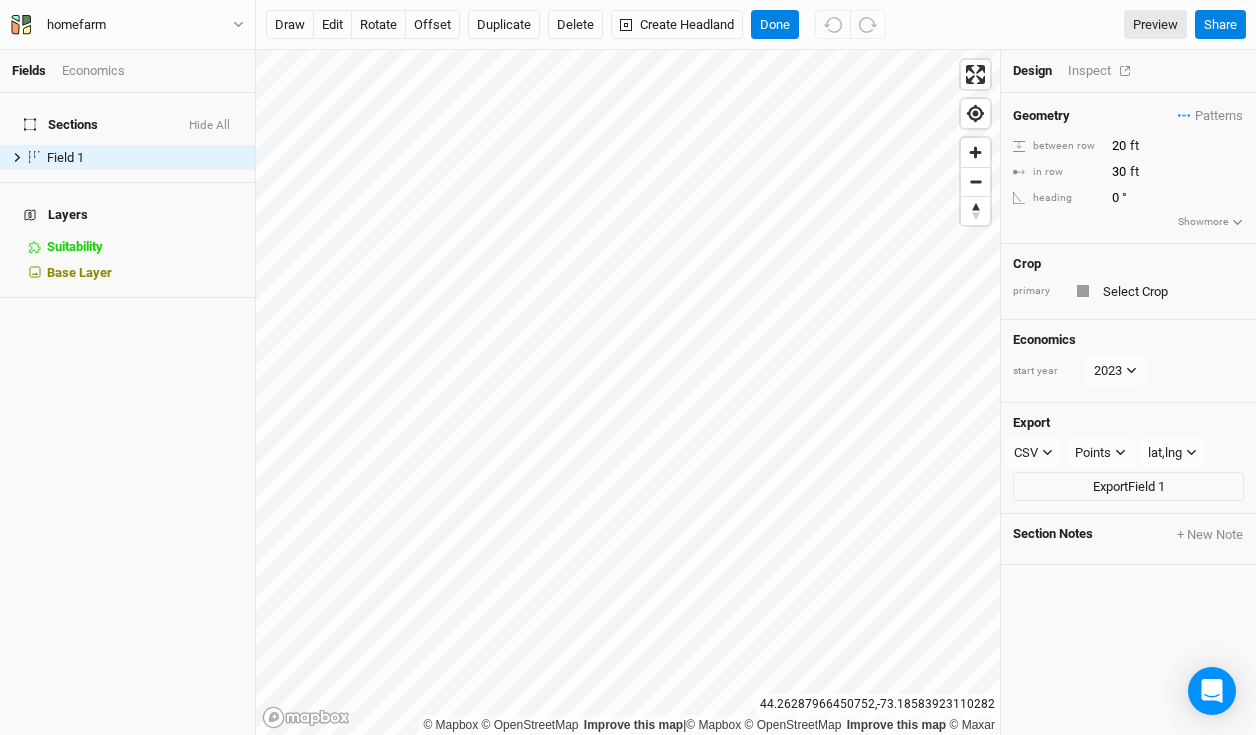 click on "Inspect" at bounding box center [1103, 71] 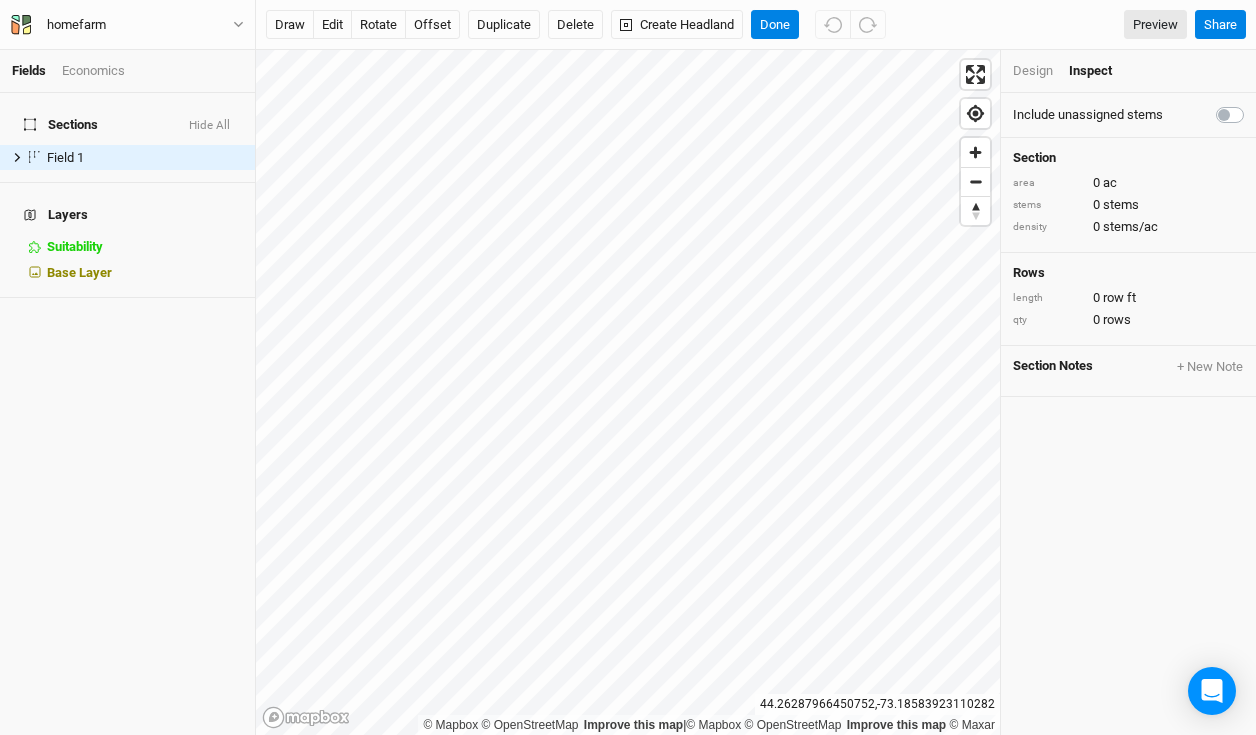 click at bounding box center (1252, 103) 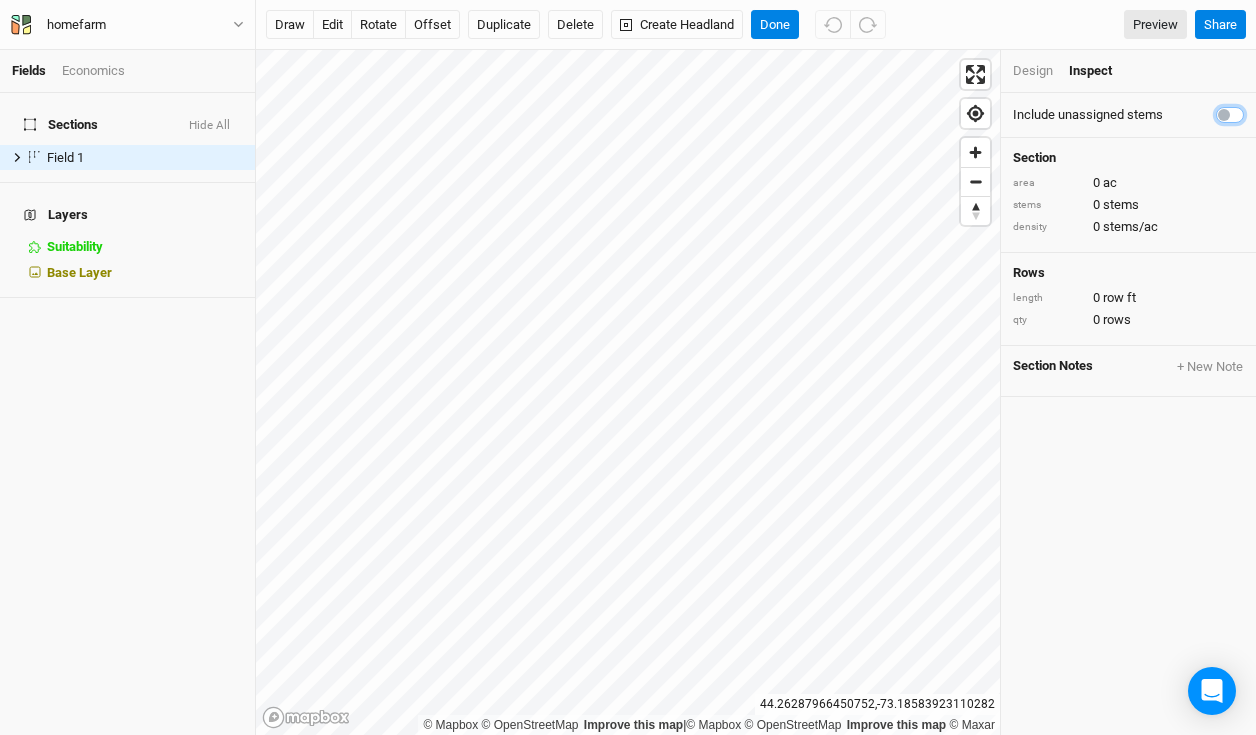 click at bounding box center [1224, 113] 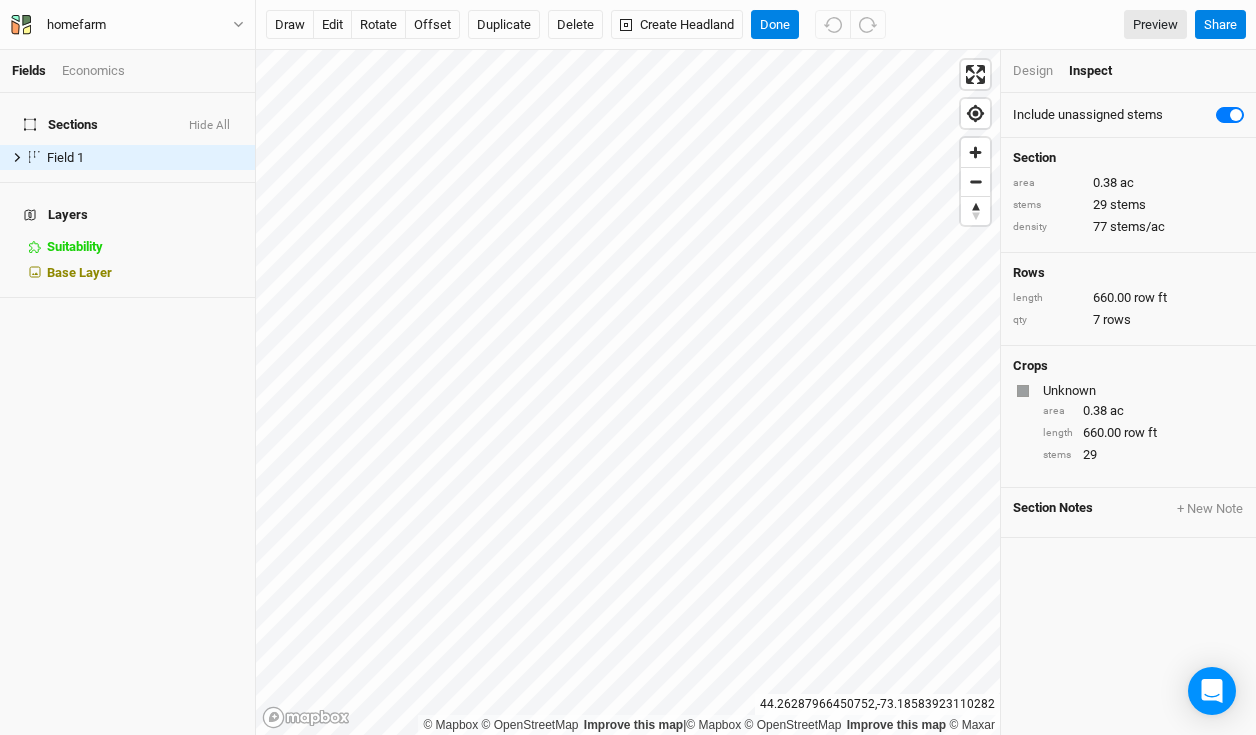 click at bounding box center [1252, 103] 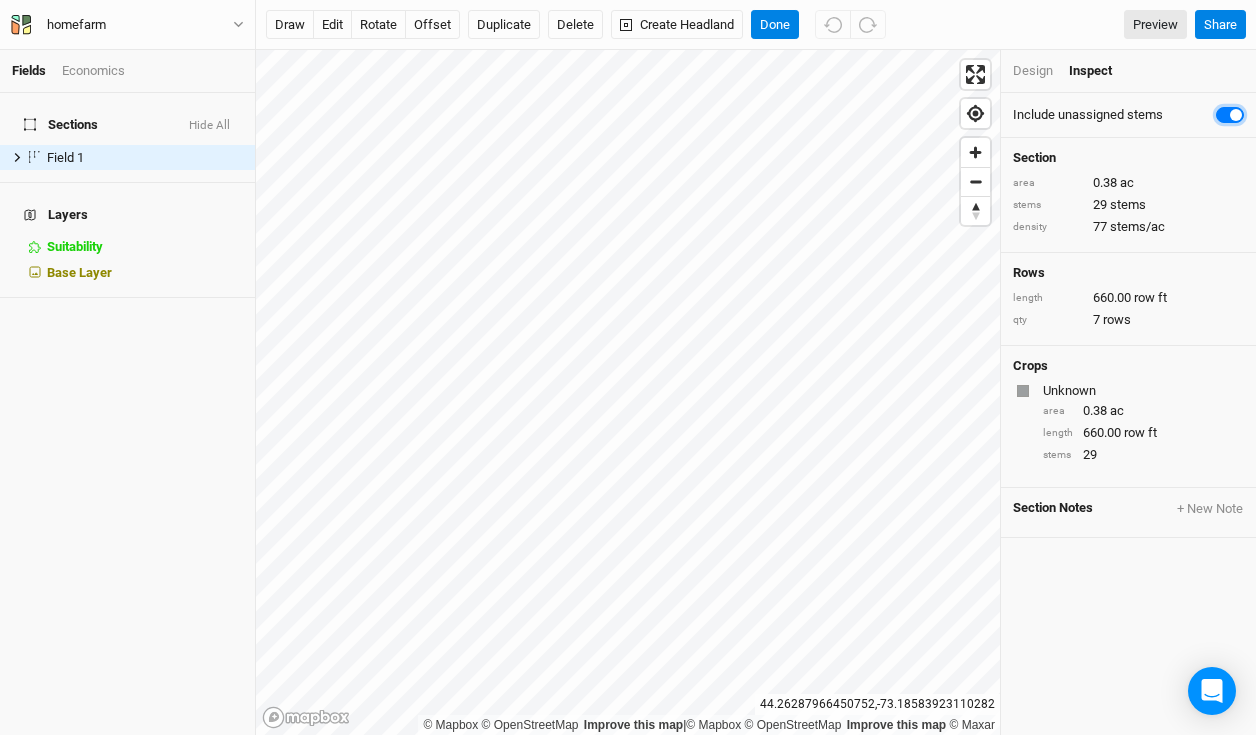 click at bounding box center [1224, 113] 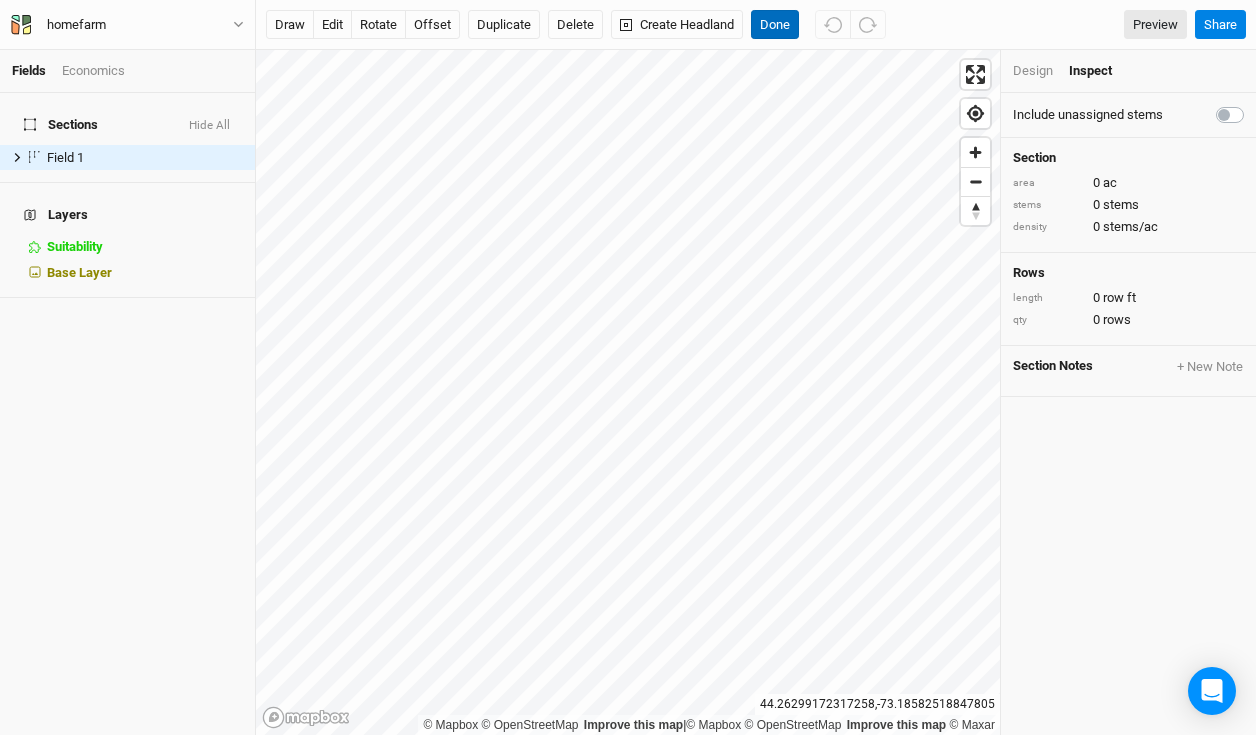 click on "Done" at bounding box center (775, 25) 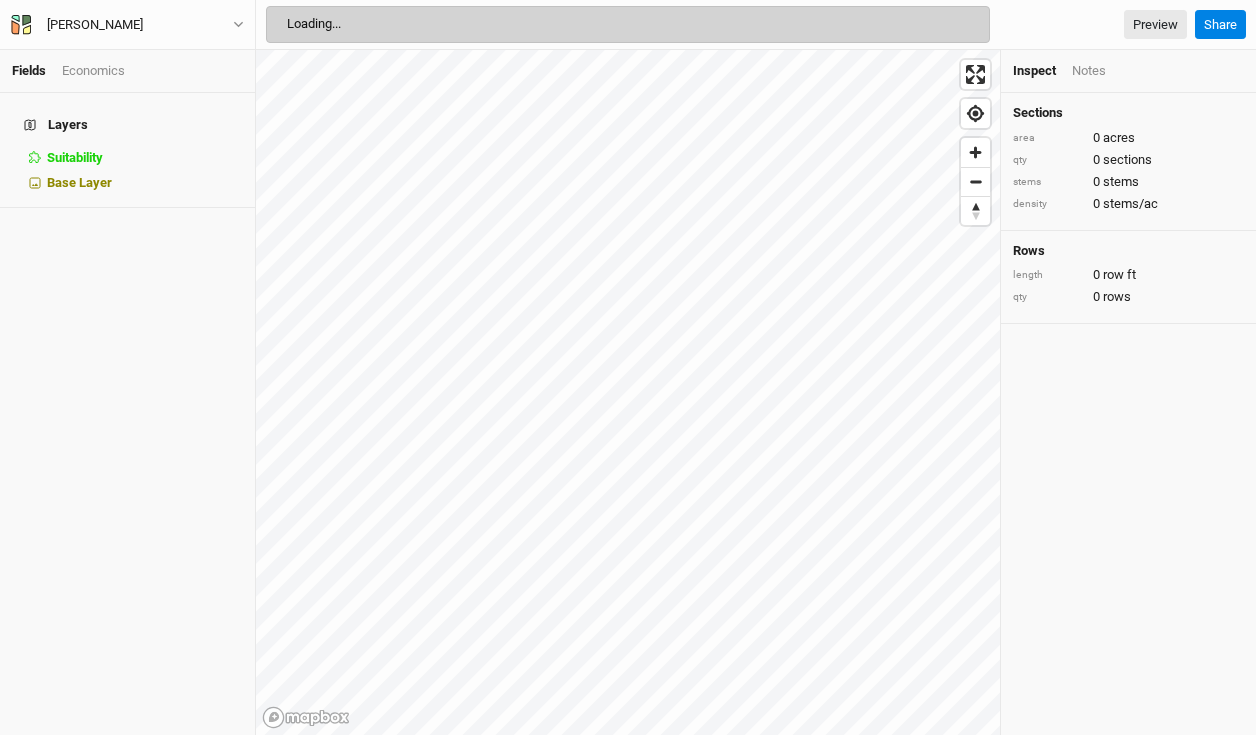 scroll, scrollTop: 0, scrollLeft: 0, axis: both 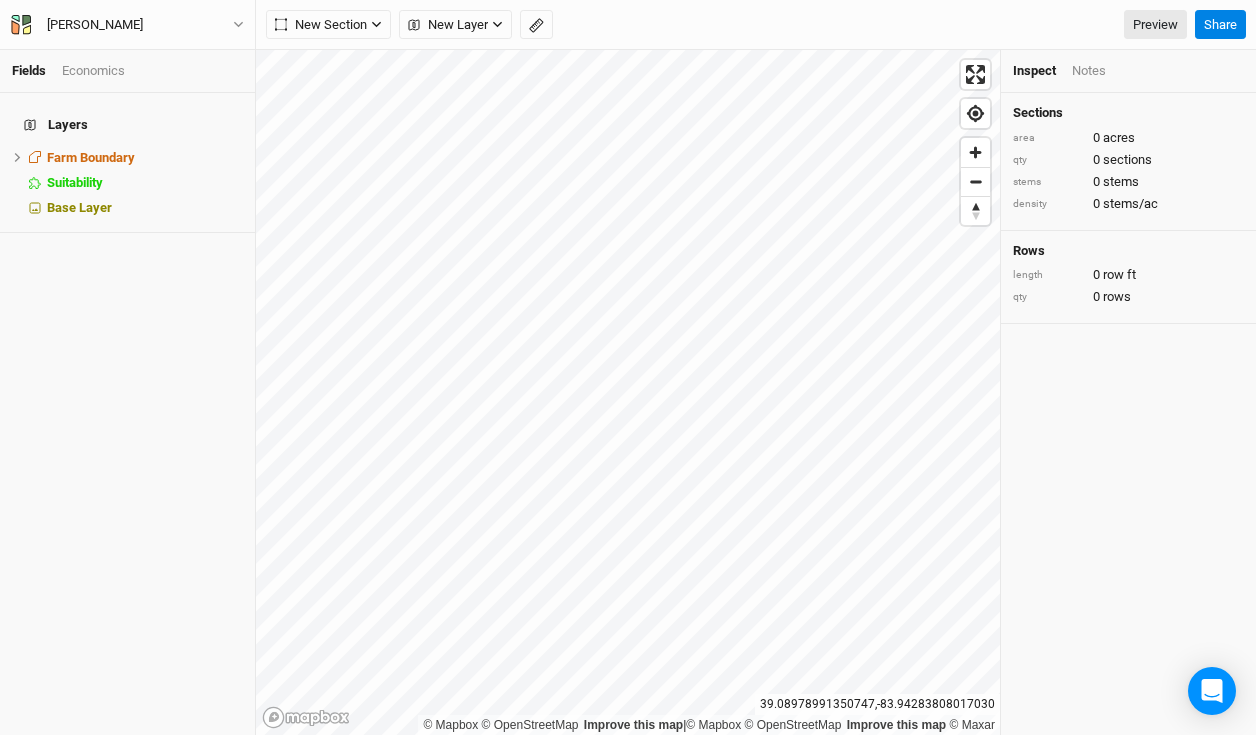 click on "Economics" at bounding box center (93, 71) 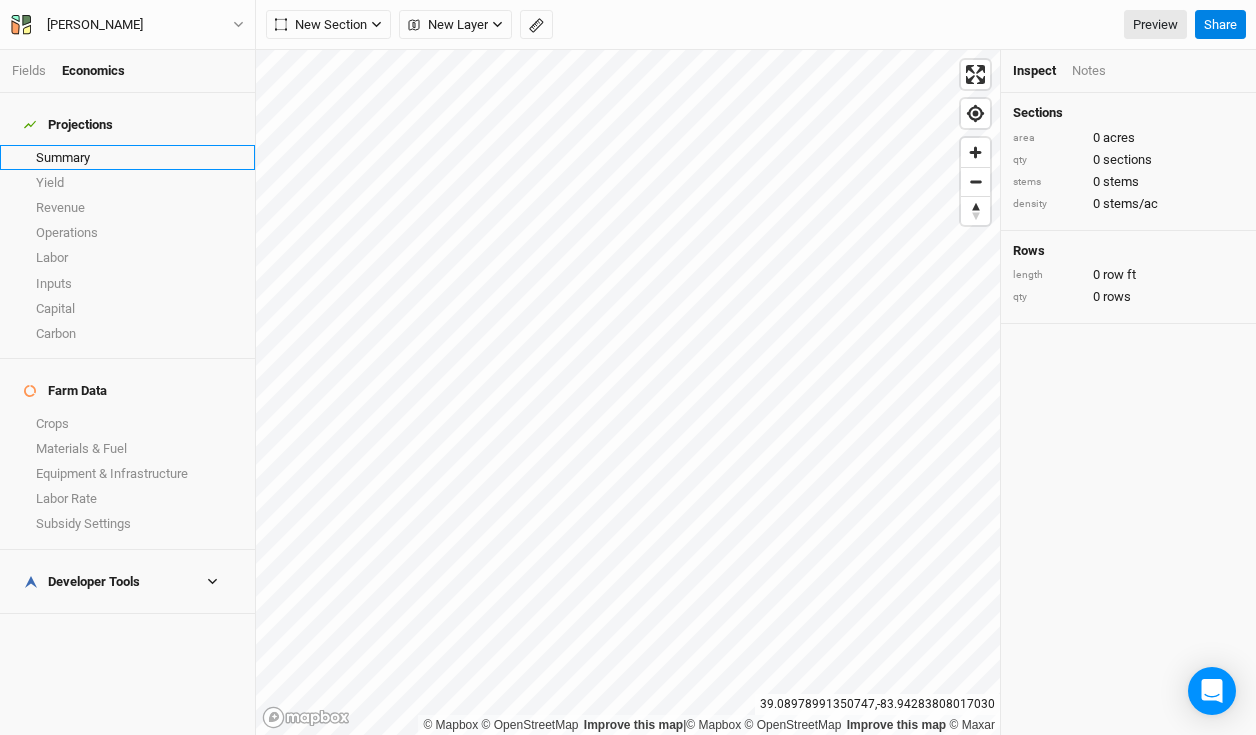 click on "Summary" at bounding box center (127, 157) 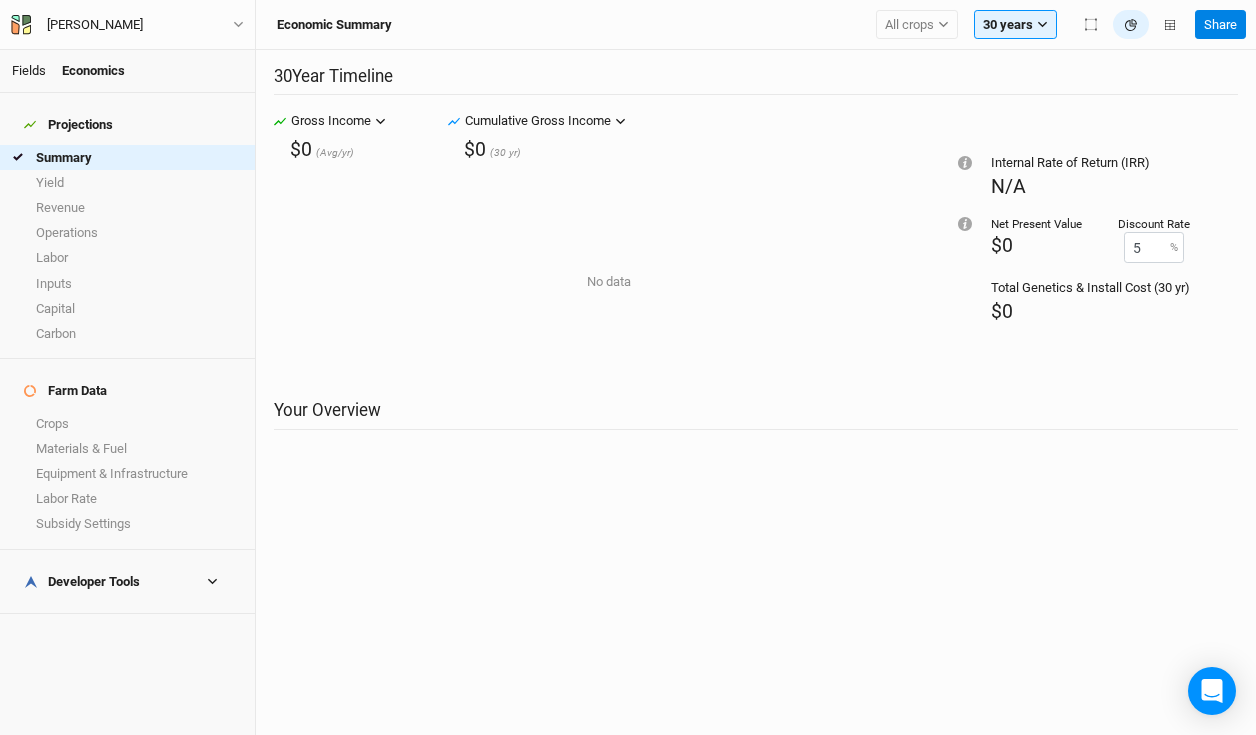 click on "Fields" at bounding box center [29, 70] 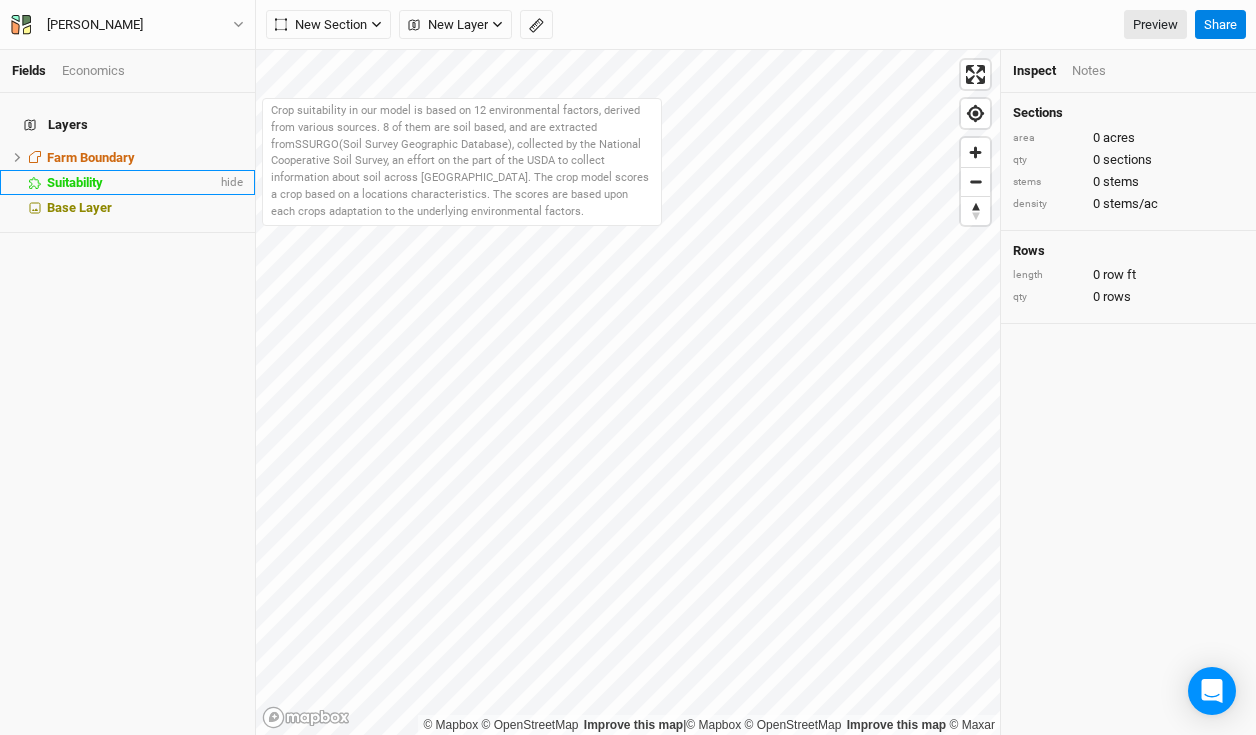 click on "Suitability" at bounding box center (75, 182) 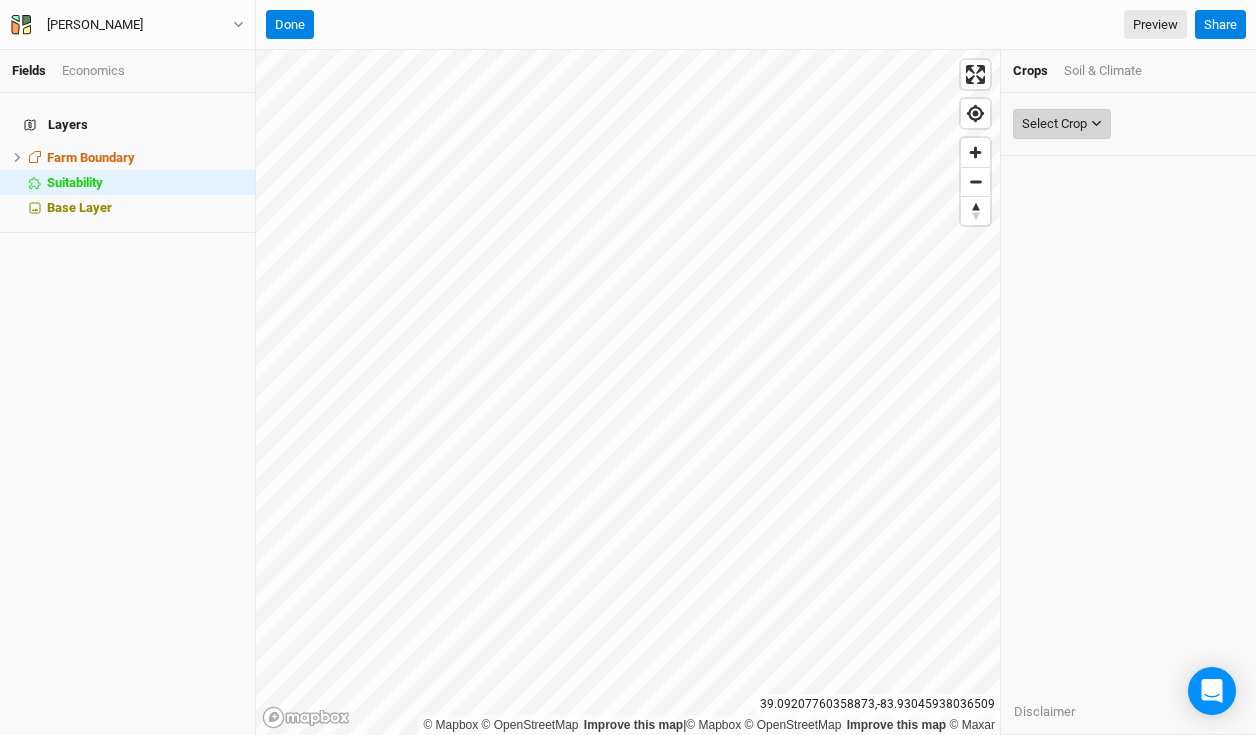 click on "Select Crop" at bounding box center (1054, 124) 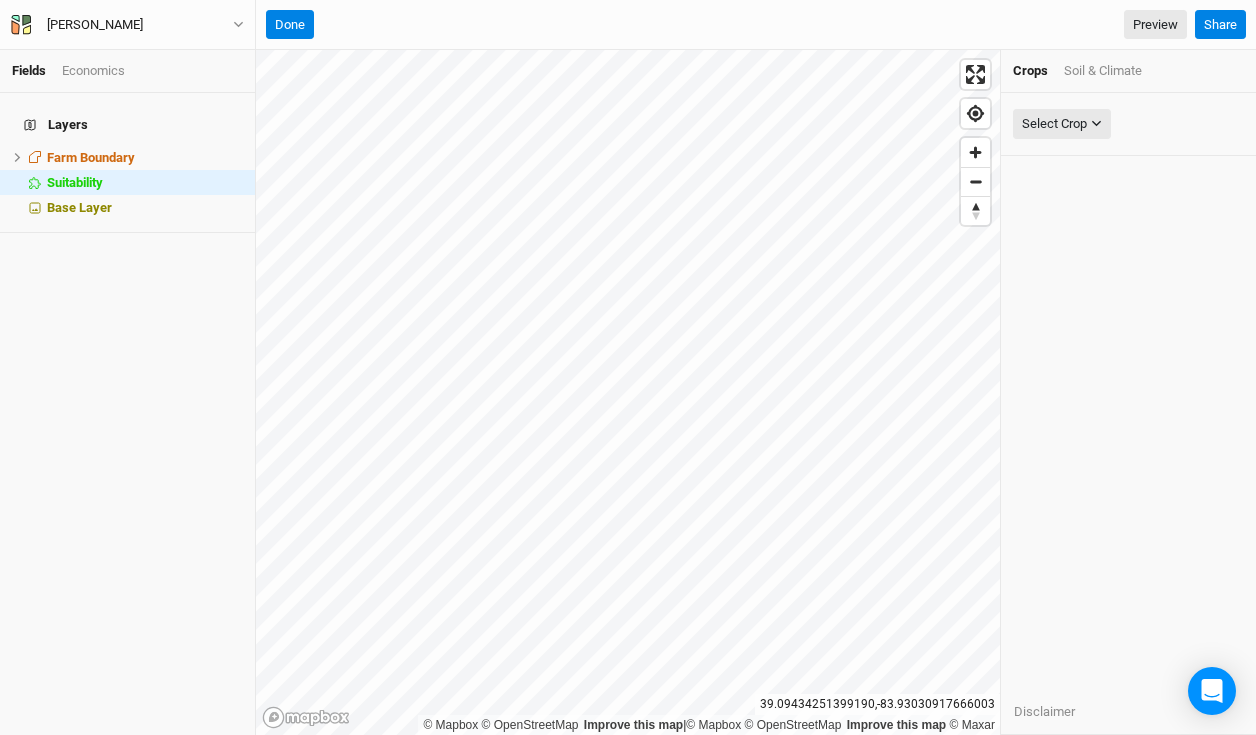 click on "Soil & Climate" at bounding box center (1103, 71) 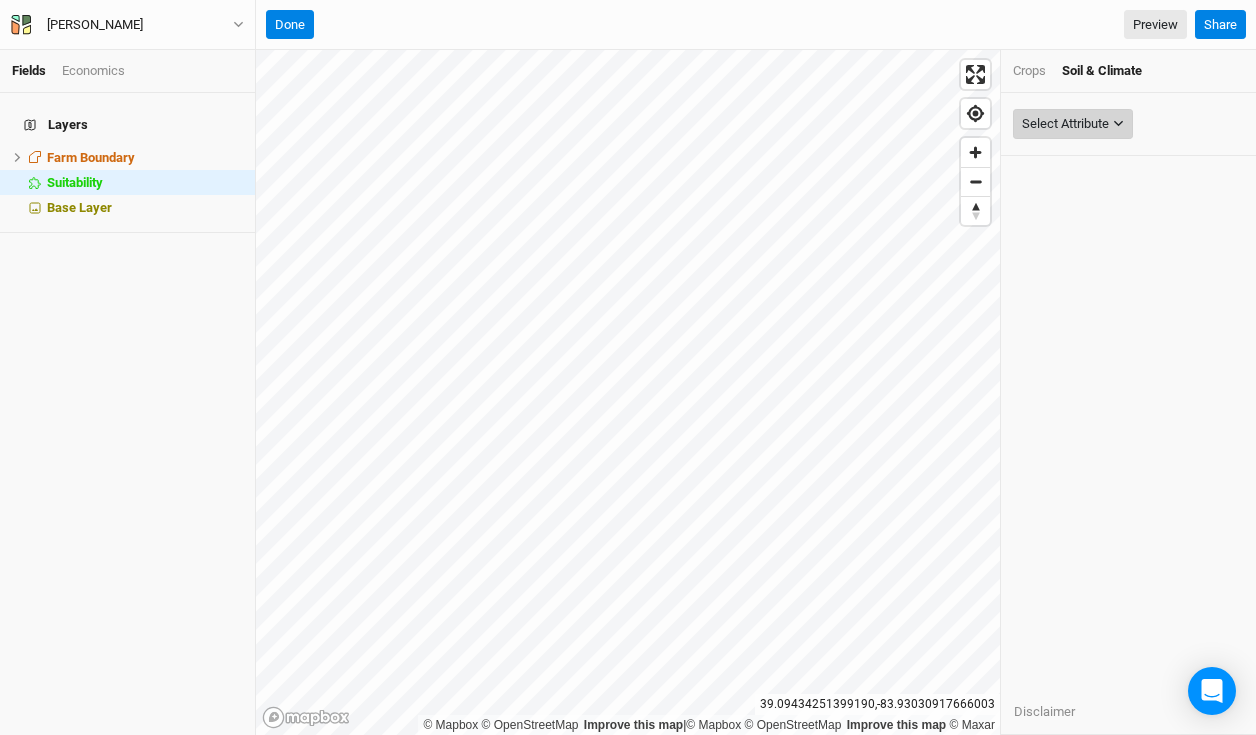 click on "Select Attribute" at bounding box center (1065, 124) 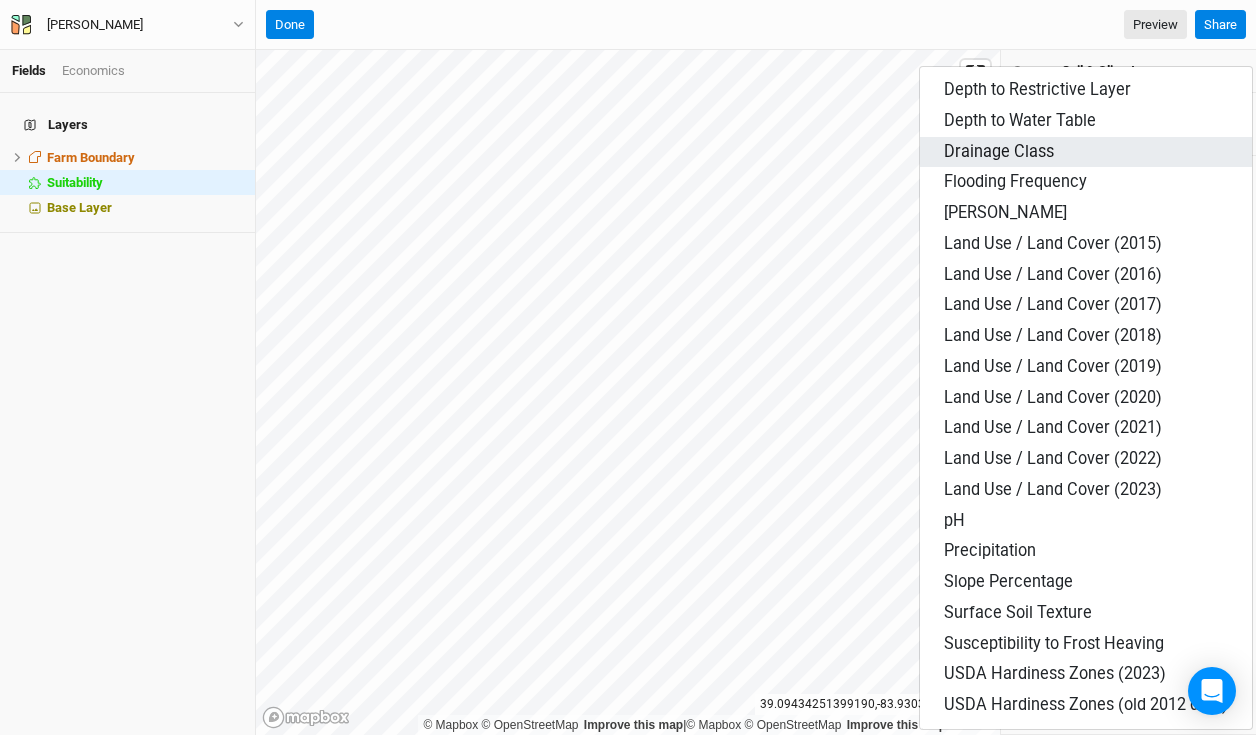 click on "Drainage Class" at bounding box center (1086, 152) 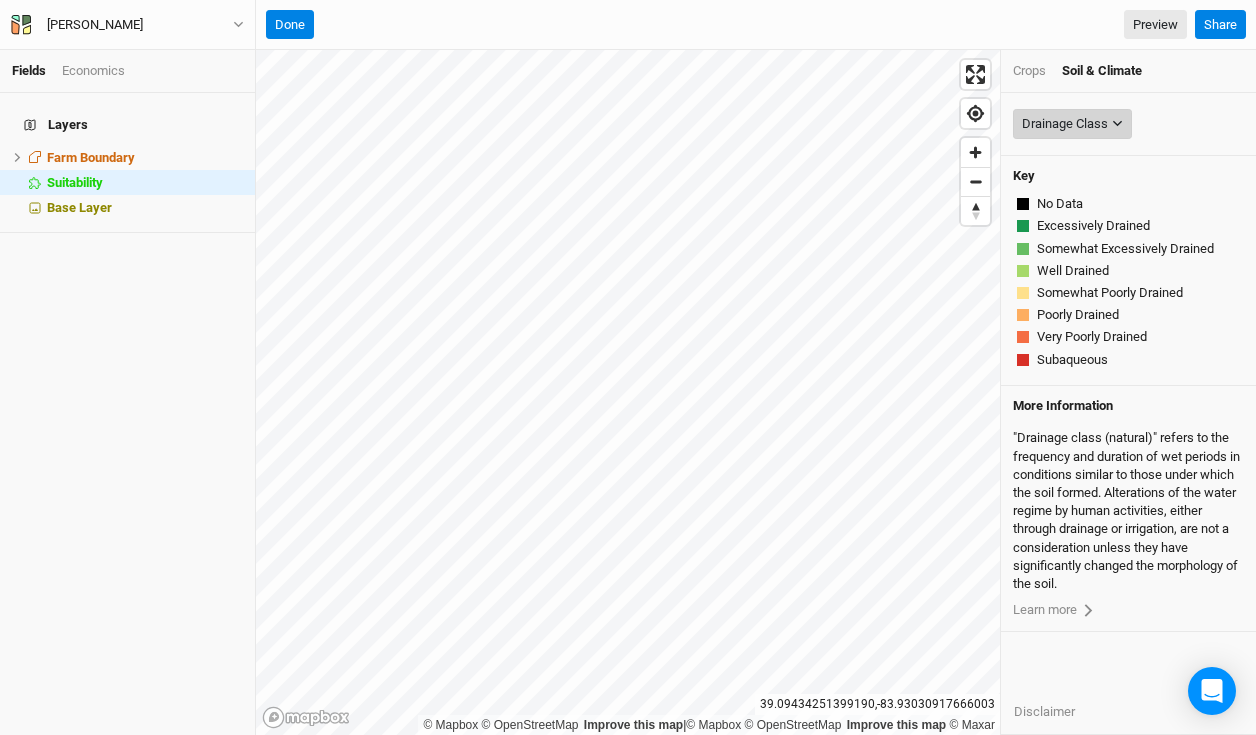 click on "Drainage Class" at bounding box center (1065, 124) 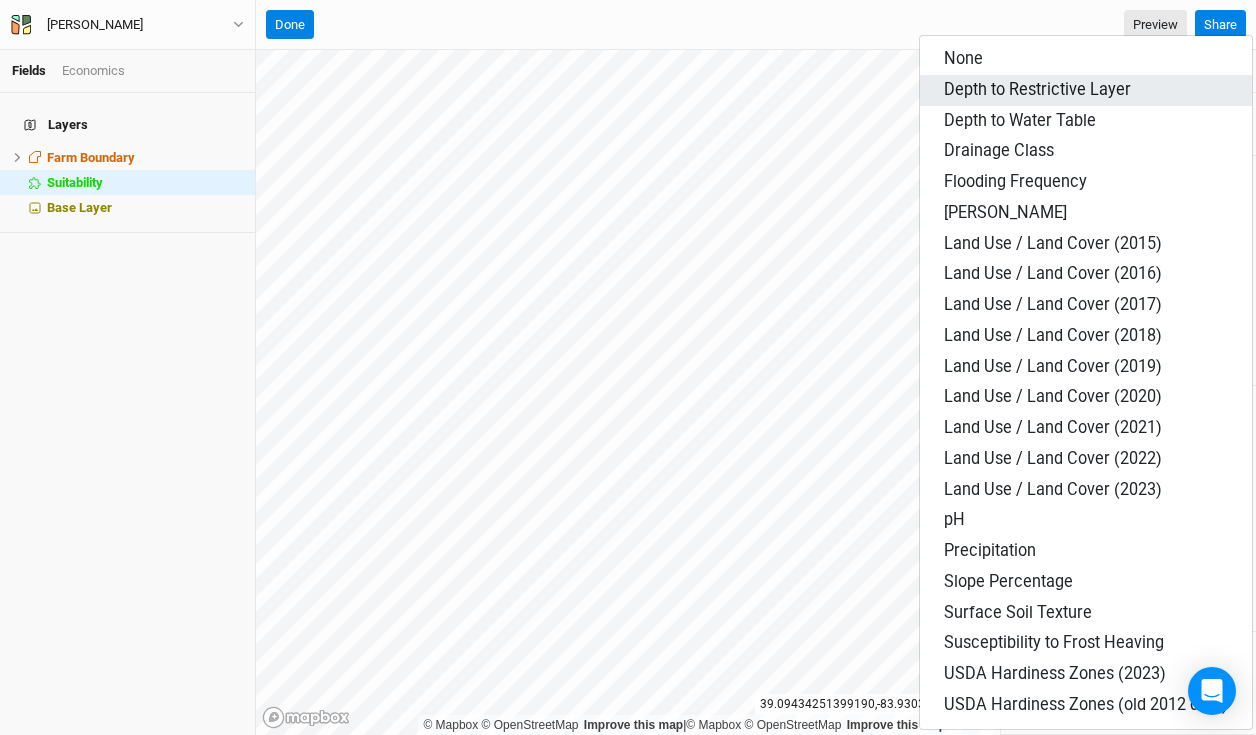 click on "Depth to Restrictive Layer" at bounding box center (1037, 89) 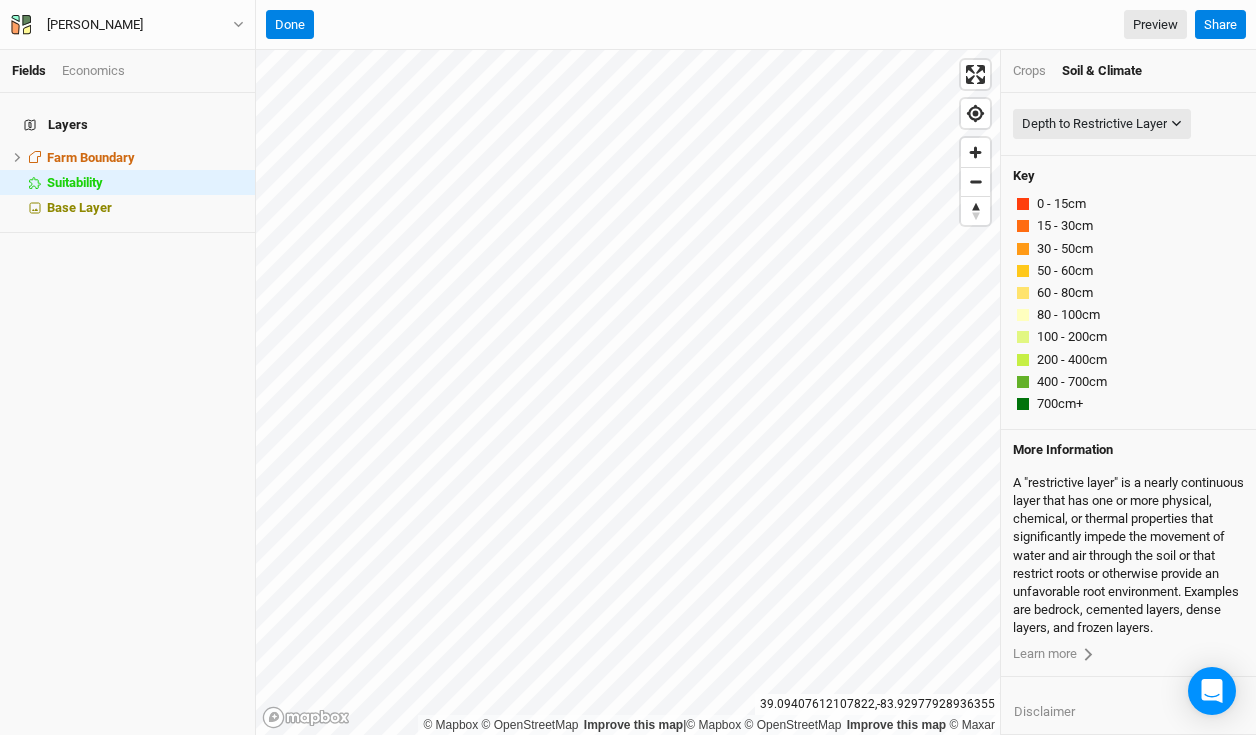 click on "Depth to Restrictive Layer None Depth to Restrictive Layer Depth to Water Table Drainage Class Flooding Frequency Hydric Rating Land Use / Land Cover (2015) Land Use / Land Cover (2016) Land Use / Land Cover (2017) Land Use / Land Cover (2018) Land Use / Land Cover (2019) Land Use / Land Cover (2020) Land Use / Land Cover (2021) Land Use / Land Cover (2022) Land Use / Land Cover (2023) pH Precipitation Slope Percentage Surface Soil Texture Susceptibility to Frost Heaving USDA Hardiness Zones (2023) USDA Hardiness Zones (old 2012 data)" at bounding box center [1128, 124] 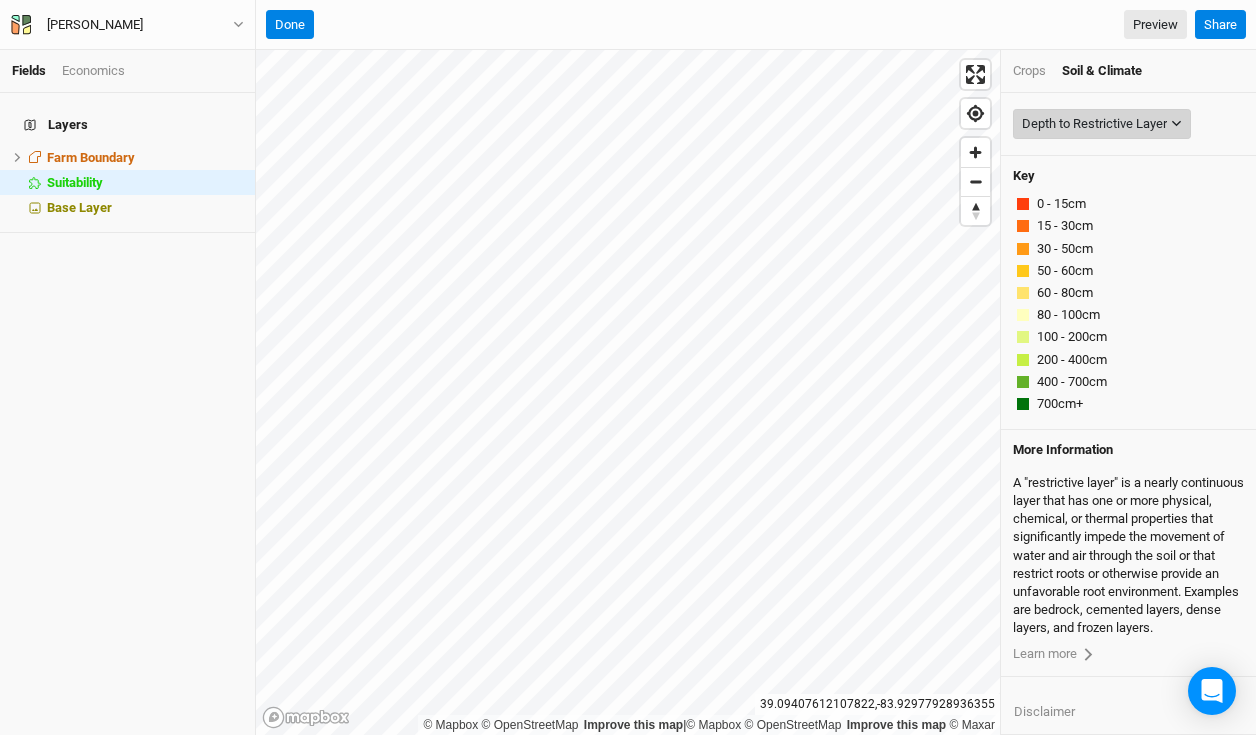 click on "Depth to Restrictive Layer" at bounding box center (1102, 124) 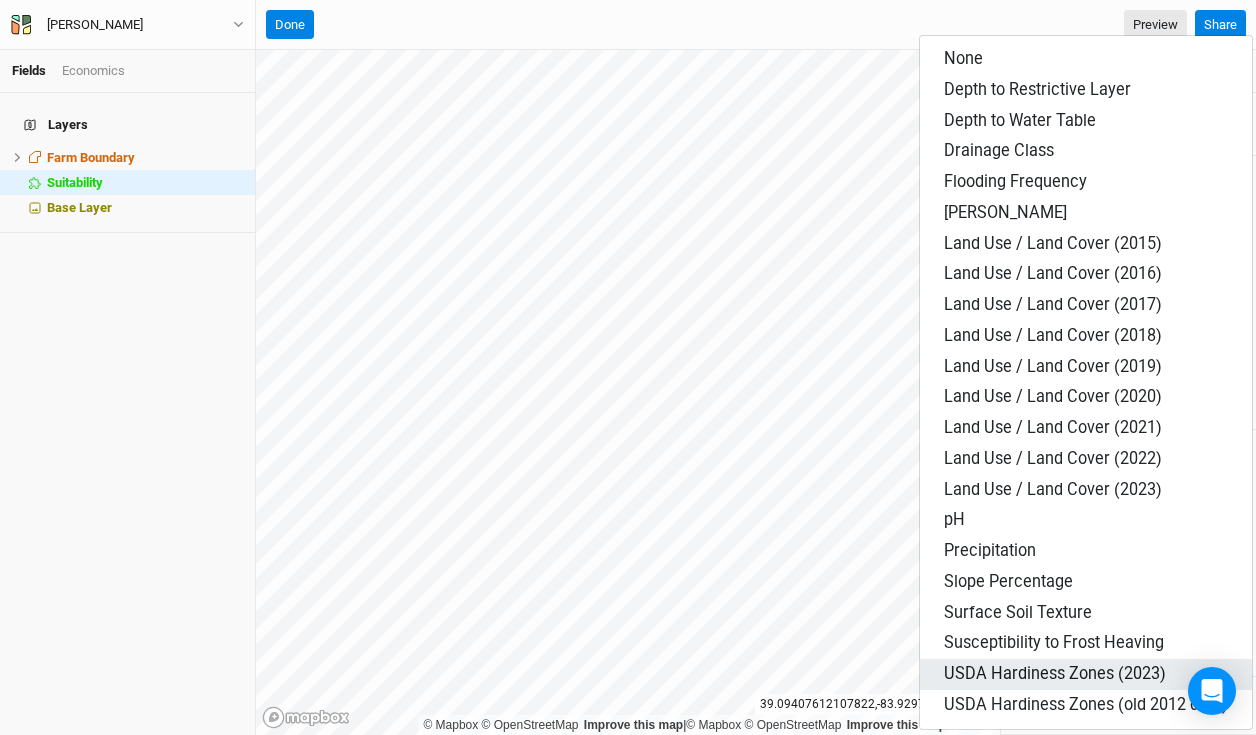 click on "USDA Hardiness Zones (2023)" at bounding box center [1055, 673] 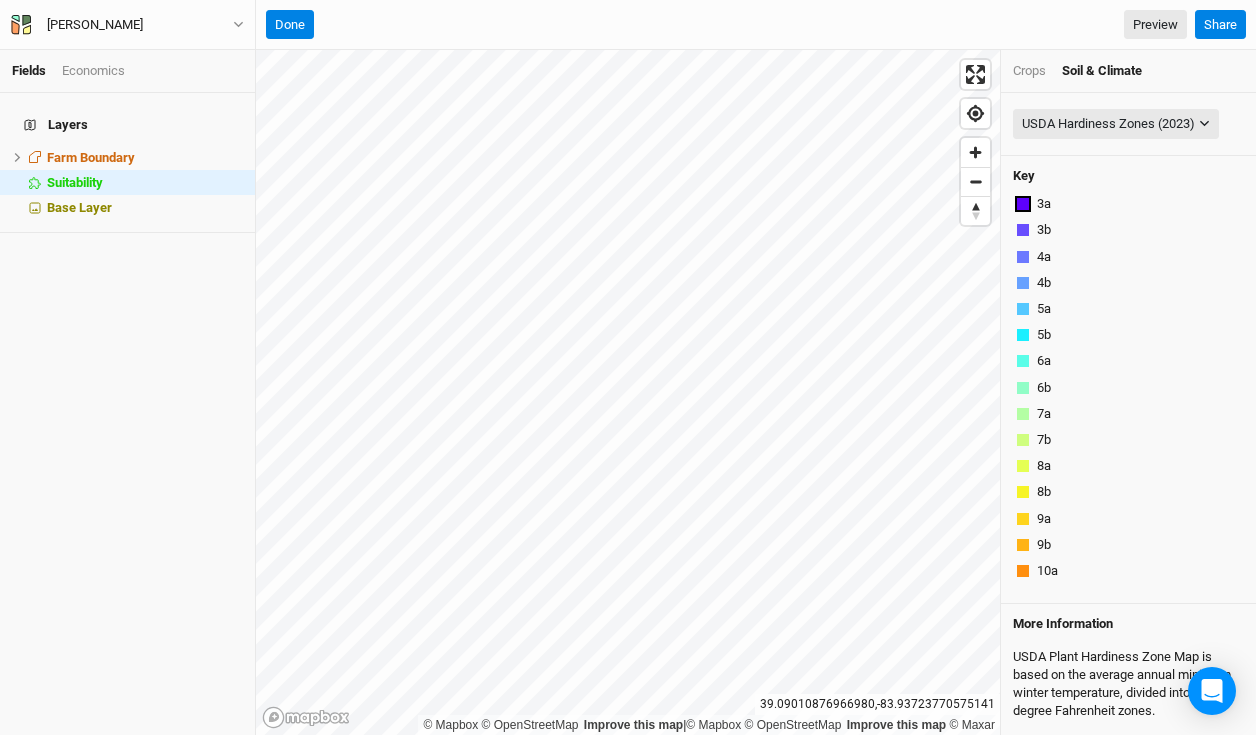 scroll, scrollTop: 0, scrollLeft: 0, axis: both 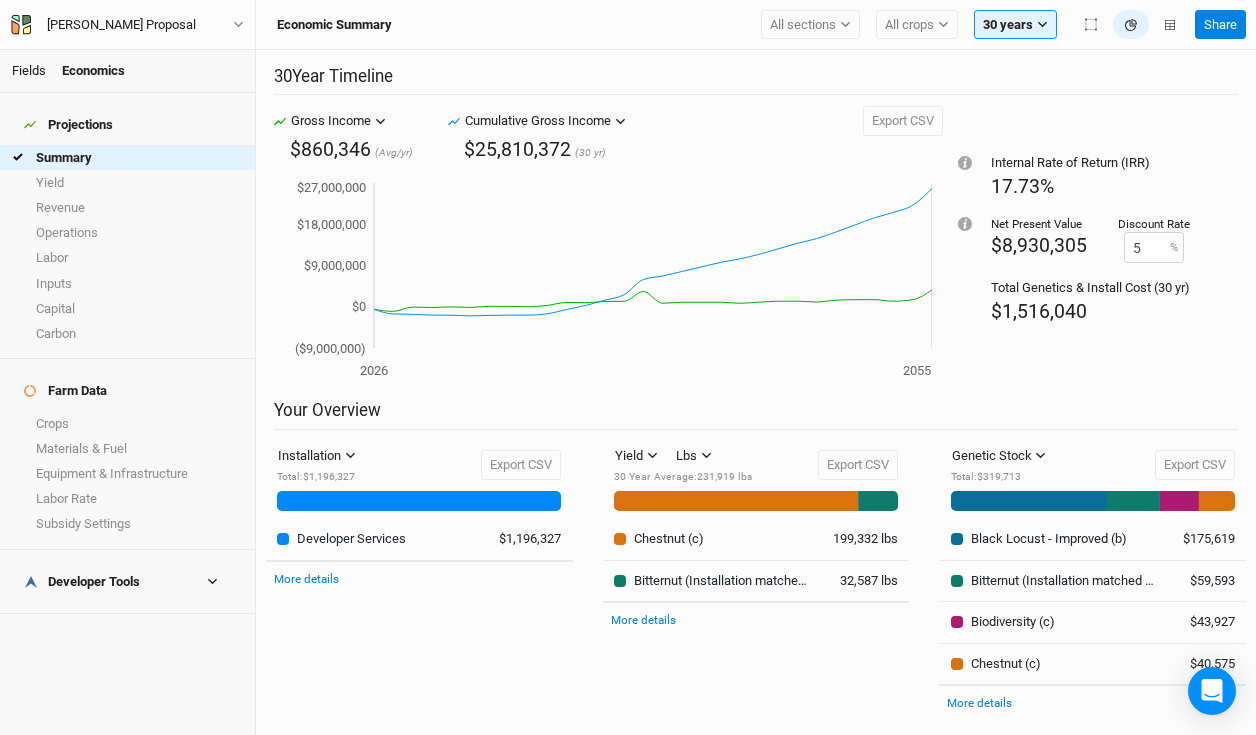 click on "Fields" at bounding box center [29, 70] 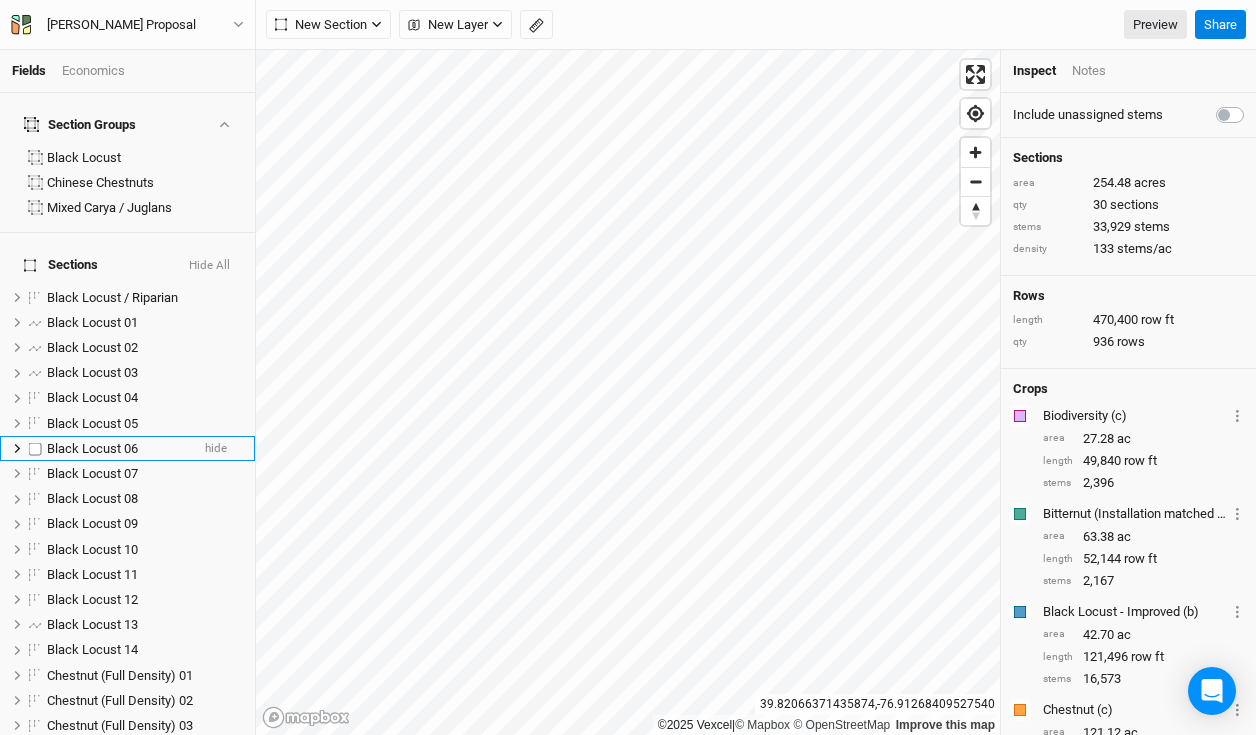 scroll, scrollTop: 622, scrollLeft: 0, axis: vertical 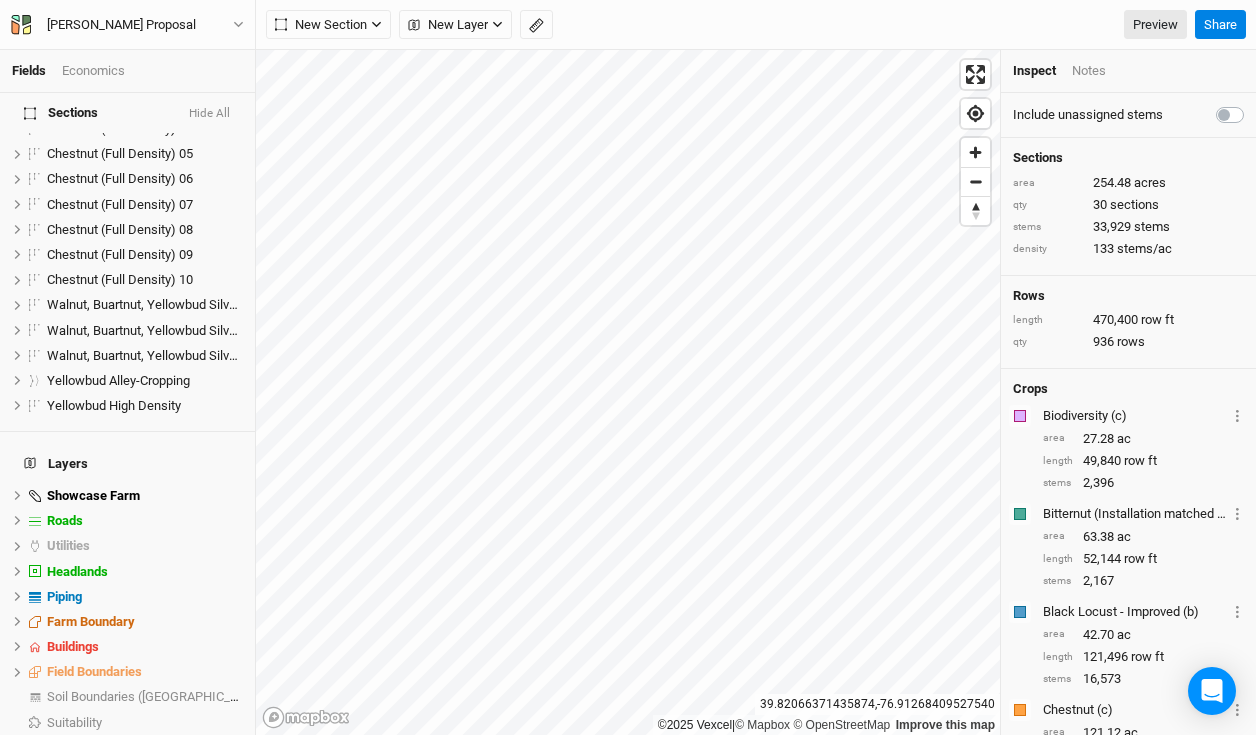 click on "Economics" at bounding box center (93, 71) 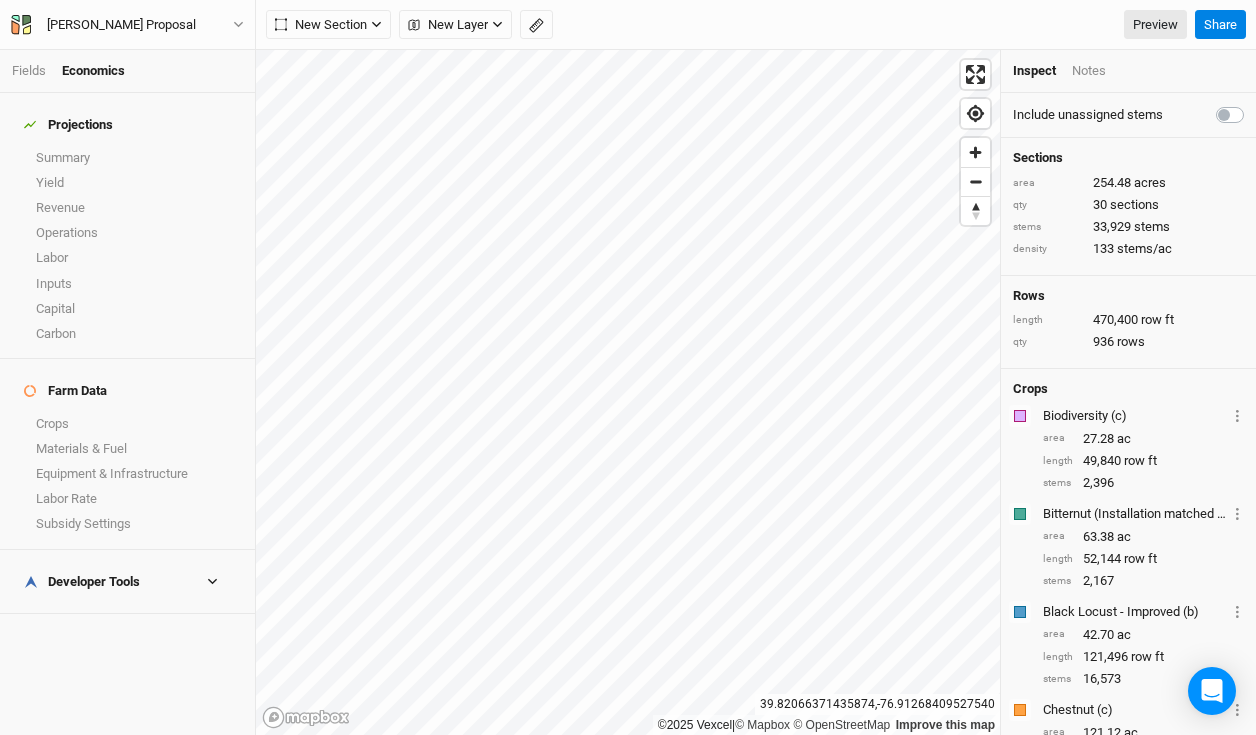 scroll, scrollTop: 0, scrollLeft: 0, axis: both 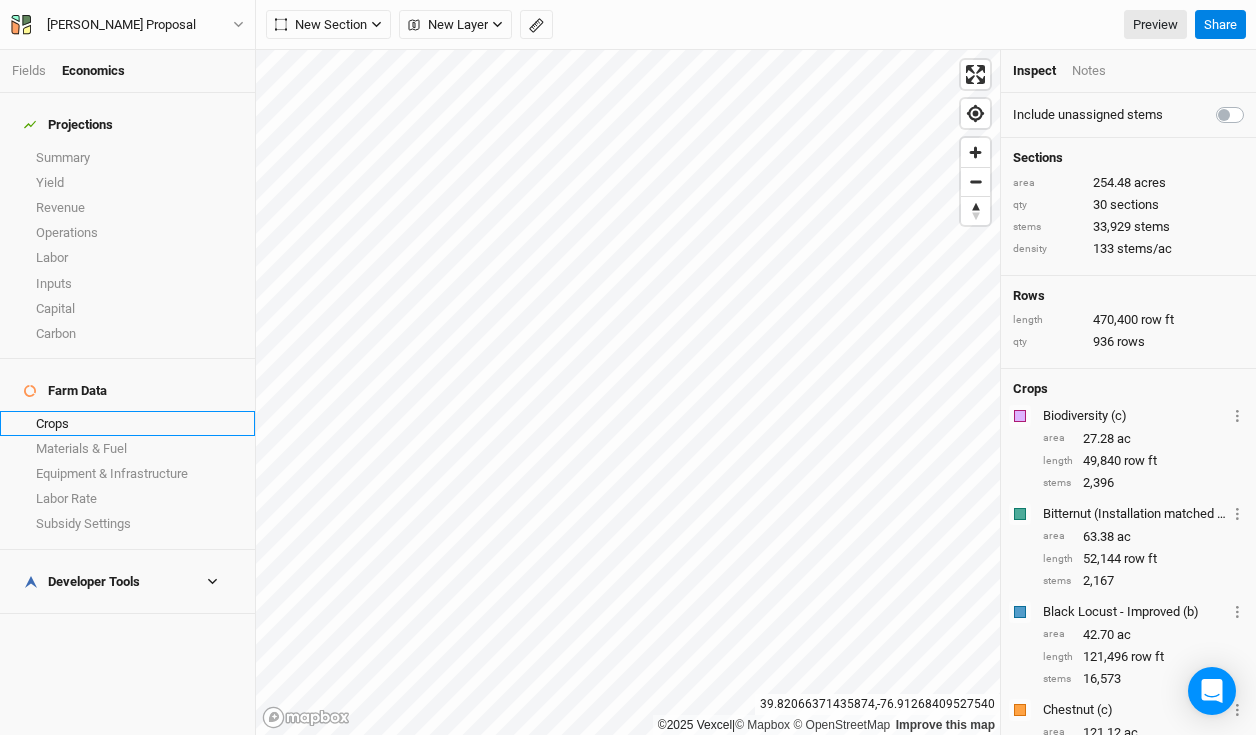 click on "Crops" at bounding box center (127, 423) 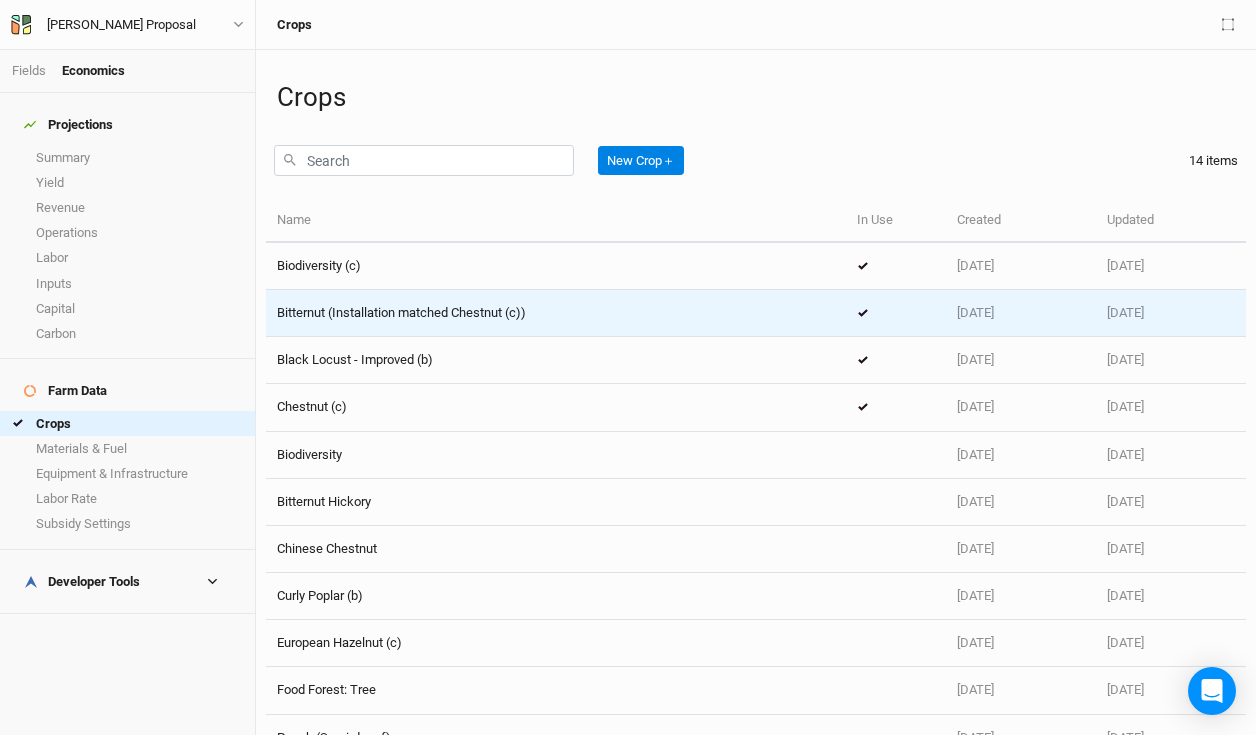 click on "Bitternut (Installation matched Chestnut (c))" at bounding box center [401, 312] 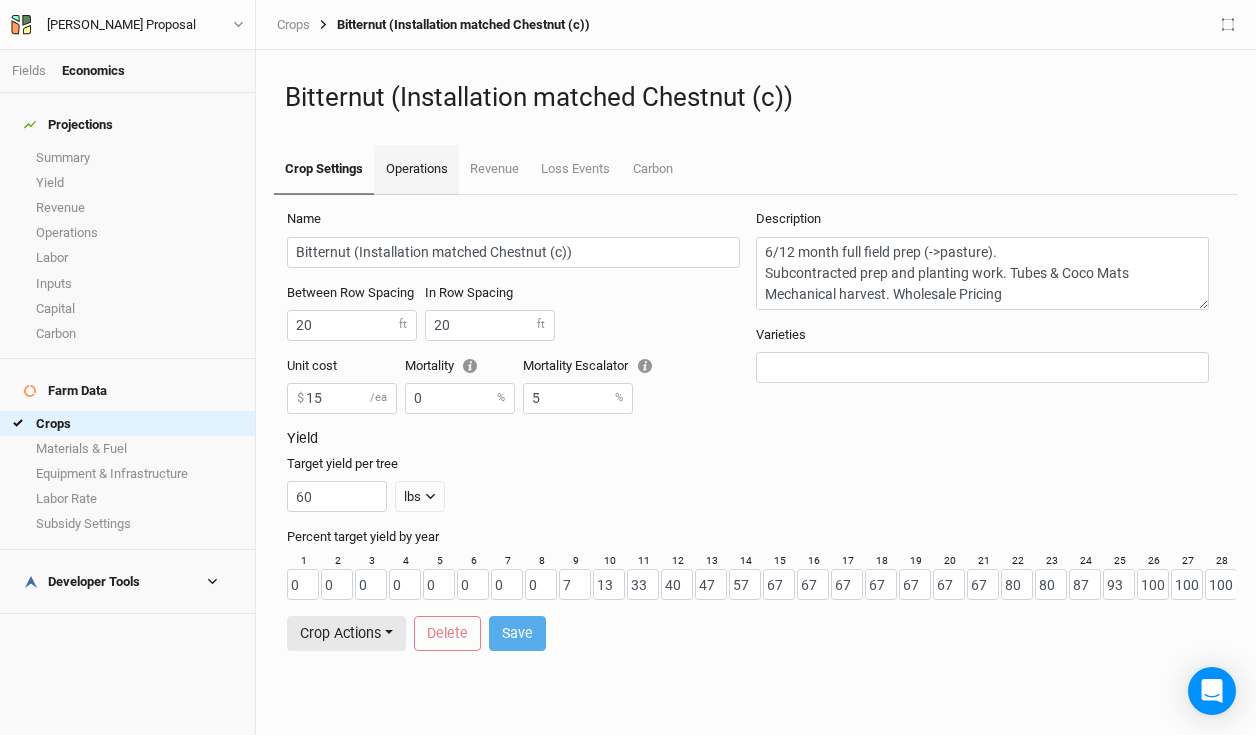 click on "Operations" at bounding box center [416, 170] 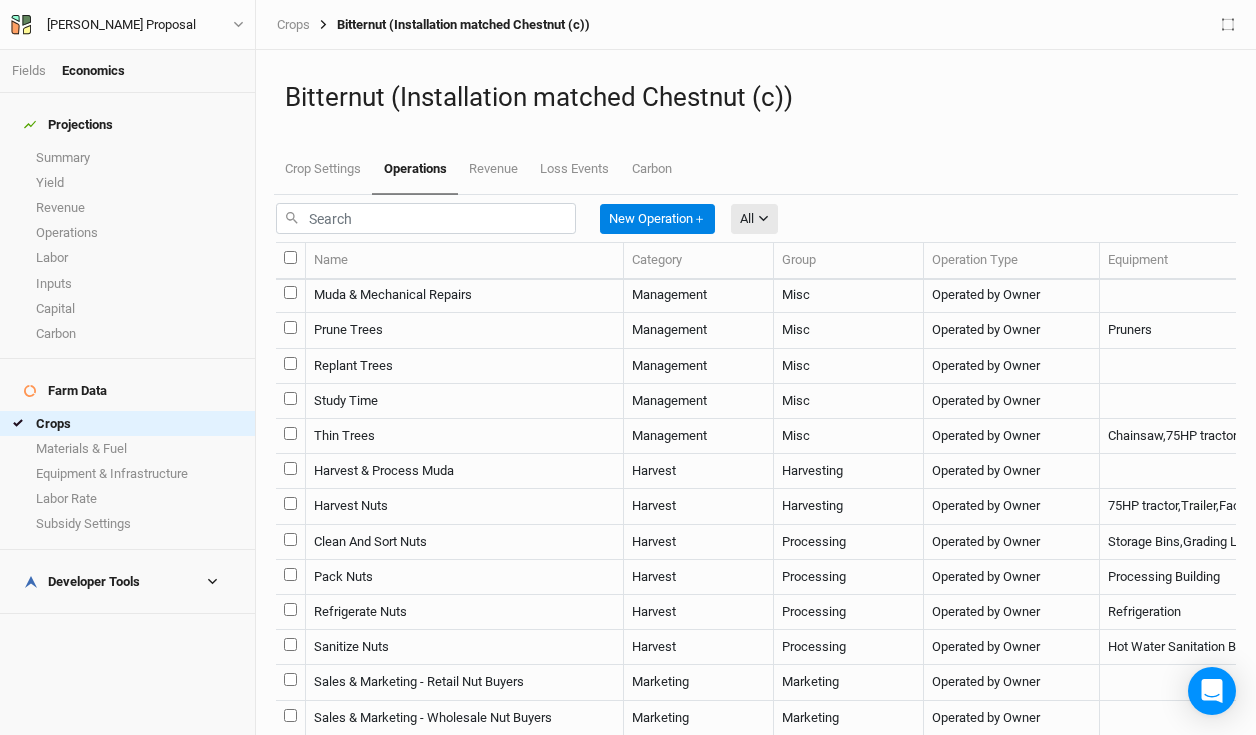 scroll, scrollTop: 1399, scrollLeft: 0, axis: vertical 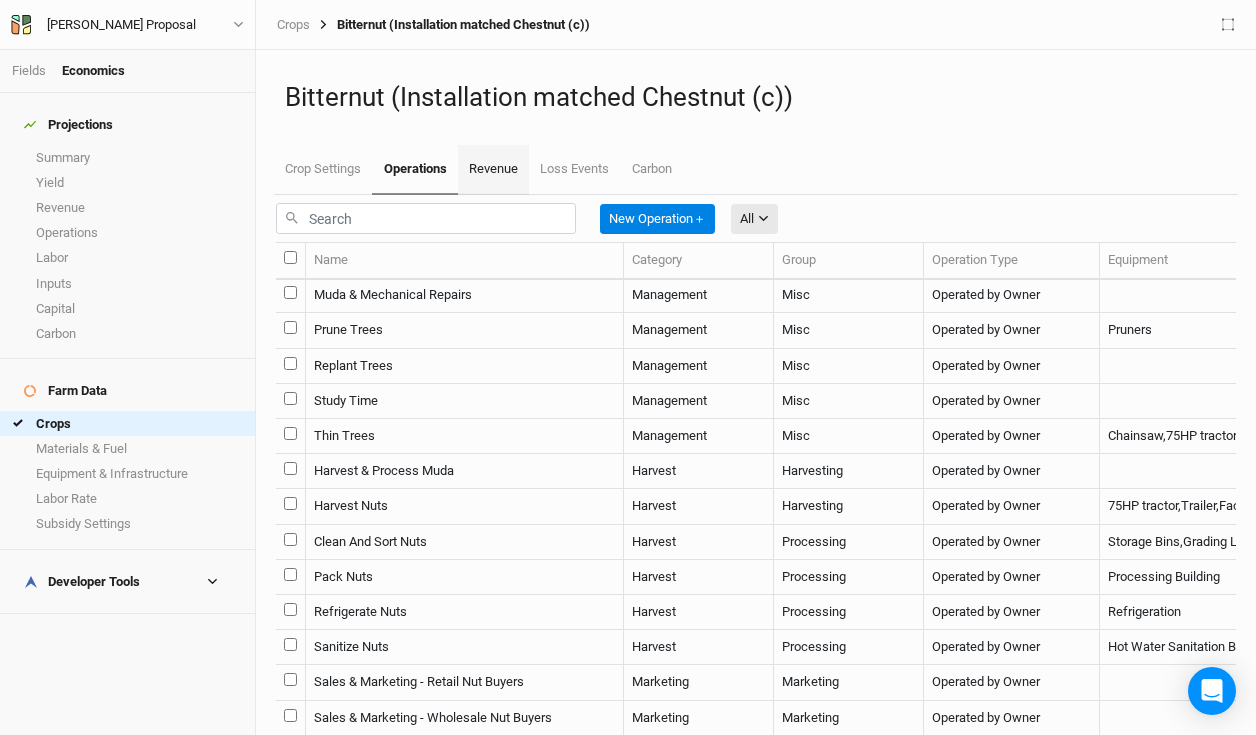 click on "Revenue" at bounding box center (493, 170) 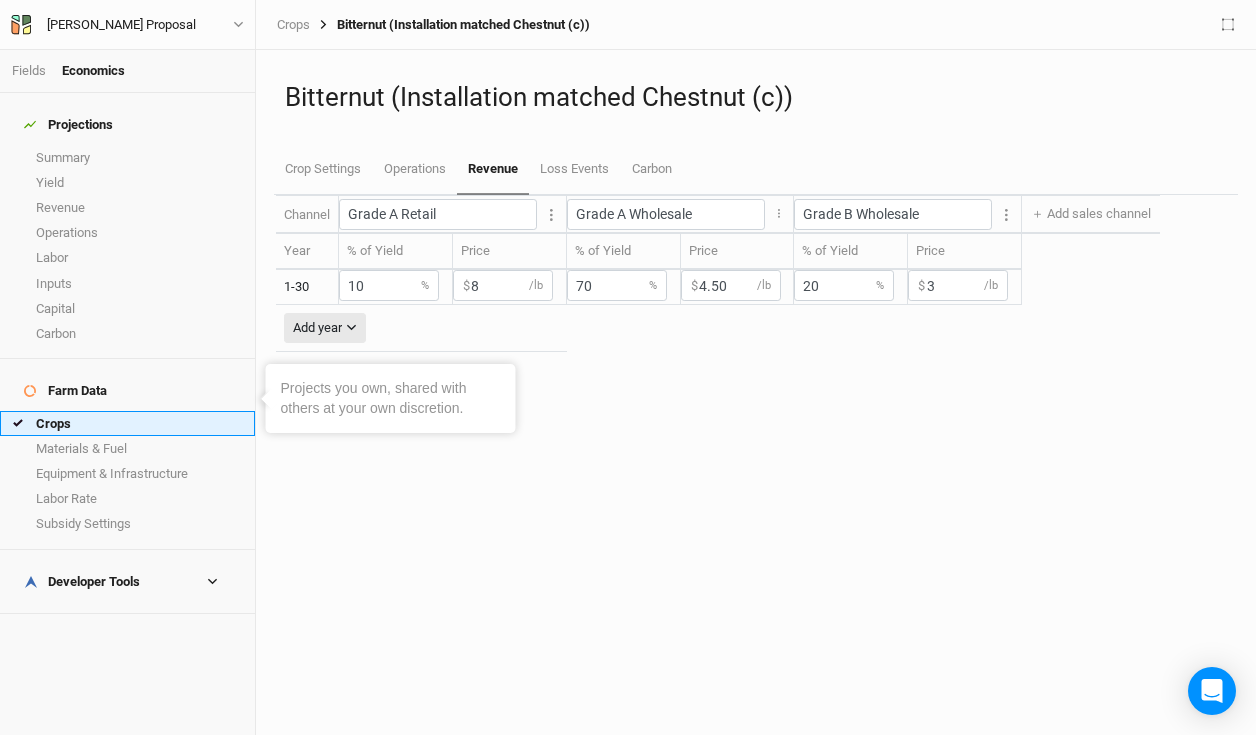 click on "Crops" at bounding box center (127, 423) 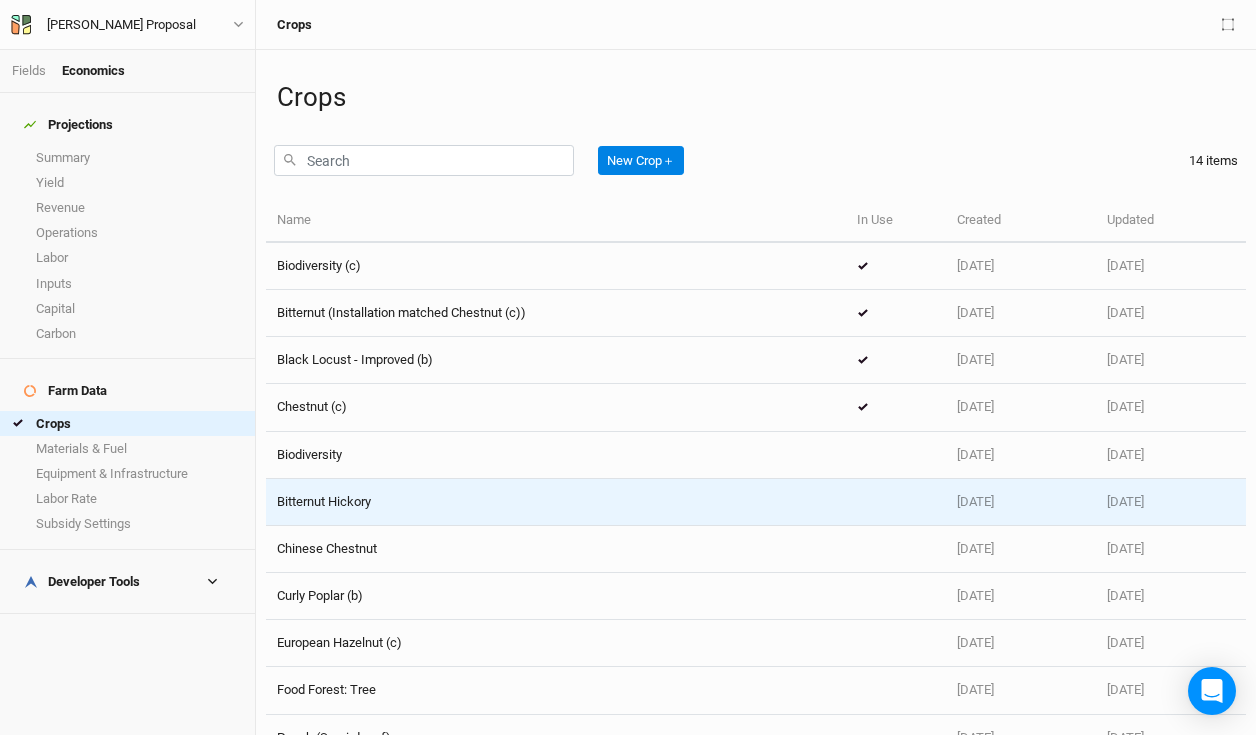 click on "Bitternut Hickory" at bounding box center [556, 502] 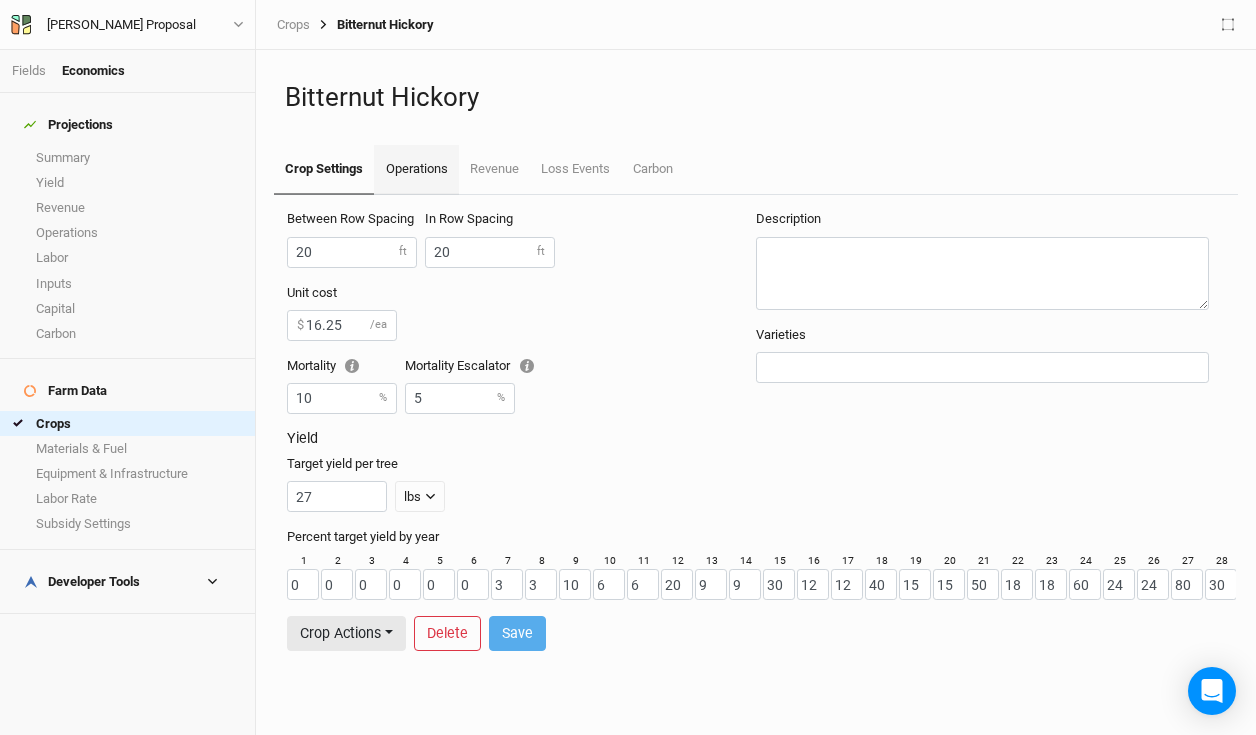 click on "Operations" at bounding box center (416, 170) 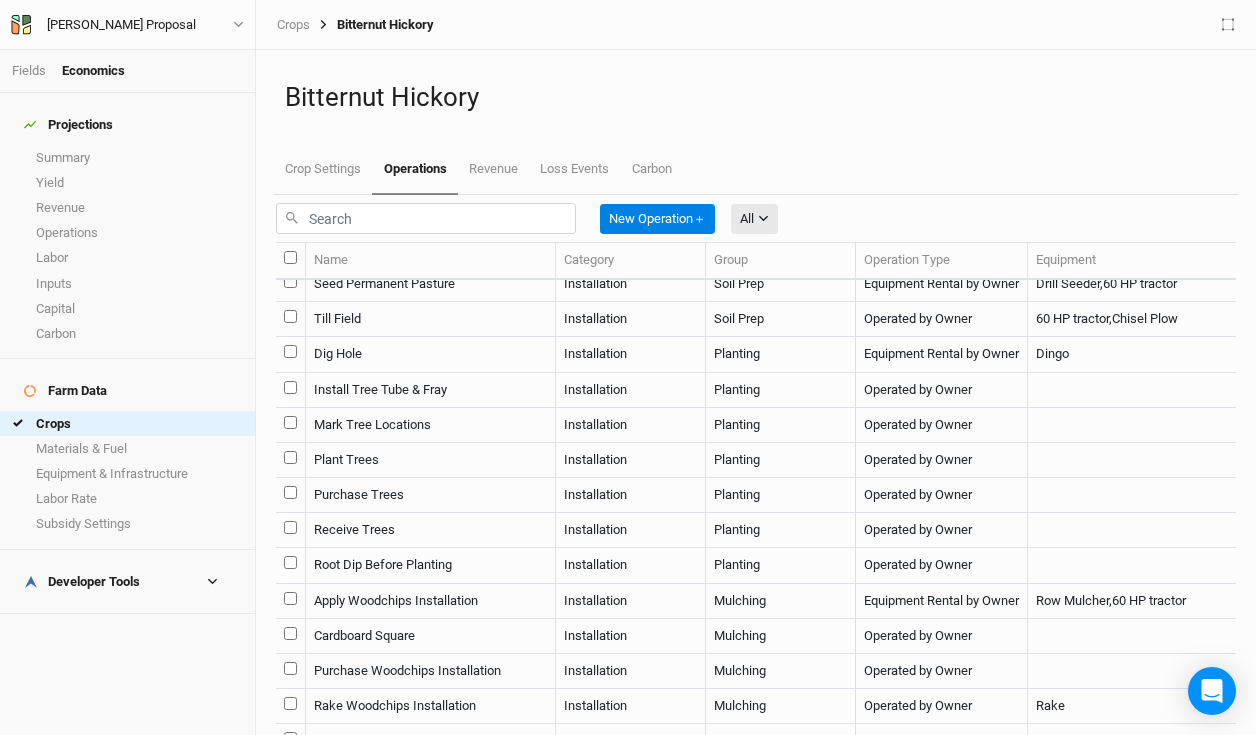 scroll, scrollTop: 0, scrollLeft: 0, axis: both 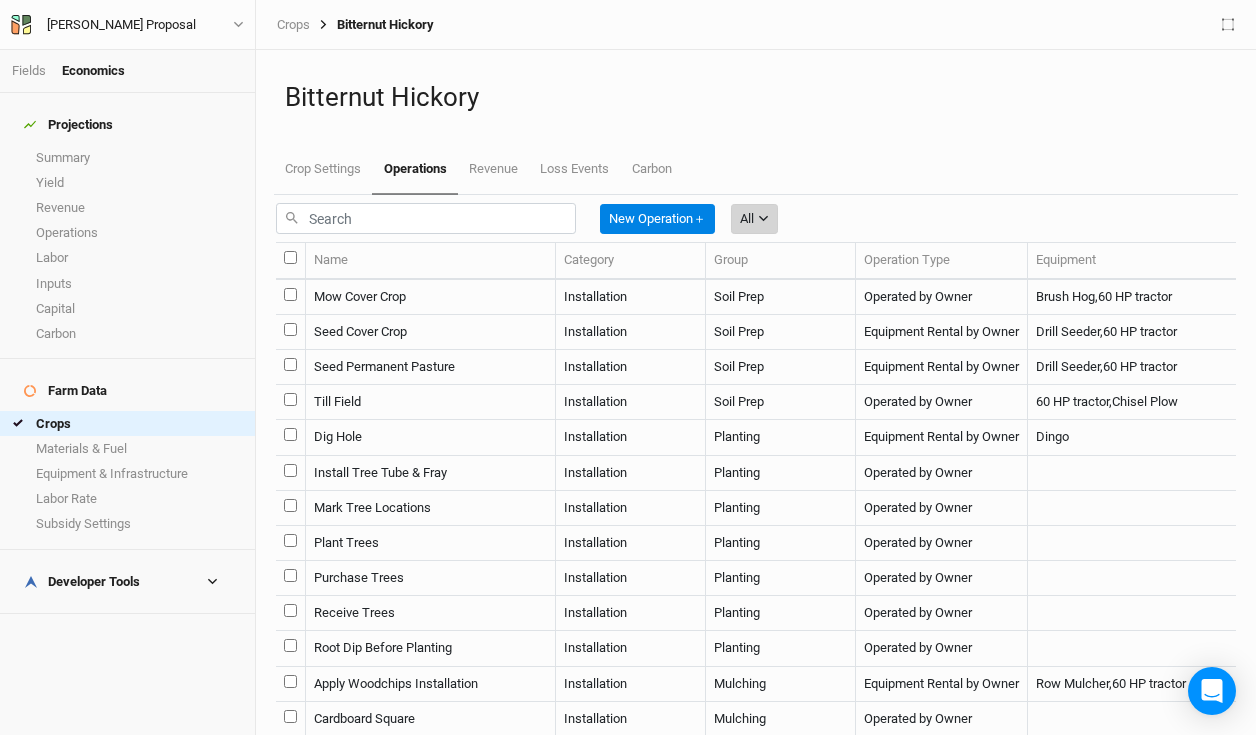 click 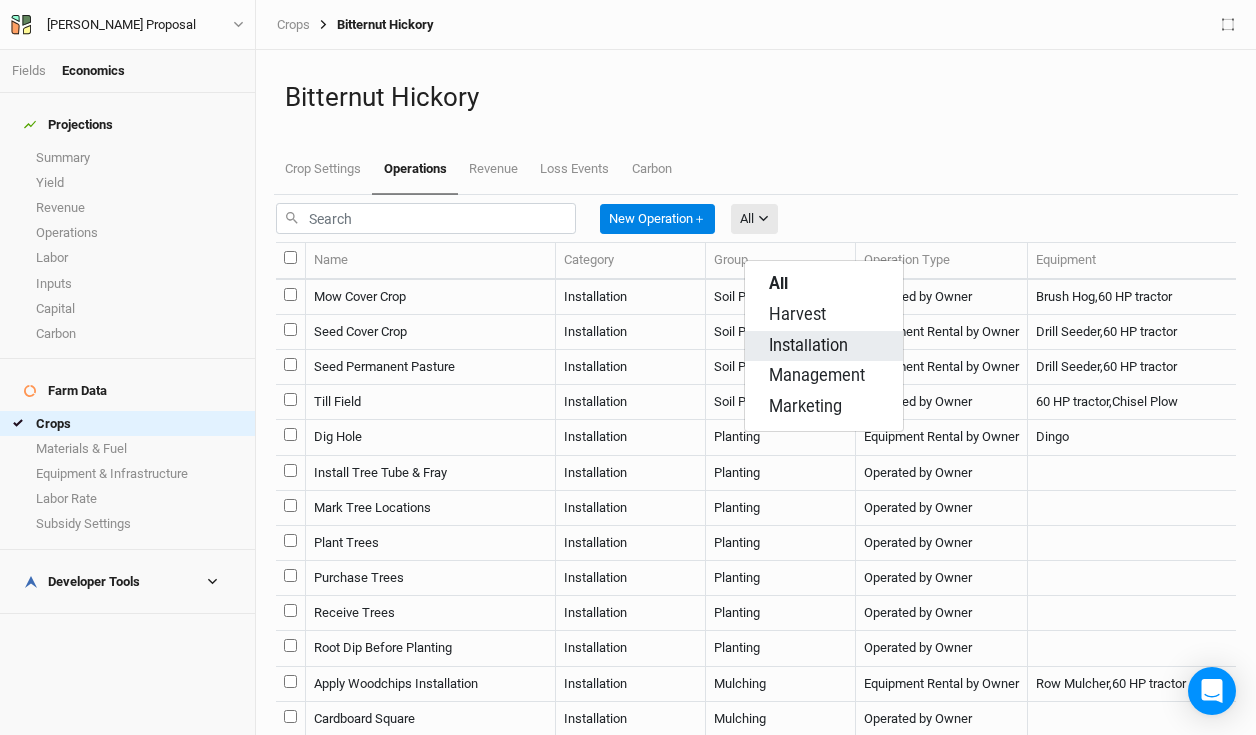 click on "Installation" at bounding box center [808, 346] 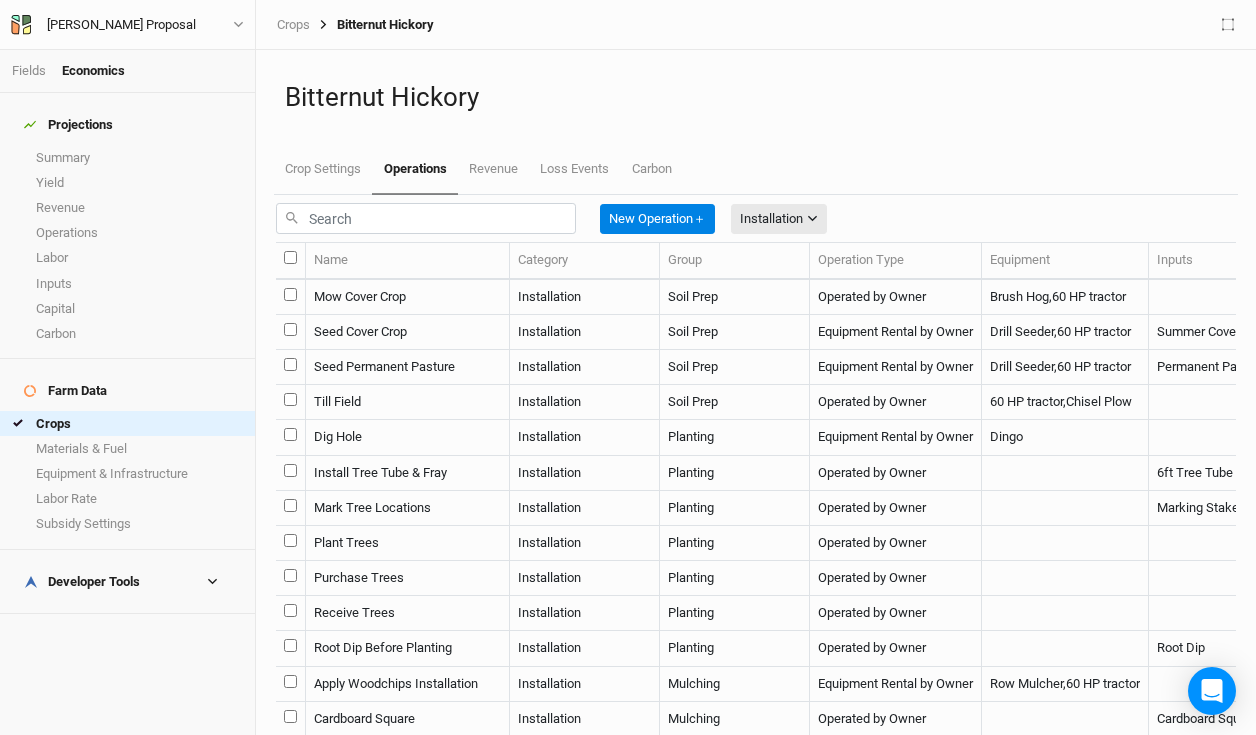 click at bounding box center [290, 294] 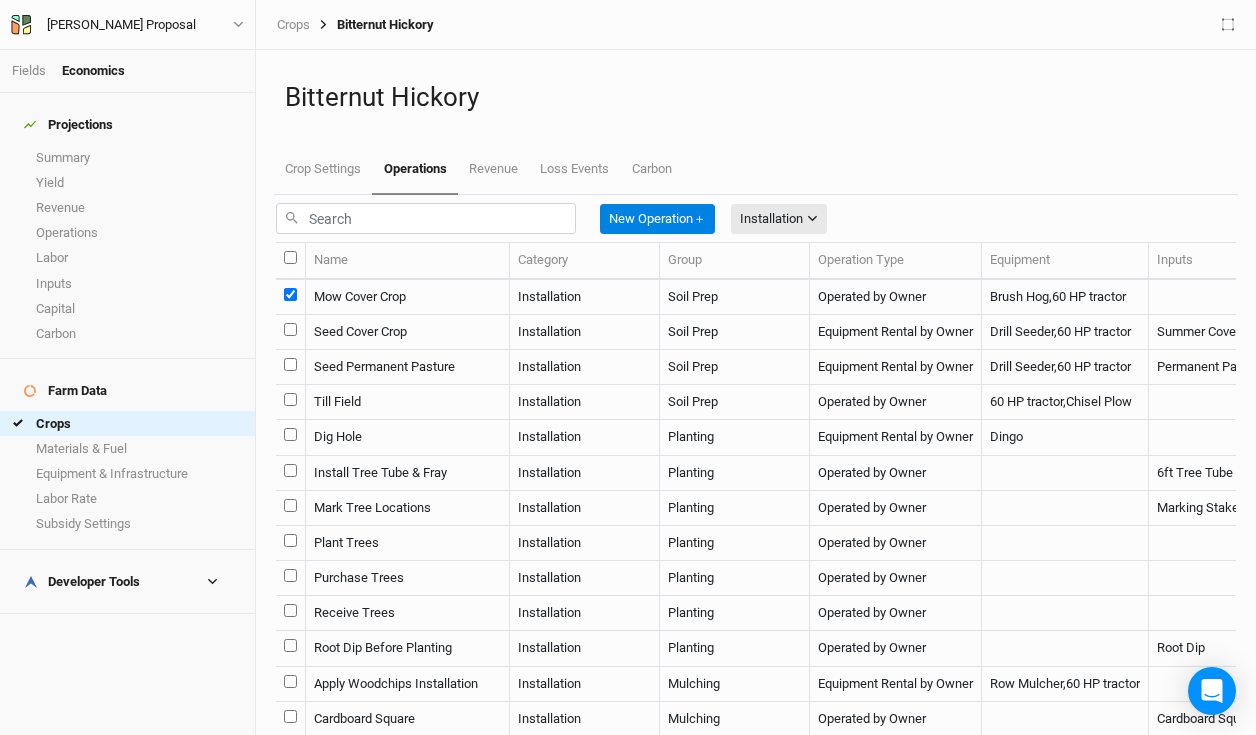 checkbox on "true" 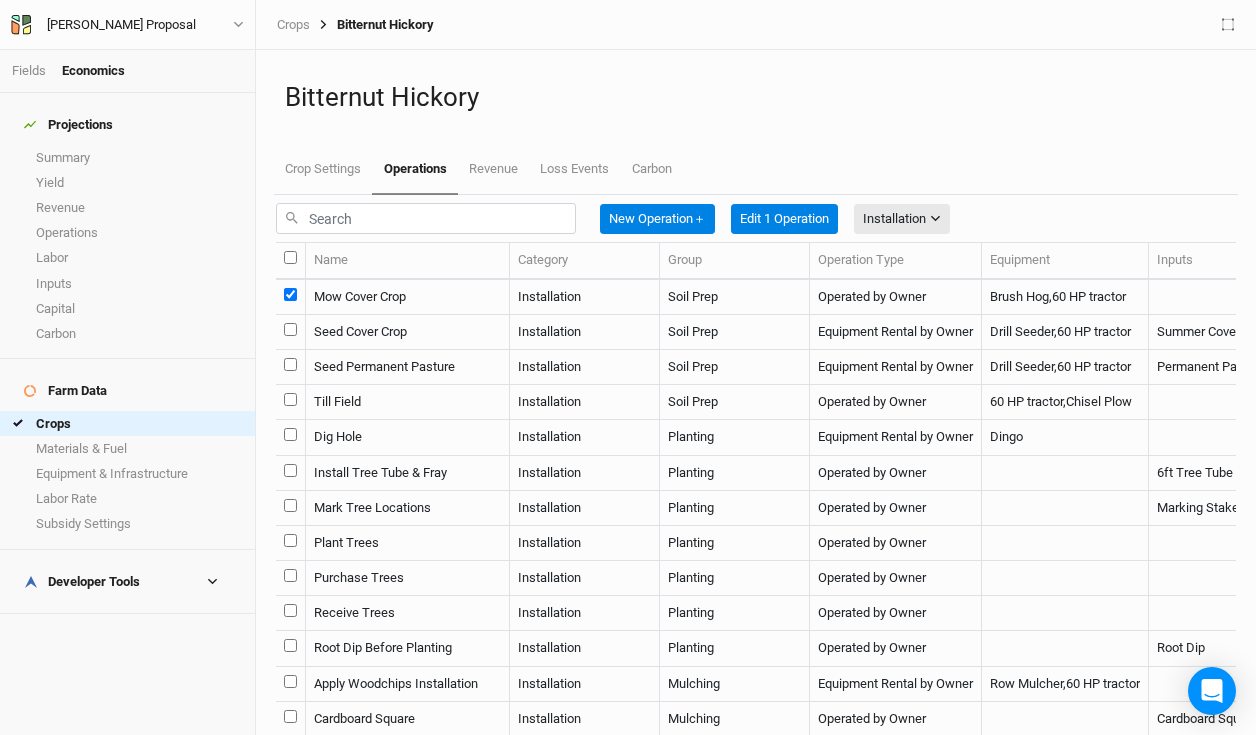 click at bounding box center (291, 332) 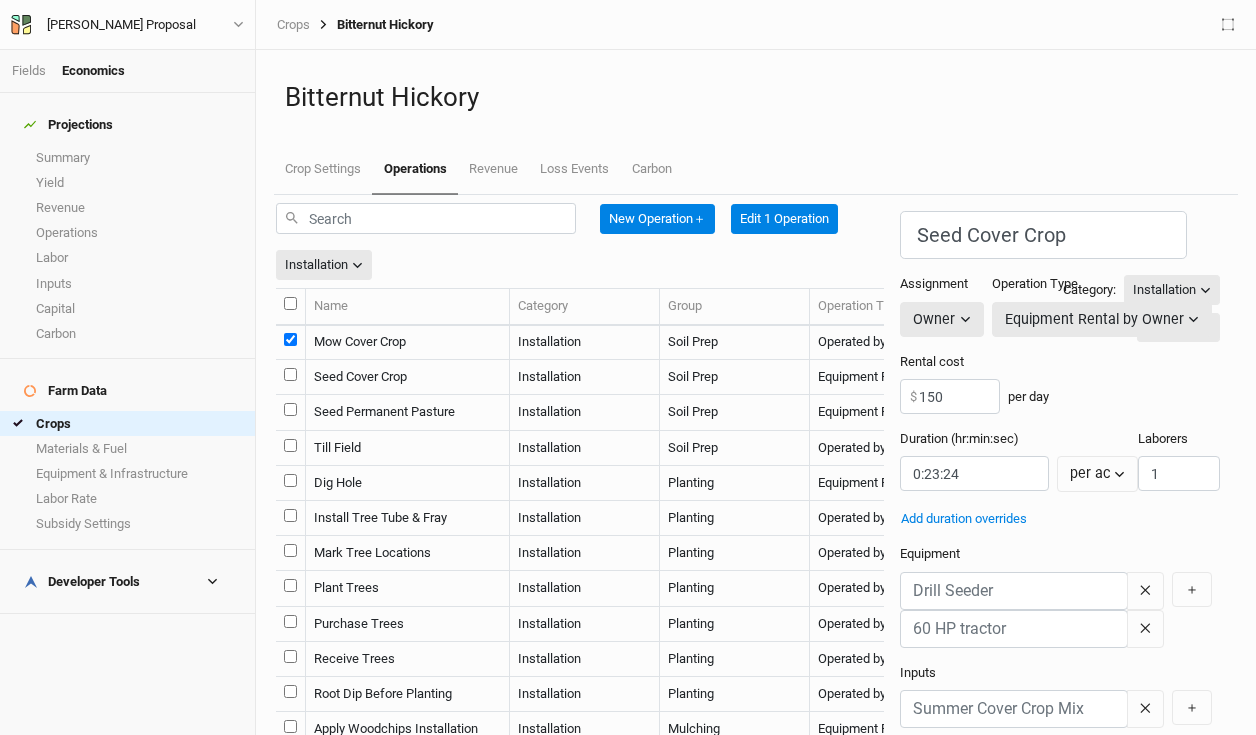 click at bounding box center (290, 374) 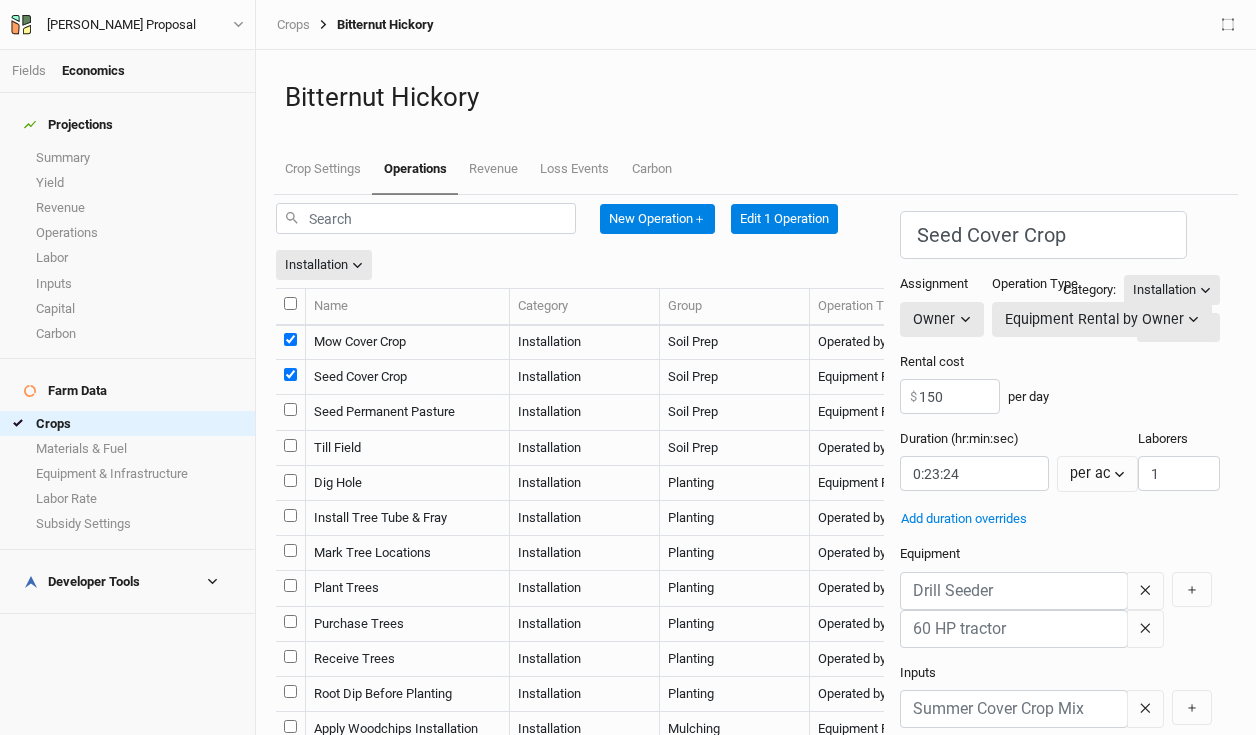 checkbox on "true" 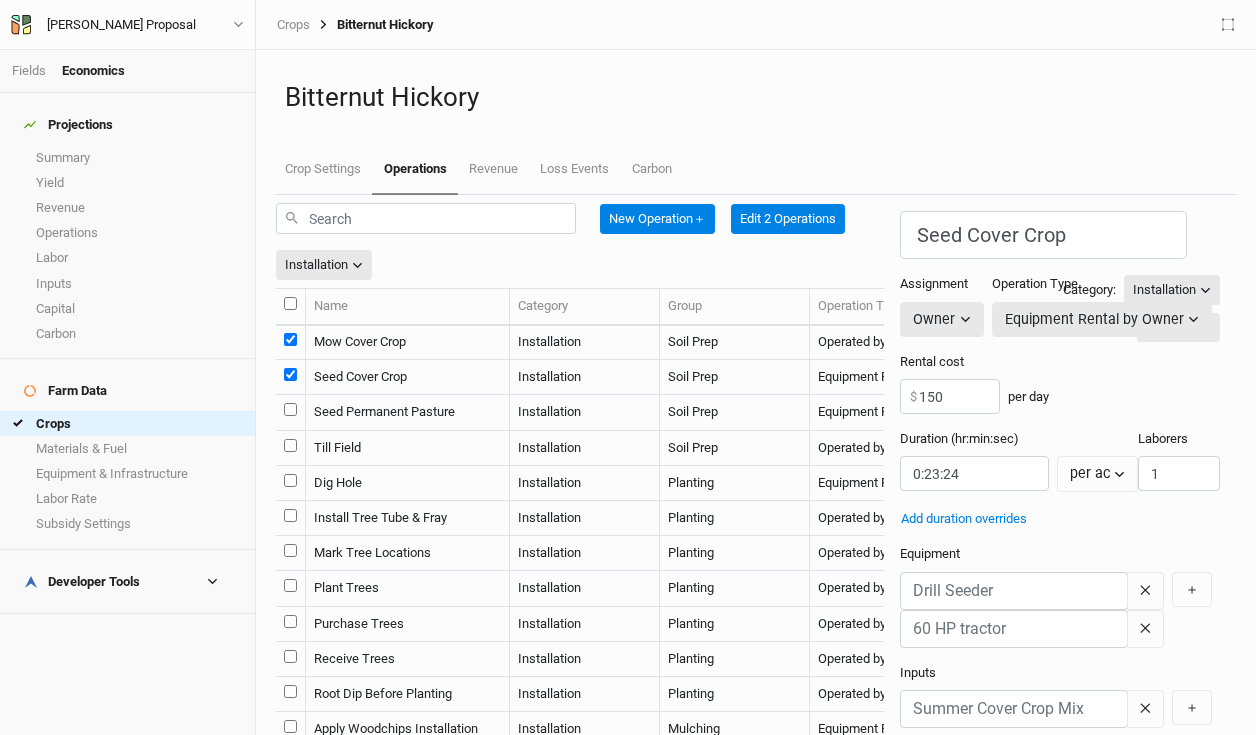 click at bounding box center (290, 409) 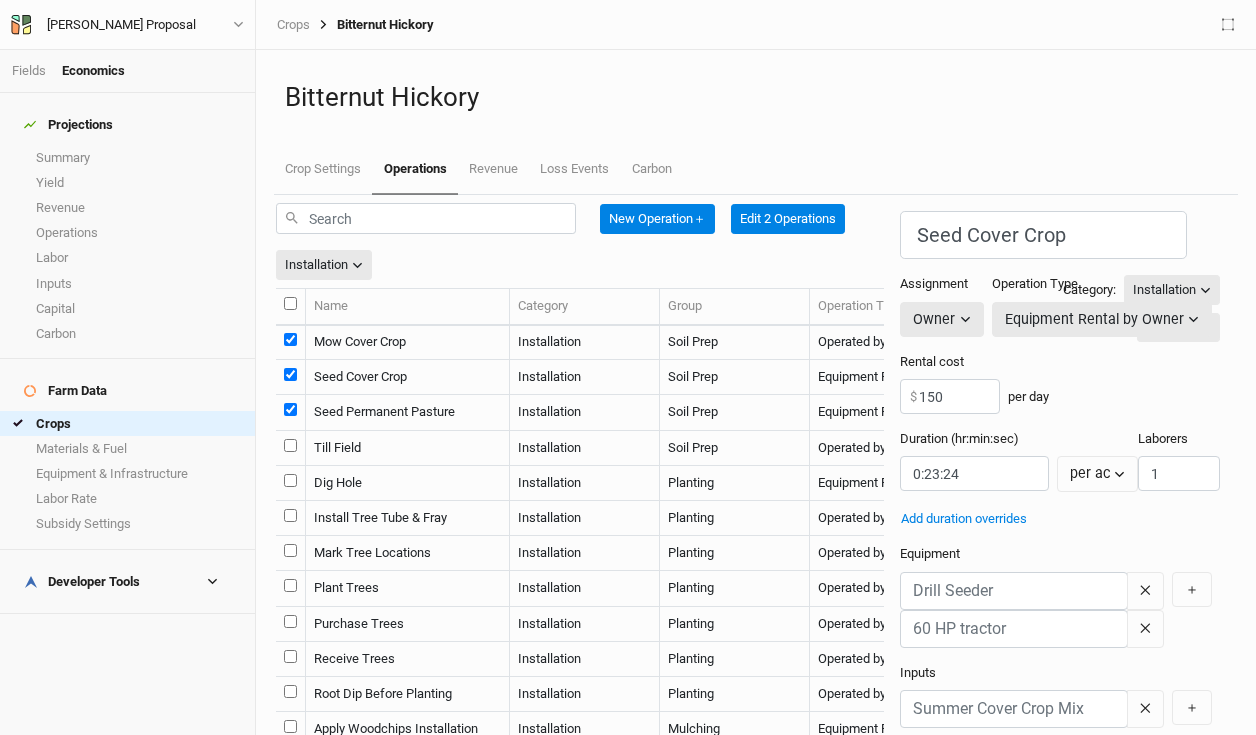 checkbox on "true" 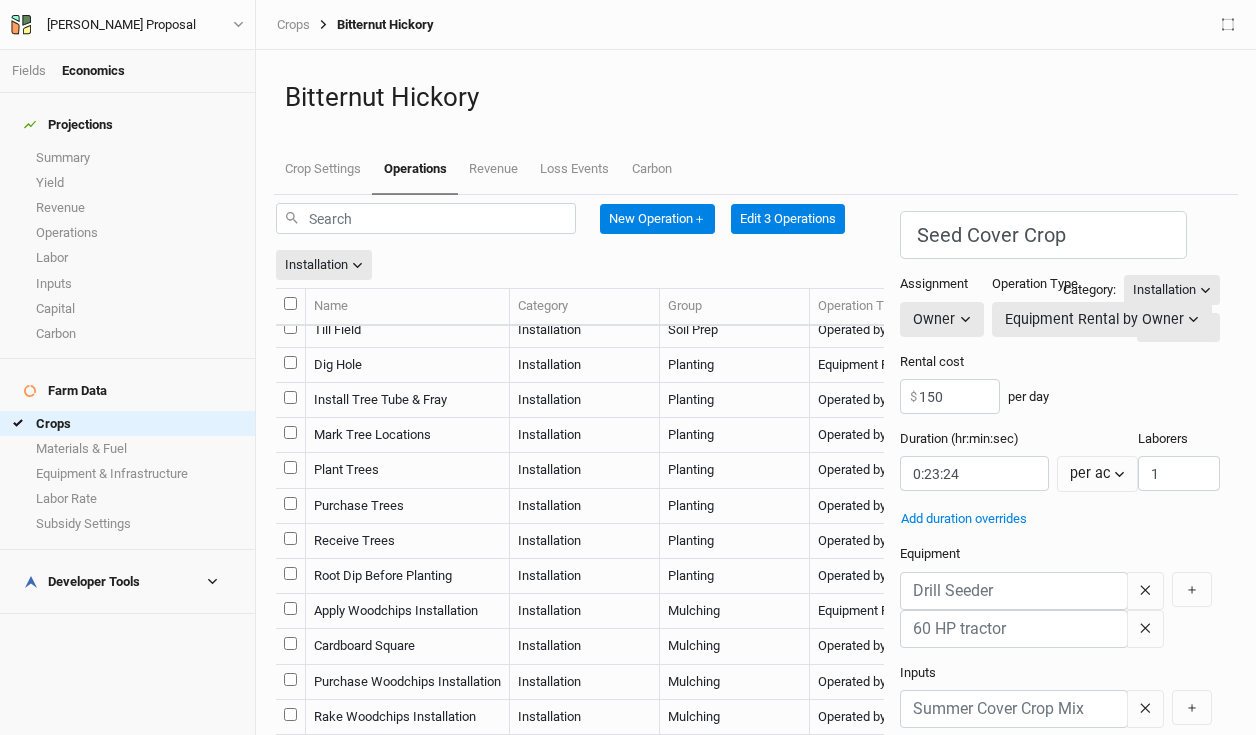 scroll, scrollTop: 119, scrollLeft: 0, axis: vertical 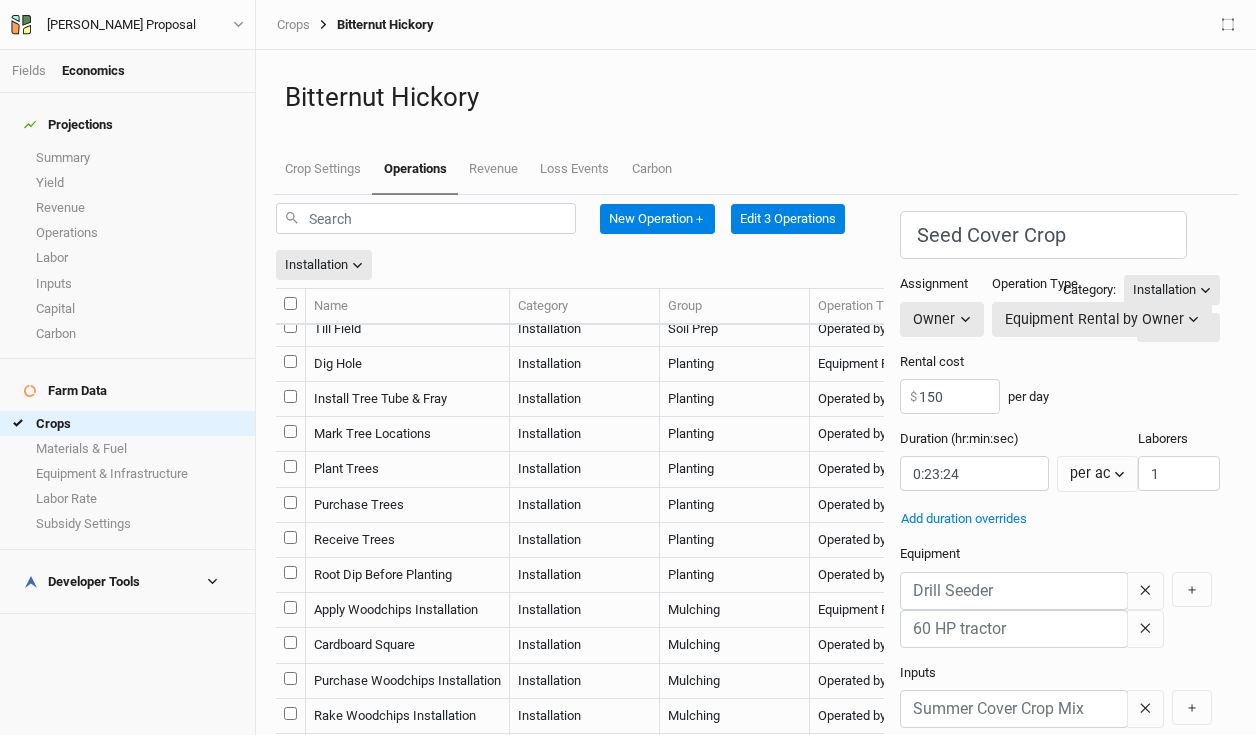 click at bounding box center [290, 326] 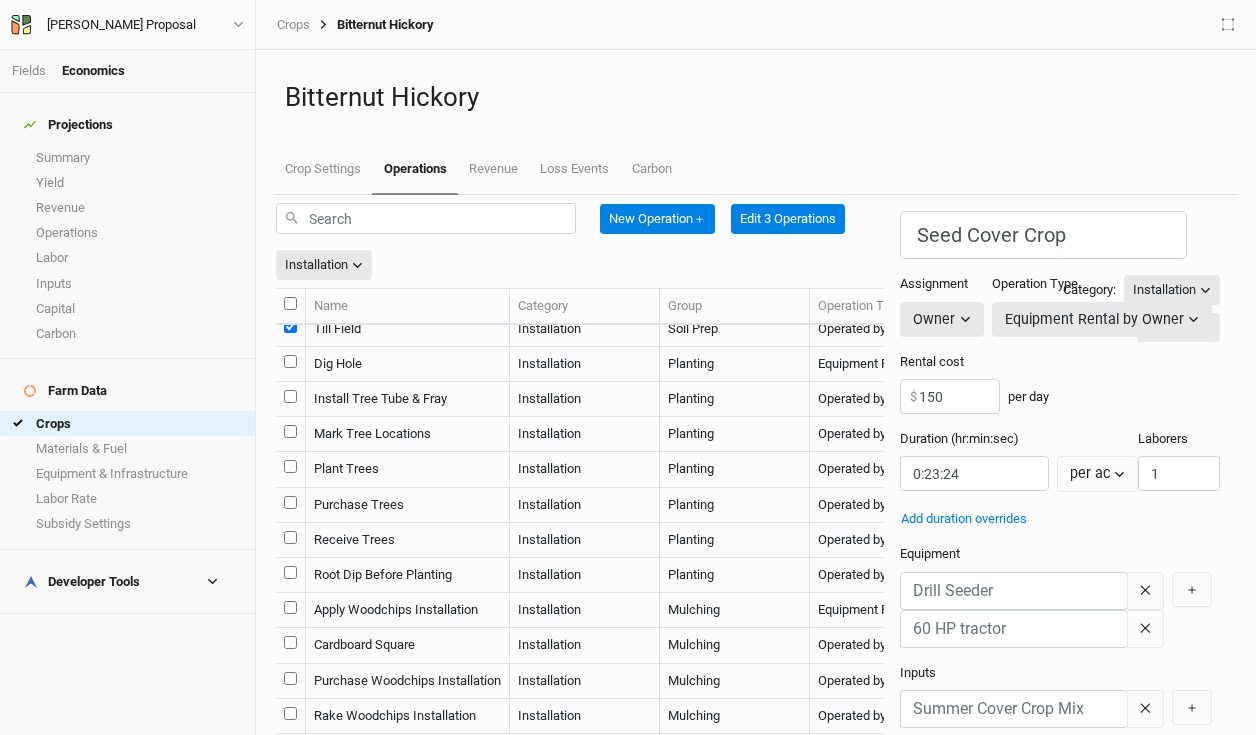 checkbox on "true" 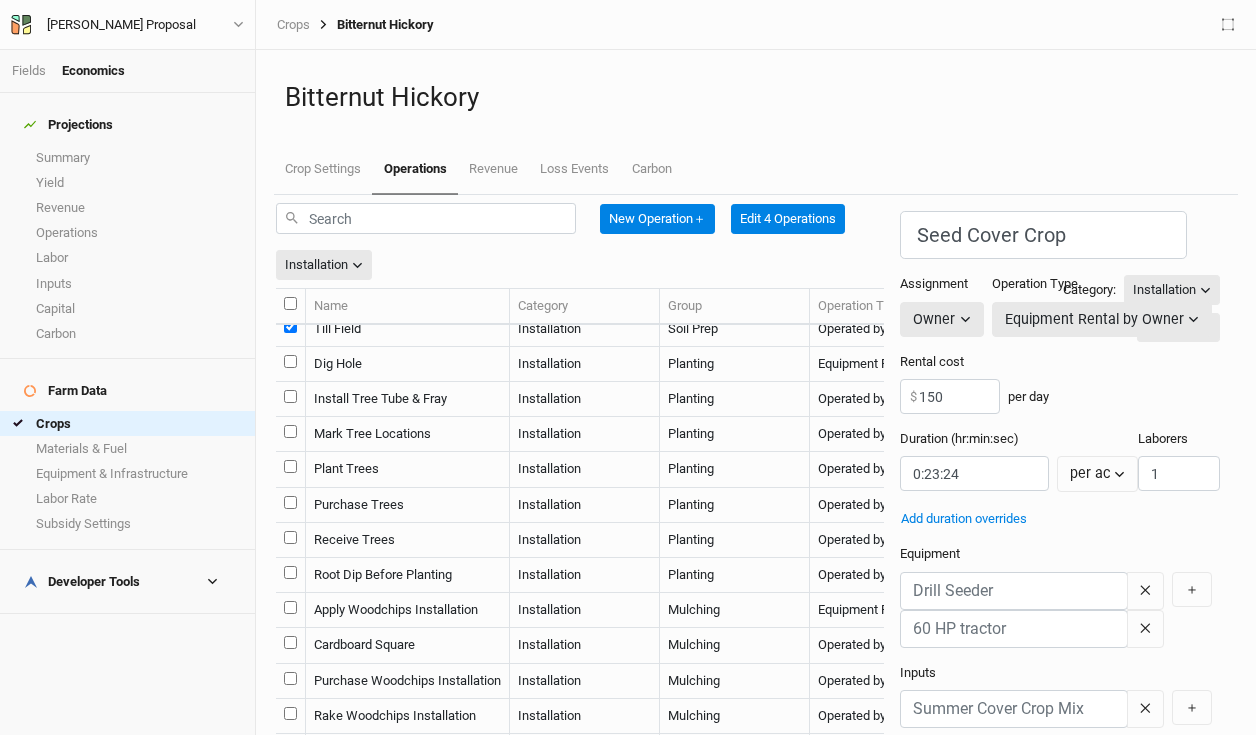 click at bounding box center [290, 361] 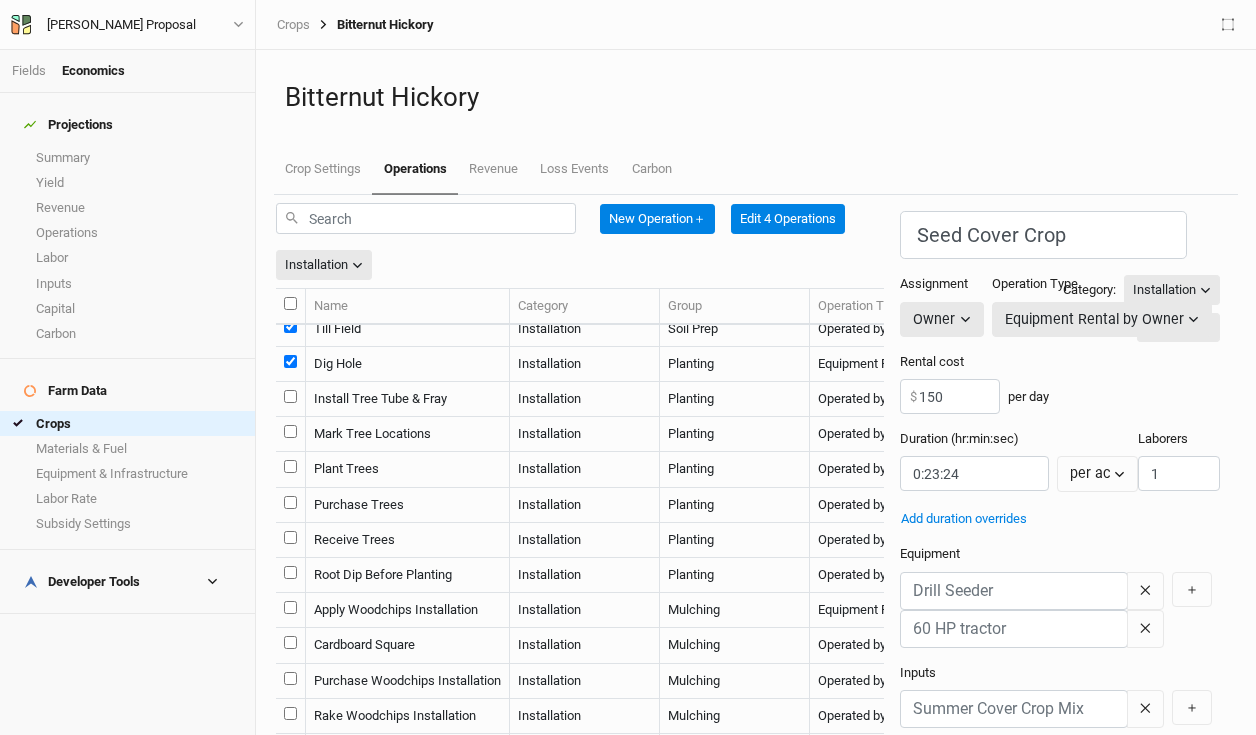 checkbox on "true" 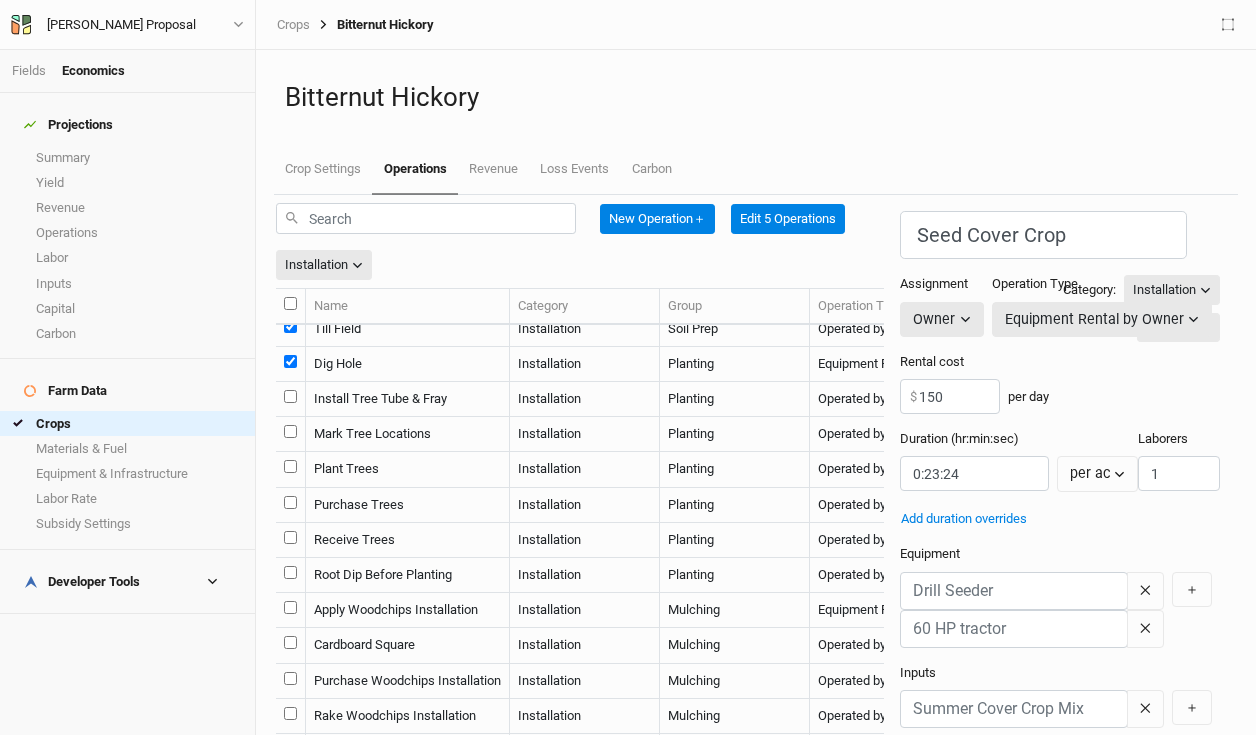 click at bounding box center [290, 396] 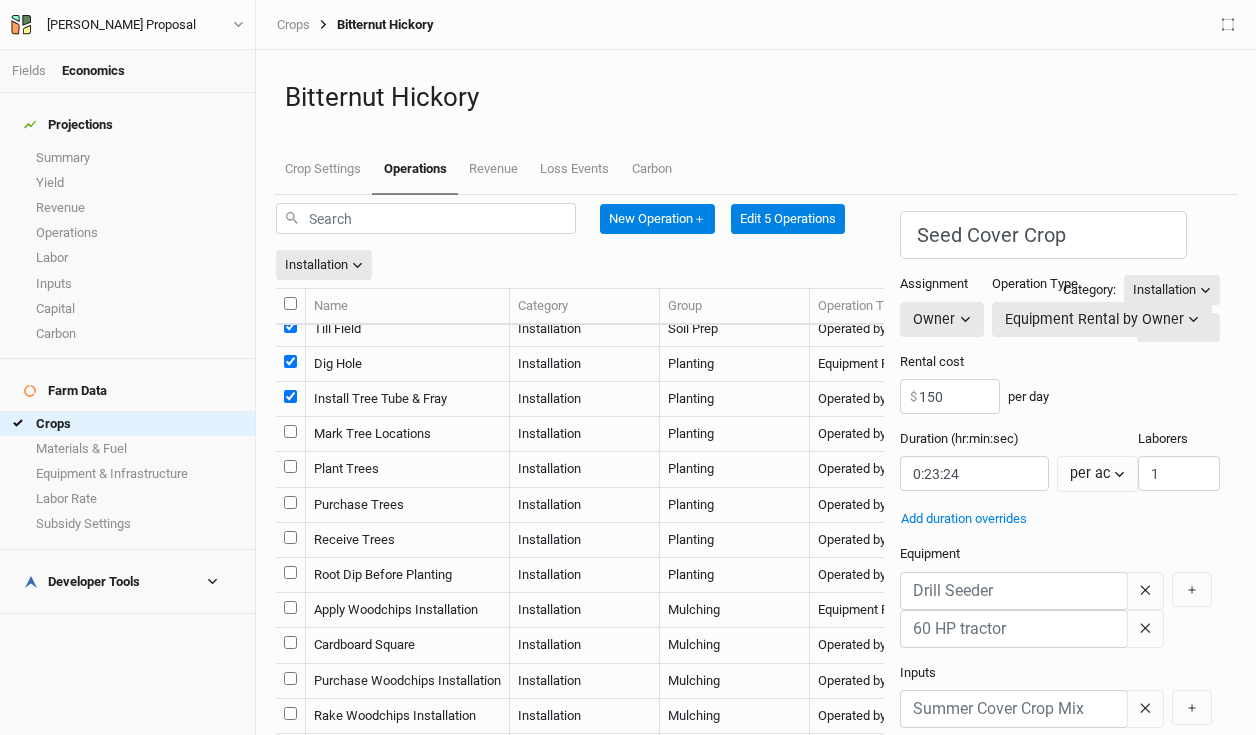 checkbox on "true" 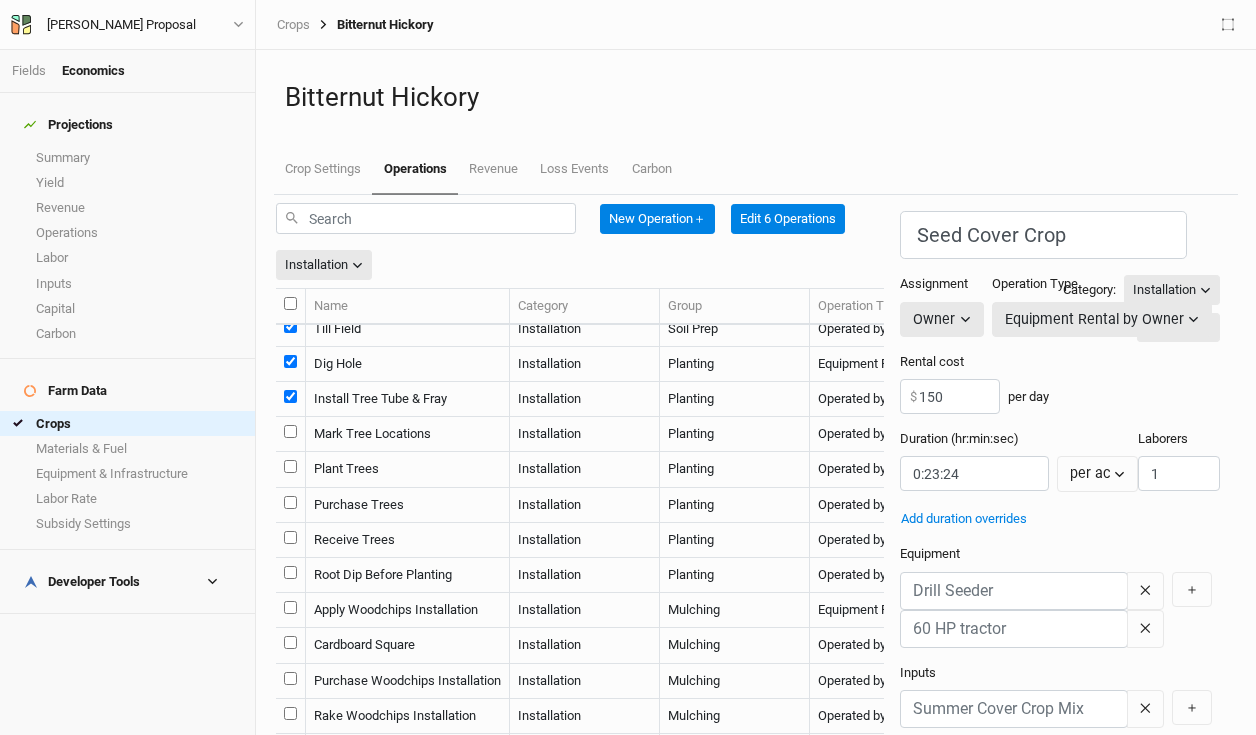 click at bounding box center [290, 431] 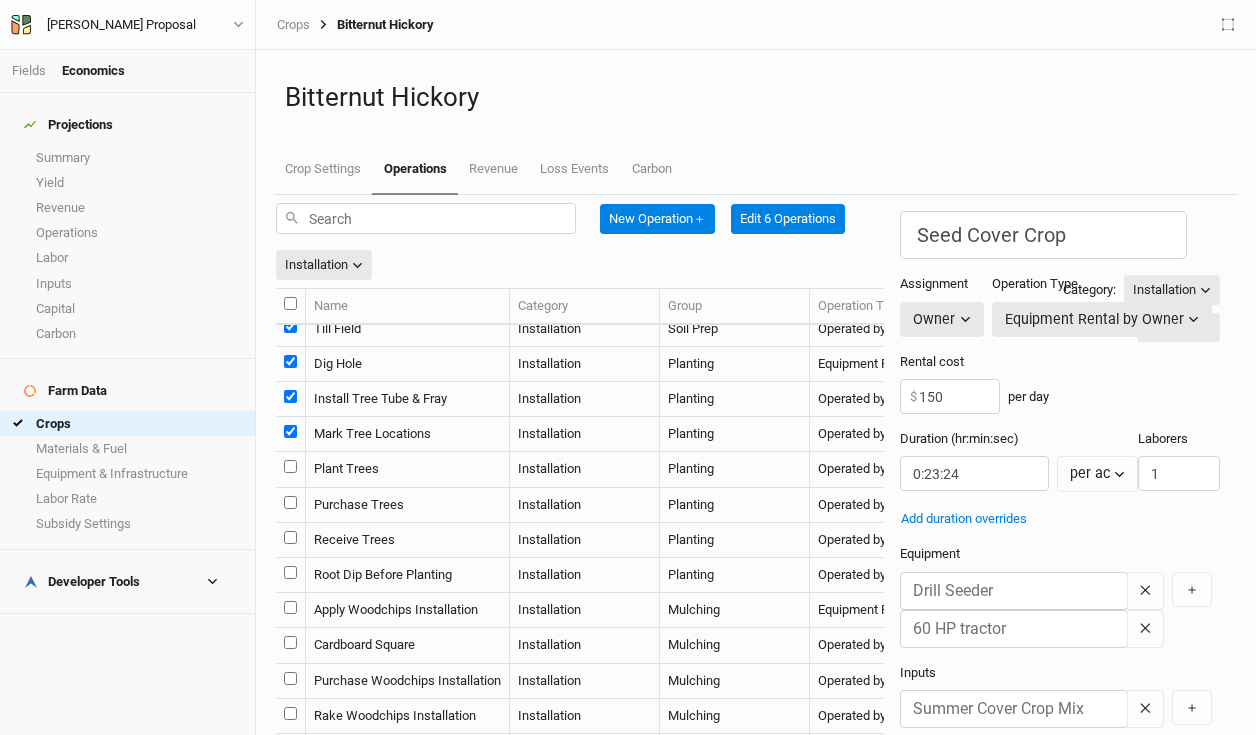 checkbox on "true" 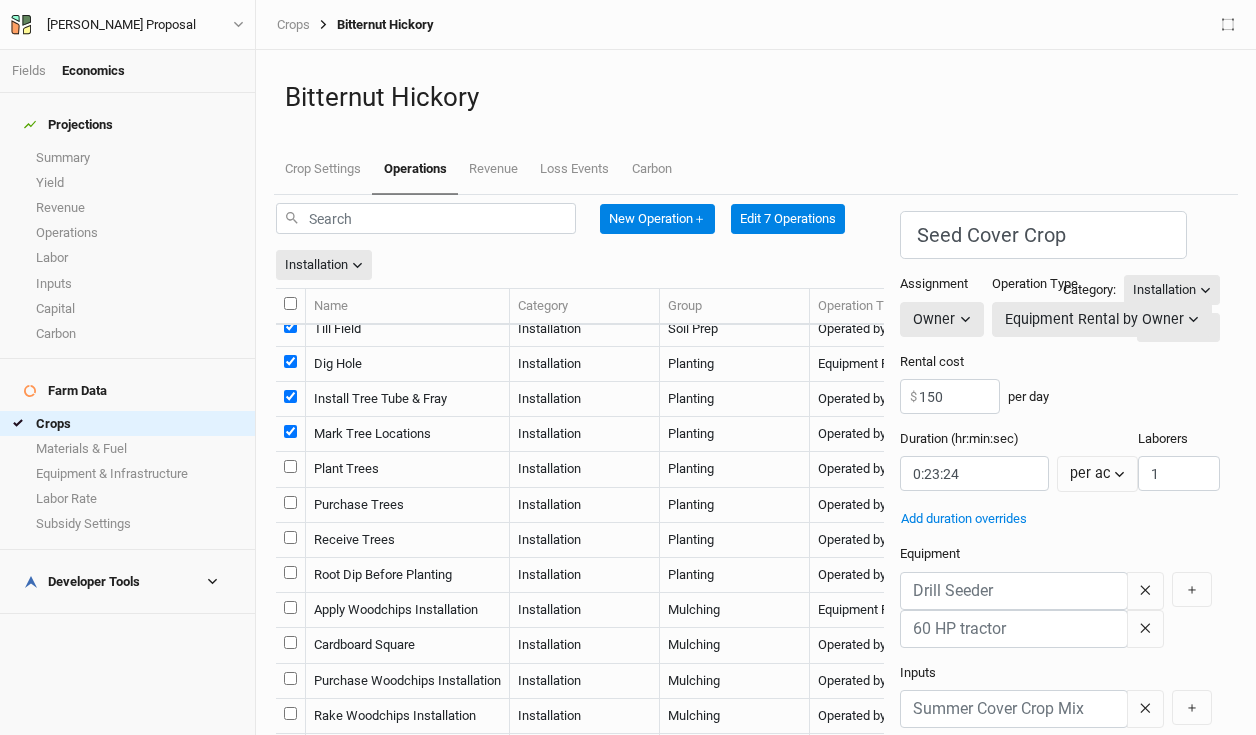 click at bounding box center [290, 466] 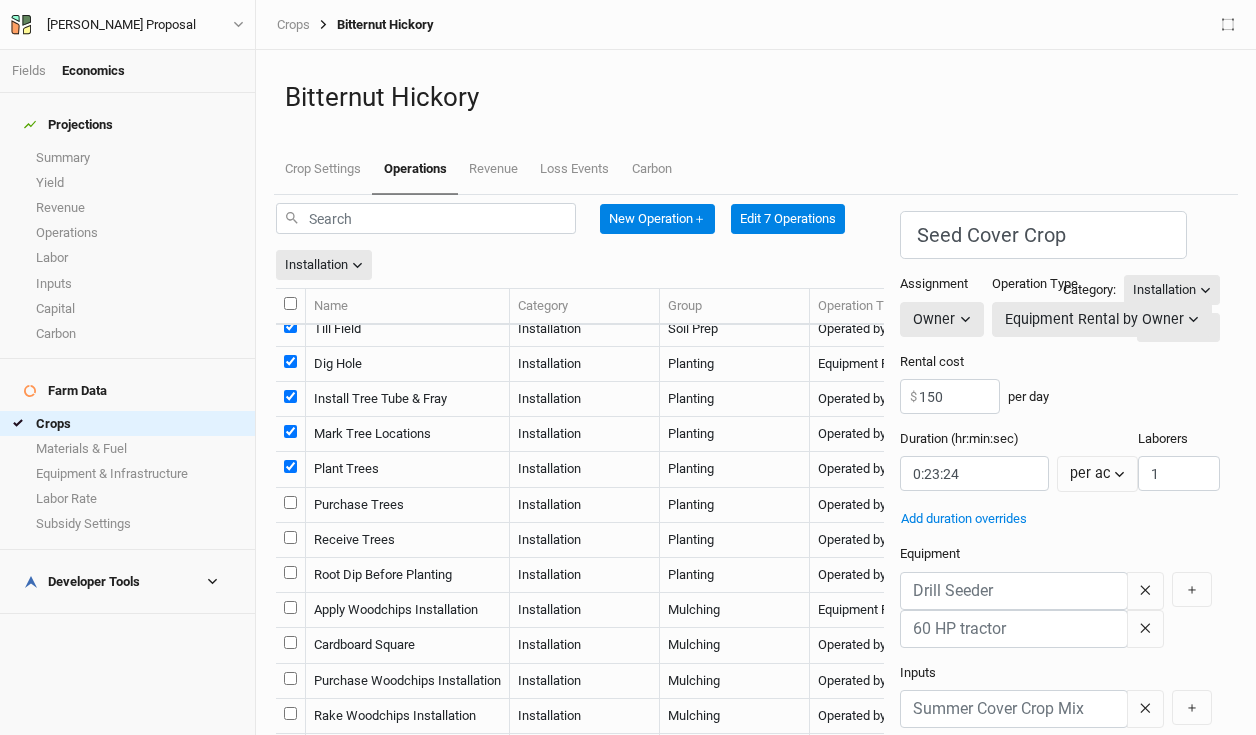 checkbox on "true" 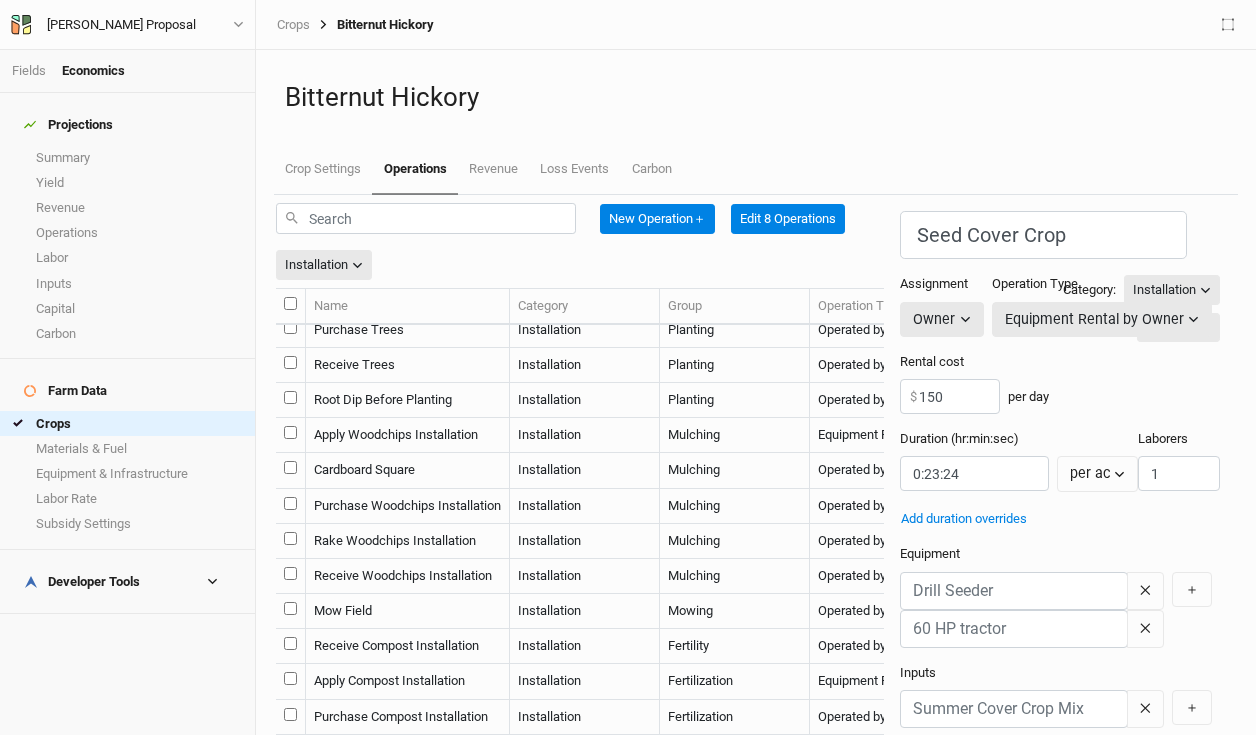 scroll, scrollTop: 595, scrollLeft: 0, axis: vertical 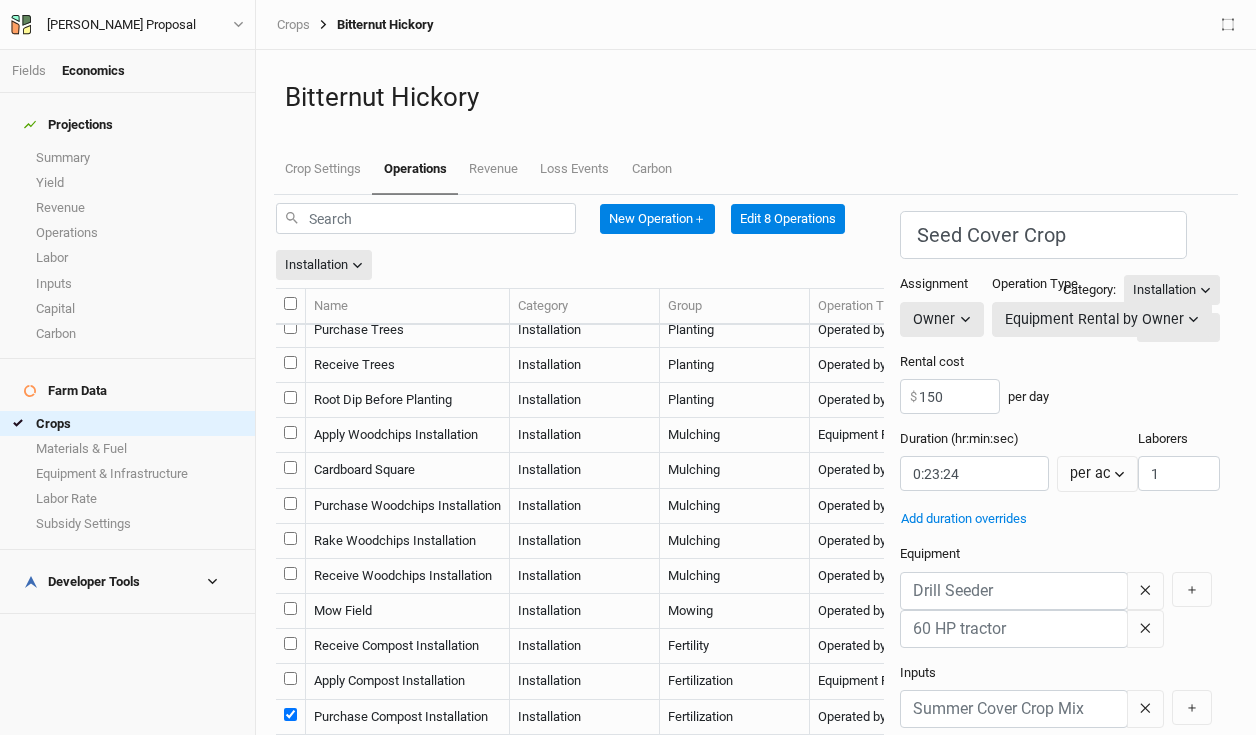 checkbox on "true" 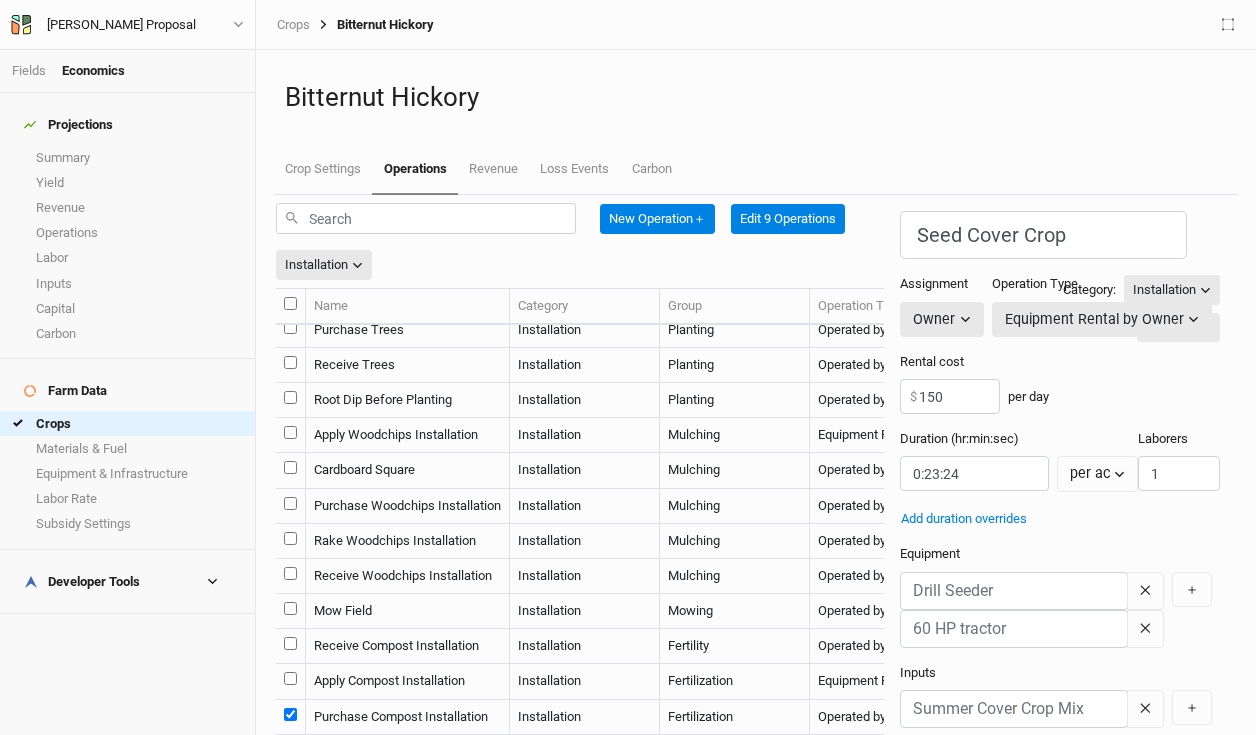 click at bounding box center (291, 681) 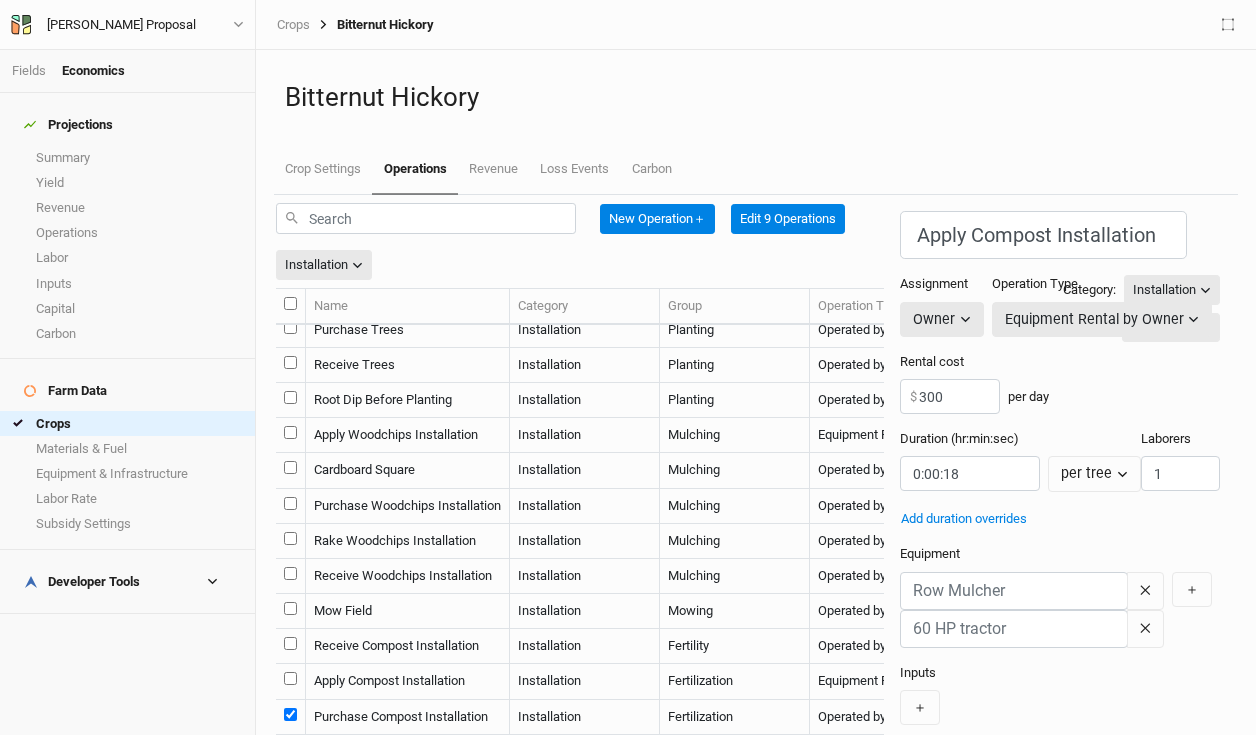 click at bounding box center [290, 643] 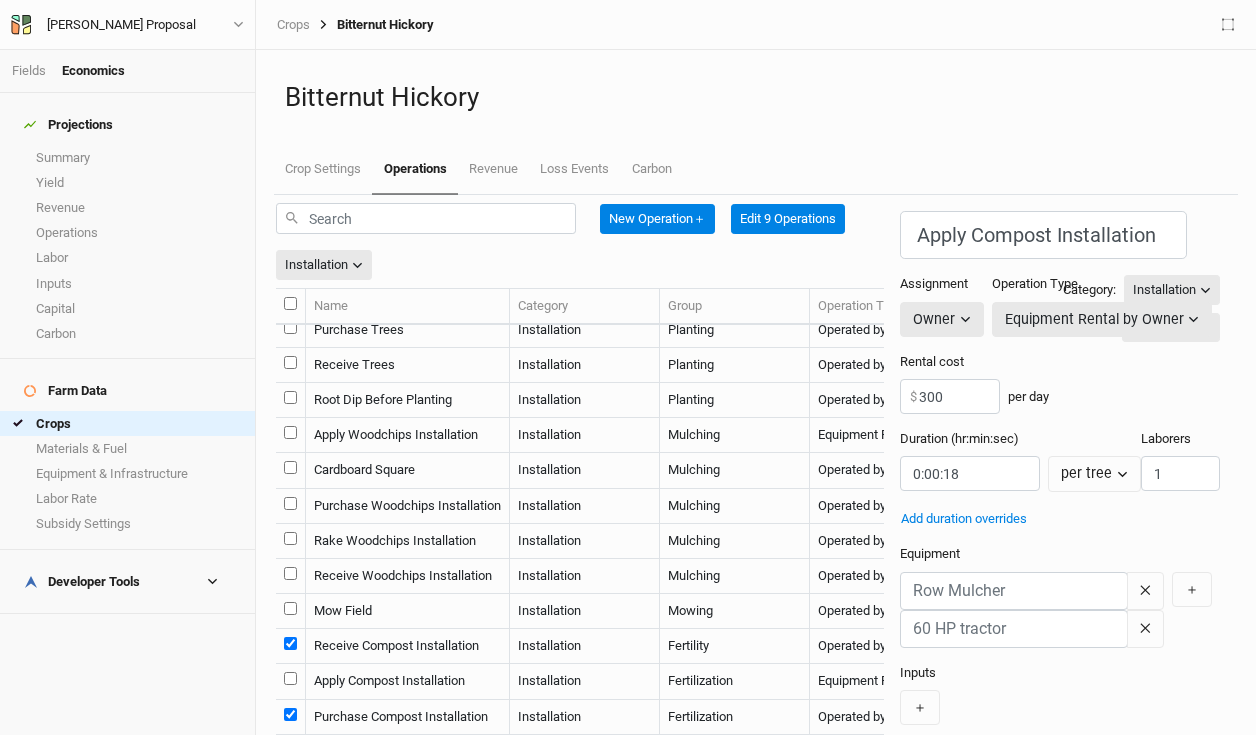 checkbox on "true" 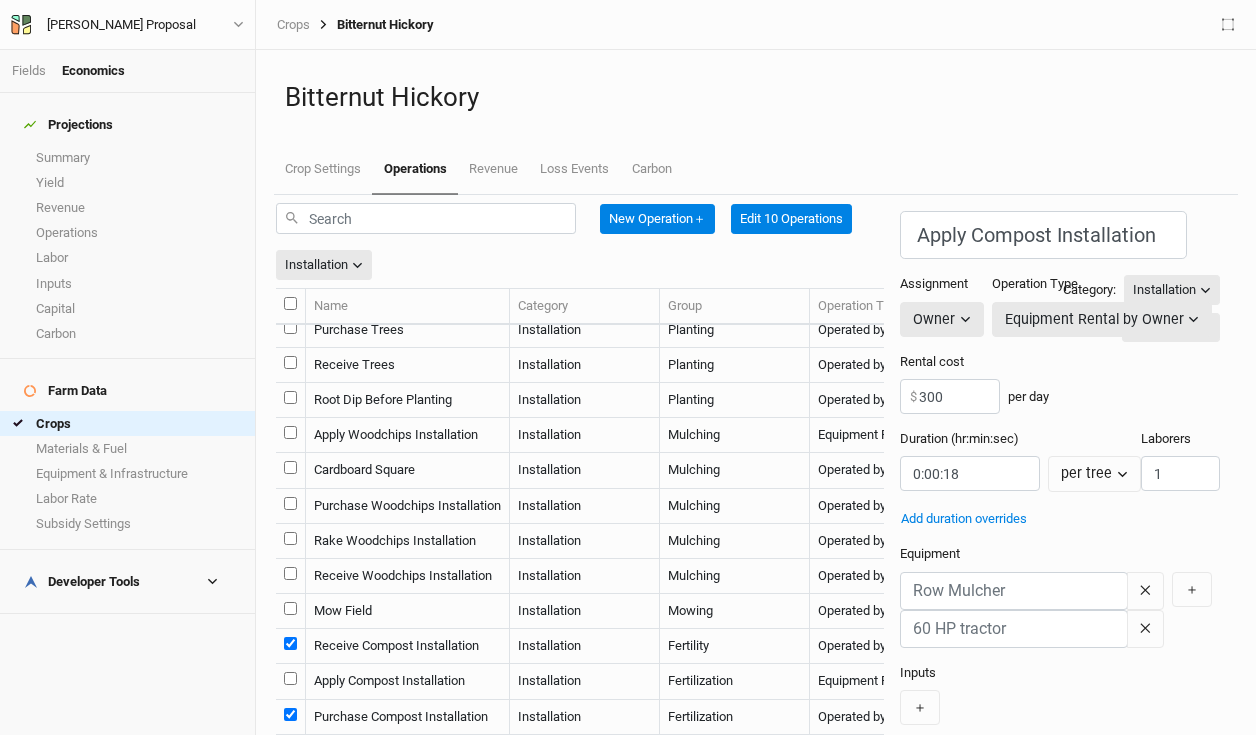 click at bounding box center (291, 611) 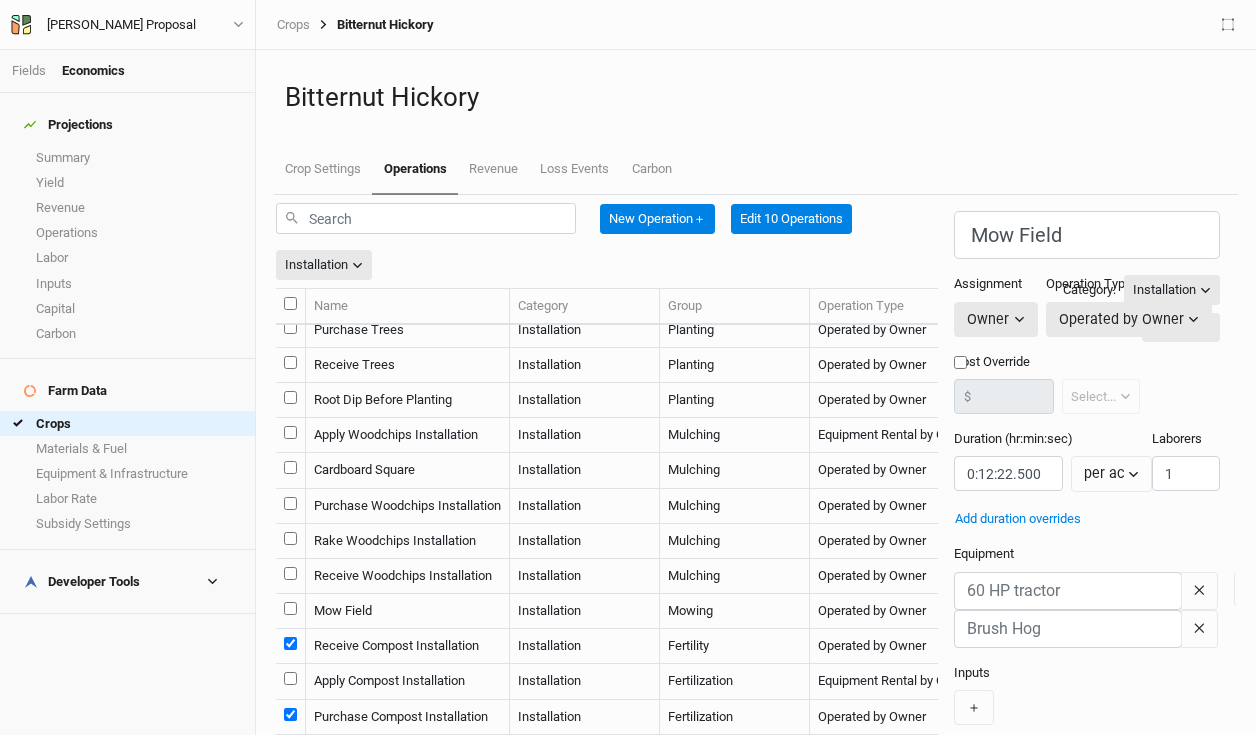 click at bounding box center [290, 678] 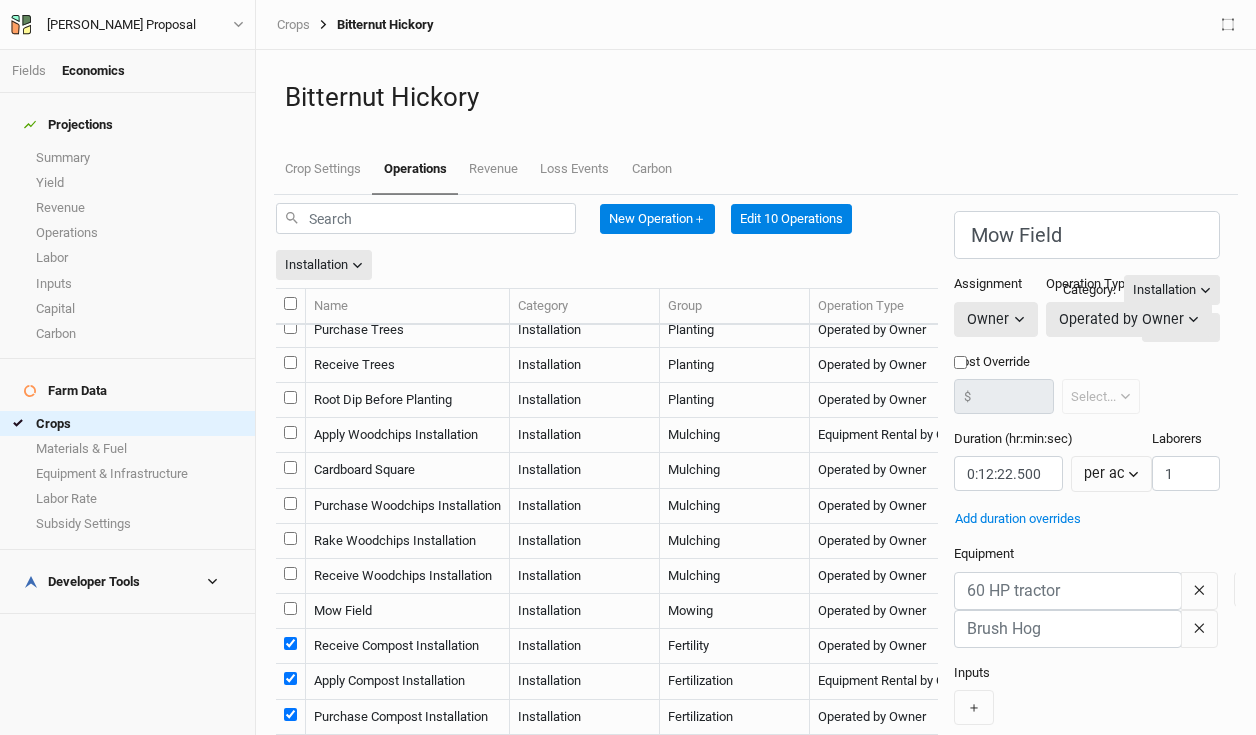 checkbox on "true" 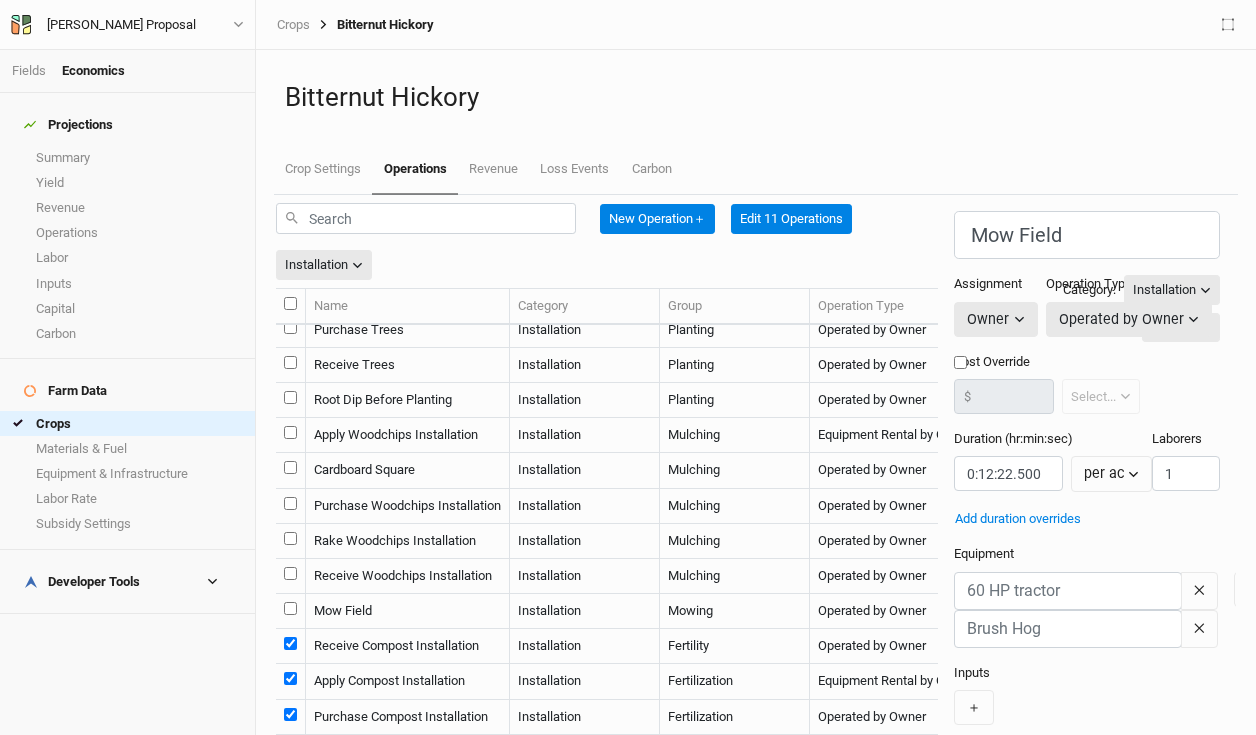 click at bounding box center (290, 608) 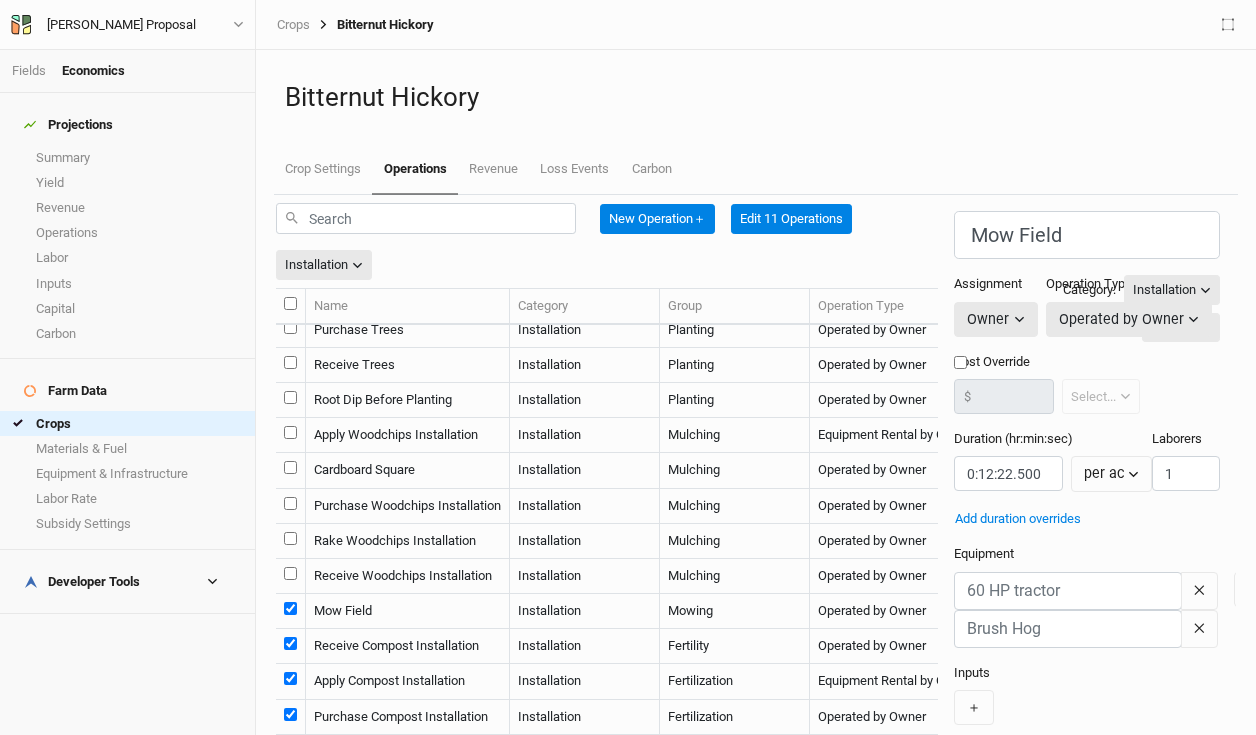 checkbox on "true" 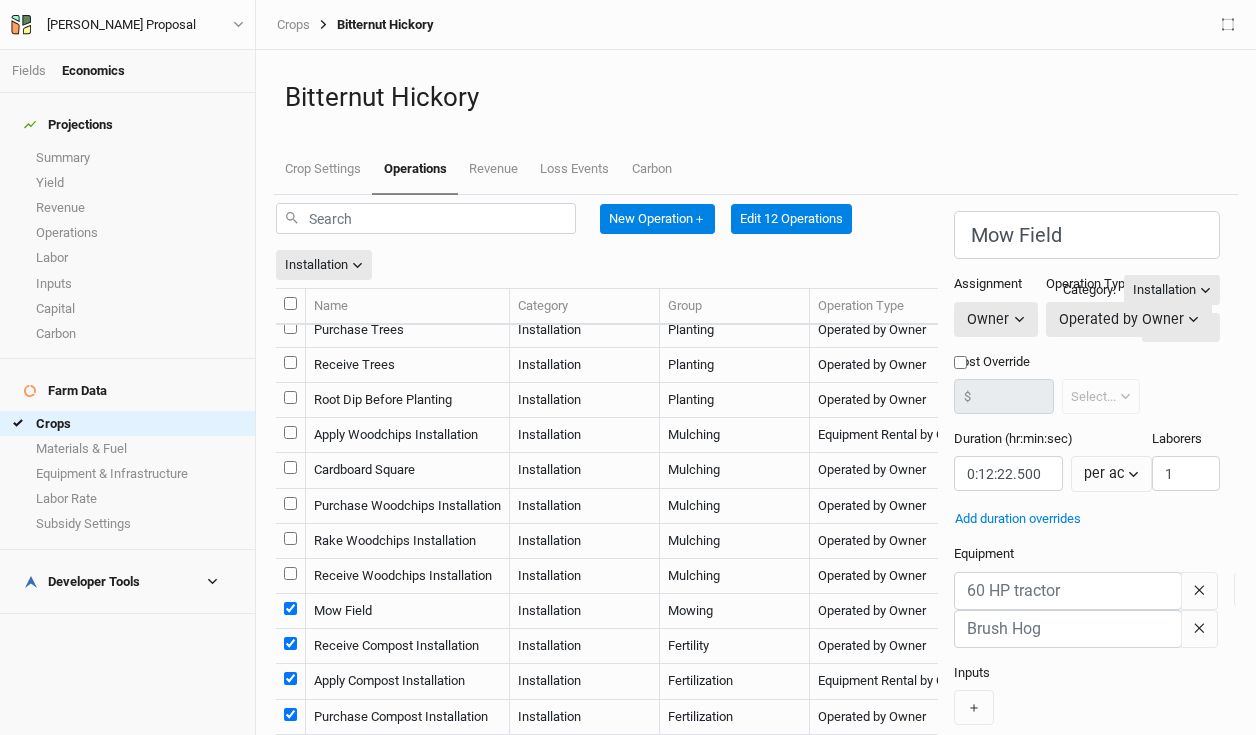 click at bounding box center [290, 573] 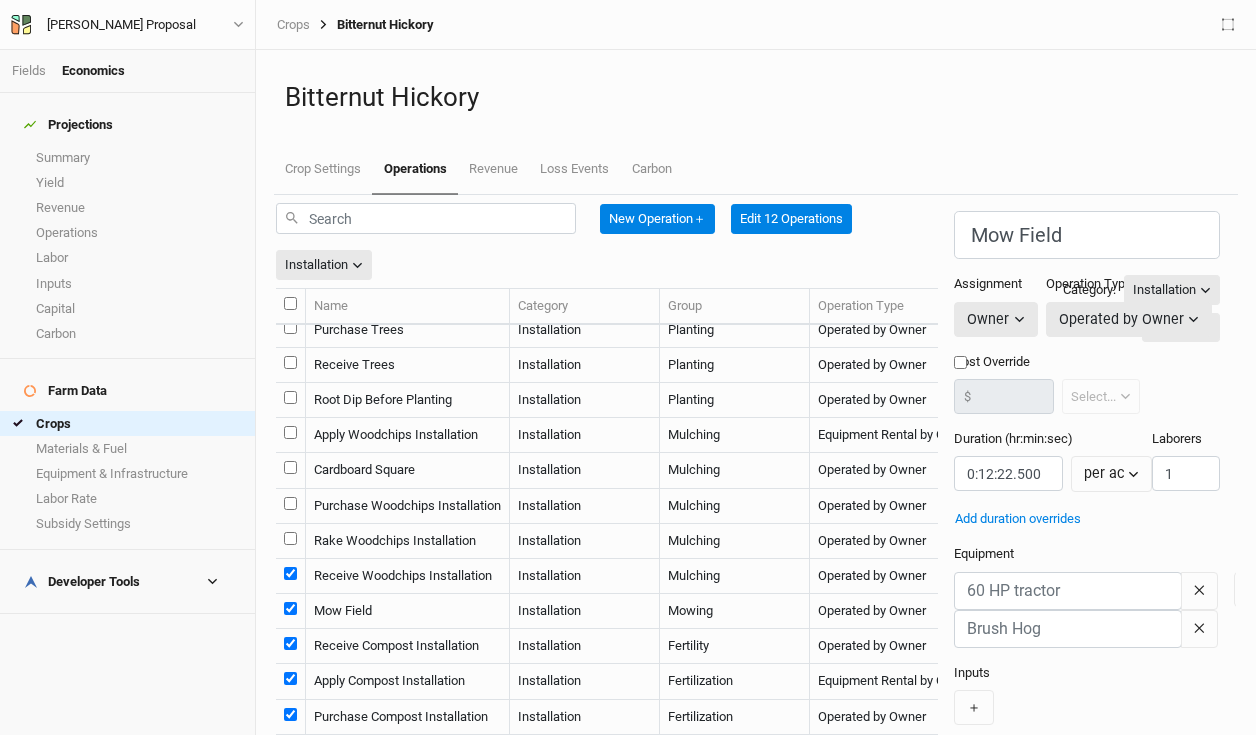 checkbox on "true" 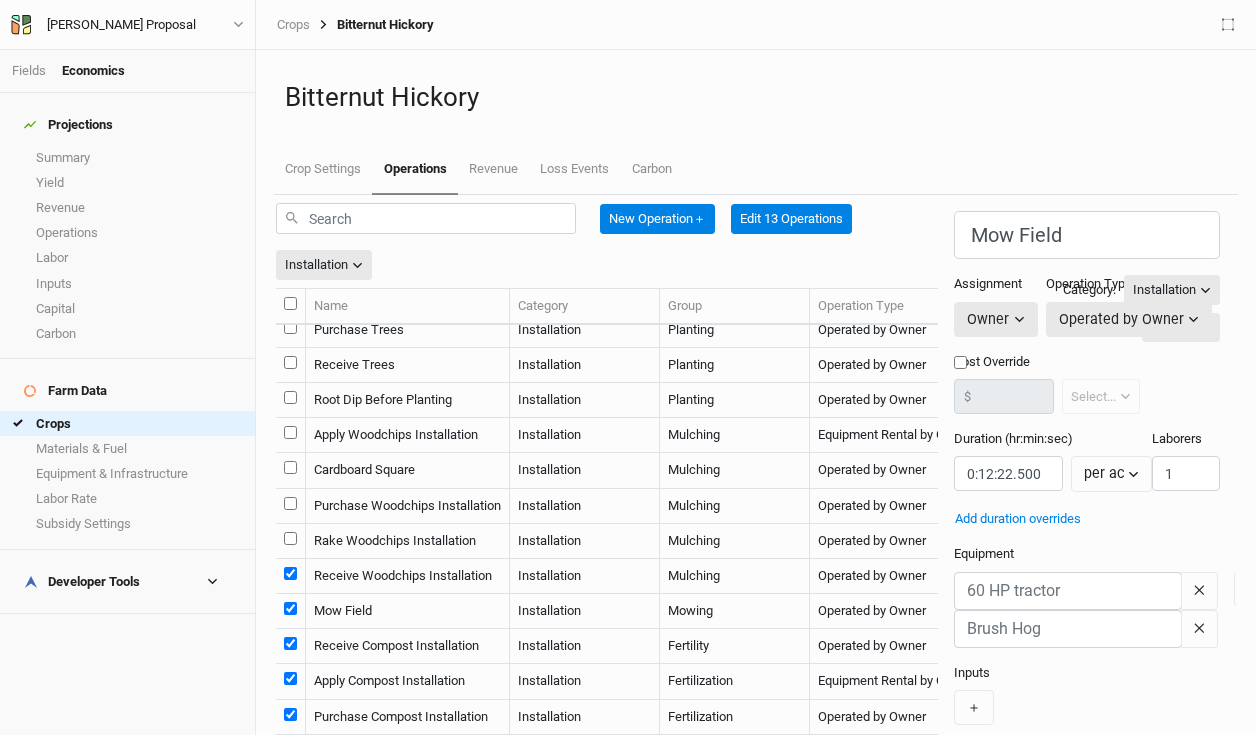click at bounding box center [290, 538] 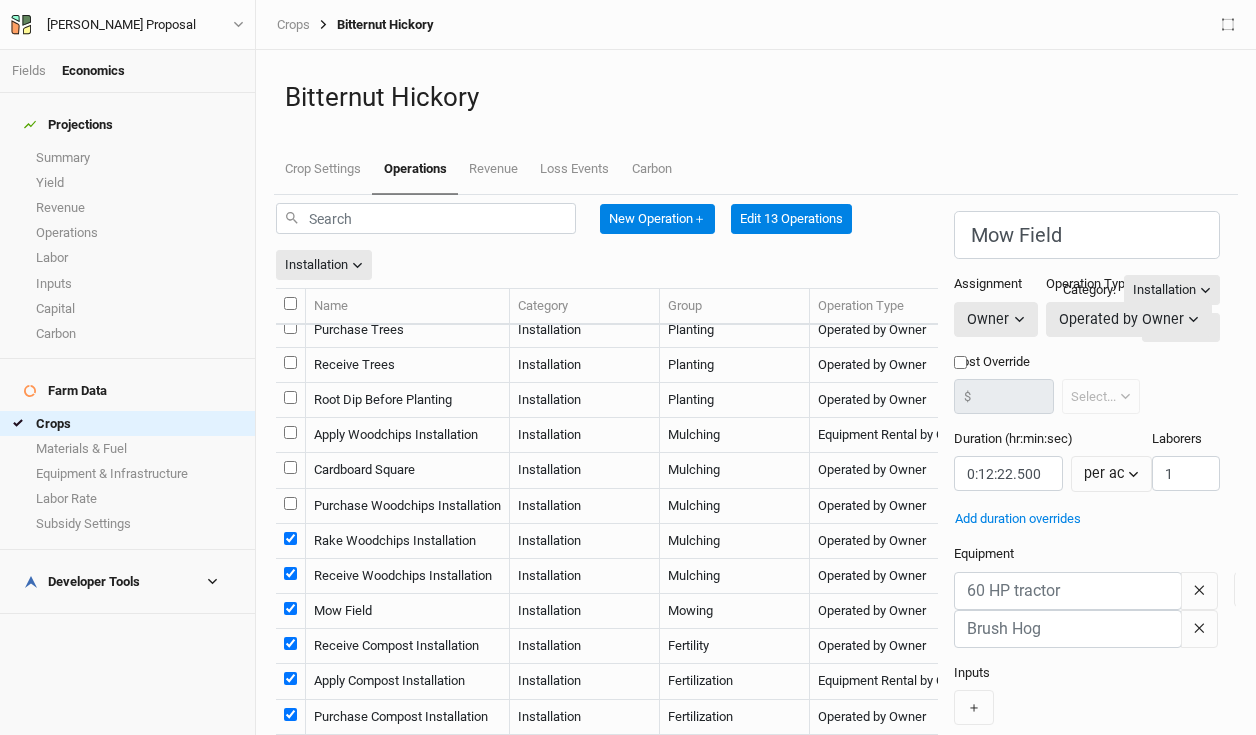 checkbox on "true" 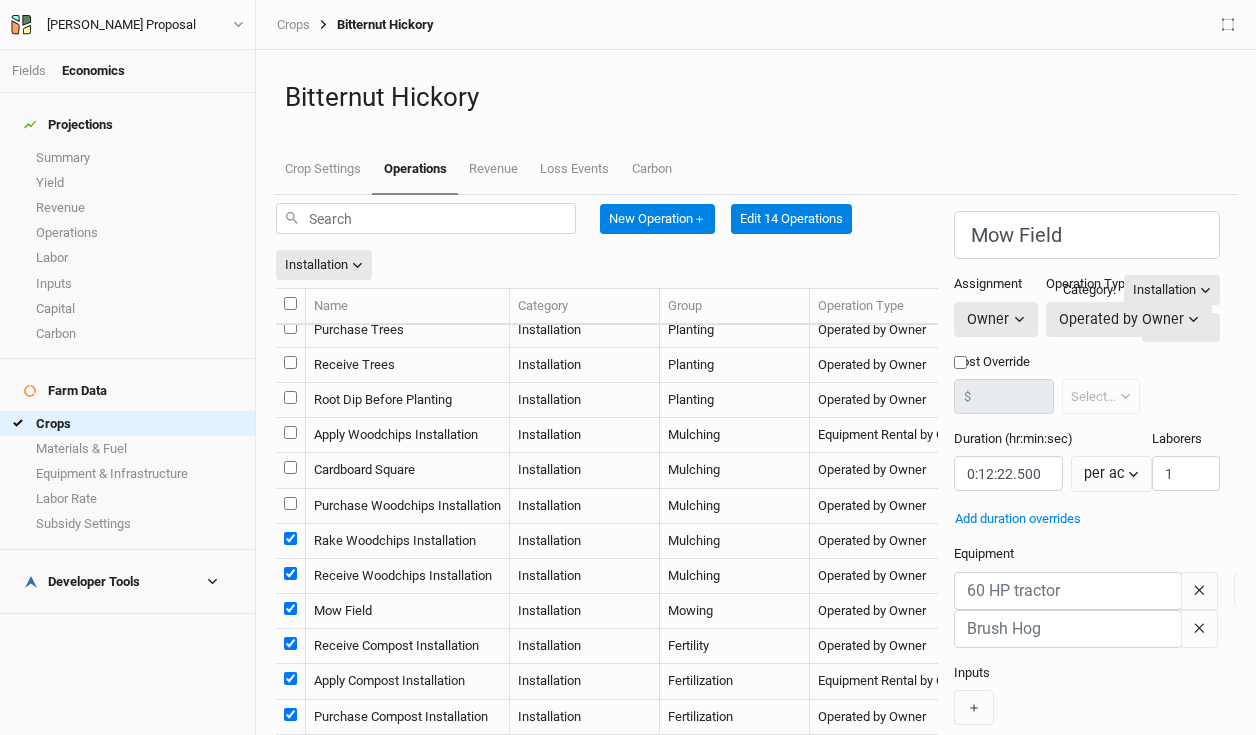 click at bounding box center (290, 503) 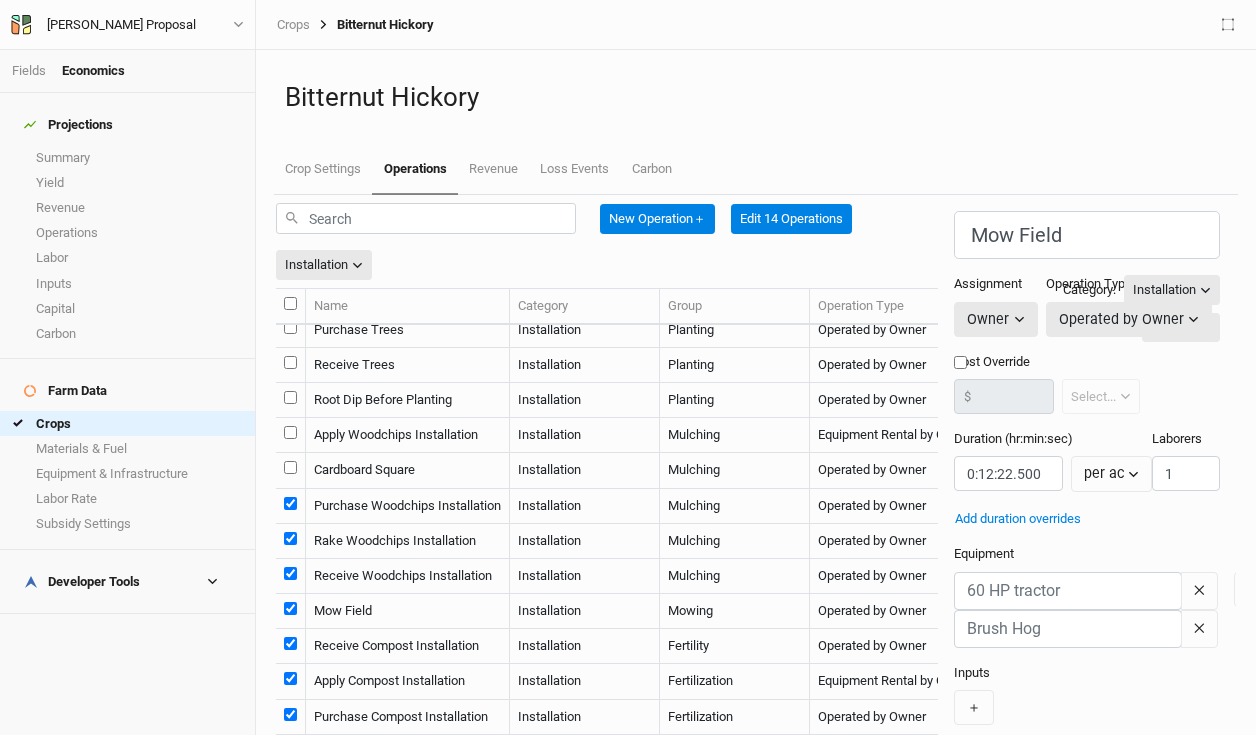 checkbox on "true" 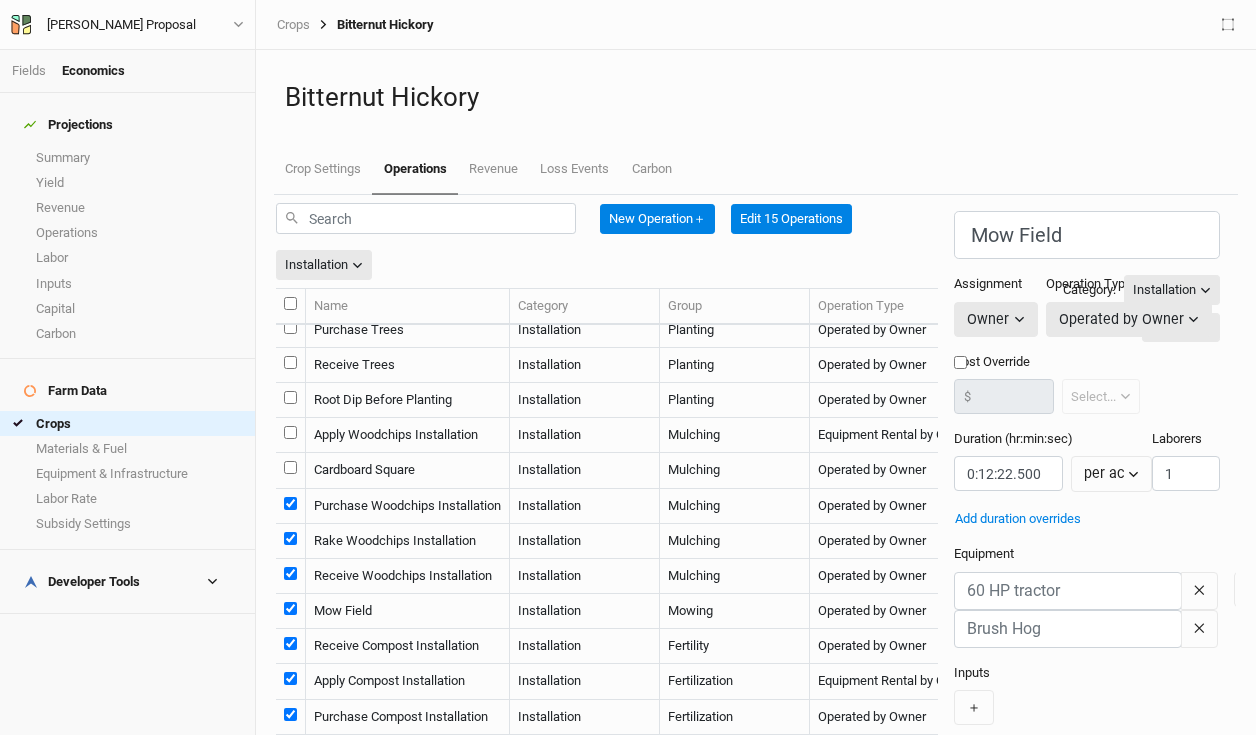 scroll, scrollTop: 360, scrollLeft: 0, axis: vertical 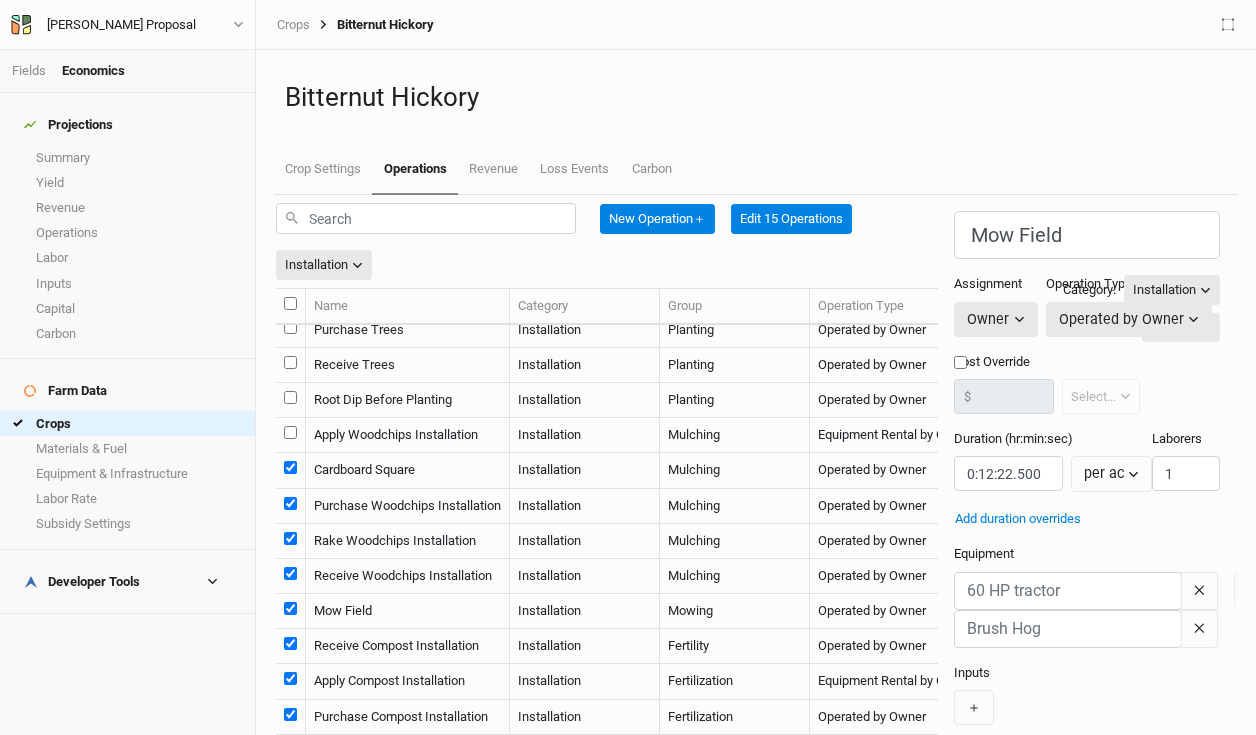 checkbox on "true" 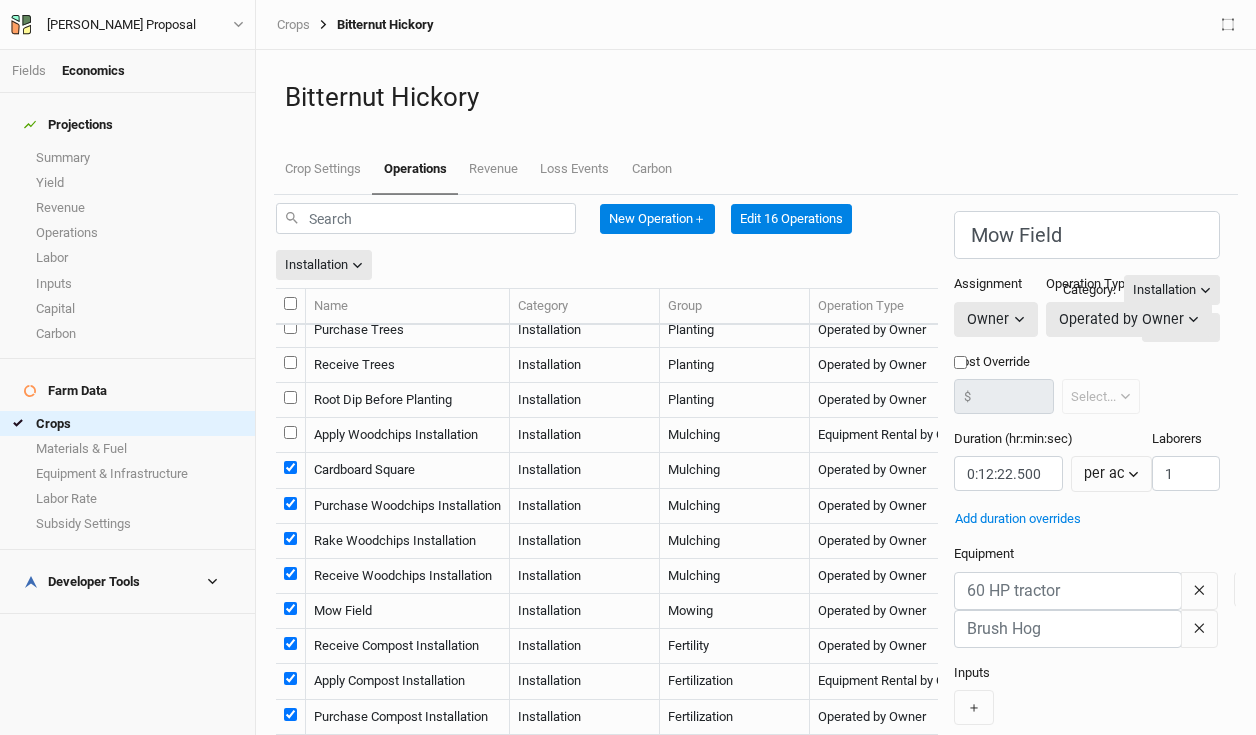 click at bounding box center [290, 432] 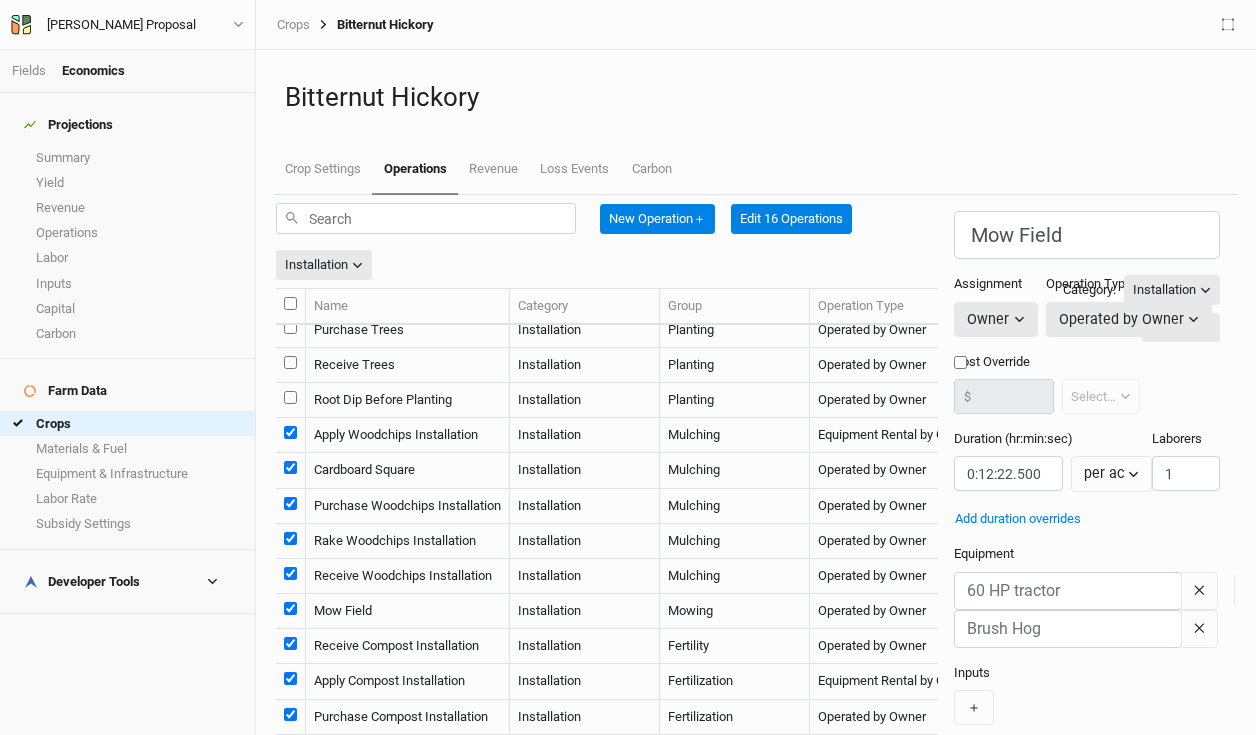 checkbox on "true" 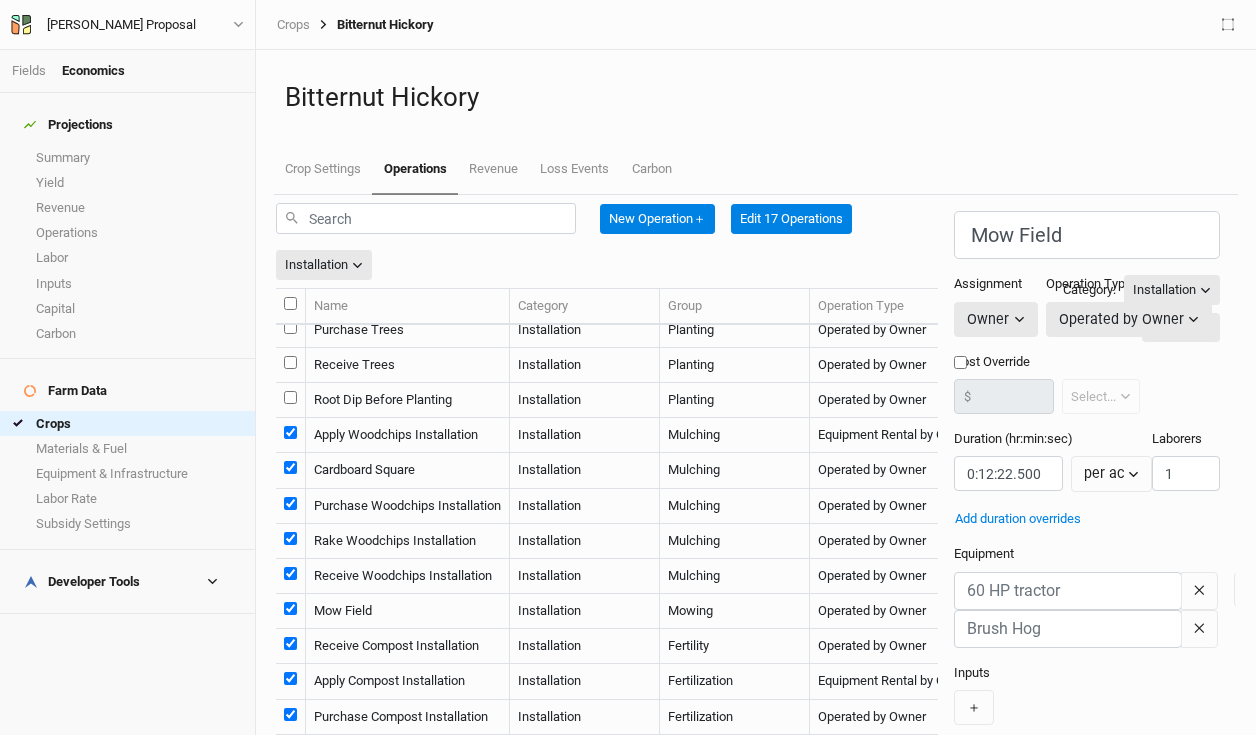 click at bounding box center [290, 397] 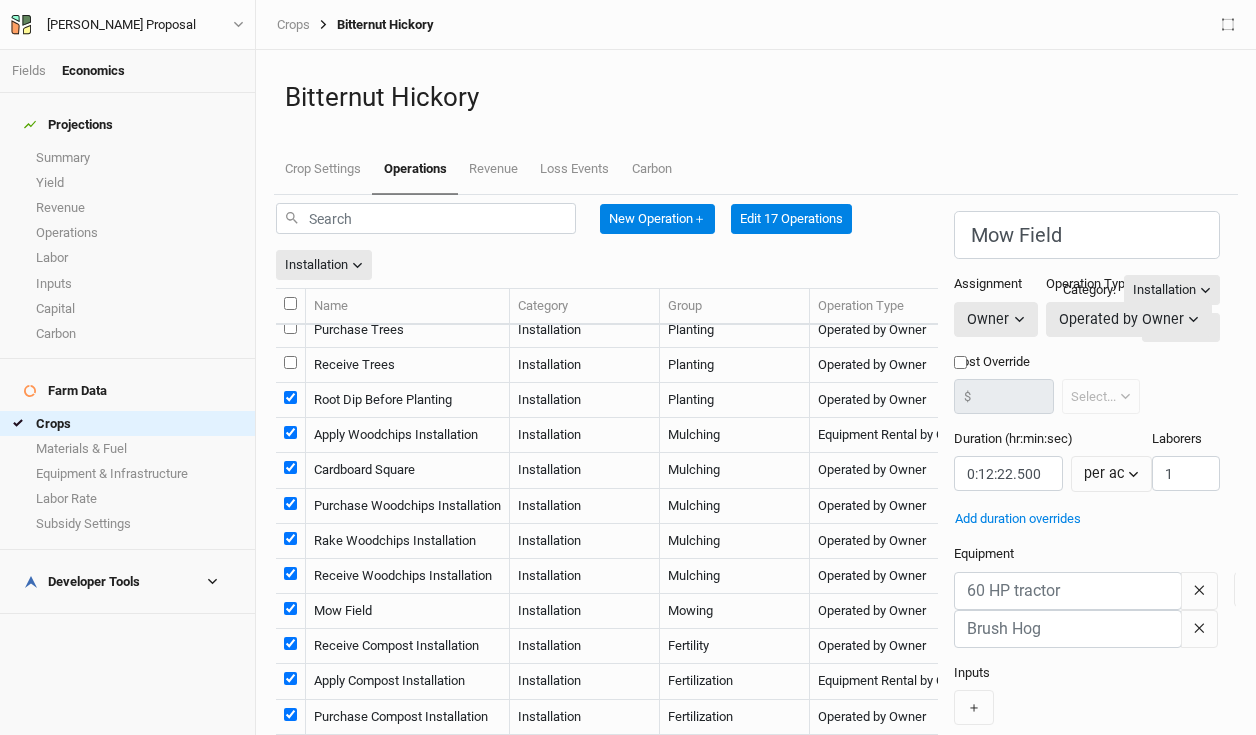 checkbox on "true" 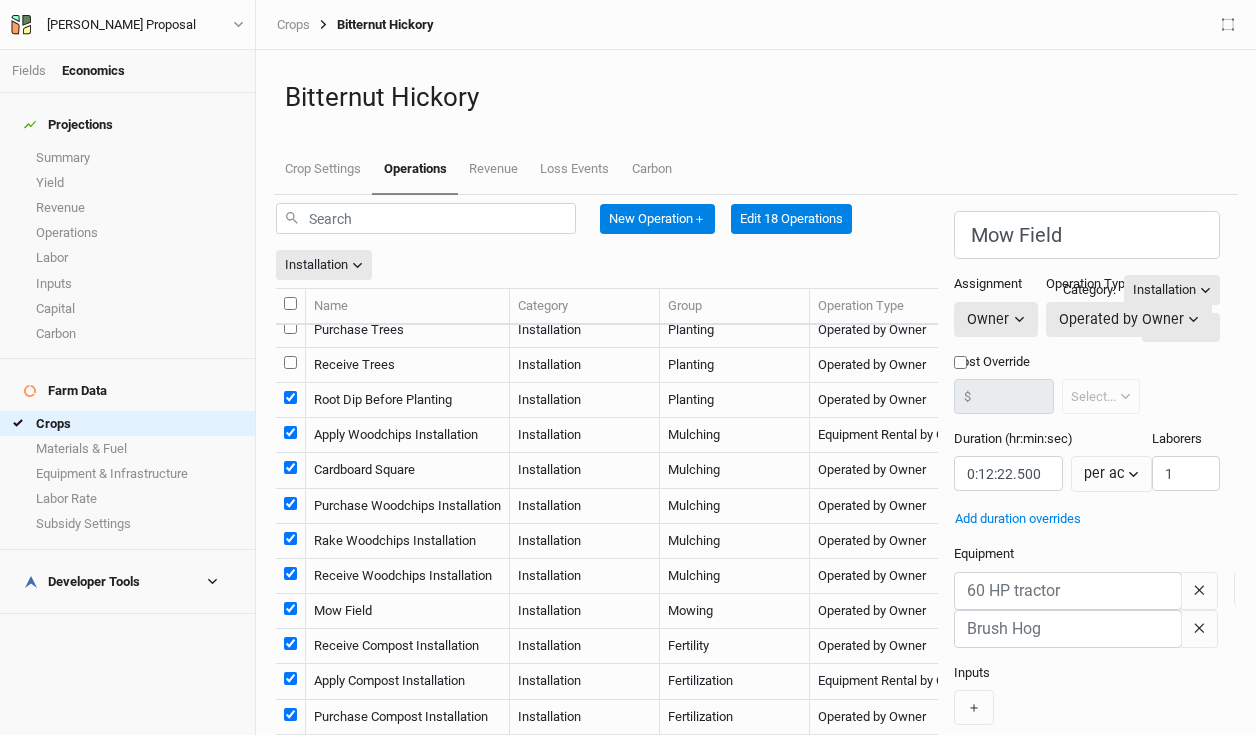 click at bounding box center [290, 362] 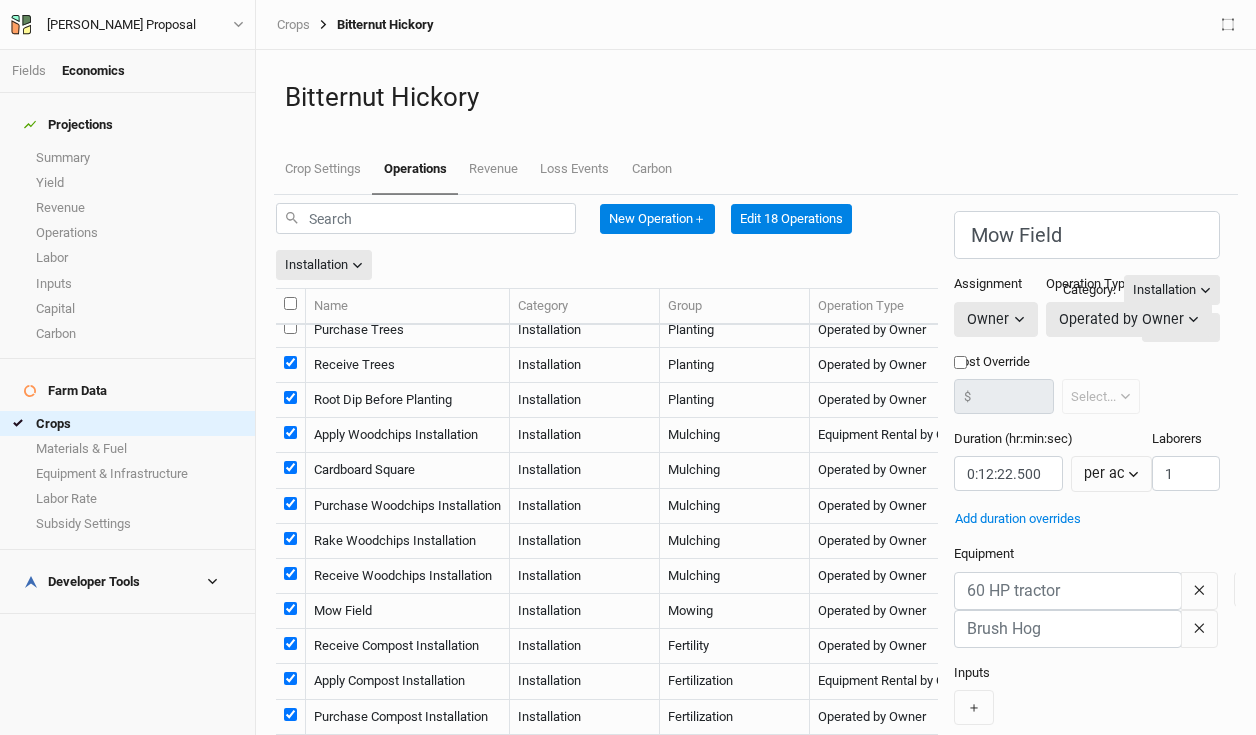 checkbox on "true" 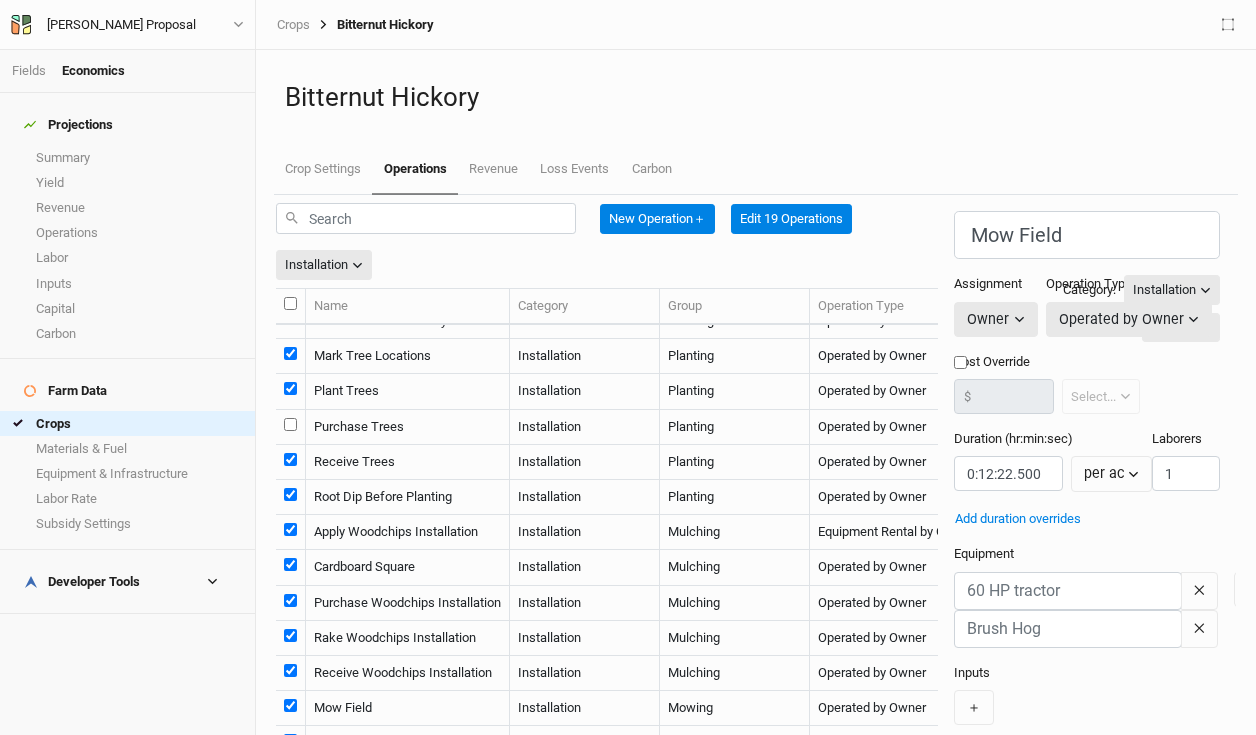 scroll, scrollTop: 197, scrollLeft: 0, axis: vertical 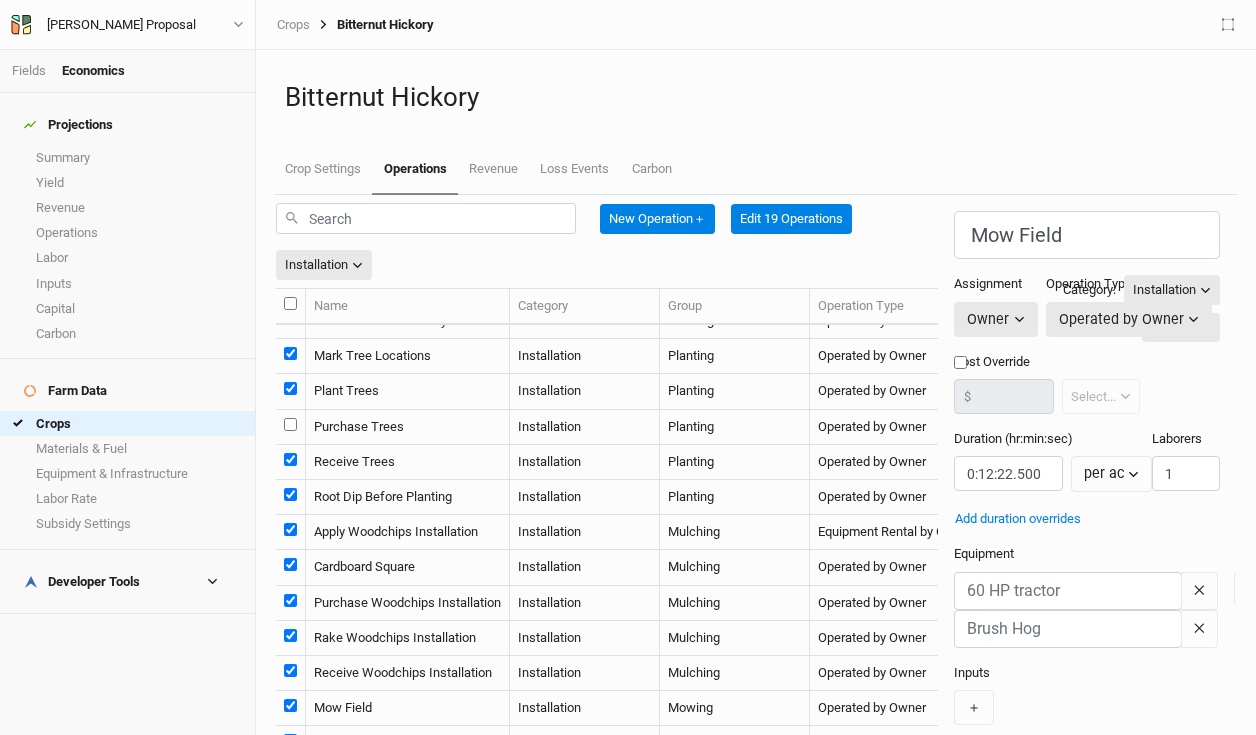 click at bounding box center [290, 424] 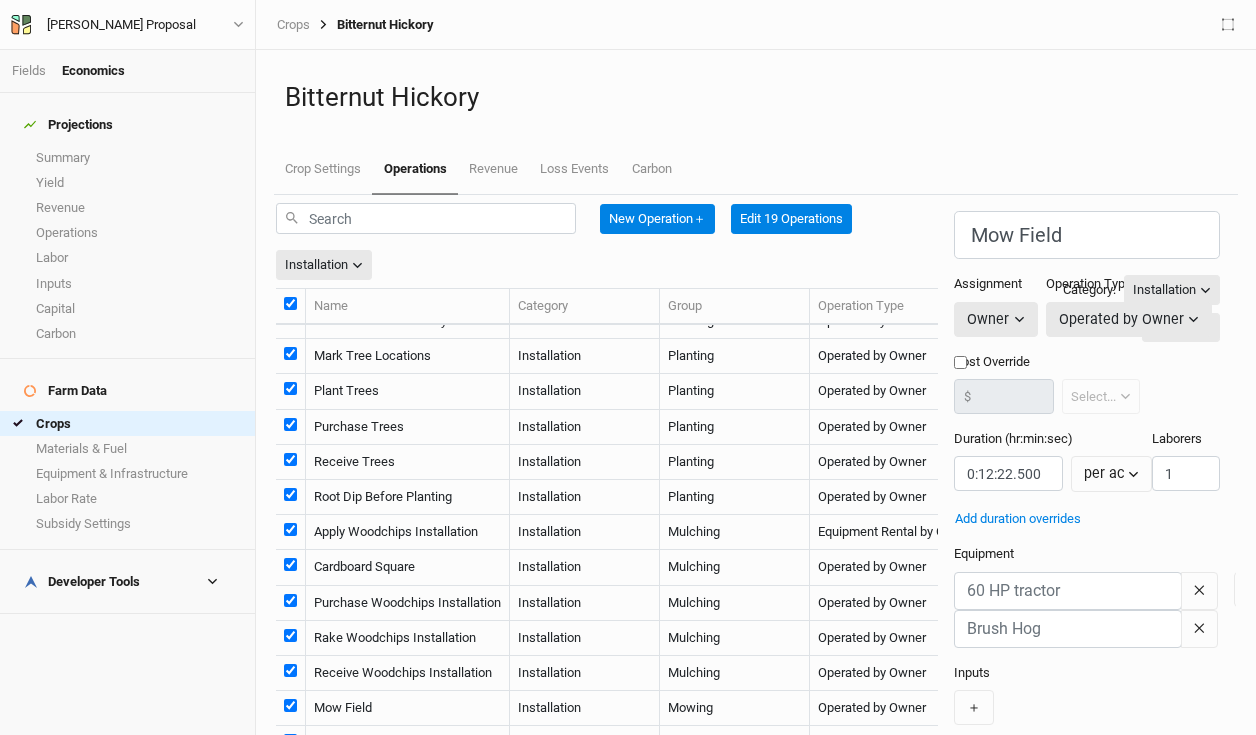 checkbox on "true" 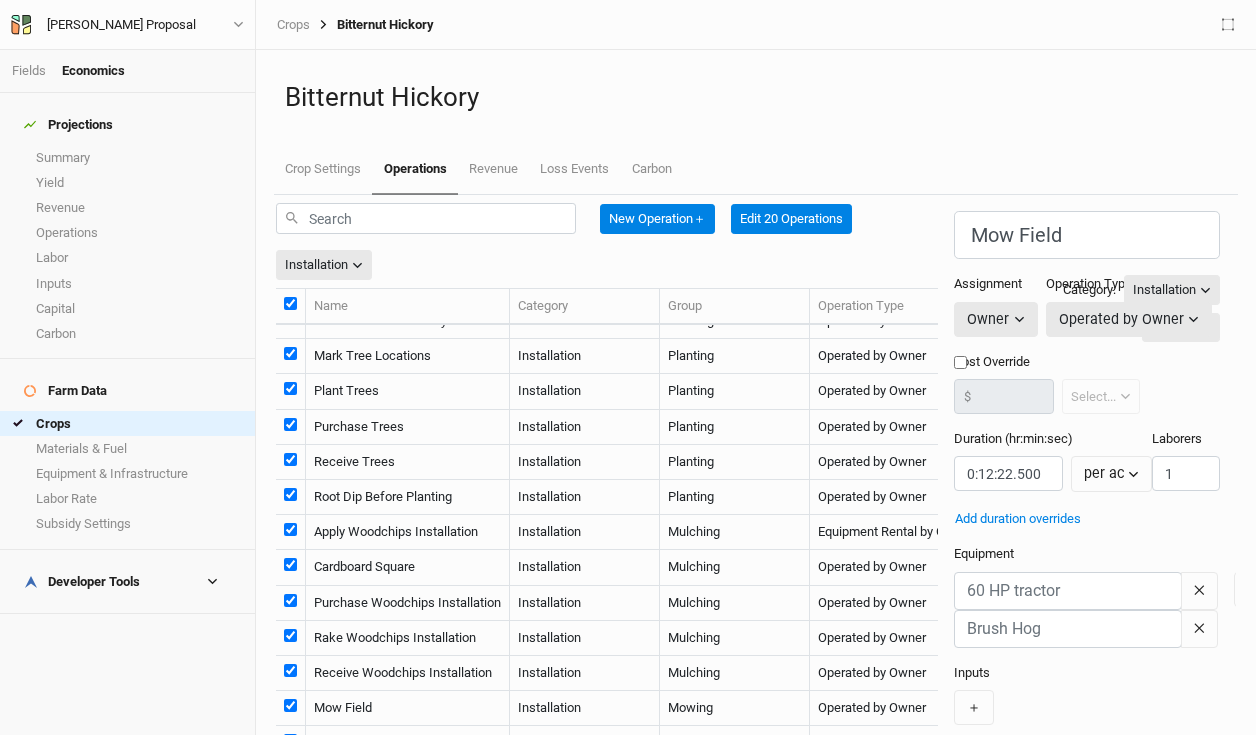 click on "Delete" at bounding box center [965, 950] 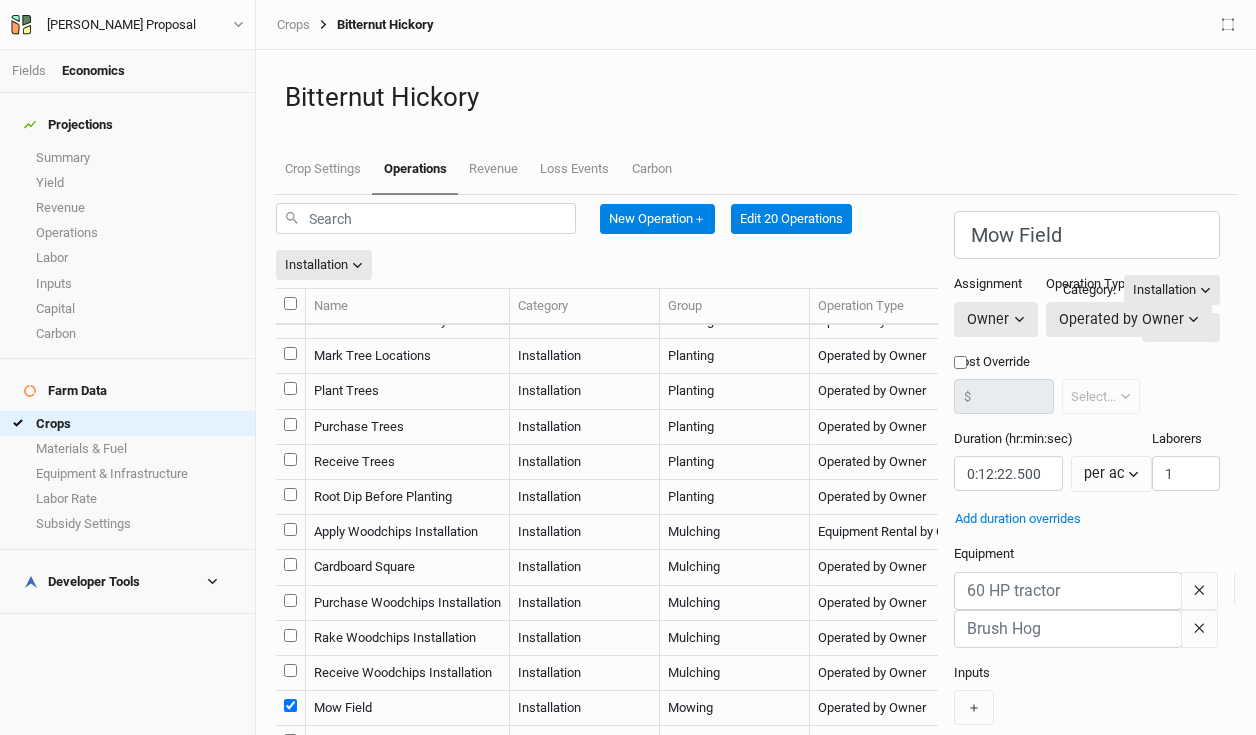 checkbox on "false" 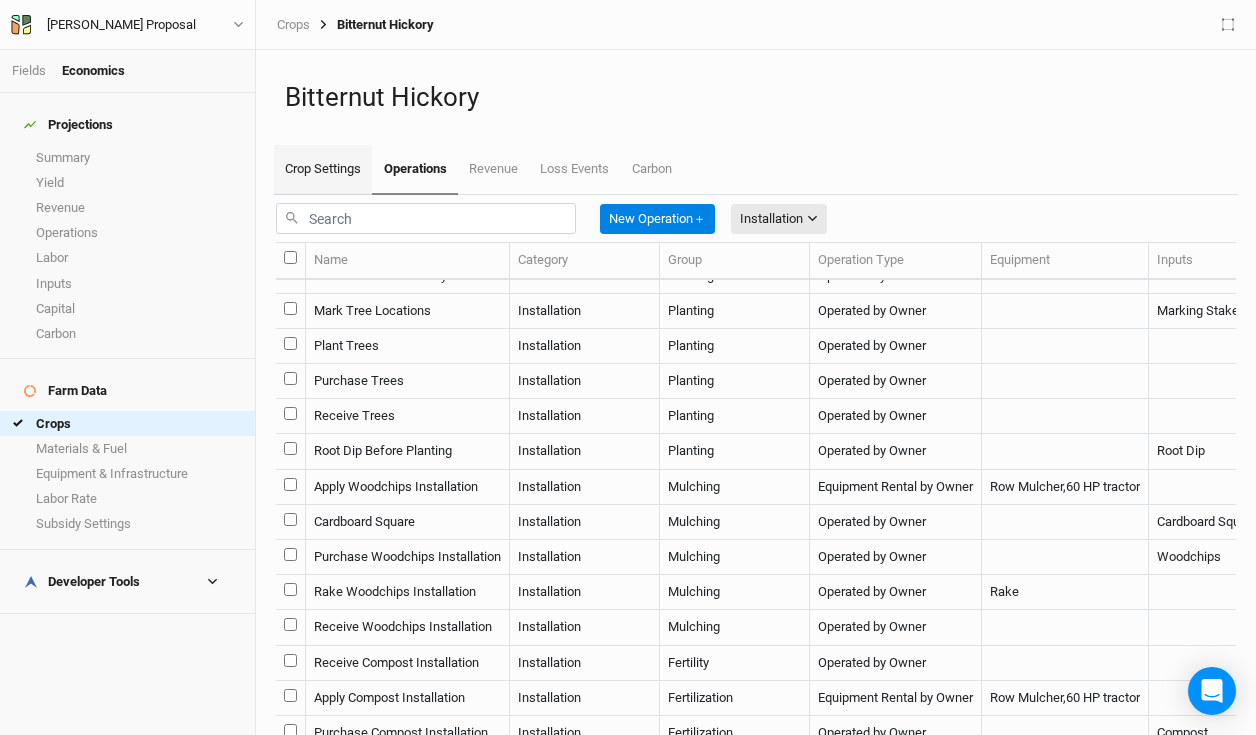click on "Crop Settings" at bounding box center [323, 170] 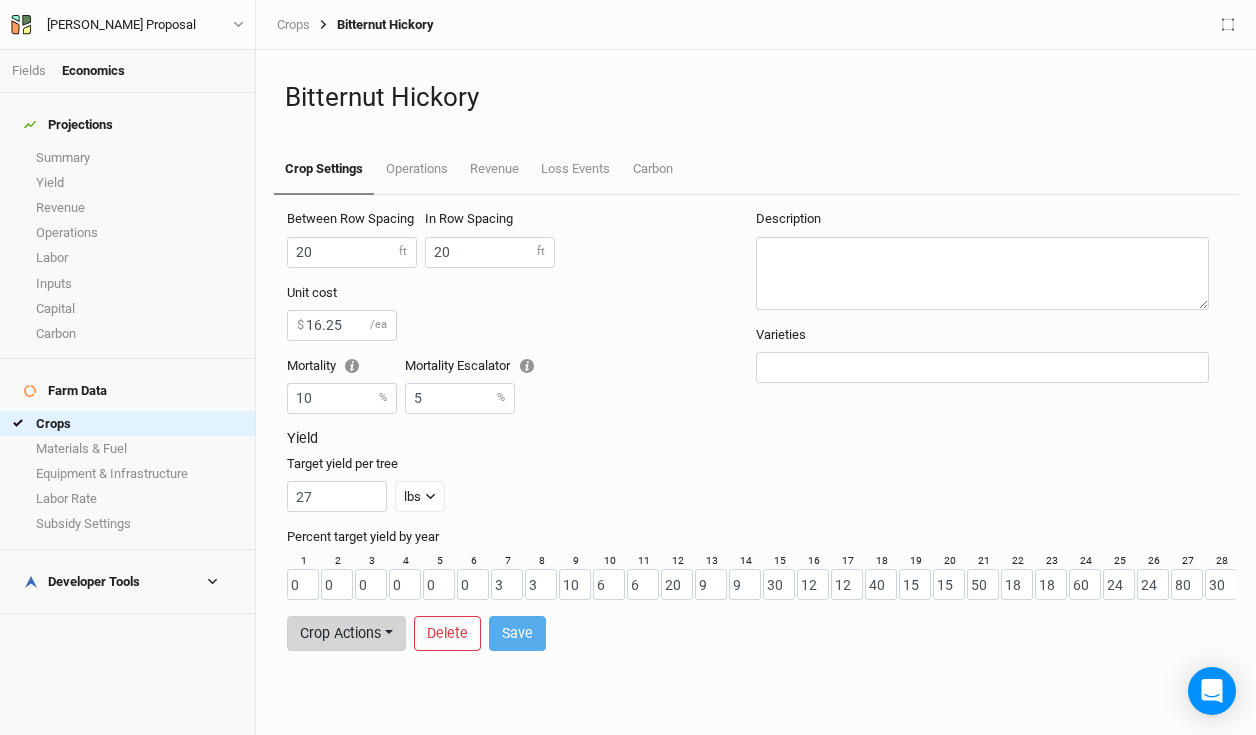 click on "Crop Actions" at bounding box center (346, 633) 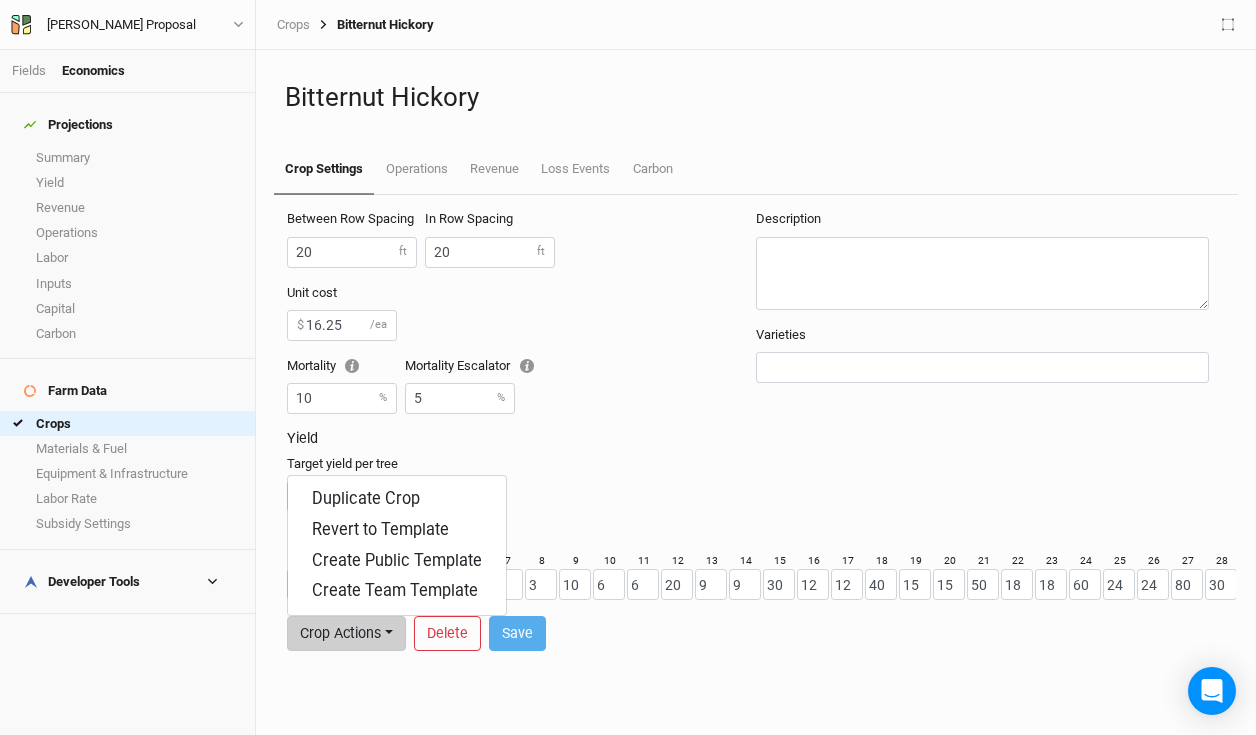 click on "27 lbs lbs bft" at bounding box center (752, 496) 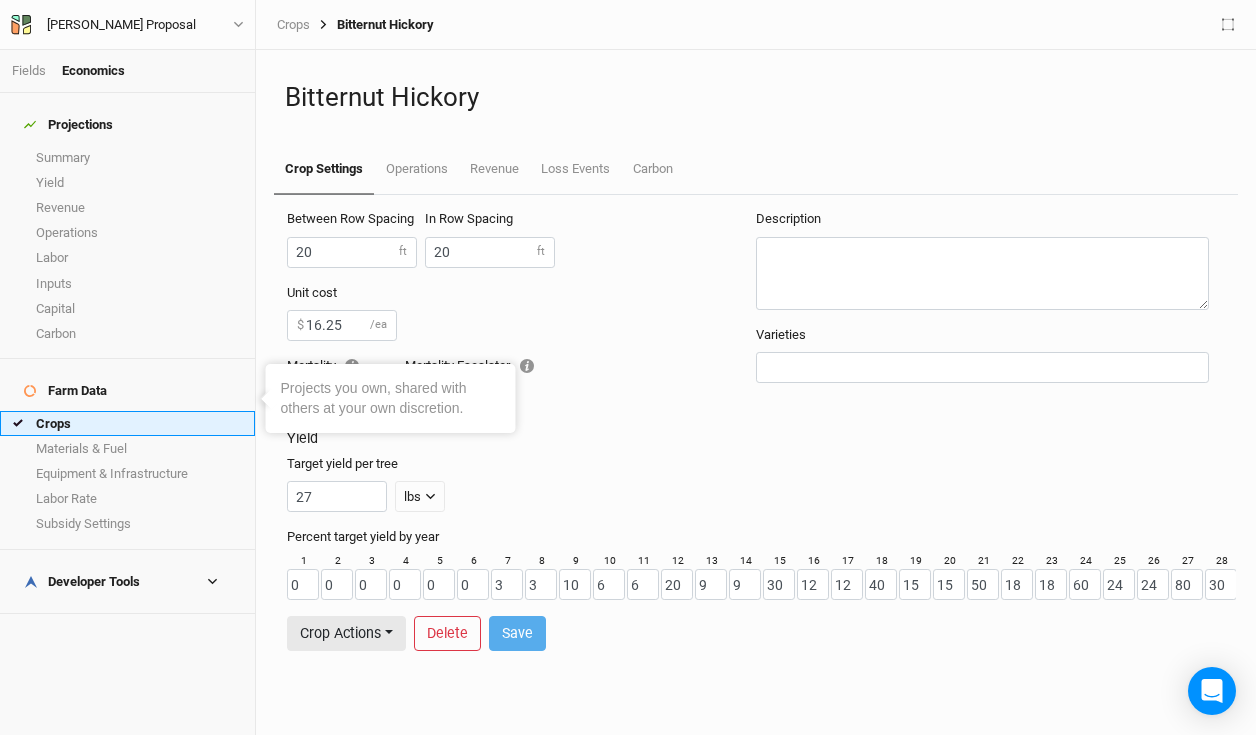 click on "Crops" at bounding box center (127, 423) 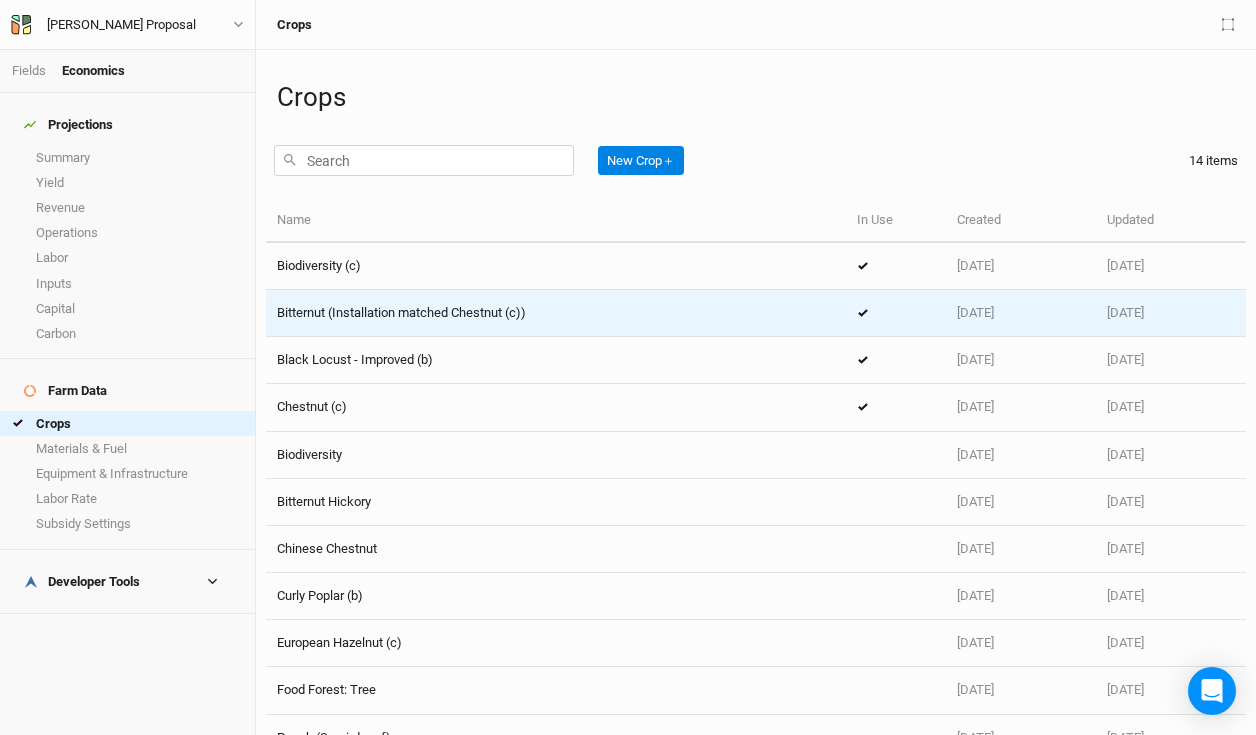 click on "Bitternut (Installation matched Chestnut (c))" at bounding box center (401, 312) 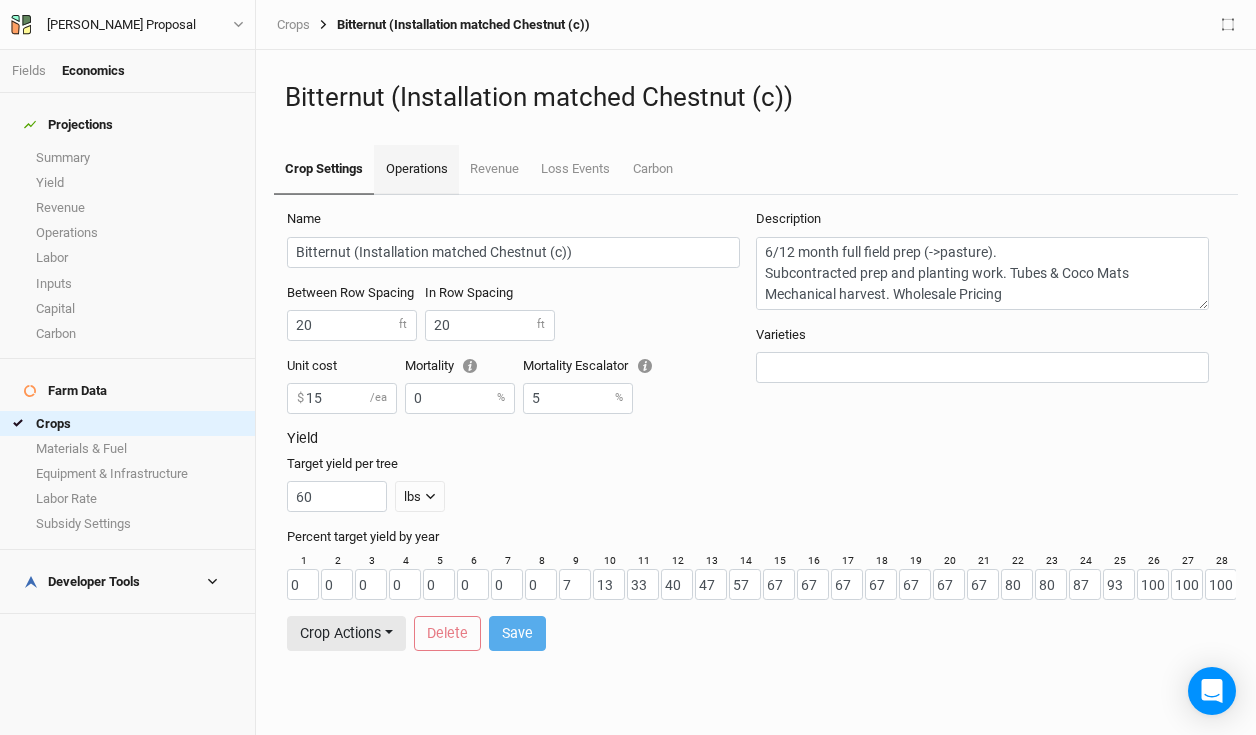click on "Operations" at bounding box center [416, 170] 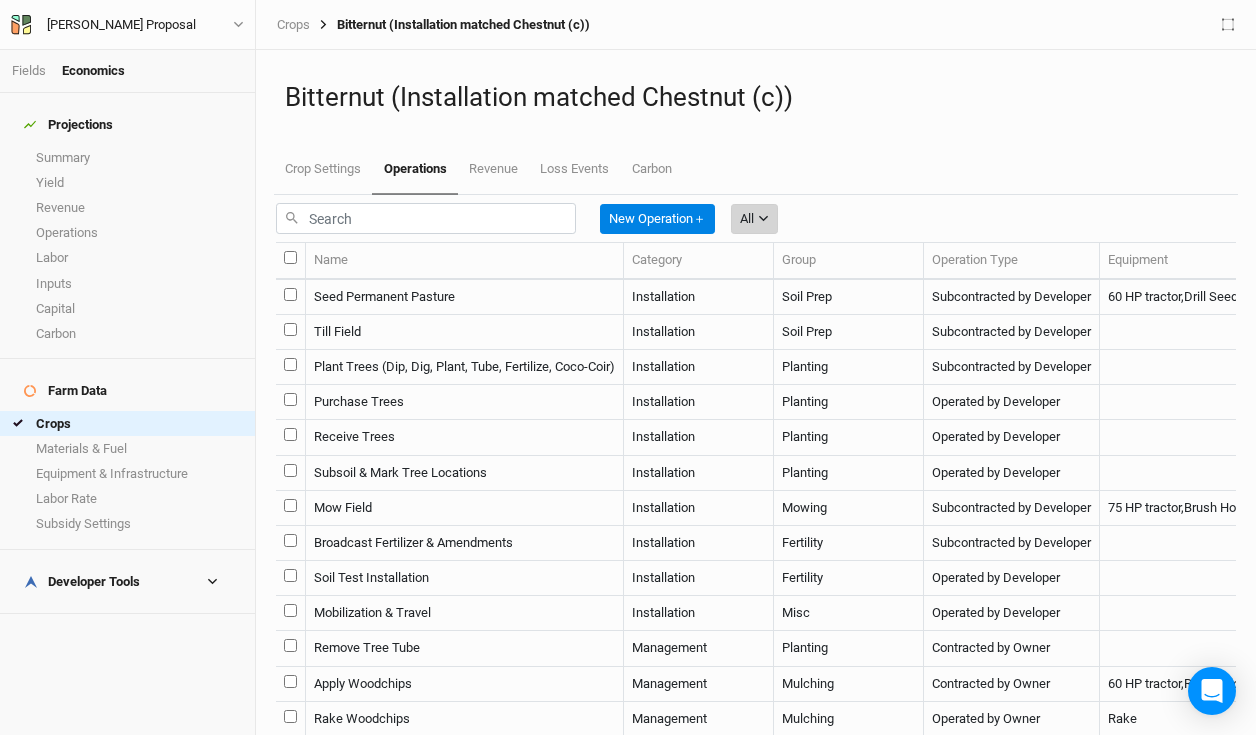 click 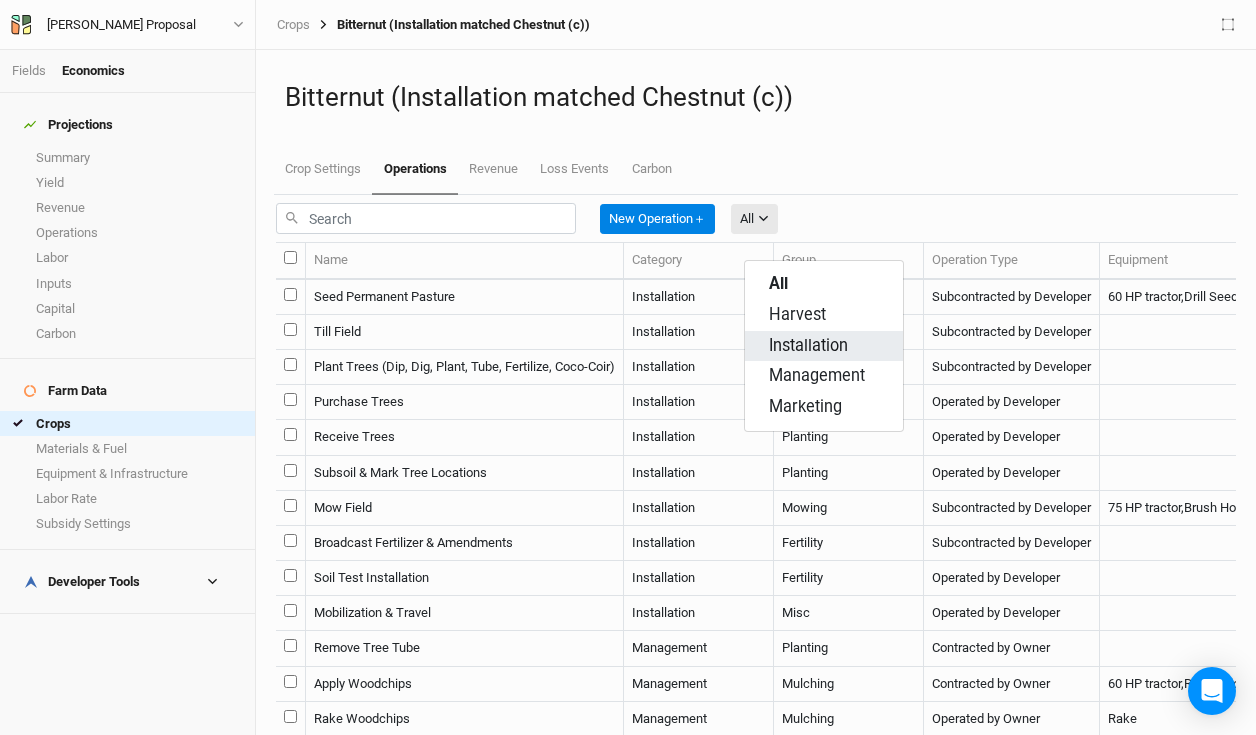 click on "Installation" at bounding box center (808, 346) 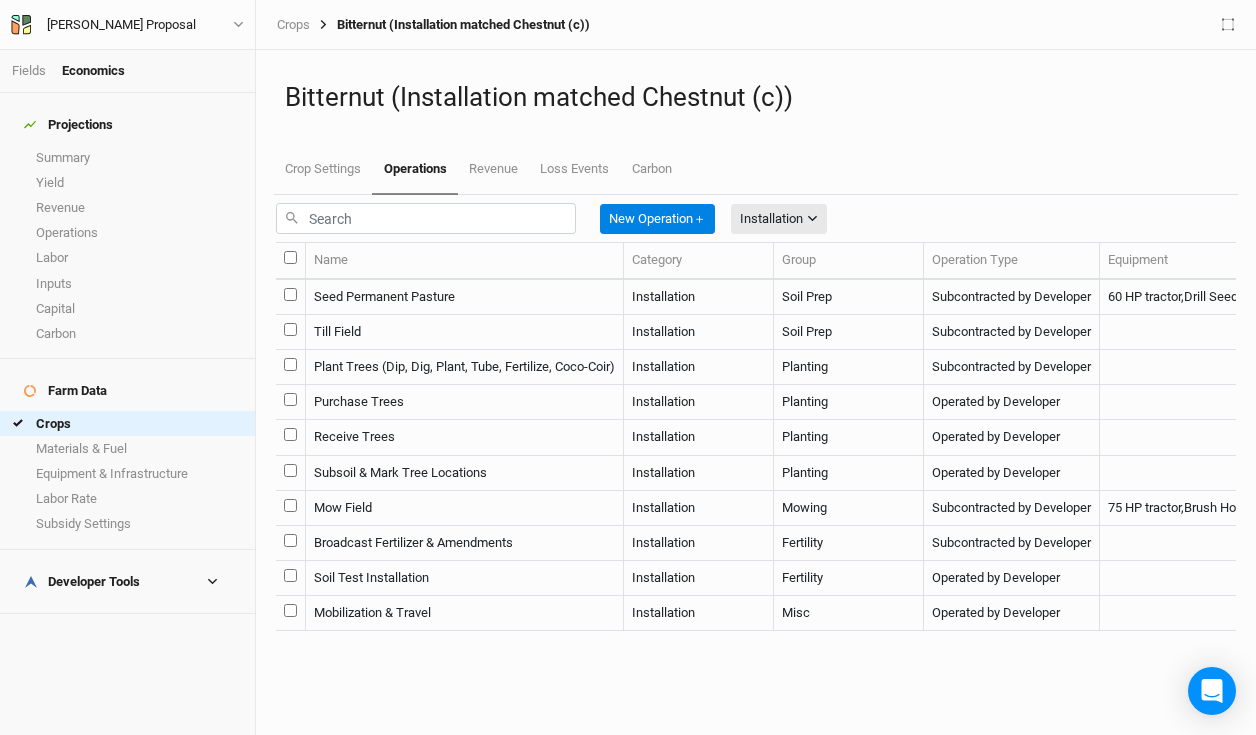 scroll, scrollTop: 0, scrollLeft: 0, axis: both 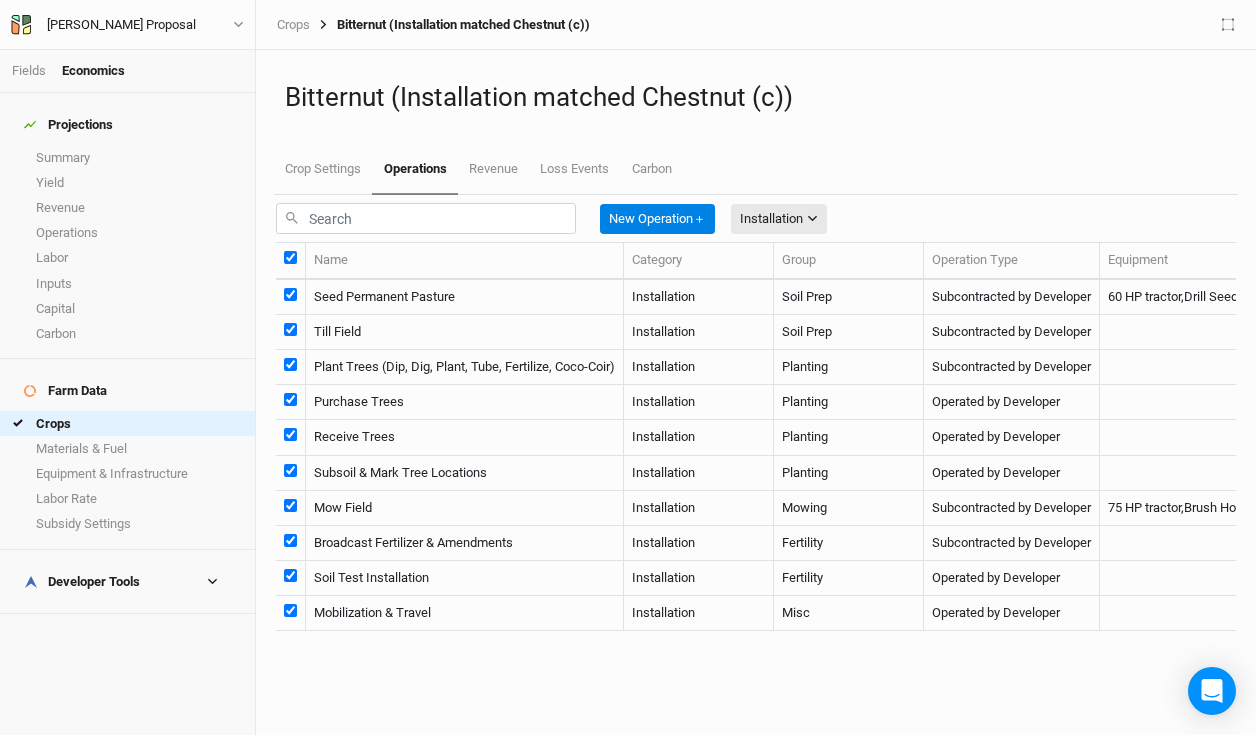 checkbox on "true" 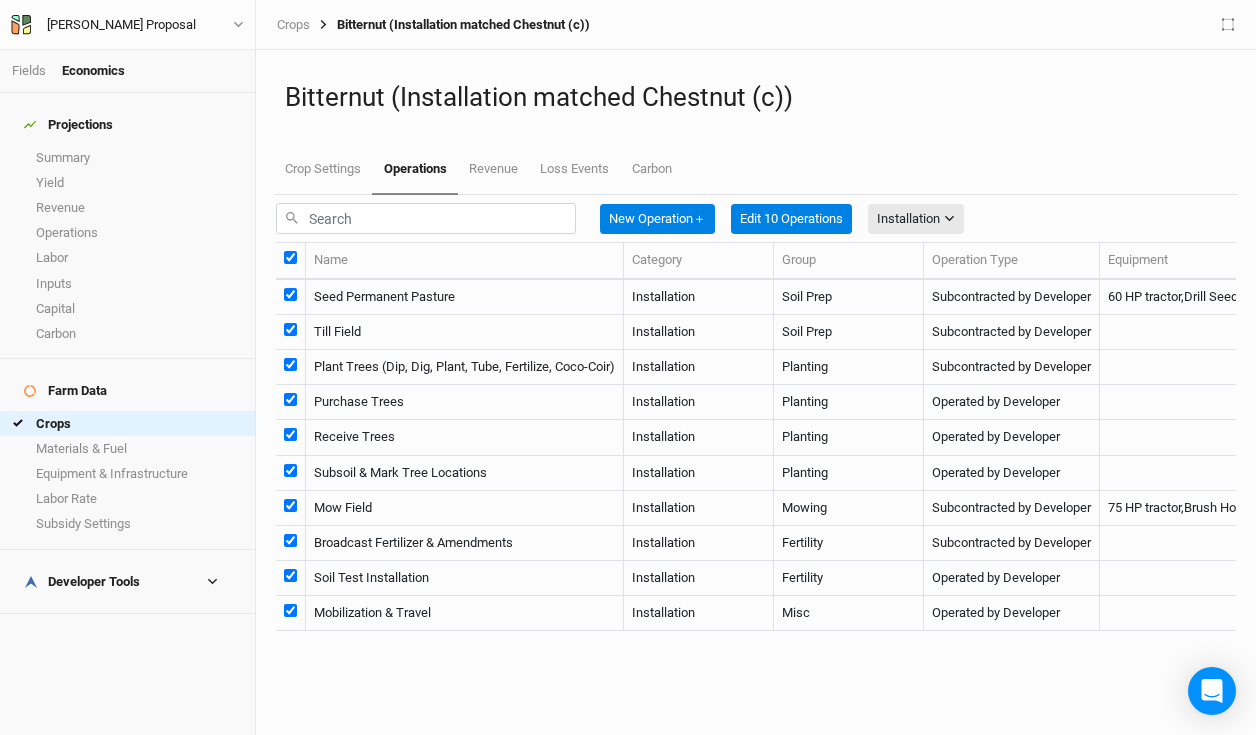 scroll, scrollTop: 78, scrollLeft: 0, axis: vertical 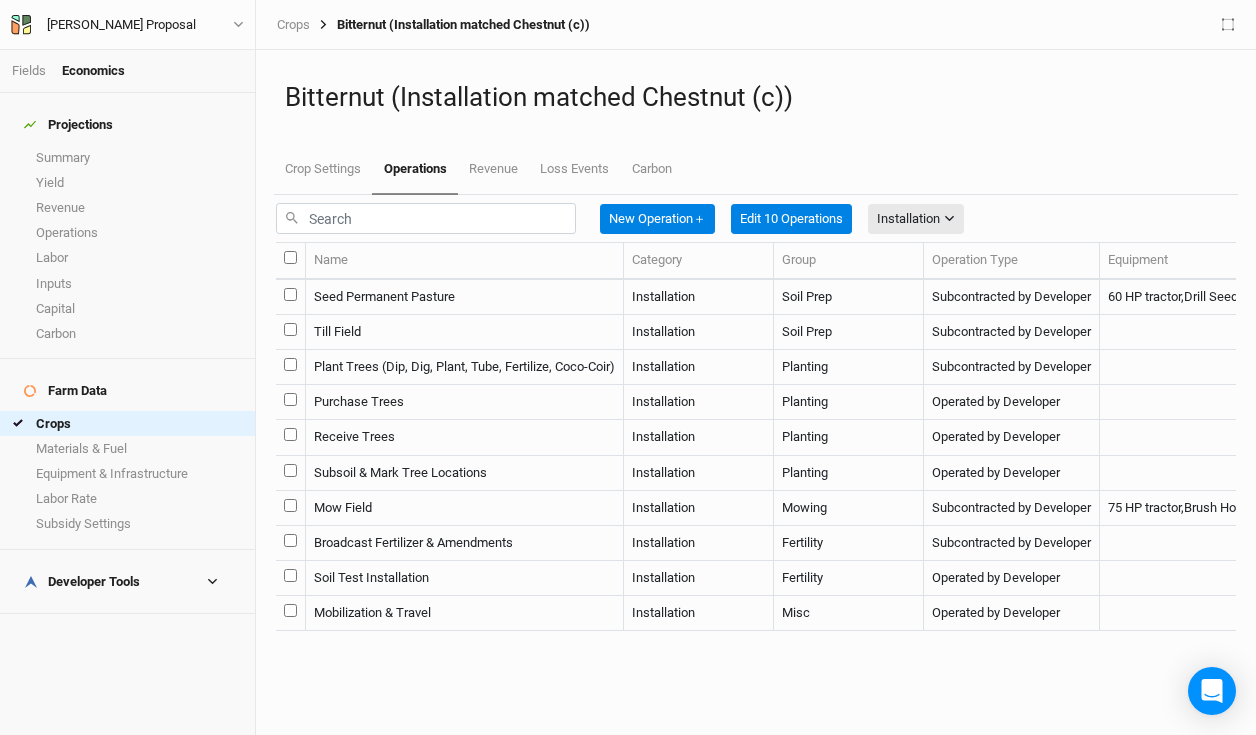 checkbox on "false" 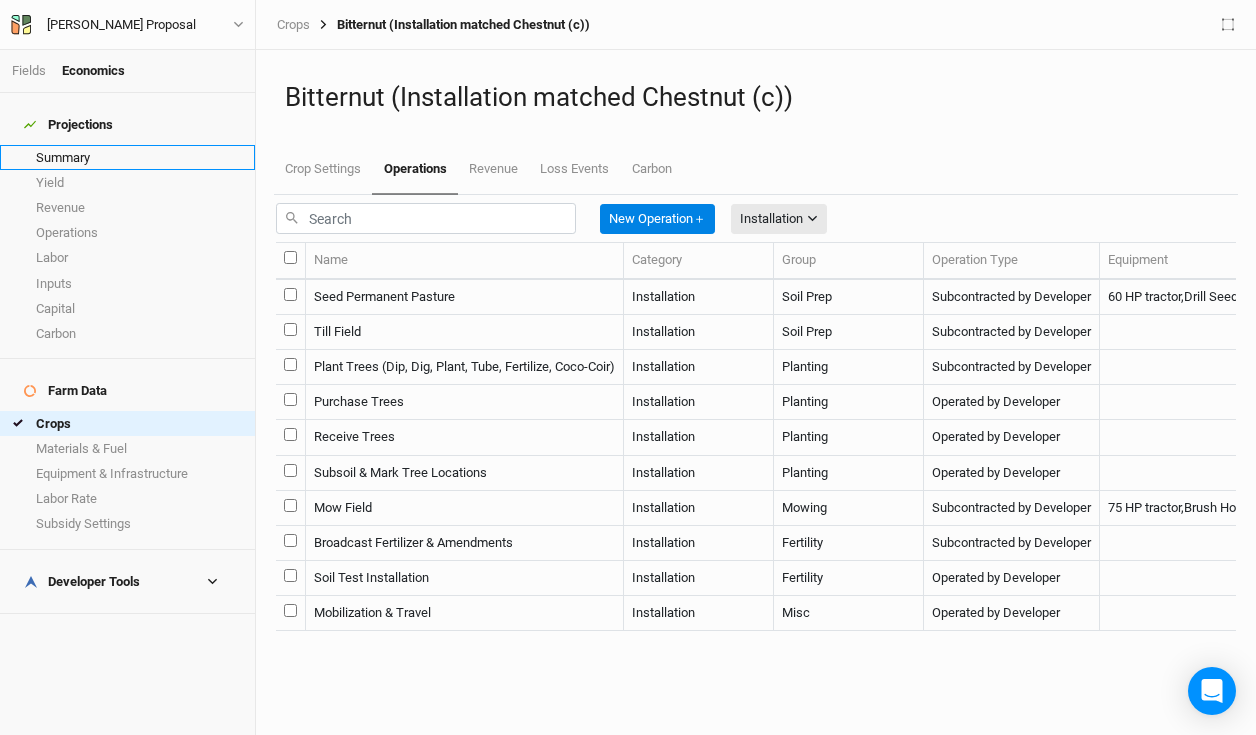 click on "Summary" at bounding box center (127, 157) 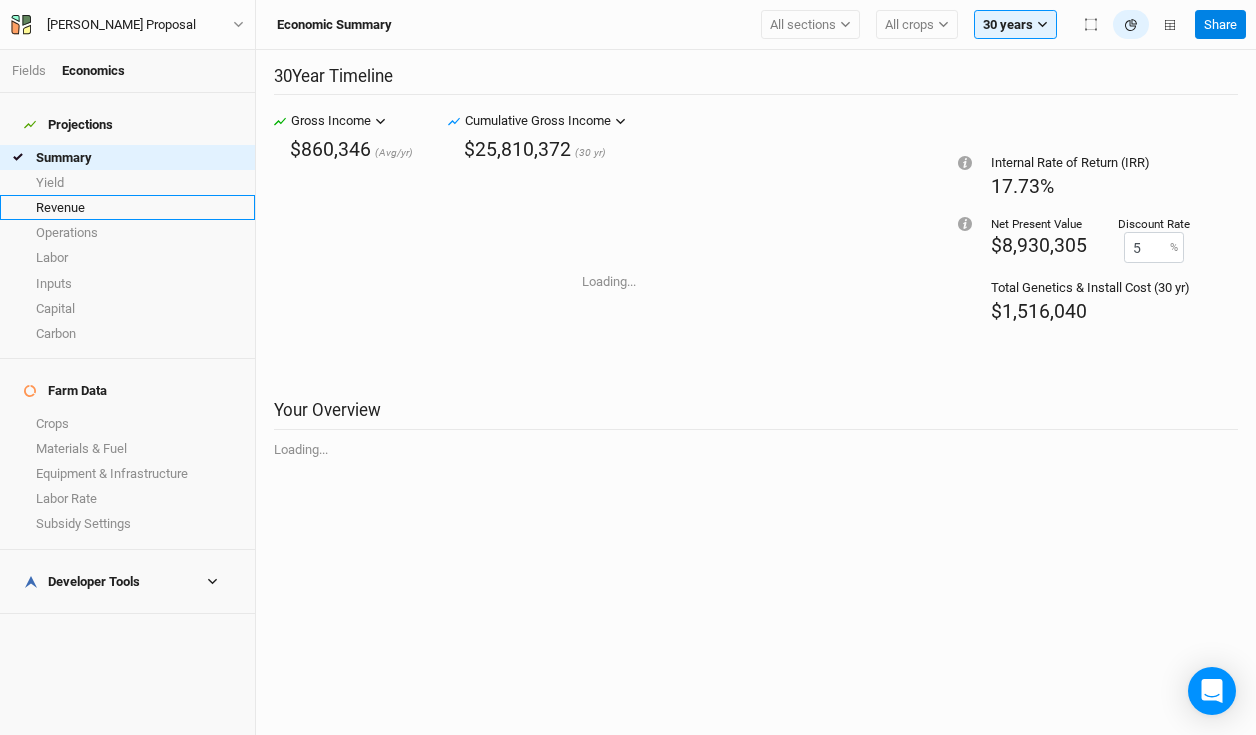 click on "Revenue" at bounding box center (127, 207) 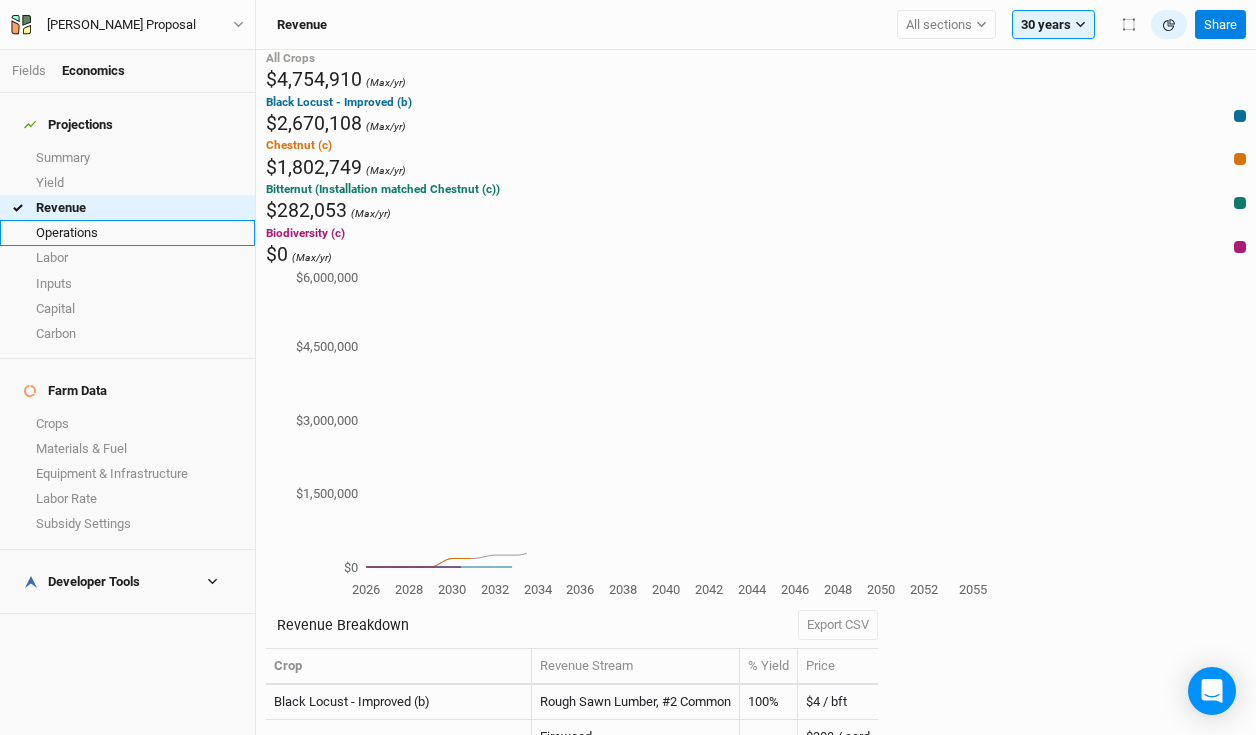 click on "Operations" at bounding box center (127, 232) 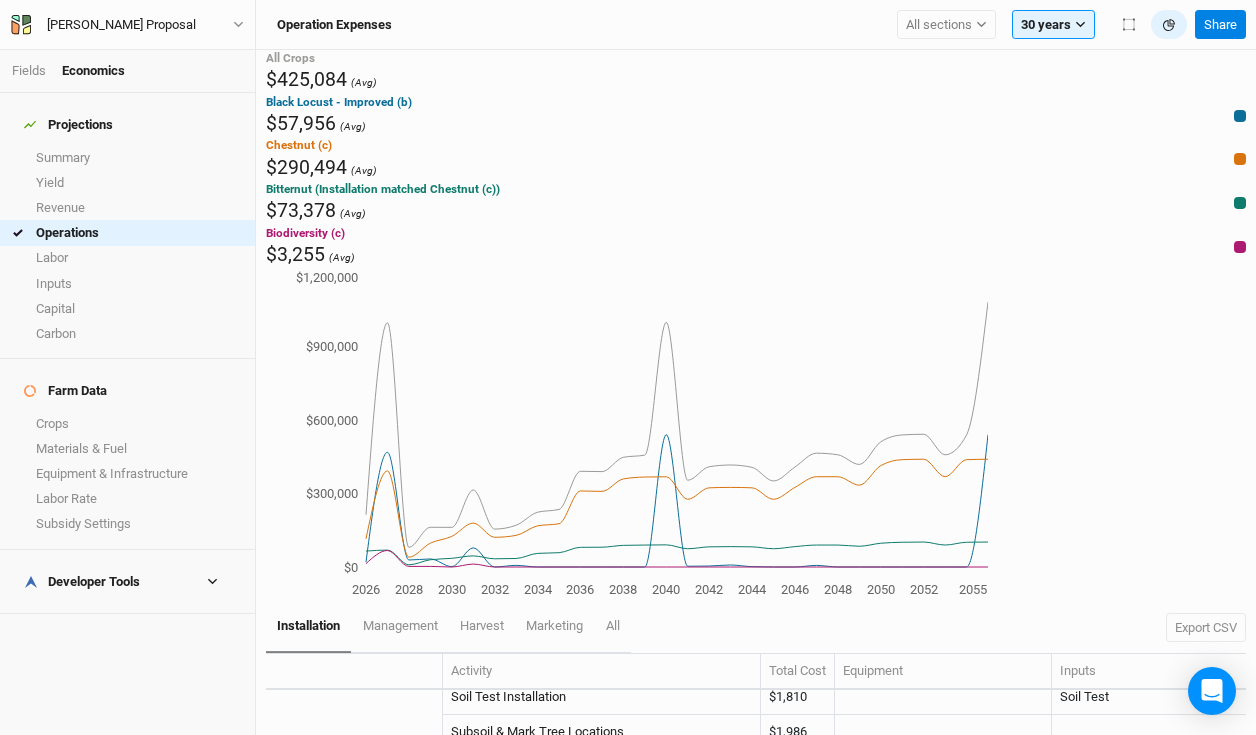 scroll, scrollTop: 573, scrollLeft: 90, axis: both 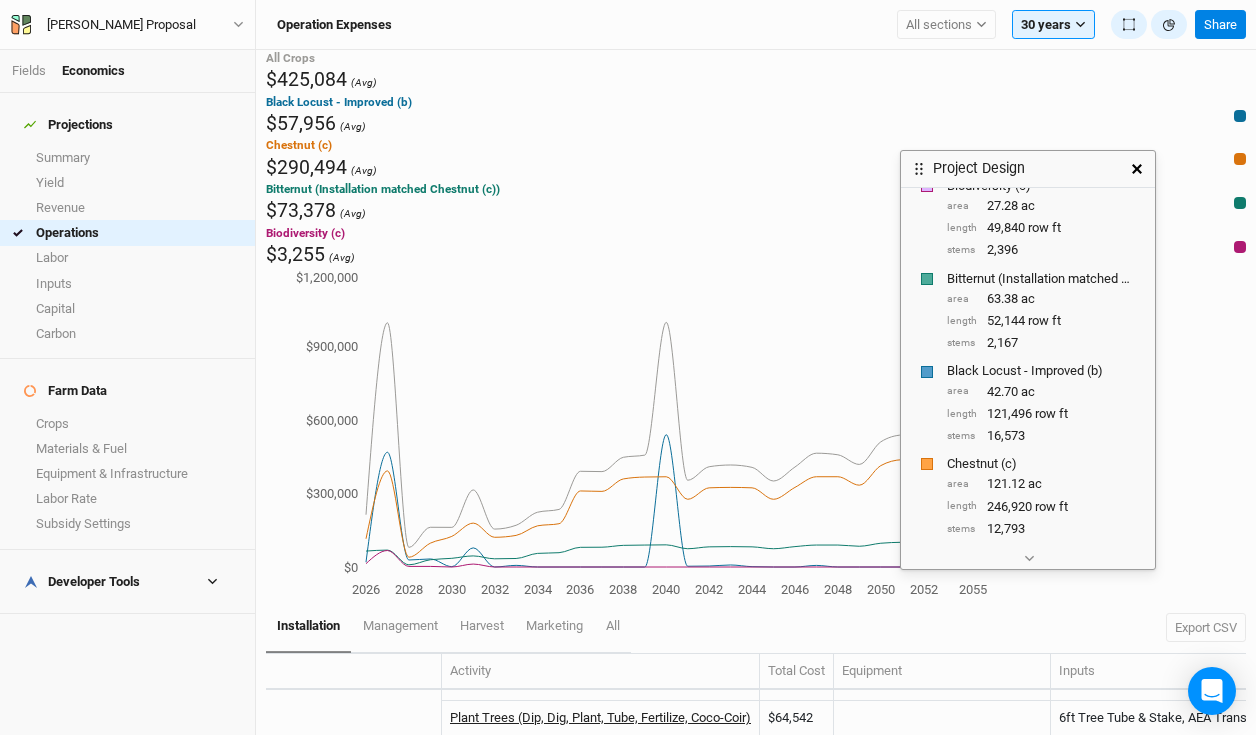click on "Plant Trees (Dip, Dig, Plant, Tube, Fertilize, Coco-Coir)" at bounding box center (600, 717) 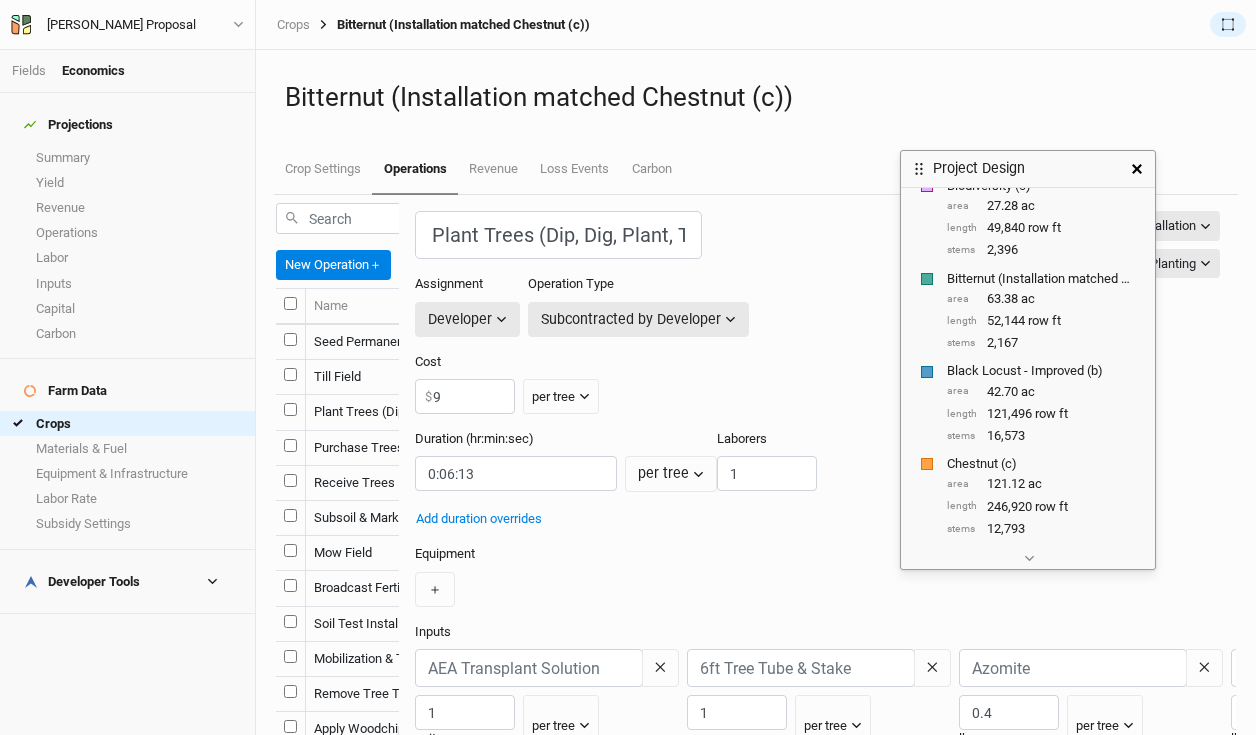 click 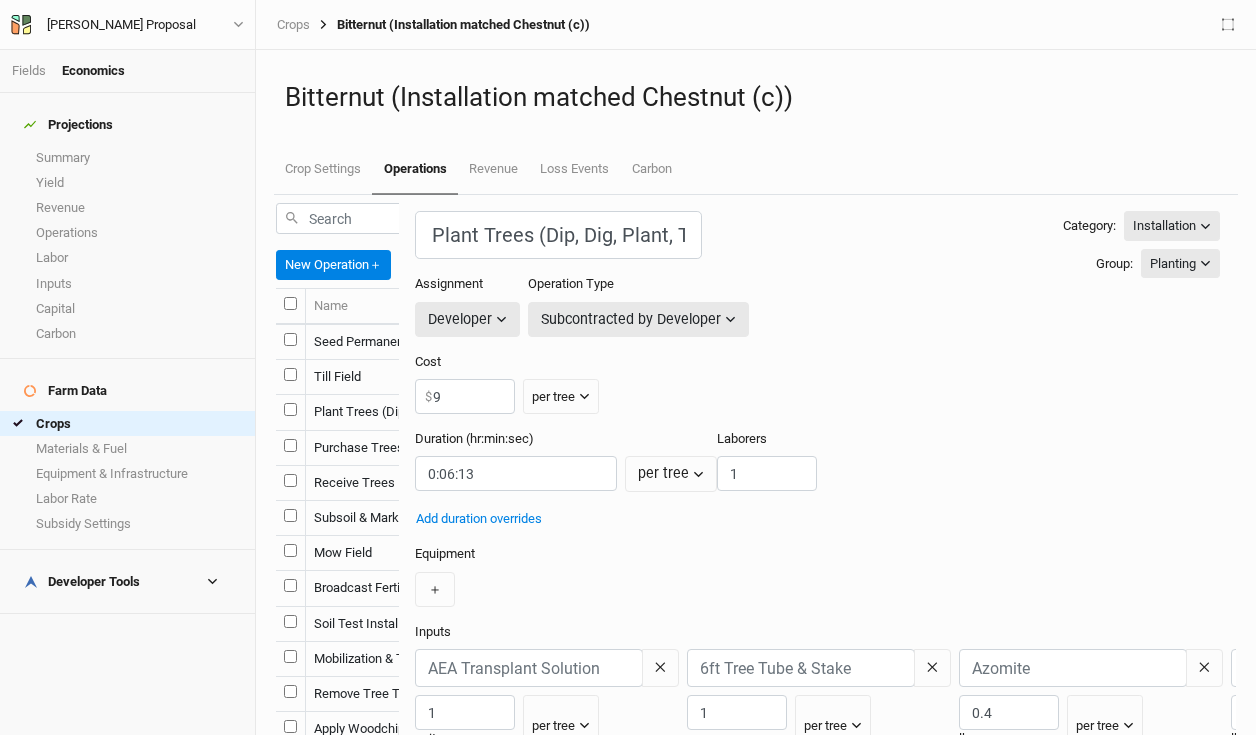scroll, scrollTop: 158, scrollLeft: 0, axis: vertical 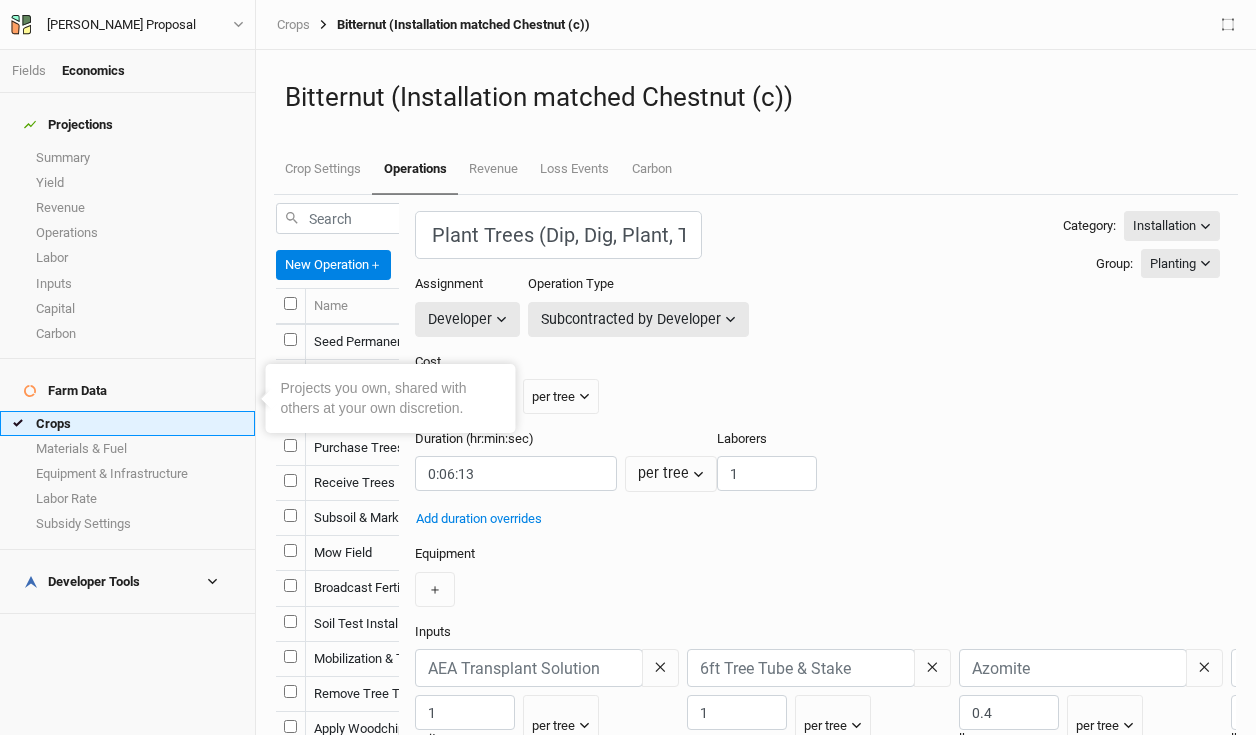 click on "Crops" at bounding box center [127, 423] 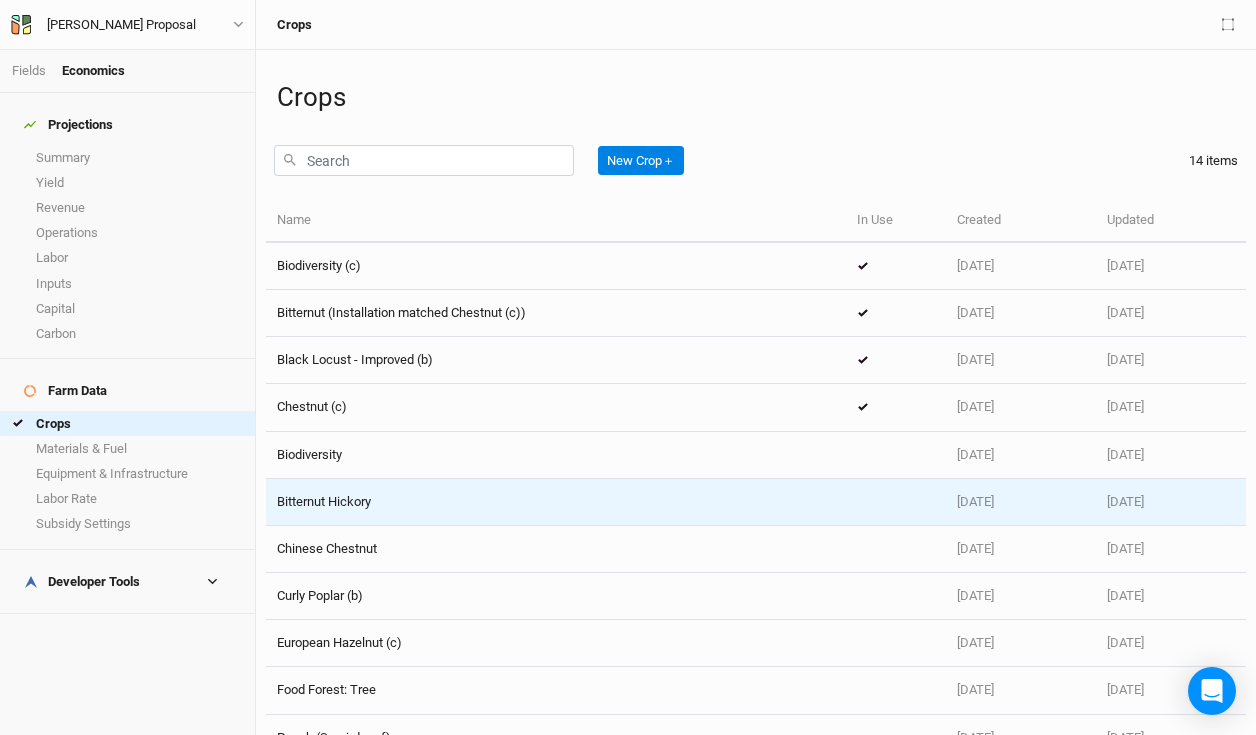click on "Bitternut Hickory" at bounding box center [556, 502] 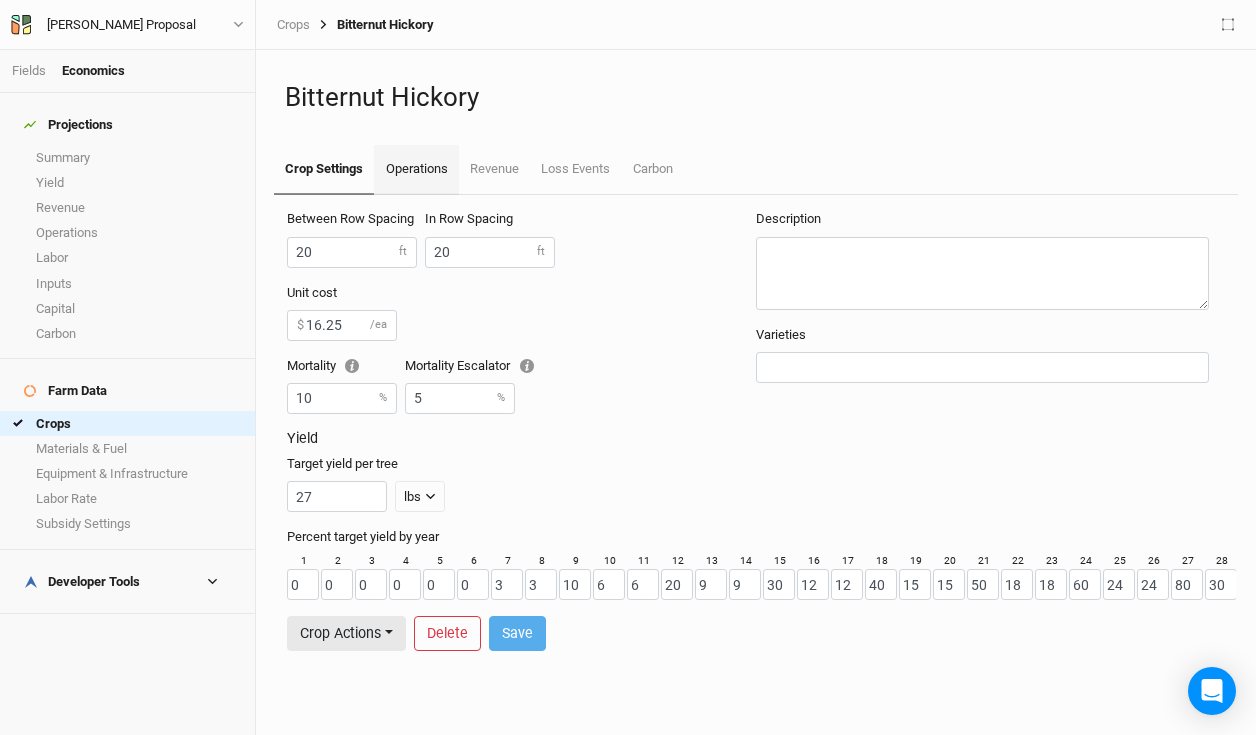click on "Operations" at bounding box center [416, 170] 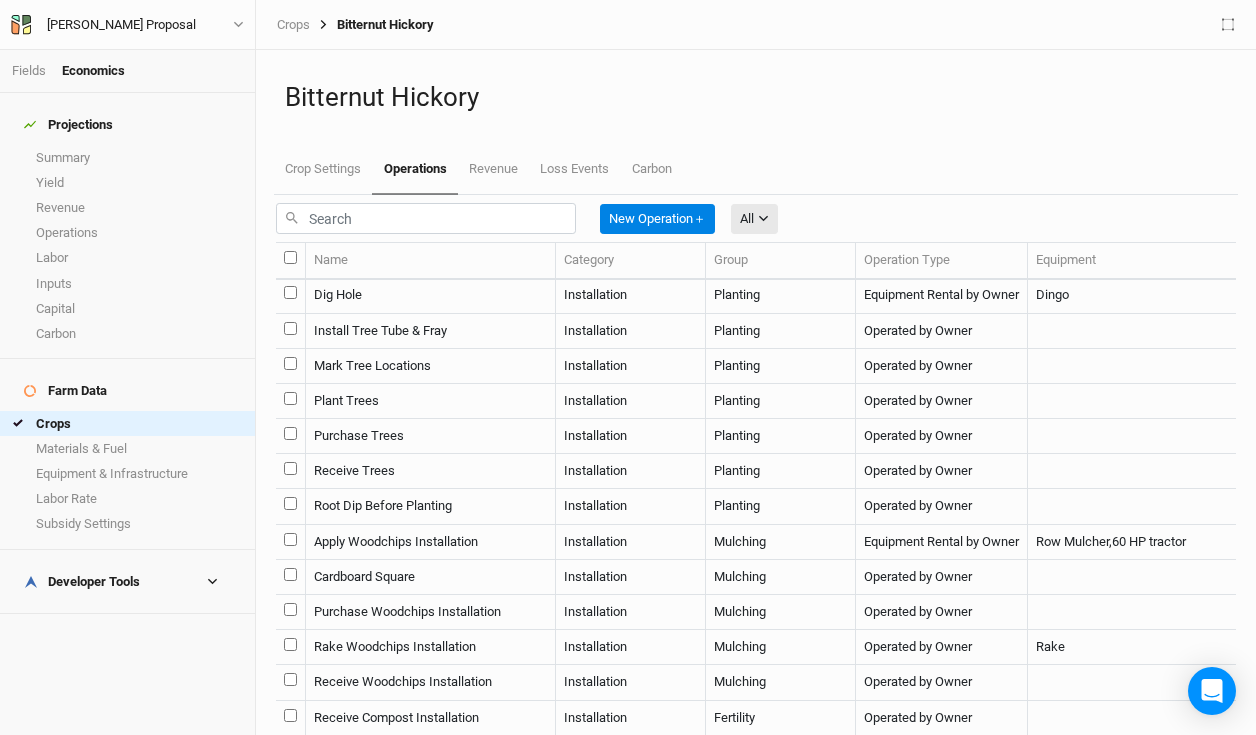 scroll, scrollTop: 186, scrollLeft: 0, axis: vertical 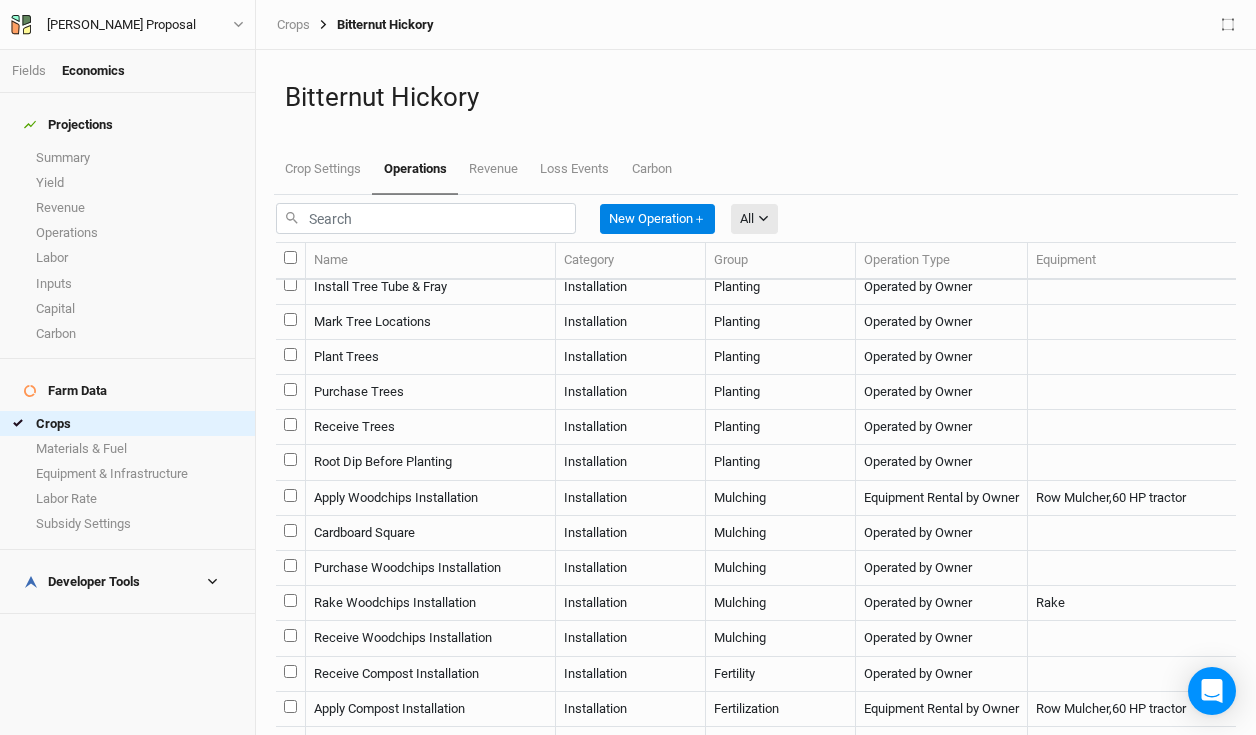 click at bounding box center [290, 424] 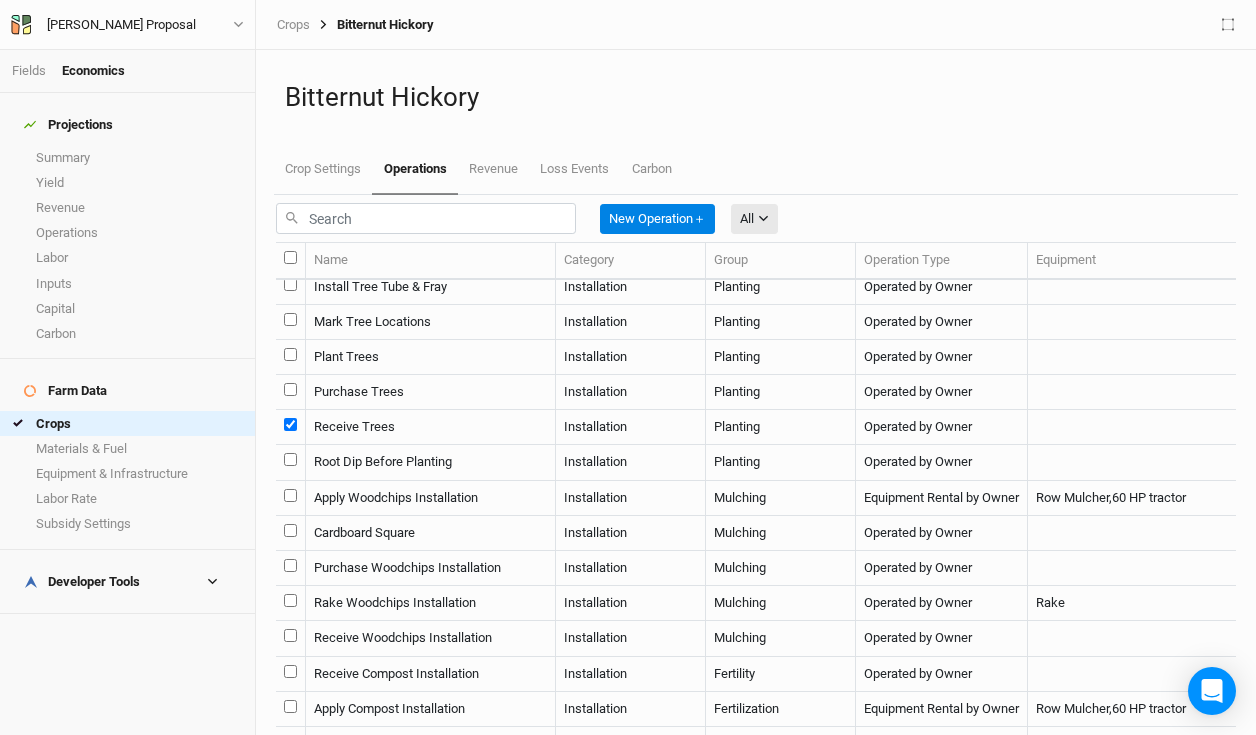 checkbox on "true" 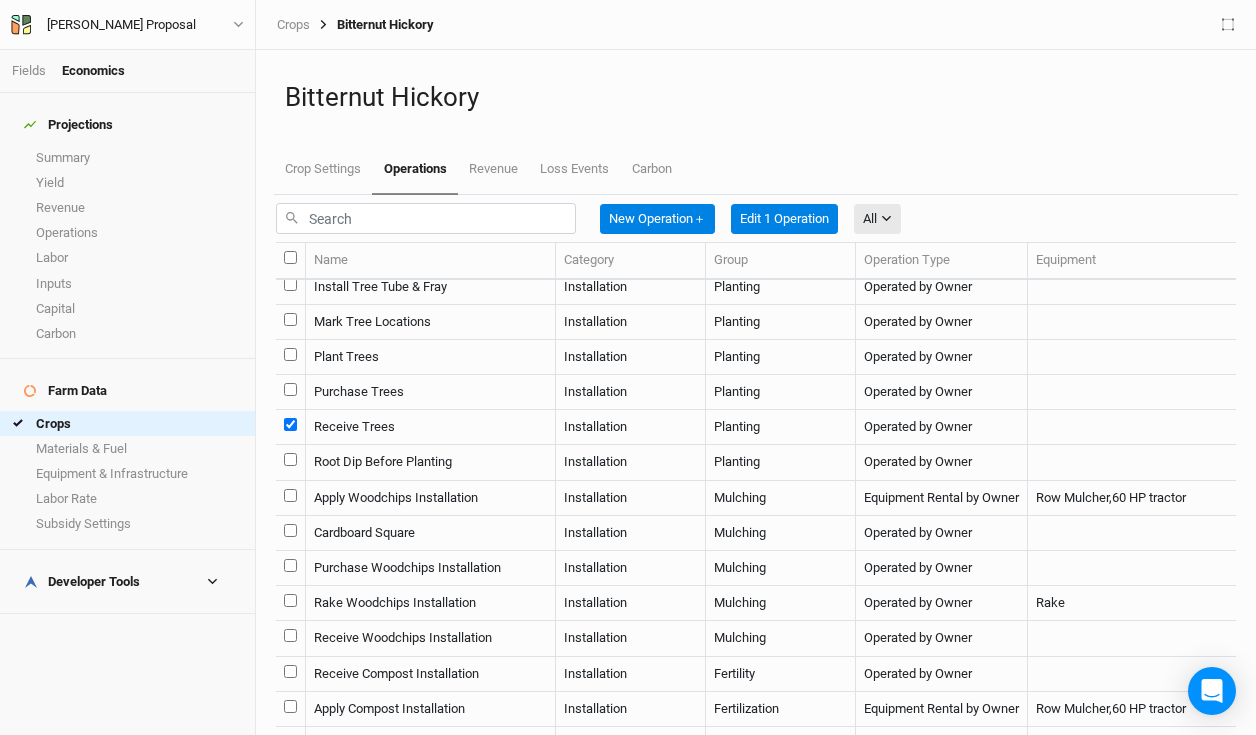 click at bounding box center [291, 392] 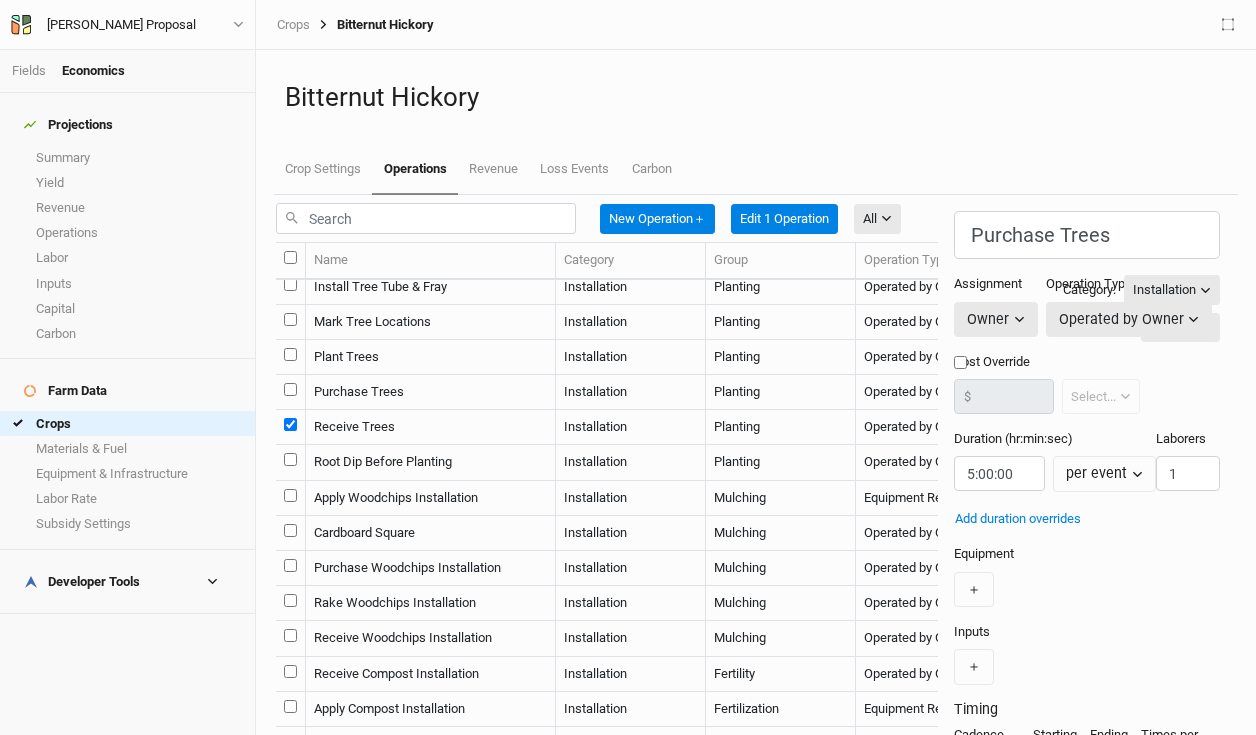 click at bounding box center (290, 389) 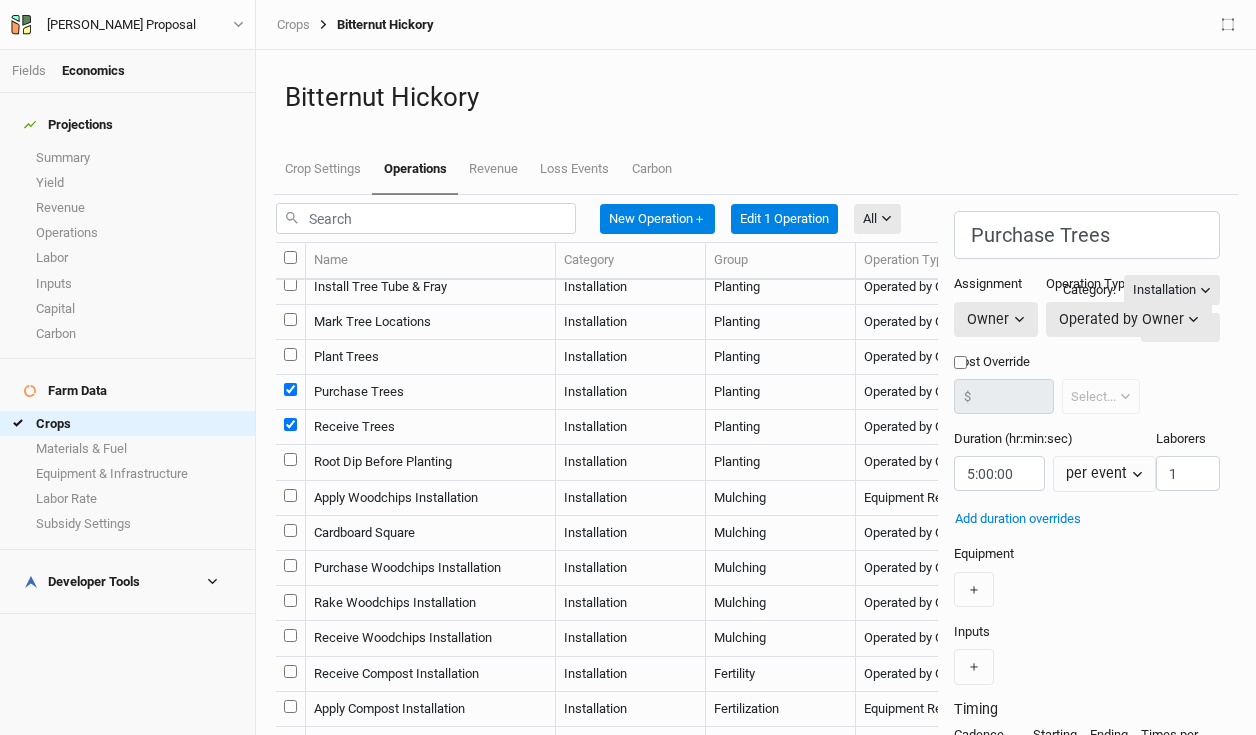 checkbox on "true" 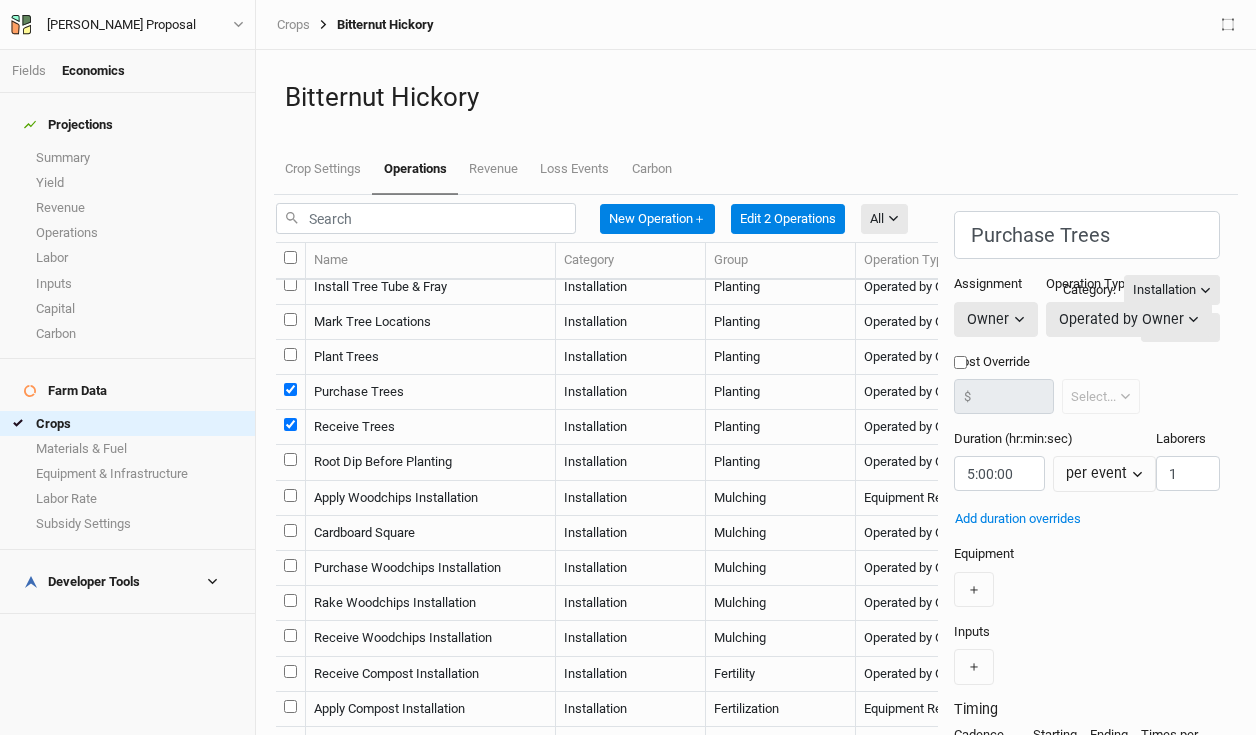 click at bounding box center [290, 354] 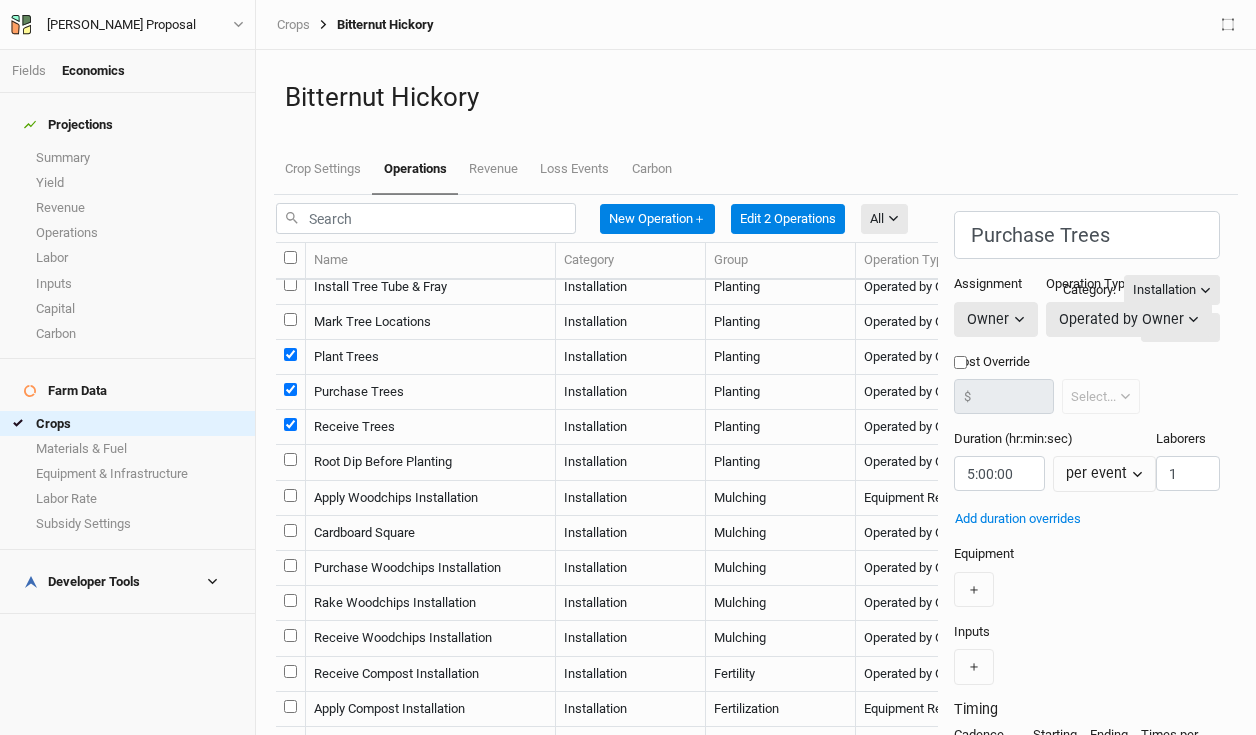 checkbox on "true" 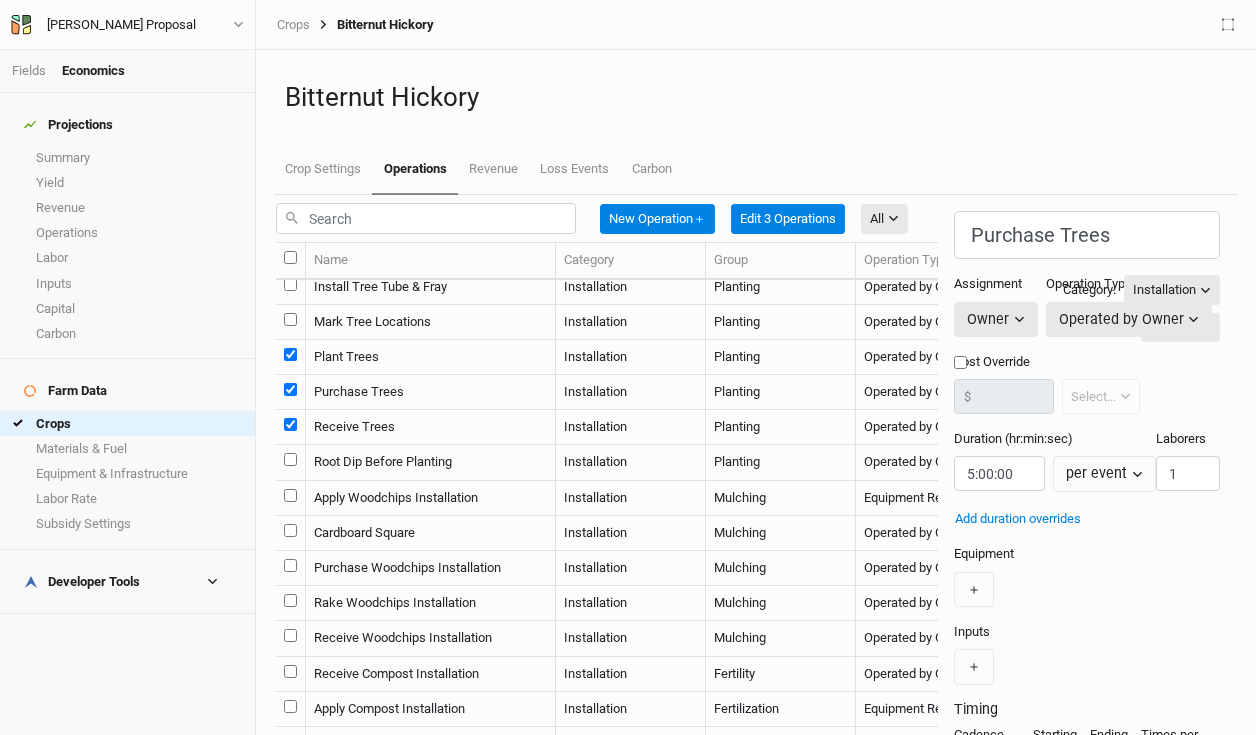 click at bounding box center (290, 319) 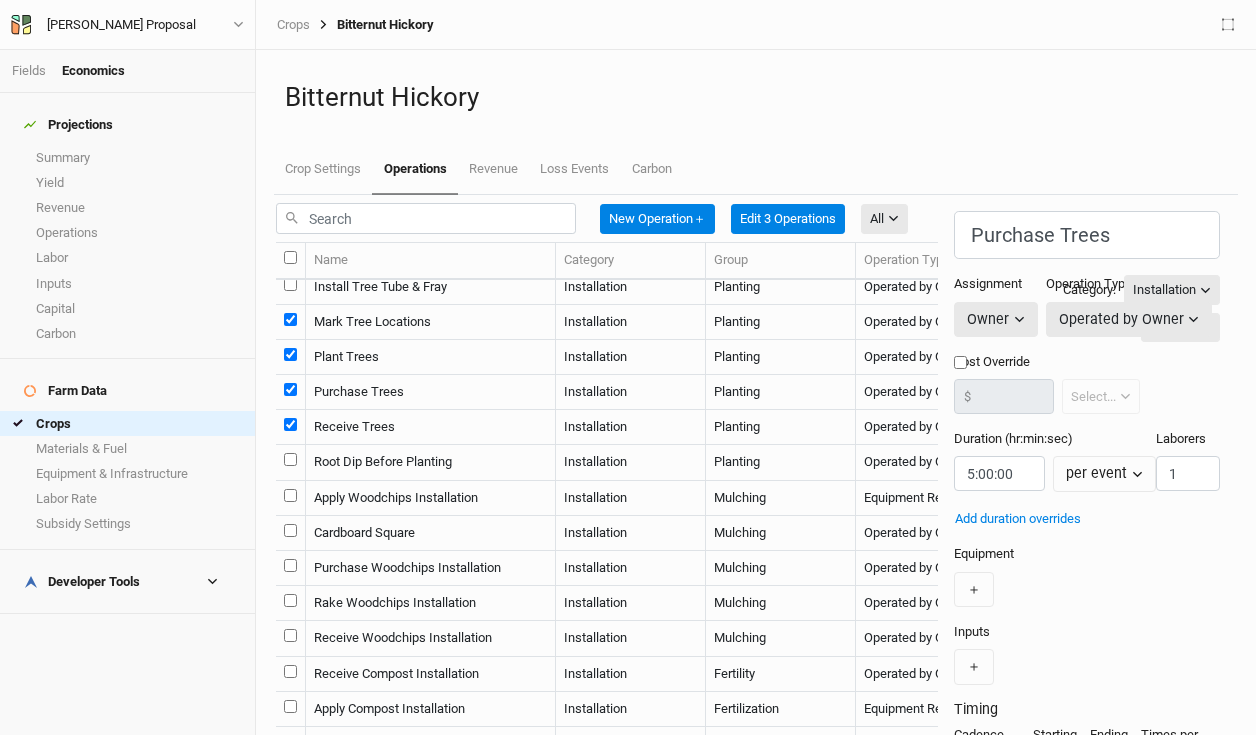 checkbox on "true" 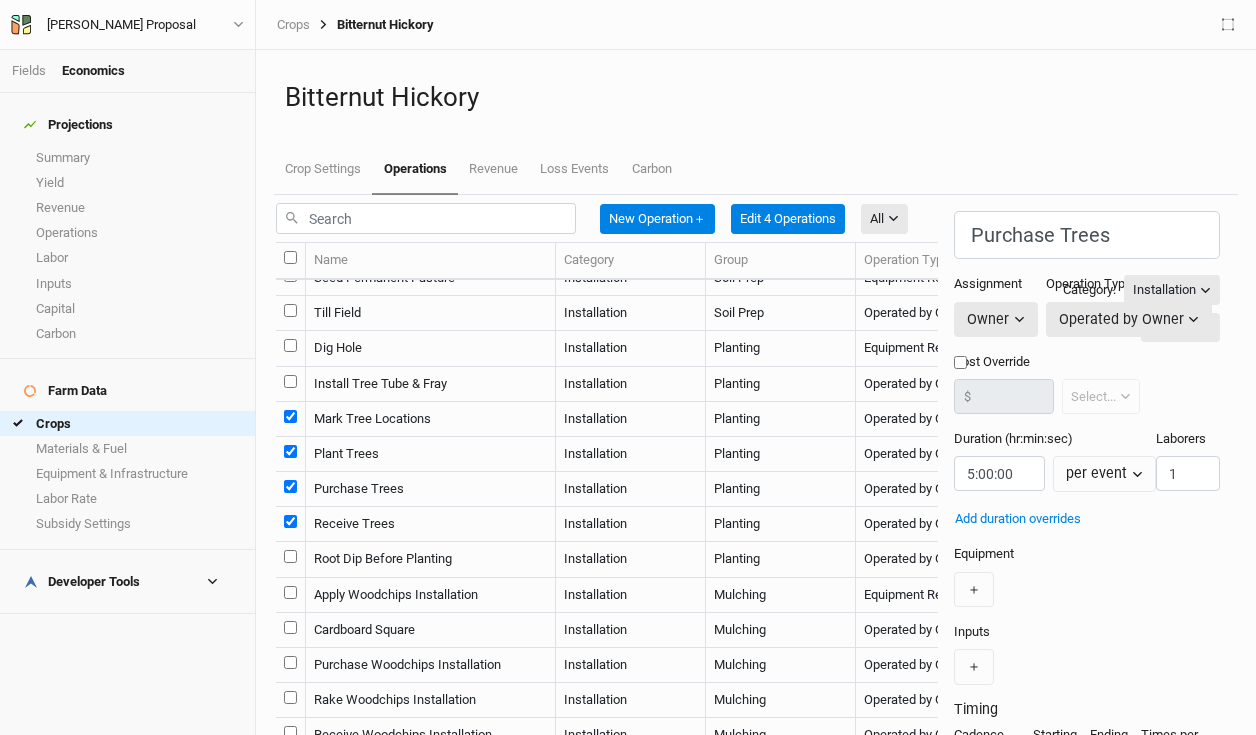scroll, scrollTop: 87, scrollLeft: 0, axis: vertical 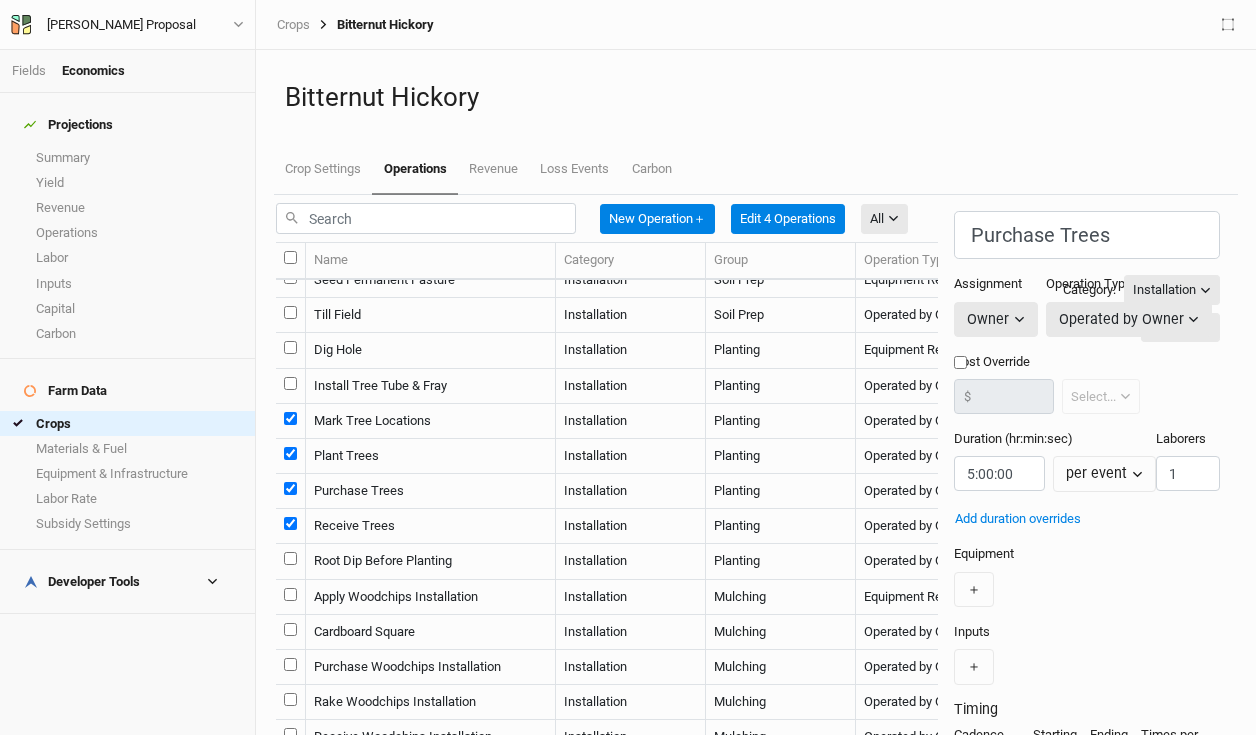 click at bounding box center [290, 347] 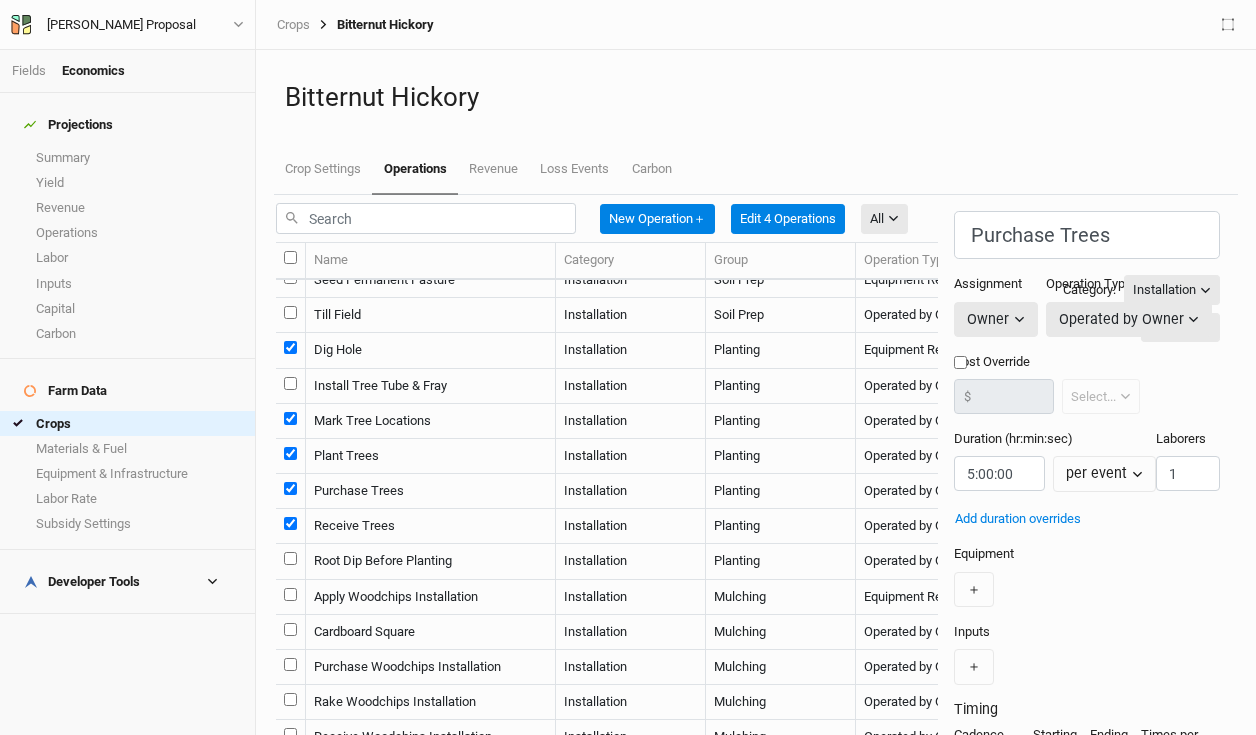 checkbox on "true" 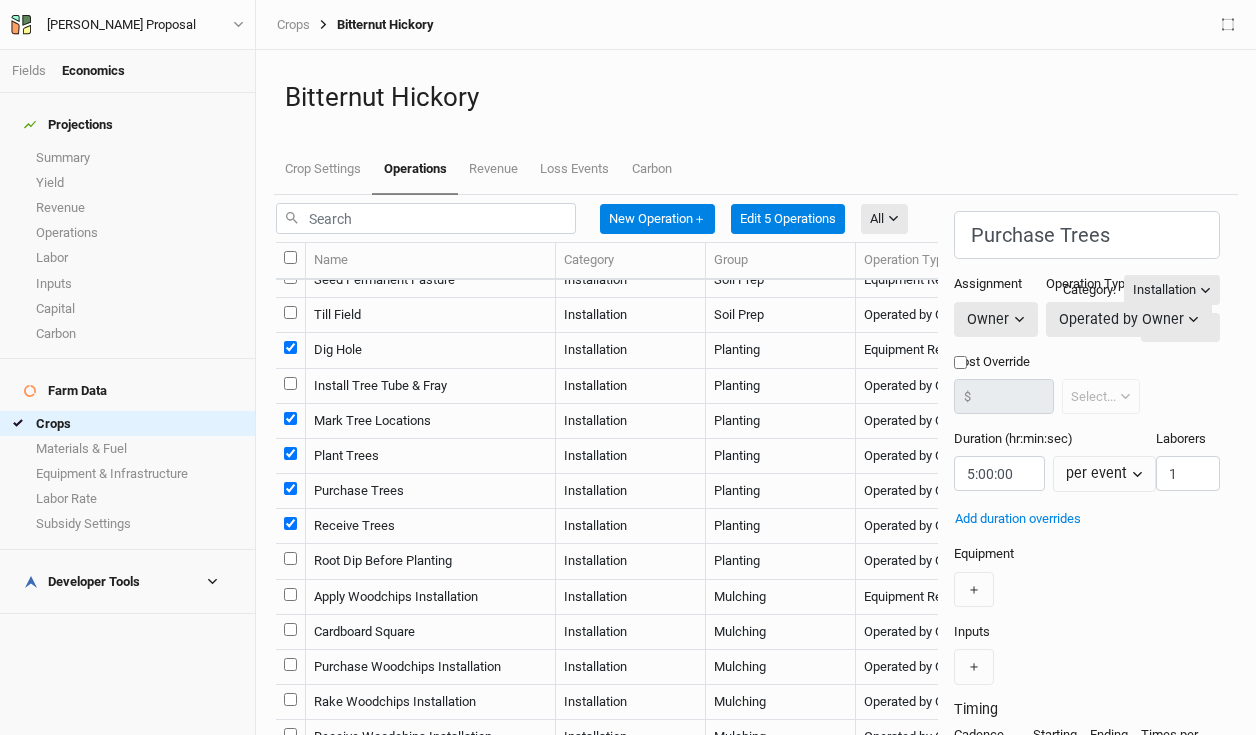 click at bounding box center [290, 383] 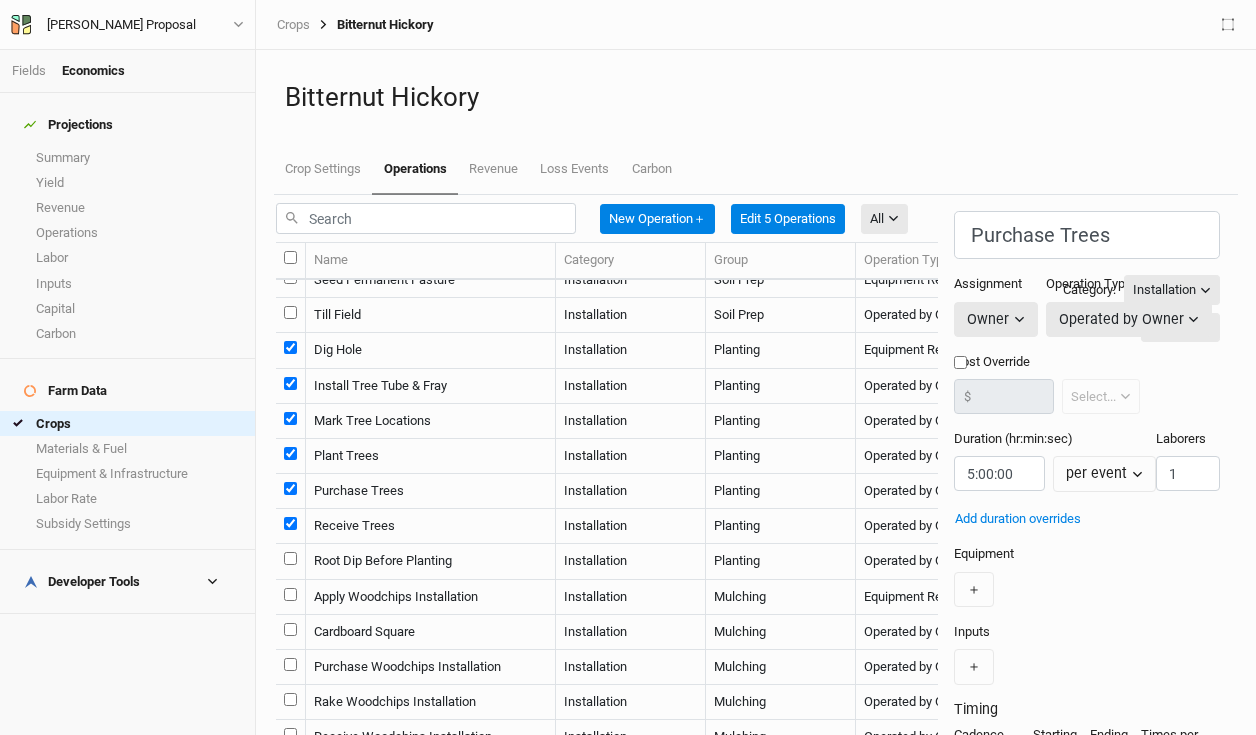 checkbox on "true" 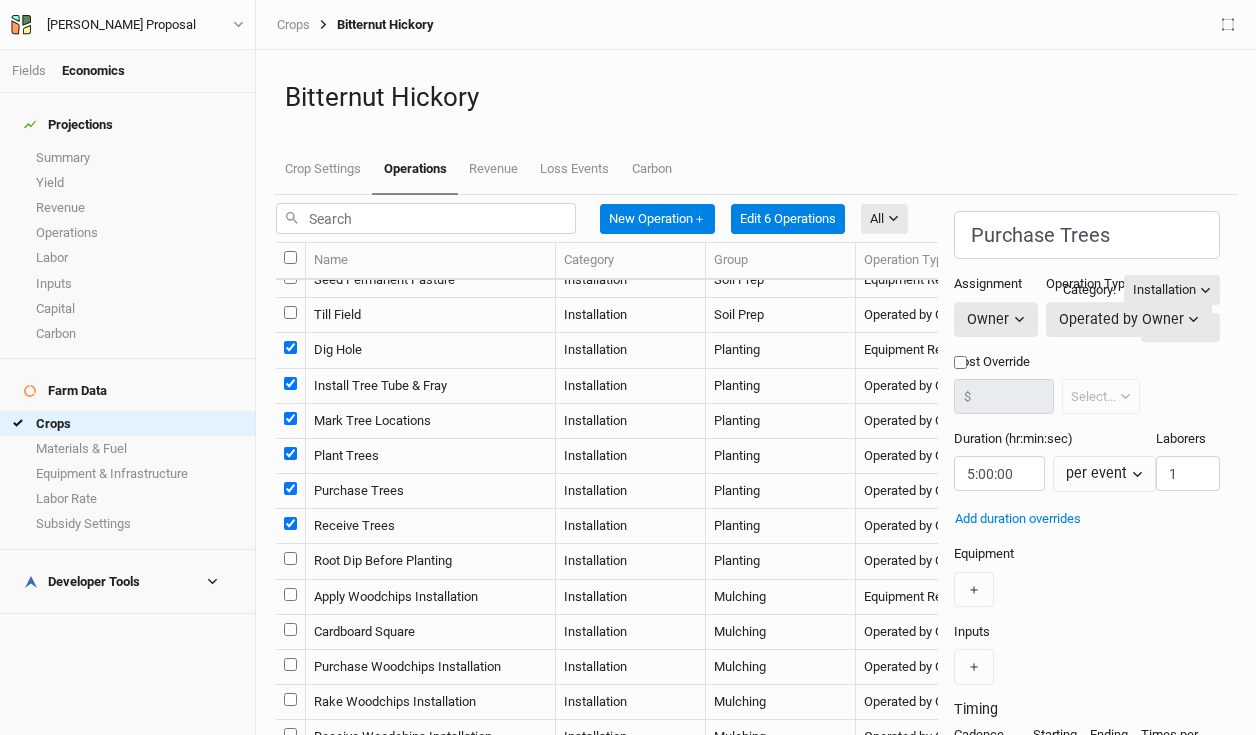 click at bounding box center [290, 312] 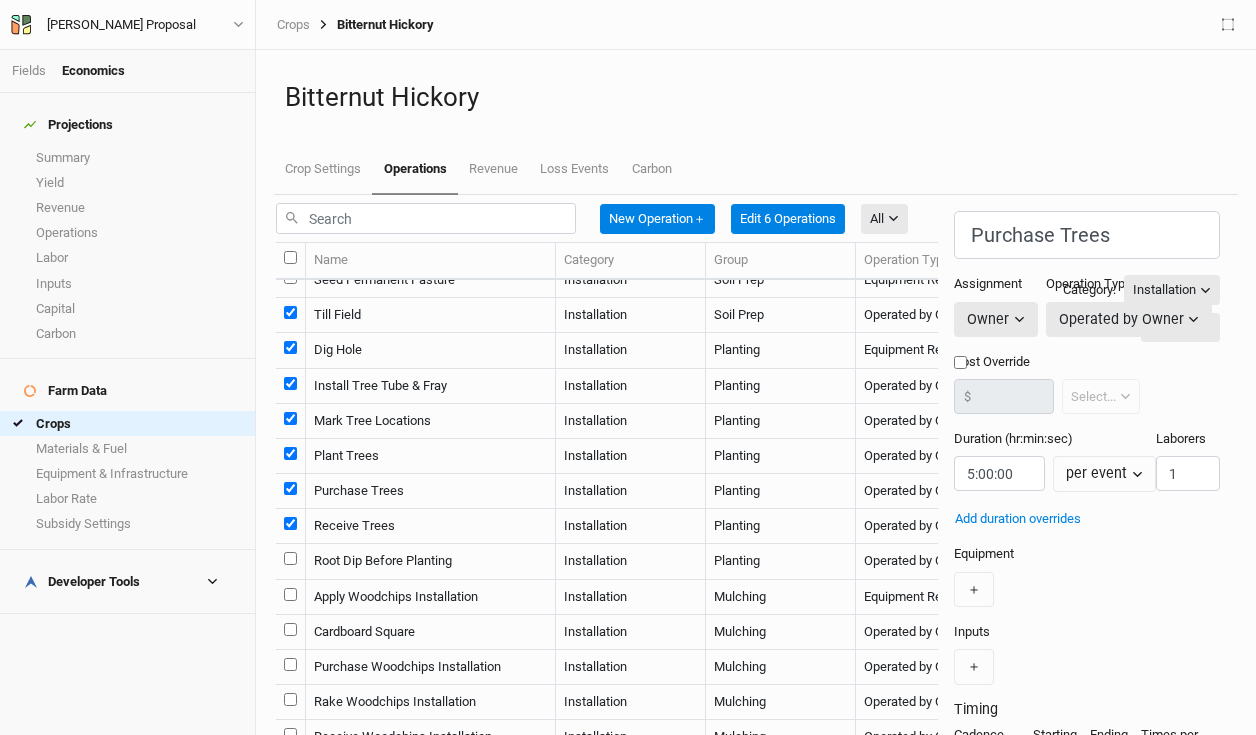checkbox on "true" 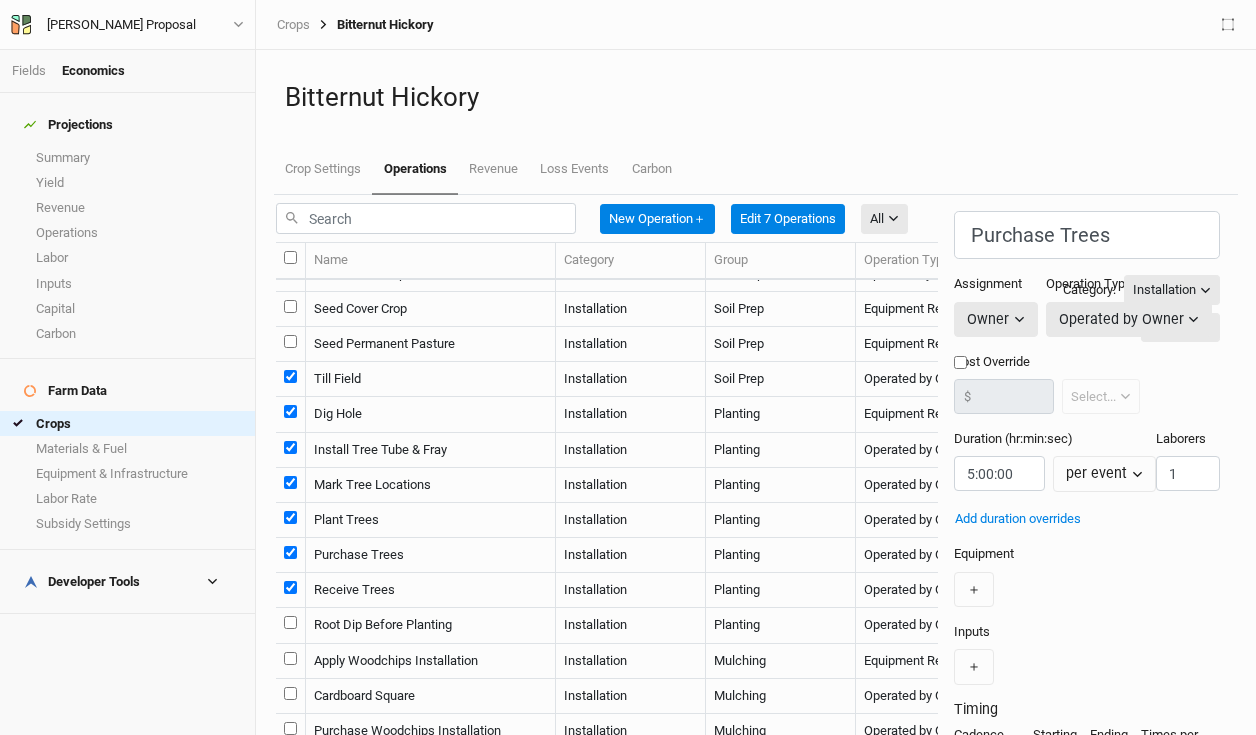 scroll, scrollTop: 0, scrollLeft: 0, axis: both 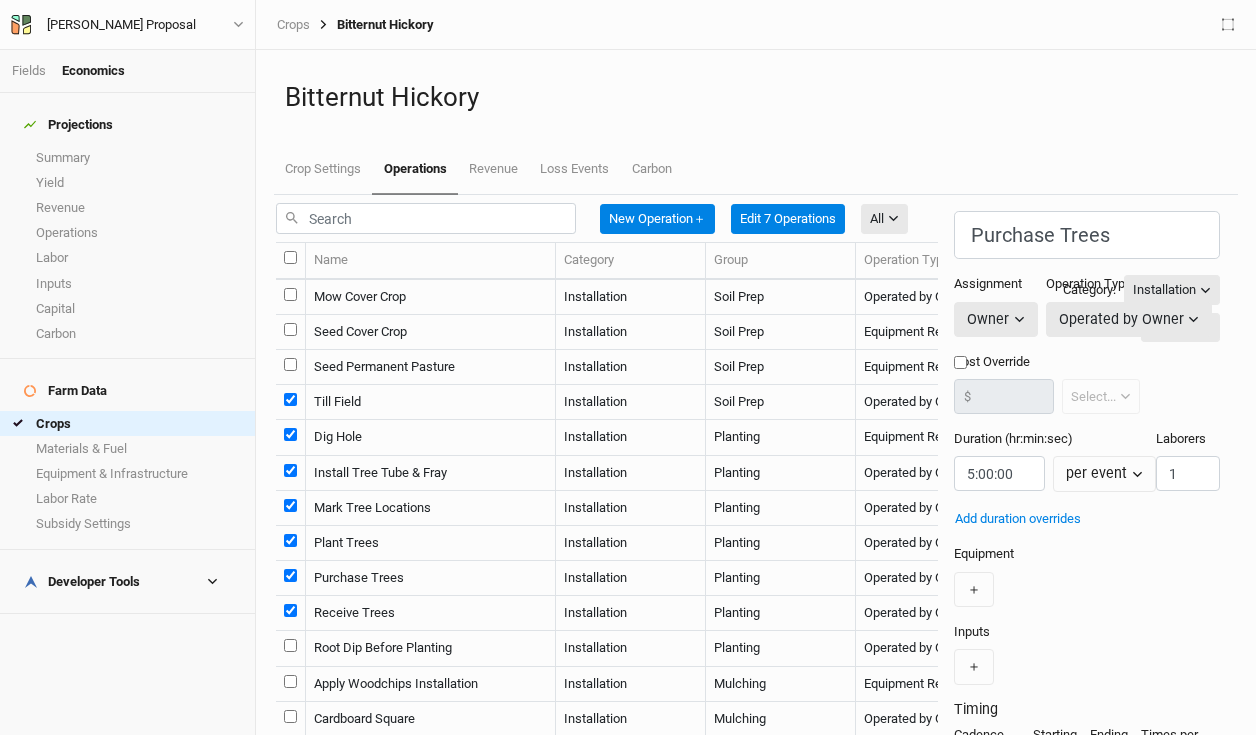 click at bounding box center [290, 364] 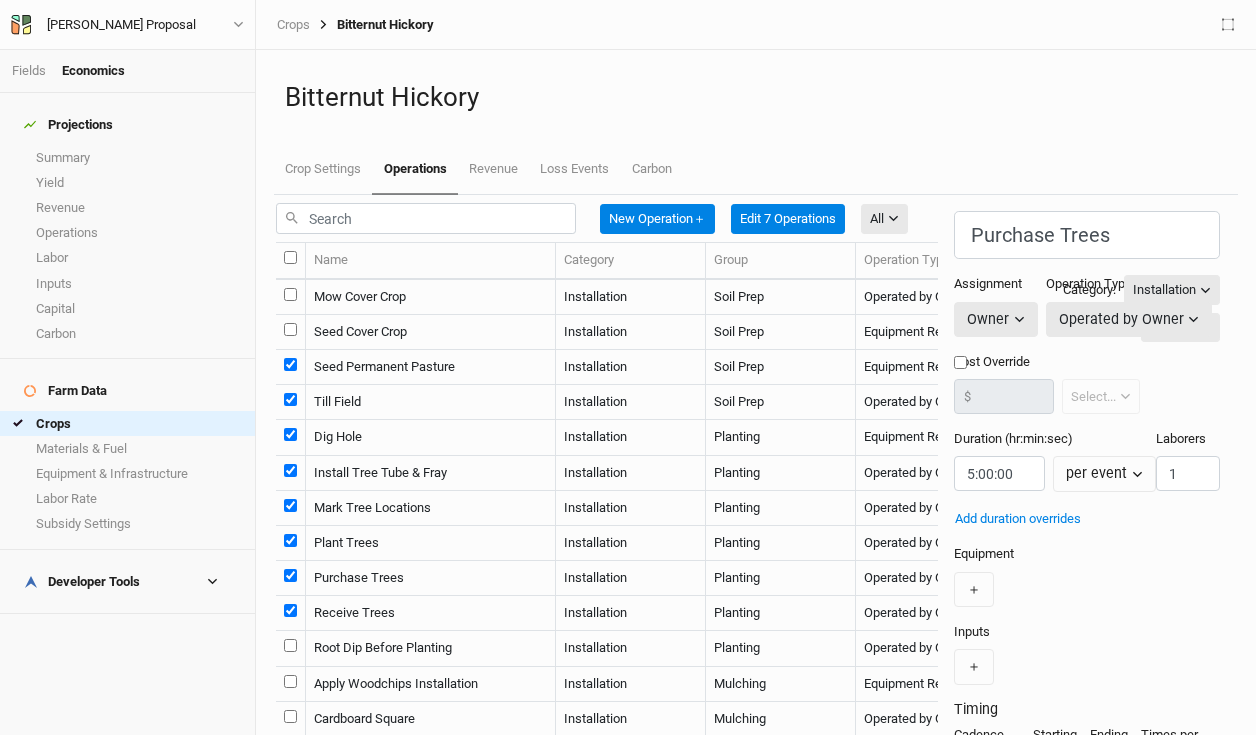 checkbox on "true" 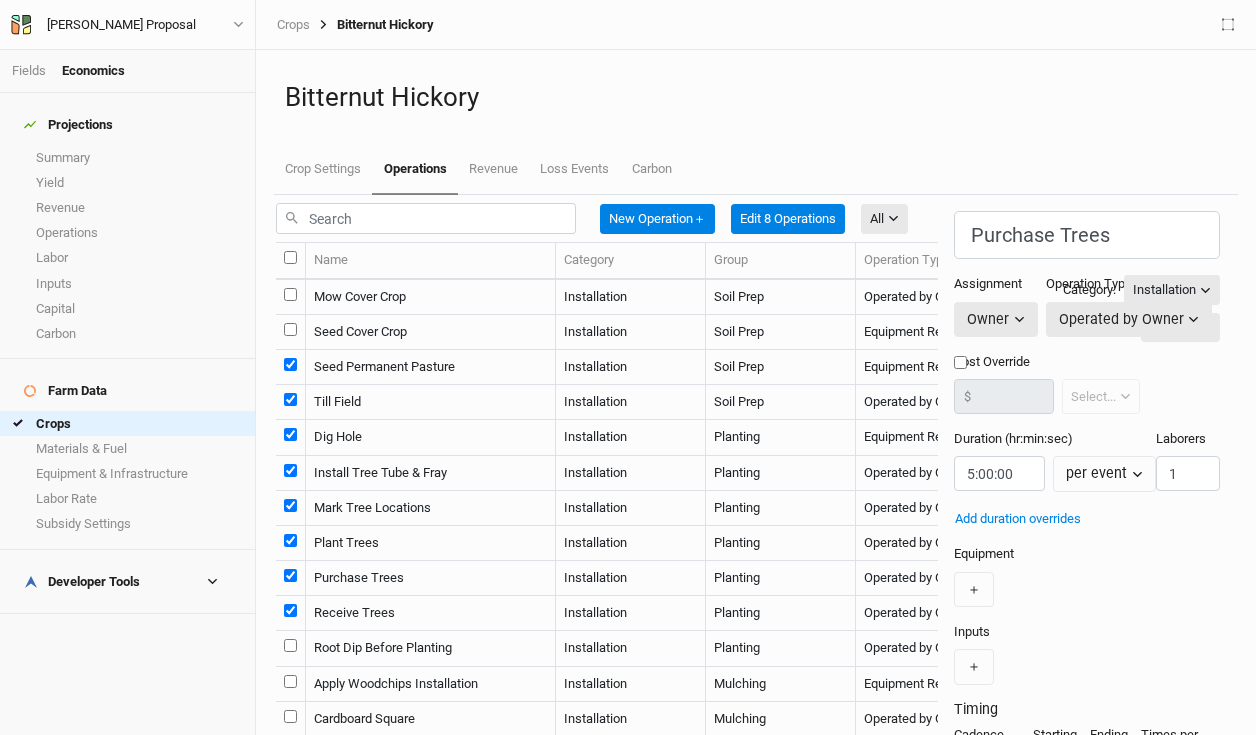 click at bounding box center (290, 329) 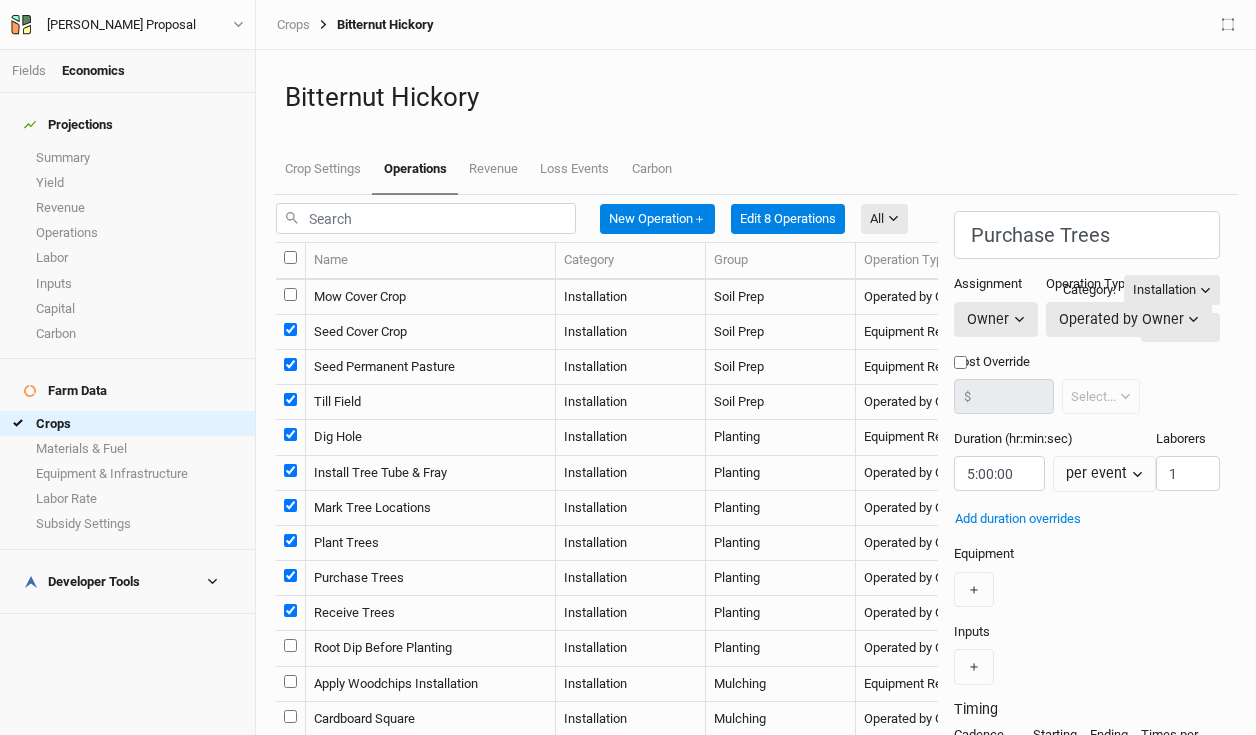 checkbox on "true" 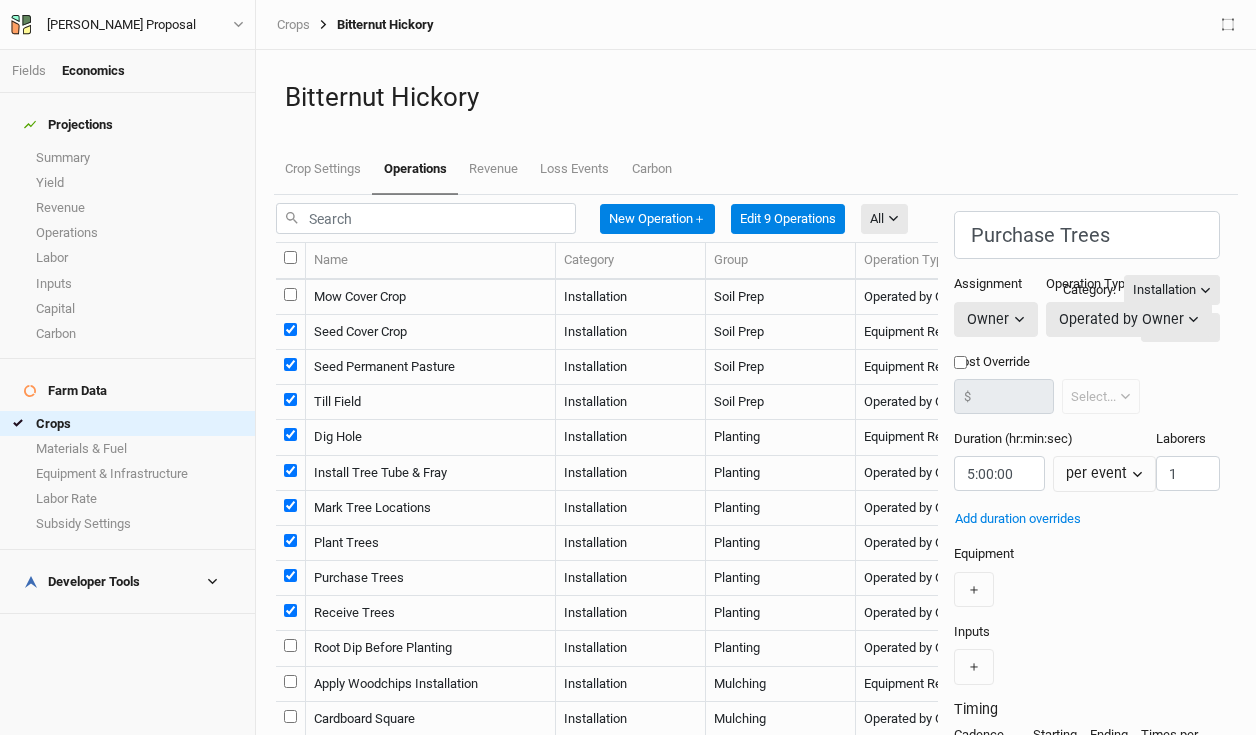 click at bounding box center (290, 294) 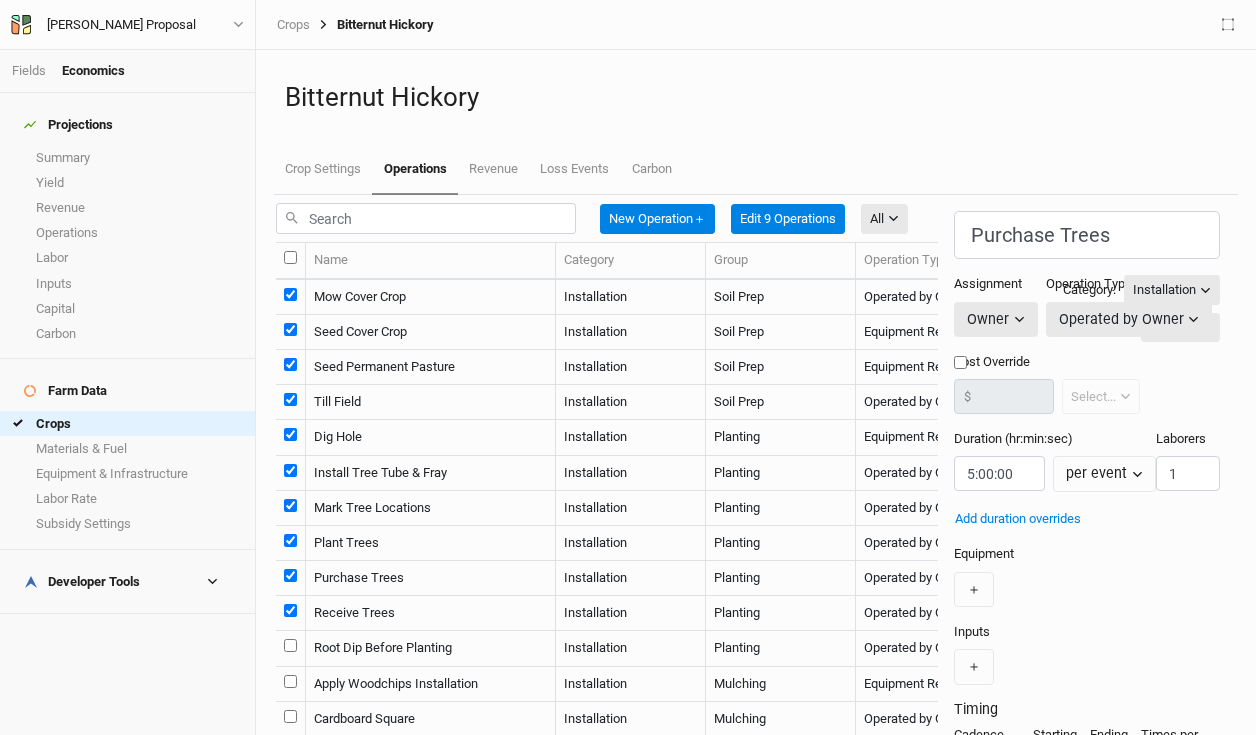 checkbox on "true" 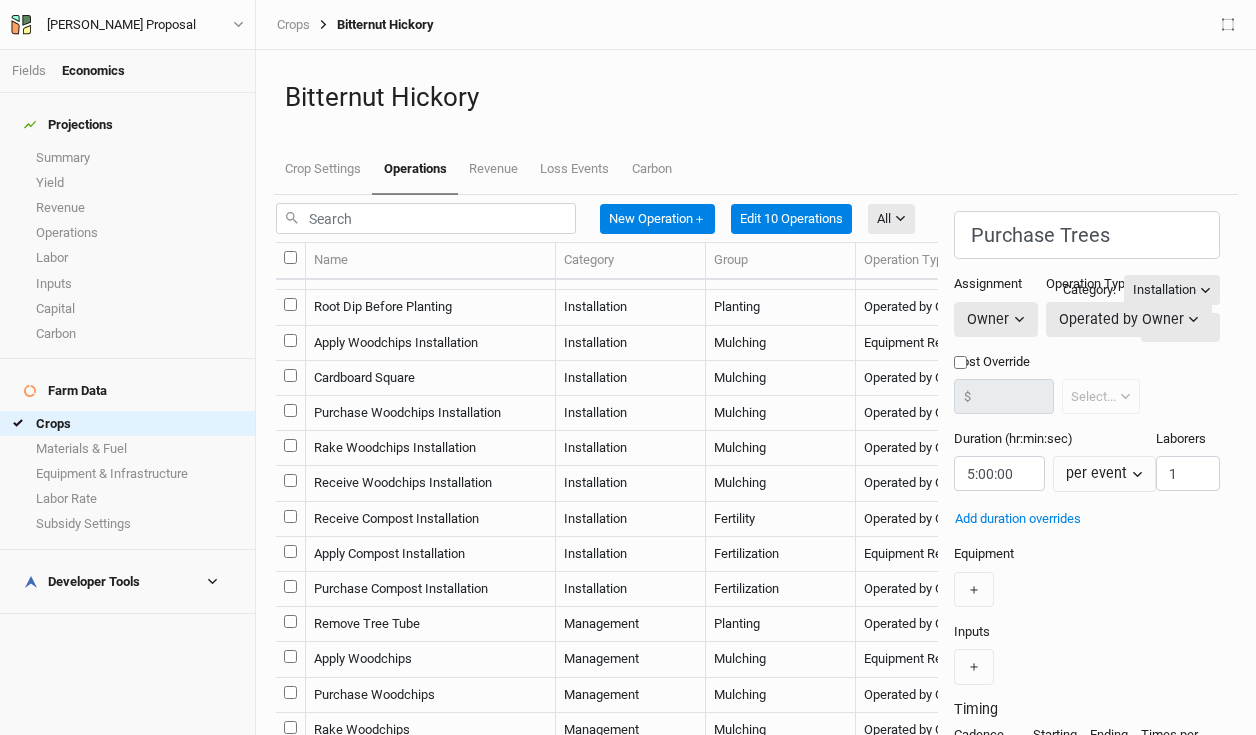 scroll, scrollTop: 344, scrollLeft: 0, axis: vertical 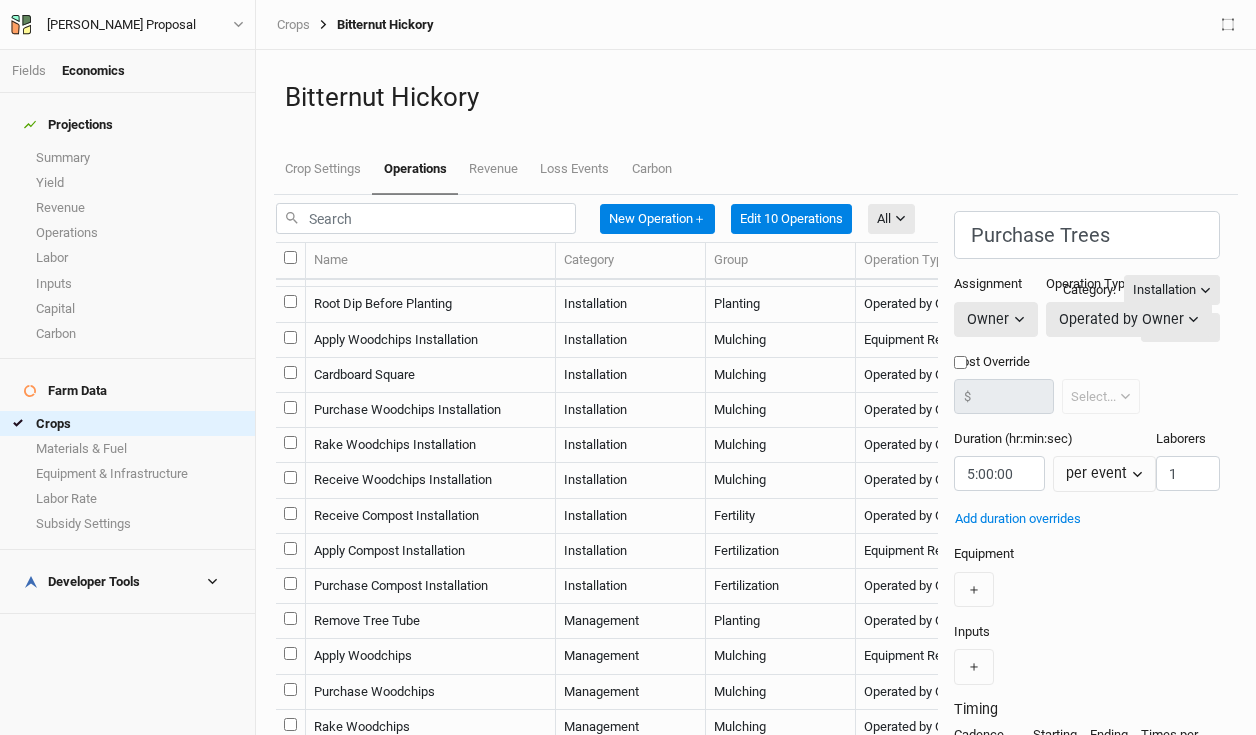 click at bounding box center (290, 301) 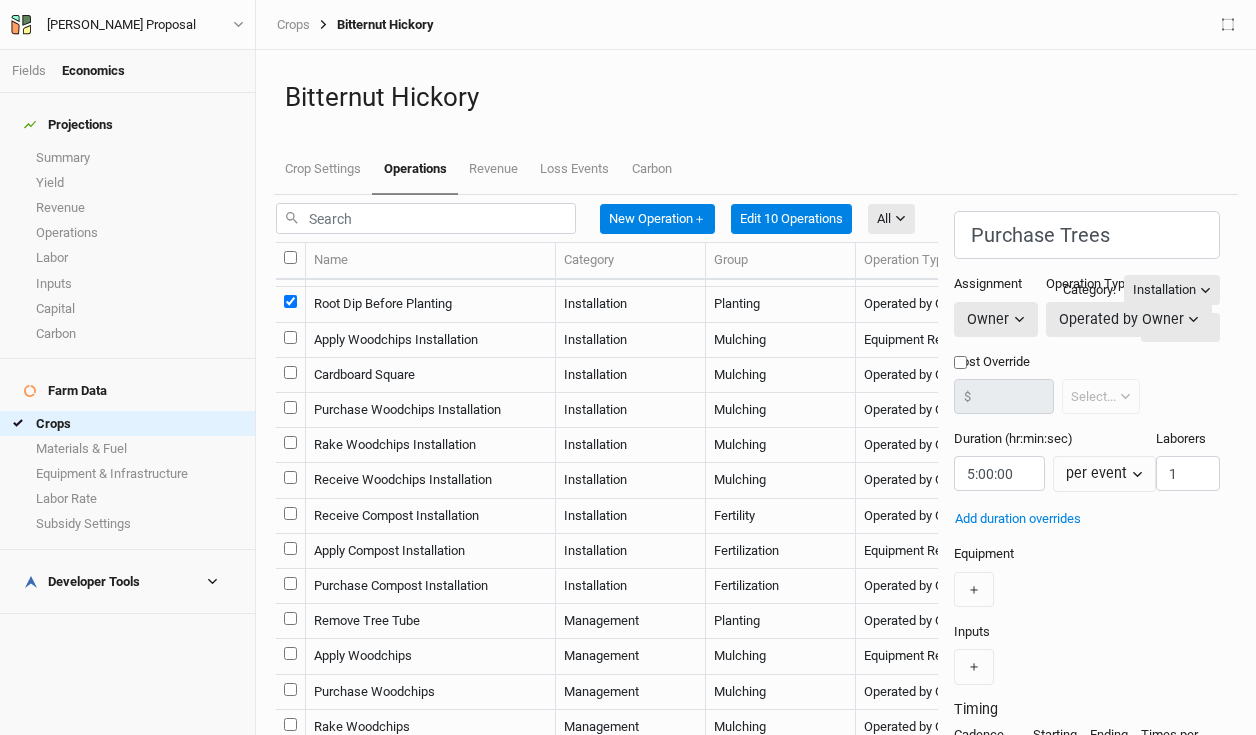 checkbox on "true" 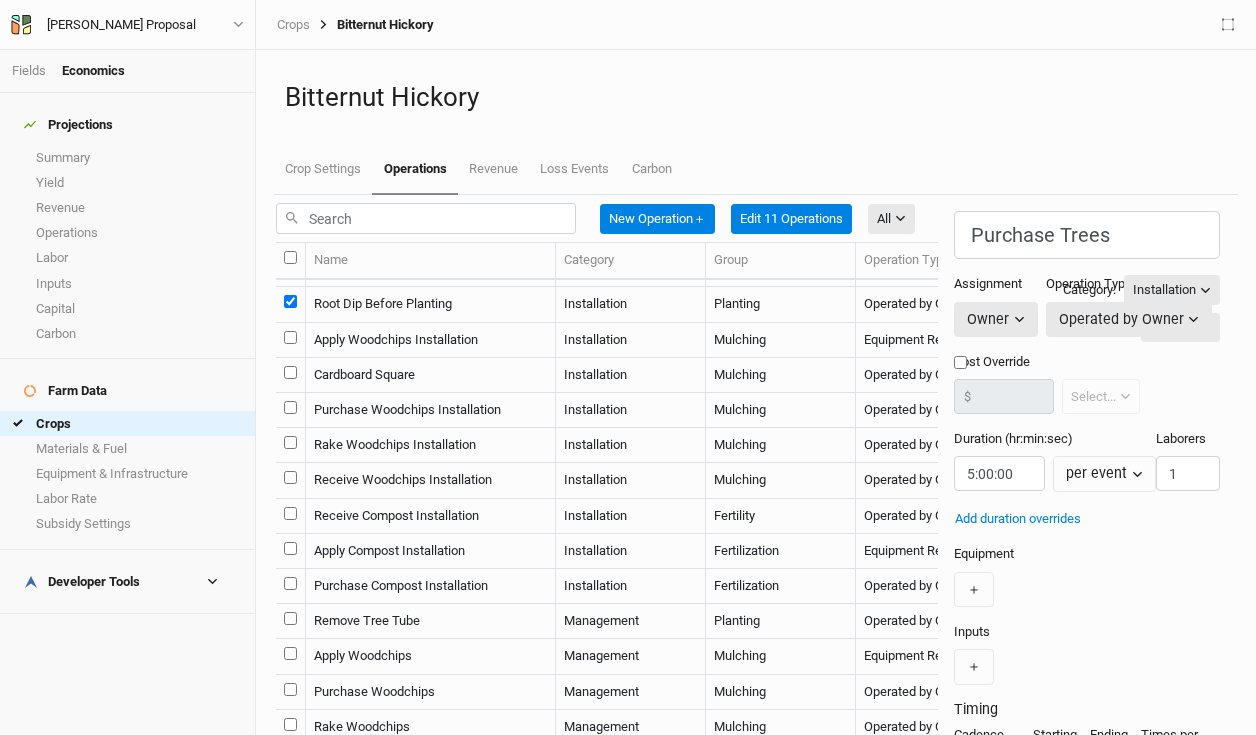 click at bounding box center [290, 337] 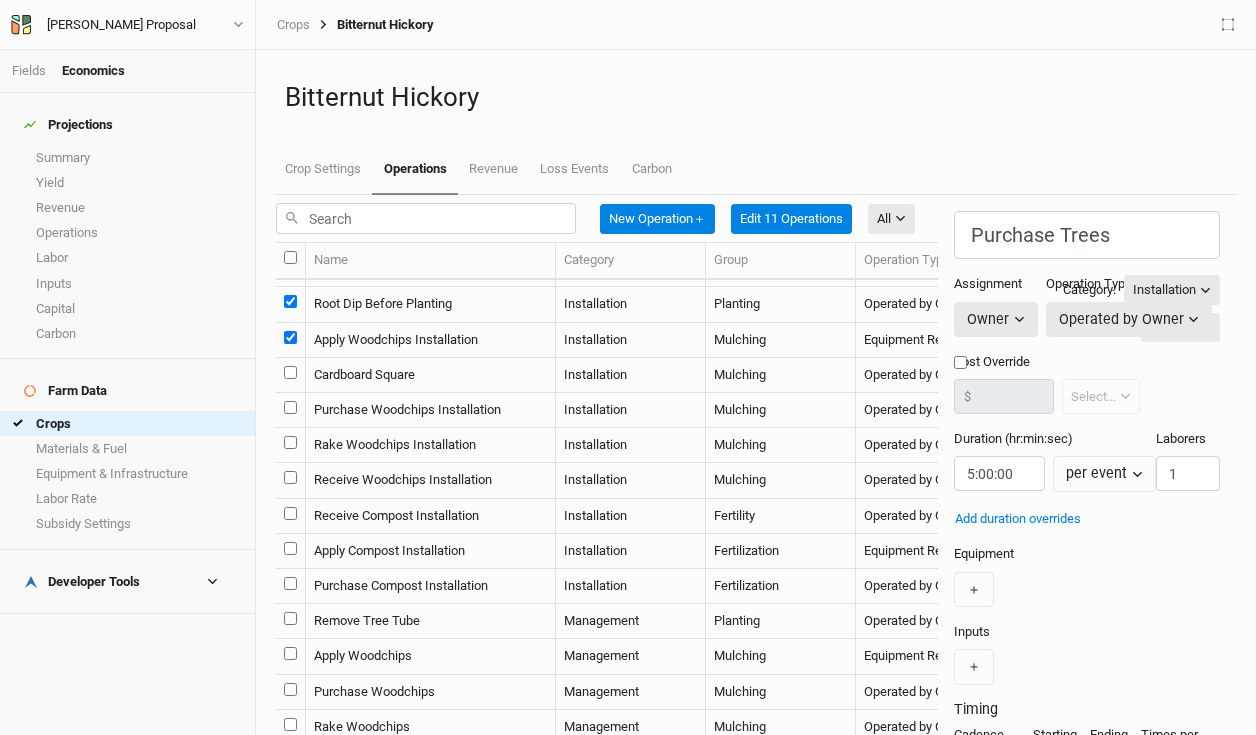 checkbox on "true" 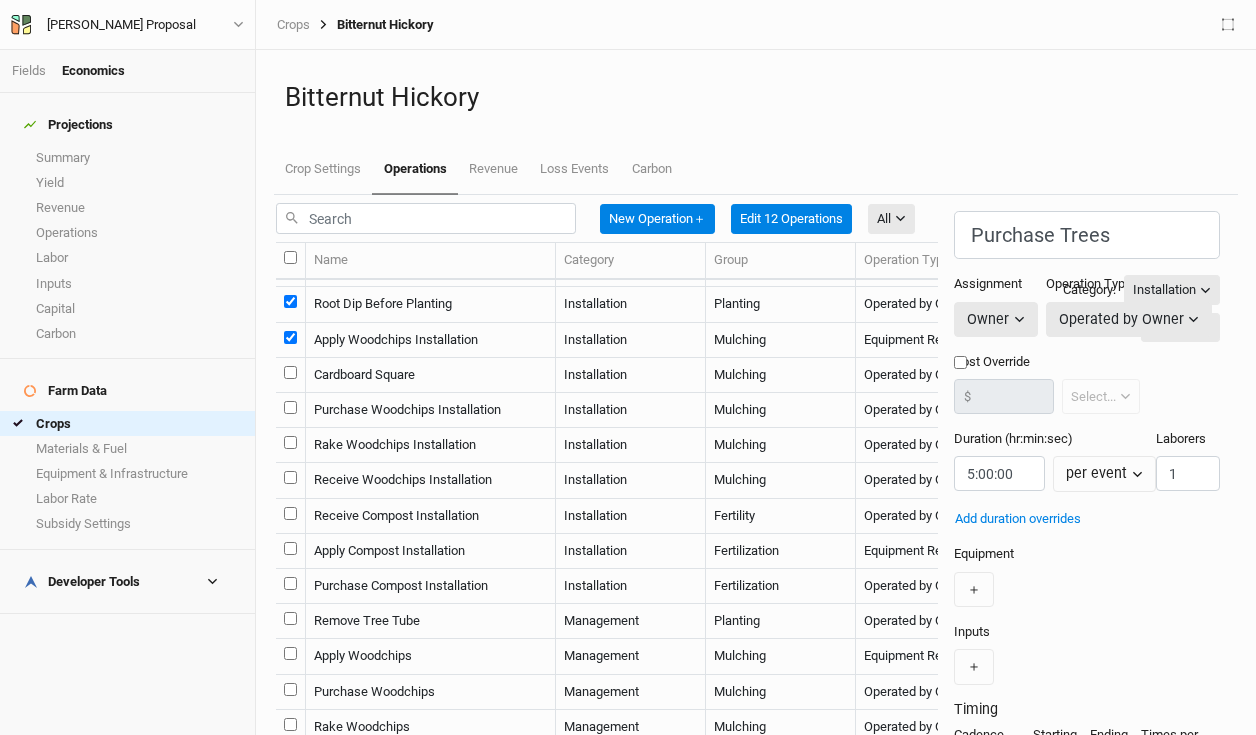 click at bounding box center (290, 372) 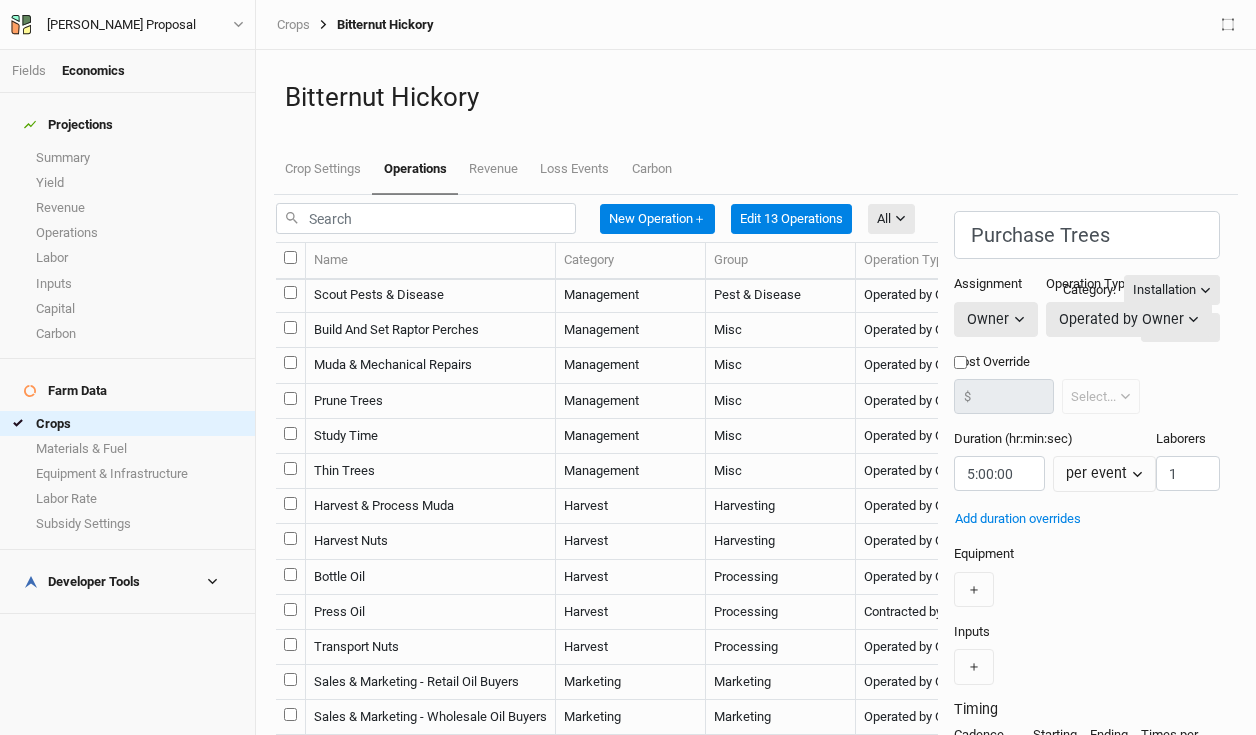 scroll, scrollTop: 1403, scrollLeft: 0, axis: vertical 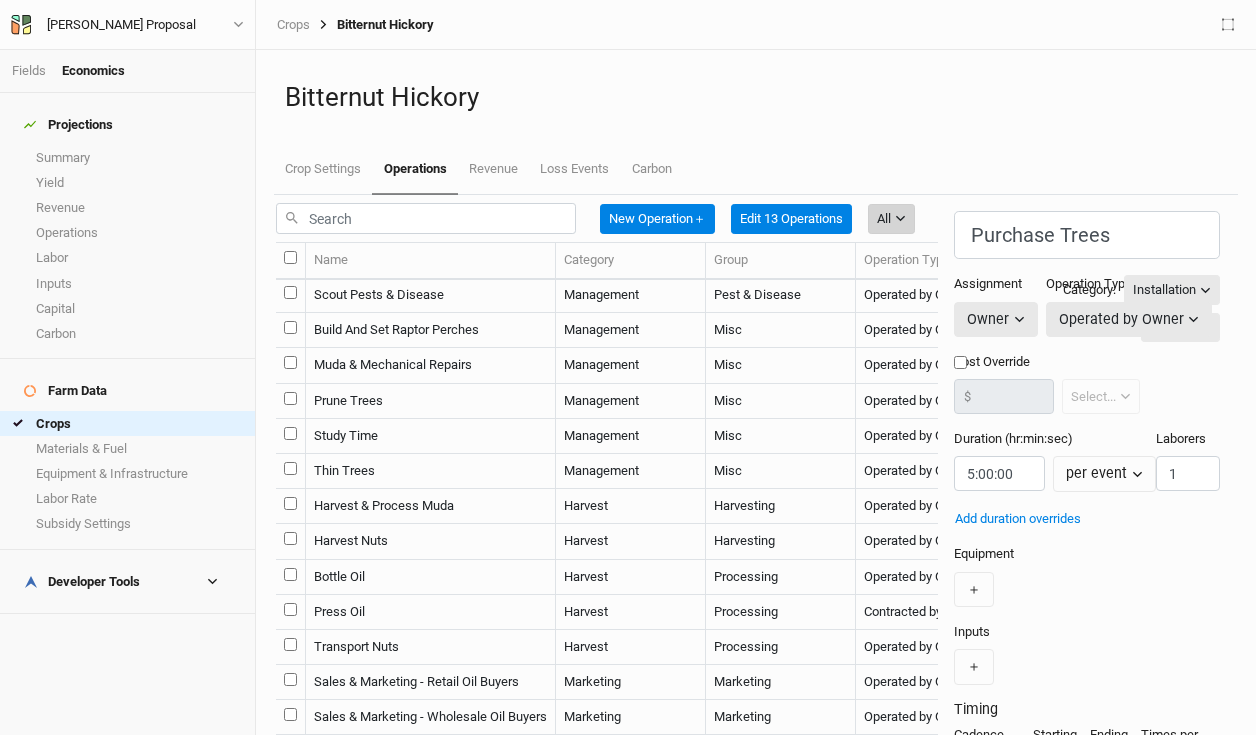 click on "All" at bounding box center [884, 219] 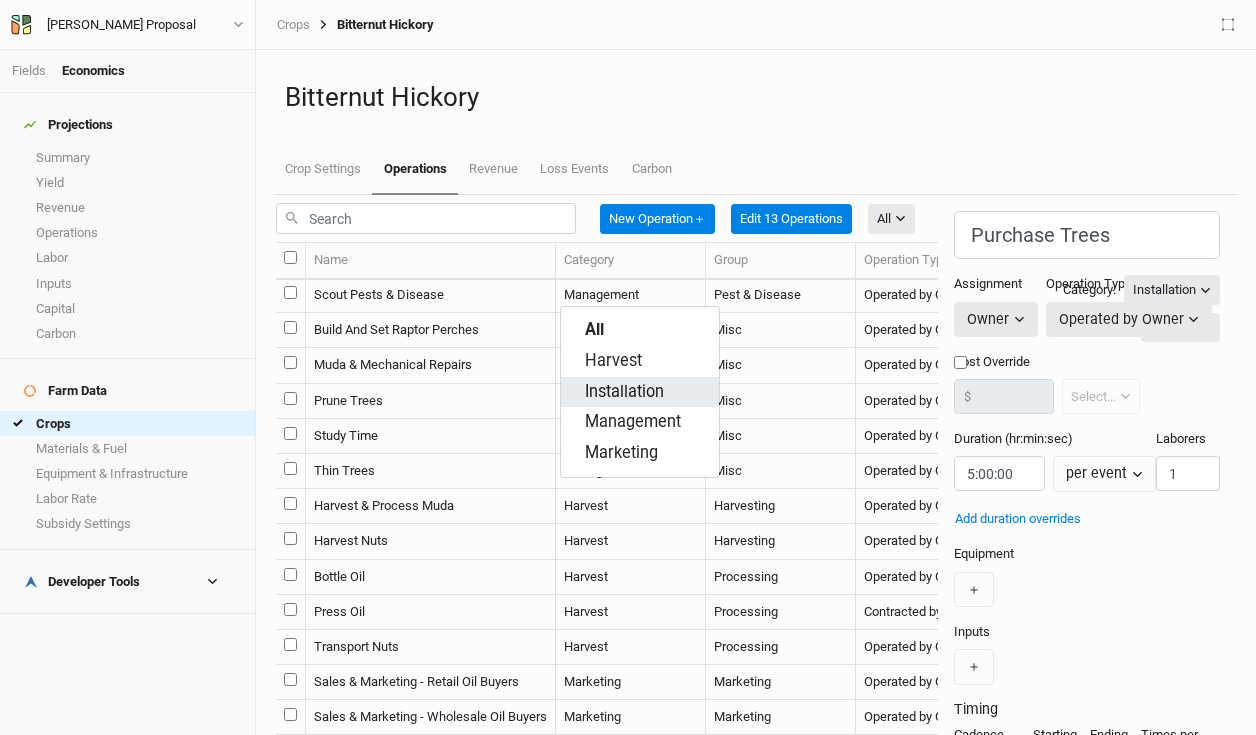 click on "Installation" at bounding box center (624, 392) 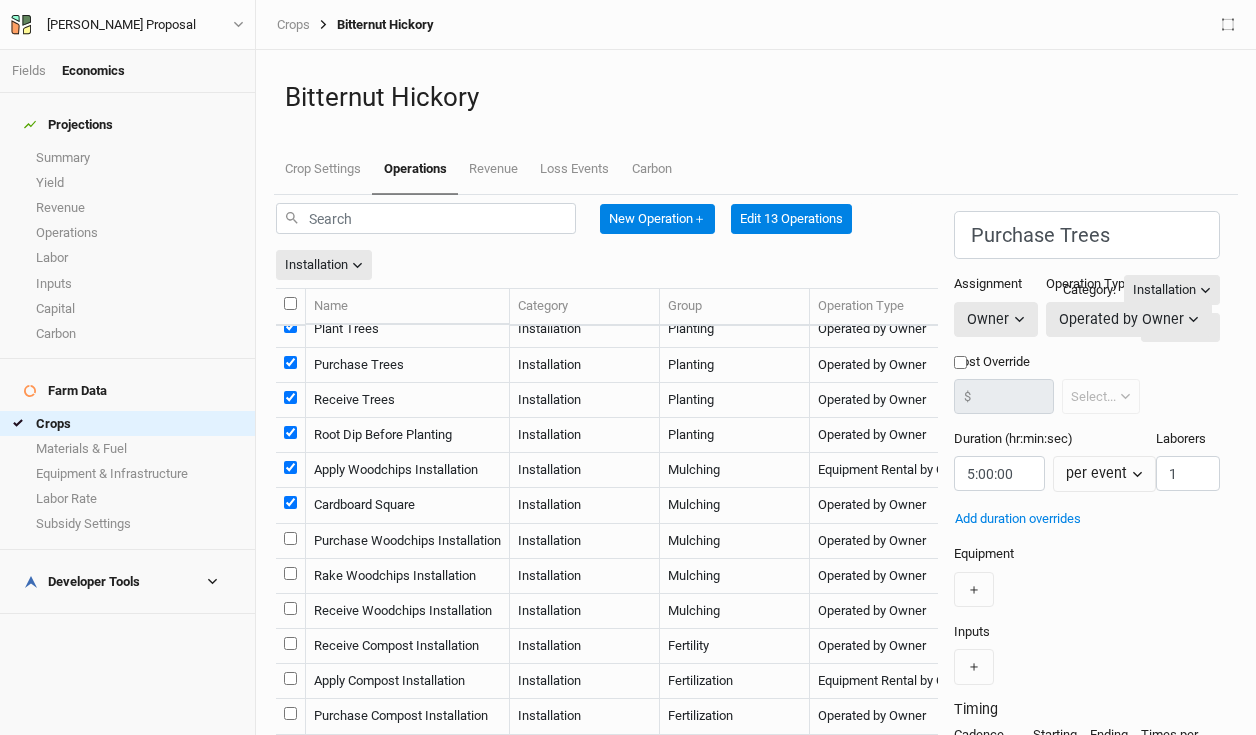 scroll, scrollTop: 548, scrollLeft: 0, axis: vertical 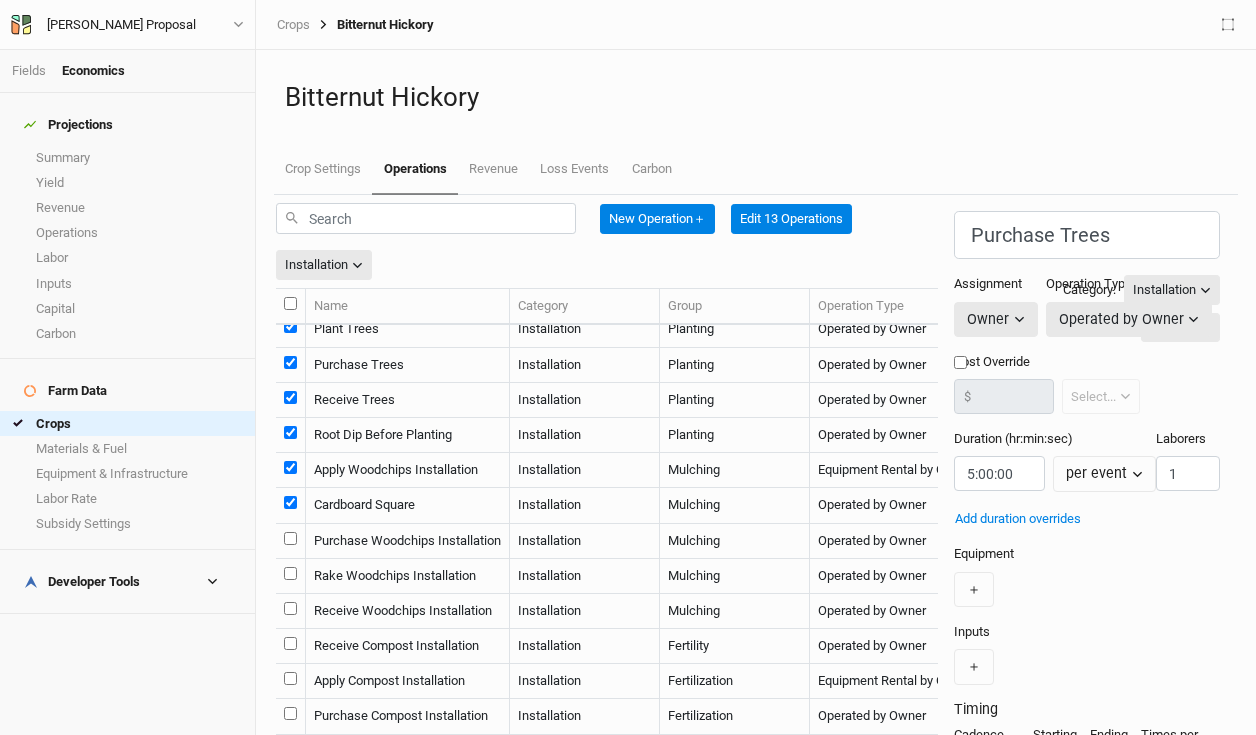 click at bounding box center (290, 502) 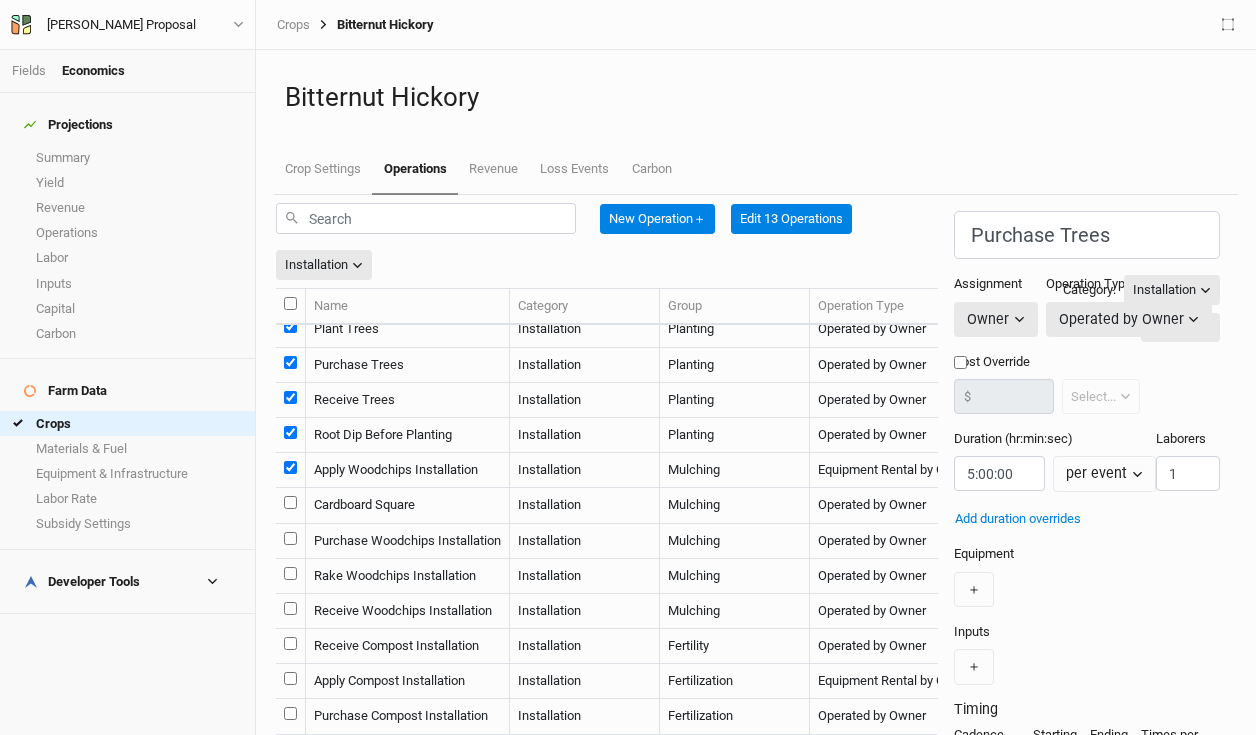 checkbox on "false" 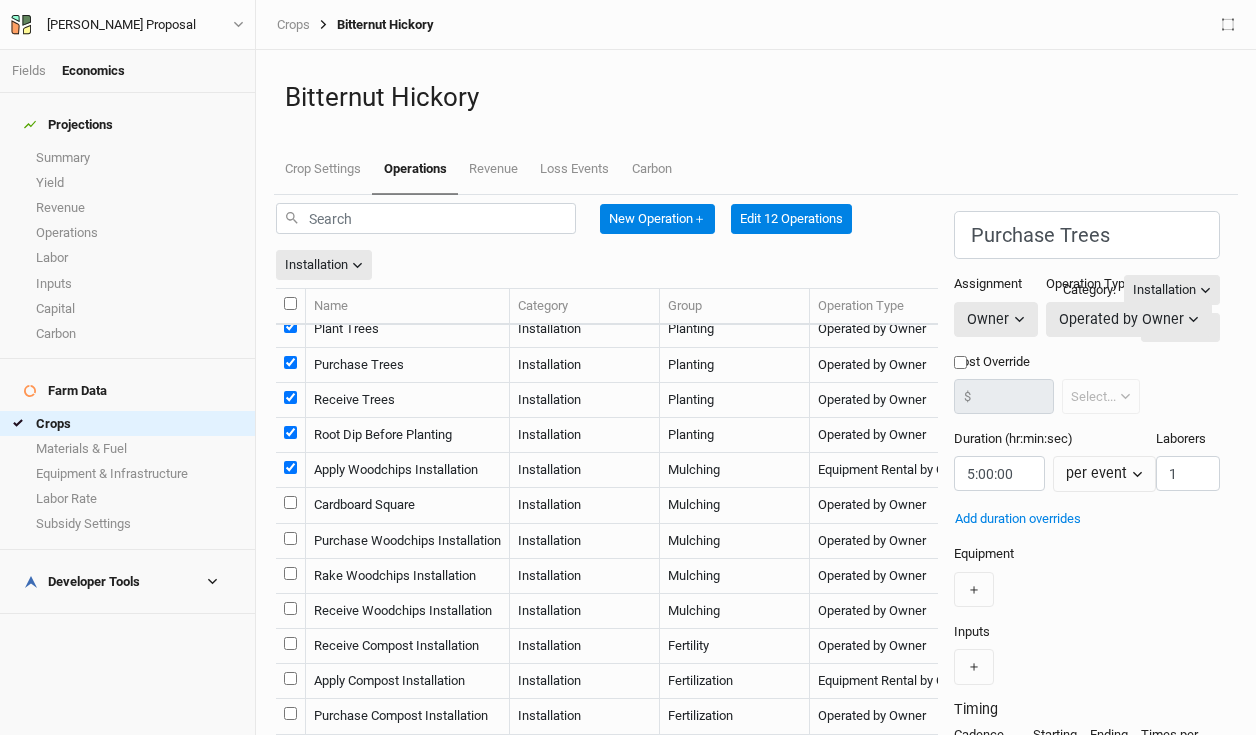 scroll, scrollTop: 0, scrollLeft: 0, axis: both 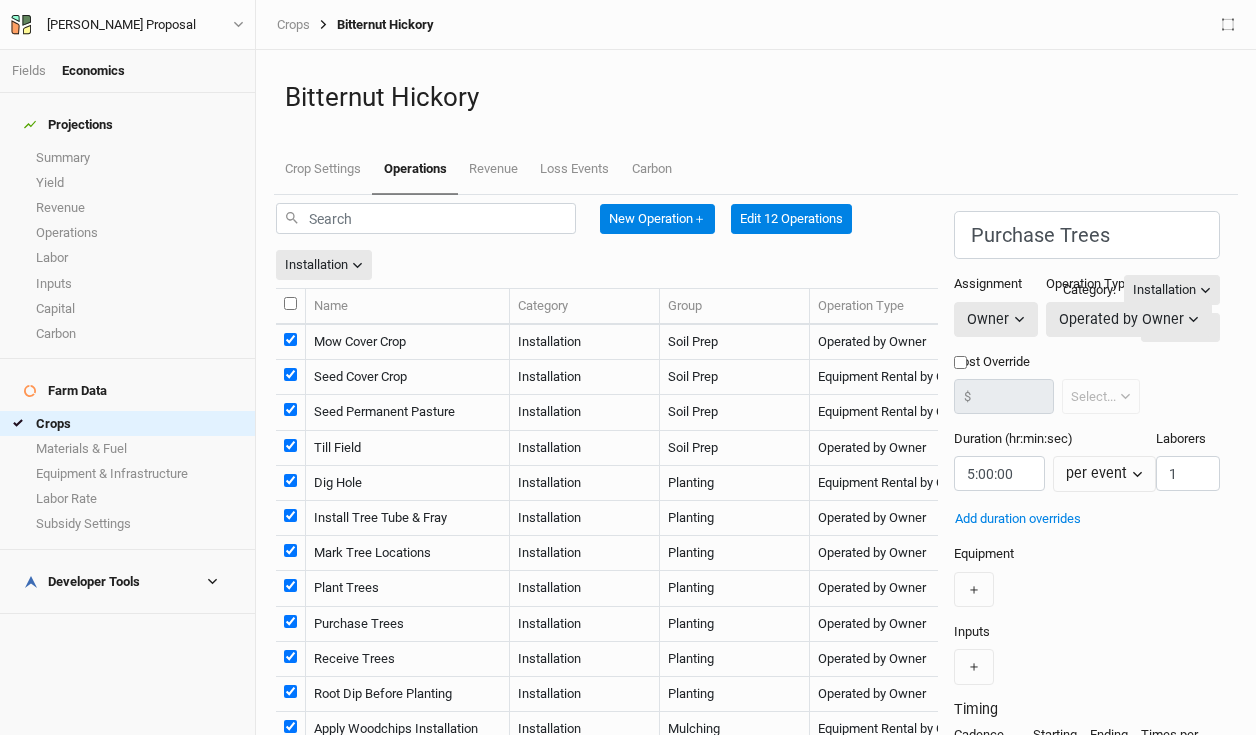 click at bounding box center (290, 303) 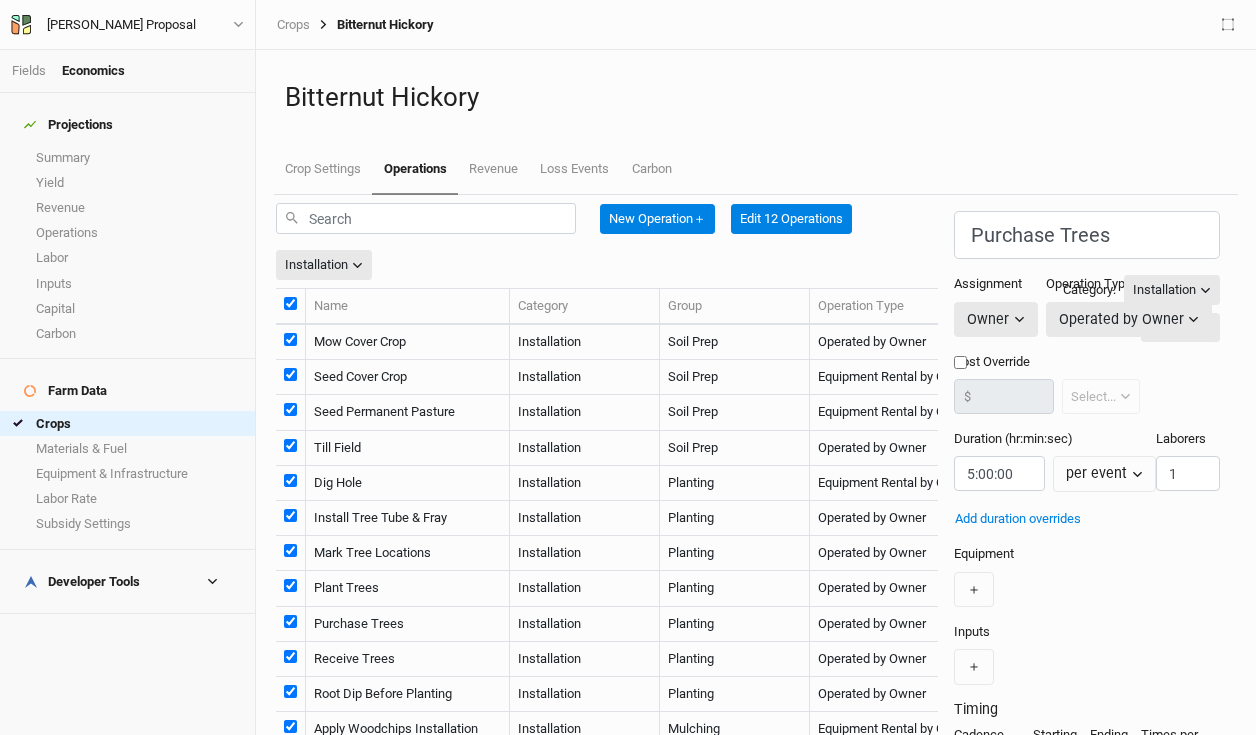 checkbox on "true" 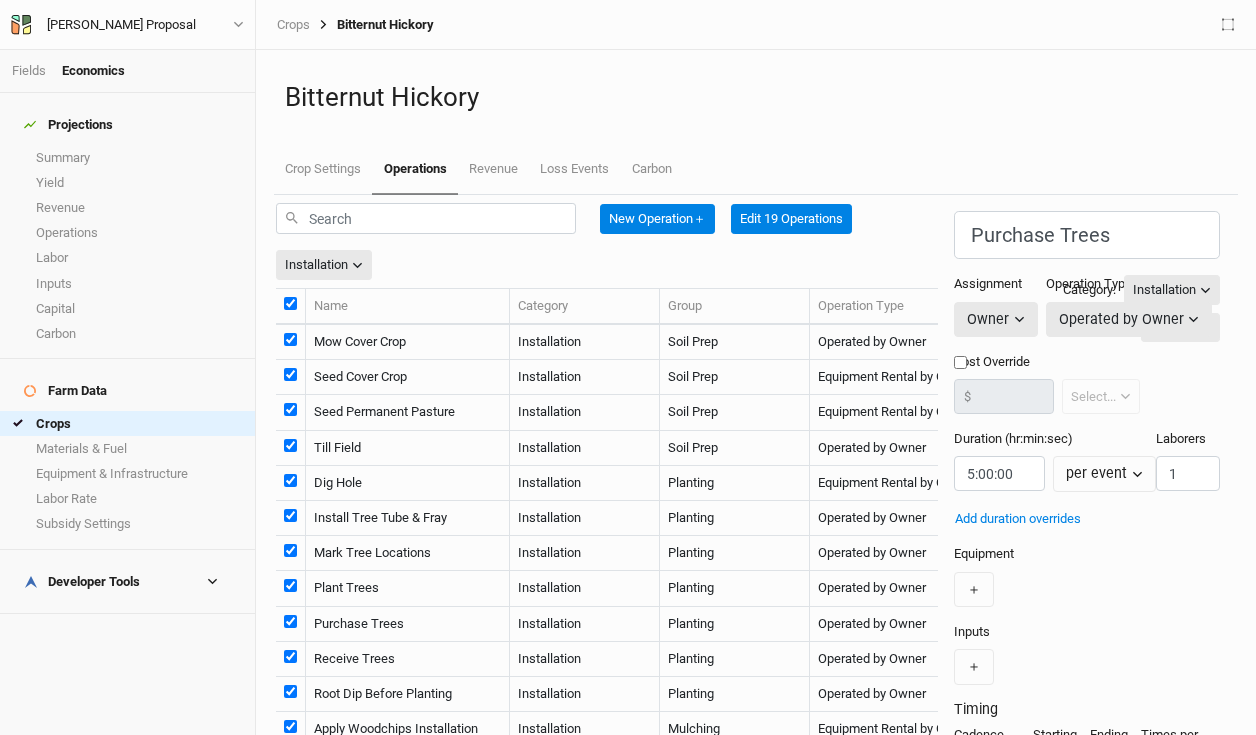 scroll, scrollTop: 548, scrollLeft: 0, axis: vertical 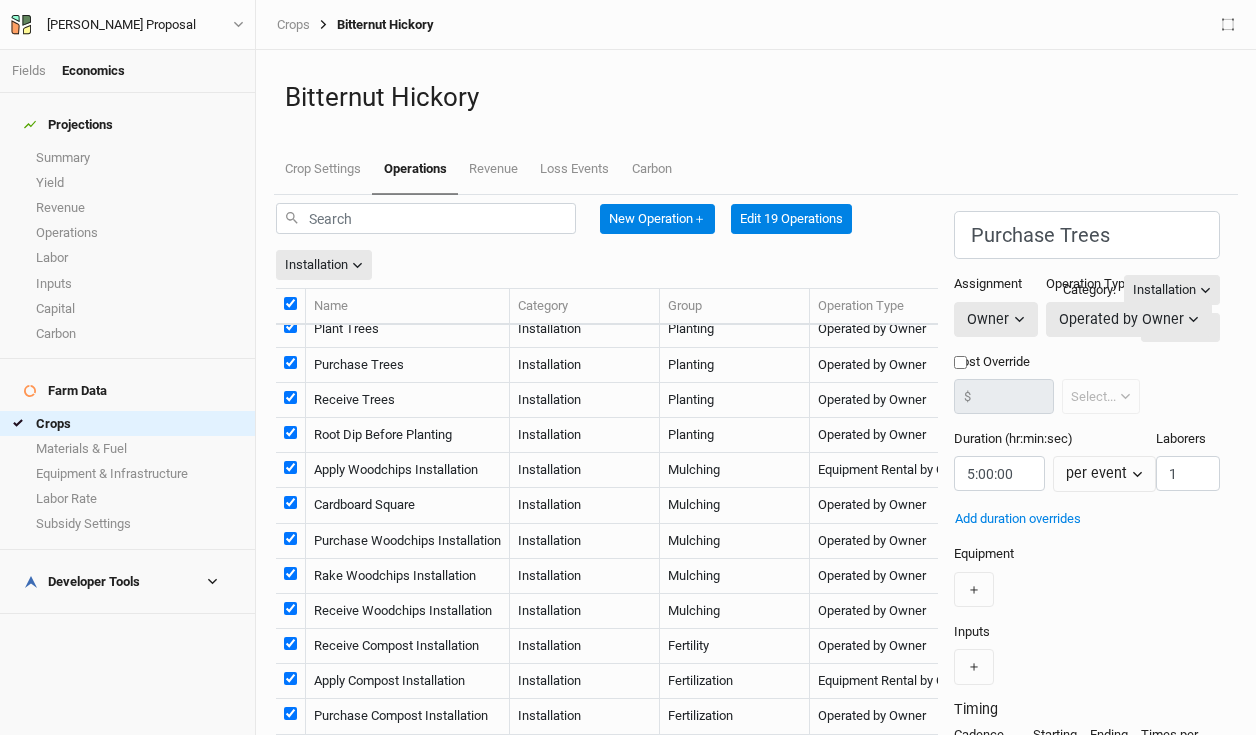 click on "Delete" at bounding box center [965, 909] 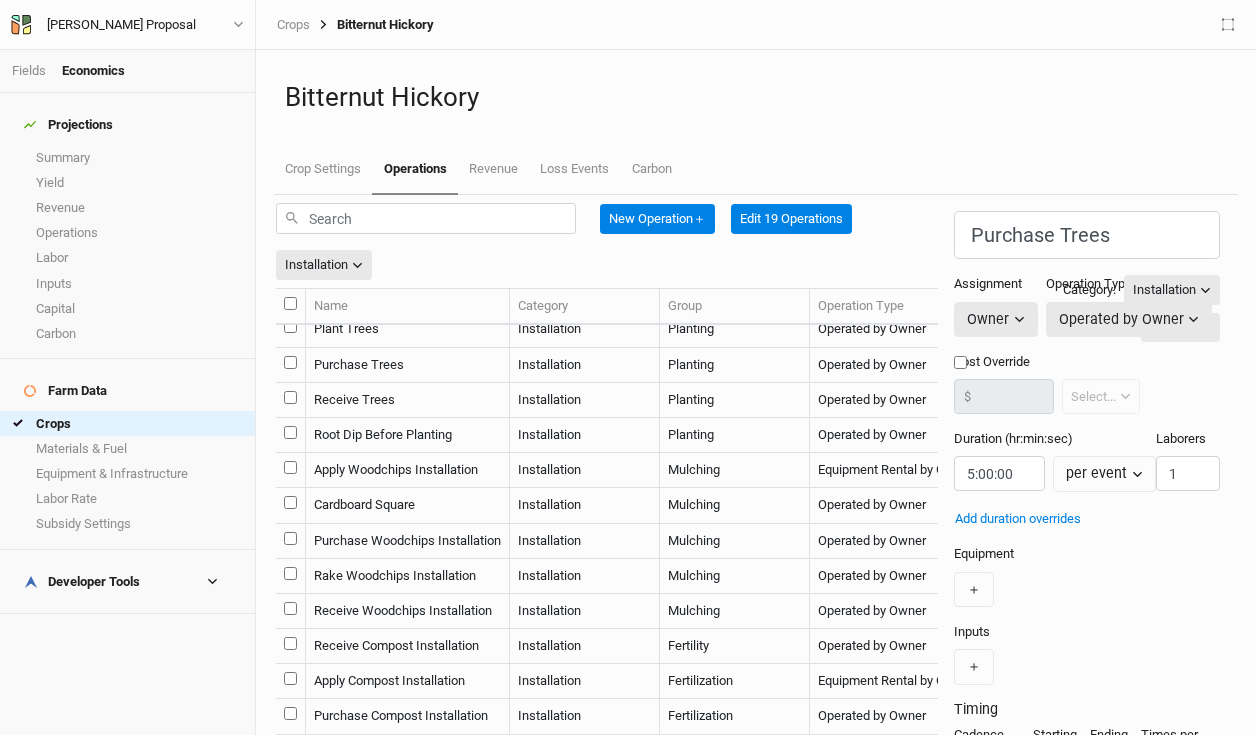 checkbox on "false" 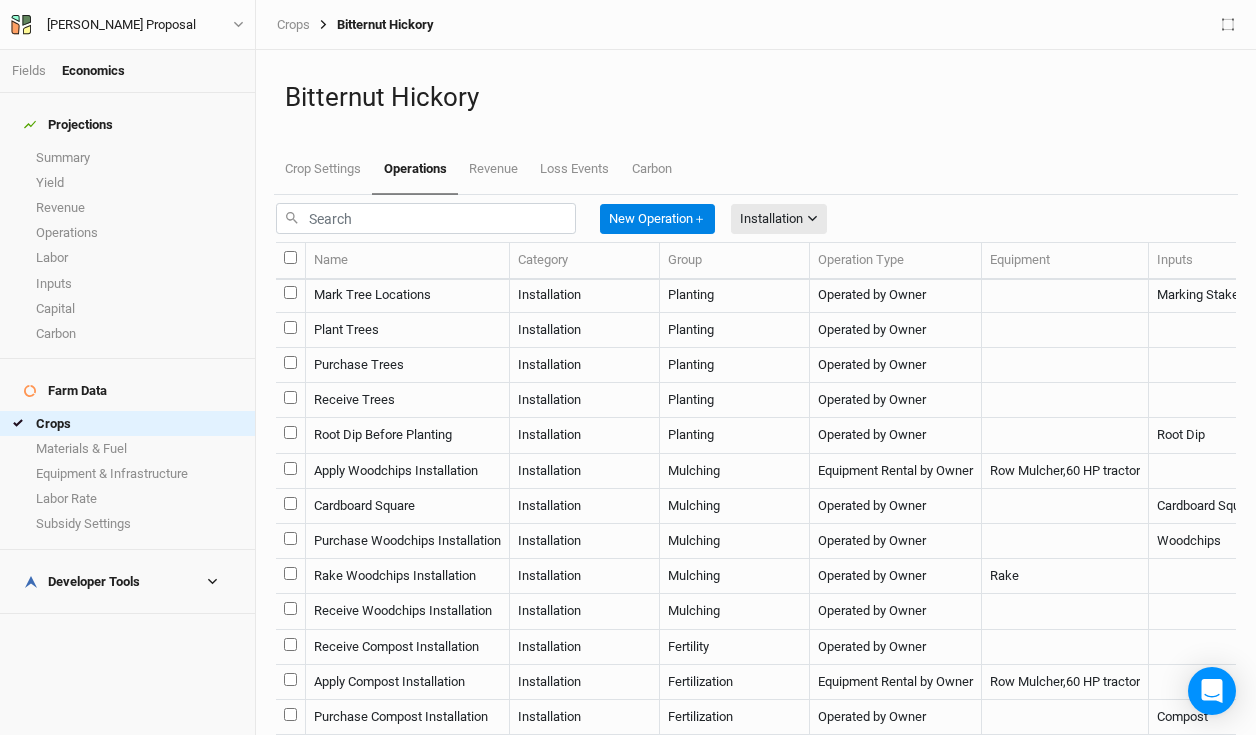 scroll, scrollTop: 0, scrollLeft: 0, axis: both 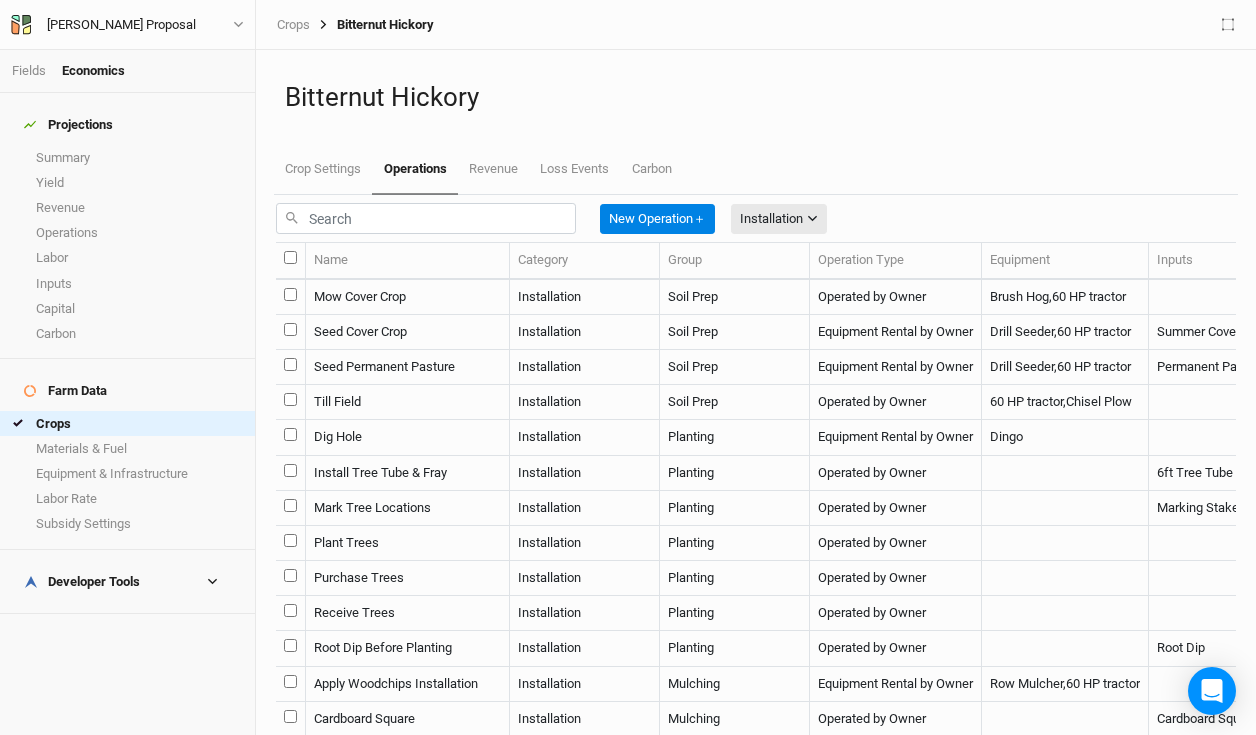 click at bounding box center (290, 257) 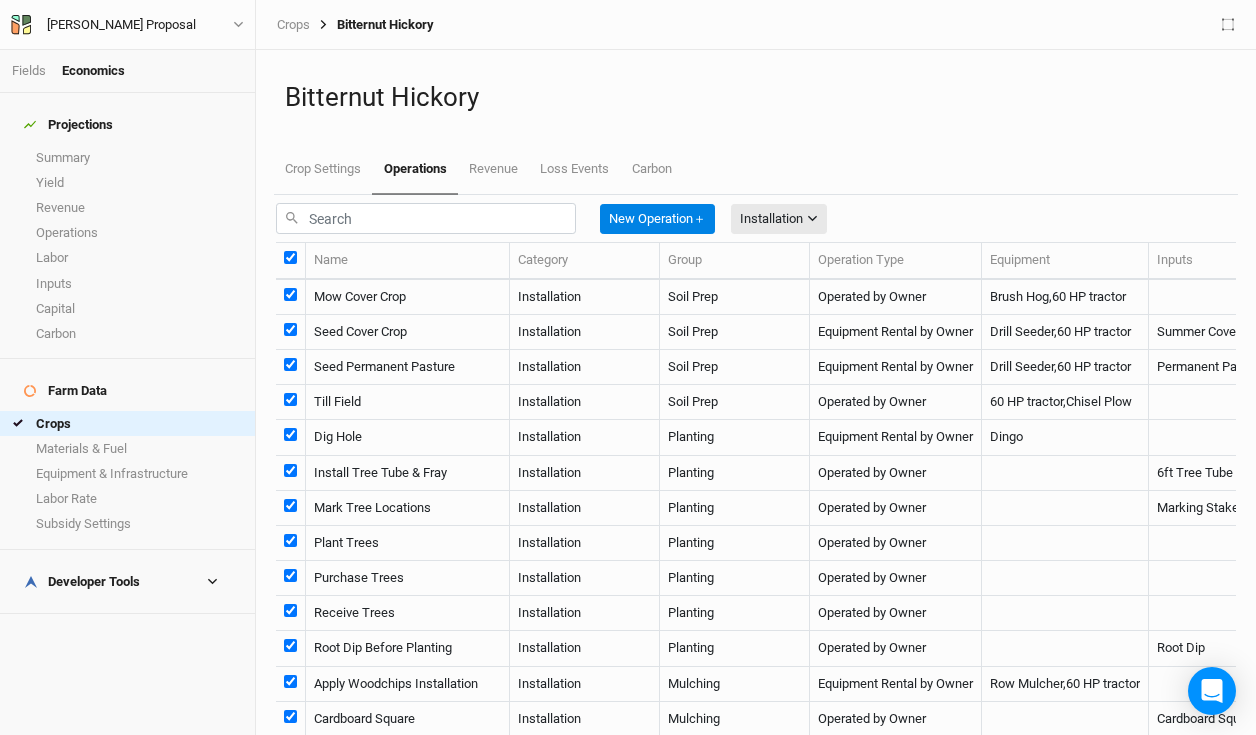 checkbox on "true" 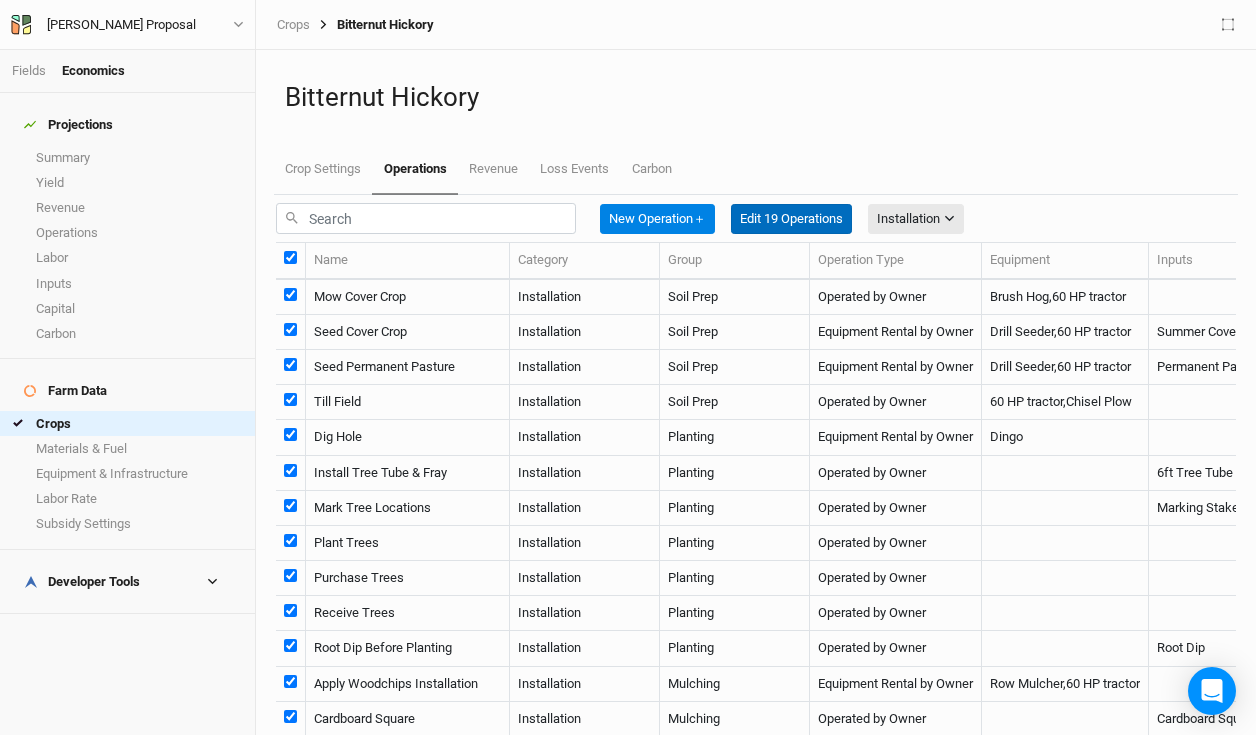 click on "Edit 19 Operations" at bounding box center (791, 219) 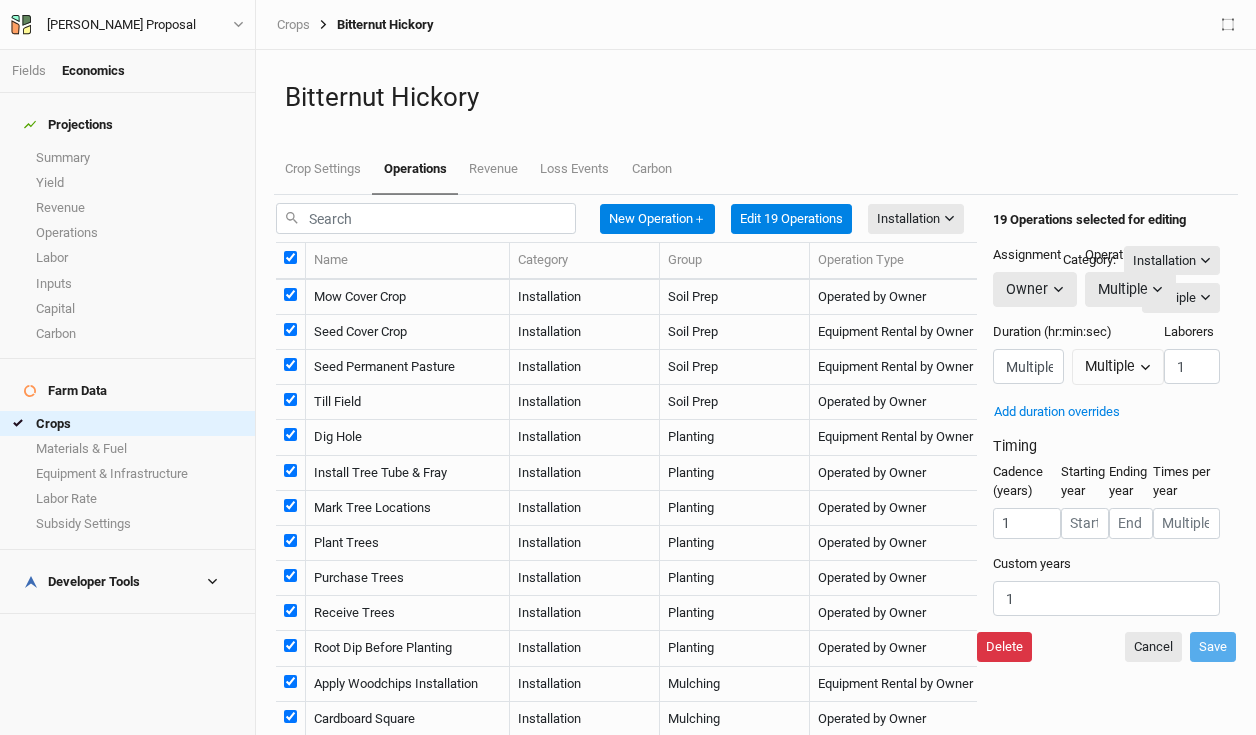 click on "Delete" at bounding box center (1004, 647) 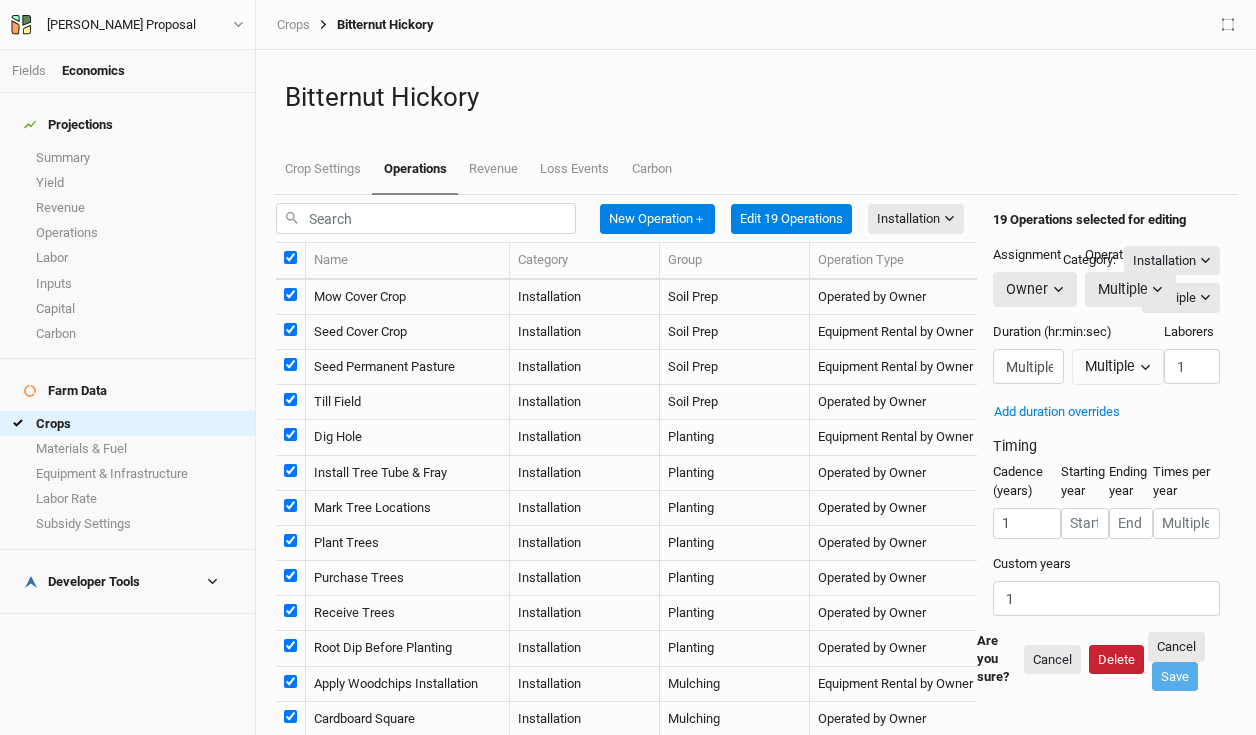 click on "Delete" at bounding box center [1116, 660] 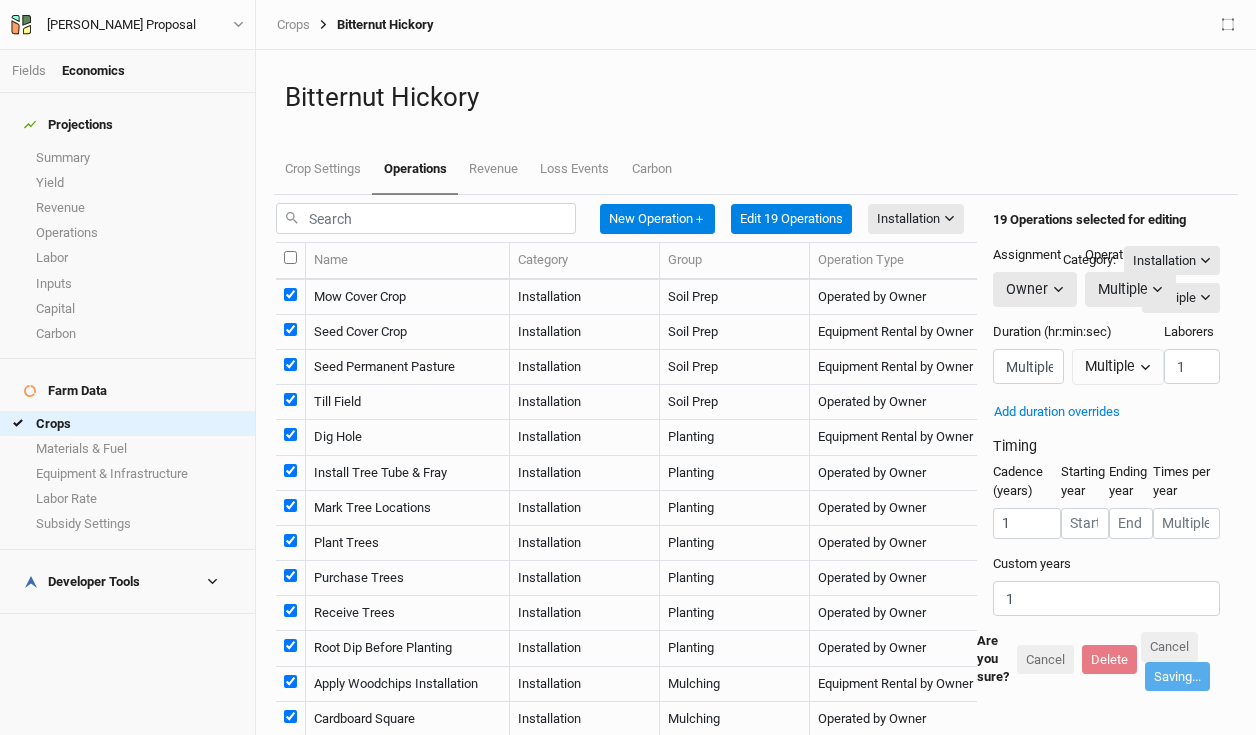 checkbox on "false" 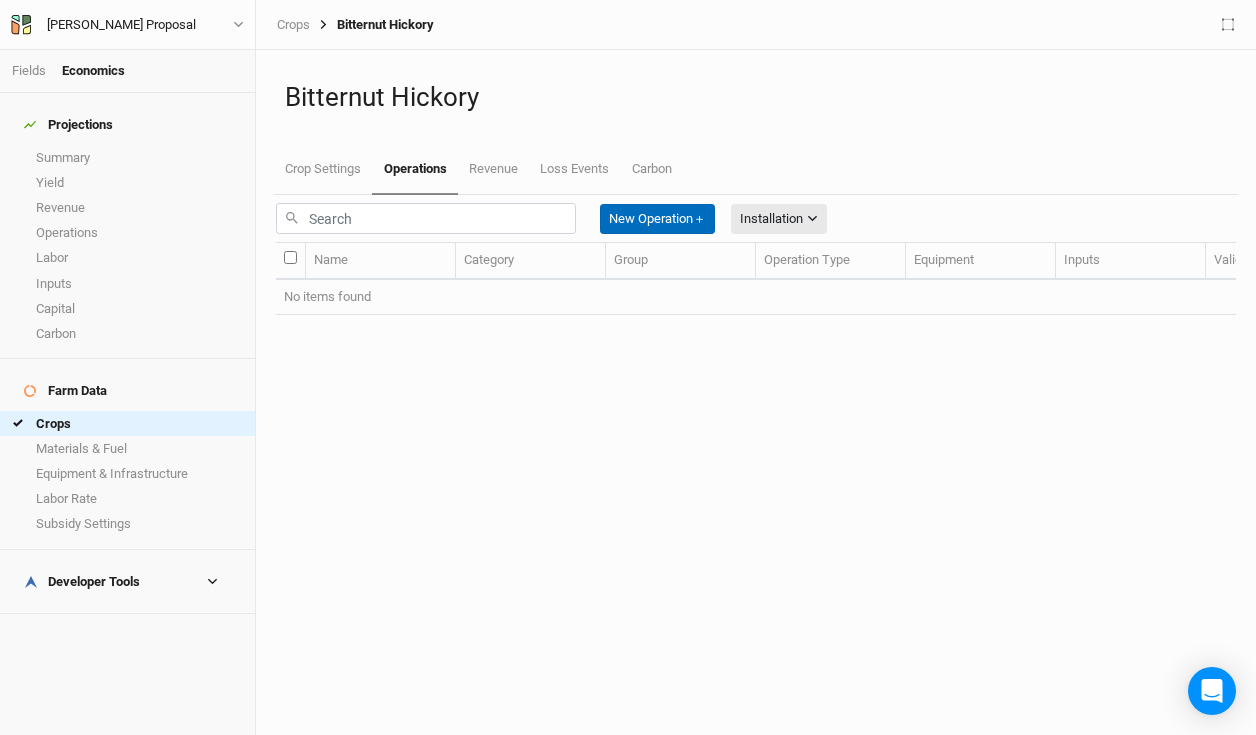 click on "New Operation  ＋" at bounding box center [657, 219] 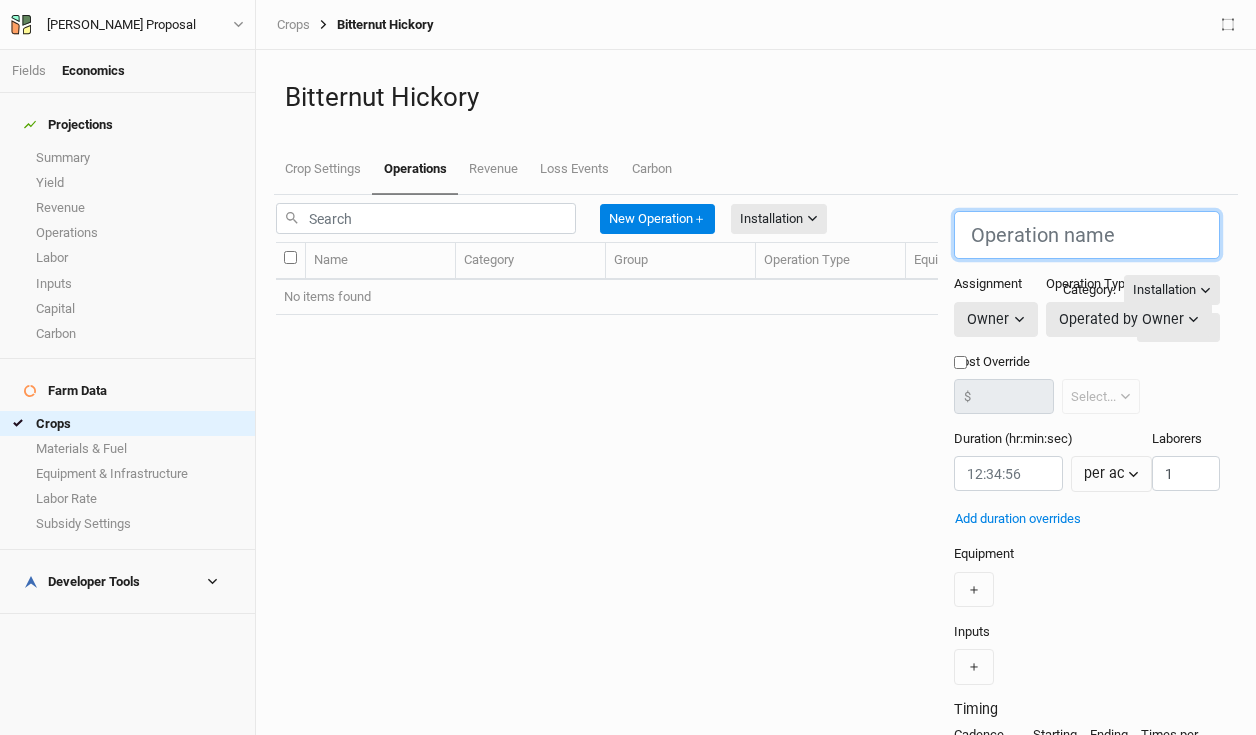 click at bounding box center [1087, 235] 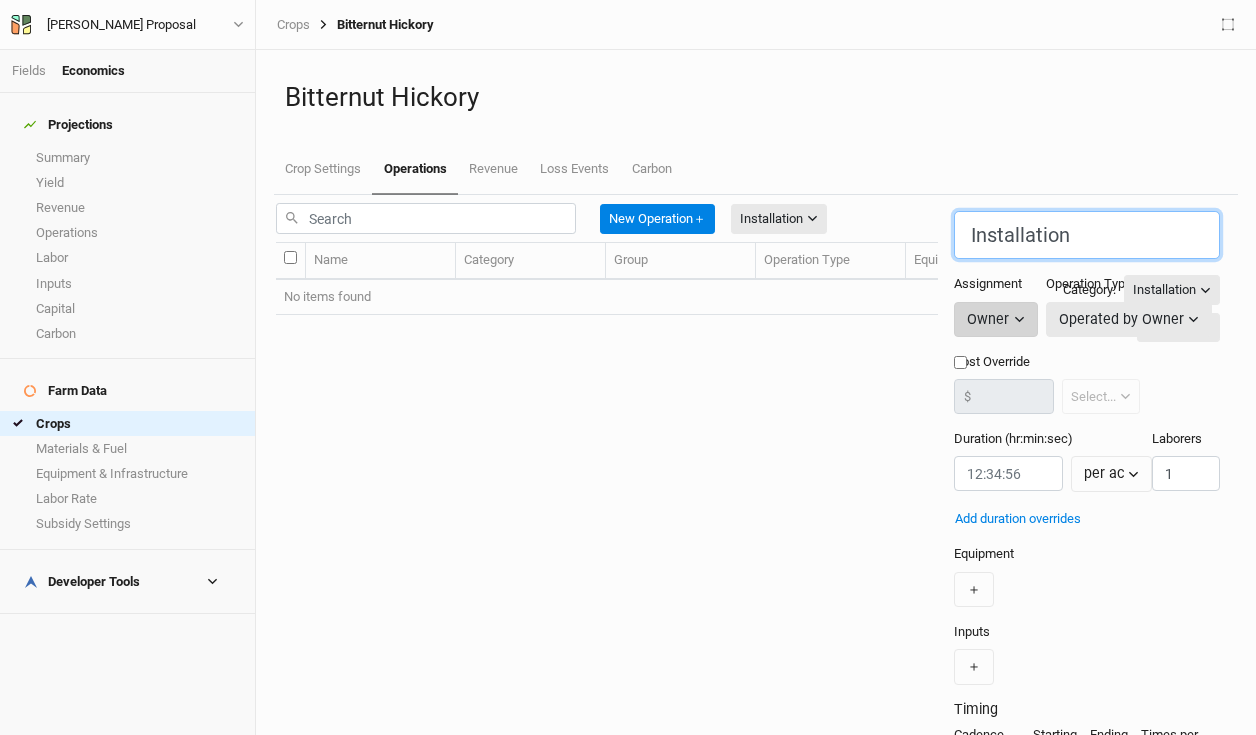 type on "Installation" 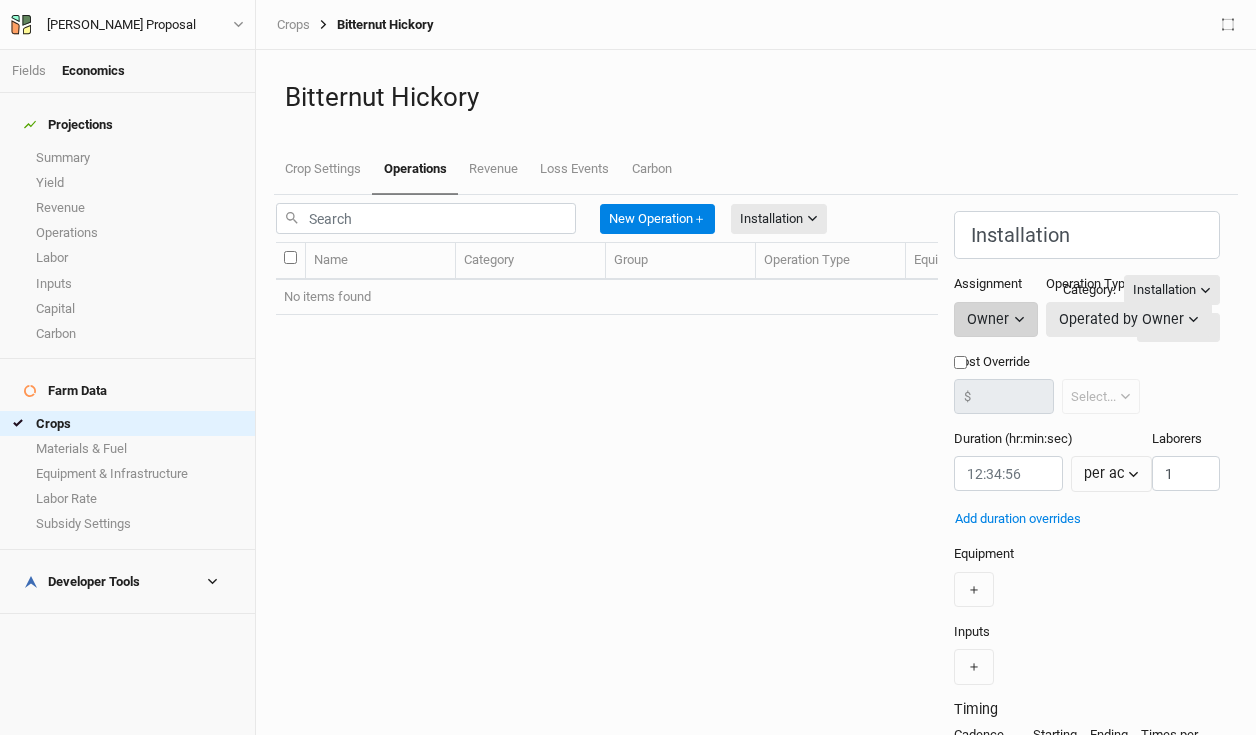 click on "Owner" at bounding box center [995, 319] 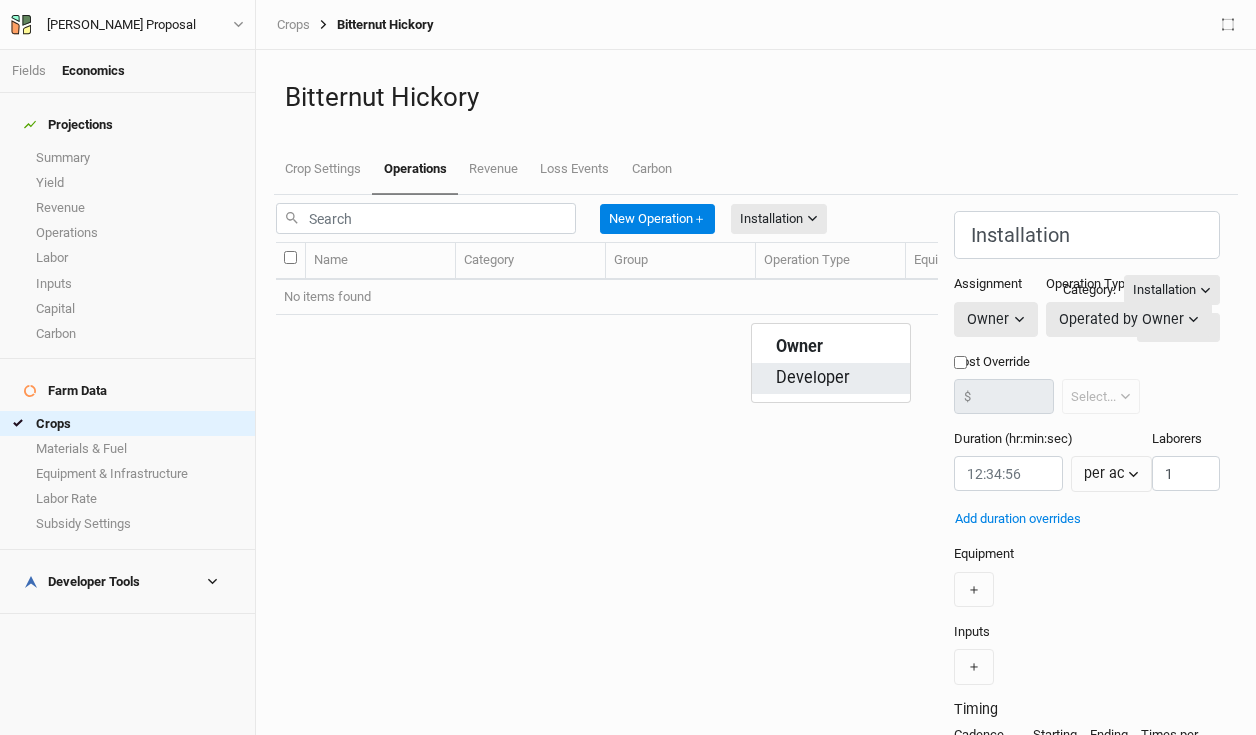 click on "Developer" at bounding box center (813, 378) 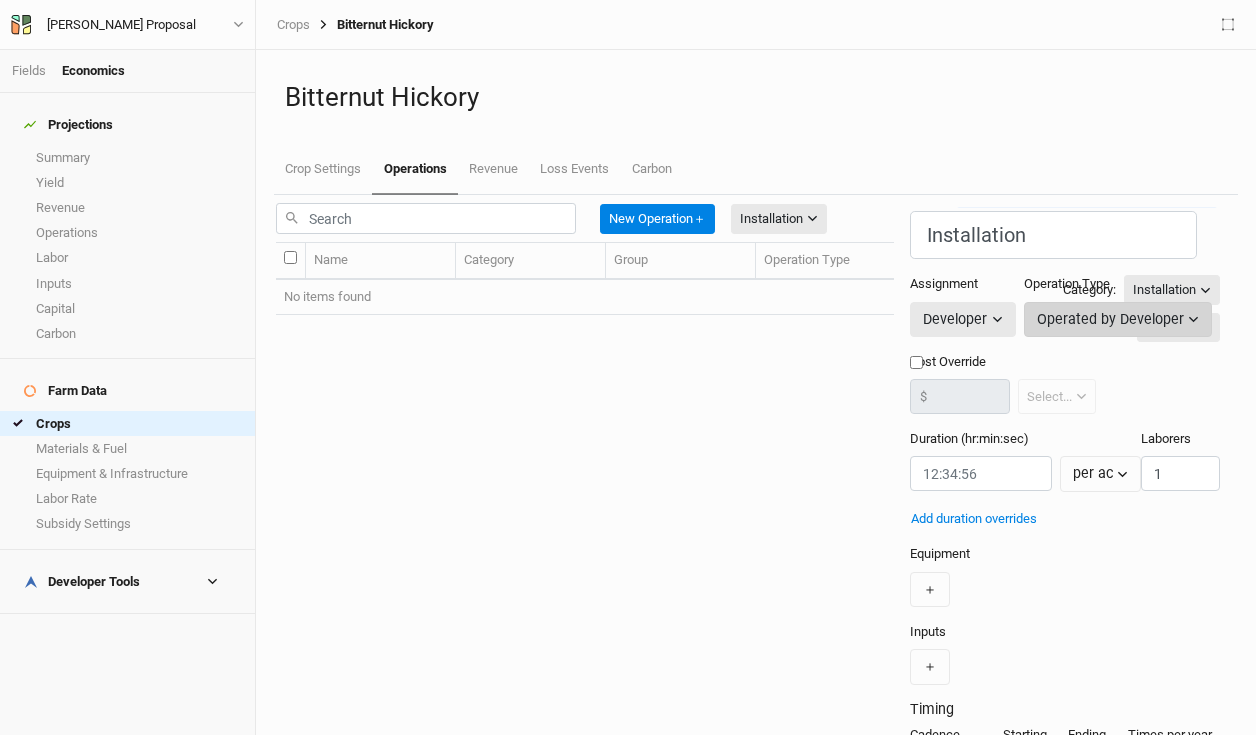 click on "Operated by Developer" at bounding box center [1110, 319] 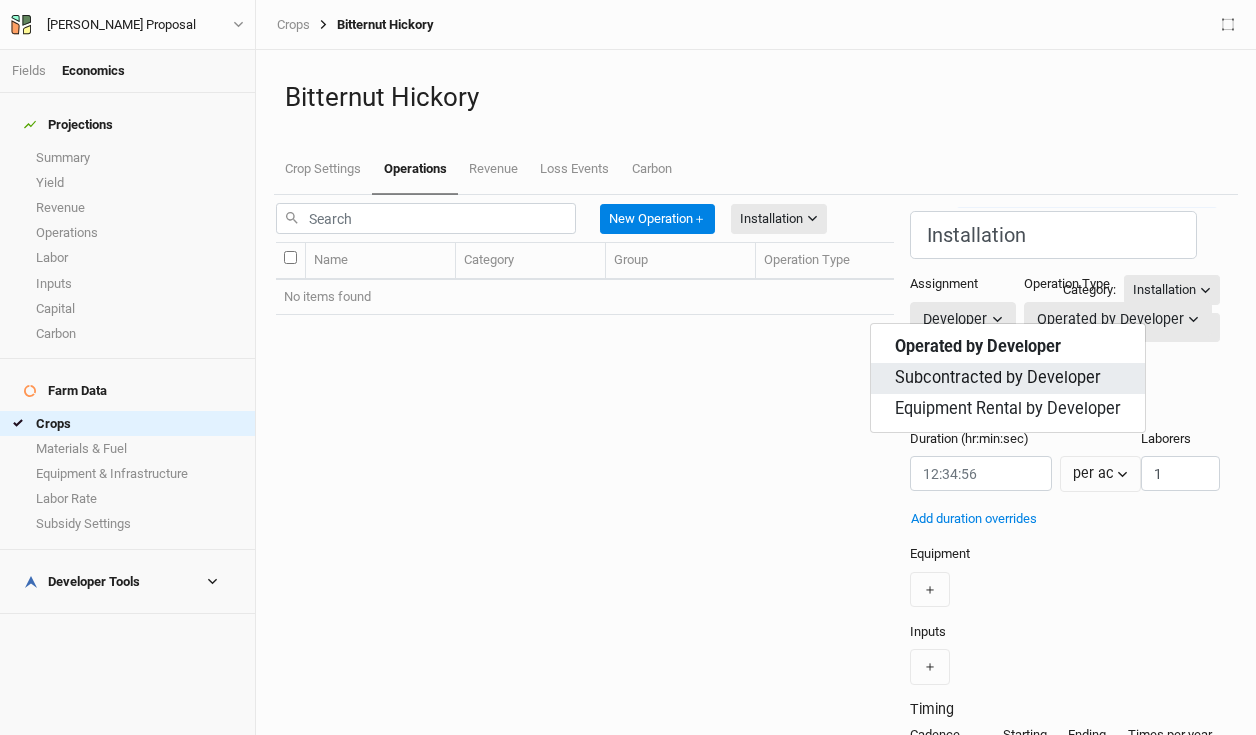 click on "Subcontracted by Developer" at bounding box center (998, 378) 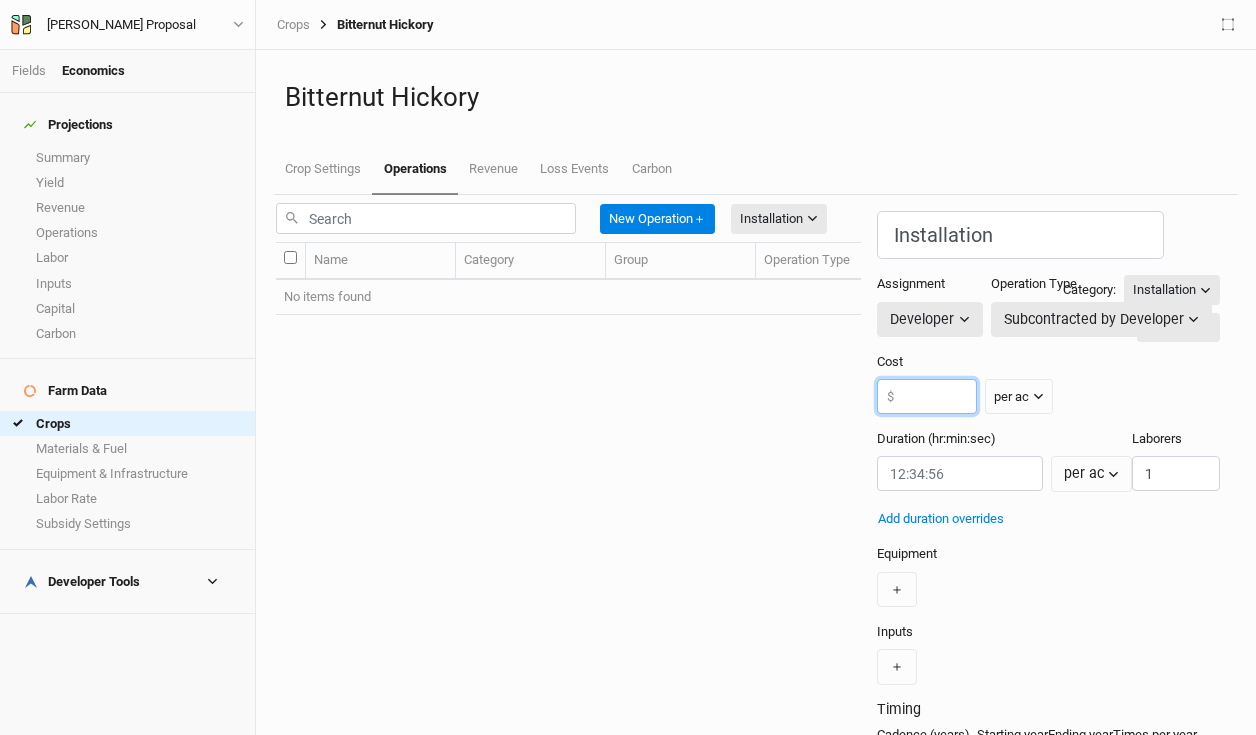 click at bounding box center (927, 396) 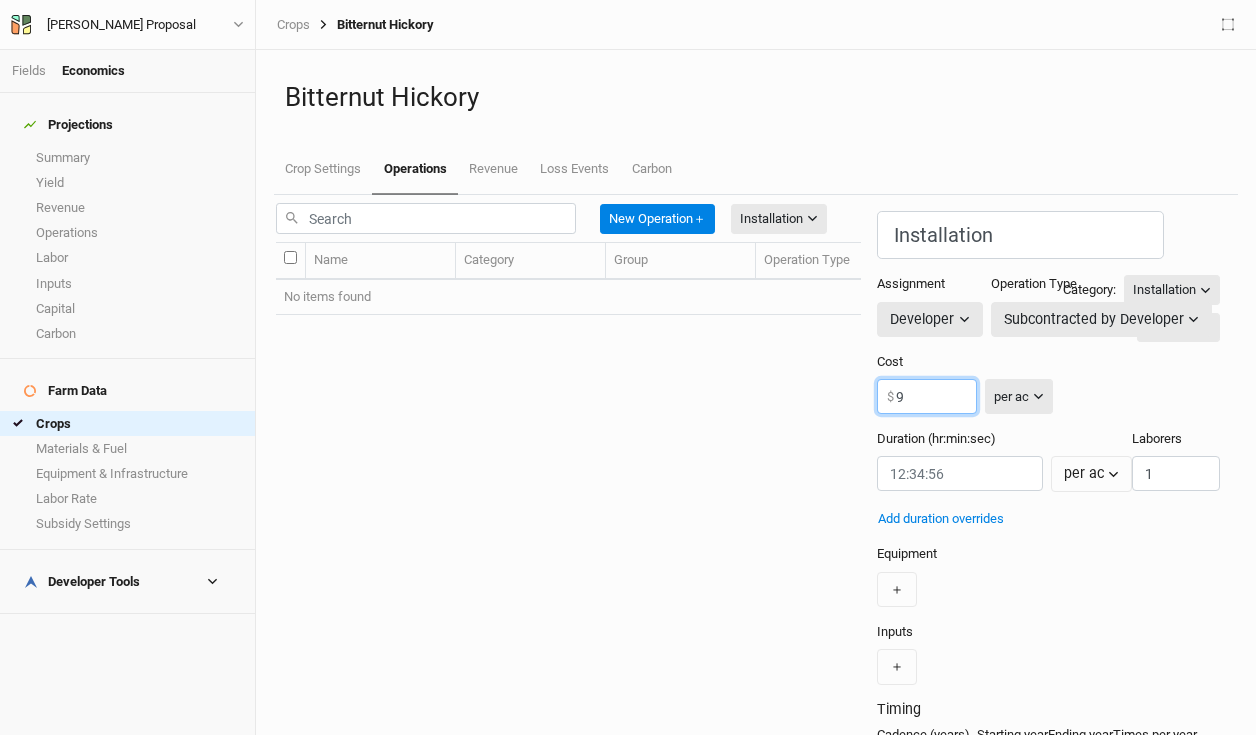 type on "9" 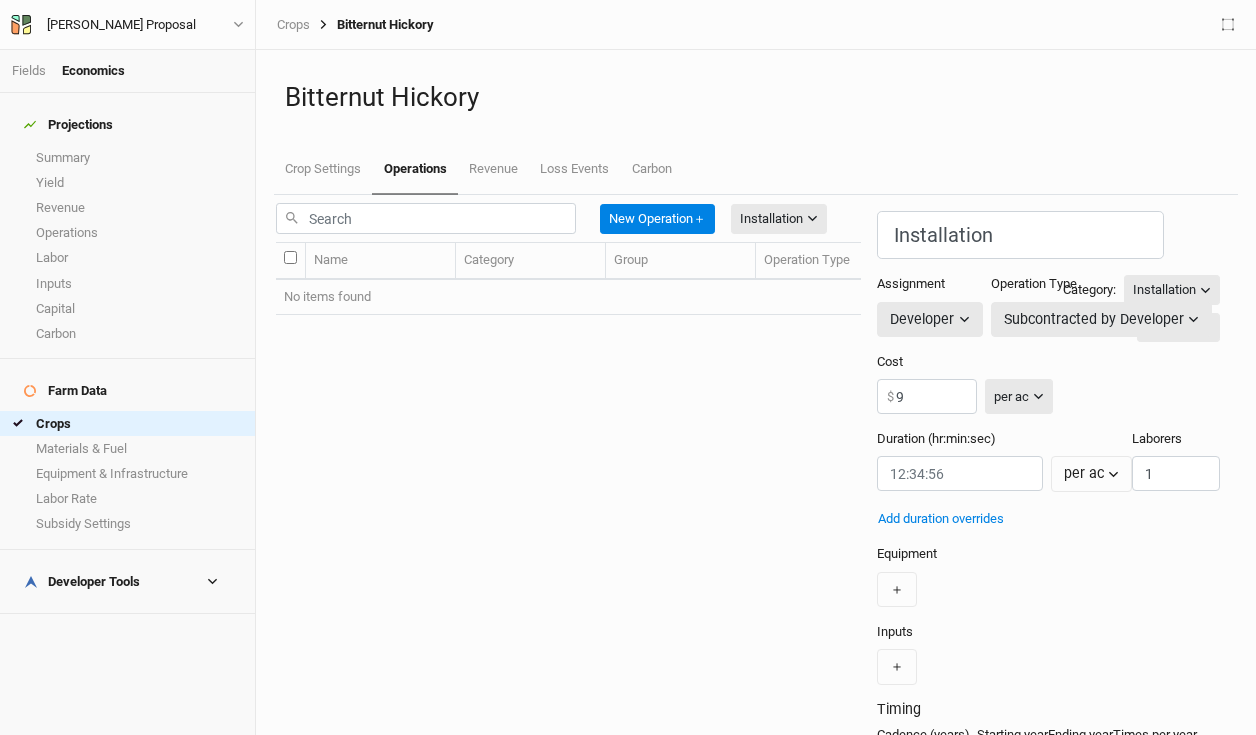 click on "per ac" at bounding box center (1019, 396) 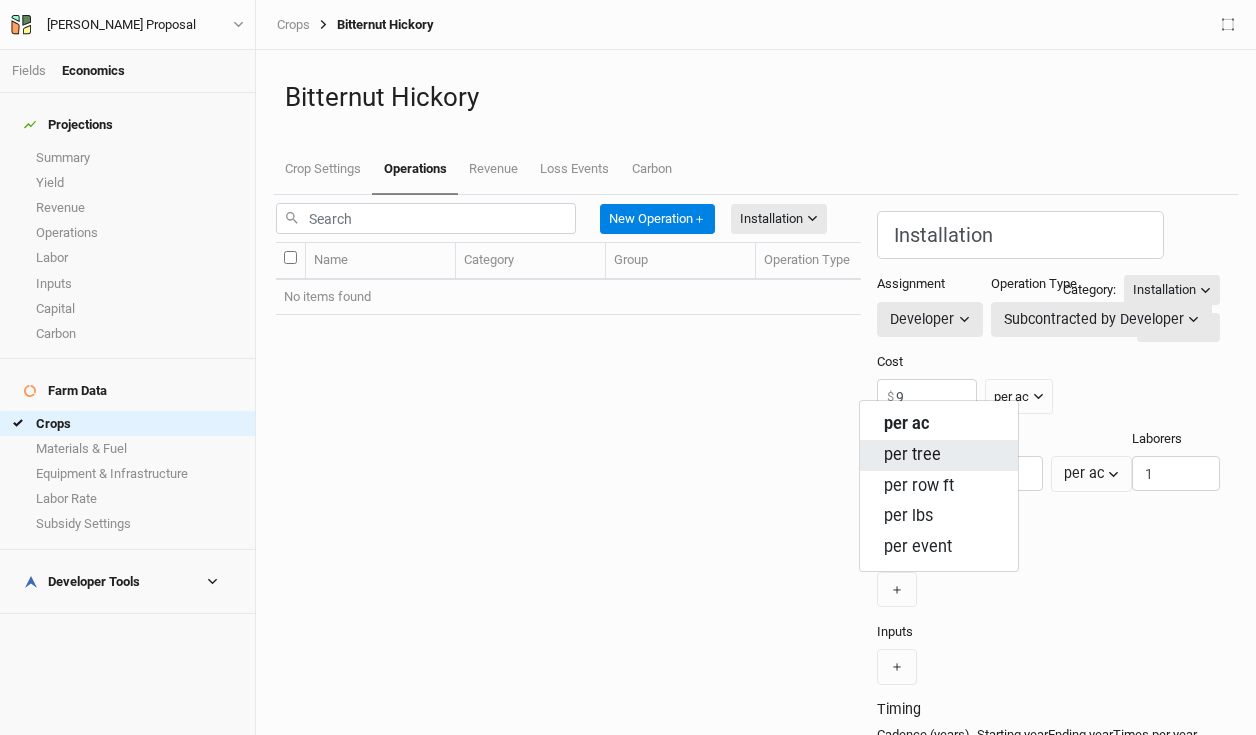 click on "per tree" at bounding box center (912, 455) 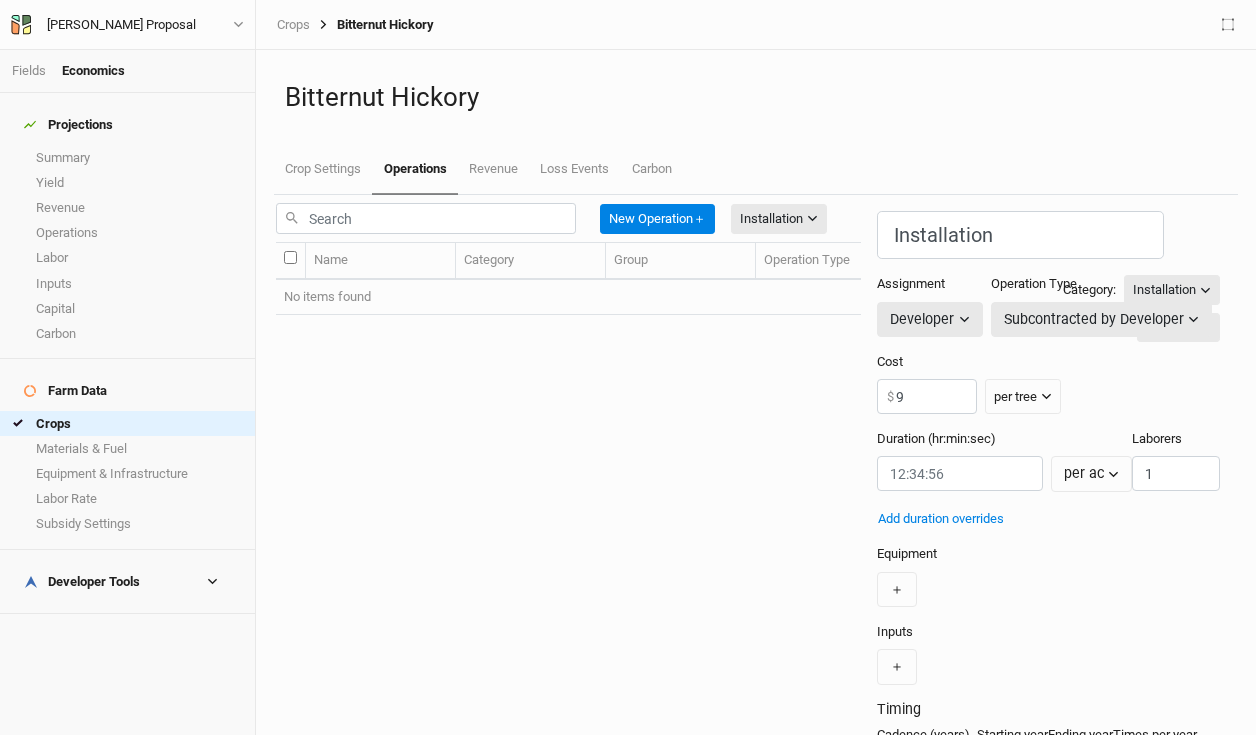 scroll, scrollTop: 0, scrollLeft: 0, axis: both 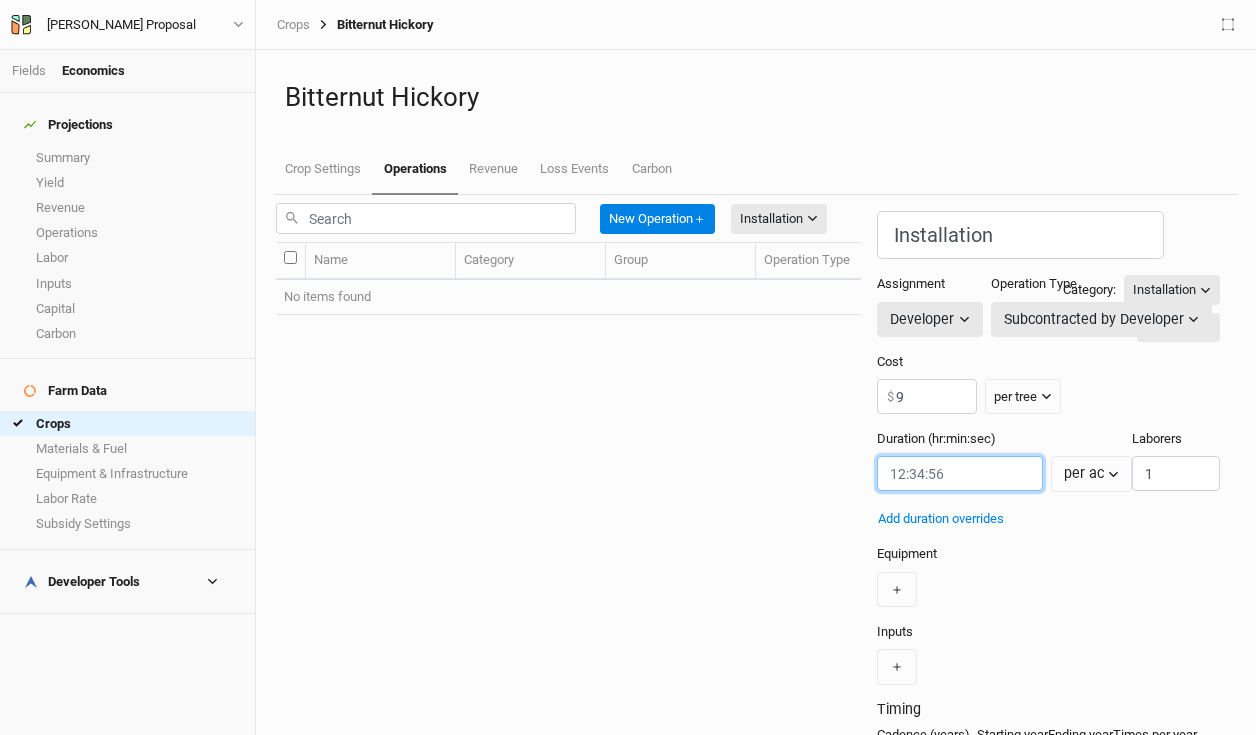 drag, startPoint x: 847, startPoint y: 452, endPoint x: 691, endPoint y: 409, distance: 161.8178 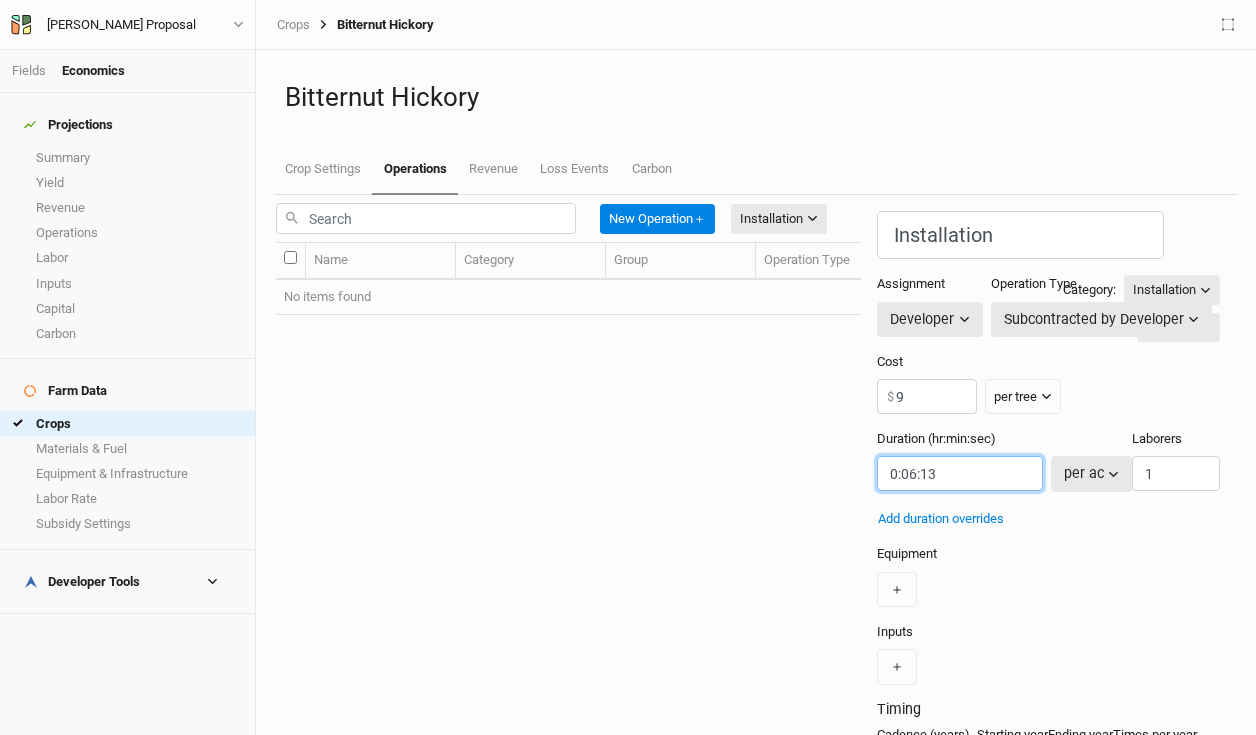 type on "0:06:13" 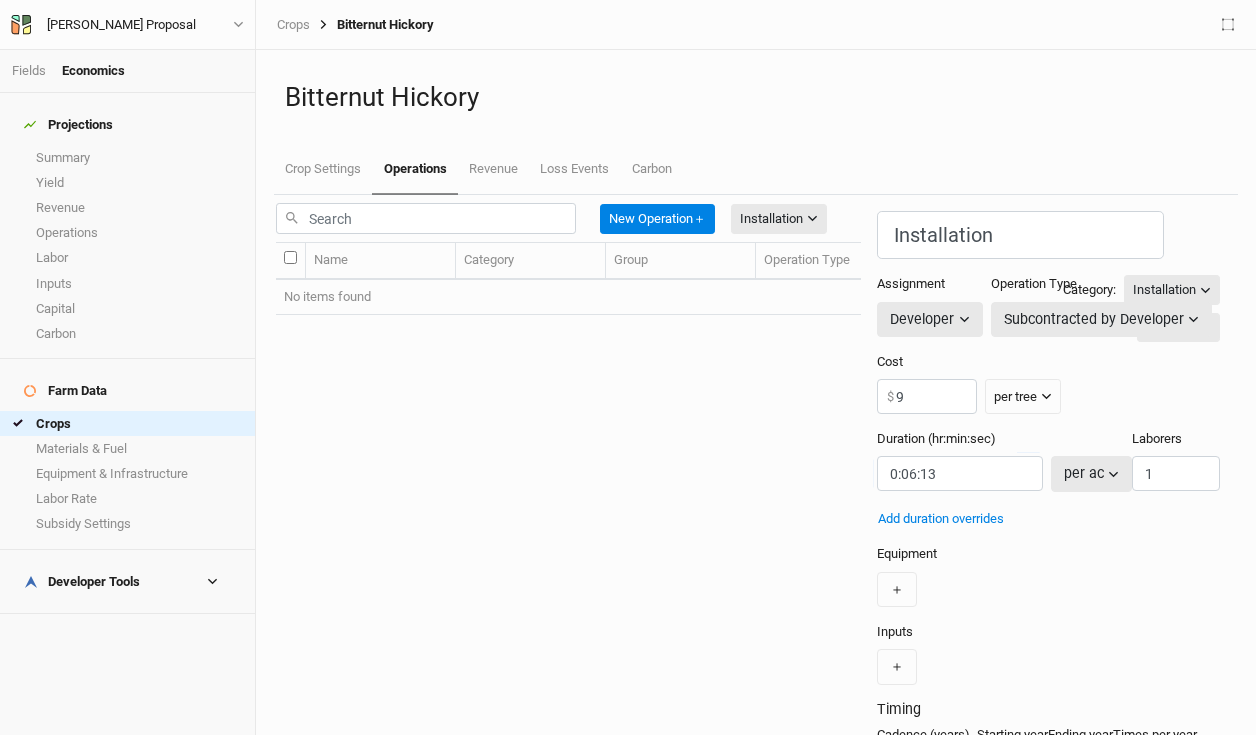 click on "per ac" at bounding box center [1084, 473] 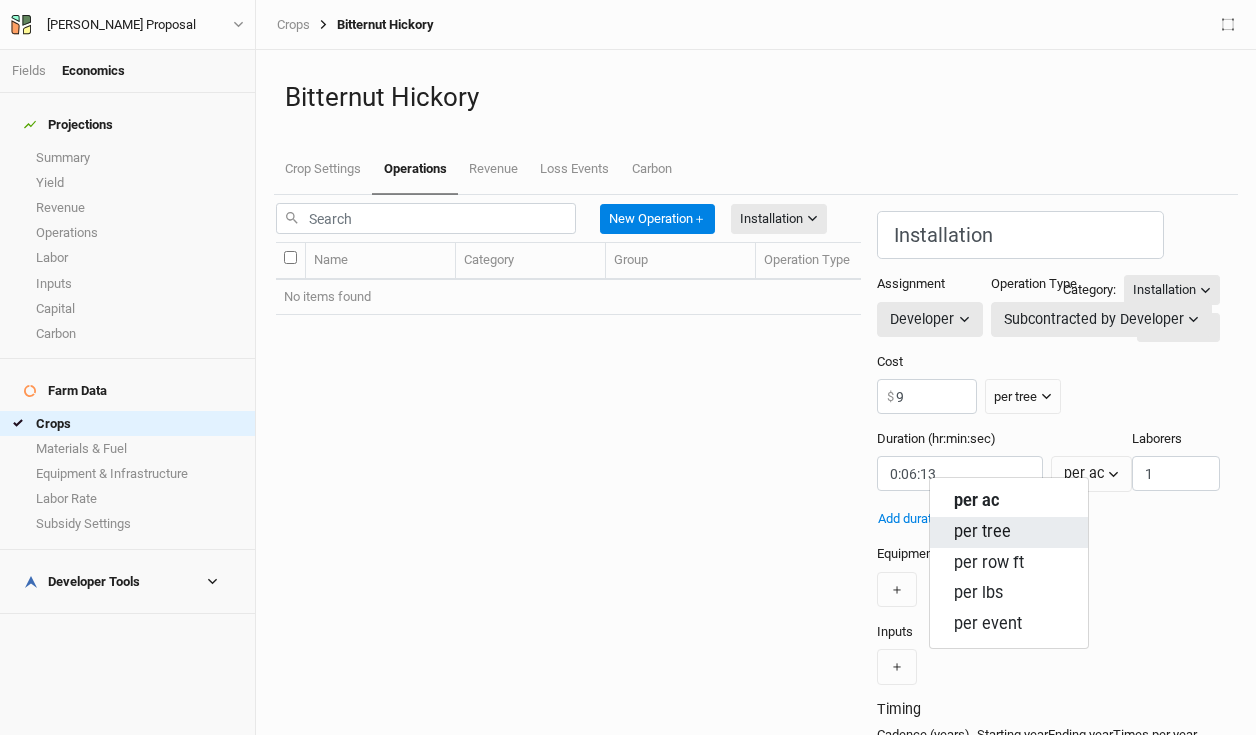 click on "per tree" at bounding box center (982, 532) 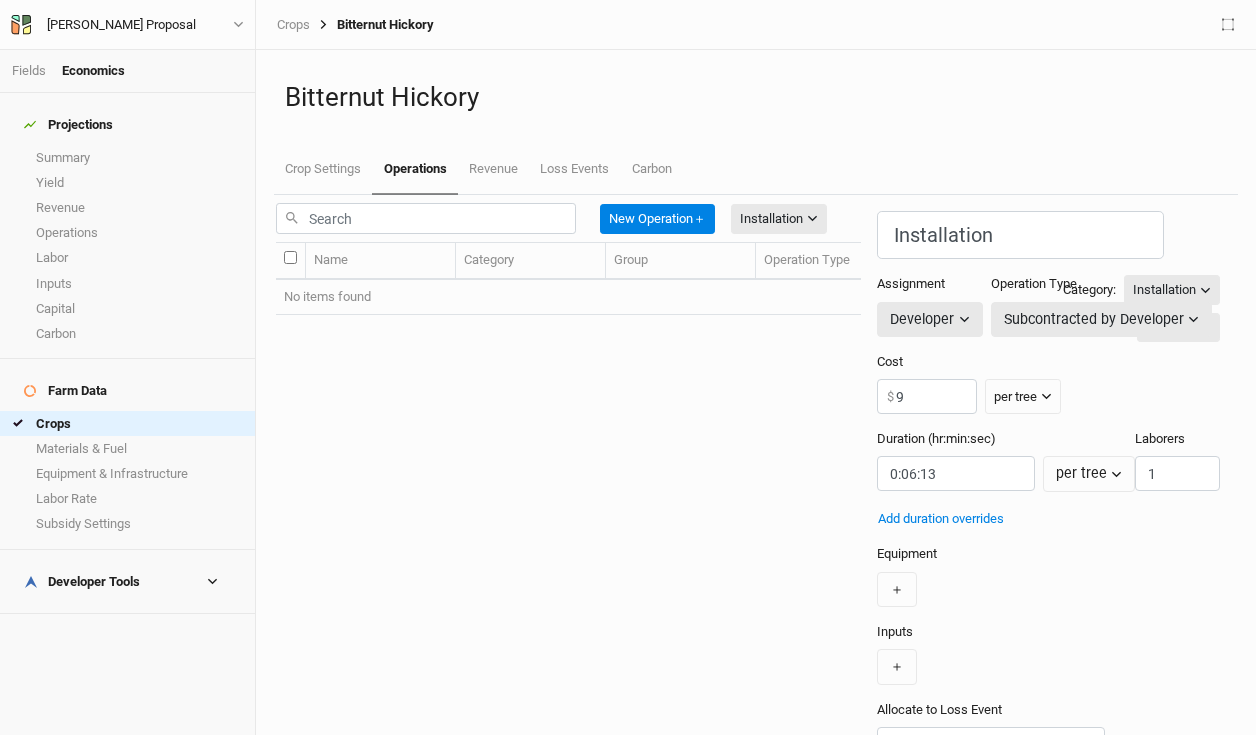 scroll, scrollTop: 166, scrollLeft: 0, axis: vertical 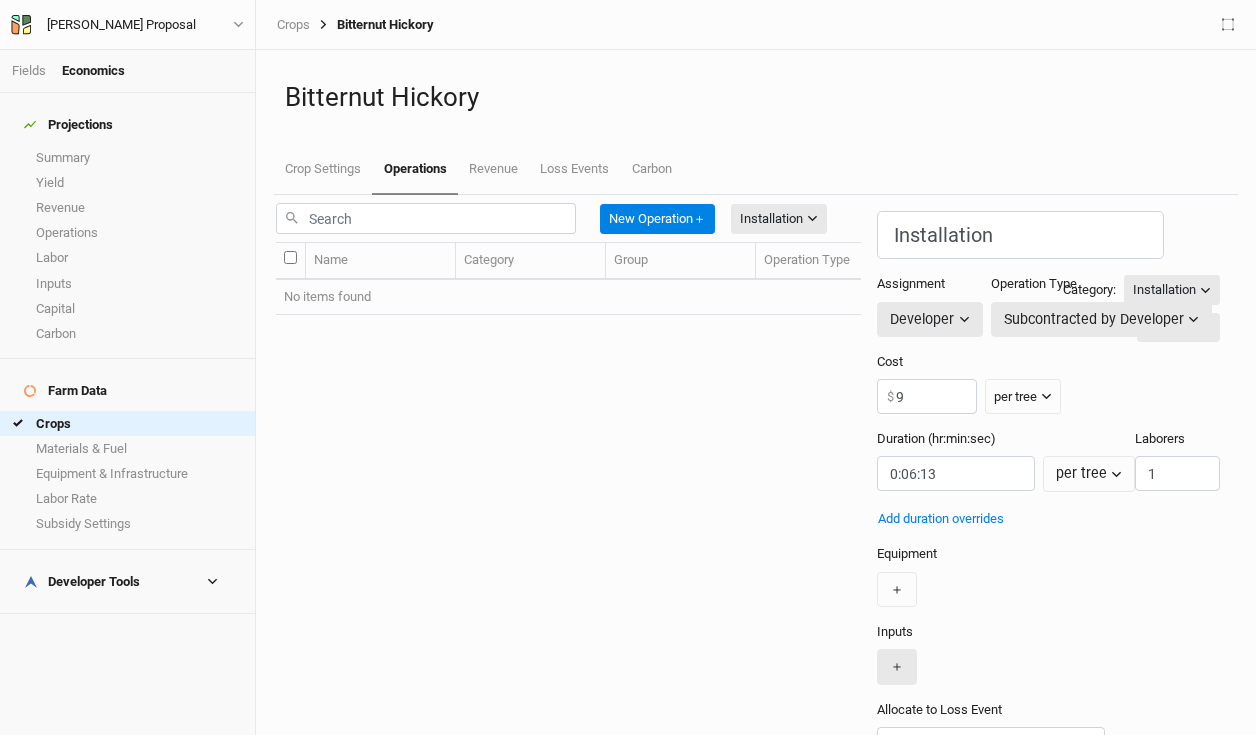 click on "＋" at bounding box center [897, 666] 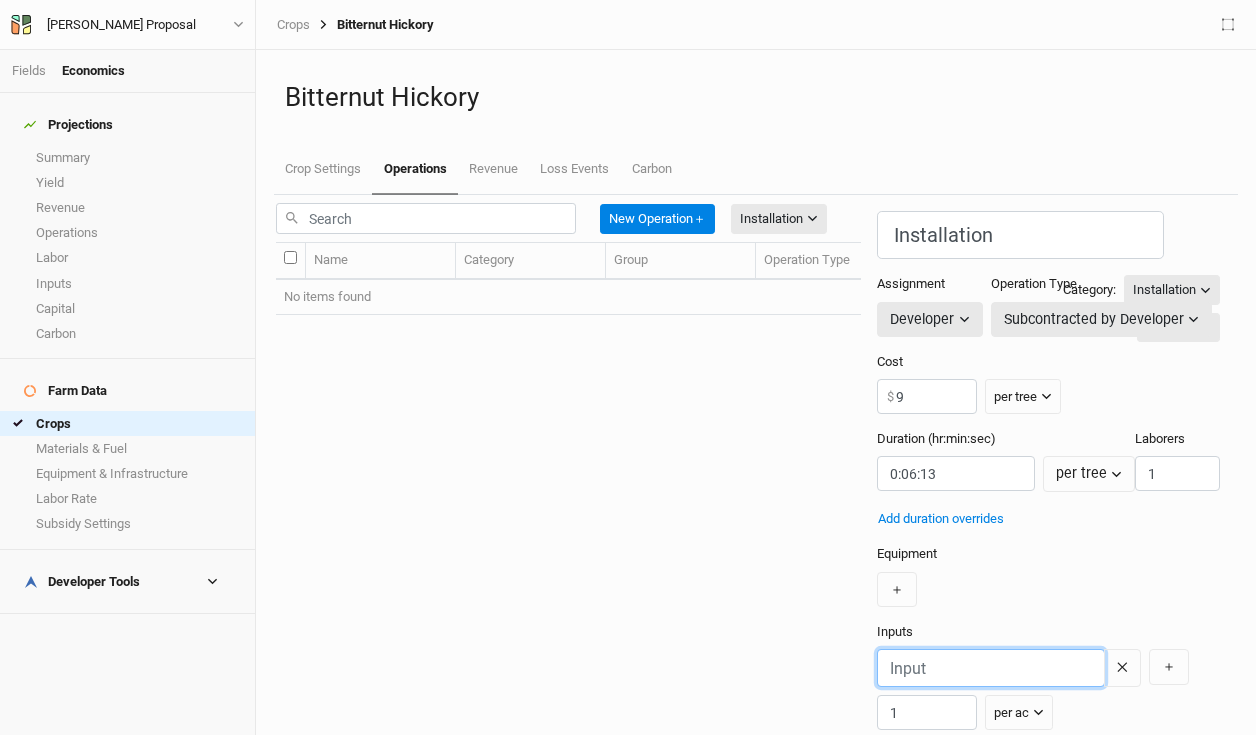 click at bounding box center (991, 668) 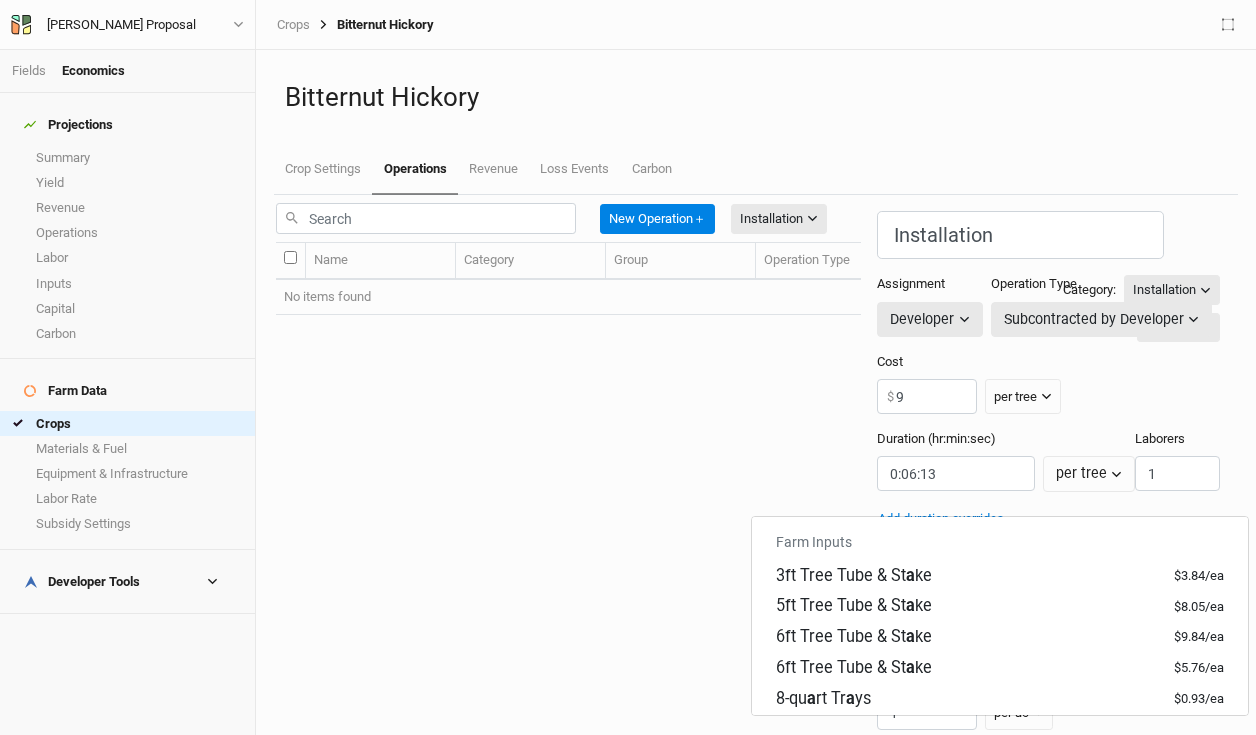 type on "ae" 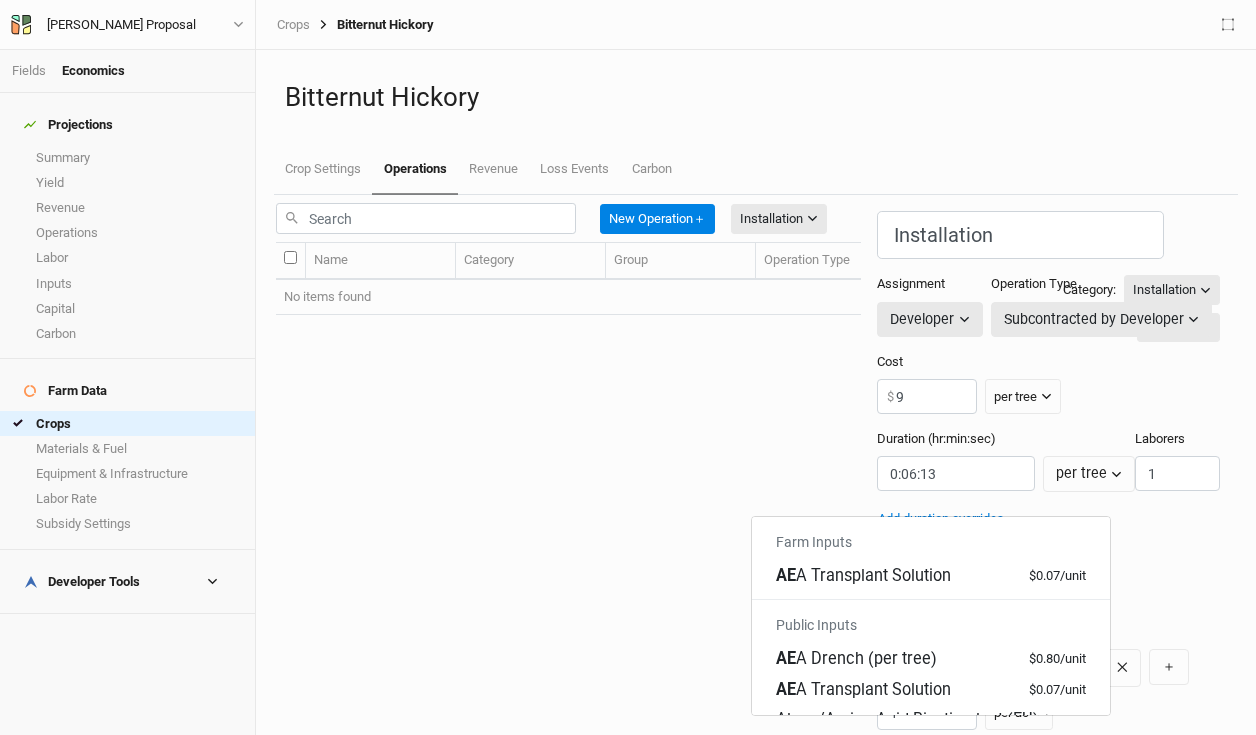 type on "aea" 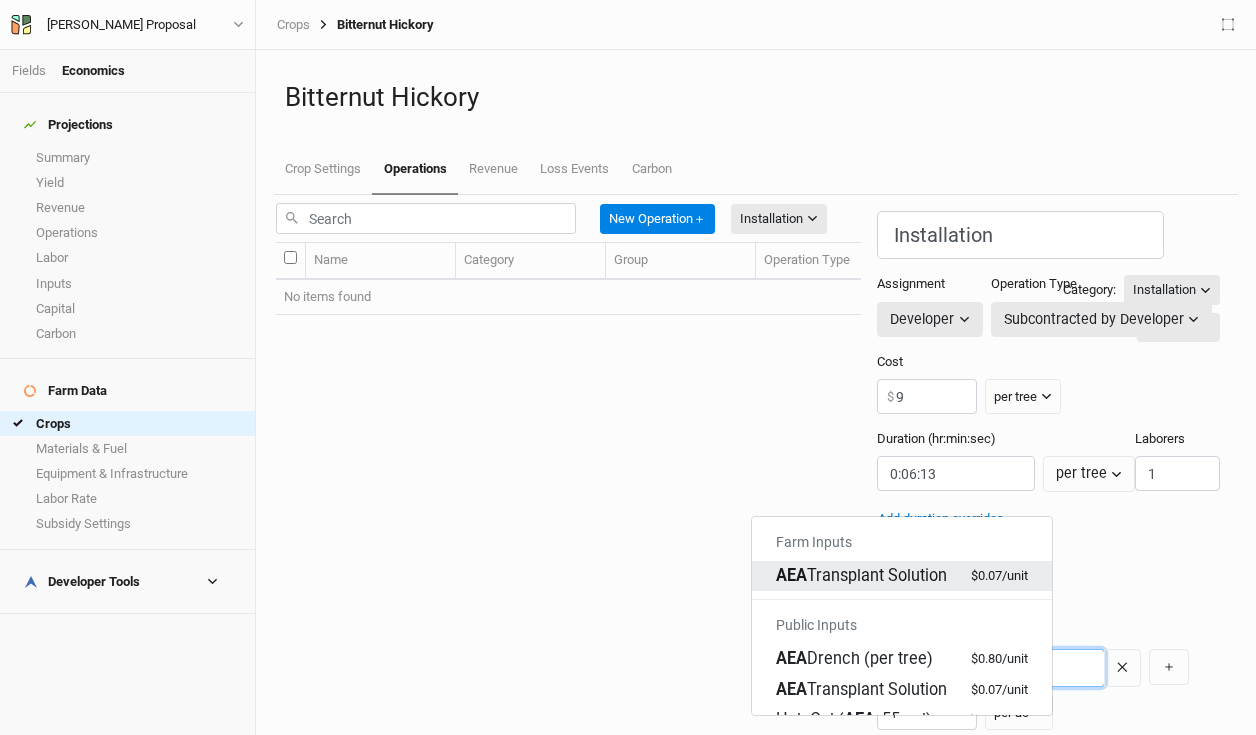 click on "AEA  Transplant Solution" at bounding box center [861, 576] 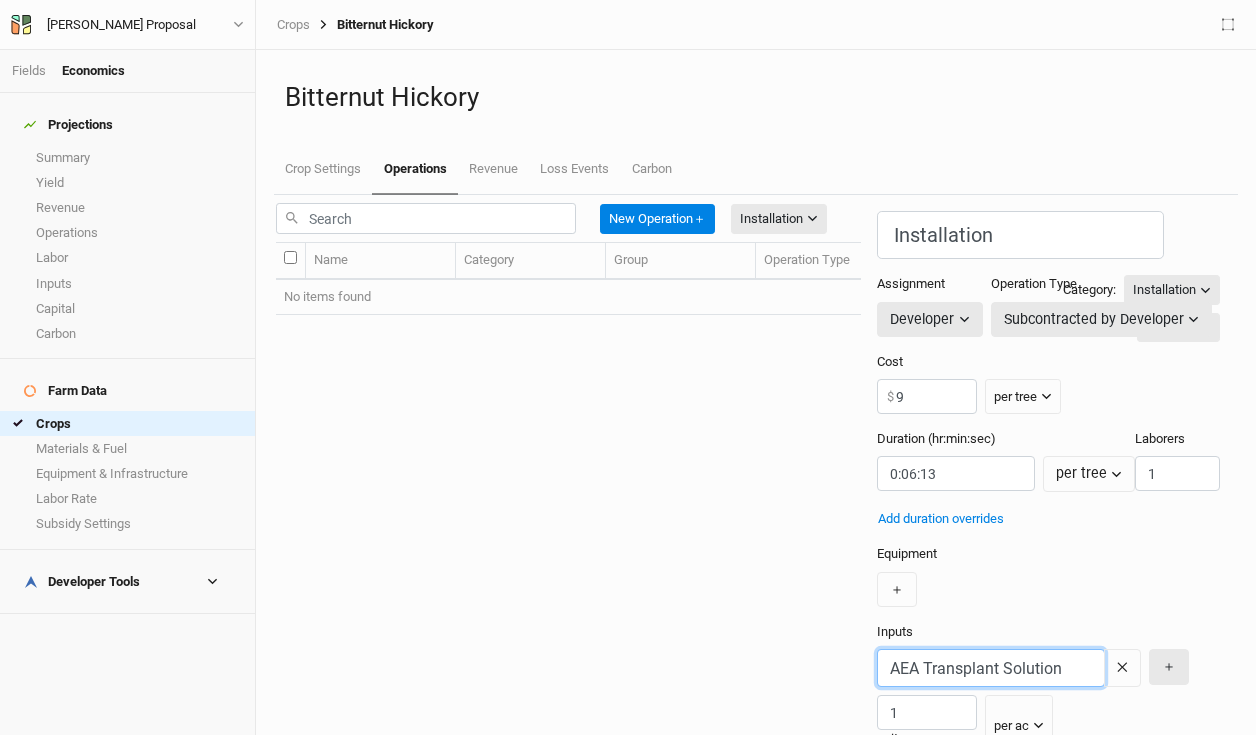 type on "AEA Transplant Solution" 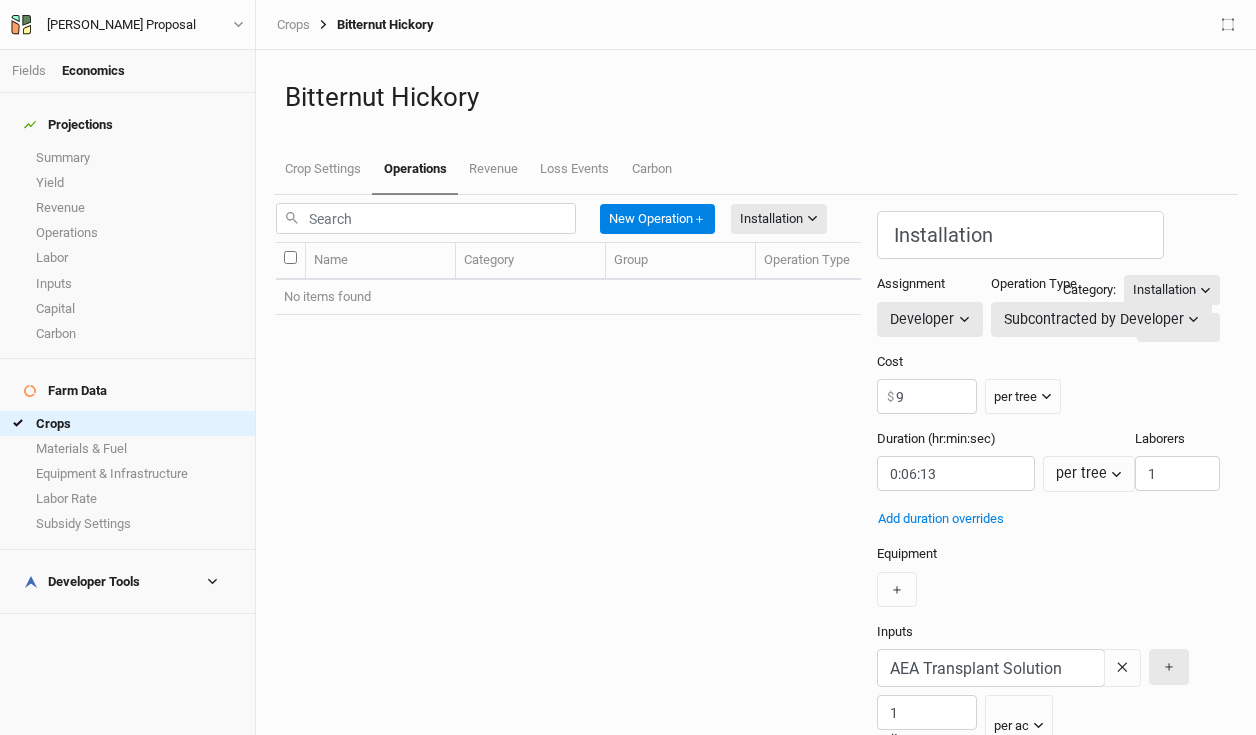 click on "＋" at bounding box center [1169, 666] 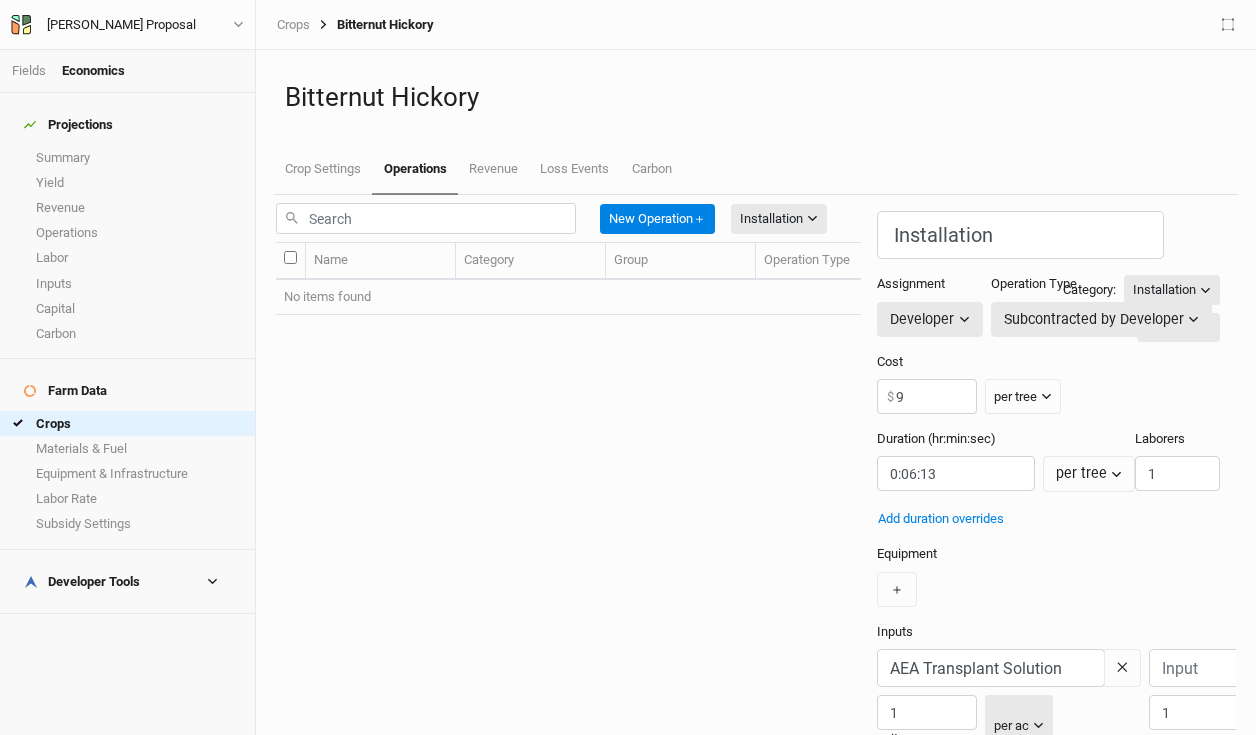 click on "per ac" at bounding box center [1019, 725] 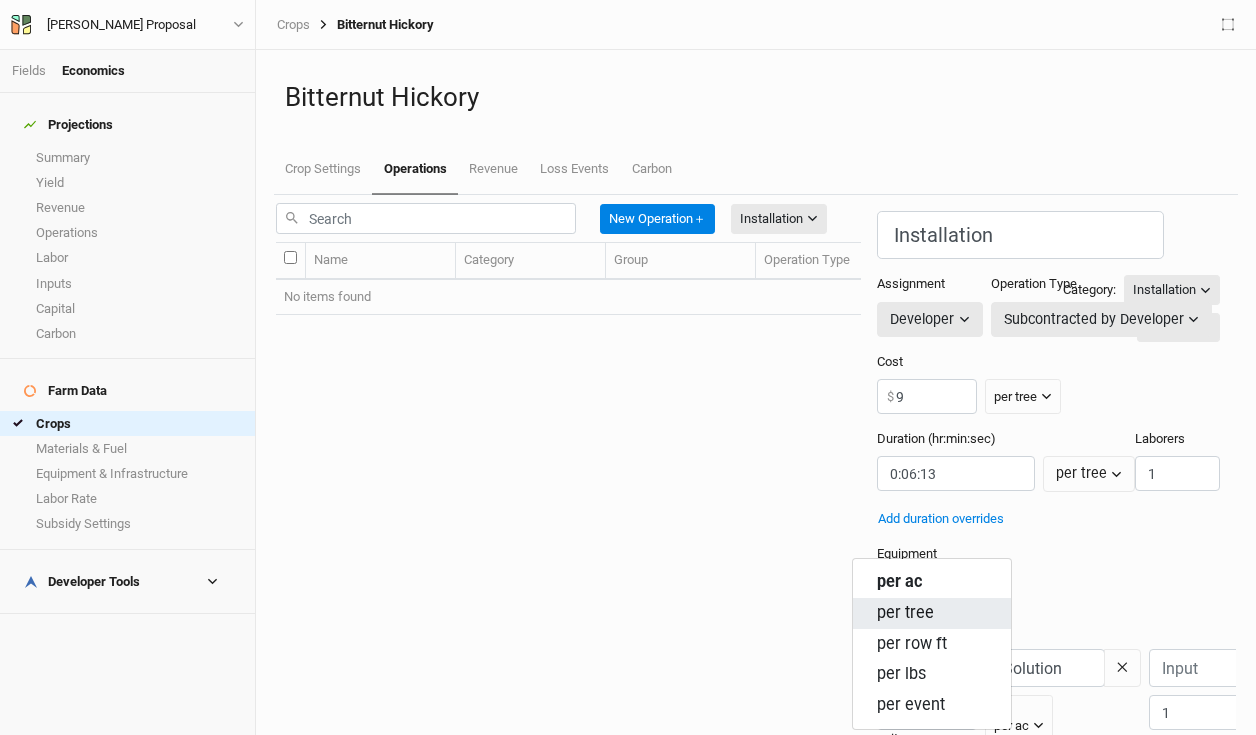 click on "per tree" at bounding box center (905, 613) 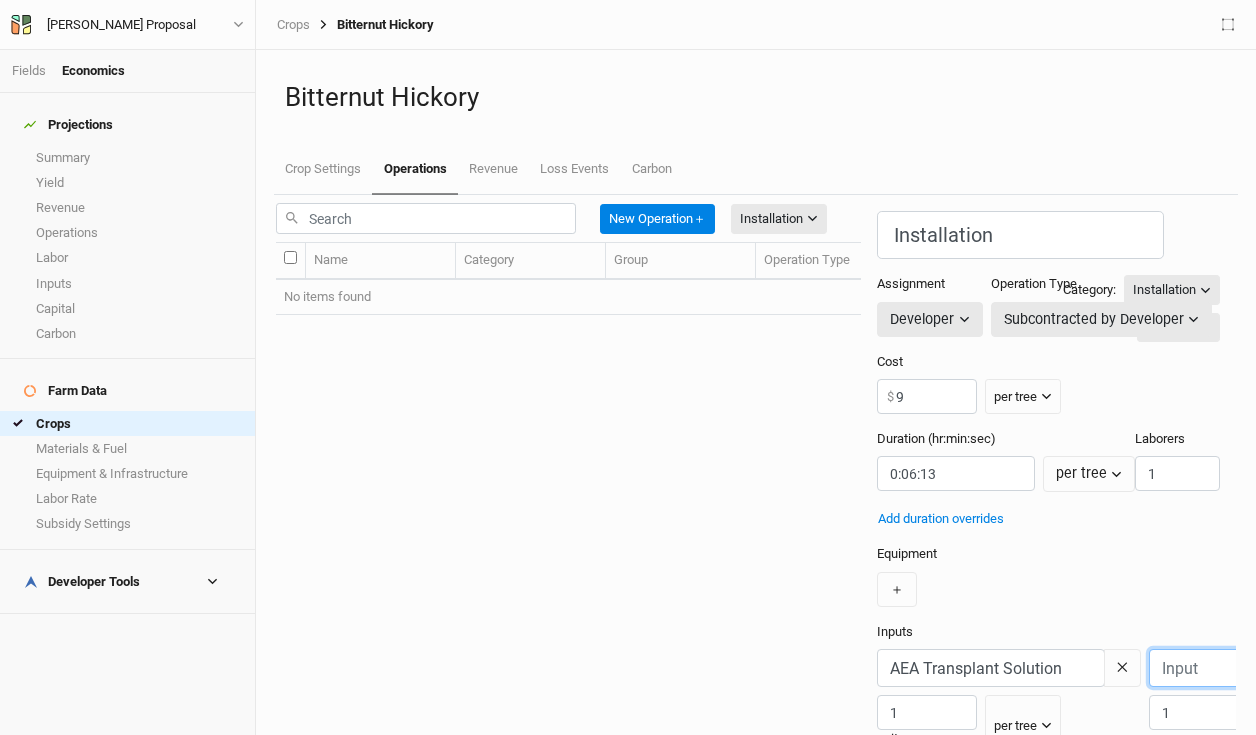 click at bounding box center [1263, 668] 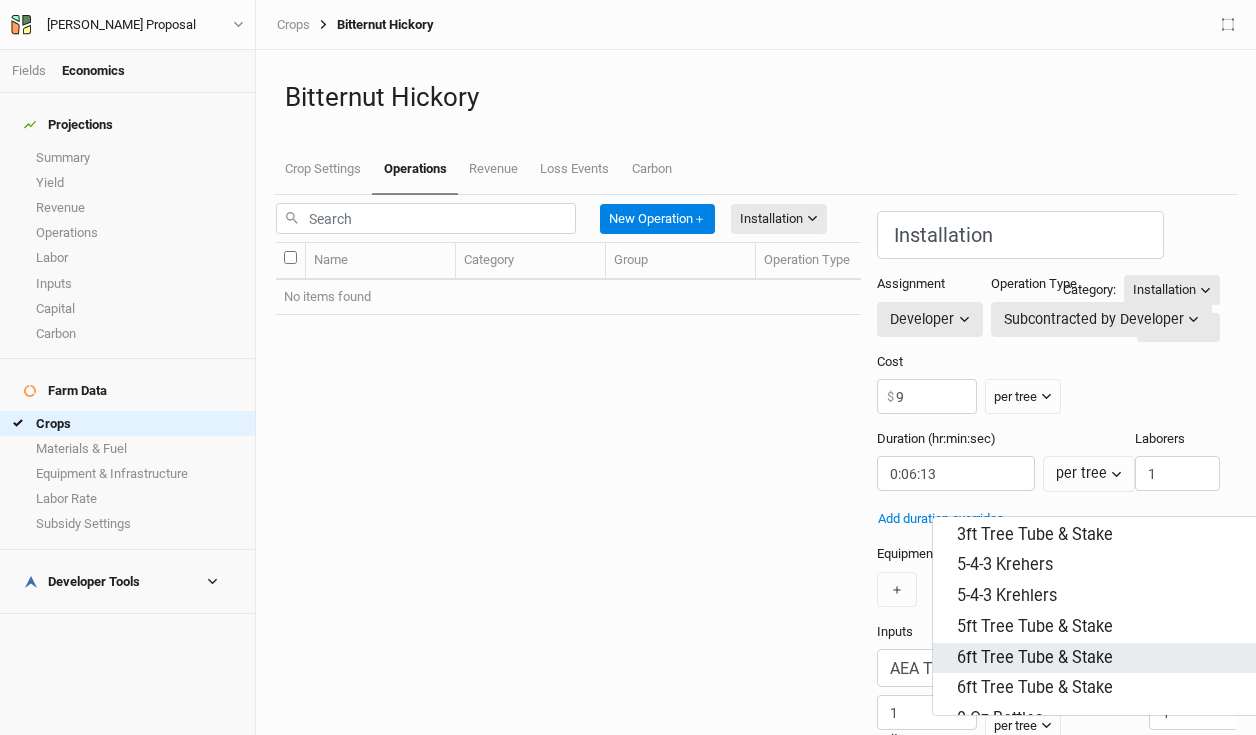 scroll, scrollTop: 45, scrollLeft: 0, axis: vertical 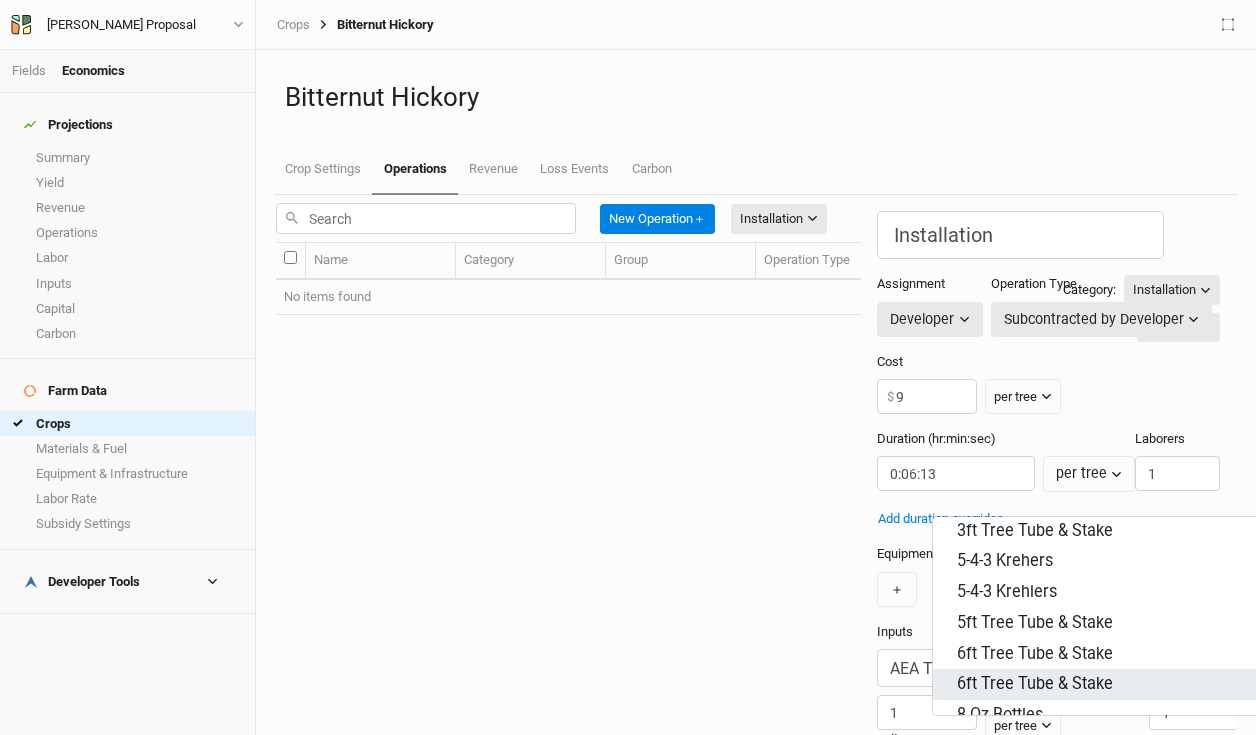 click on "6ft Tree Tube & Stake" at bounding box center (1035, 684) 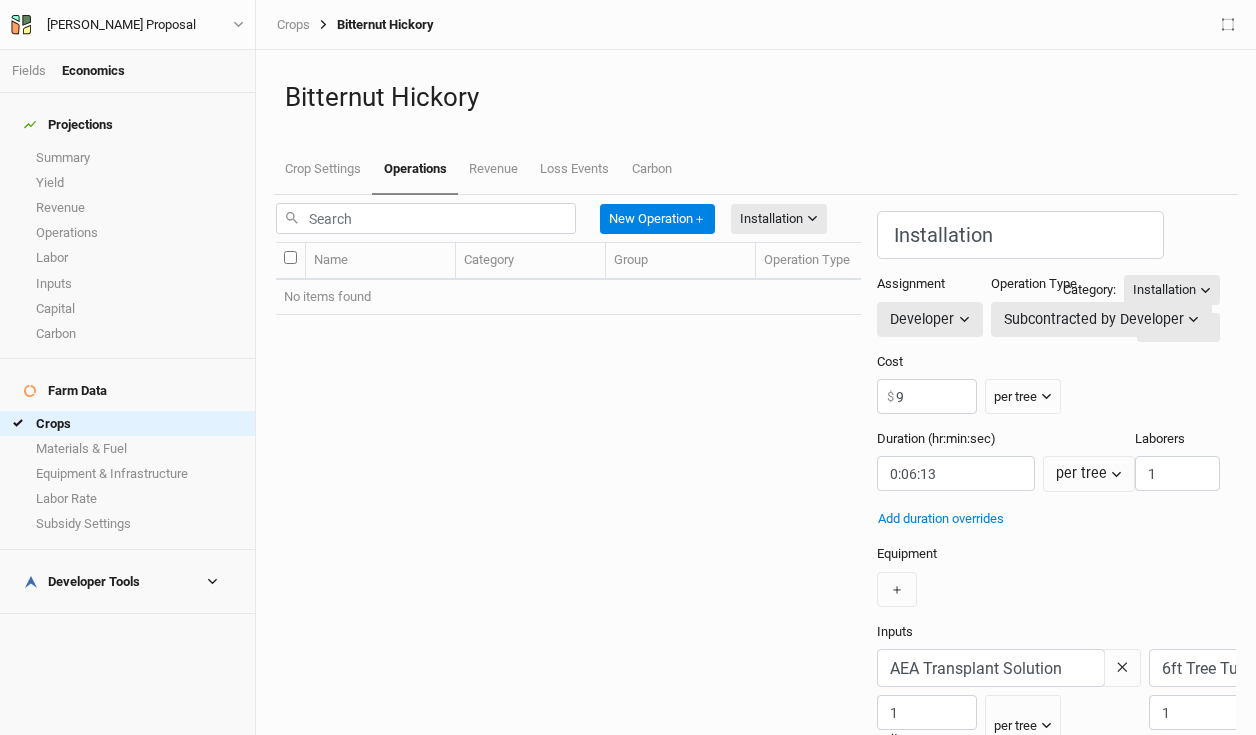 click on "per ac" at bounding box center (1283, 726) 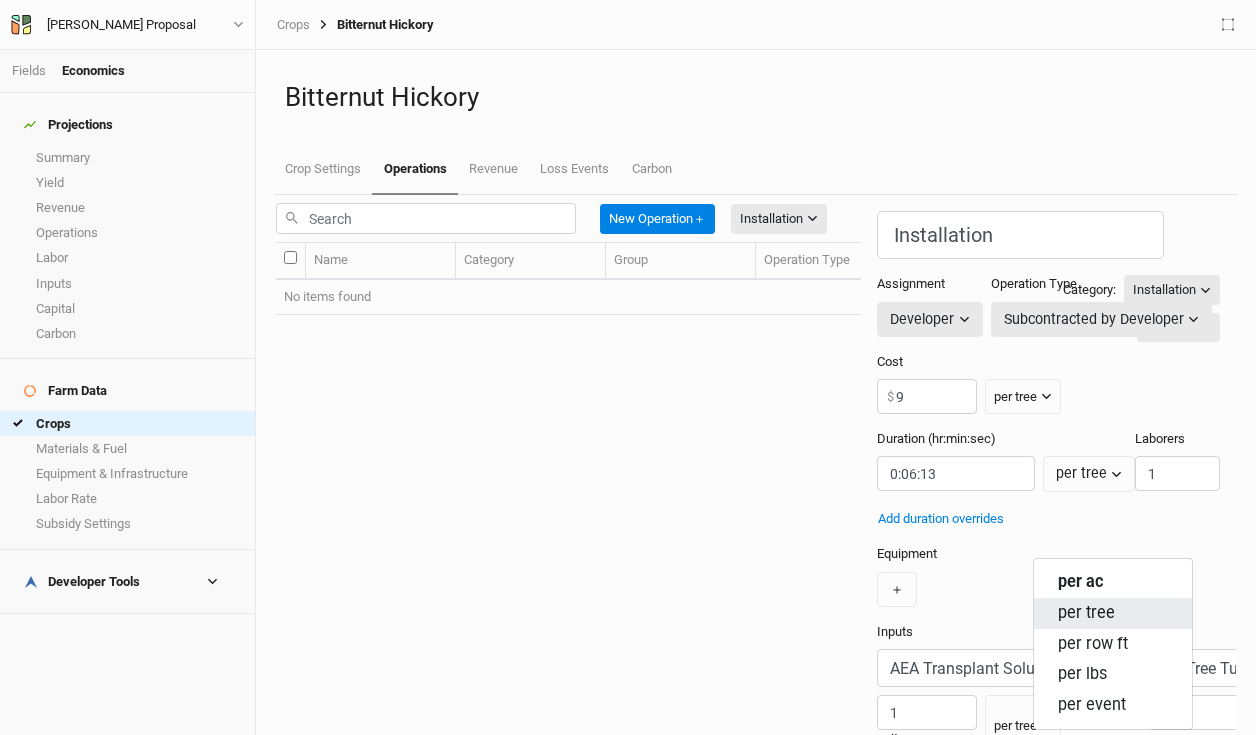 click on "per tree" at bounding box center (1086, 613) 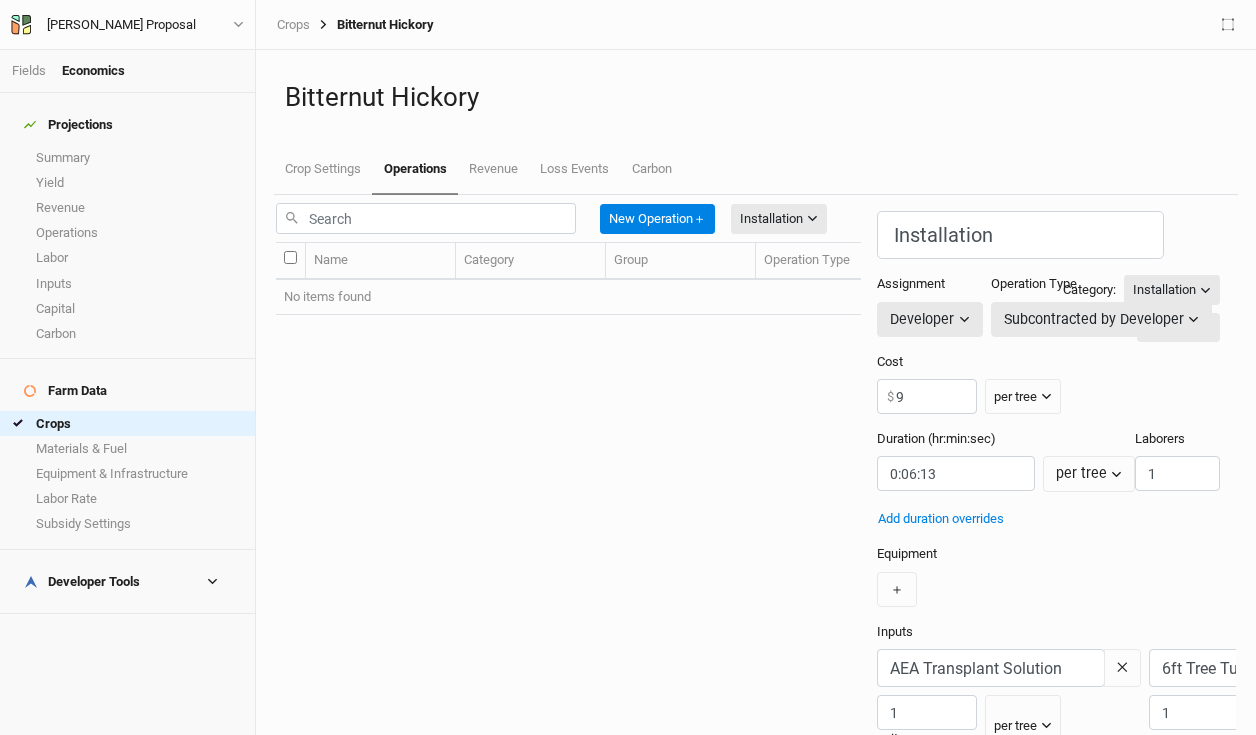 click on "＋" at bounding box center (1441, 666) 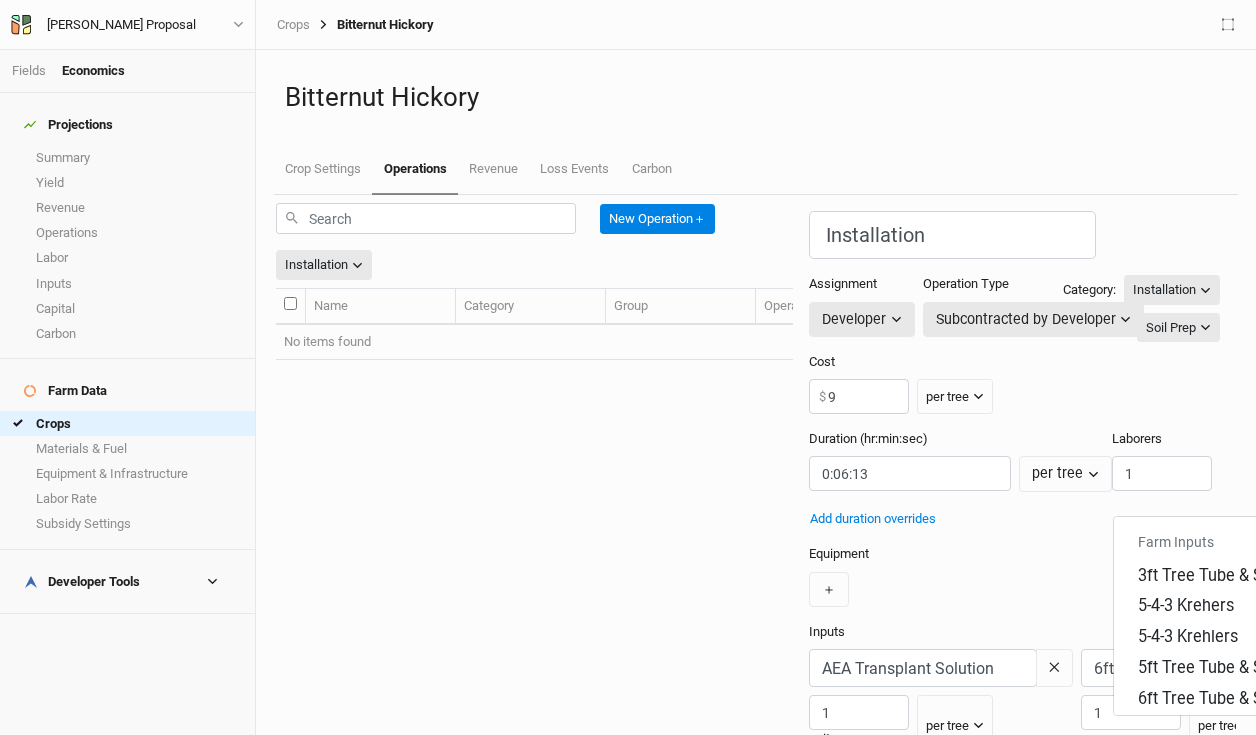 click at bounding box center (1467, 668) 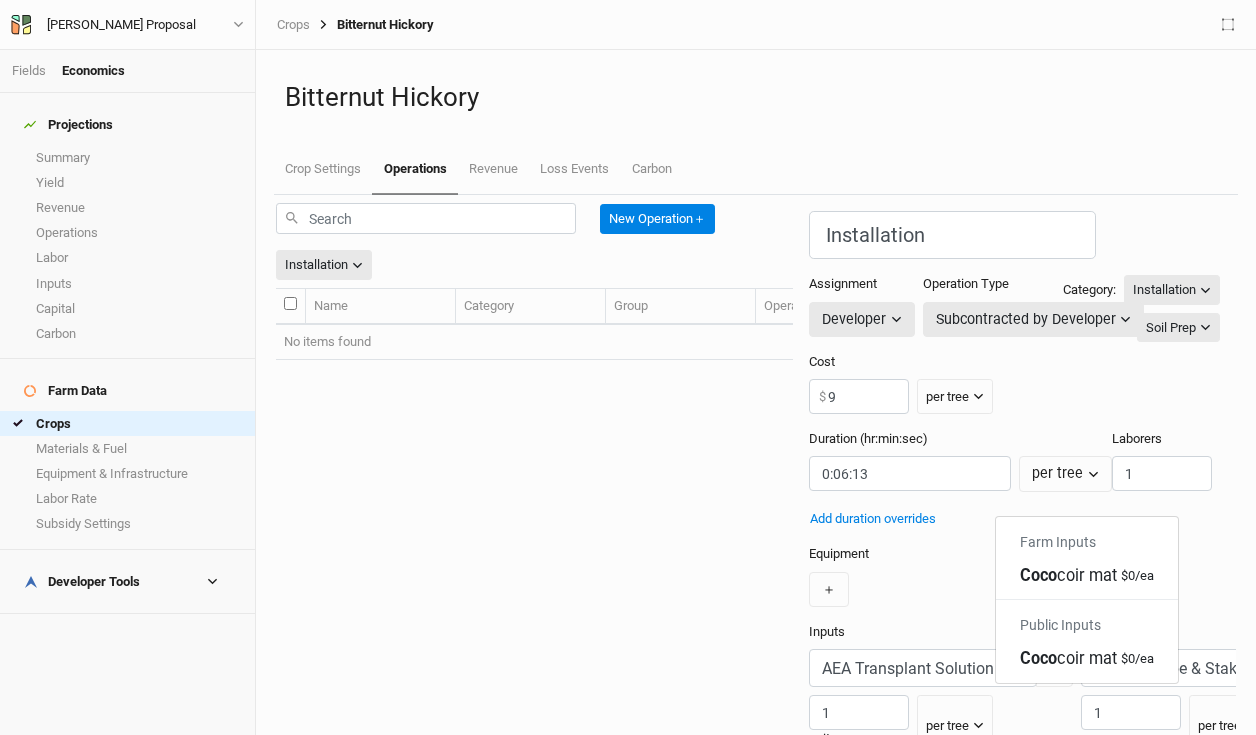 scroll, scrollTop: 0, scrollLeft: 117, axis: horizontal 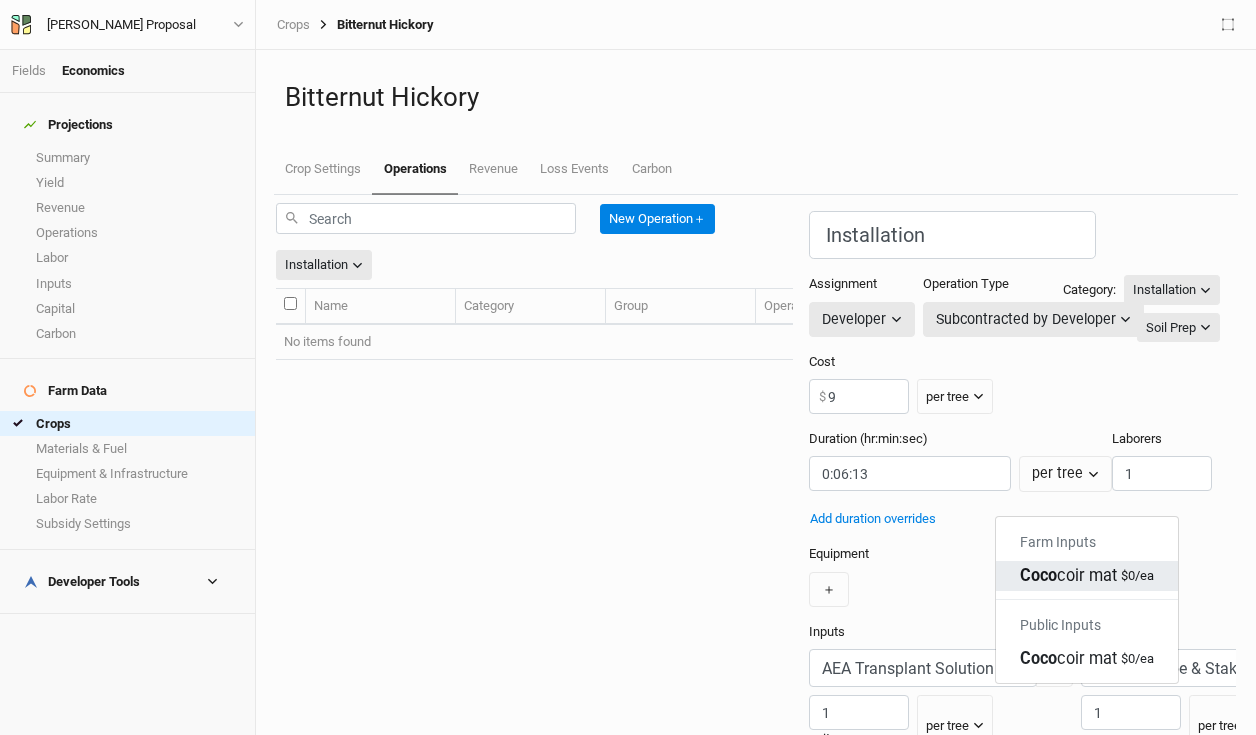 click on "Coco  coir mat" at bounding box center (1068, 576) 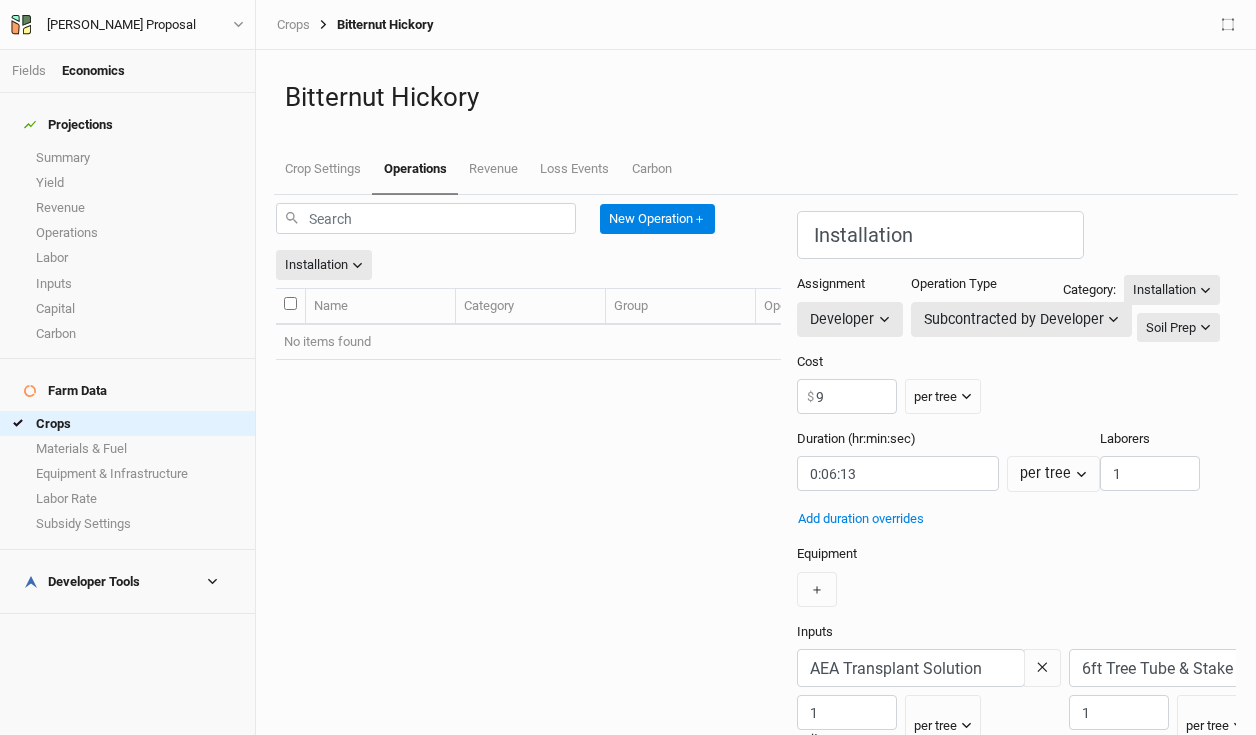 type on "Coco coir mat" 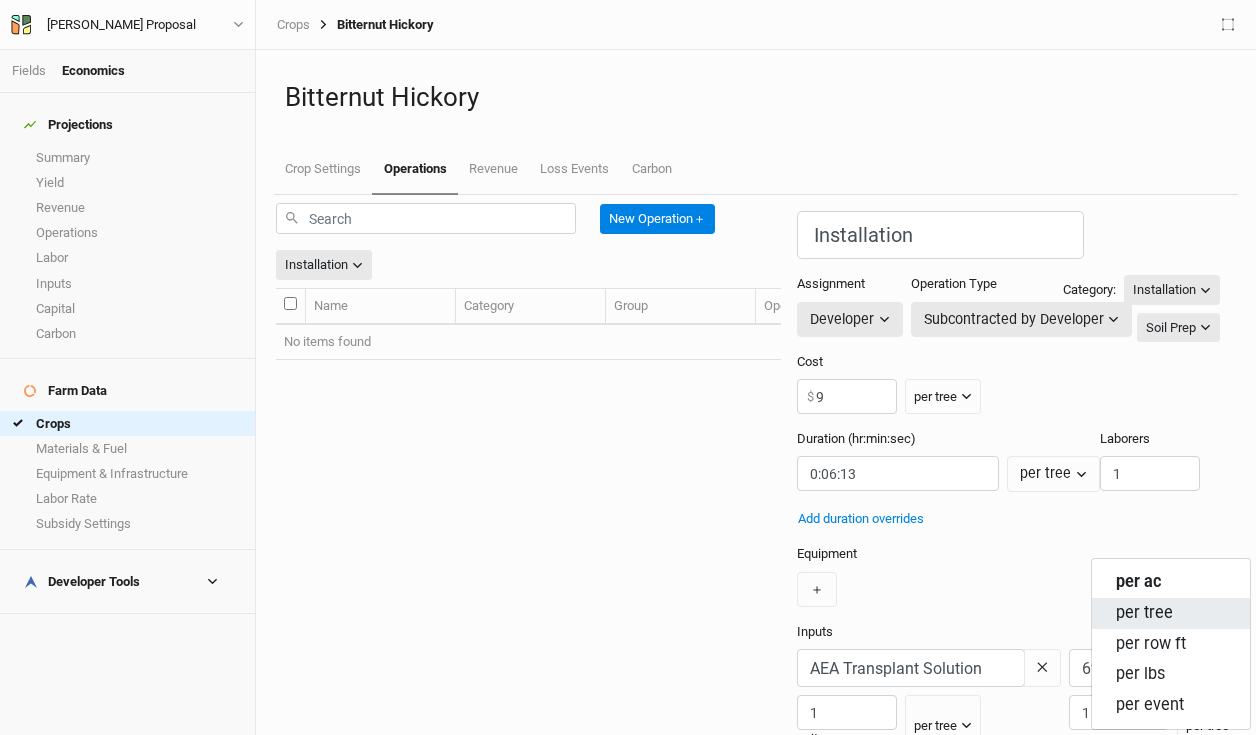 click on "per tree" at bounding box center (1144, 613) 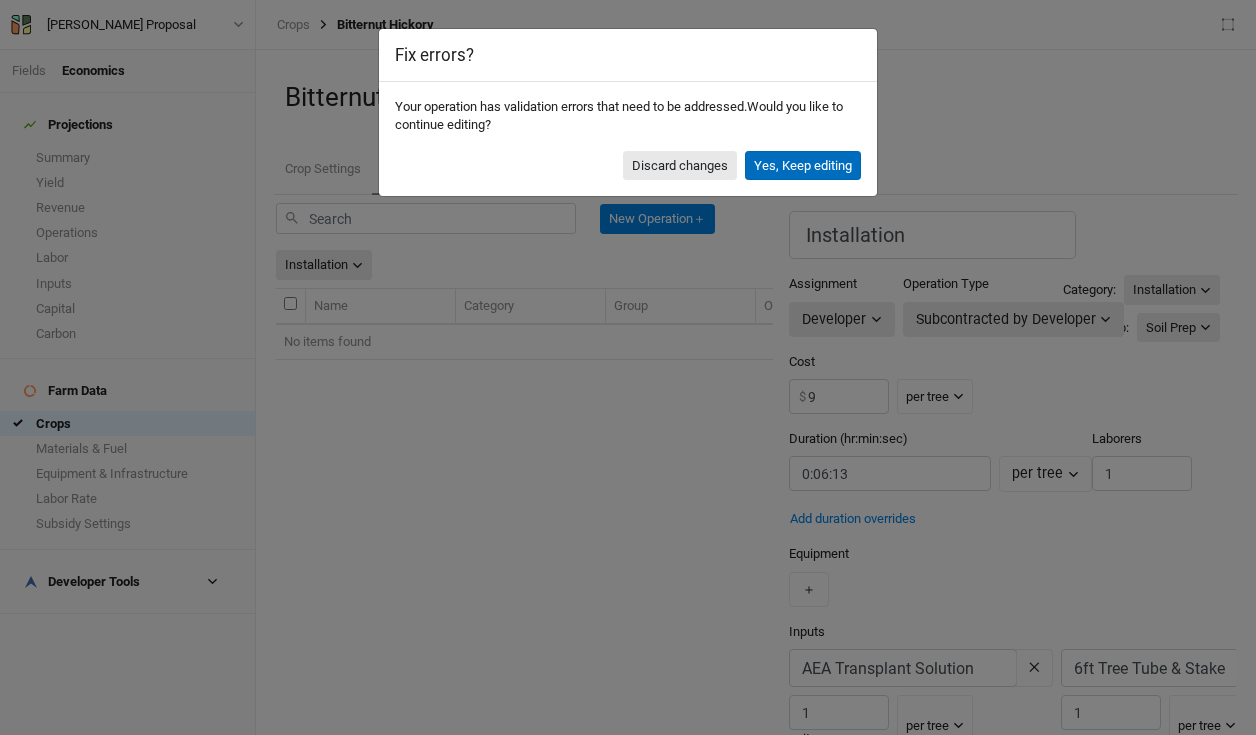 click on "Yes, Keep editing" at bounding box center [803, 166] 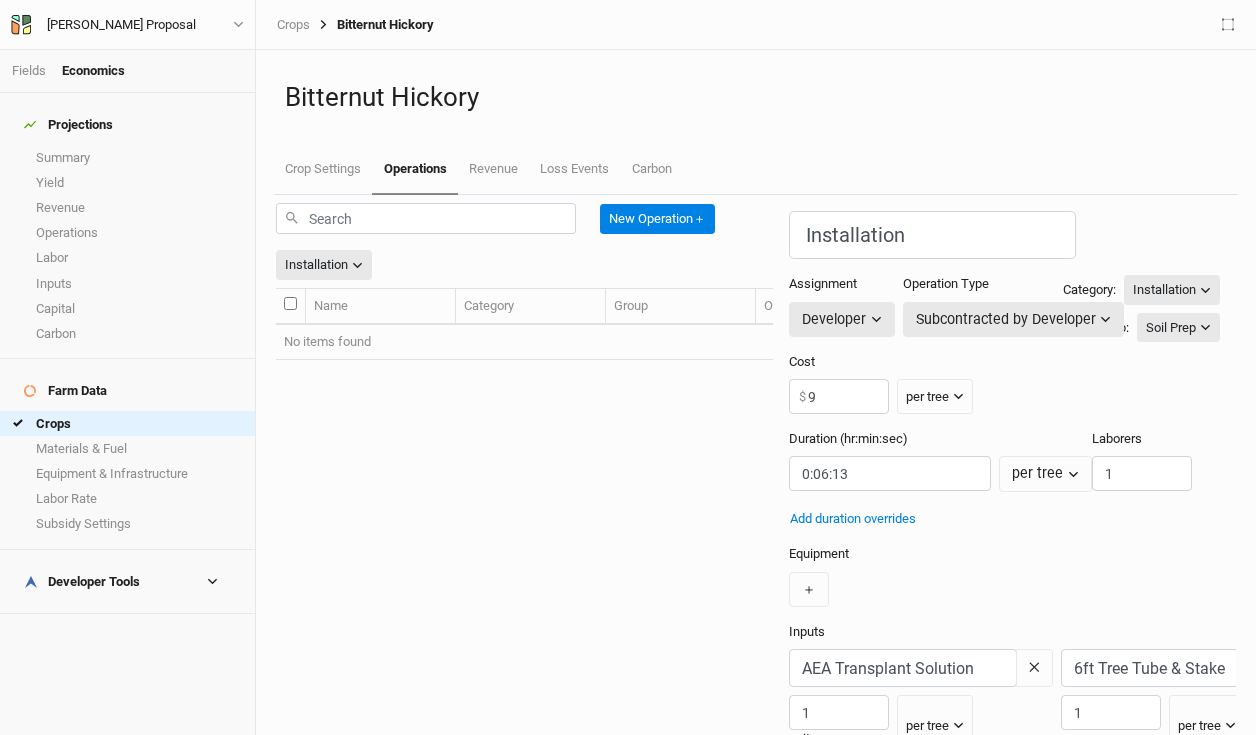 click on "Save" at bounding box center [1213, 1003] 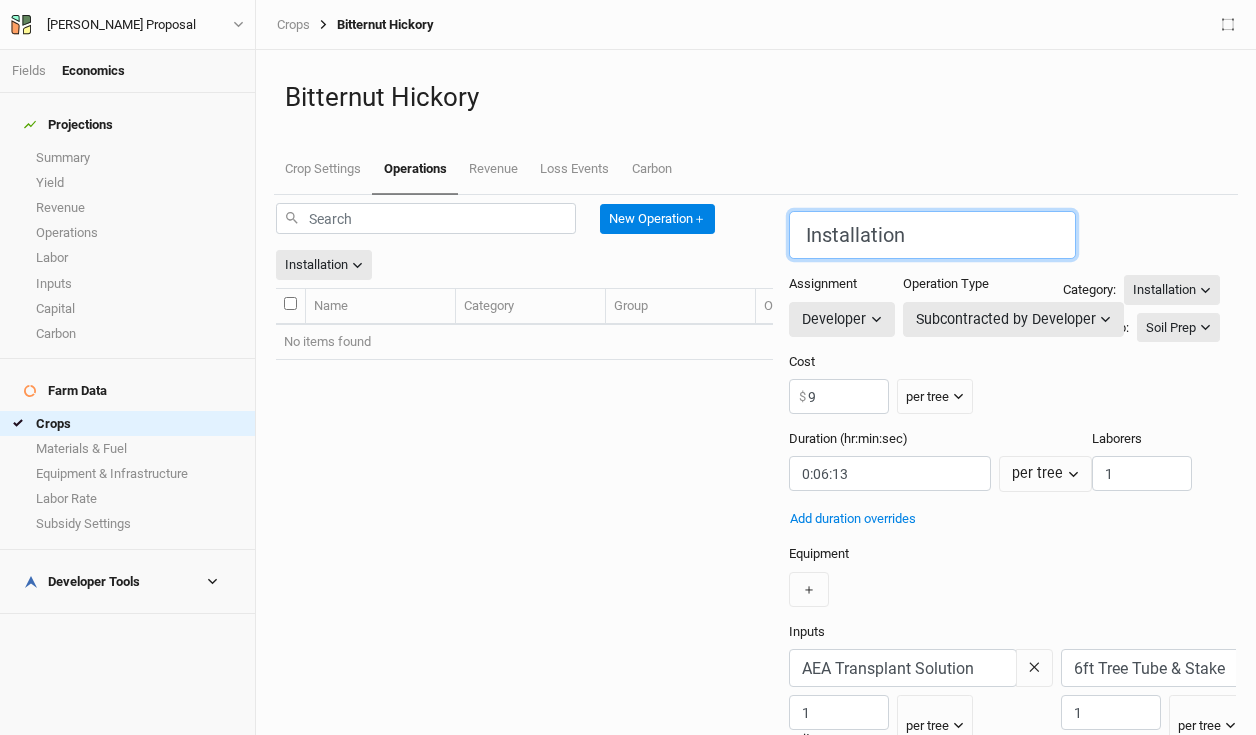 click on "Installation" at bounding box center (932, 235) 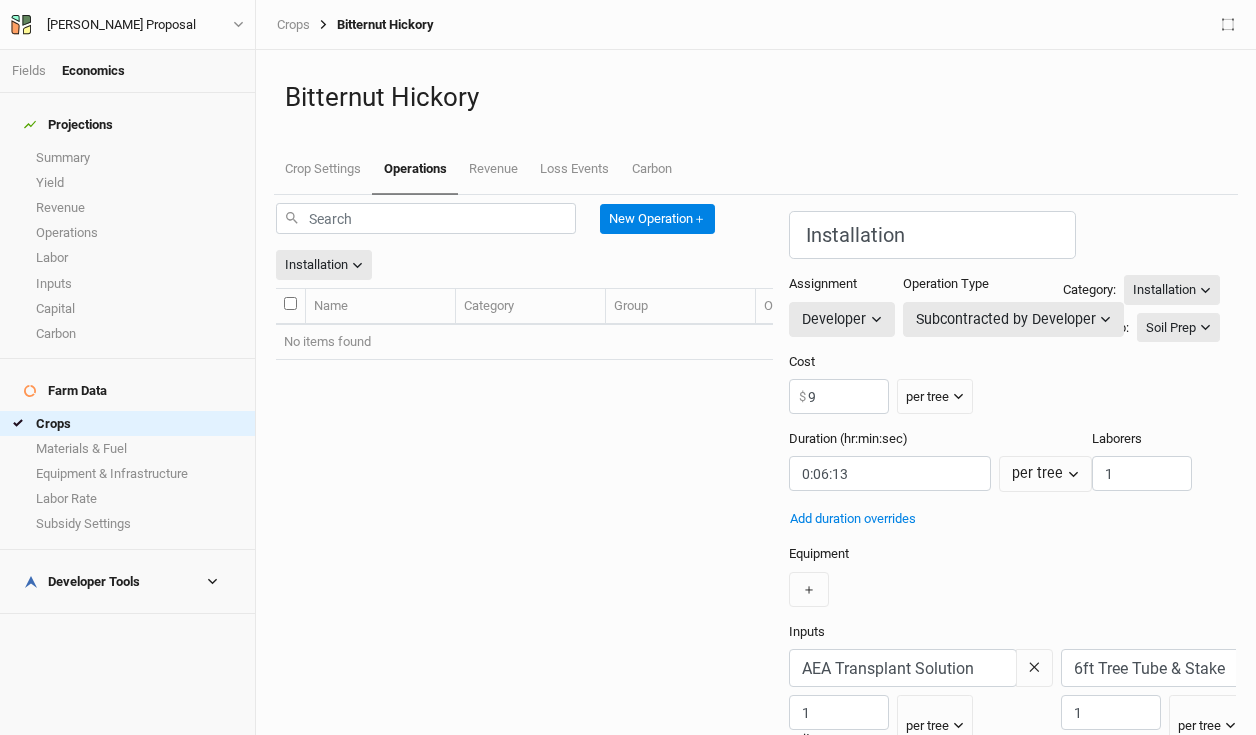 click on "Save" at bounding box center (1213, 1036) 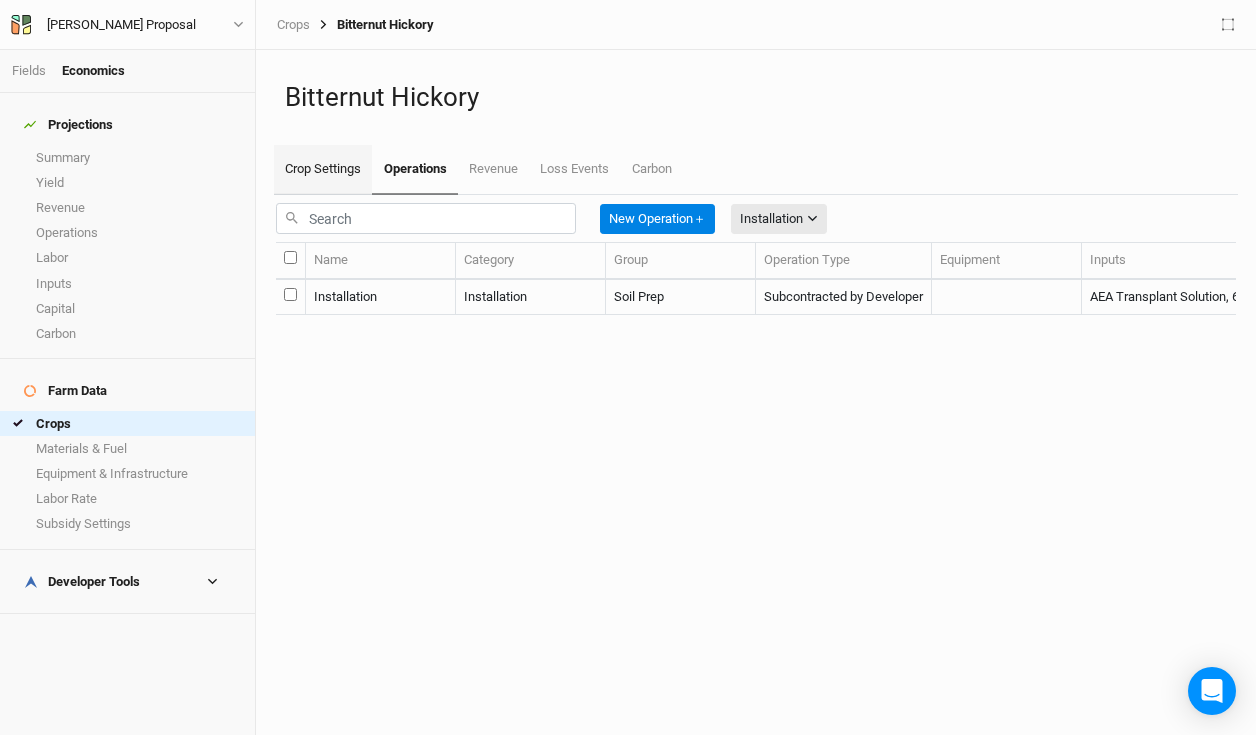 click on "Crop Settings" at bounding box center (323, 170) 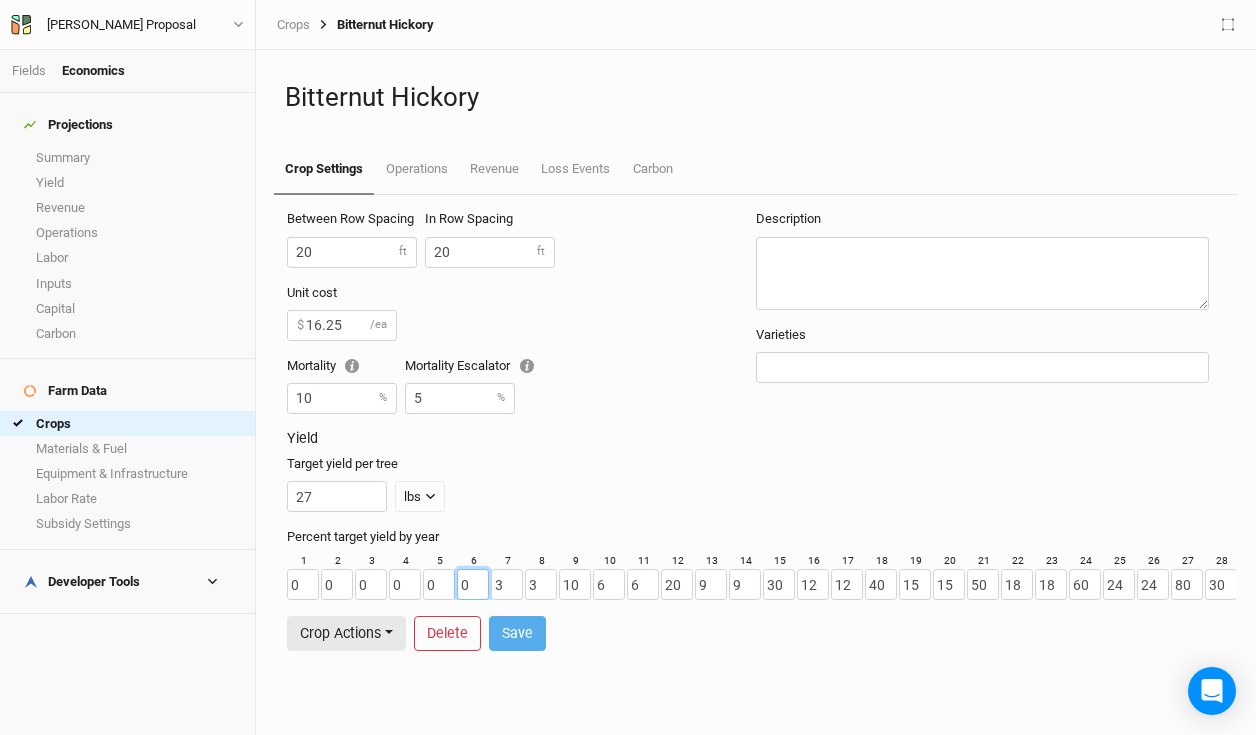 drag, startPoint x: 468, startPoint y: 583, endPoint x: 452, endPoint y: 581, distance: 16.124516 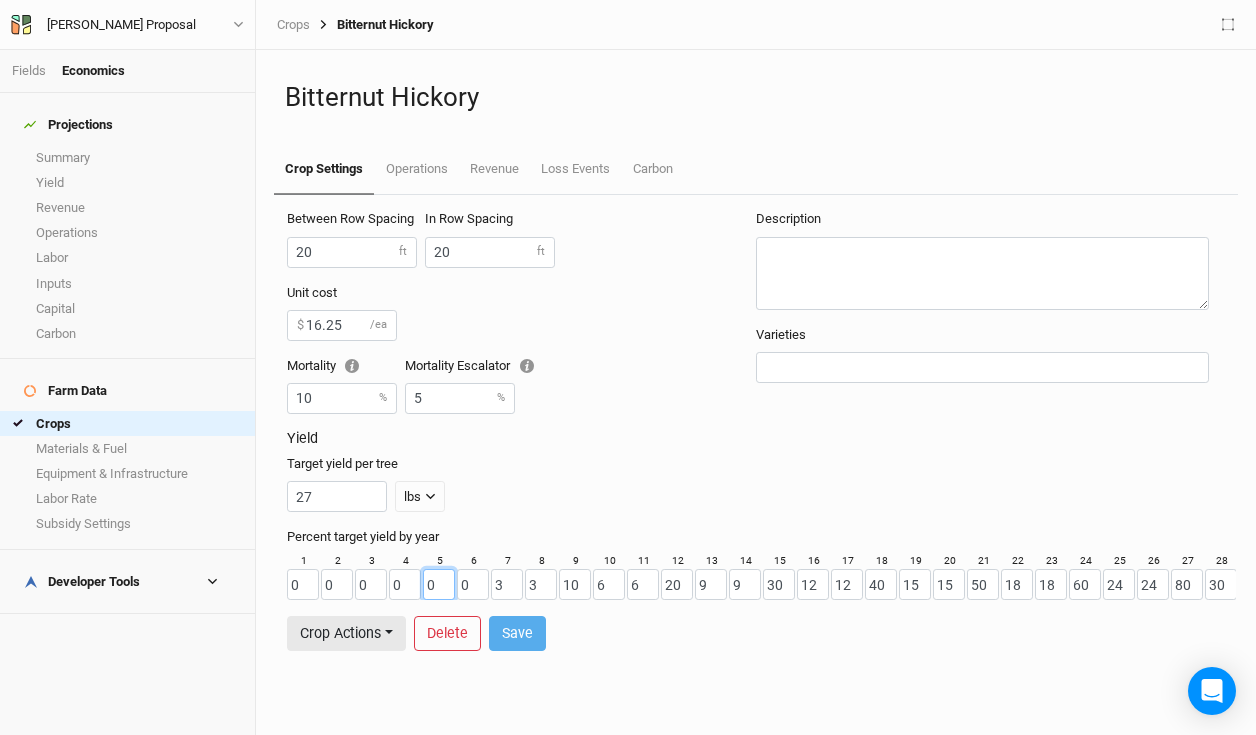 drag, startPoint x: 439, startPoint y: 583, endPoint x: 387, endPoint y: 571, distance: 53.366657 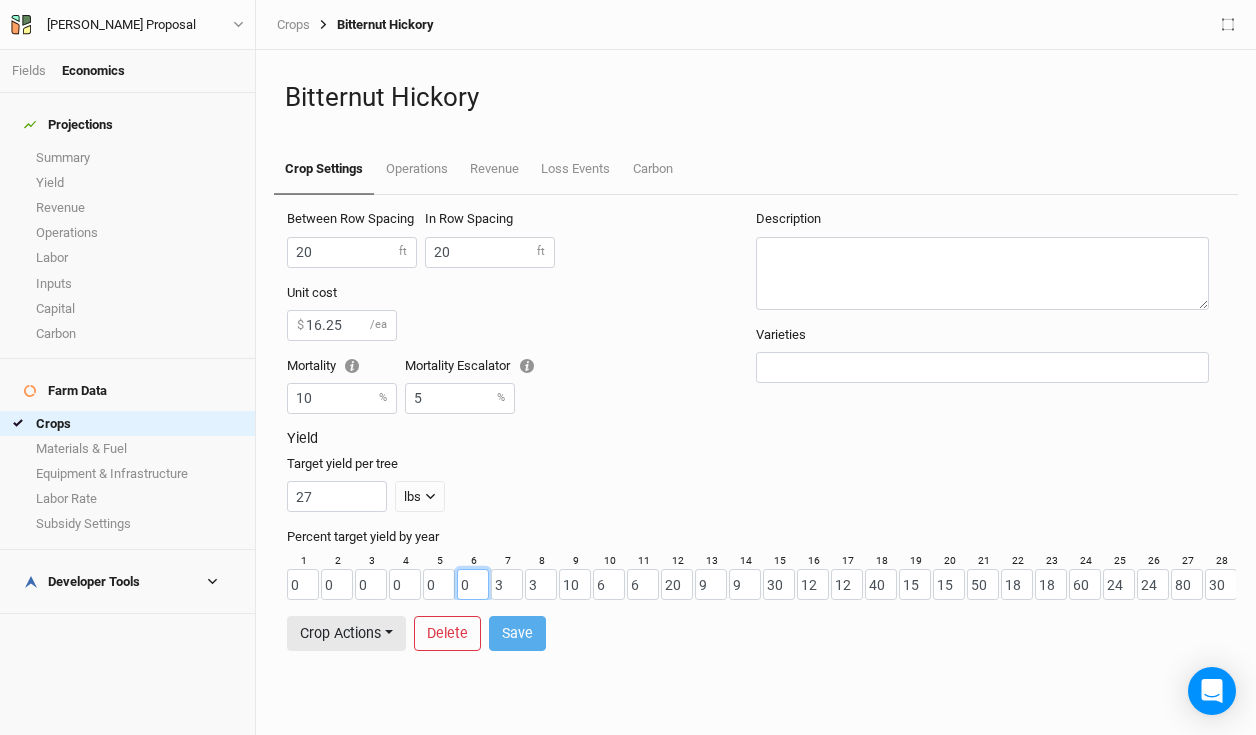 click on "0" at bounding box center (473, 584) 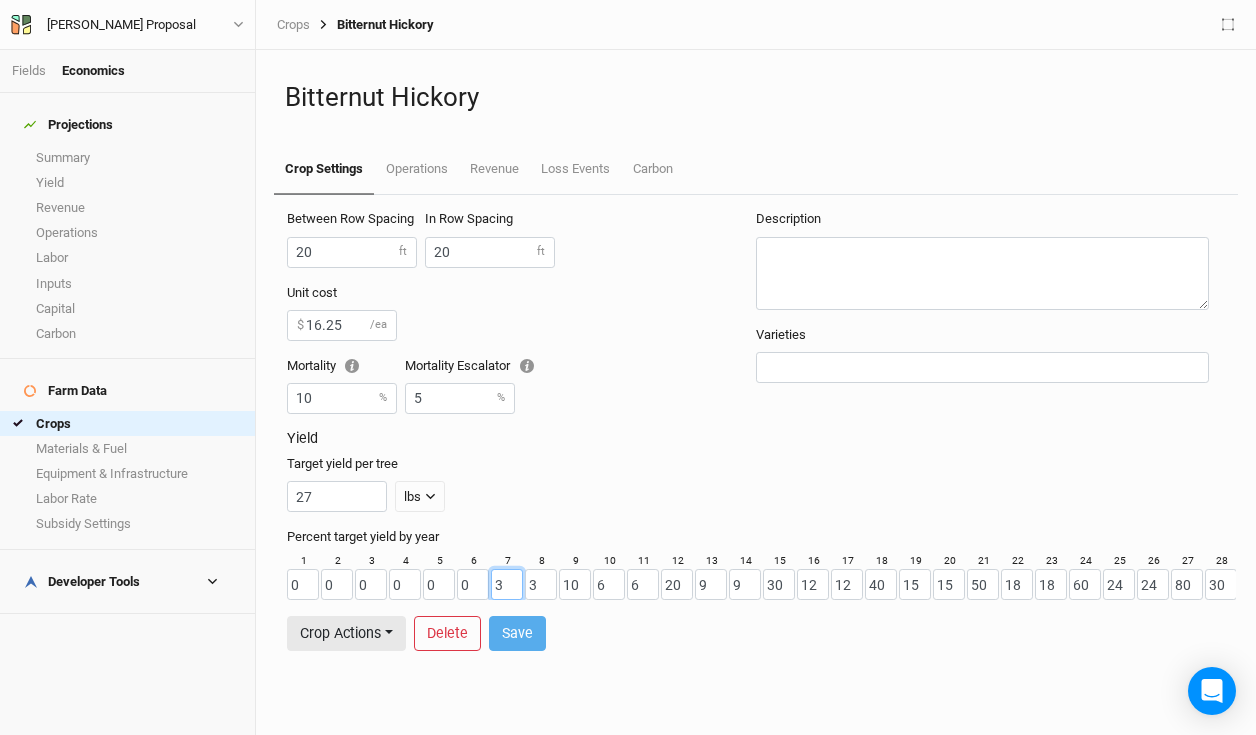 drag, startPoint x: 508, startPoint y: 589, endPoint x: 473, endPoint y: 581, distance: 35.902645 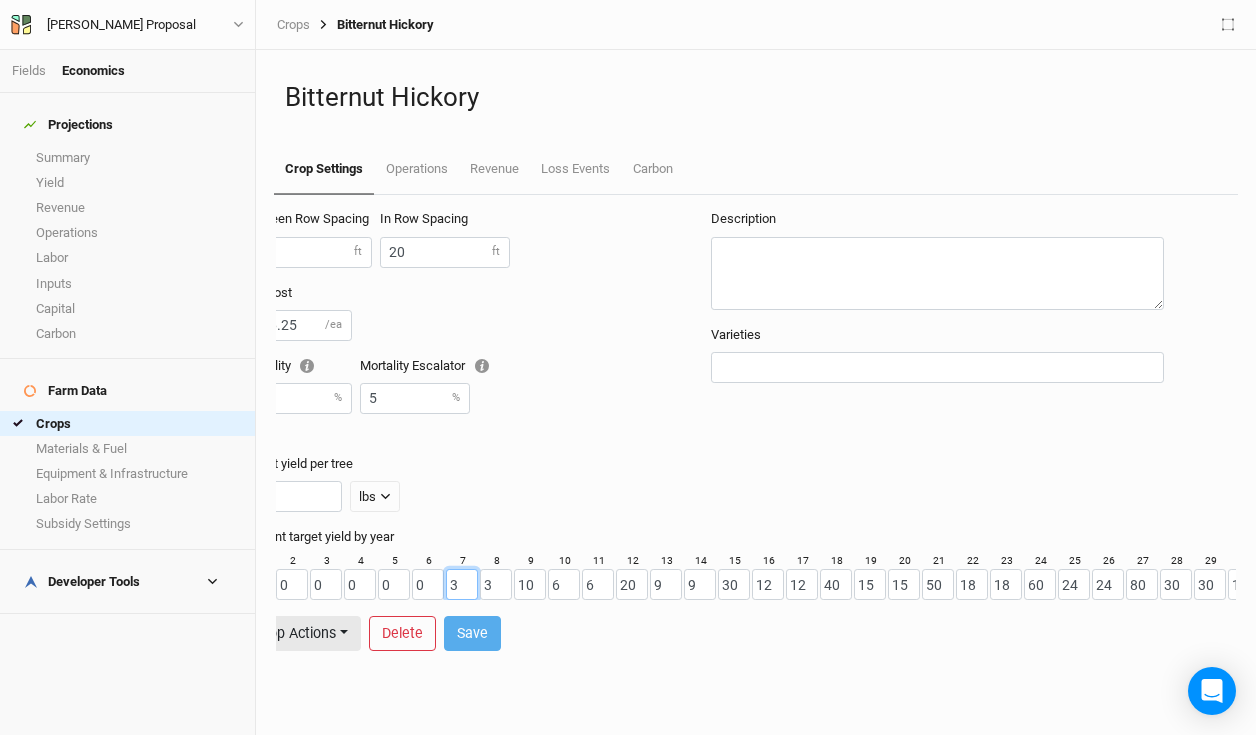 scroll, scrollTop: 0, scrollLeft: 71, axis: horizontal 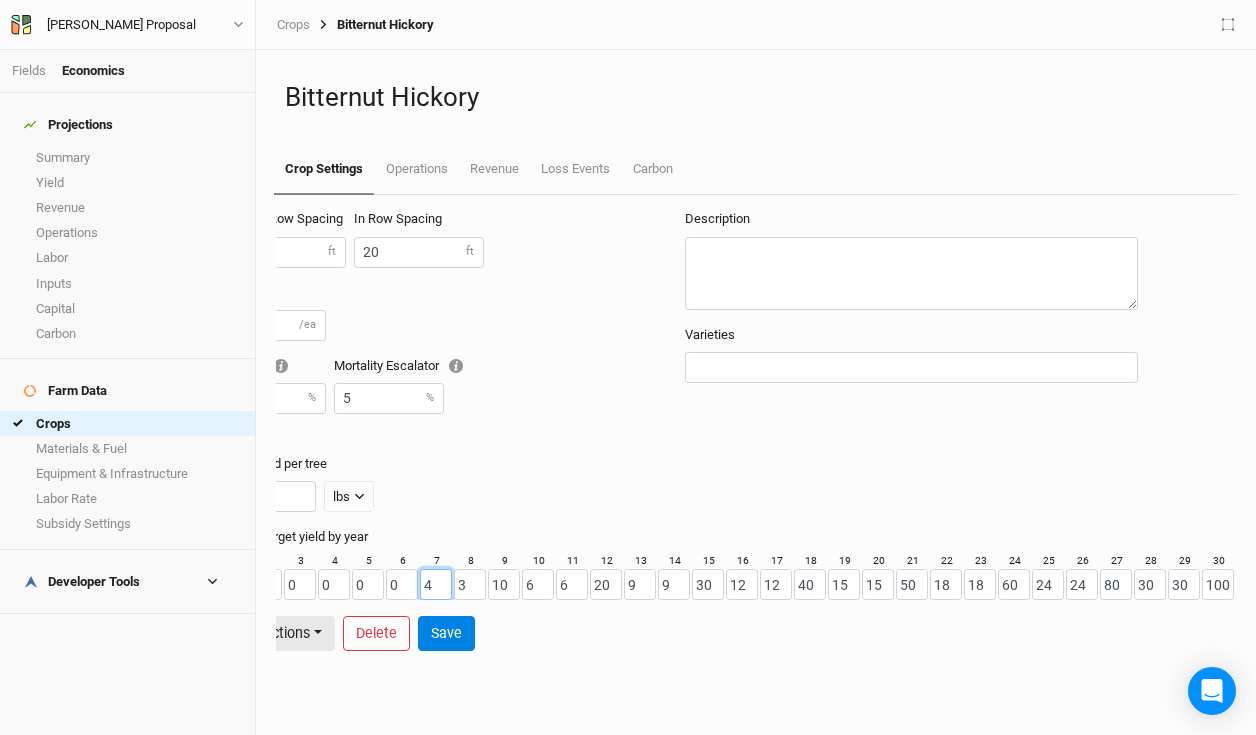 type on "4" 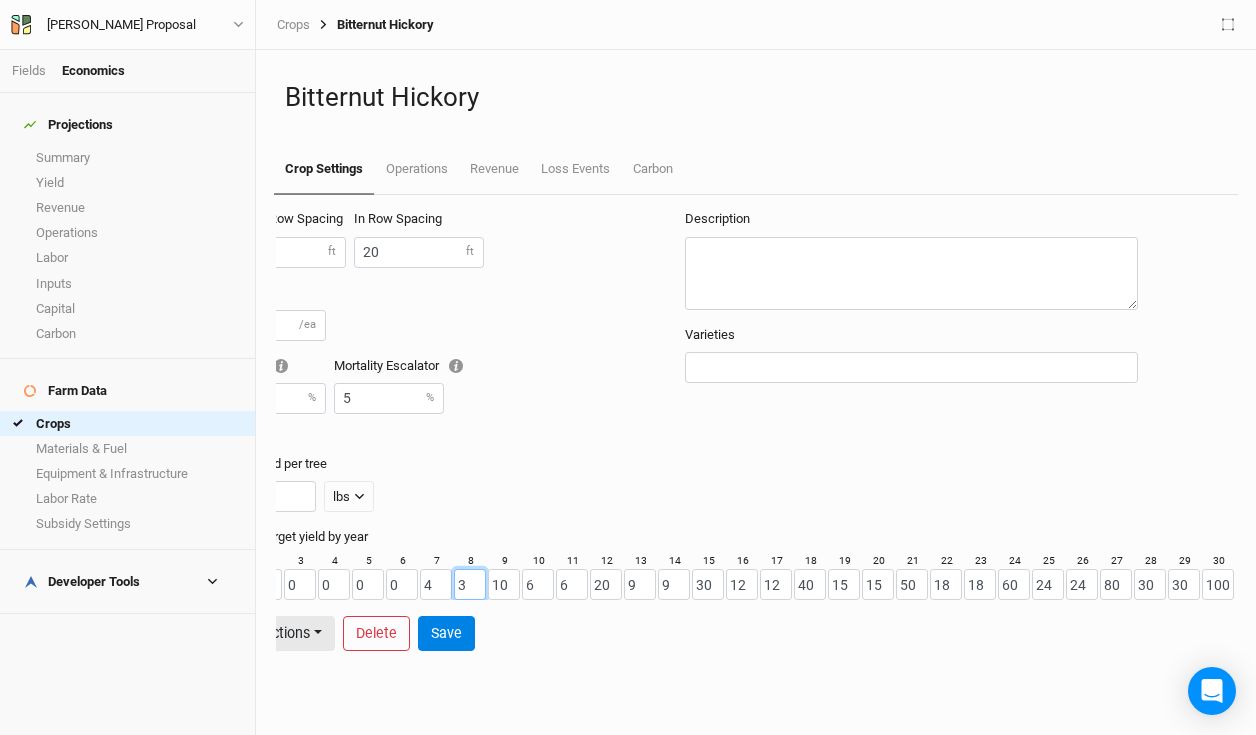 drag, startPoint x: 478, startPoint y: 585, endPoint x: 424, endPoint y: 579, distance: 54.33231 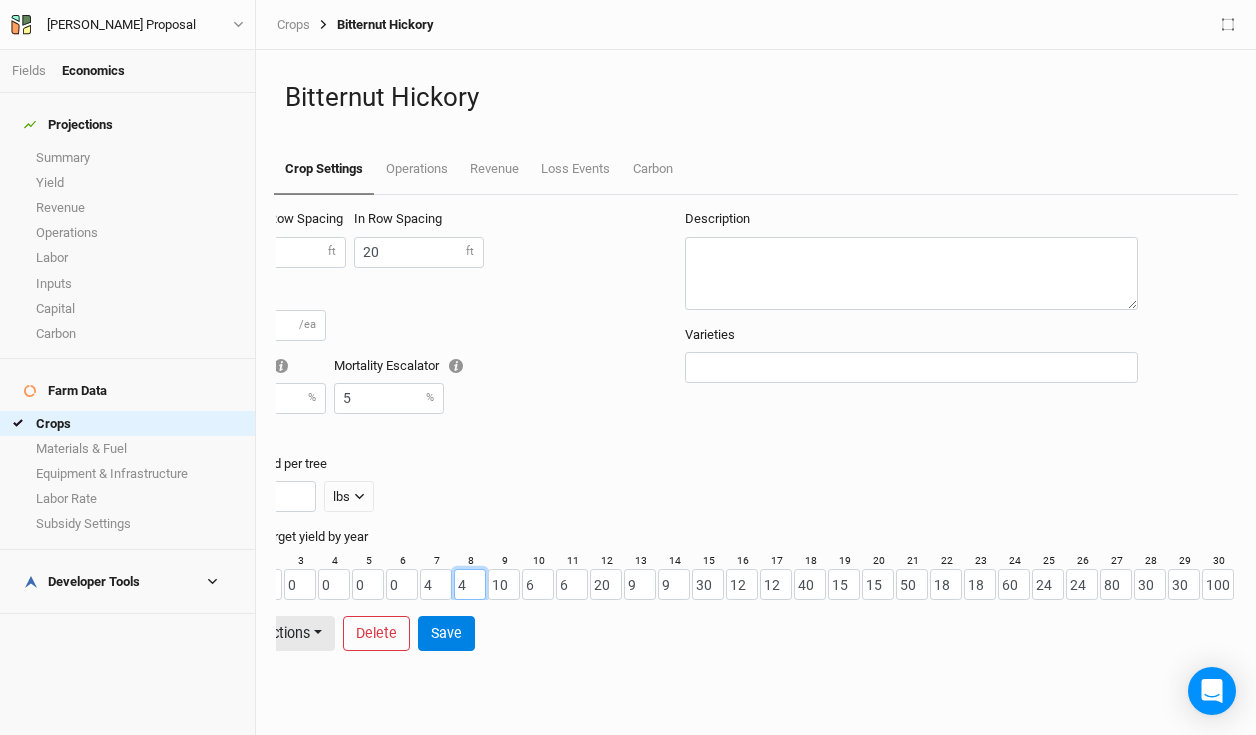 type on "4" 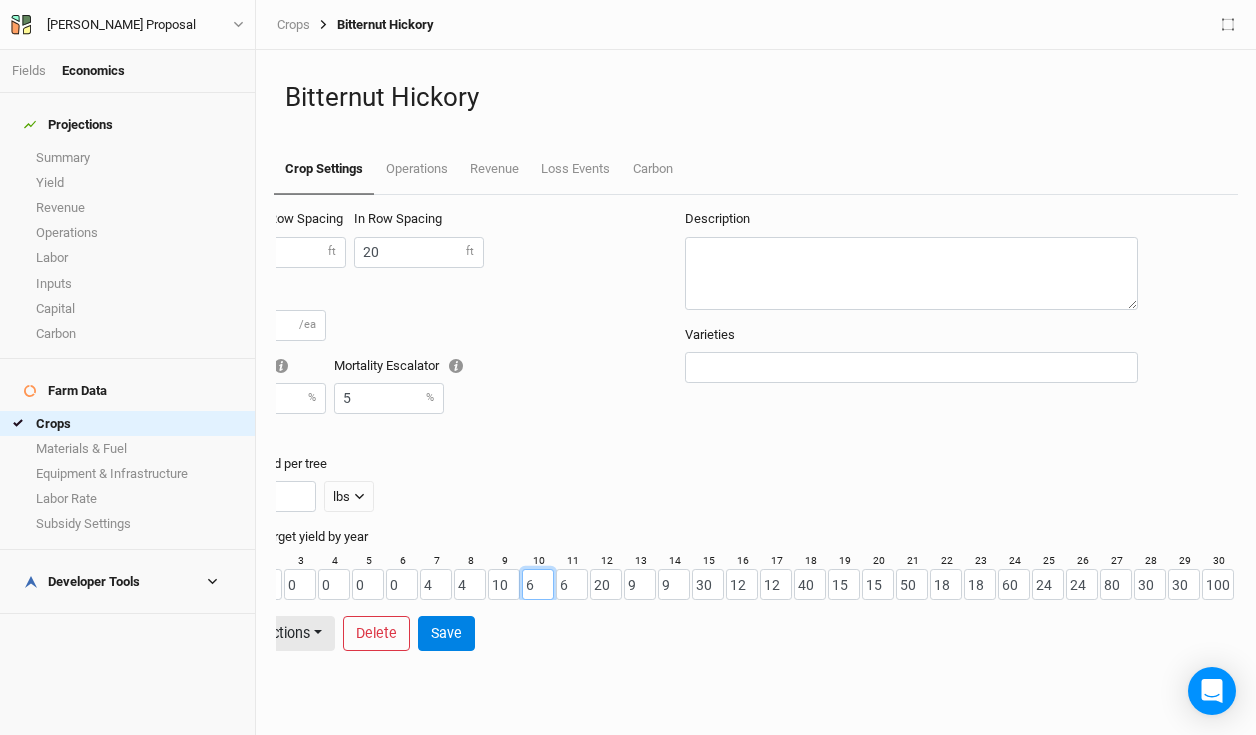 click on "6" at bounding box center [538, 584] 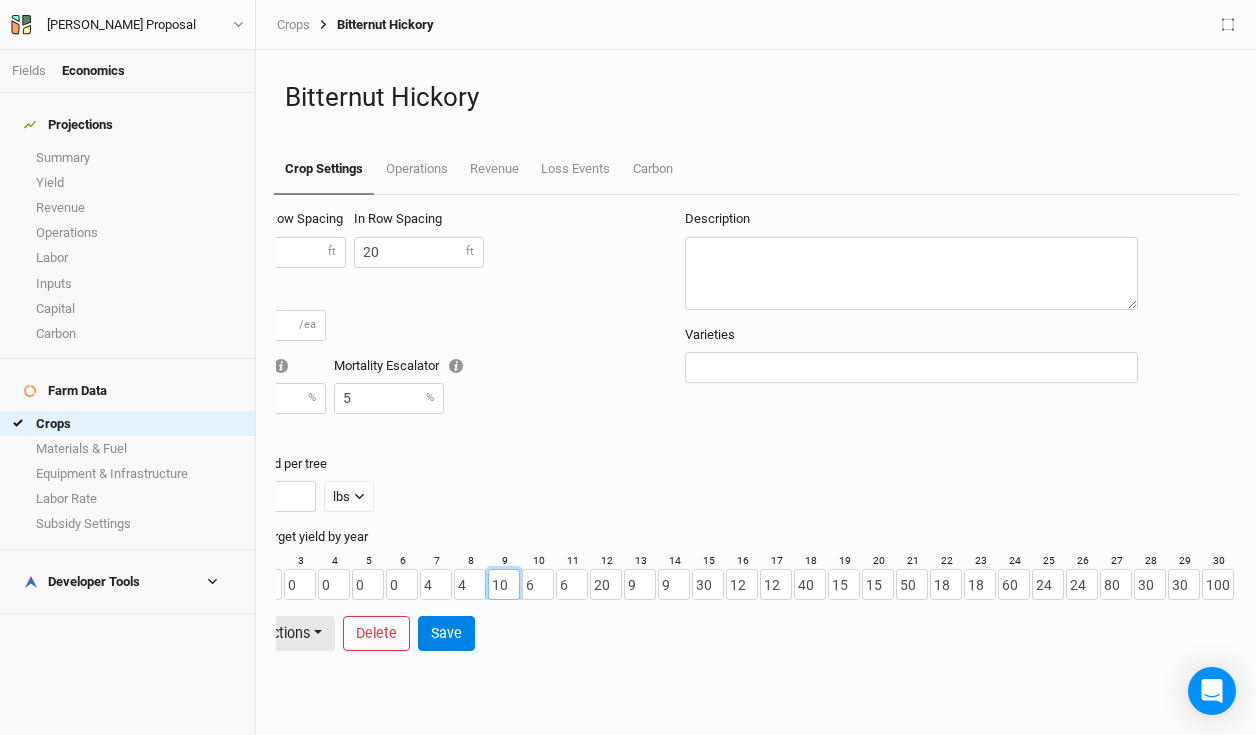 drag, startPoint x: 510, startPoint y: 590, endPoint x: 485, endPoint y: 589, distance: 25.019993 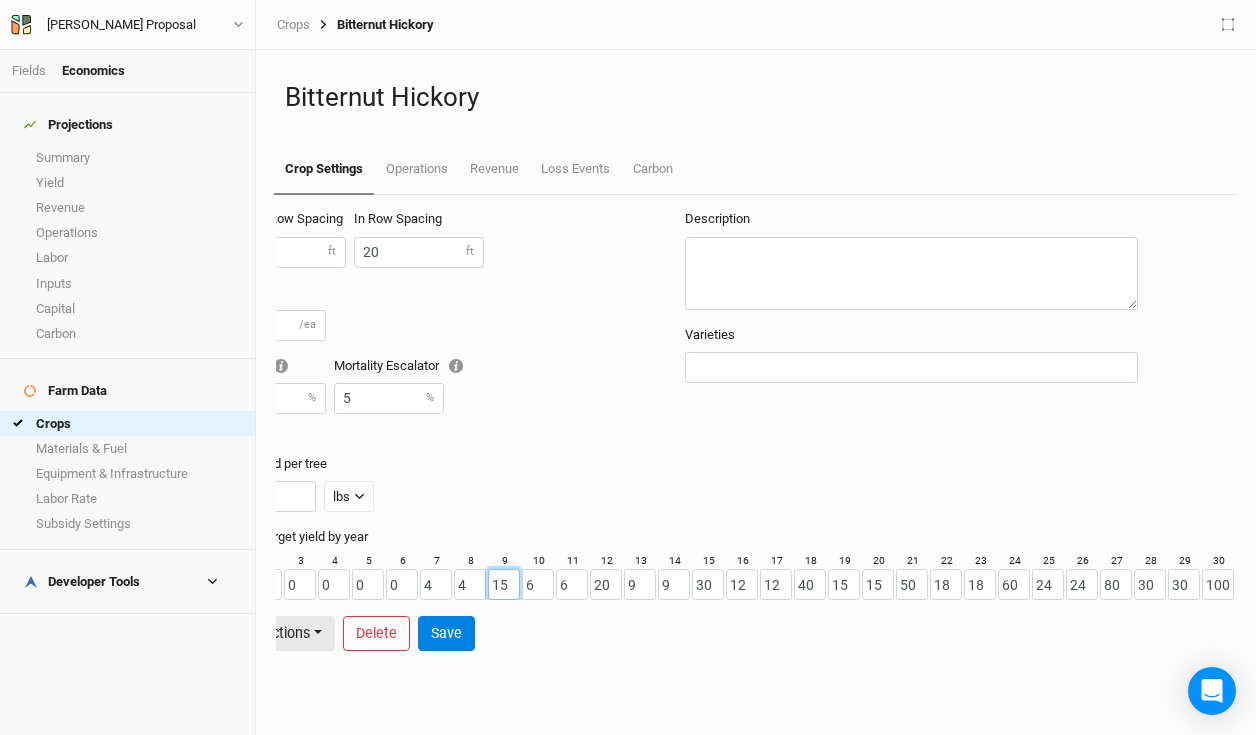 type on "15" 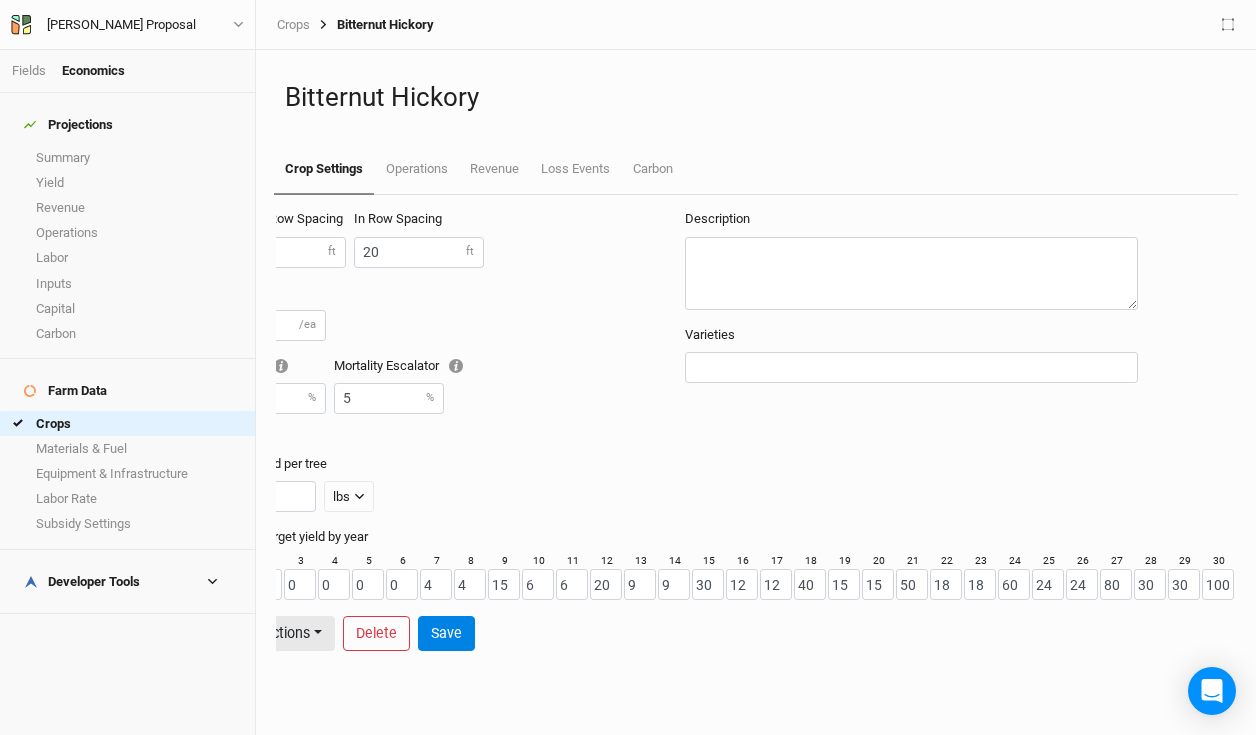 click on "Percent target yield by year 1 0 2 0 3 0 4 0 5 0 6 0 7 4 8 4 9 15 10 6 11 6 12 20 13 9 14 9 15 30 16 12 17 12 18 40 19 15 20 15 21 50 22 18 23 18 24 60 25 24 26 24 27 80 28 30 29 30 30 100" at bounding box center [726, 564] 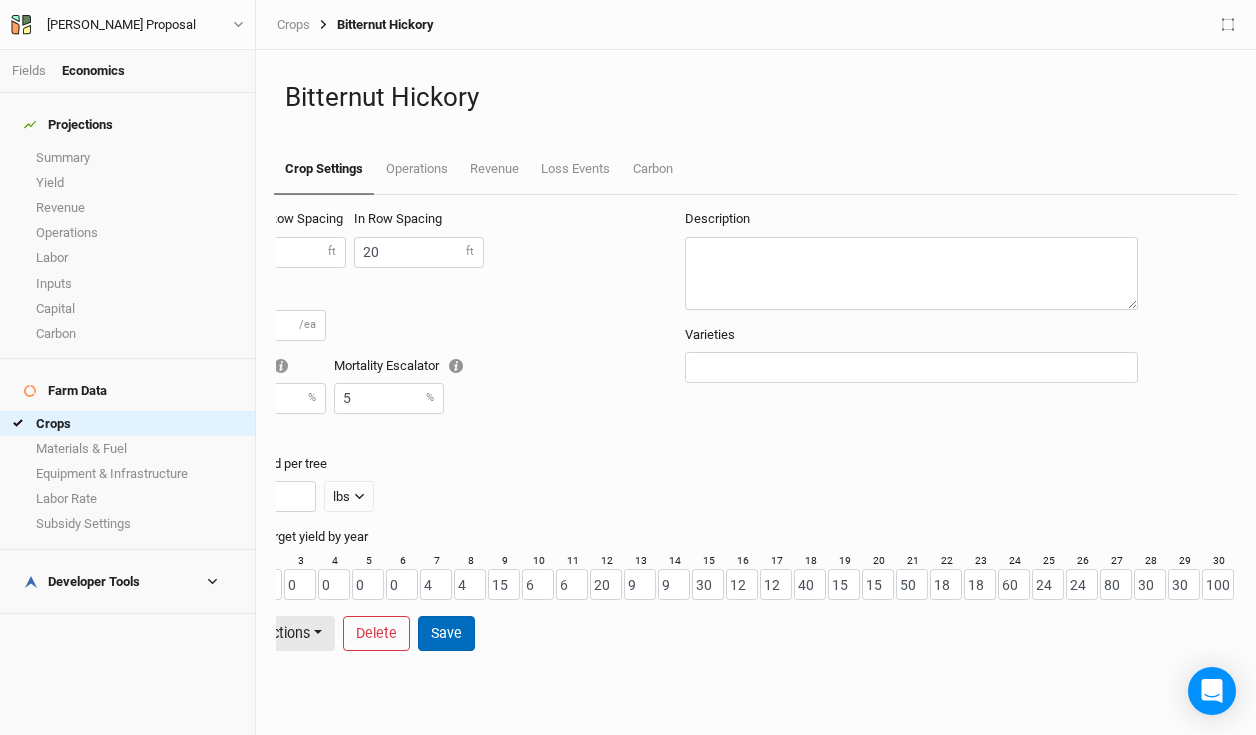 click on "Save" at bounding box center [446, 633] 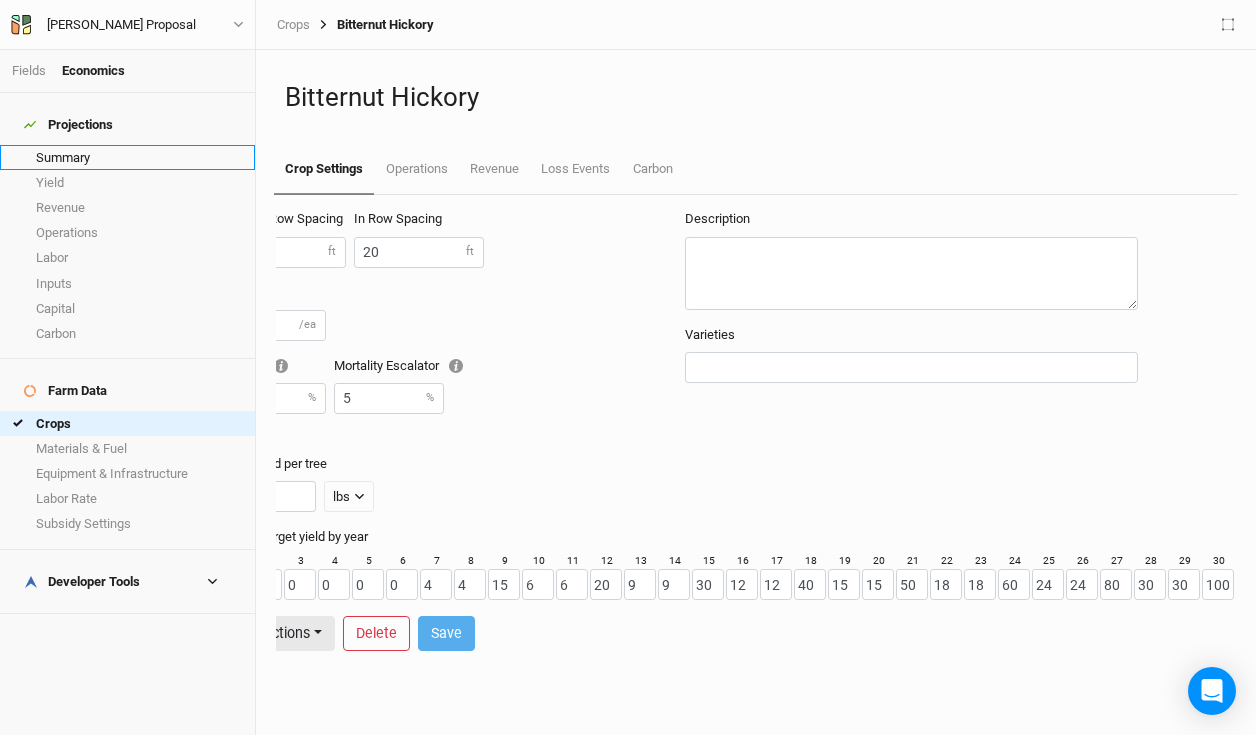 click on "Summary" at bounding box center [127, 157] 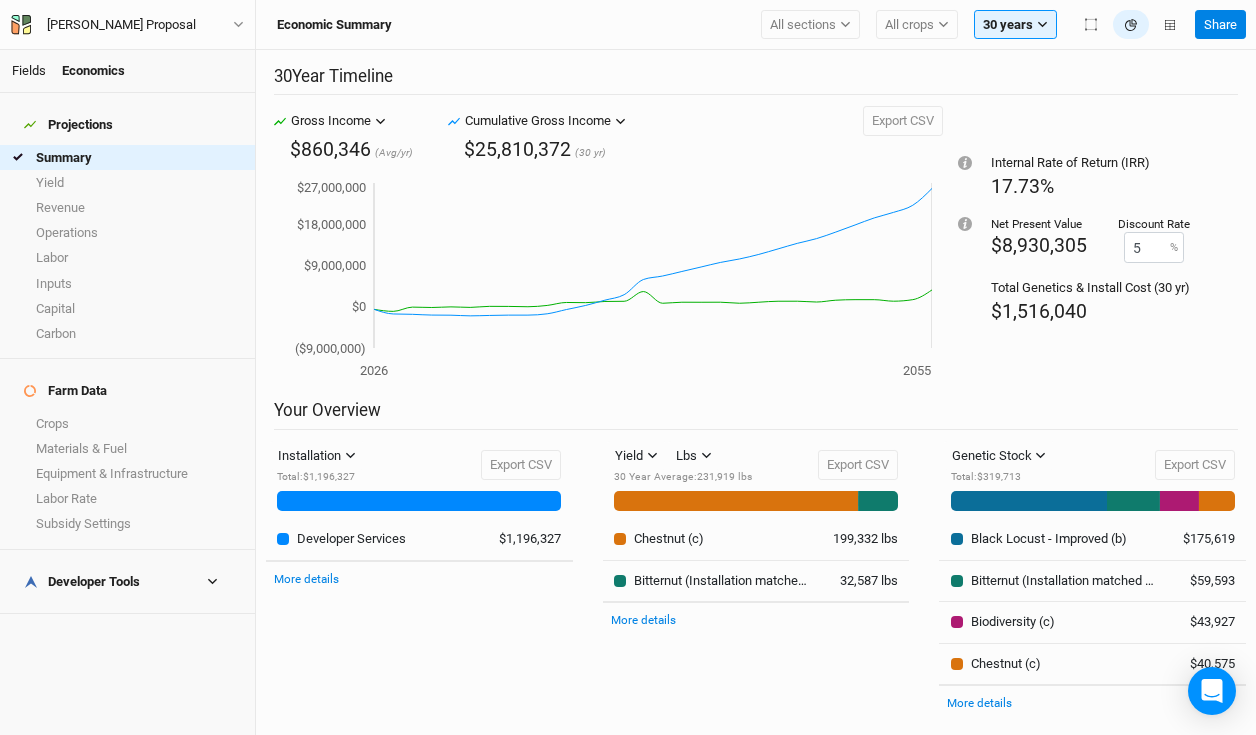click on "Fields" at bounding box center (29, 70) 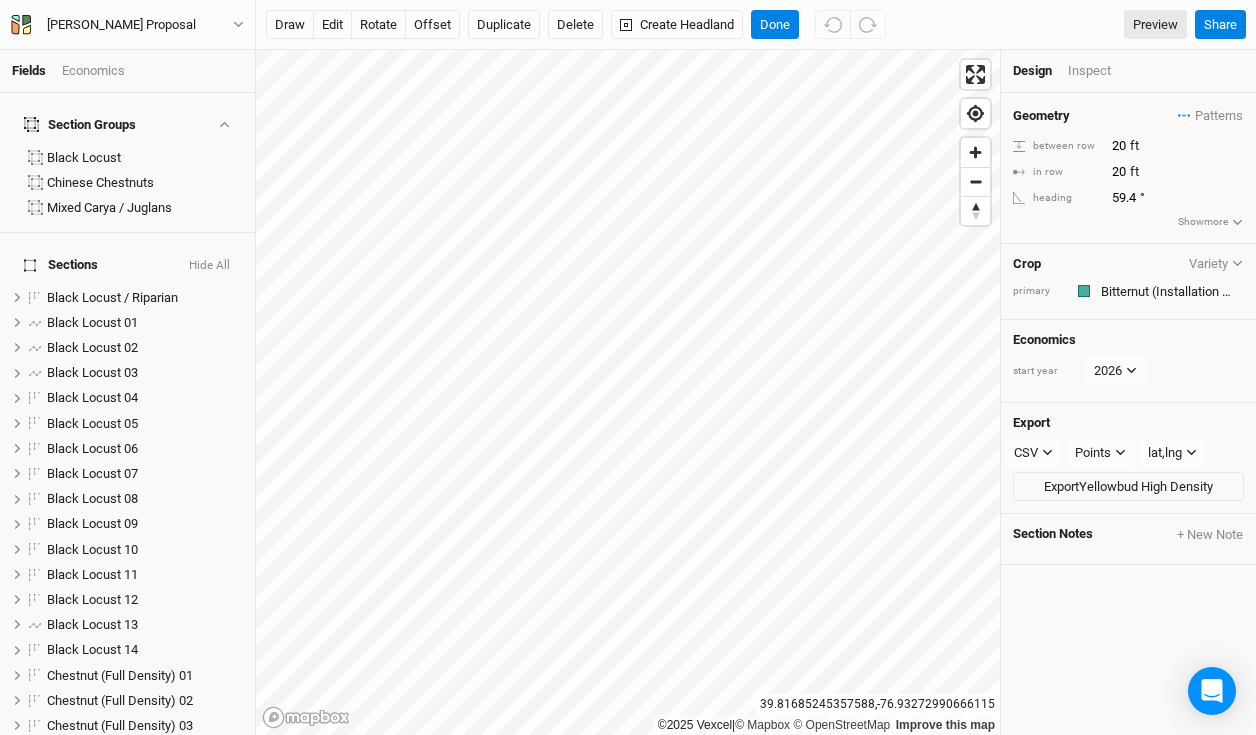 scroll, scrollTop: 589, scrollLeft: 0, axis: vertical 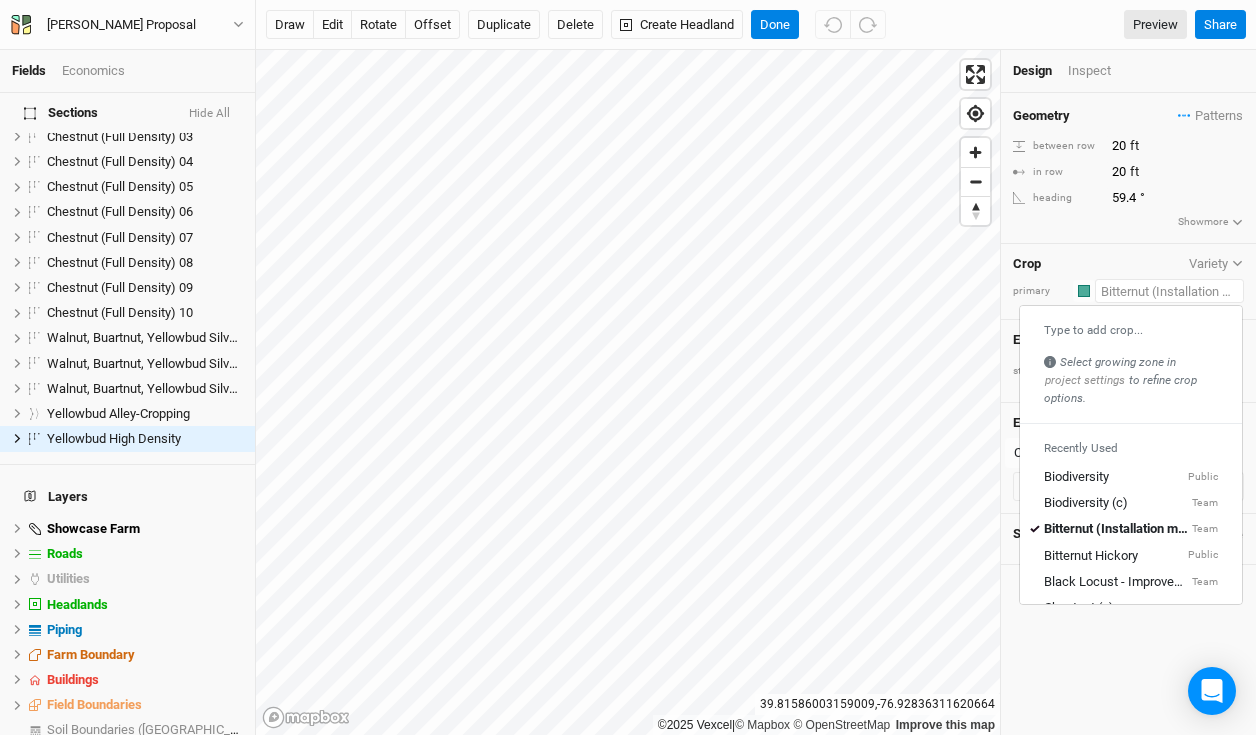 click at bounding box center [1169, 291] 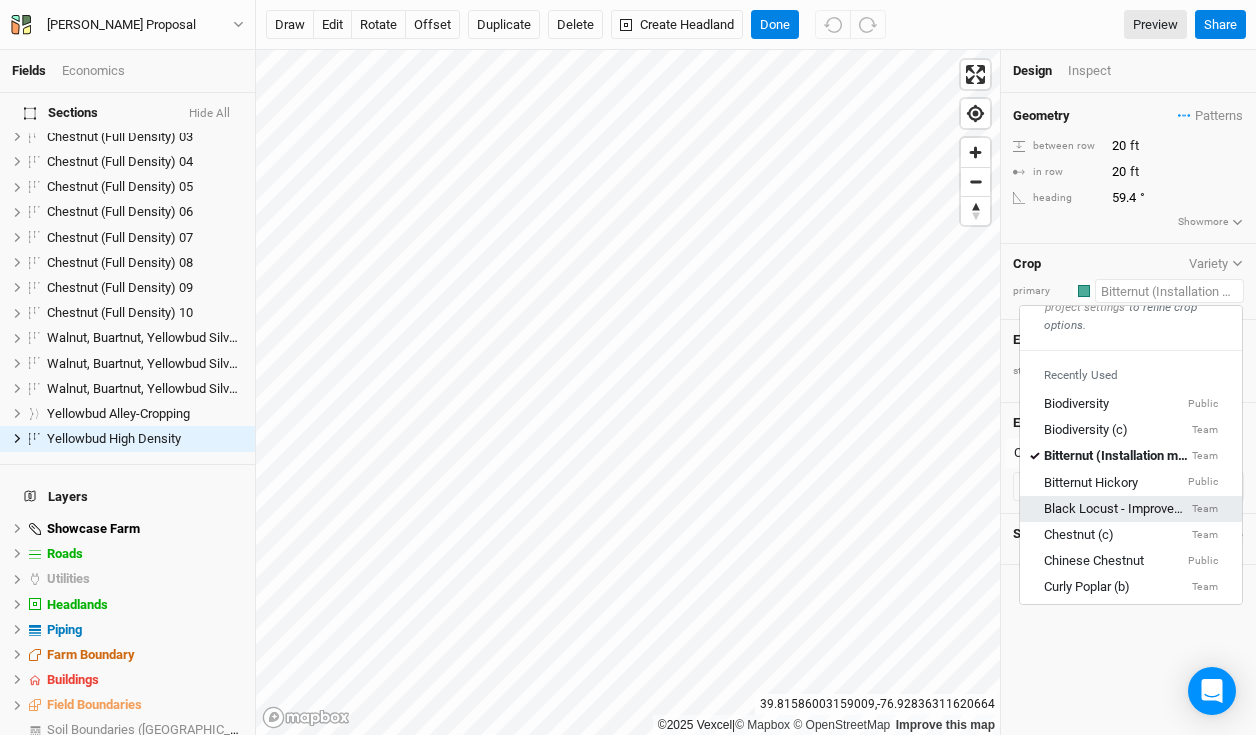 scroll, scrollTop: 76, scrollLeft: 0, axis: vertical 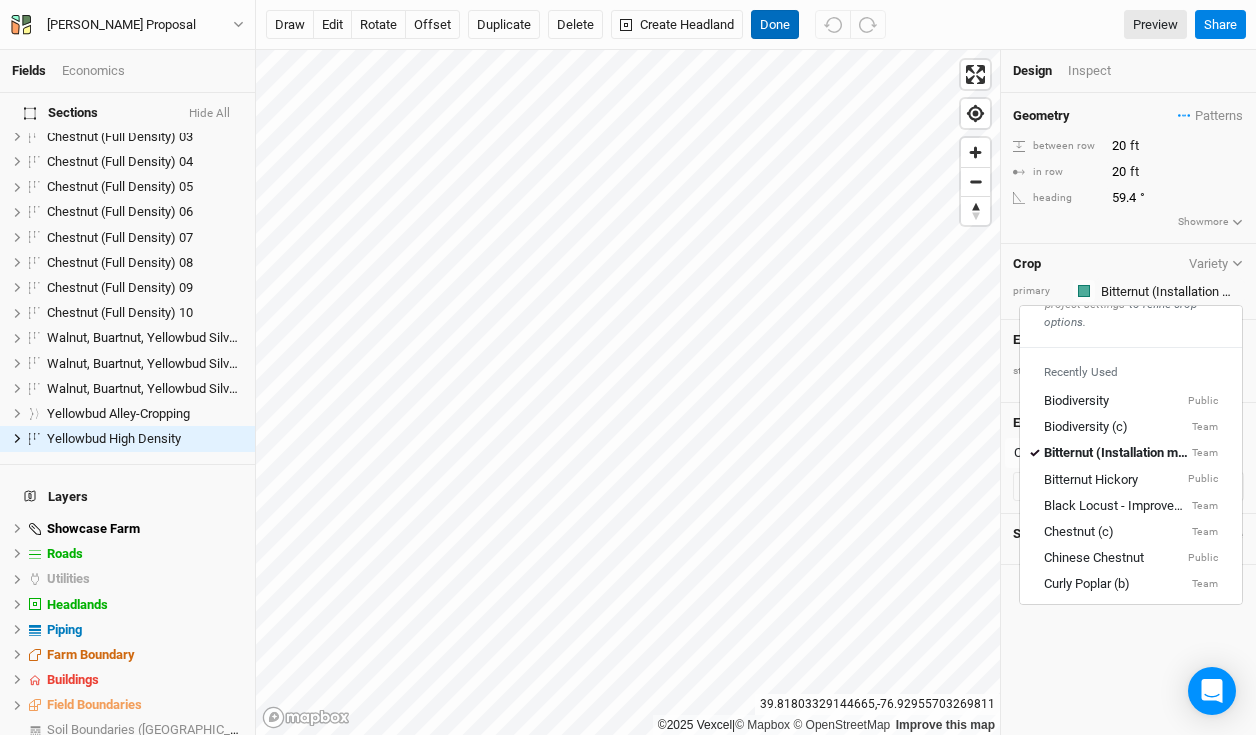 click on "Done" at bounding box center [775, 25] 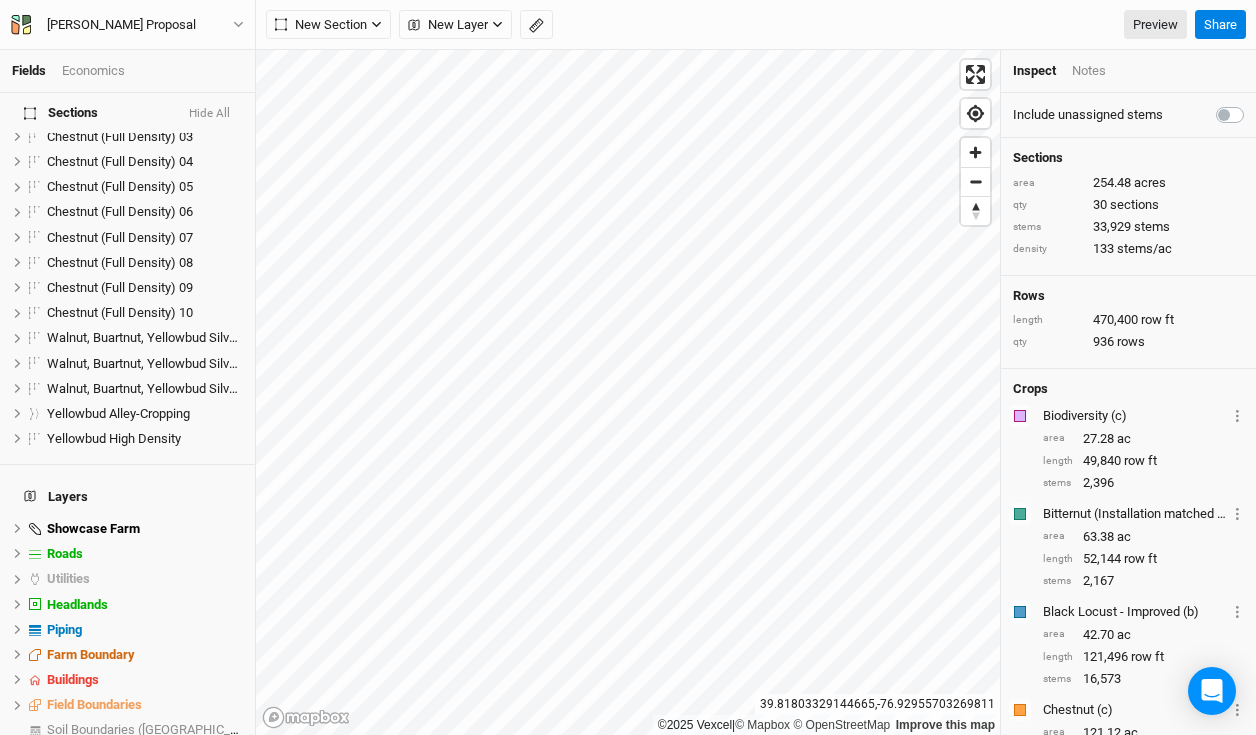 click on "Economics" at bounding box center (93, 71) 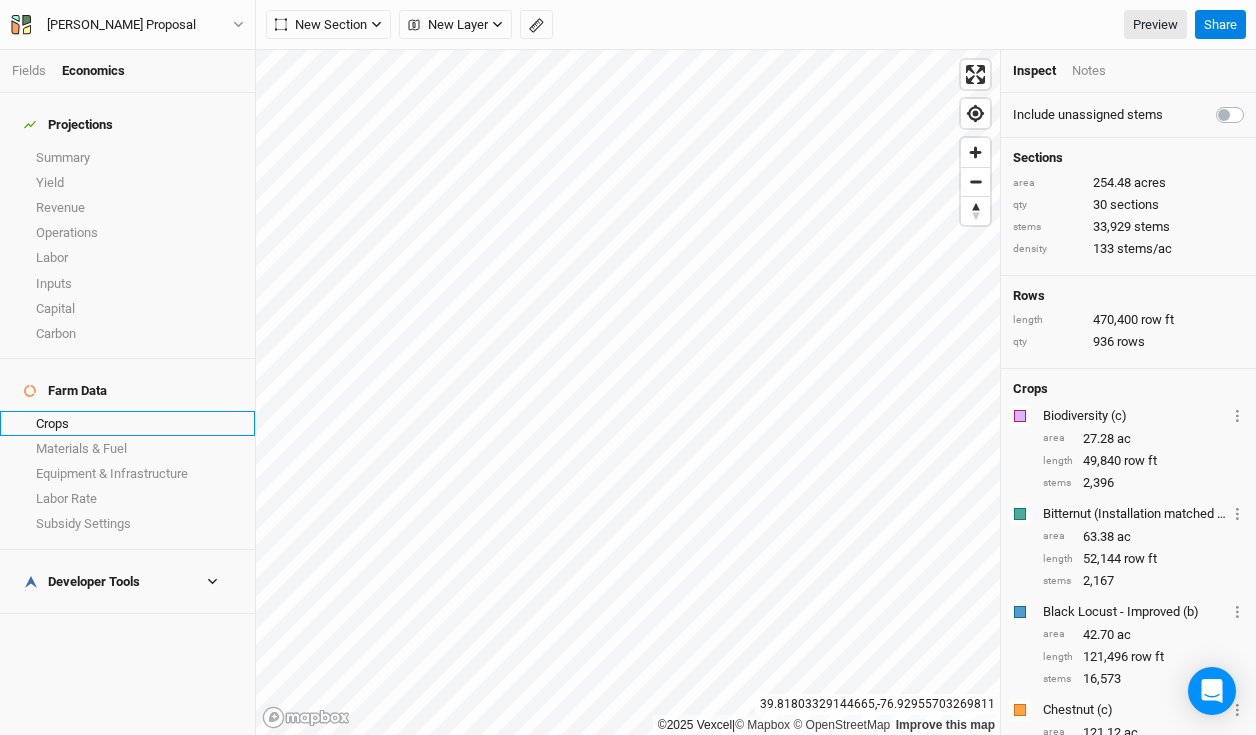 click on "Crops" at bounding box center (127, 423) 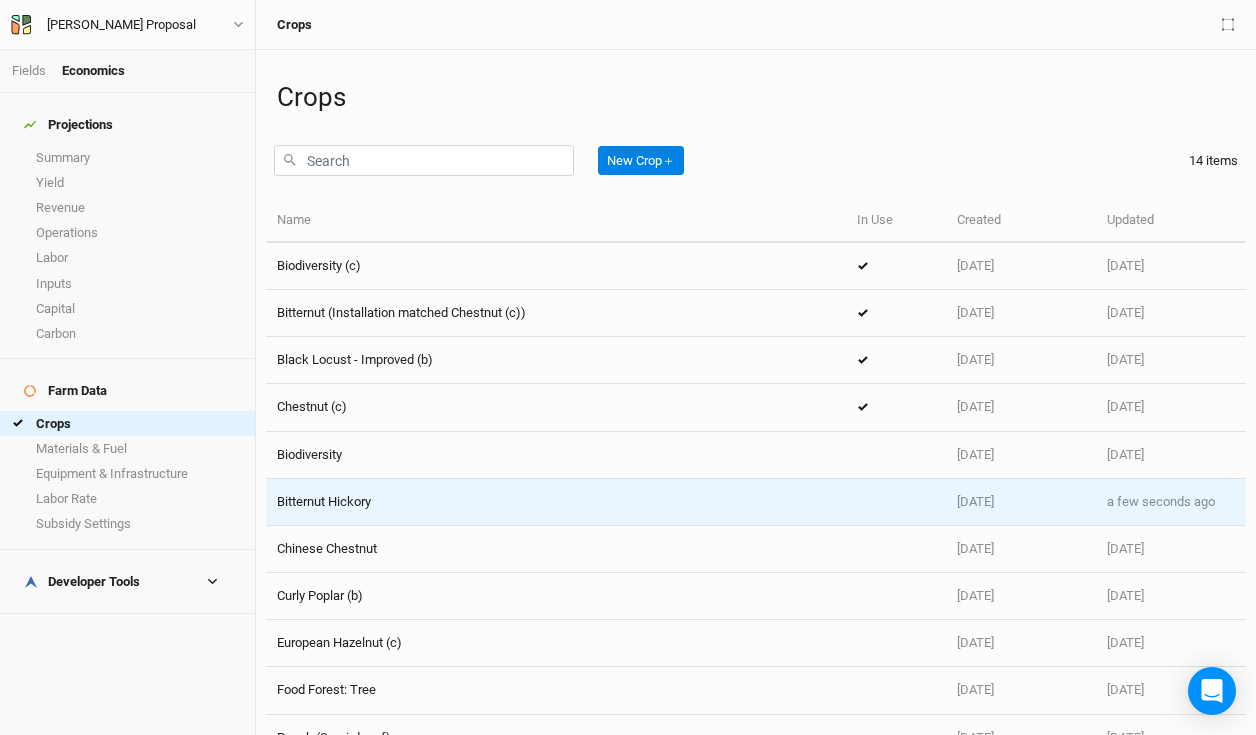 click on "Bitternut Hickory" at bounding box center (556, 502) 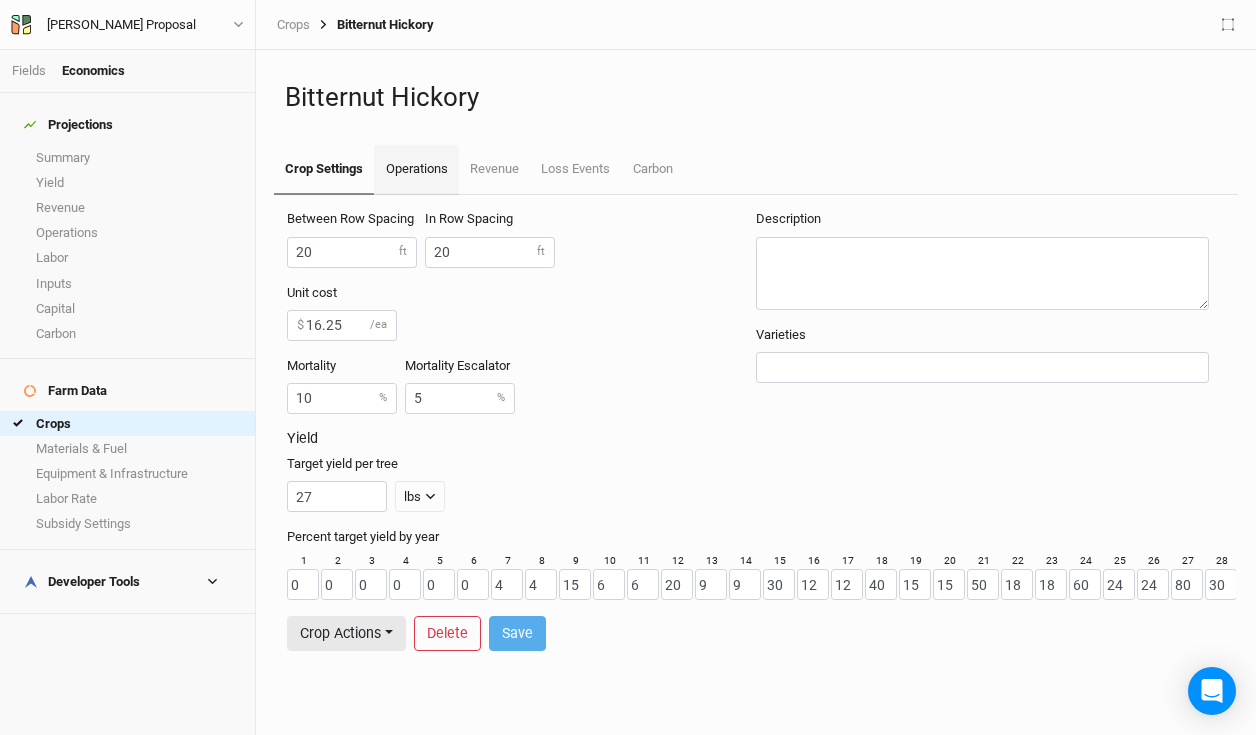 click on "Operations" at bounding box center (416, 170) 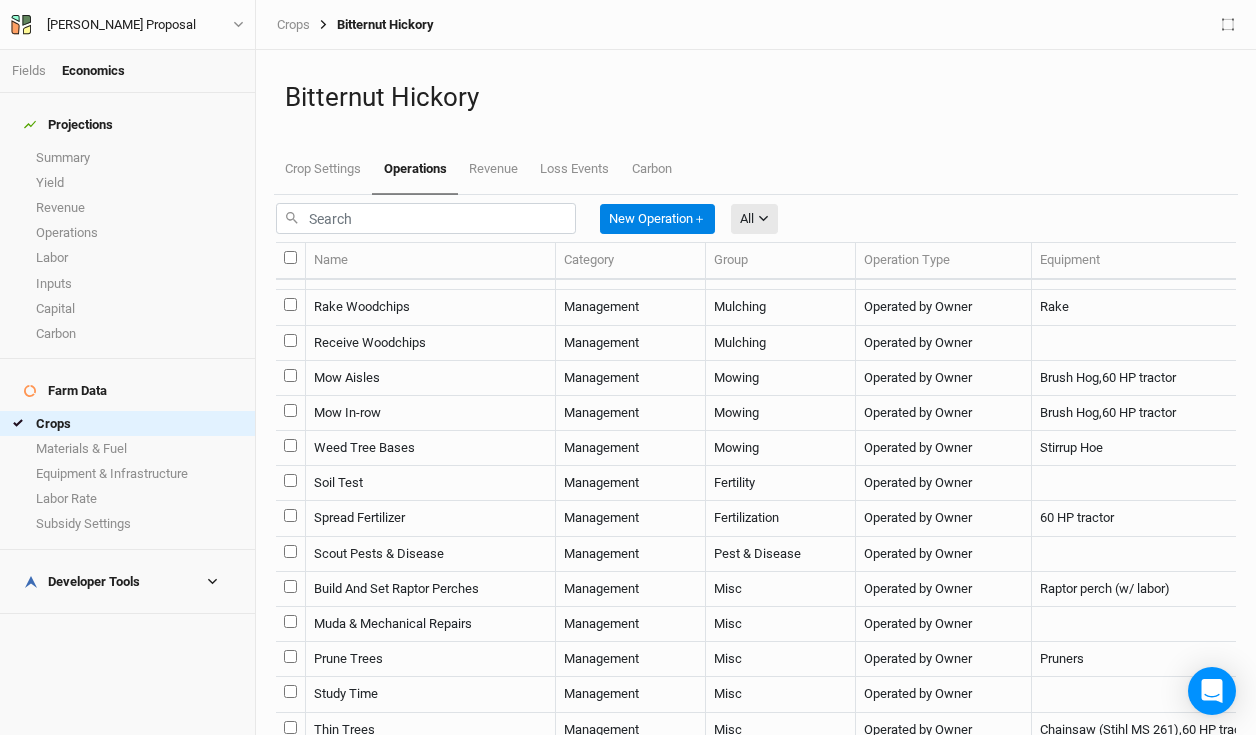 scroll, scrollTop: 0, scrollLeft: 0, axis: both 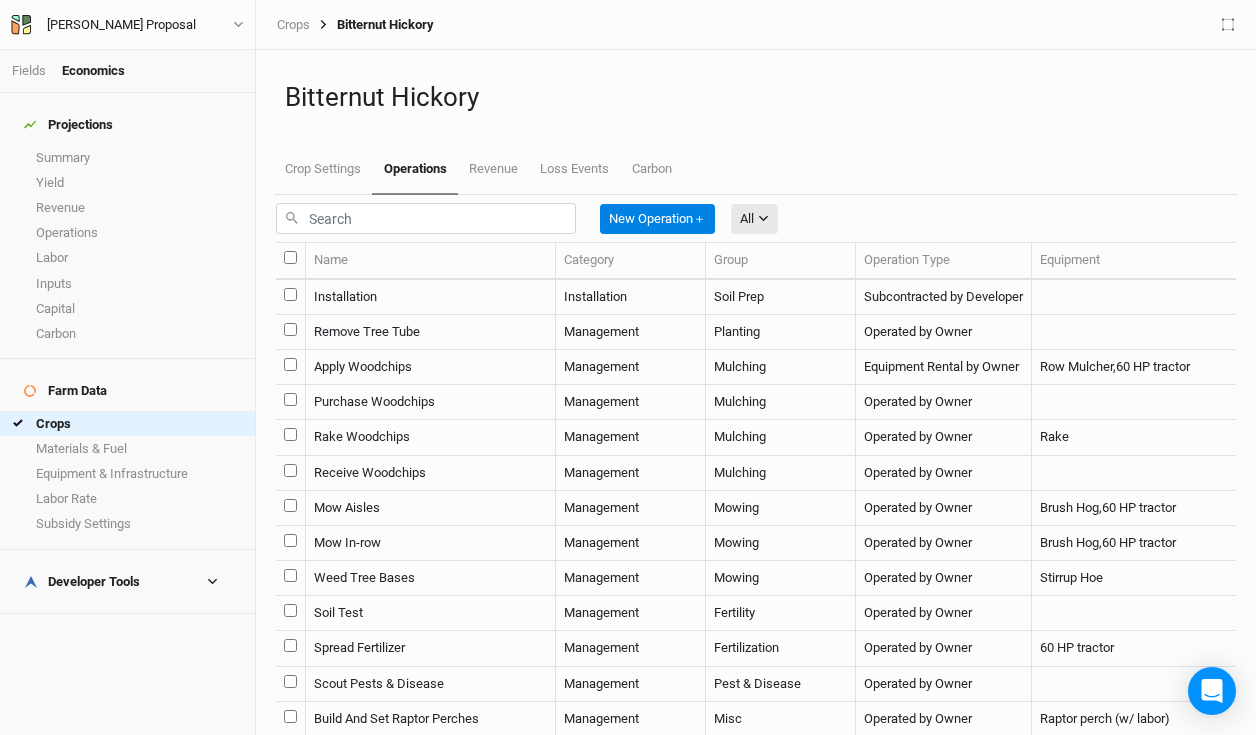 click on "Soil Prep" at bounding box center [781, 297] 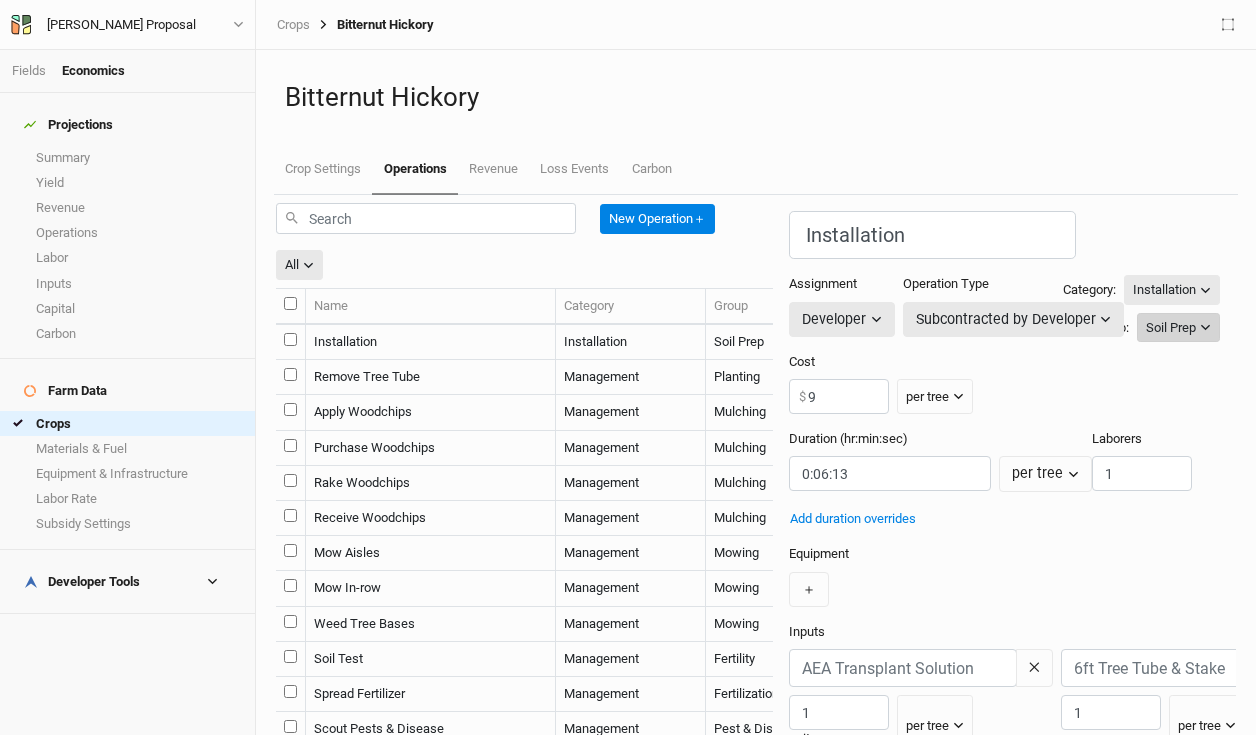 click on "Soil Prep" at bounding box center [1171, 328] 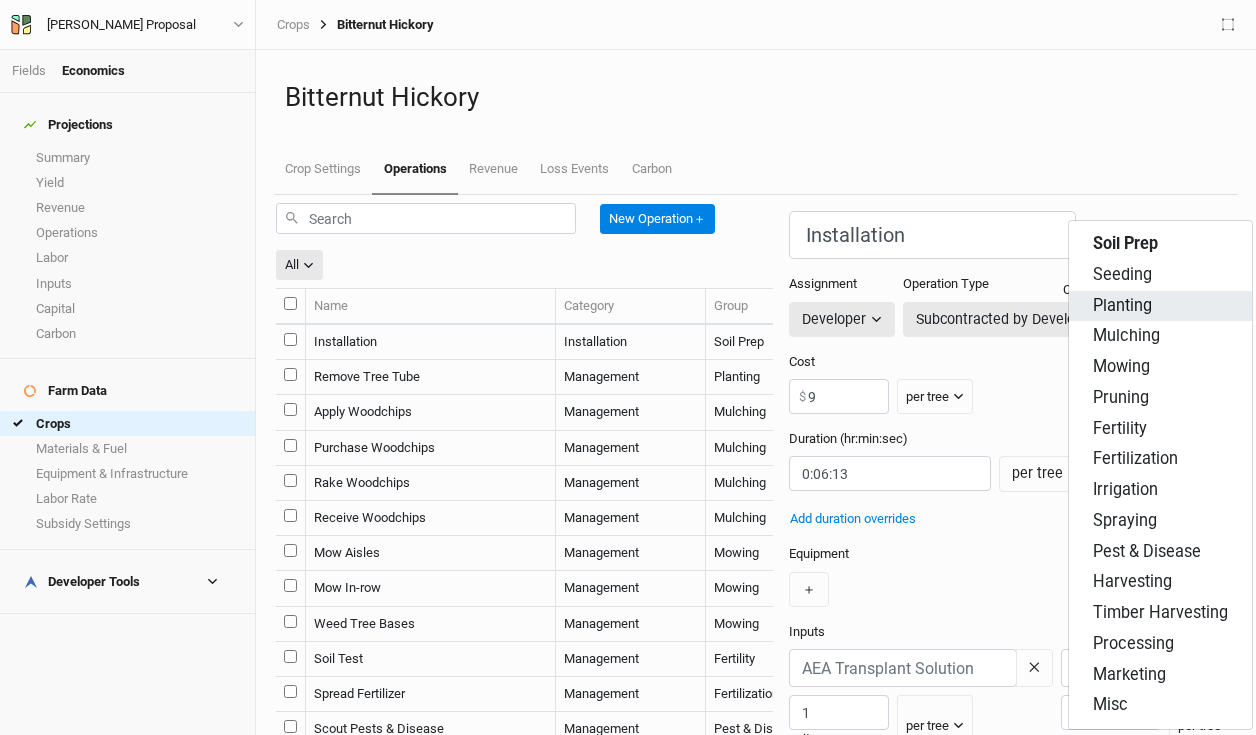 click on "Planting" at bounding box center [1122, 306] 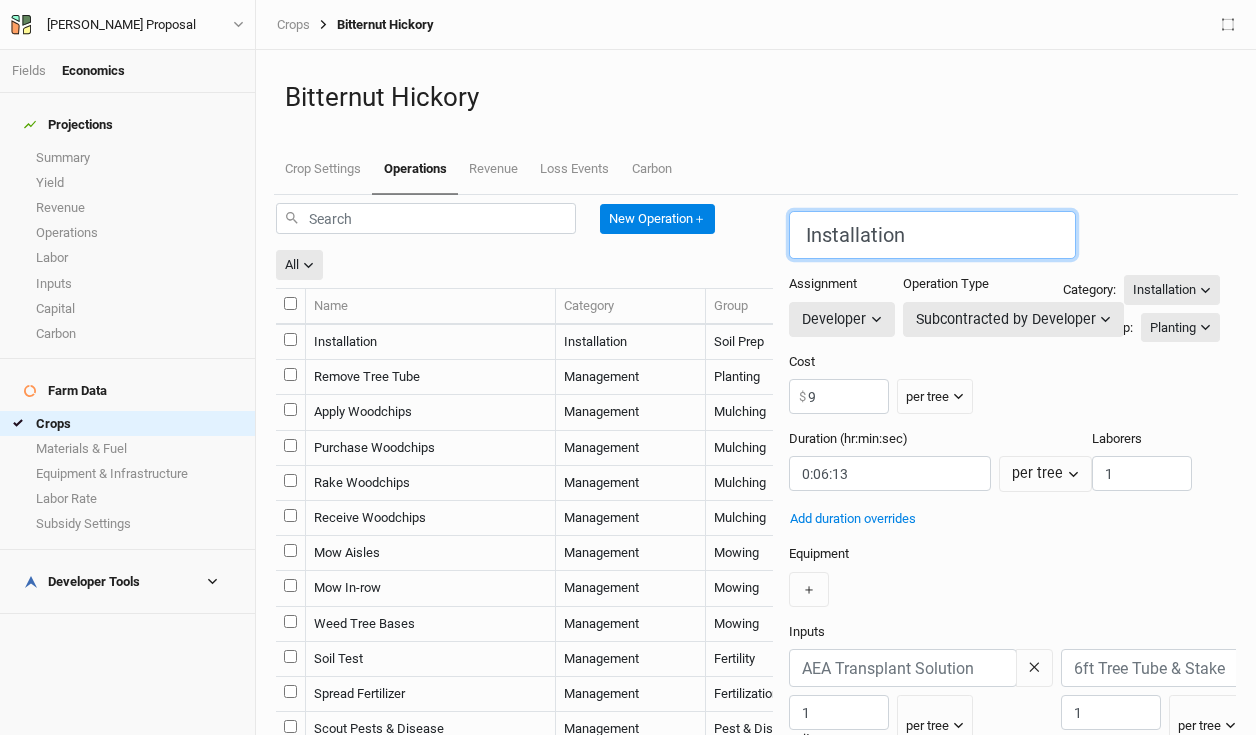 drag, startPoint x: 872, startPoint y: 216, endPoint x: 737, endPoint y: 194, distance: 136.78085 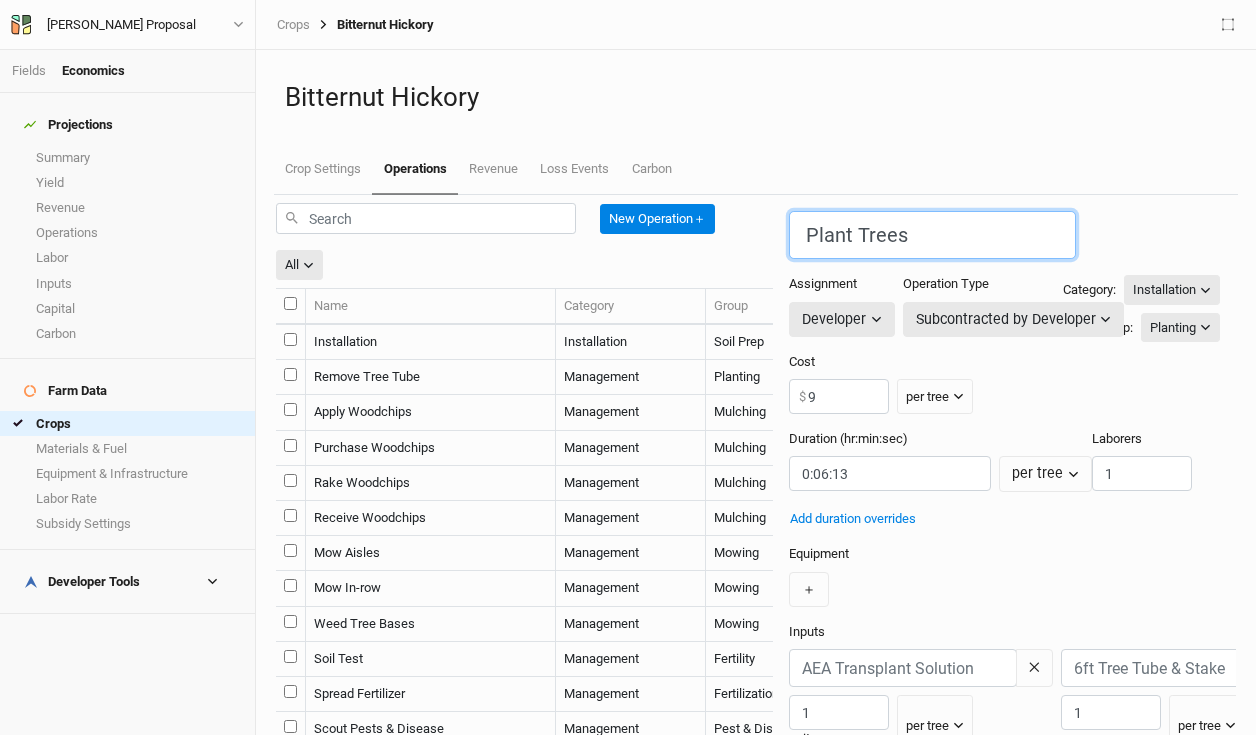 type on "Plant Trees" 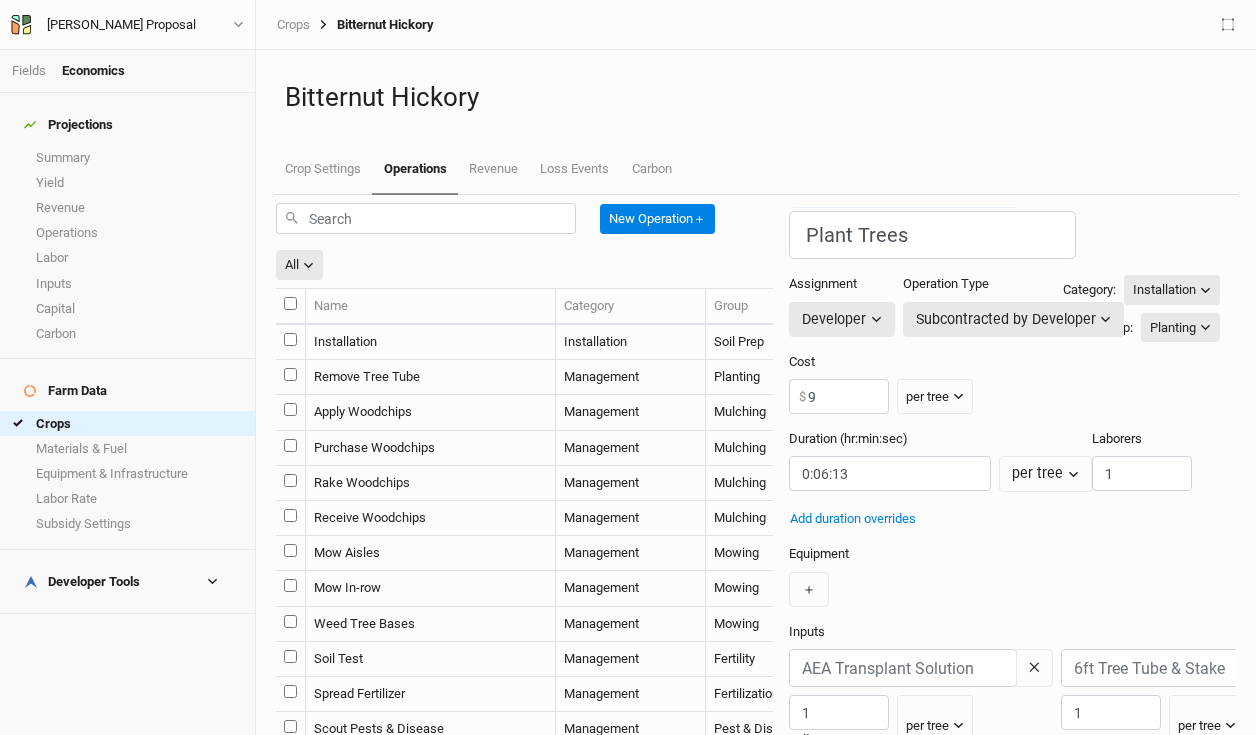 click on "Save" at bounding box center [1213, 1003] 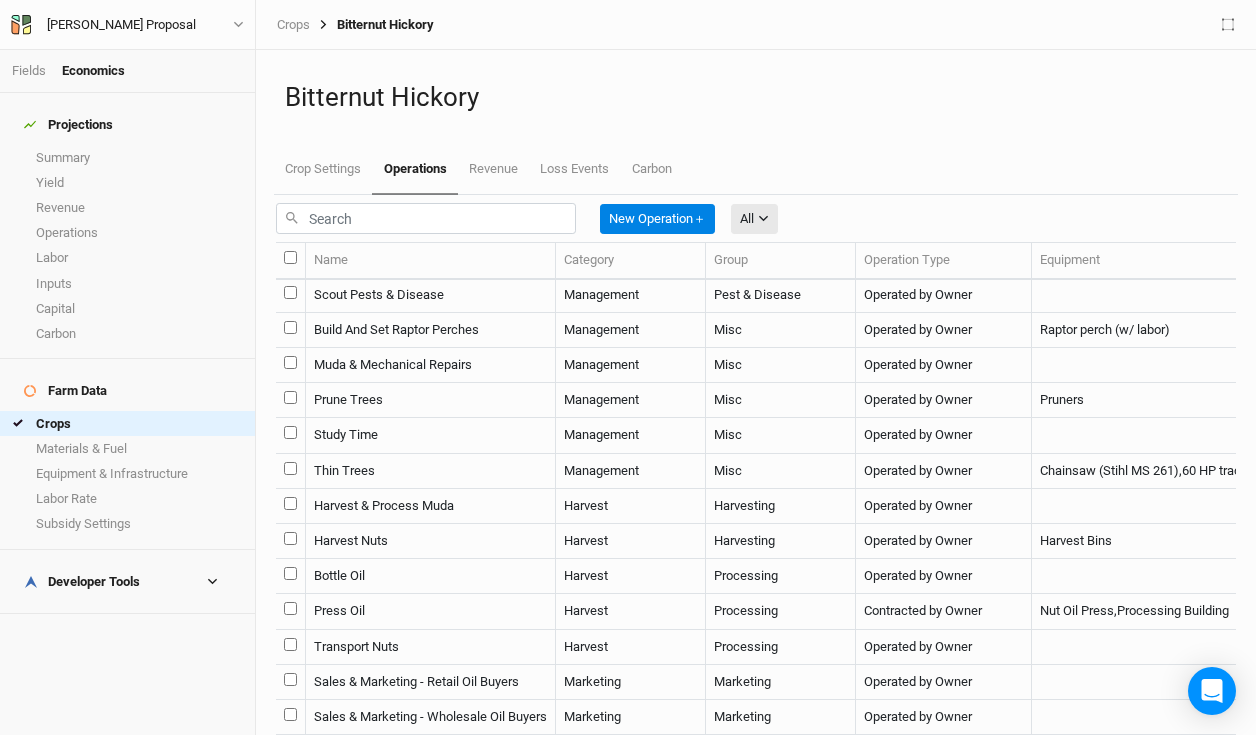 scroll, scrollTop: 0, scrollLeft: 0, axis: both 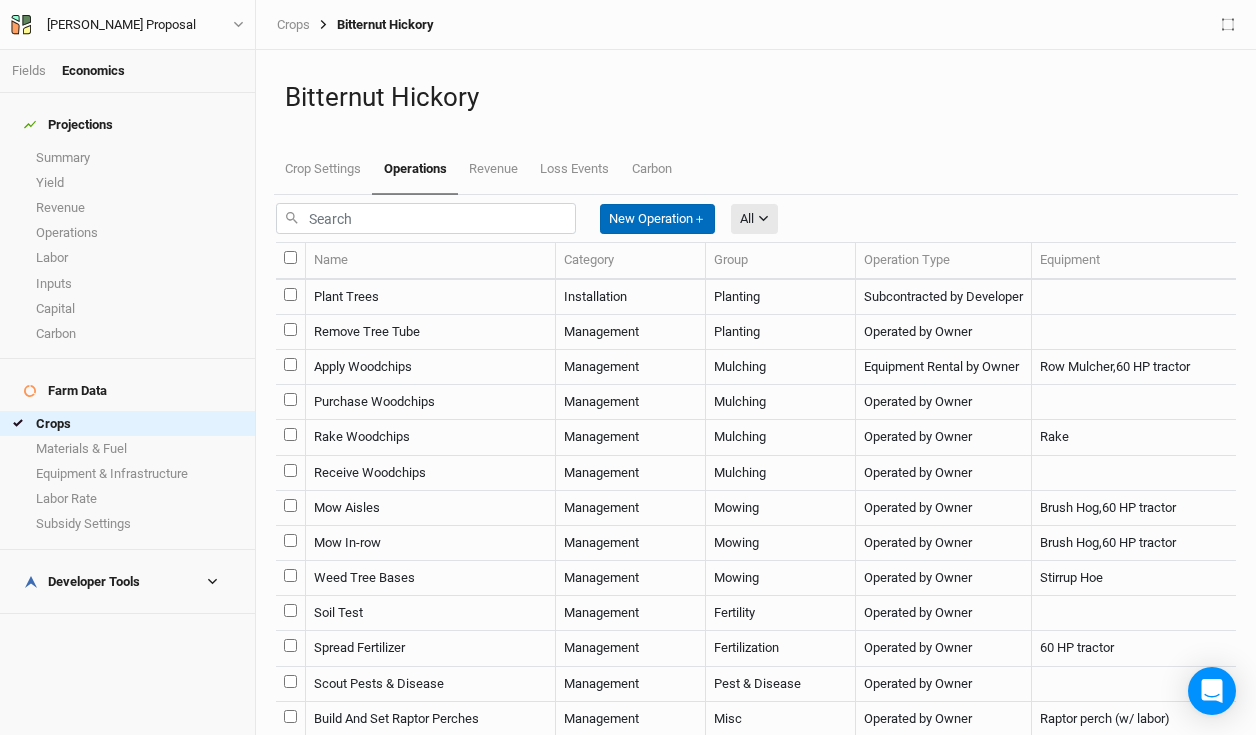click on "New Operation  ＋" at bounding box center (657, 219) 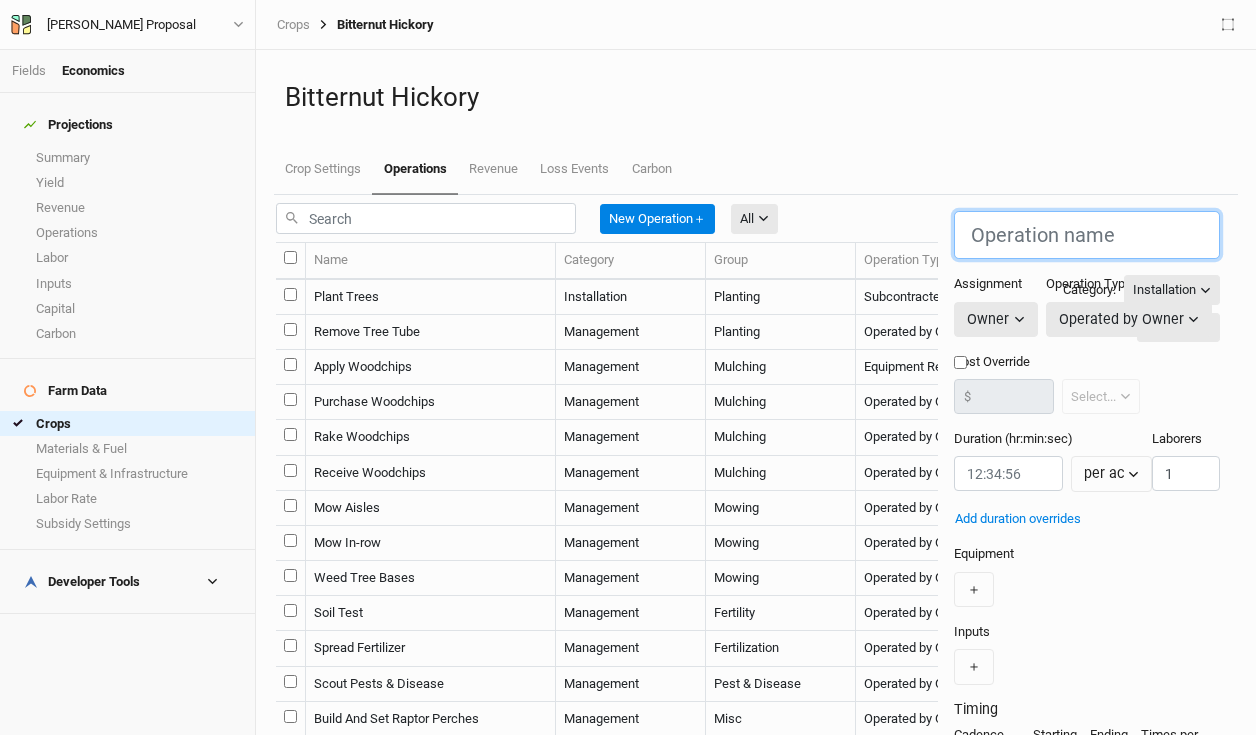 click at bounding box center [1087, 235] 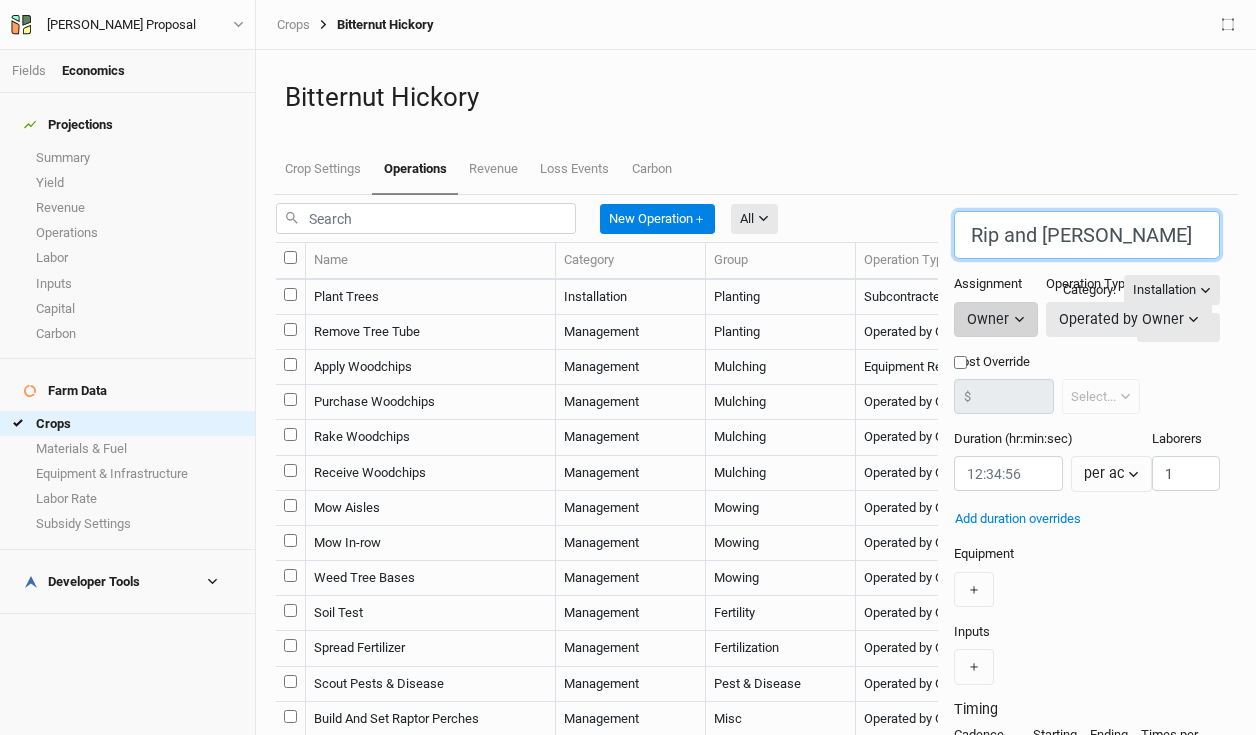 type on "Rip and Mark" 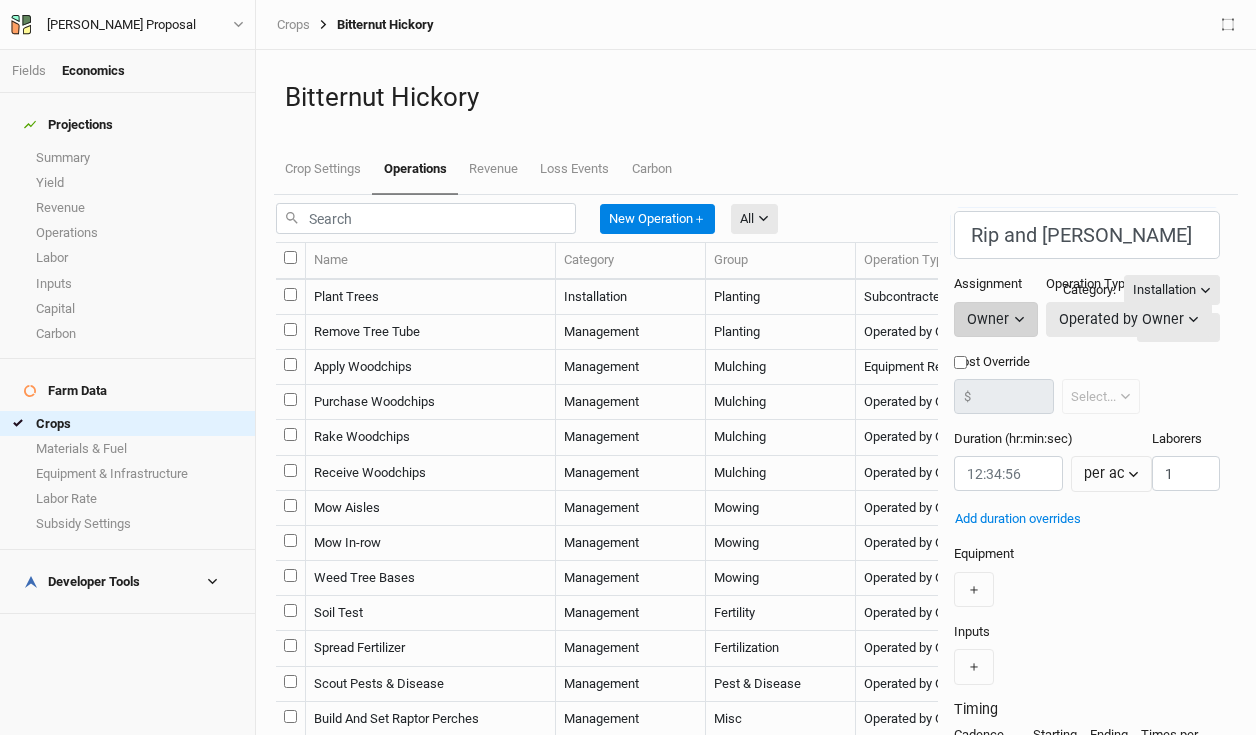 click on "Owner" at bounding box center (988, 319) 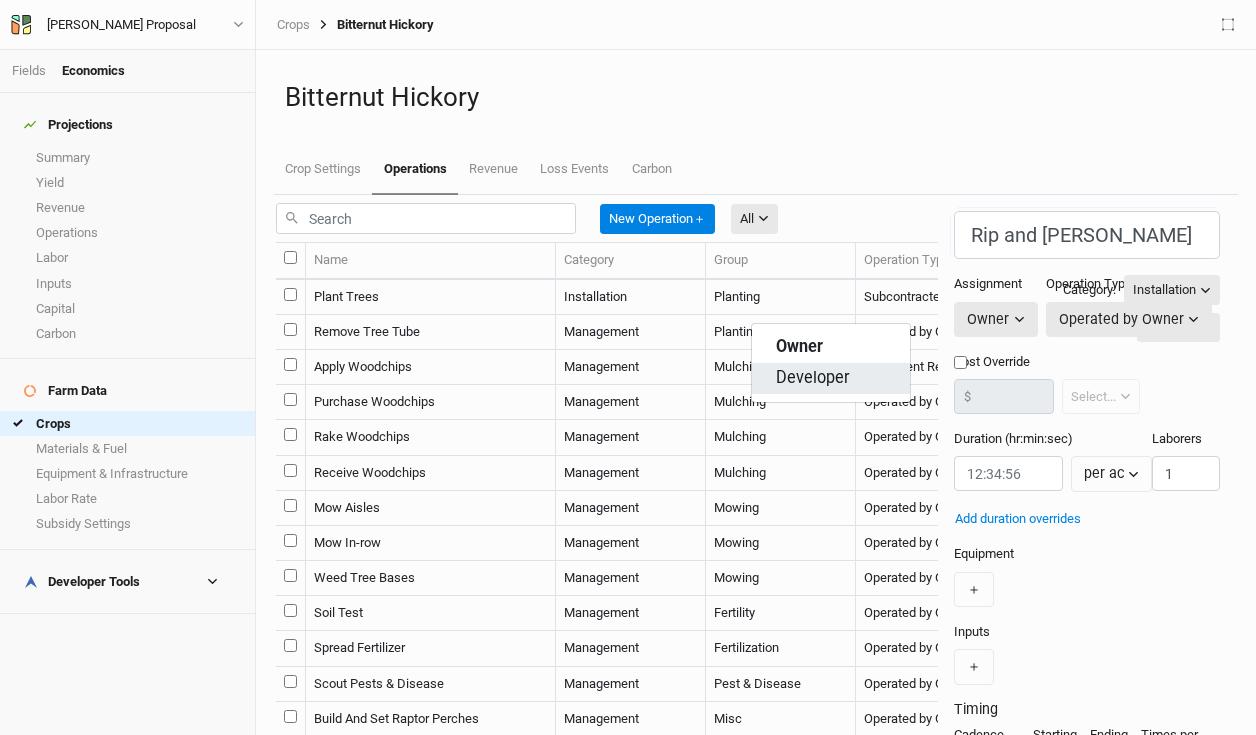 click on "Developer" at bounding box center (813, 378) 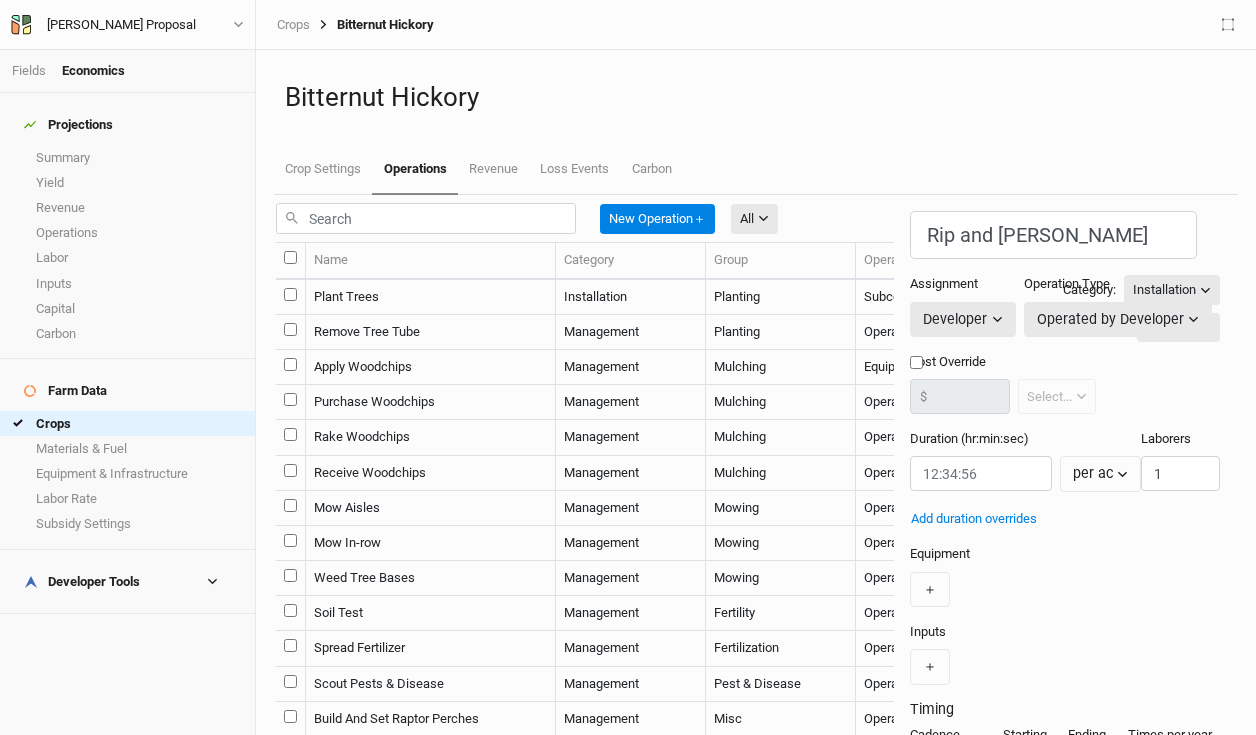 click on "Cost Override" at bounding box center [916, 362] 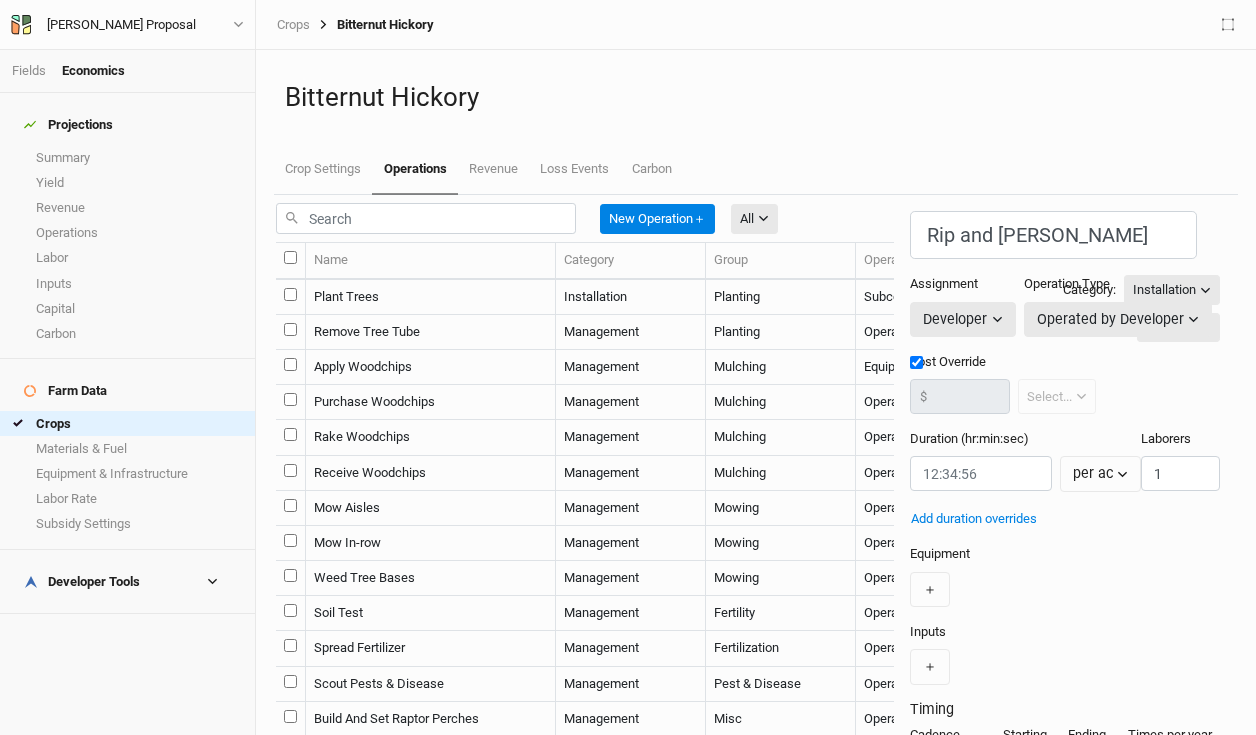 checkbox on "true" 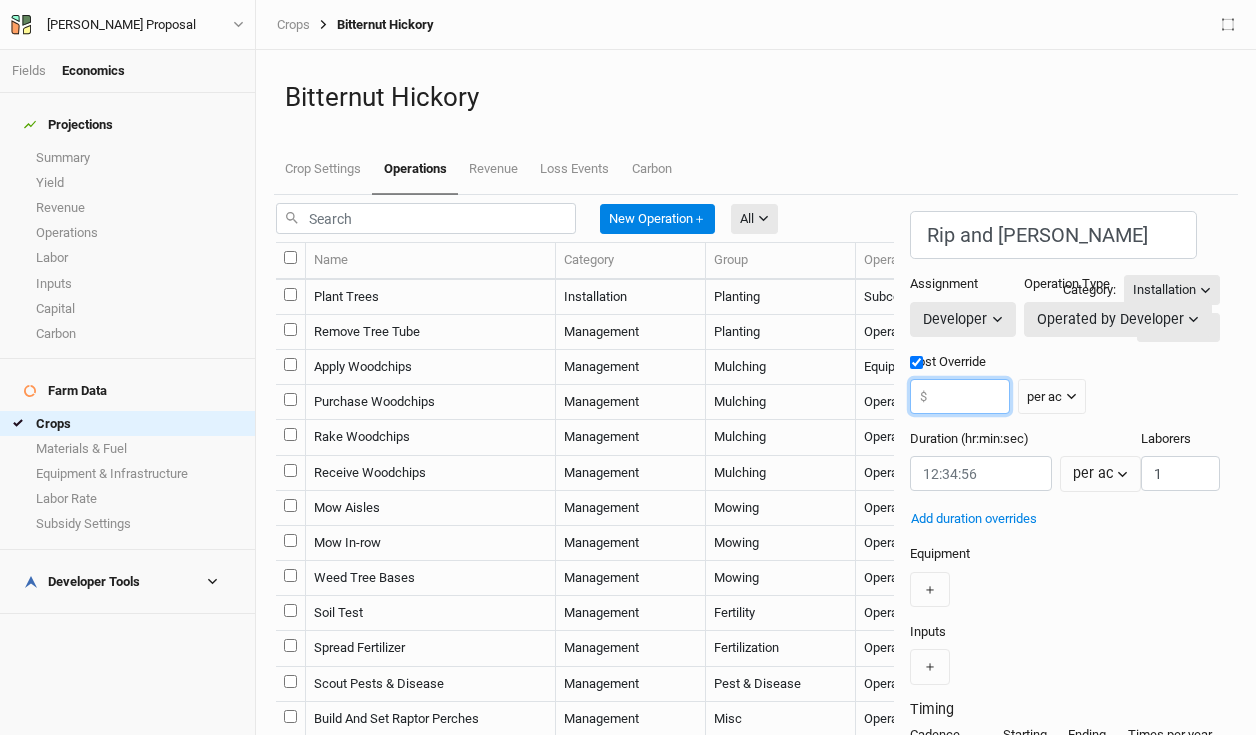 click at bounding box center (960, 396) 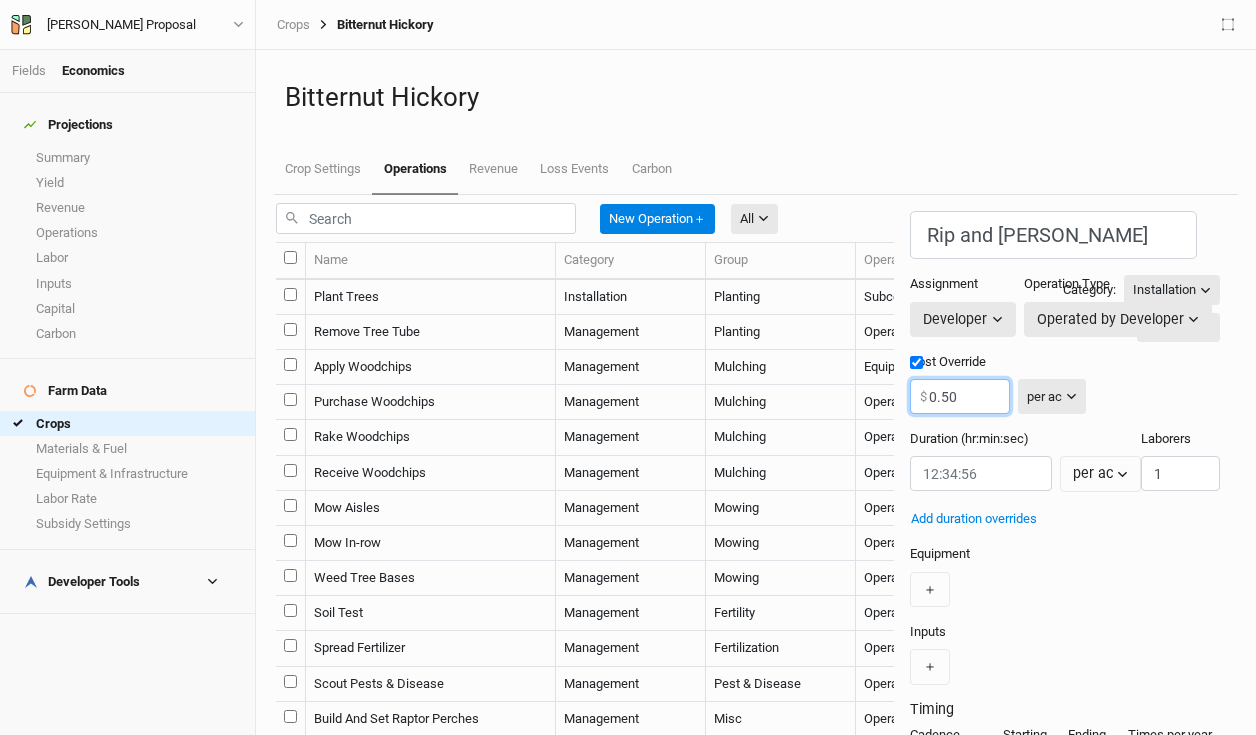 type on "0.50" 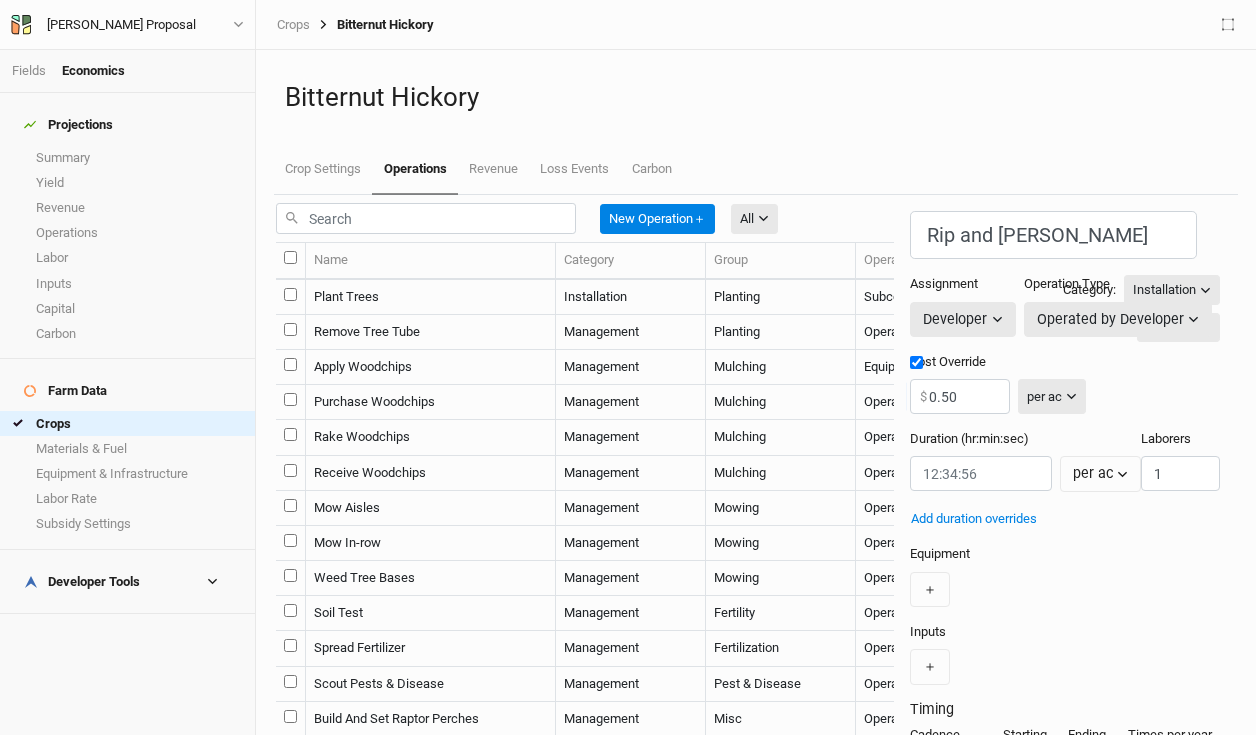 click on "per ac" at bounding box center [1052, 396] 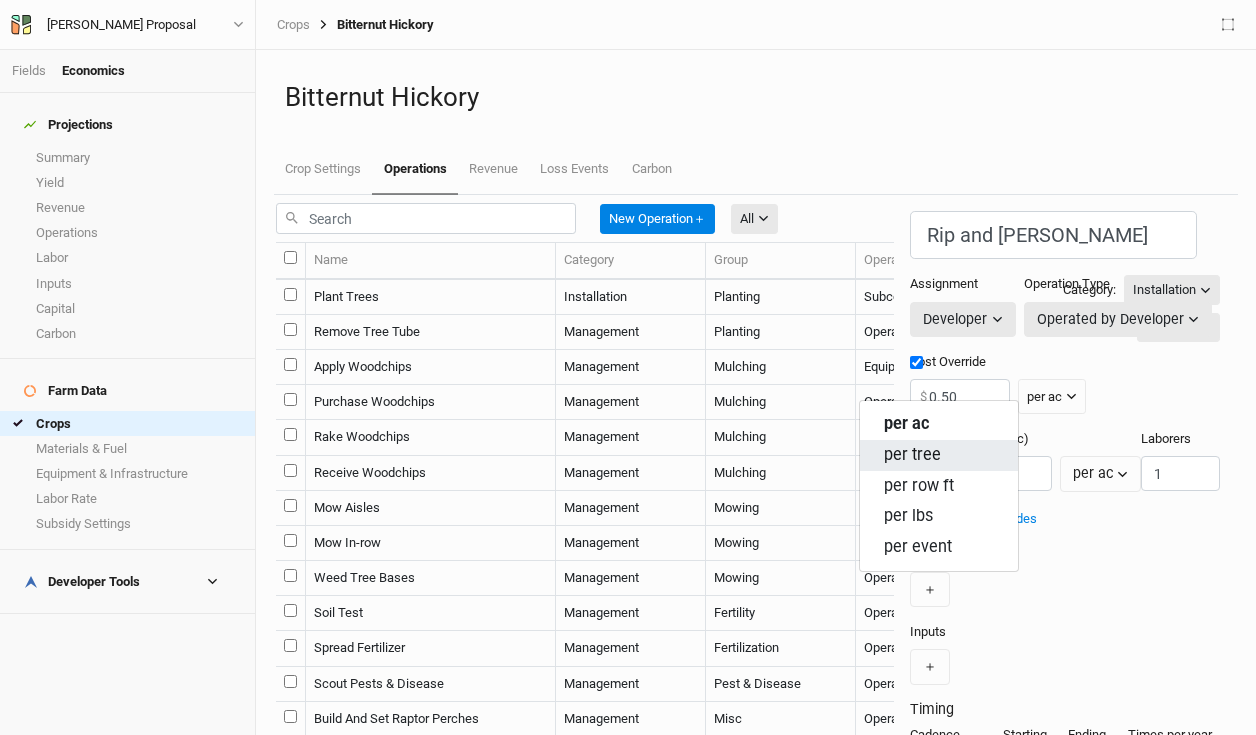 click on "per tree" at bounding box center [912, 455] 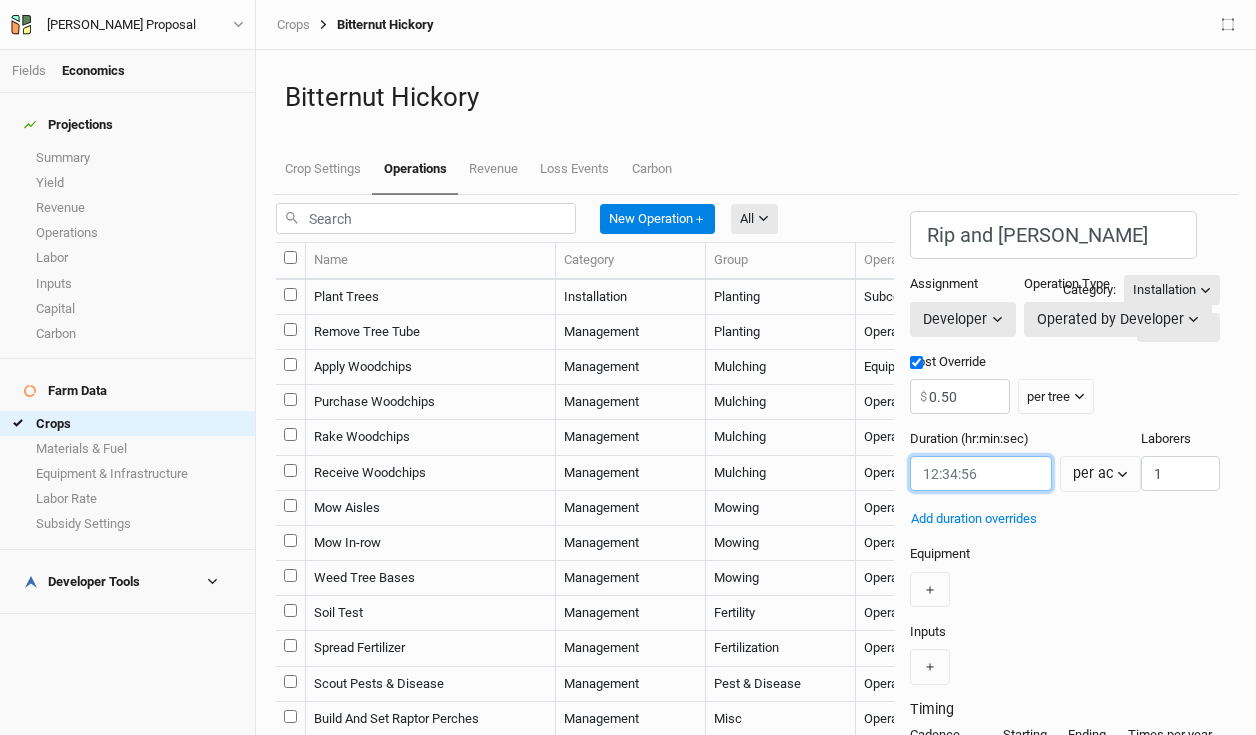 click at bounding box center [980, 473] 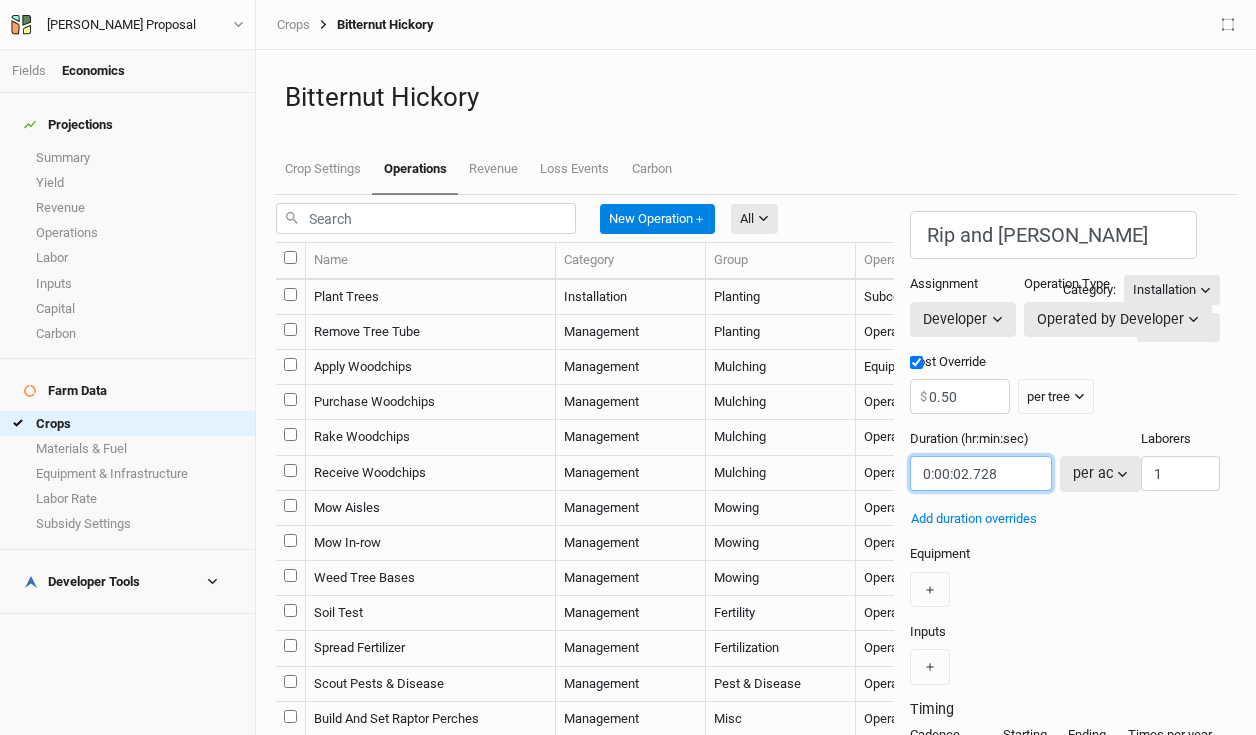 type on "0:00:02.728" 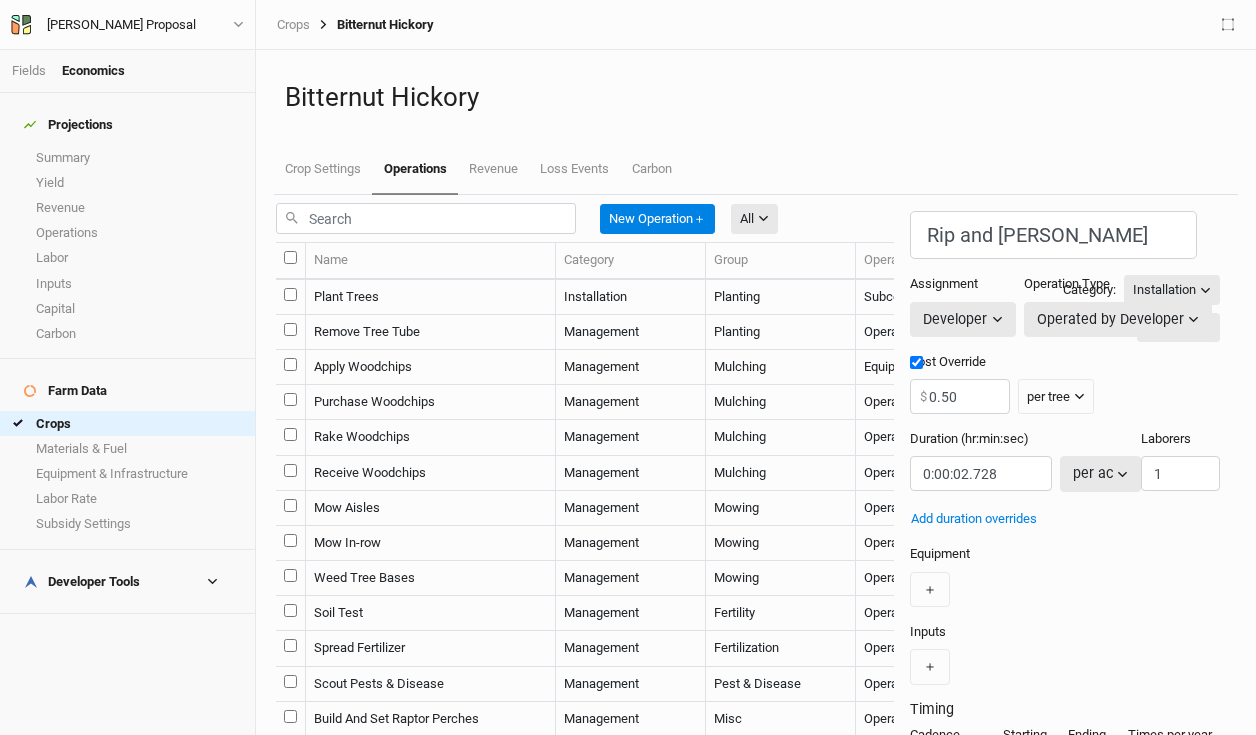 click on "per ac" at bounding box center [1093, 473] 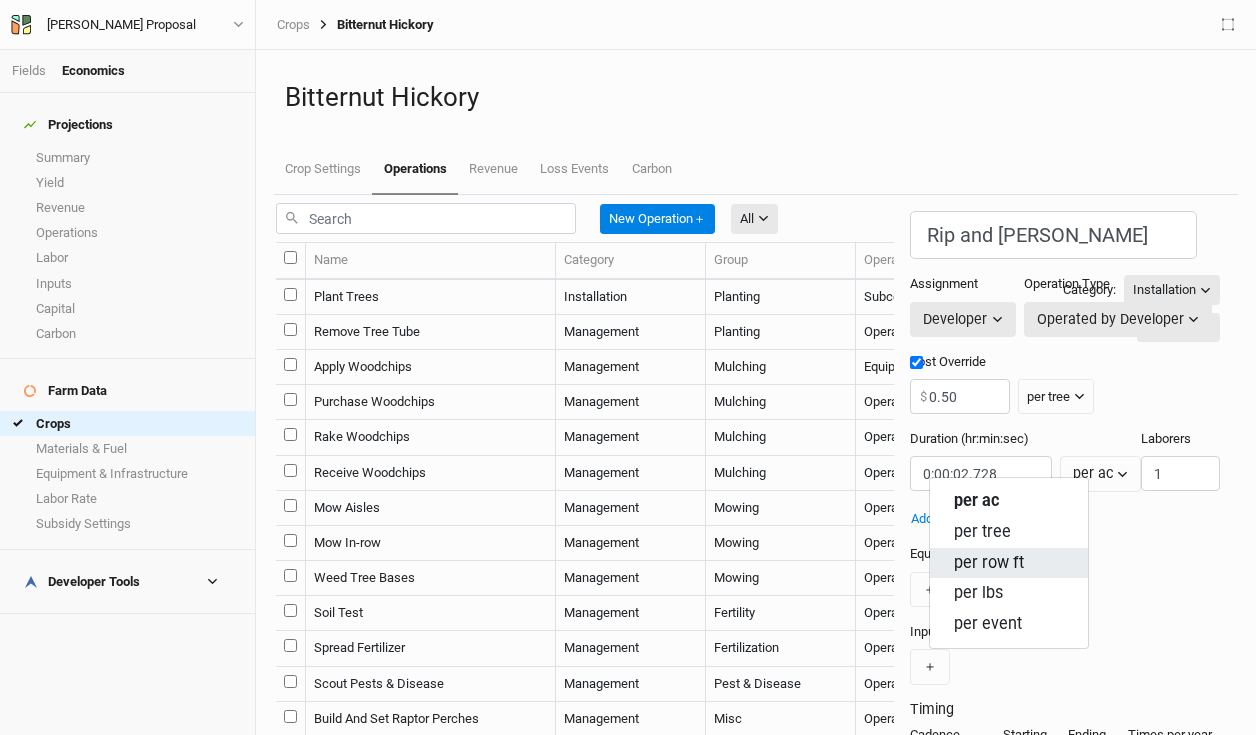 click on "per row ft" at bounding box center [989, 563] 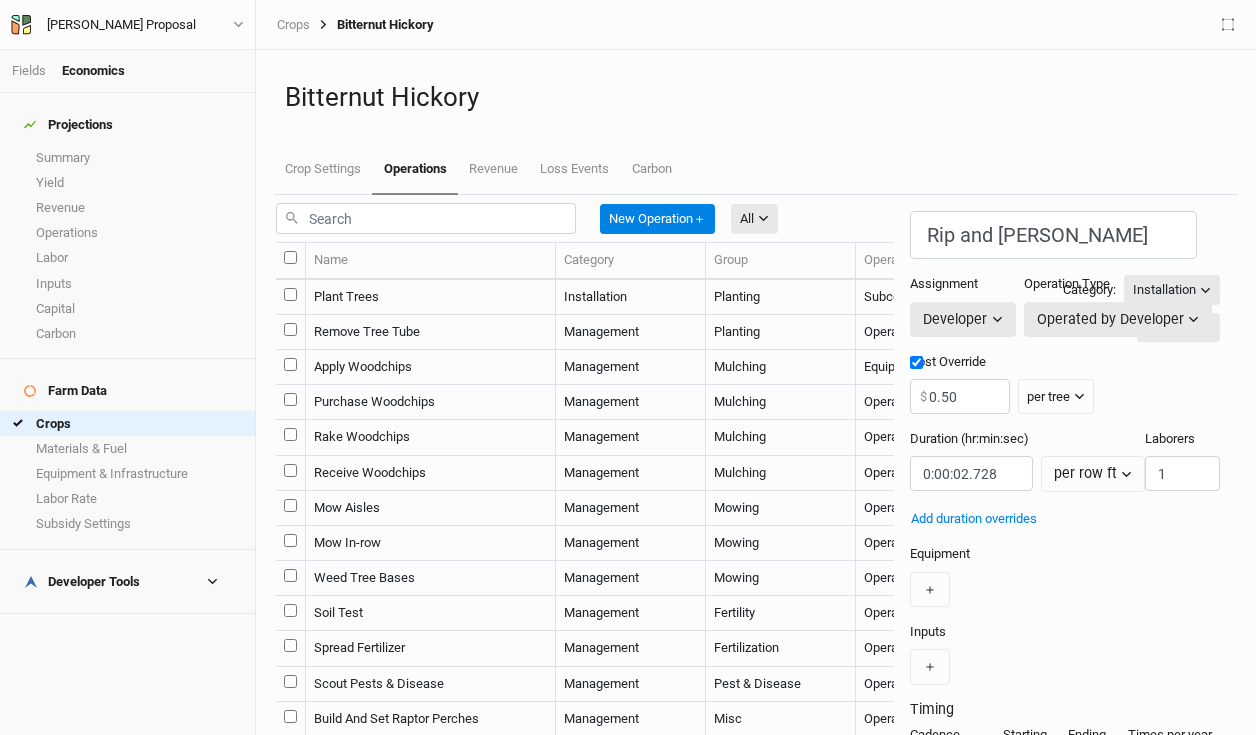 scroll, scrollTop: 175, scrollLeft: 0, axis: vertical 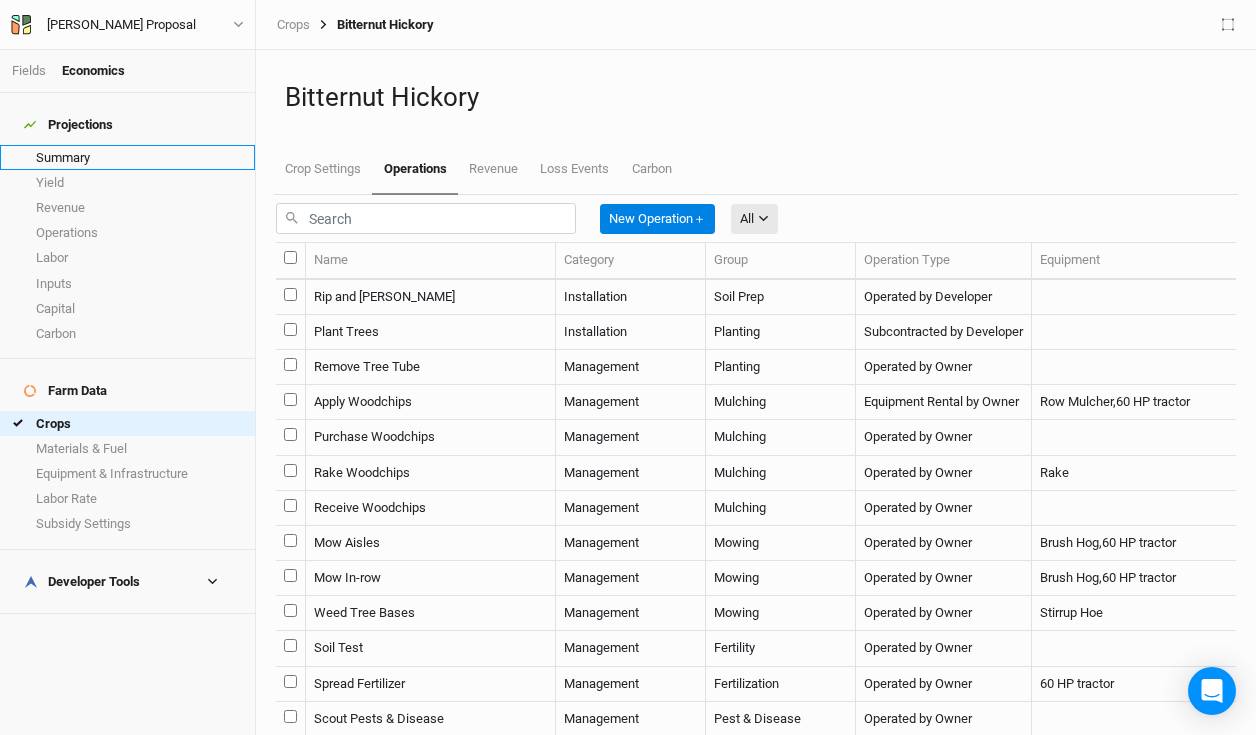 click on "Summary" at bounding box center [127, 157] 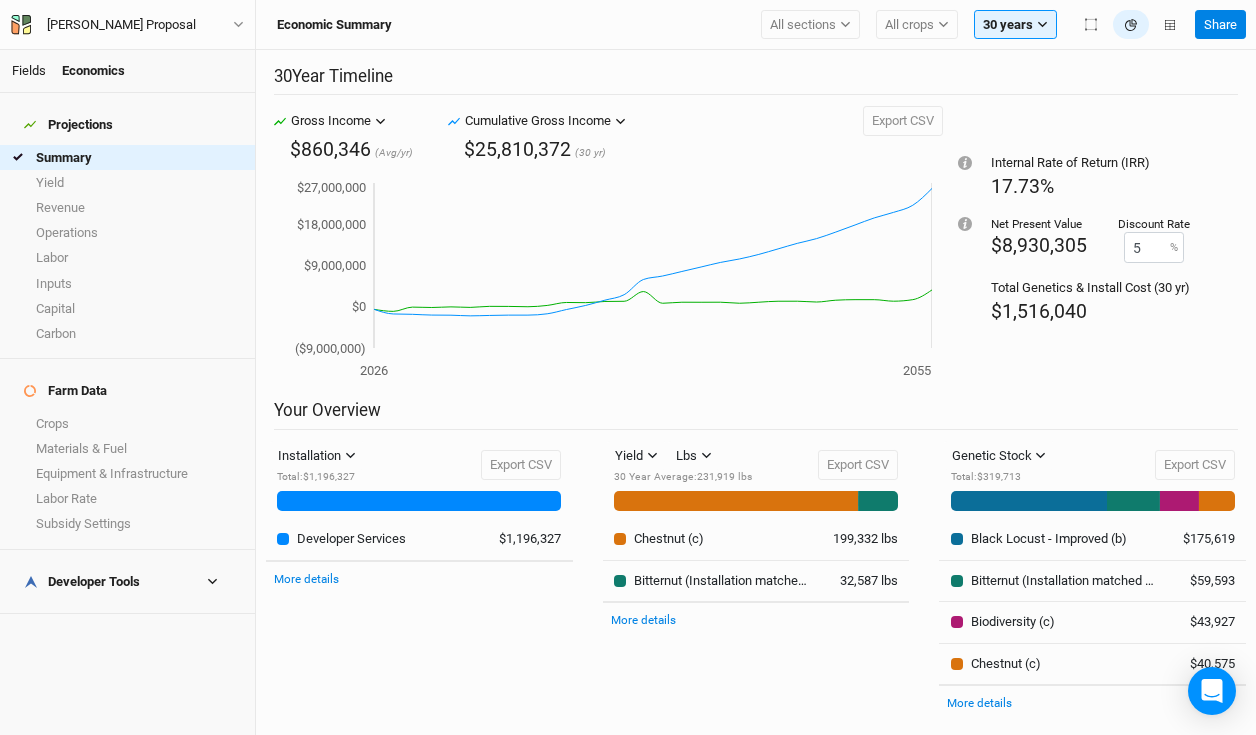 click on "Fields" at bounding box center [29, 70] 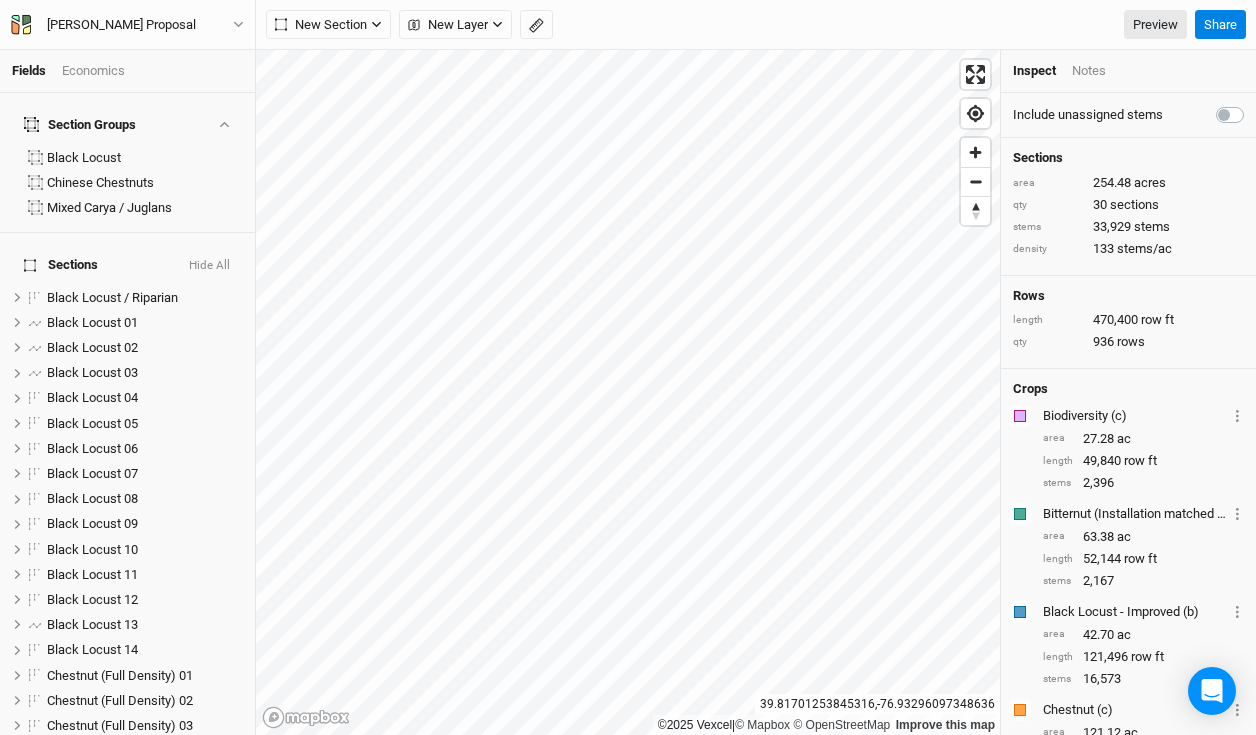 scroll, scrollTop: 589, scrollLeft: 0, axis: vertical 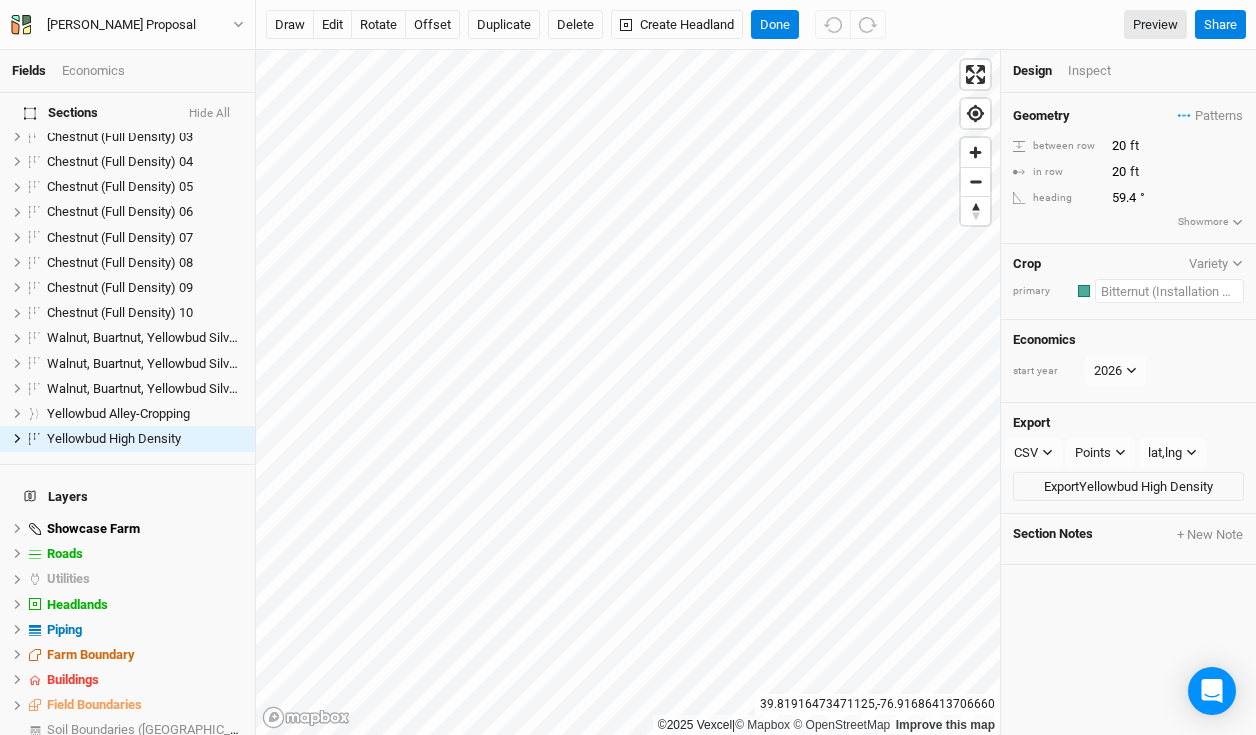click at bounding box center (1169, 291) 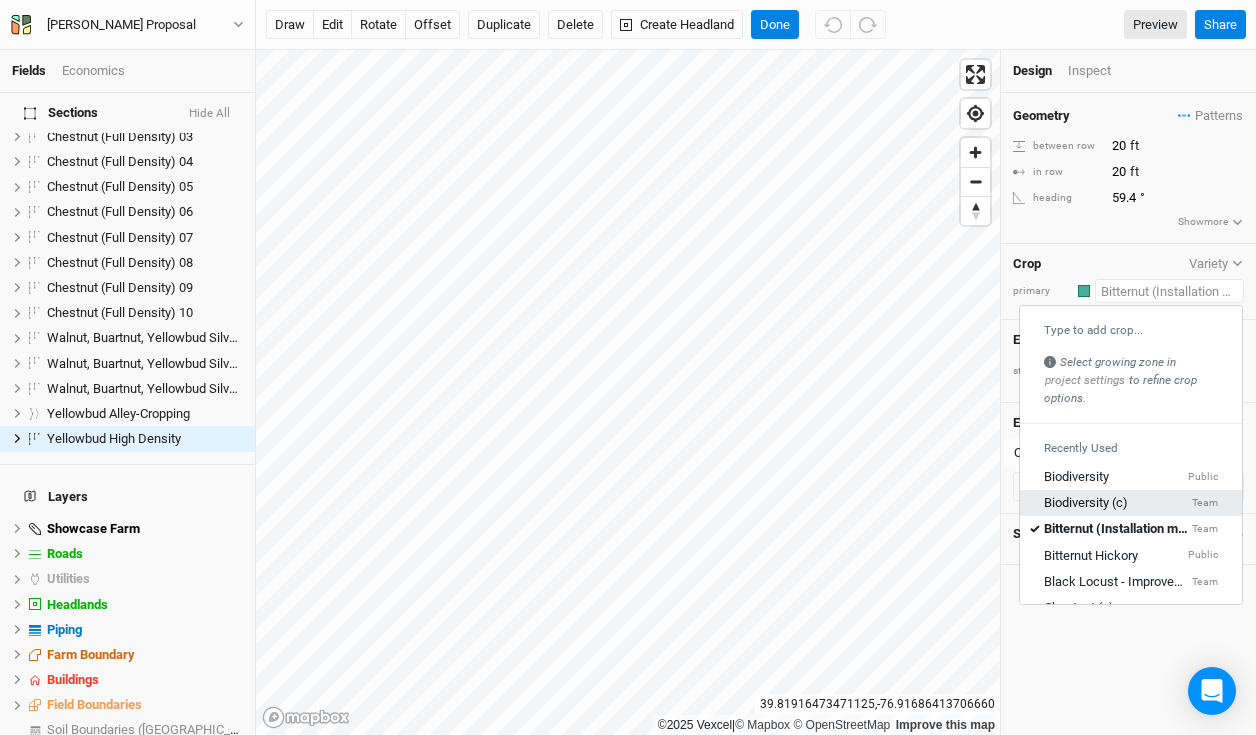 scroll, scrollTop: 74, scrollLeft: 0, axis: vertical 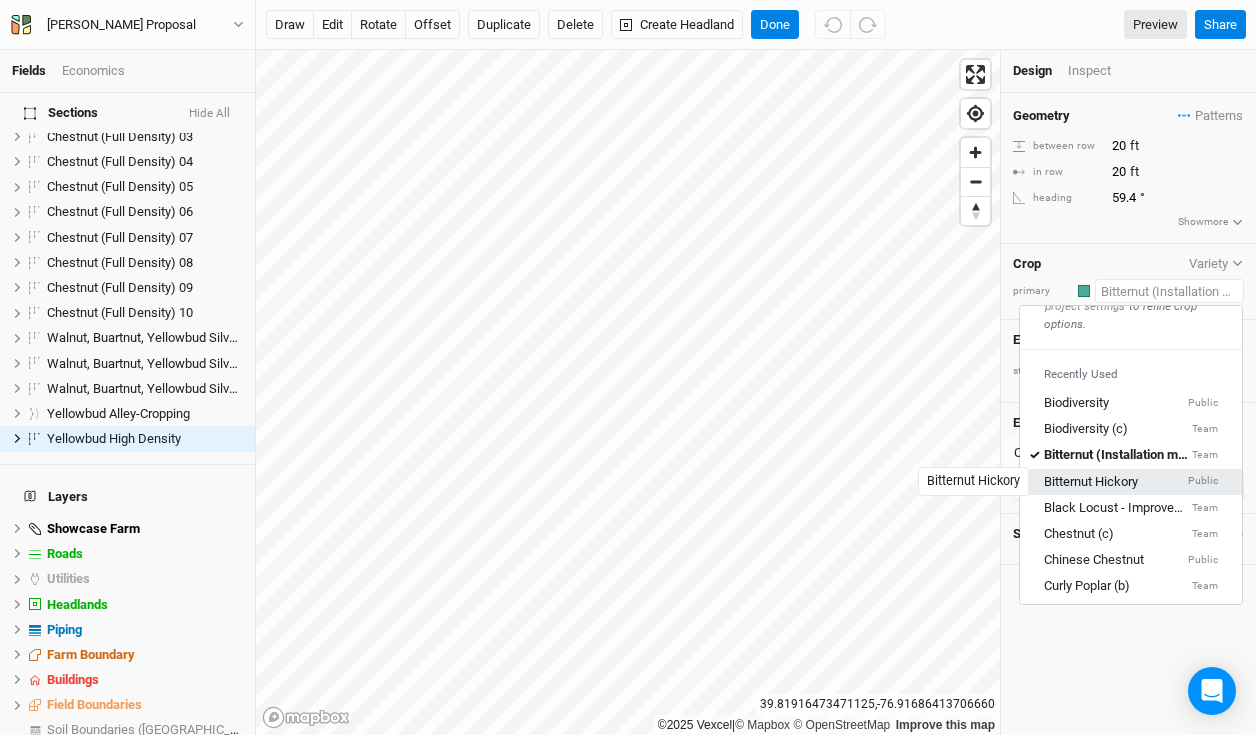click on "Bitternut Hickory" at bounding box center (1091, 482) 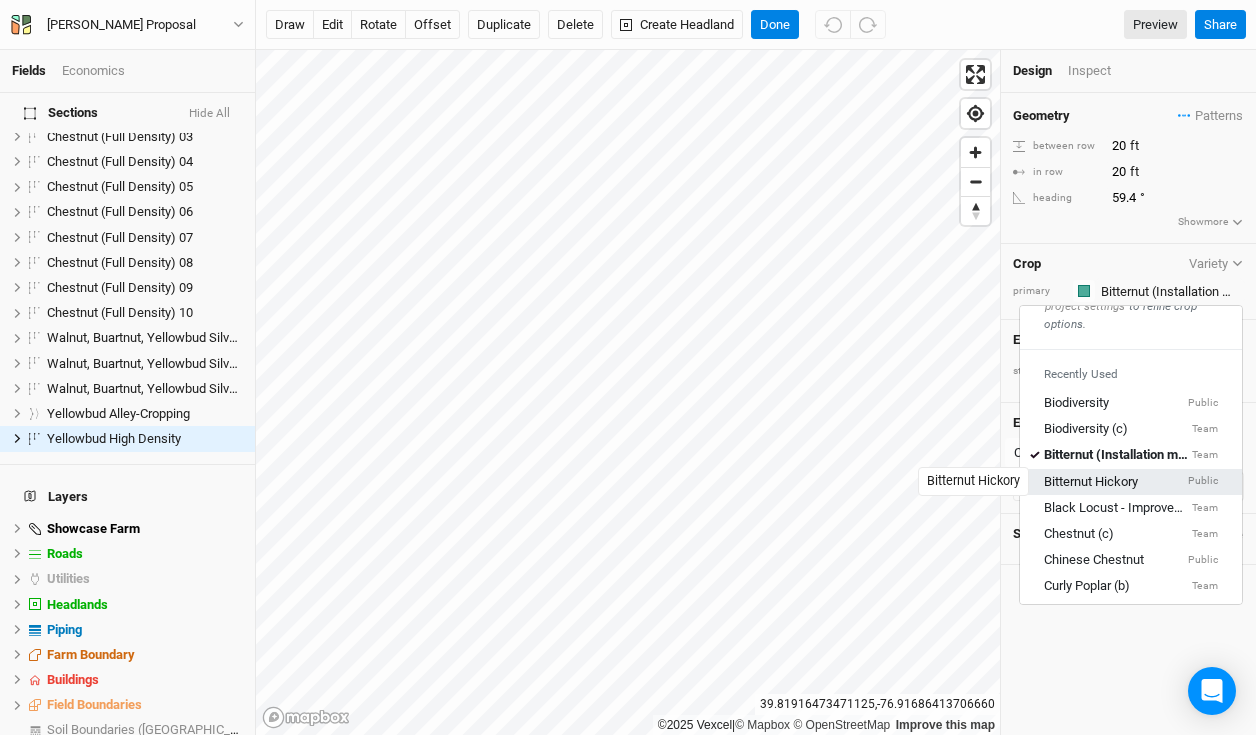 type 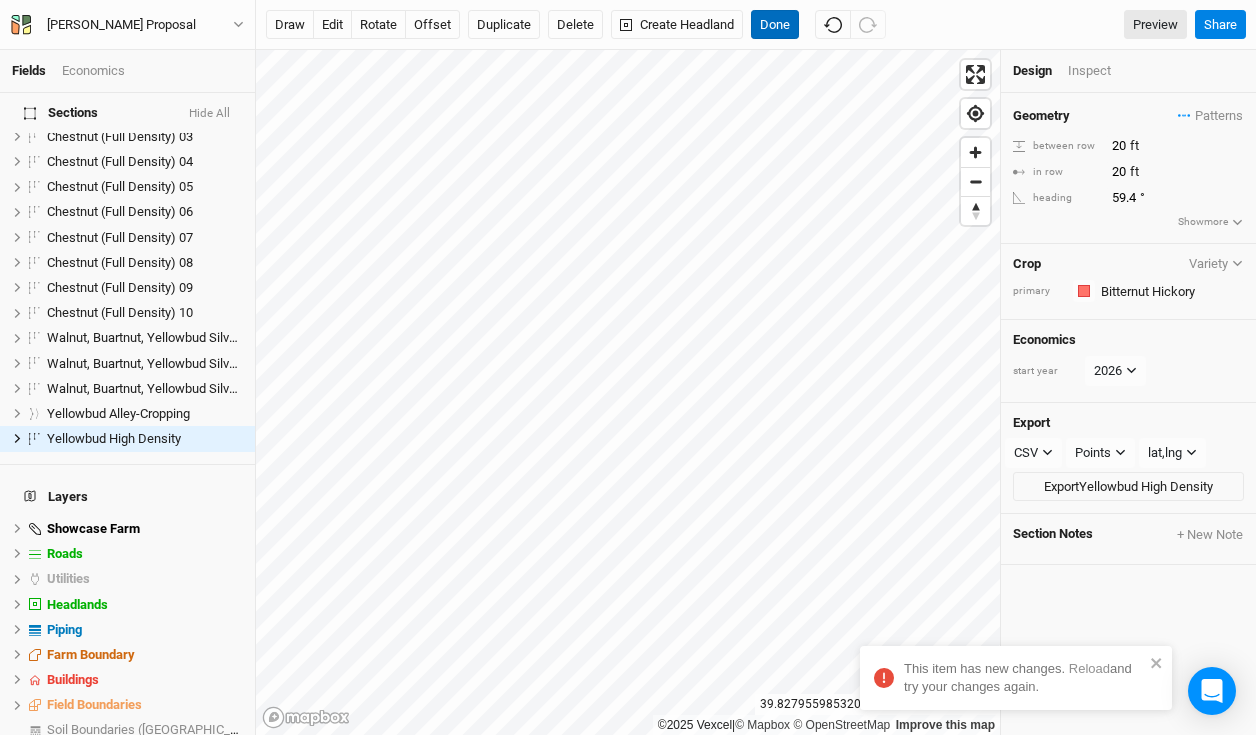 click on "Done" at bounding box center [775, 25] 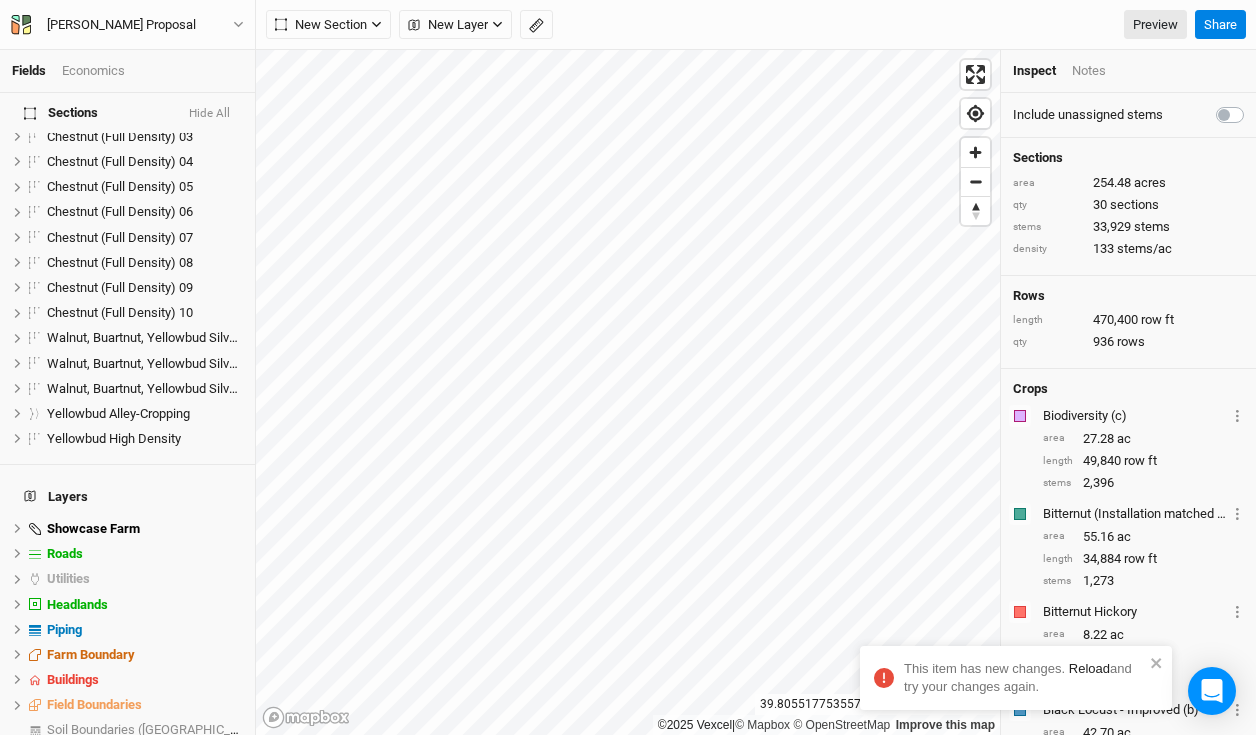 click on "Reload" at bounding box center (1089, 668) 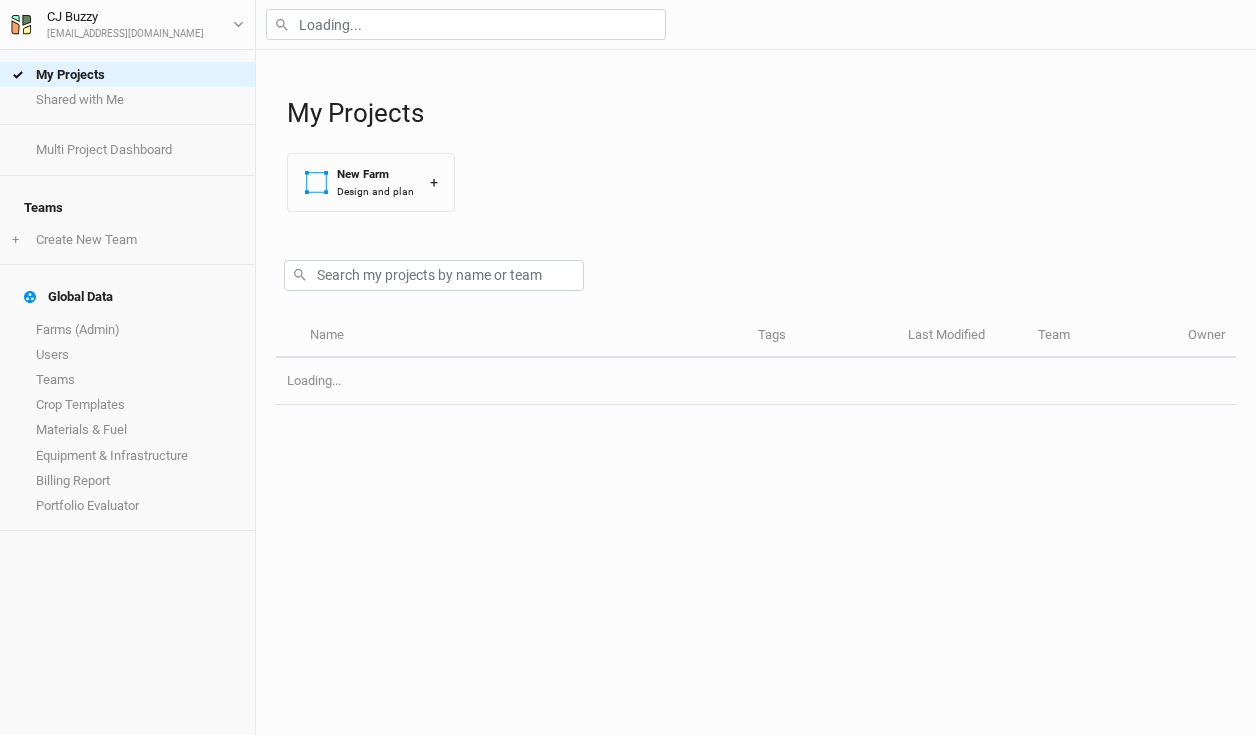scroll, scrollTop: 0, scrollLeft: 0, axis: both 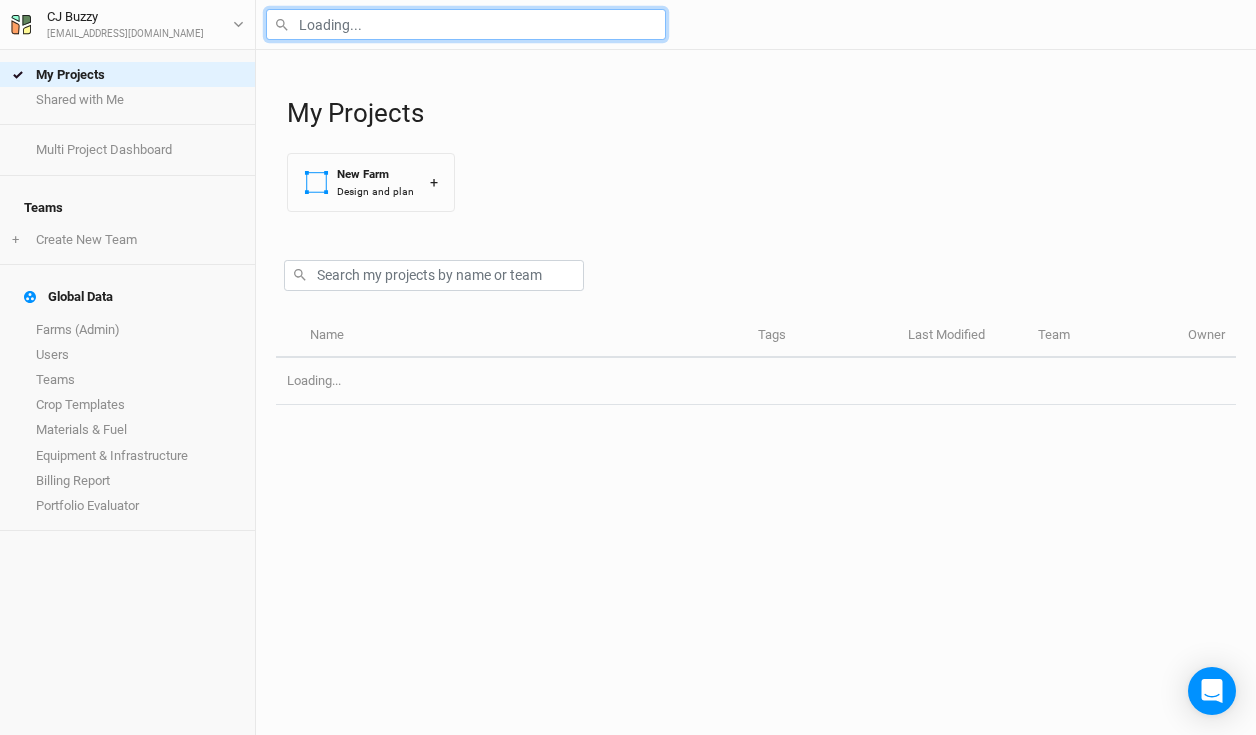 click at bounding box center (466, 24) 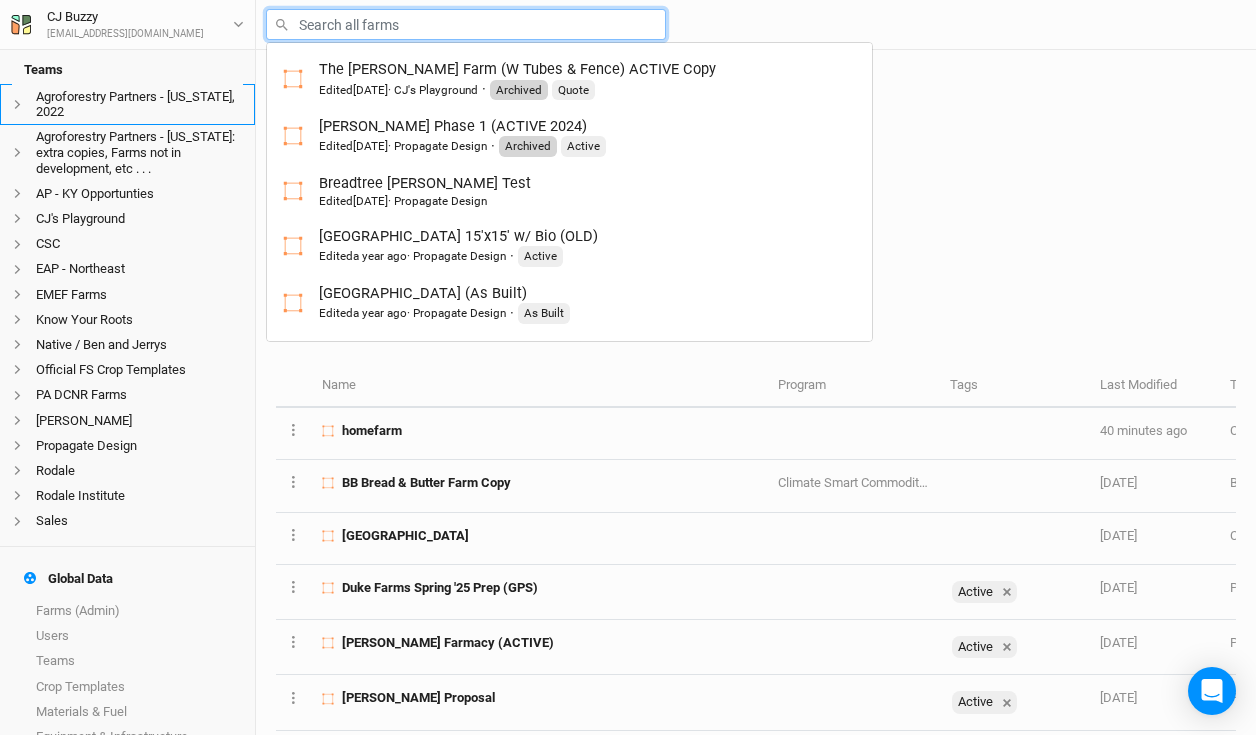scroll, scrollTop: 322, scrollLeft: 0, axis: vertical 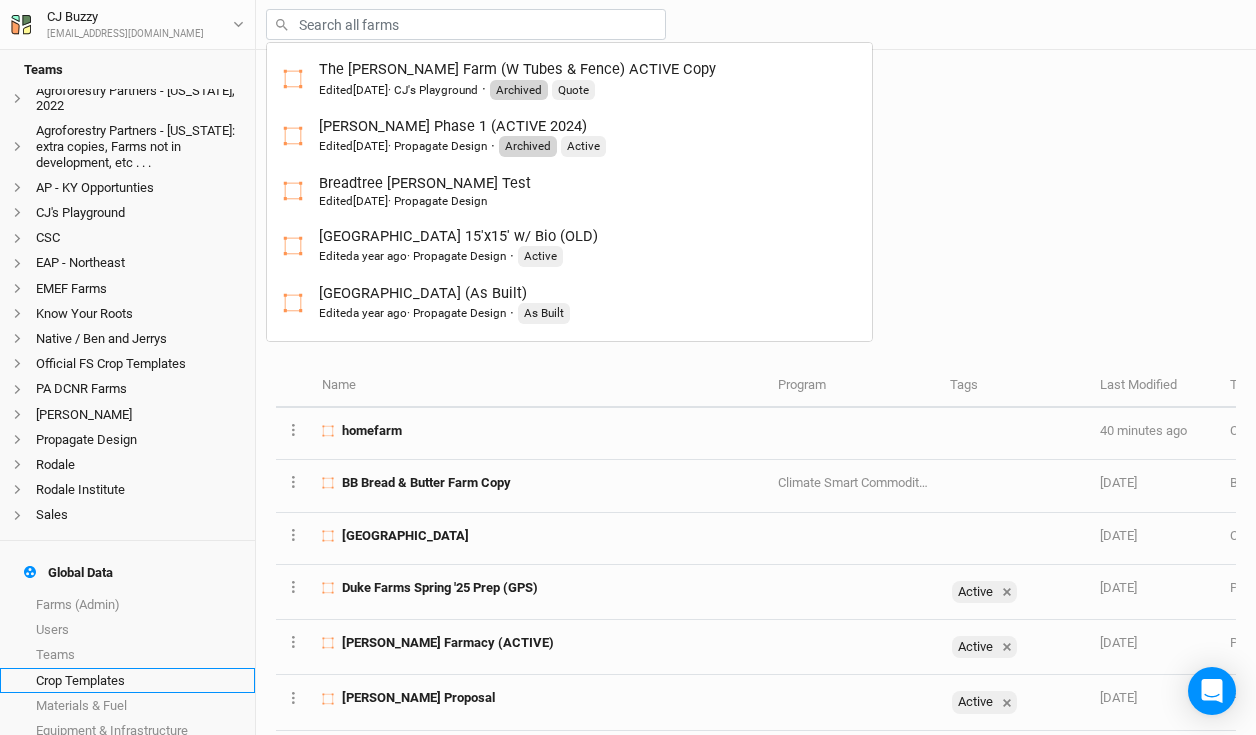 click on "Crop Templates" at bounding box center [127, 680] 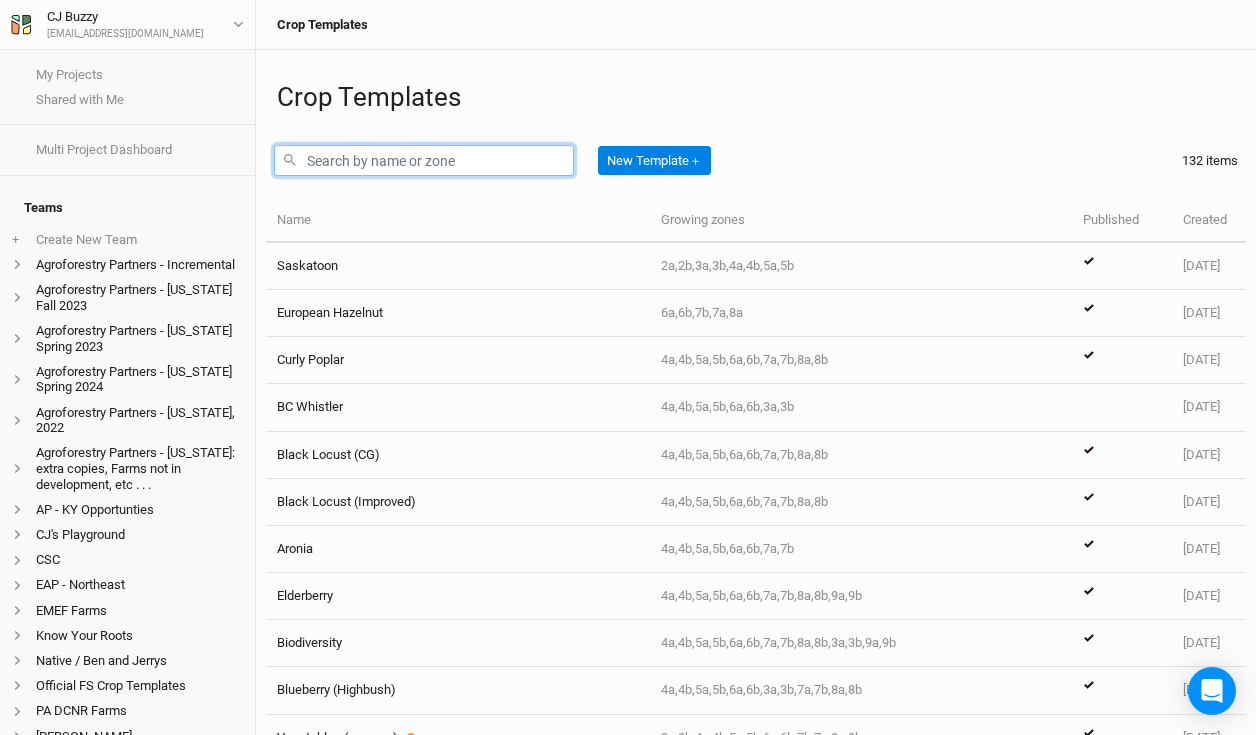 click at bounding box center [424, 160] 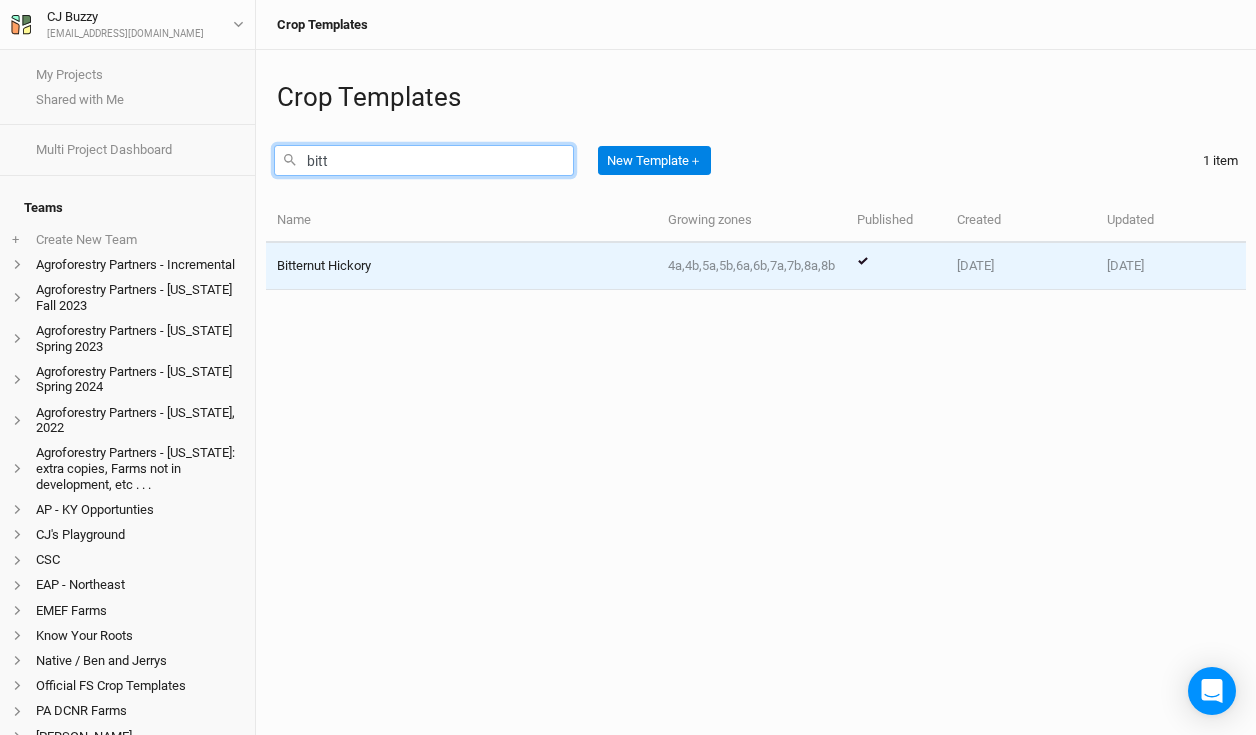 type on "bitt" 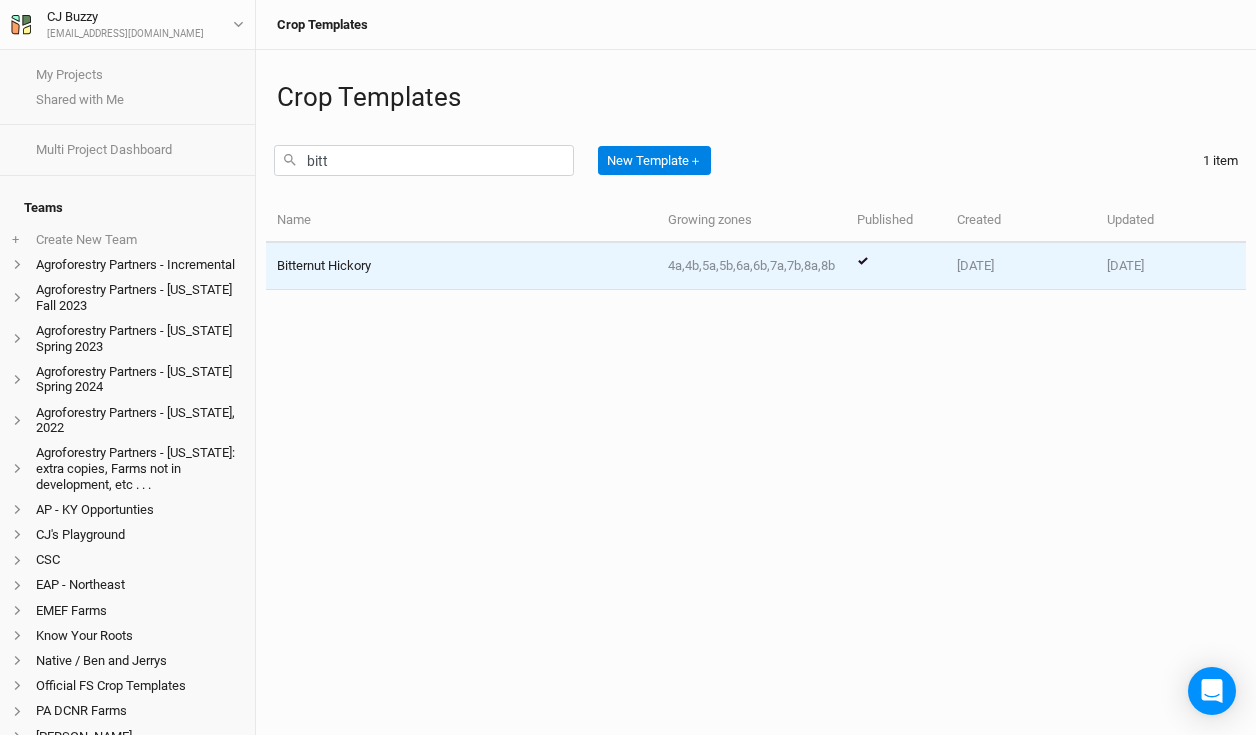 click on "Bitternut Hickory" at bounding box center (461, 266) 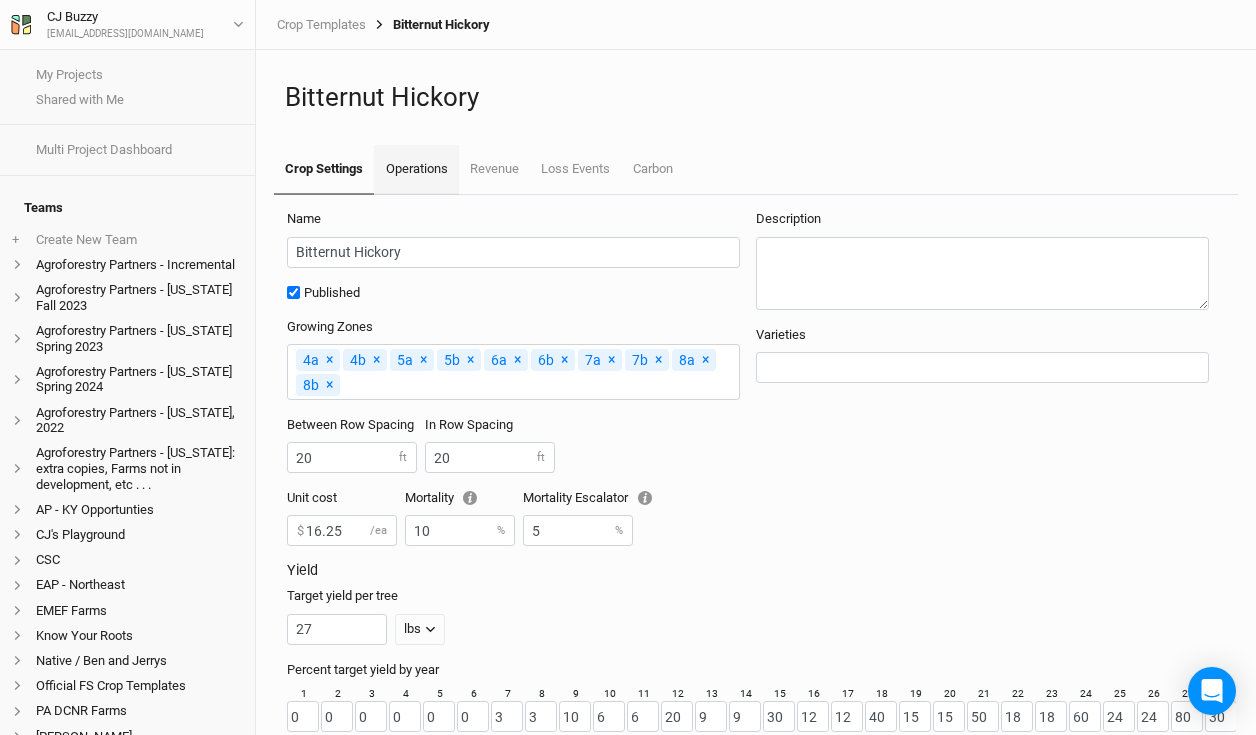 click on "Operations" at bounding box center [416, 170] 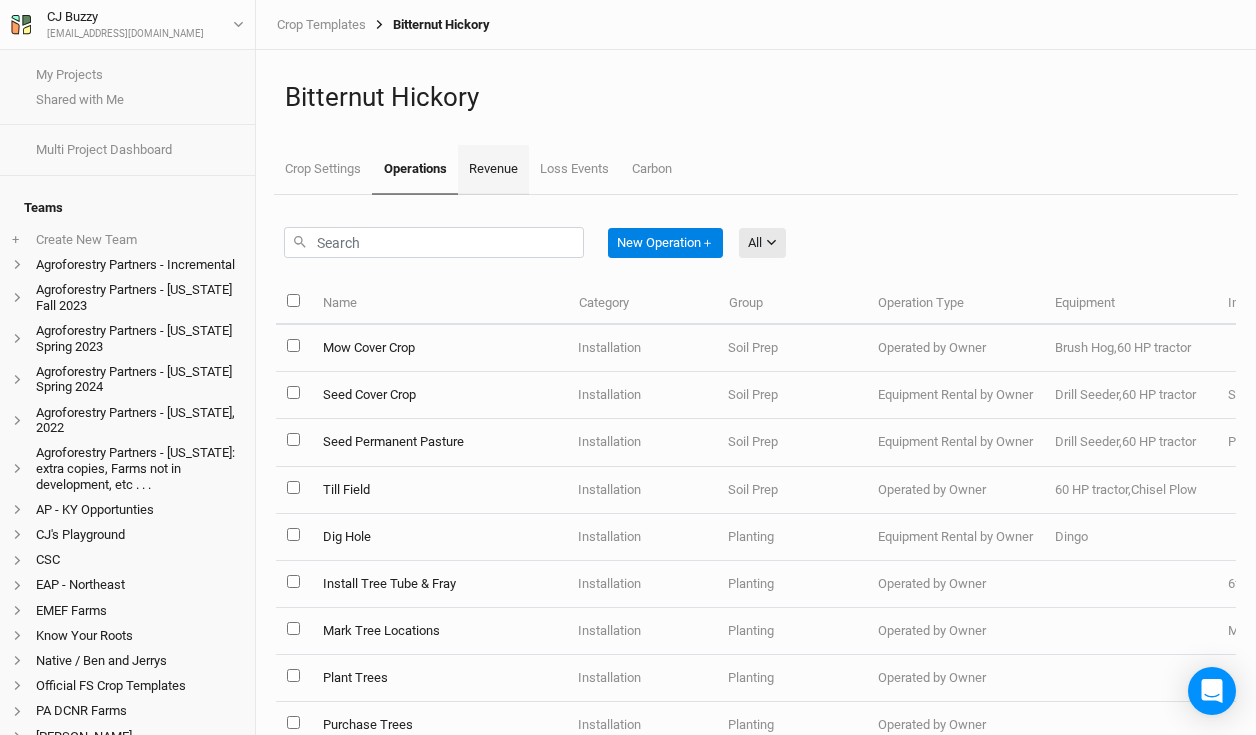 click on "Revenue" at bounding box center [493, 170] 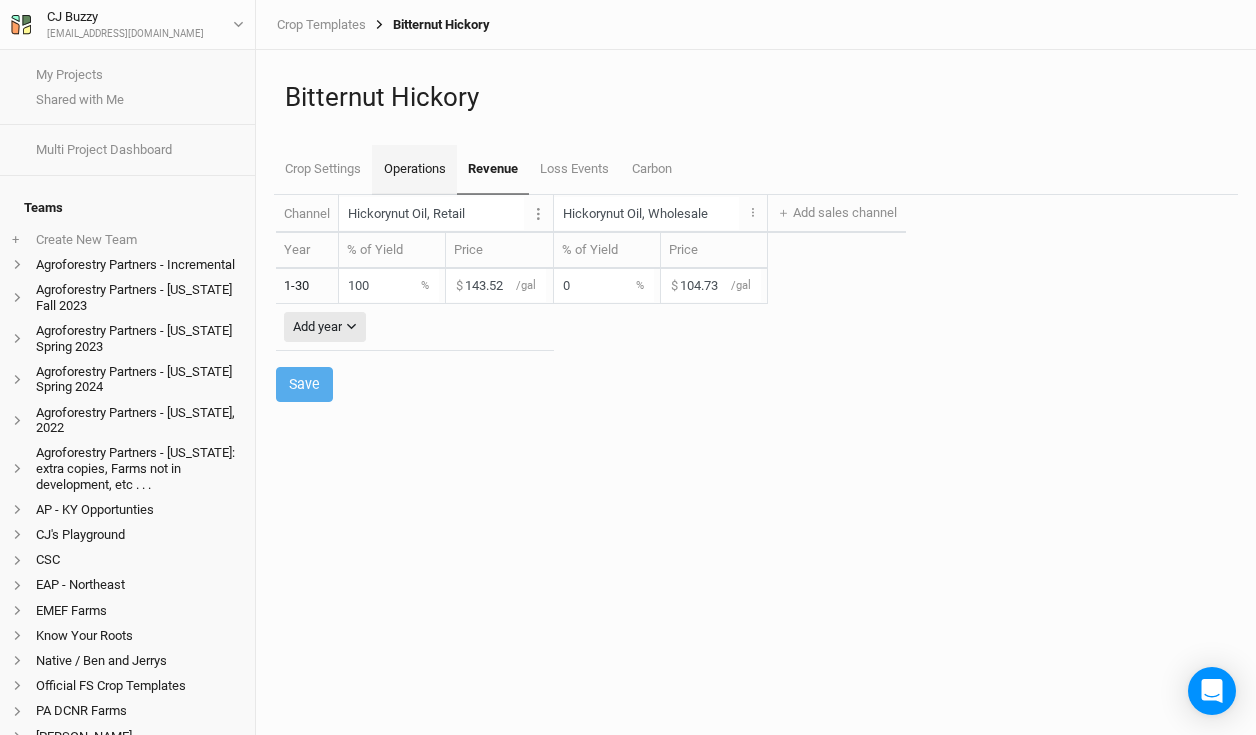 click on "Operations" at bounding box center [414, 170] 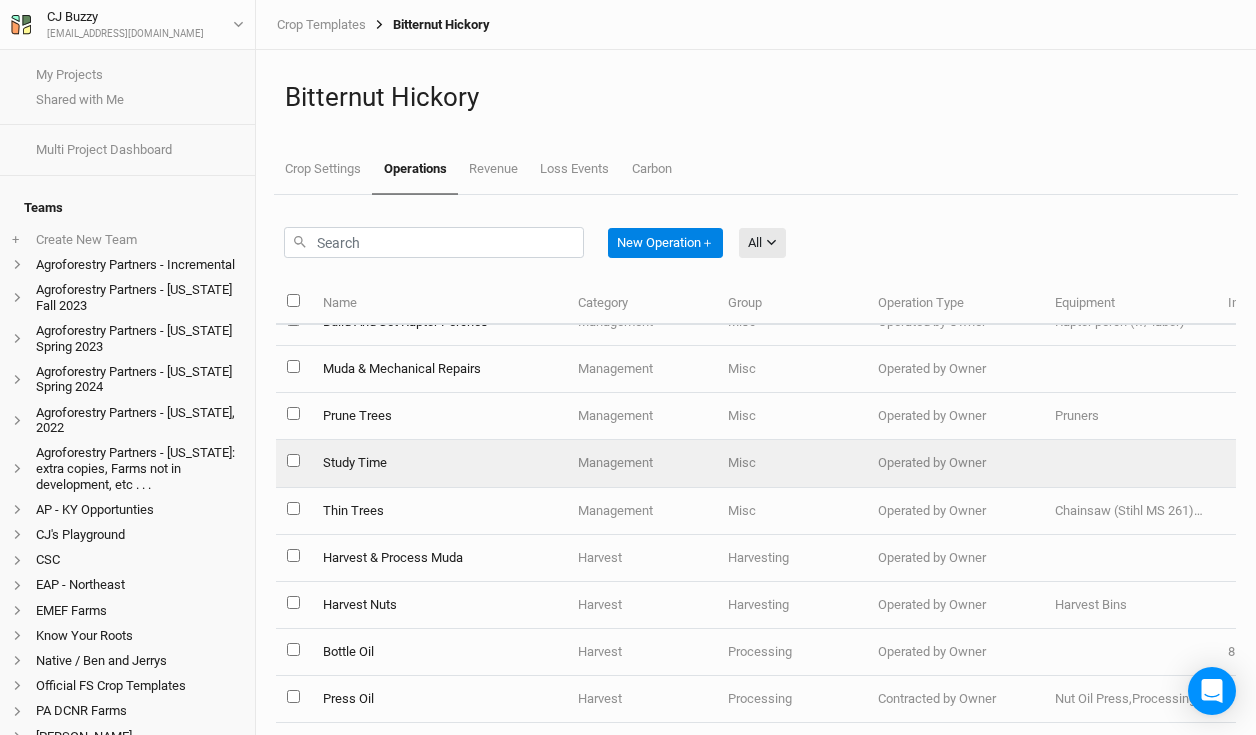 scroll, scrollTop: 1635, scrollLeft: 0, axis: vertical 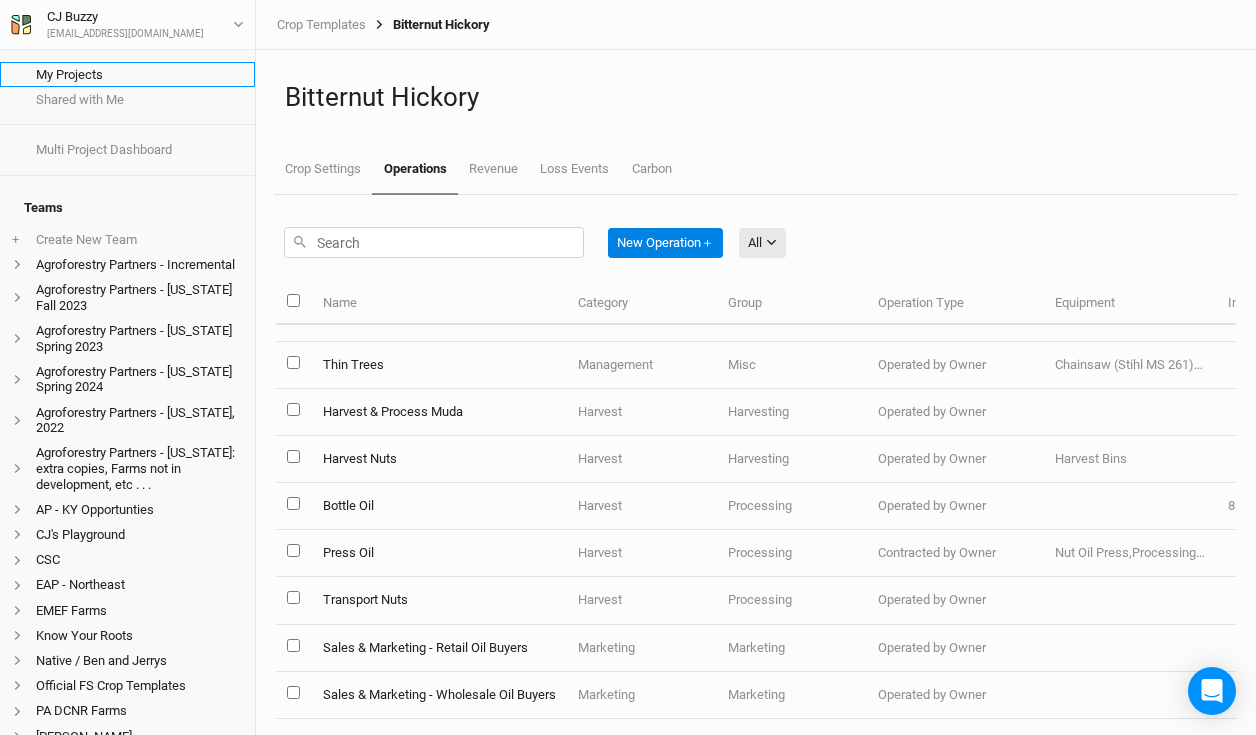 click on "My Projects" at bounding box center (127, 74) 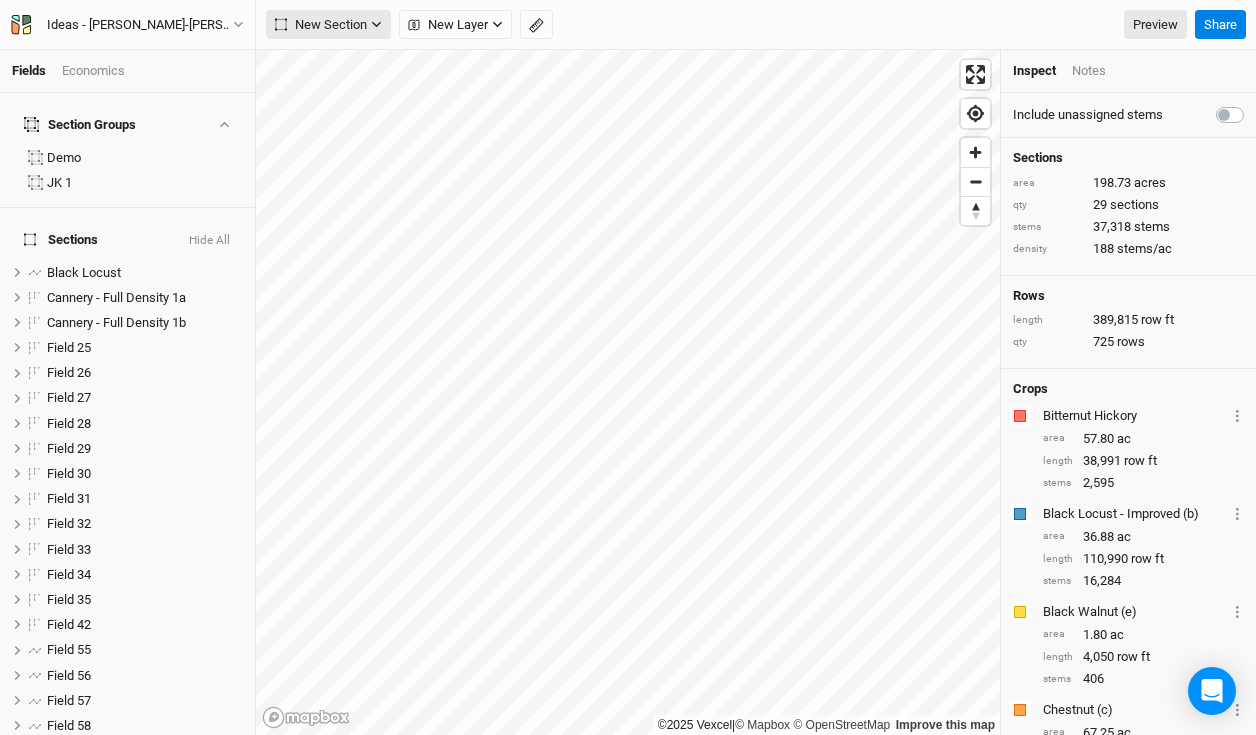 scroll, scrollTop: 0, scrollLeft: 0, axis: both 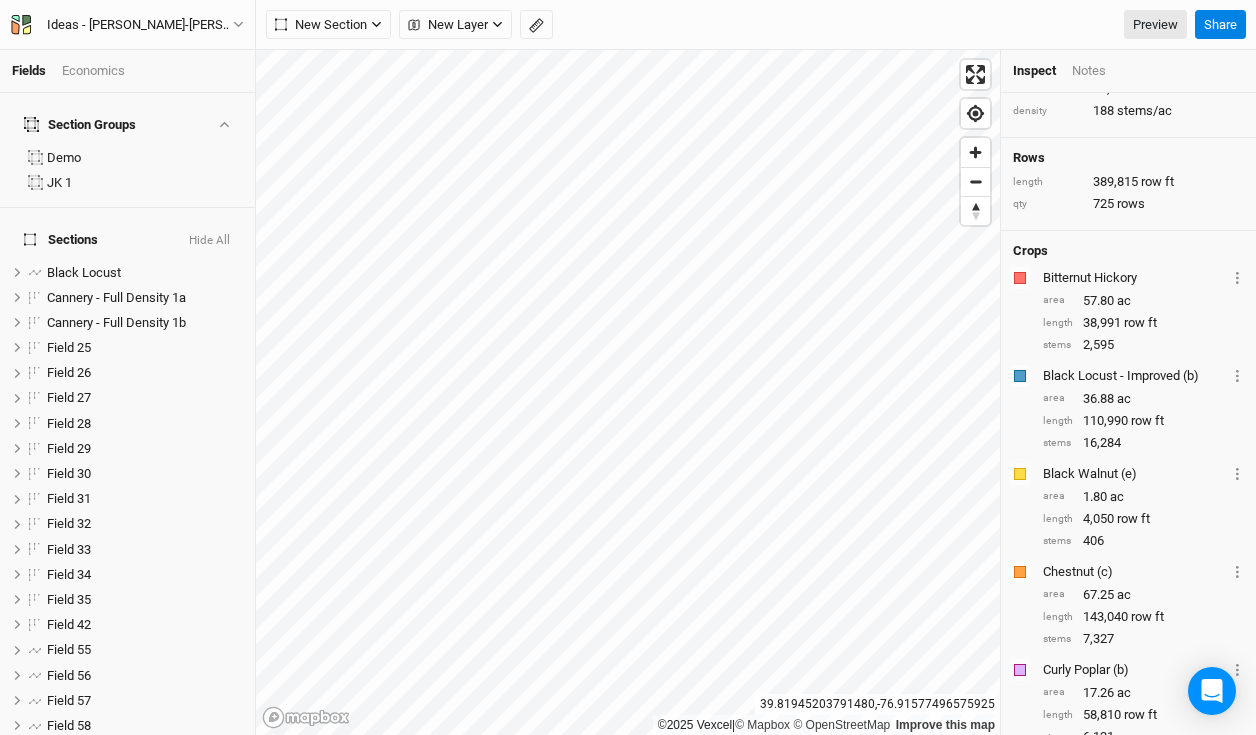 click on "Economics" at bounding box center [93, 71] 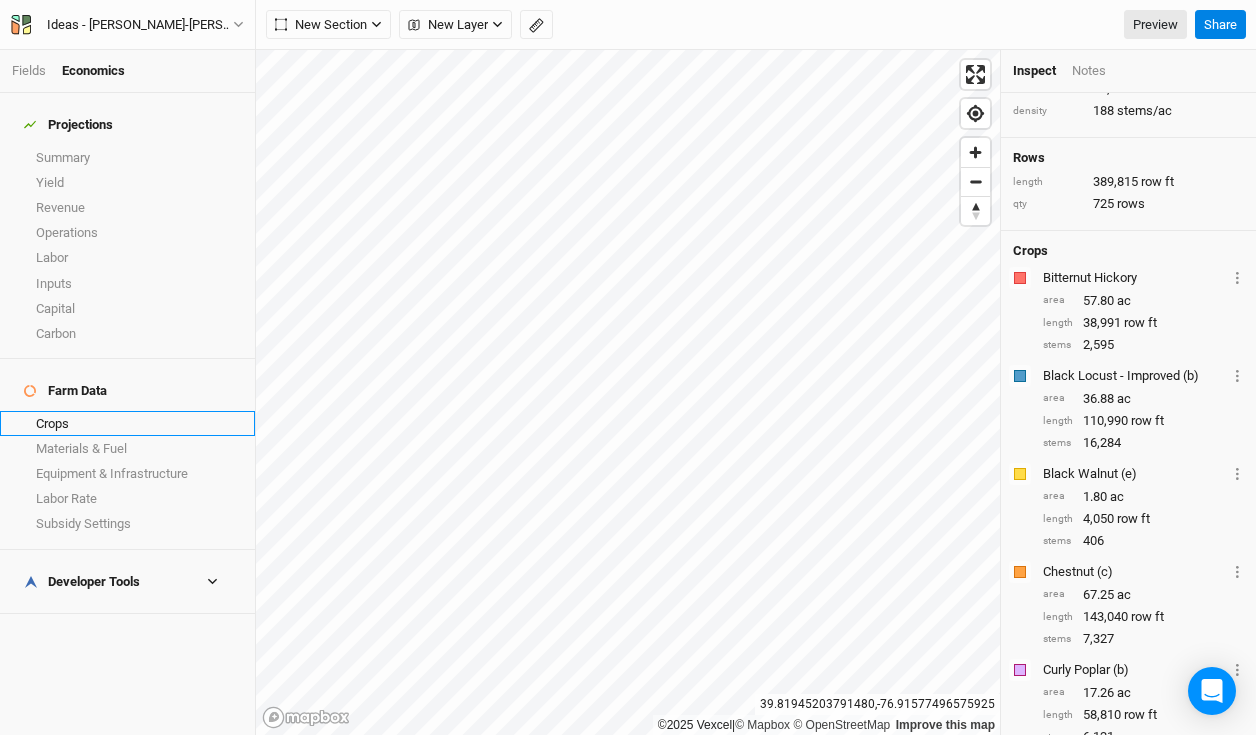 click on "Crops" at bounding box center [127, 423] 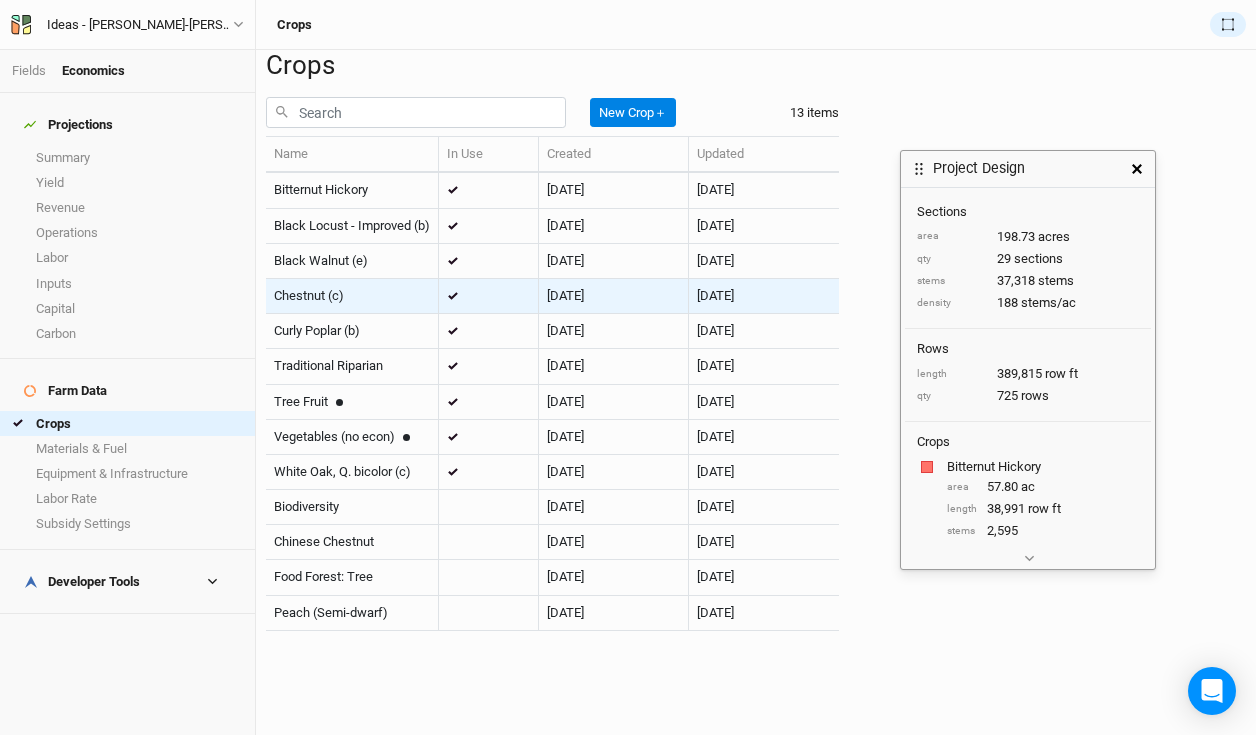 click on "Chestnut (c)" at bounding box center [352, 296] 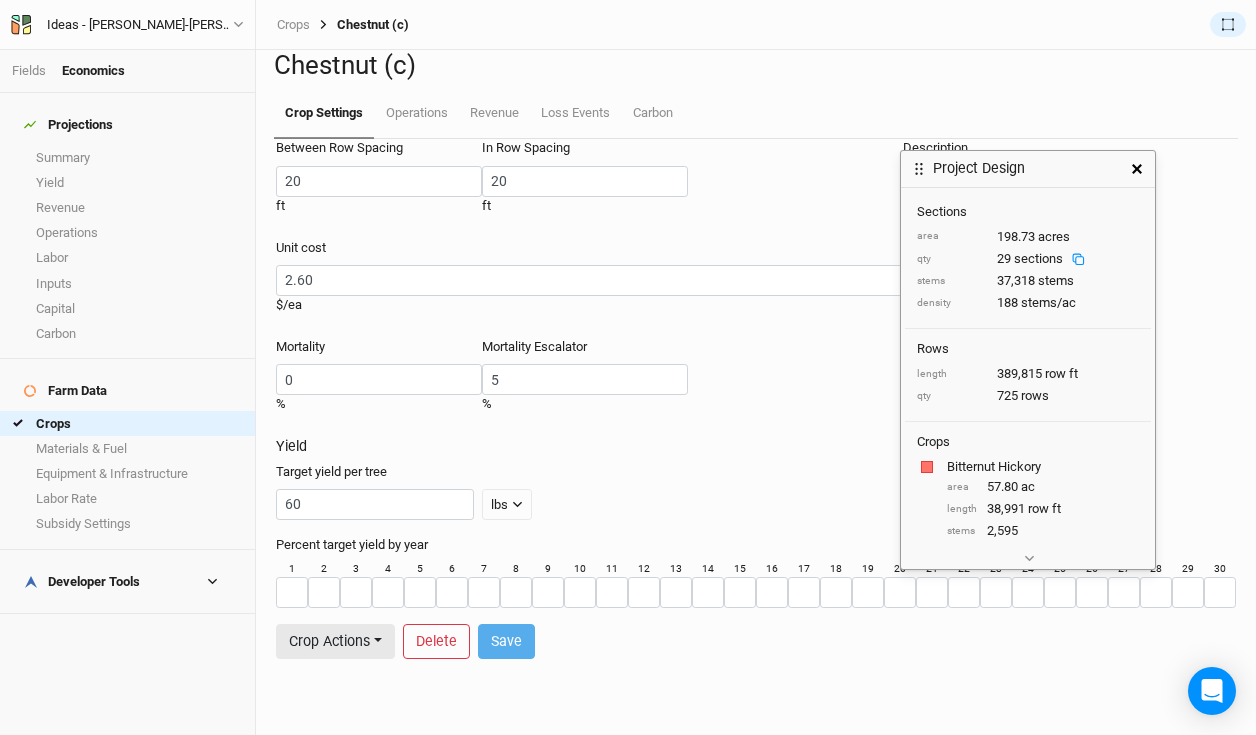click 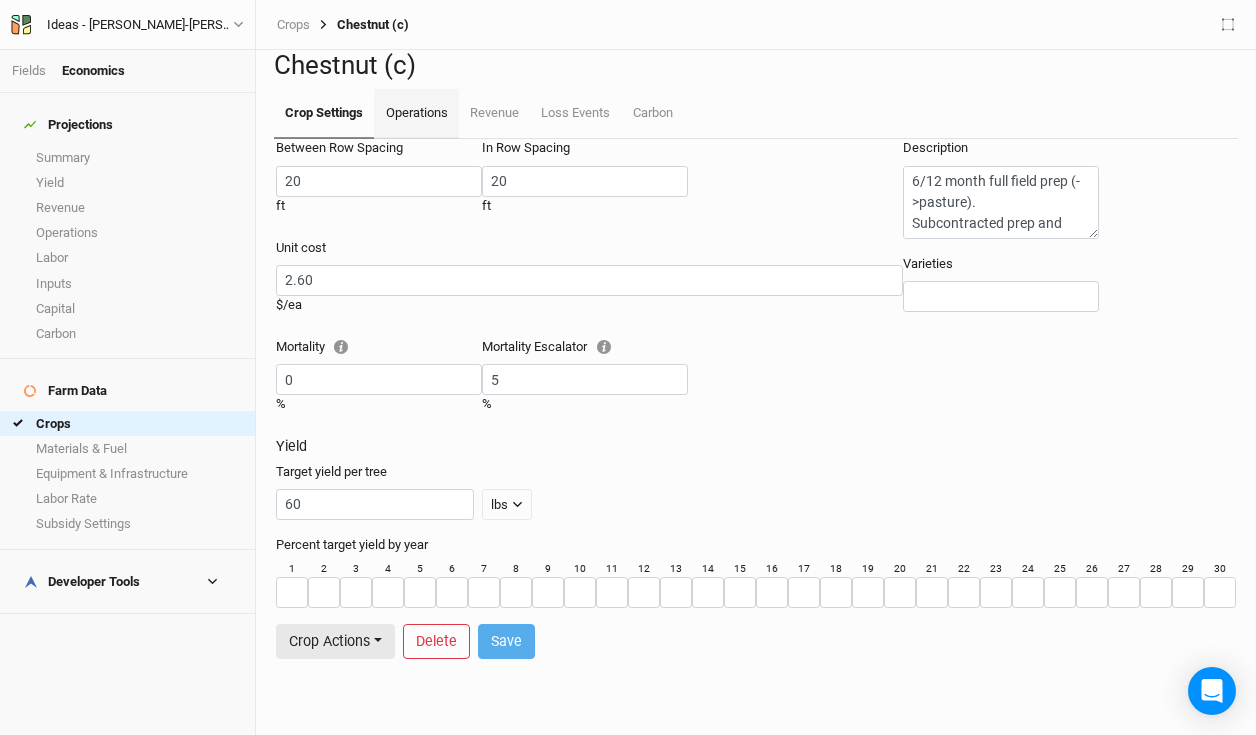 click on "Operations" at bounding box center [416, 114] 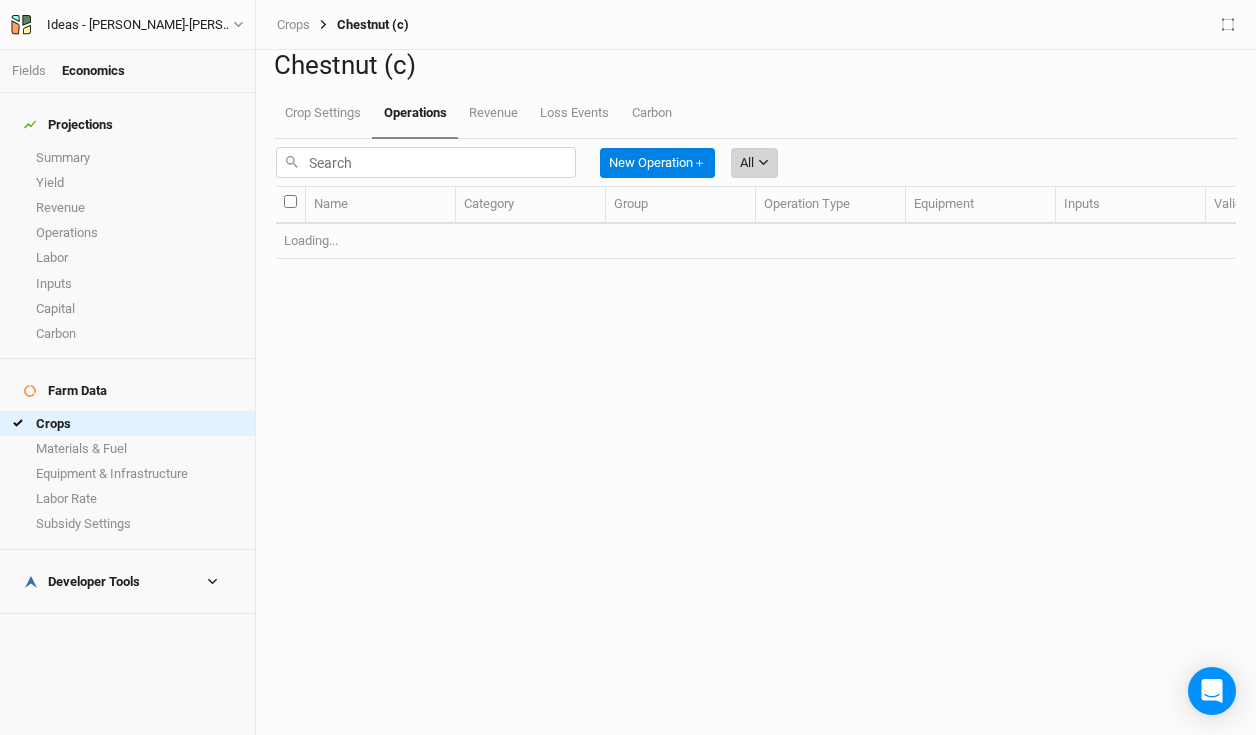 click on "All" at bounding box center (747, 163) 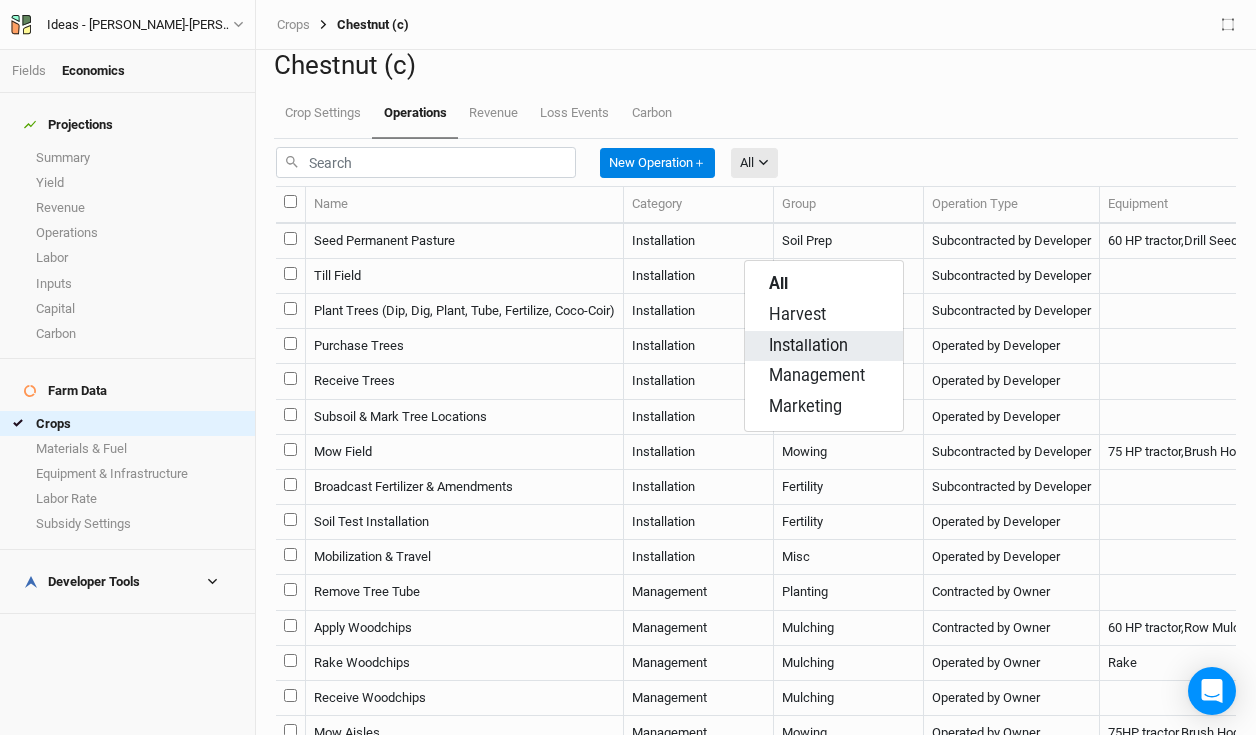 click on "Installation" at bounding box center [808, 346] 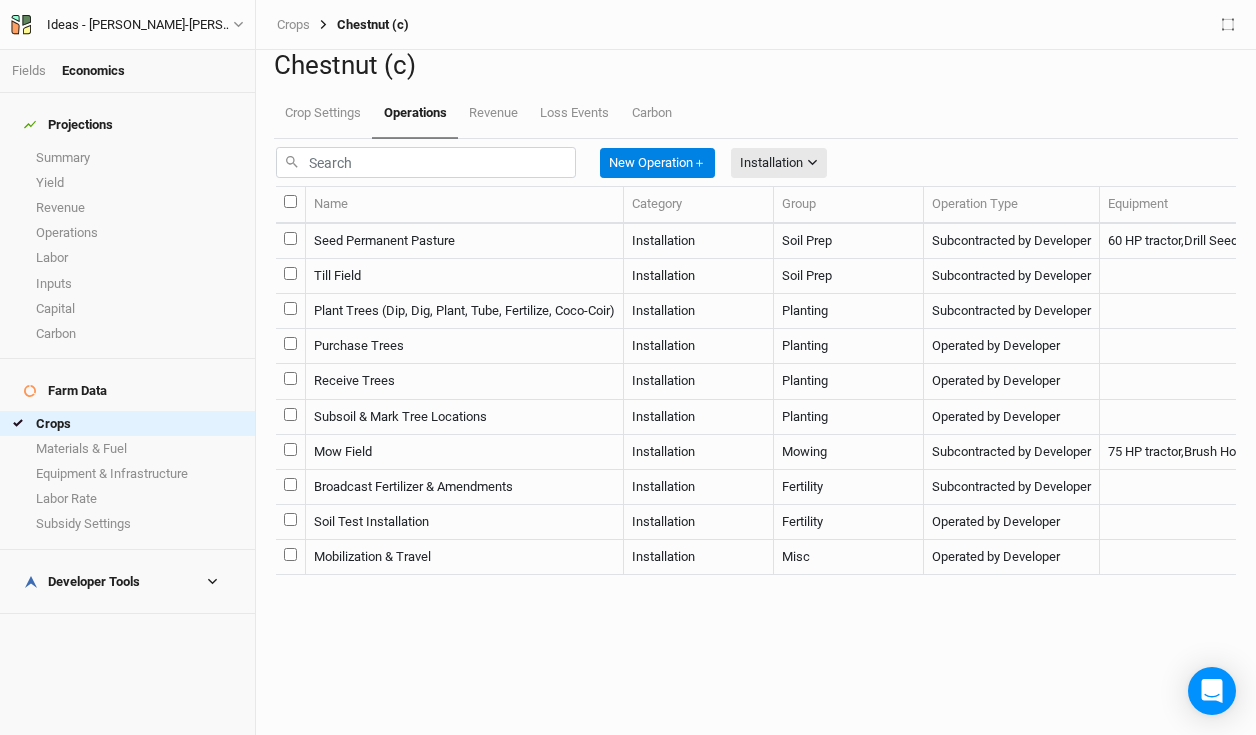 click on "Plant Trees (Dip, Dig, Plant, Tube, Fertilize, Coco-Coir)" at bounding box center (465, 311) 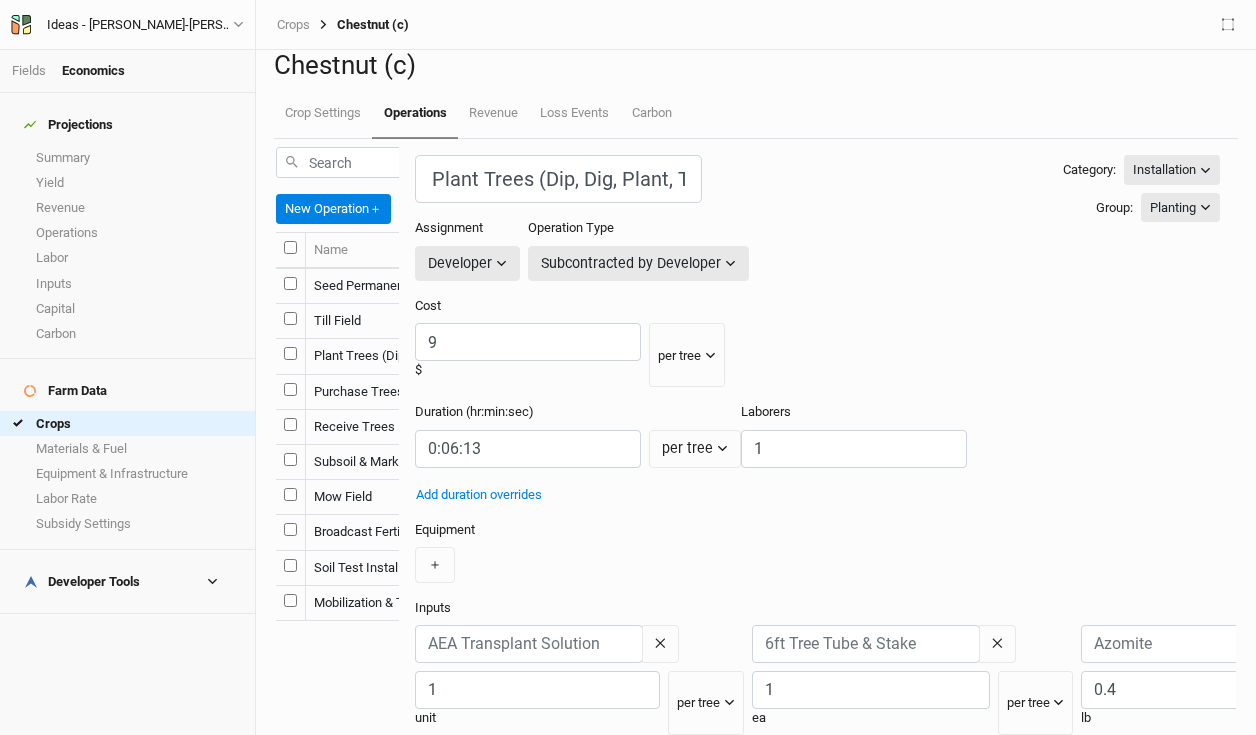 scroll, scrollTop: 208, scrollLeft: 0, axis: vertical 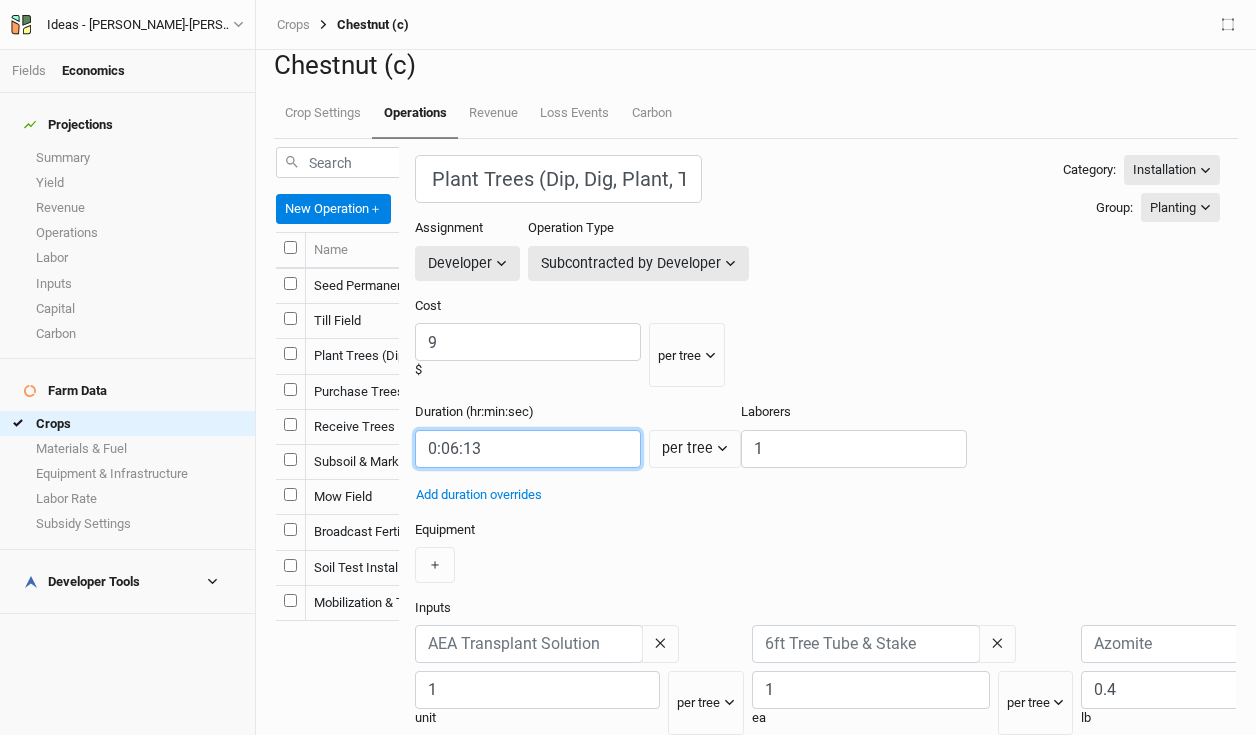 drag, startPoint x: 816, startPoint y: 456, endPoint x: 722, endPoint y: 437, distance: 95.90099 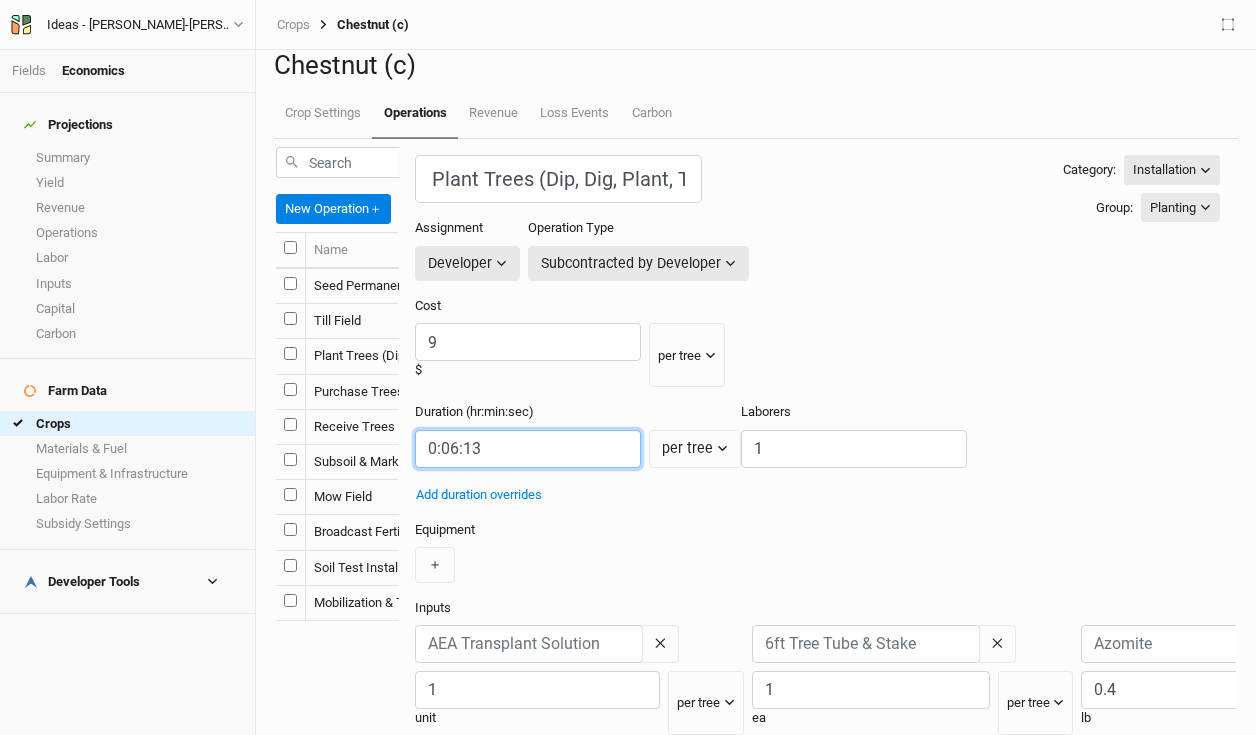 scroll, scrollTop: 182, scrollLeft: 0, axis: vertical 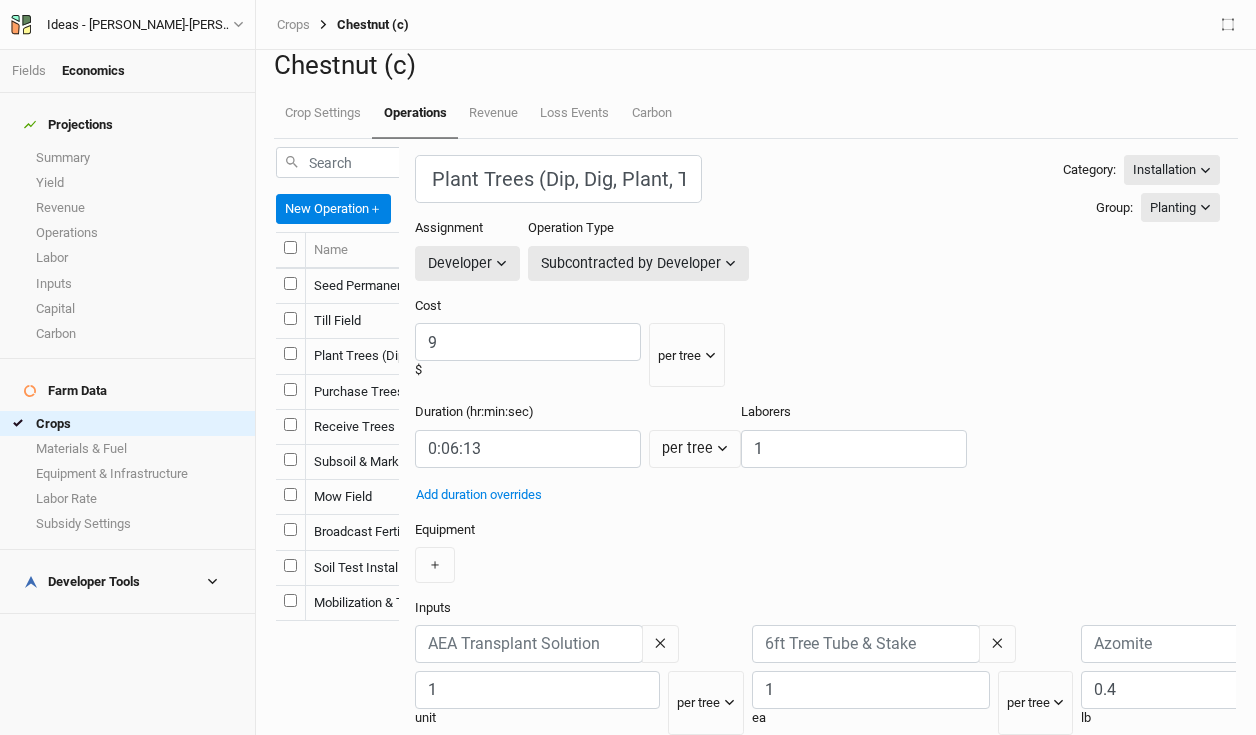 click on "Subsoil & Mark Tree Locations" at bounding box center [465, 462] 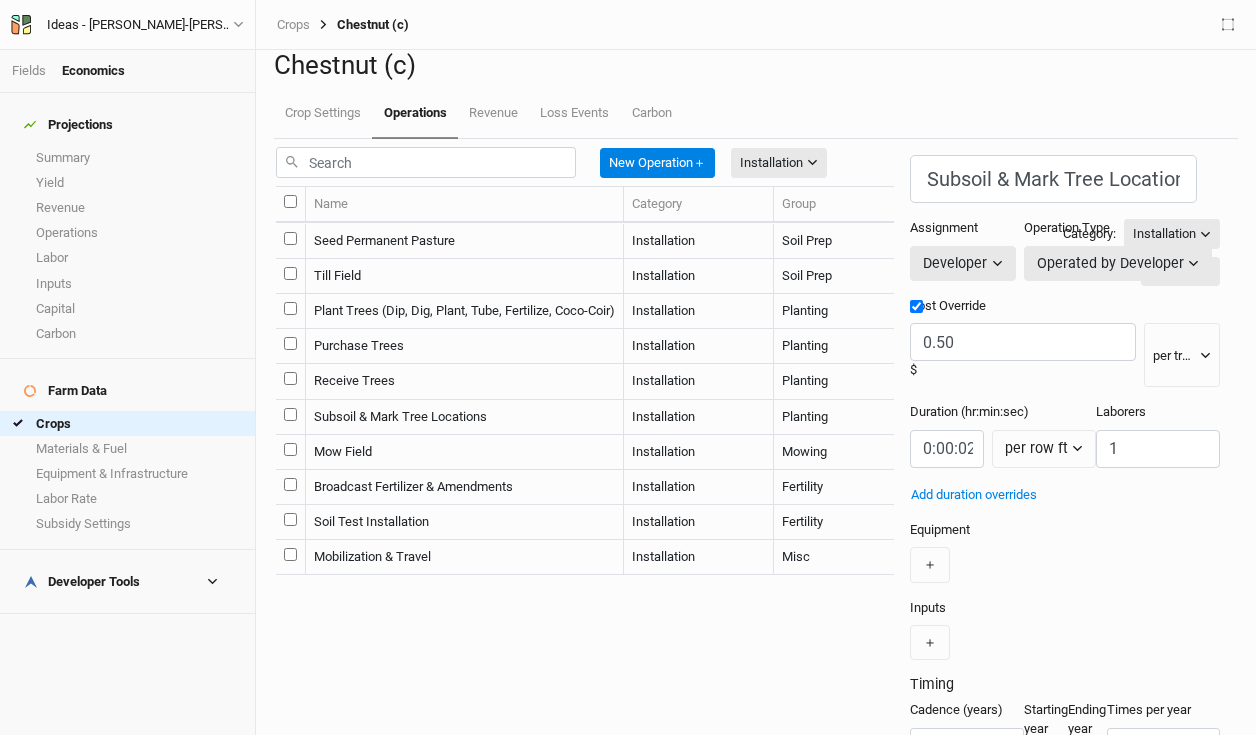 scroll, scrollTop: 176, scrollLeft: 0, axis: vertical 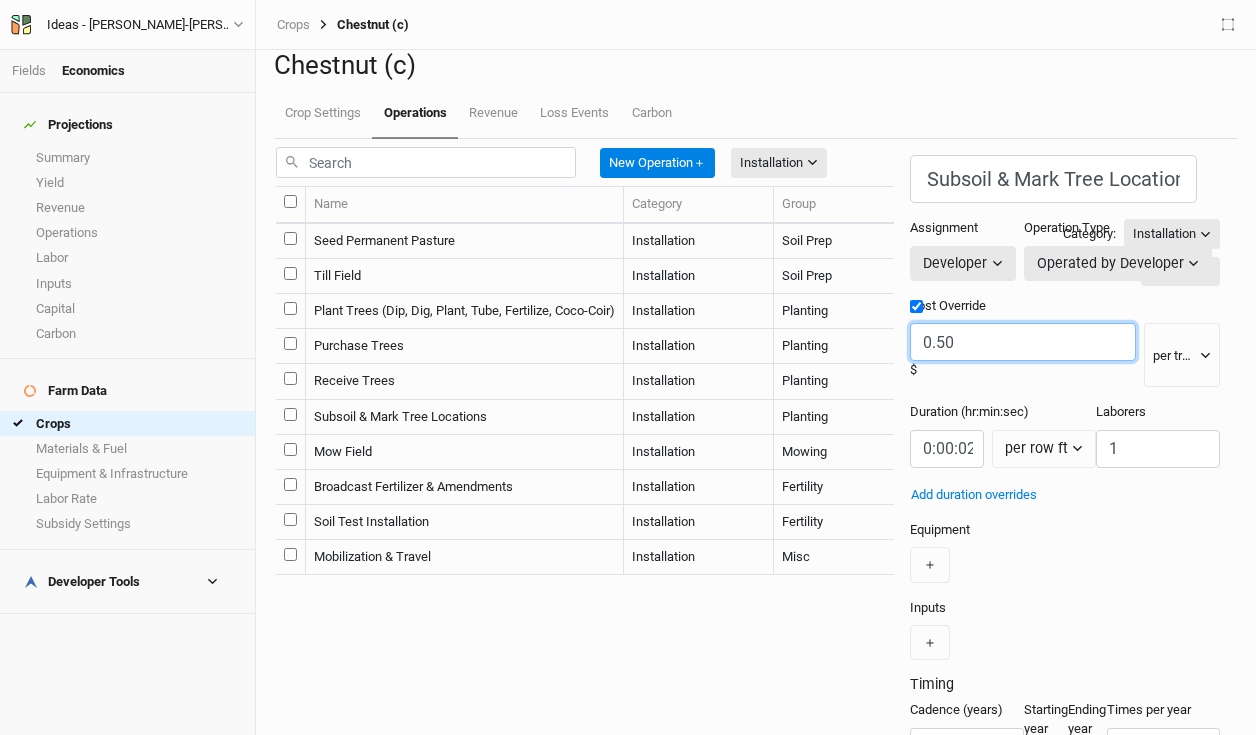 drag, startPoint x: 809, startPoint y: 376, endPoint x: 723, endPoint y: 366, distance: 86.579445 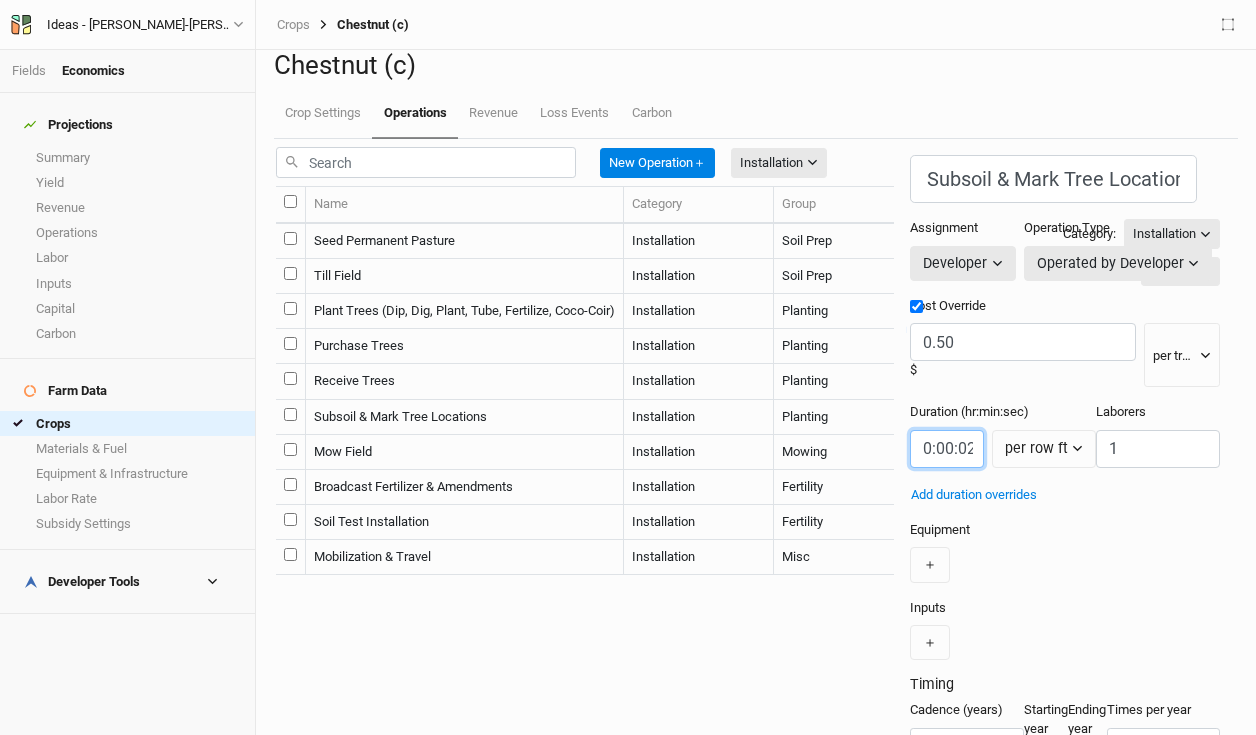 drag, startPoint x: 864, startPoint y: 457, endPoint x: 648, endPoint y: 424, distance: 218.50629 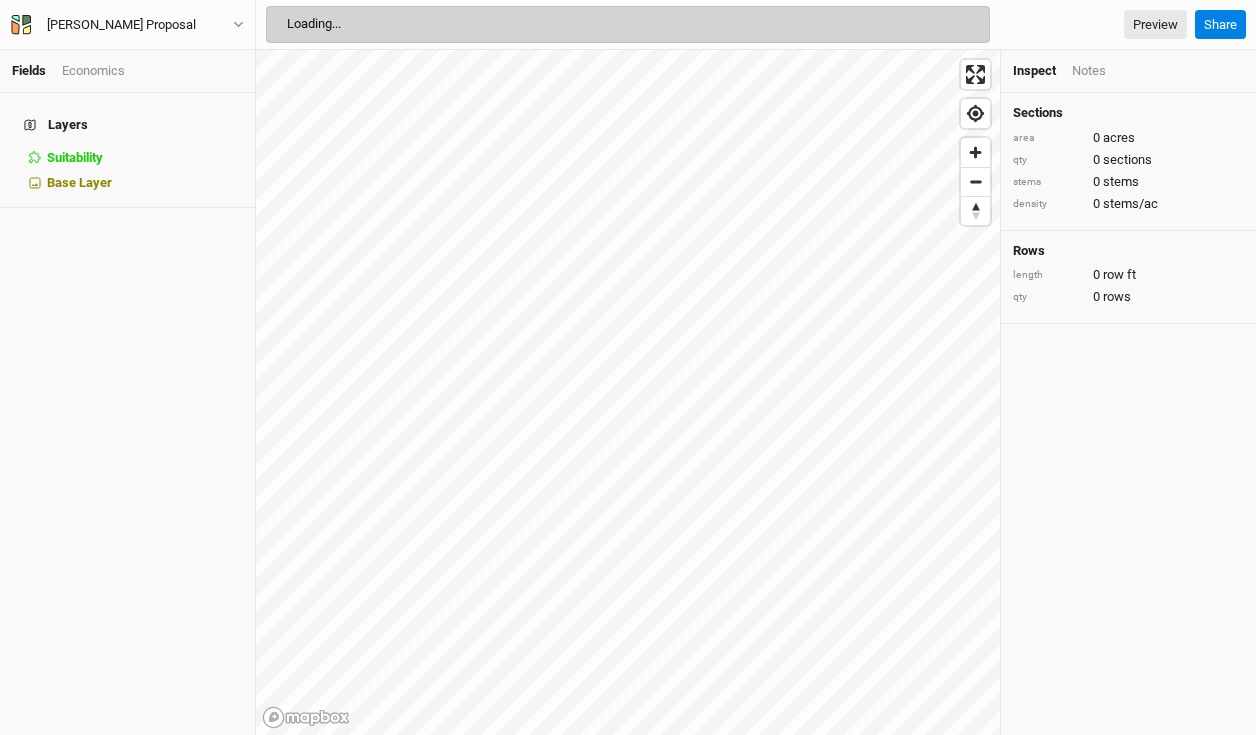 scroll, scrollTop: 0, scrollLeft: 0, axis: both 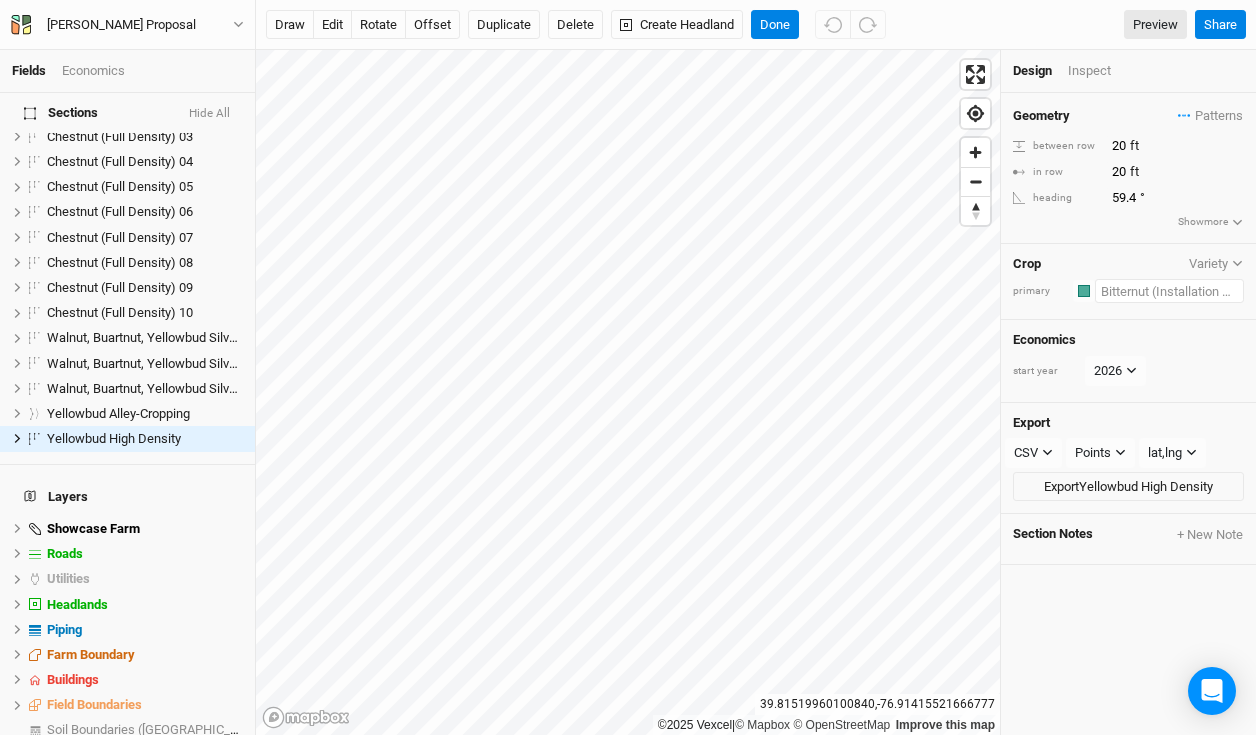 click at bounding box center [1169, 291] 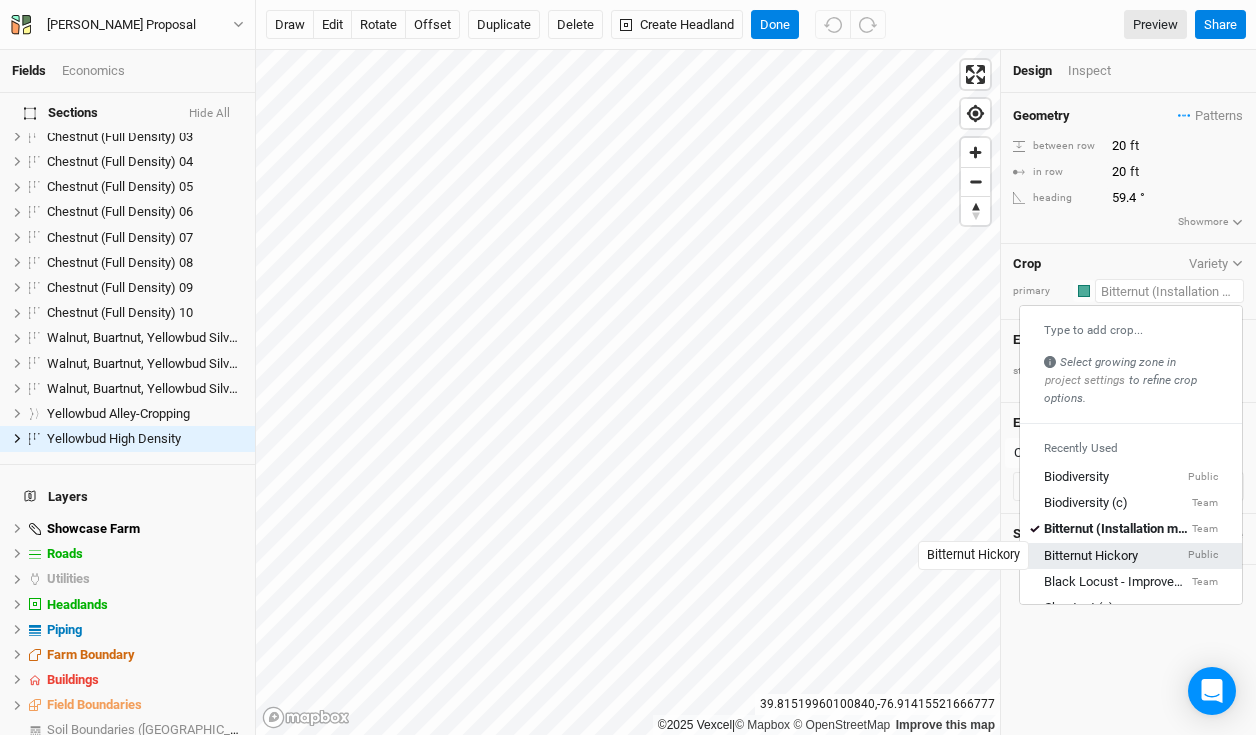 click on "Bitternut Hickory" at bounding box center (1091, 556) 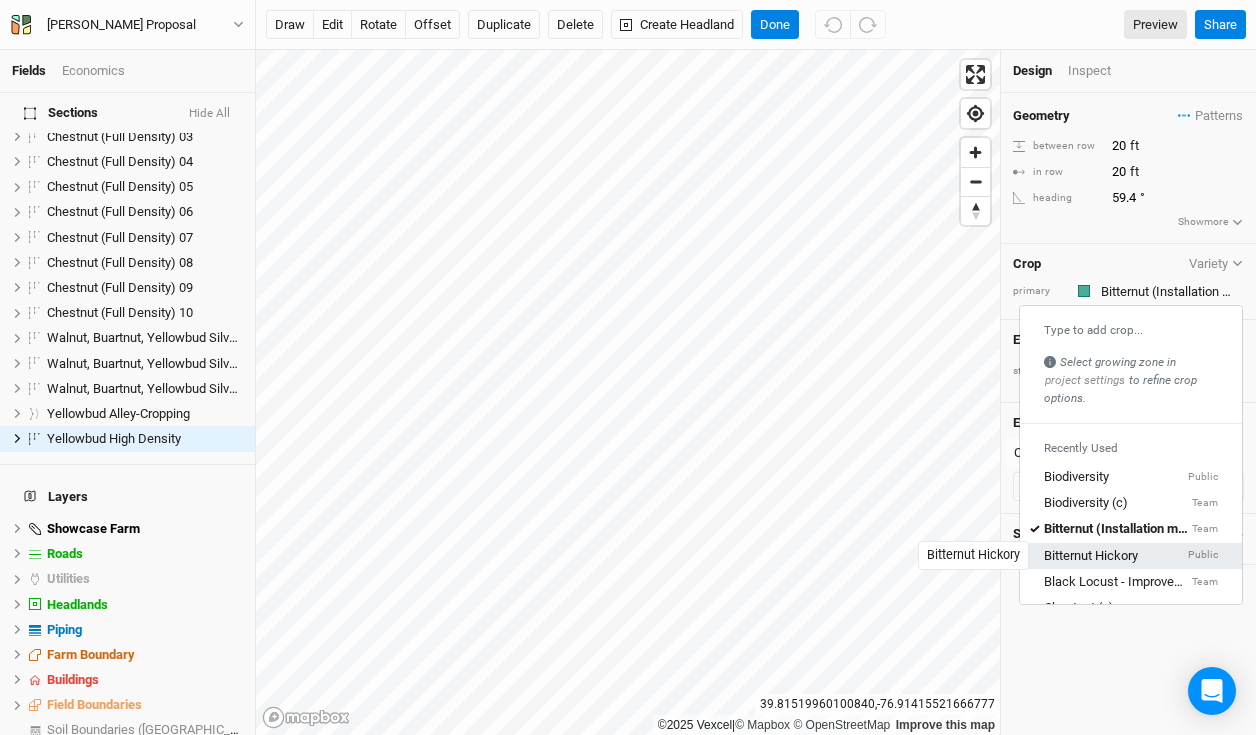 type 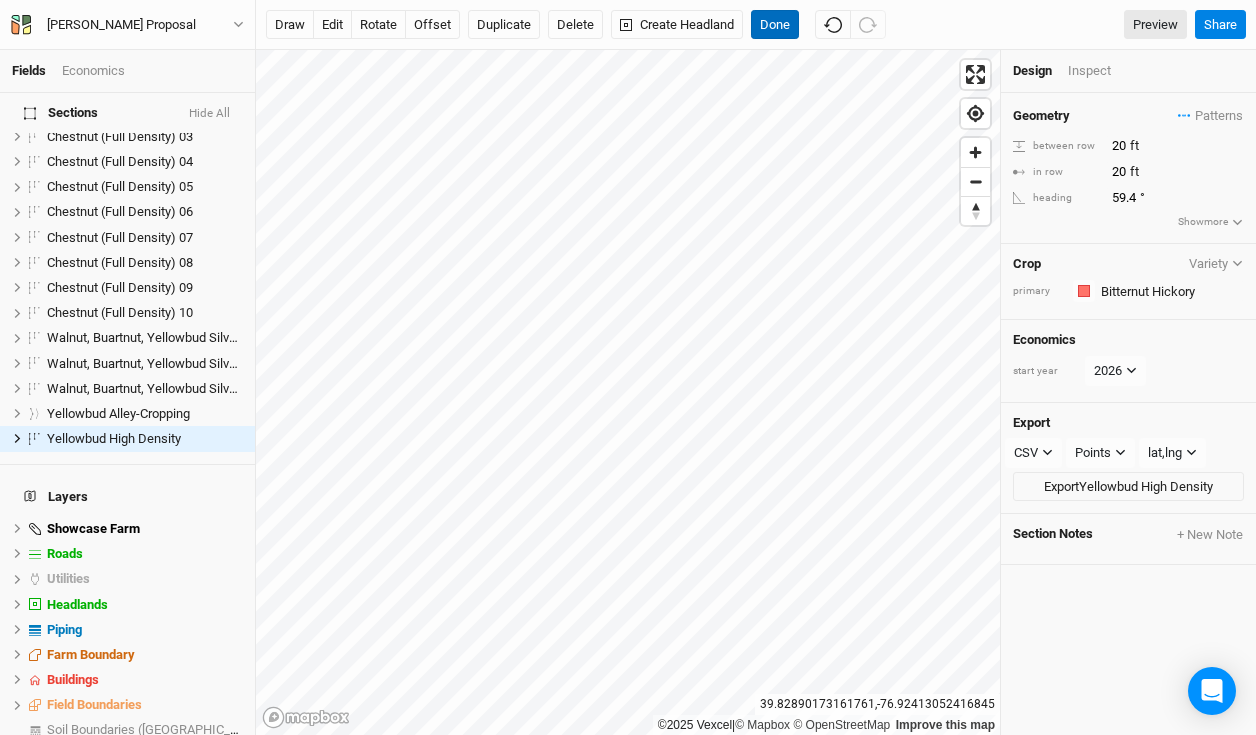 click on "Done" at bounding box center [775, 25] 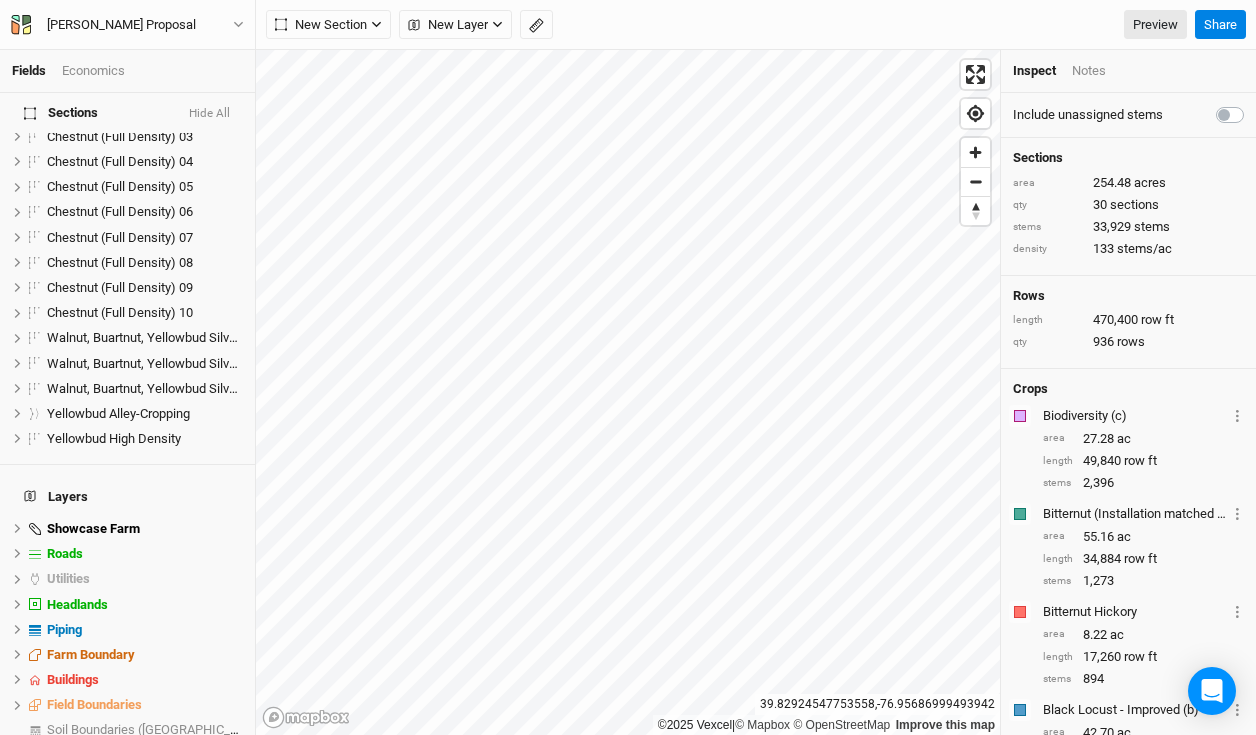 click on "Fields Economics" at bounding box center (127, 71) 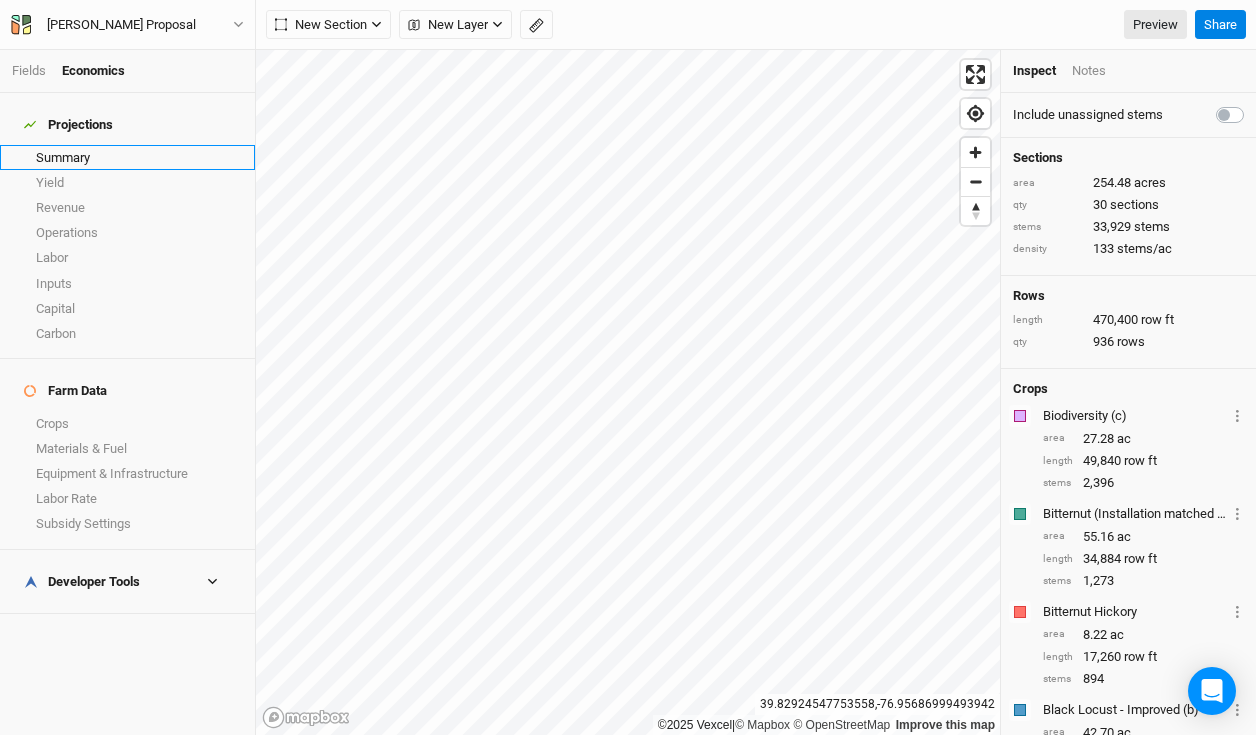click on "Summary" at bounding box center [127, 157] 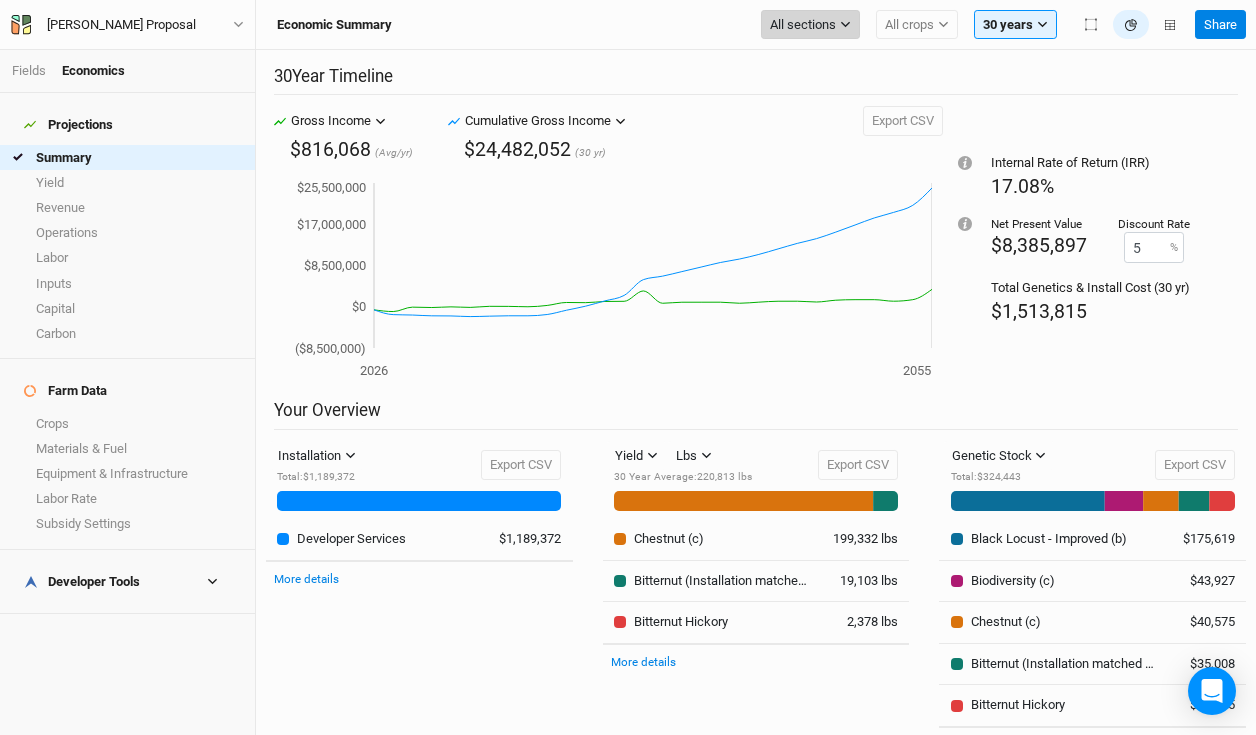 click on "All sections" at bounding box center [803, 25] 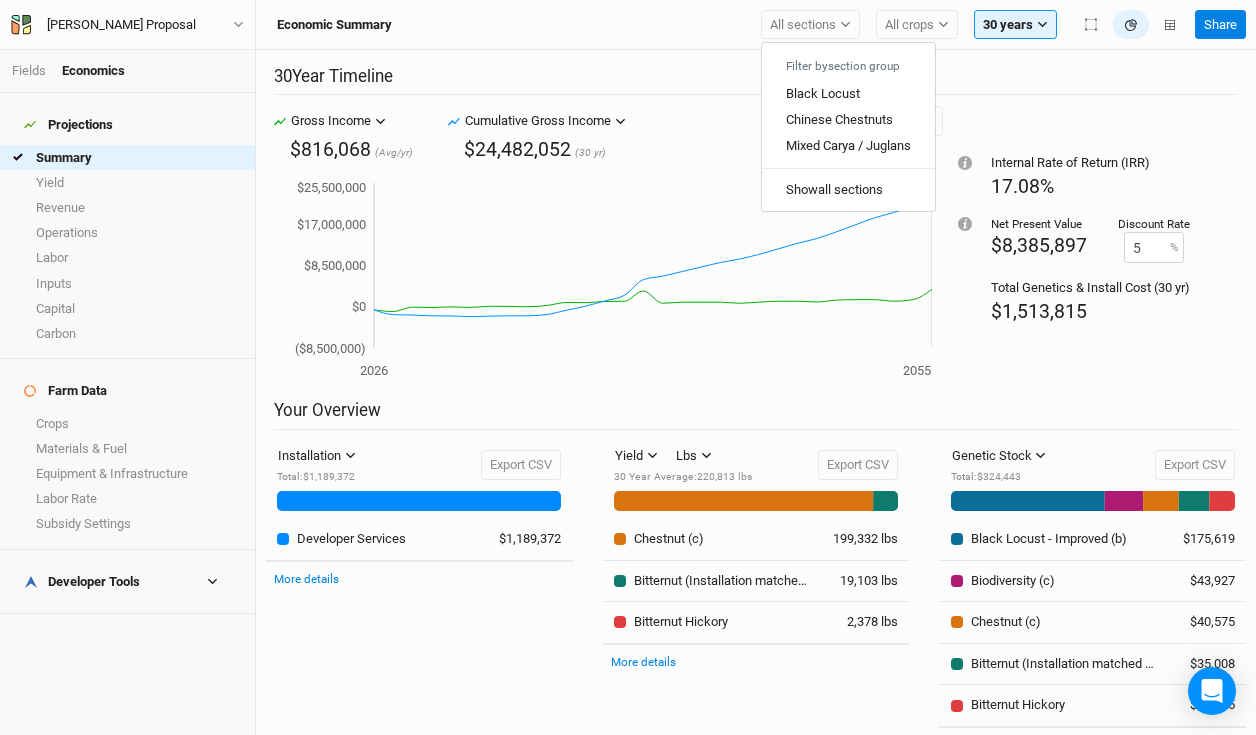 click on "30  Year Timeline Gross Income Gross Income Cumulative Gross Income Revenue CapEx OpEx $816,068 (Avg/yr) Cumulative Gross Income Gross Income Cumulative Gross Income Revenue CapEx OpEx $24,482,052 (30 yr) Export CSV 2026 2055 ($8,500,000) $0 $8,500,000 $17,000,000 $25,500,000 2038 Internal Rate of Return (IRR) 17.08% Net Present Value $8,385,897 Discount Rate 5 % Total Genetics & Install Cost (30 yr) $1,513,815 Your Overview Installation Installation Management Harvest Marketing Total :  $1,189,372 Export CSV Total Developer Services $1,189,372 More details Yield Yield Revenue Carbon Lbs Bft Lbs 30 Year Average :  220,813 lbs Export CSV 30 Year Average (Lbs) Chestnut (c) 199,332 lbs Bitternut (Installation matched Chestnut (c))  19,103 lbs Bitternut Hickory 2,378 lbs More details Genetic Stock Genetic Stock Equipment & Infra Materials & Fuel Labor Total :  $324,443 Export CSV Total Black Locust - Improved (b) $175,619 Biodiversity (c) $43,927 Chestnut (c) $40,575 Bitternut (Installation matched Chestnut (c))" at bounding box center [756, 392] 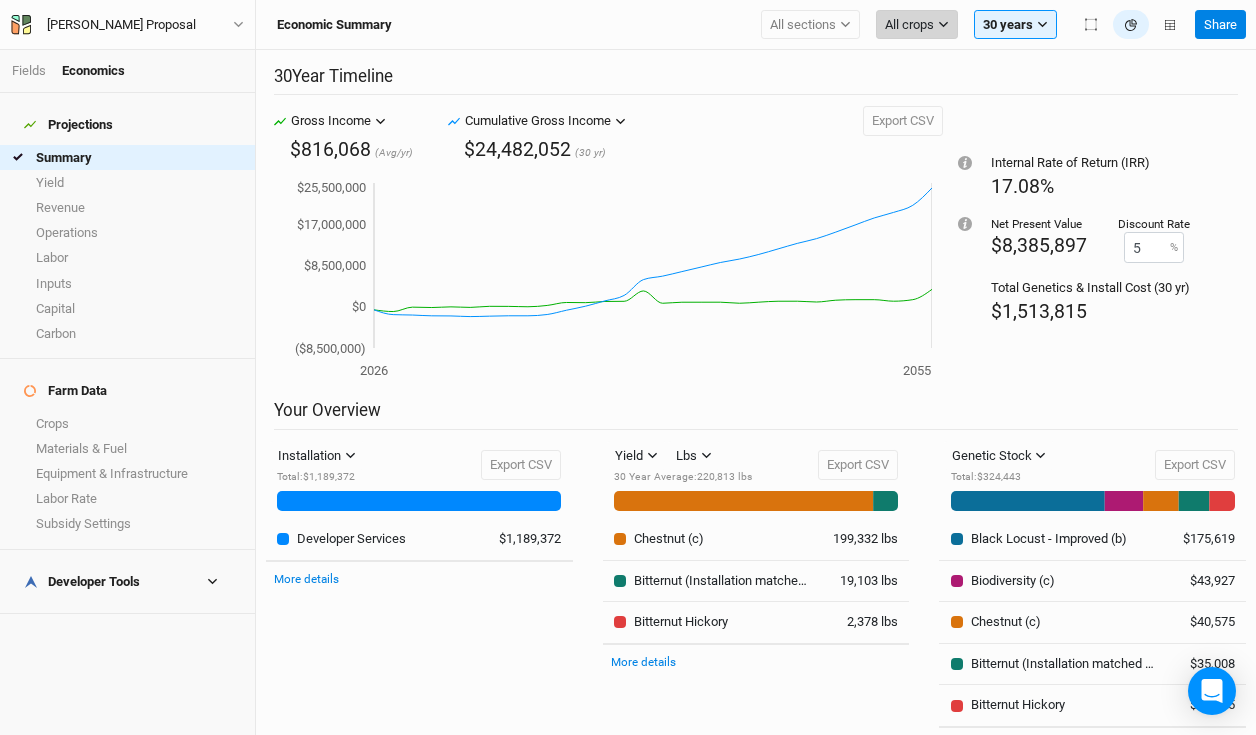 click 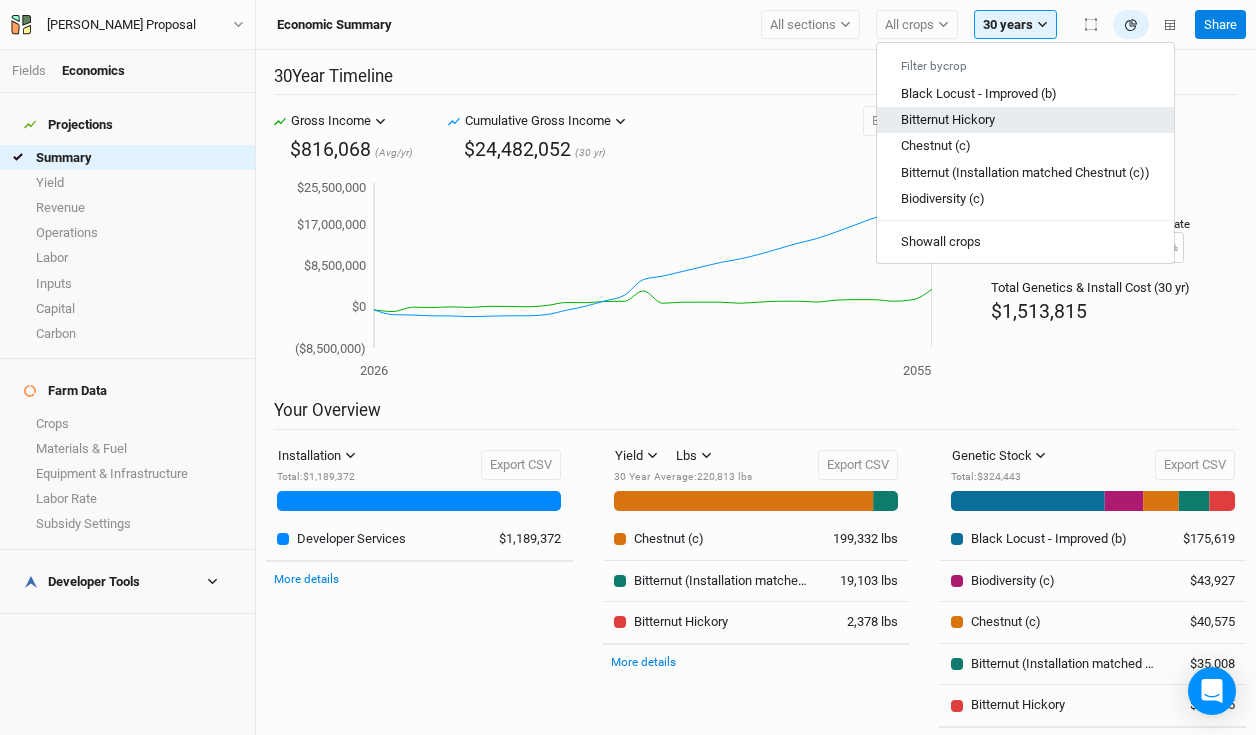 click on "Bitternut Hickory" at bounding box center (948, 119) 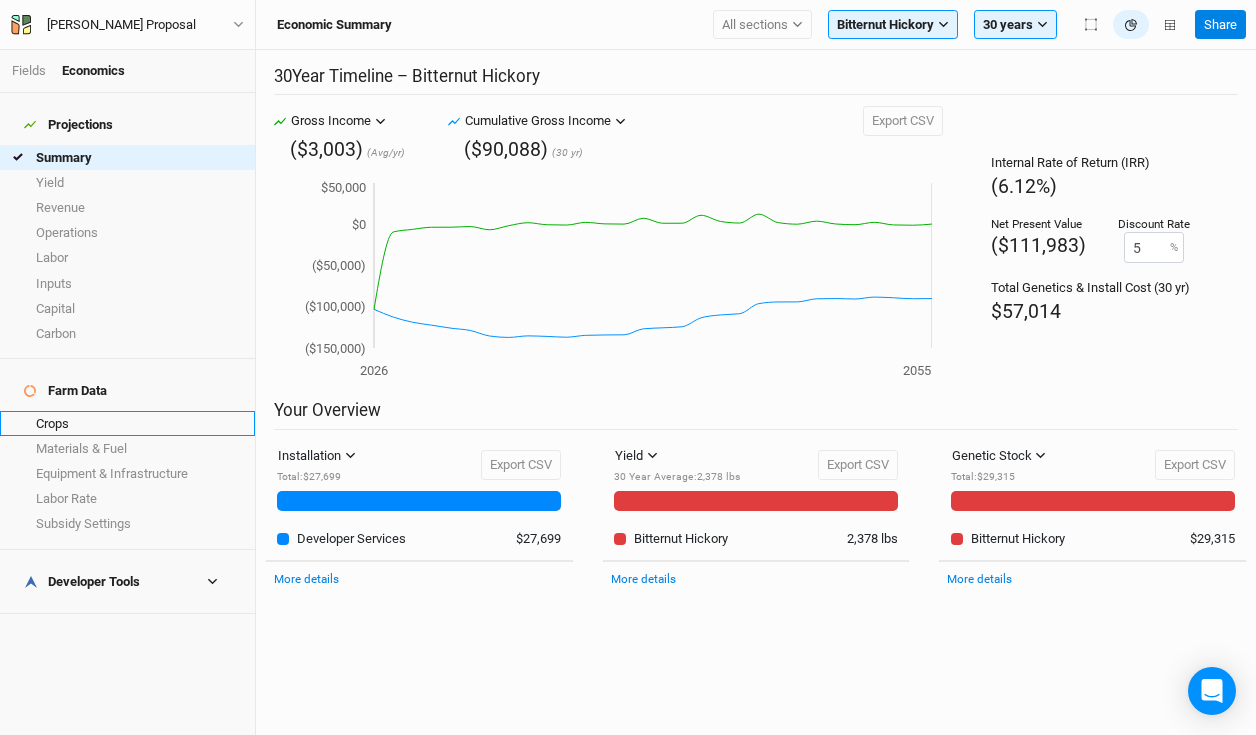 click on "Crops" at bounding box center (127, 423) 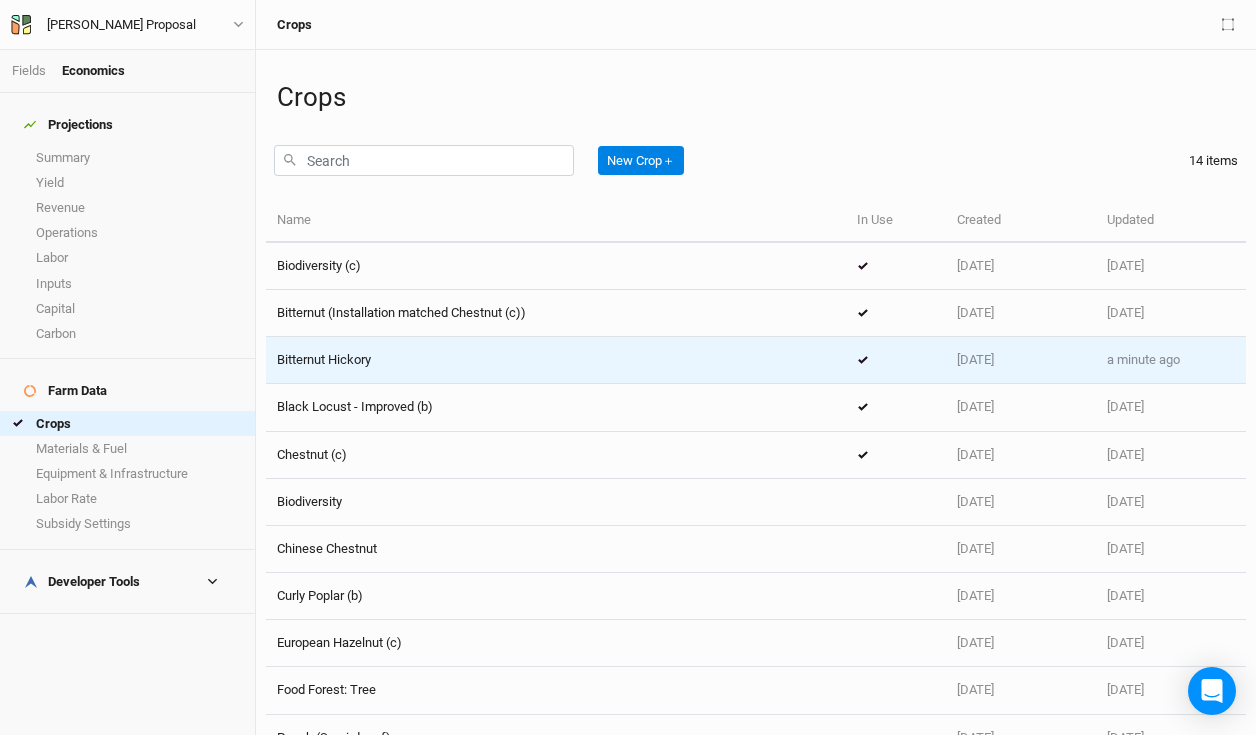 click on "Bitternut Hickory" at bounding box center [556, 360] 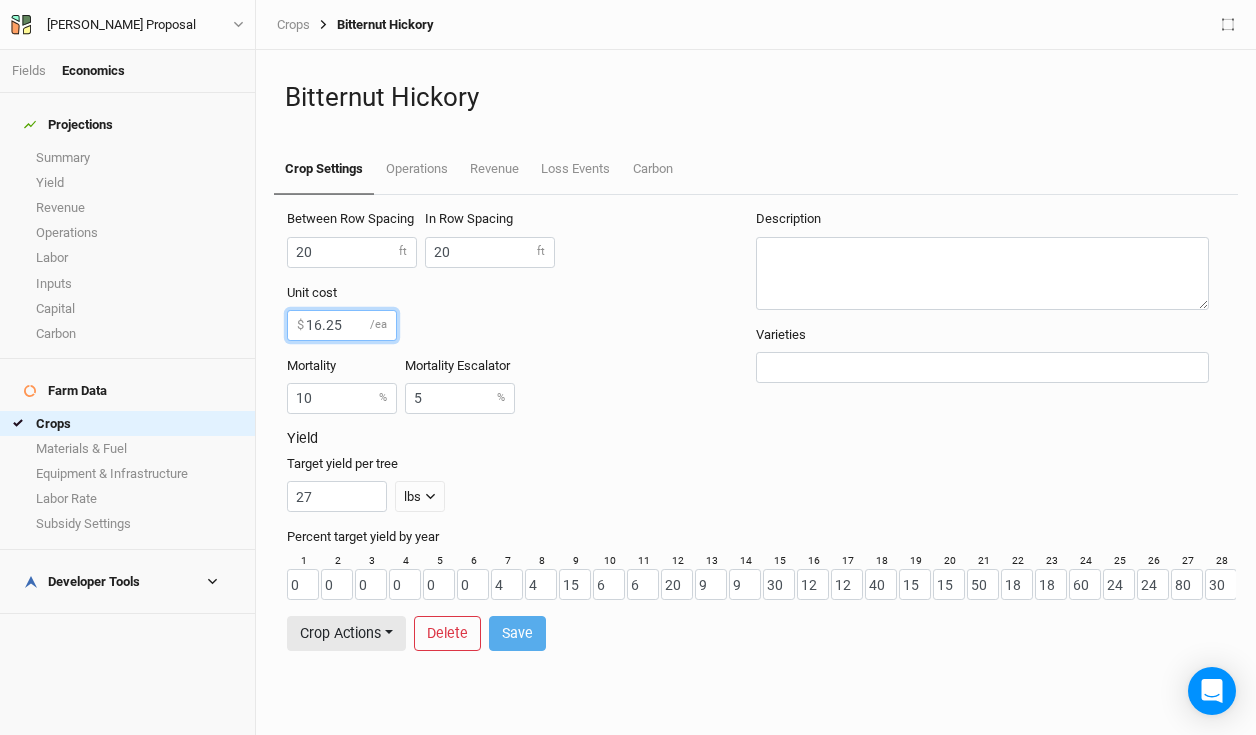drag, startPoint x: 357, startPoint y: 335, endPoint x: 307, endPoint y: 322, distance: 51.662365 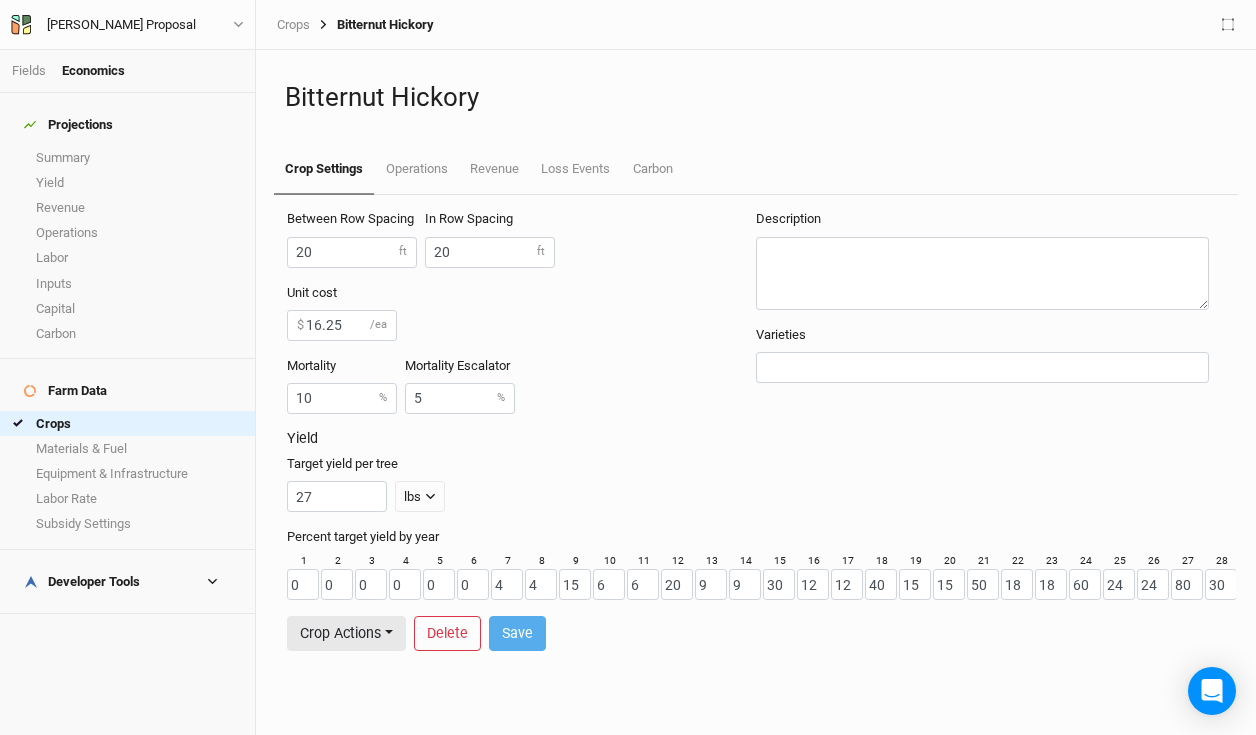 click on "Unit cost 16.25 $ /ea" at bounding box center [517, 312] 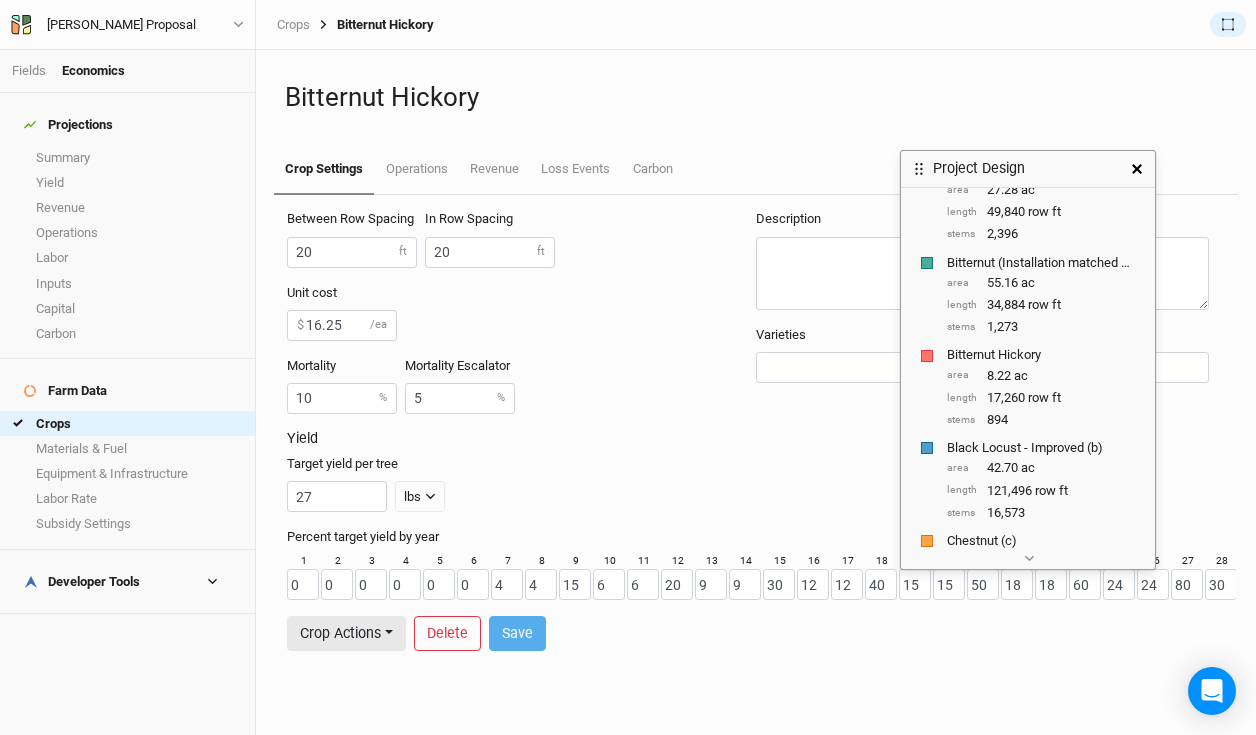 scroll, scrollTop: 310, scrollLeft: 0, axis: vertical 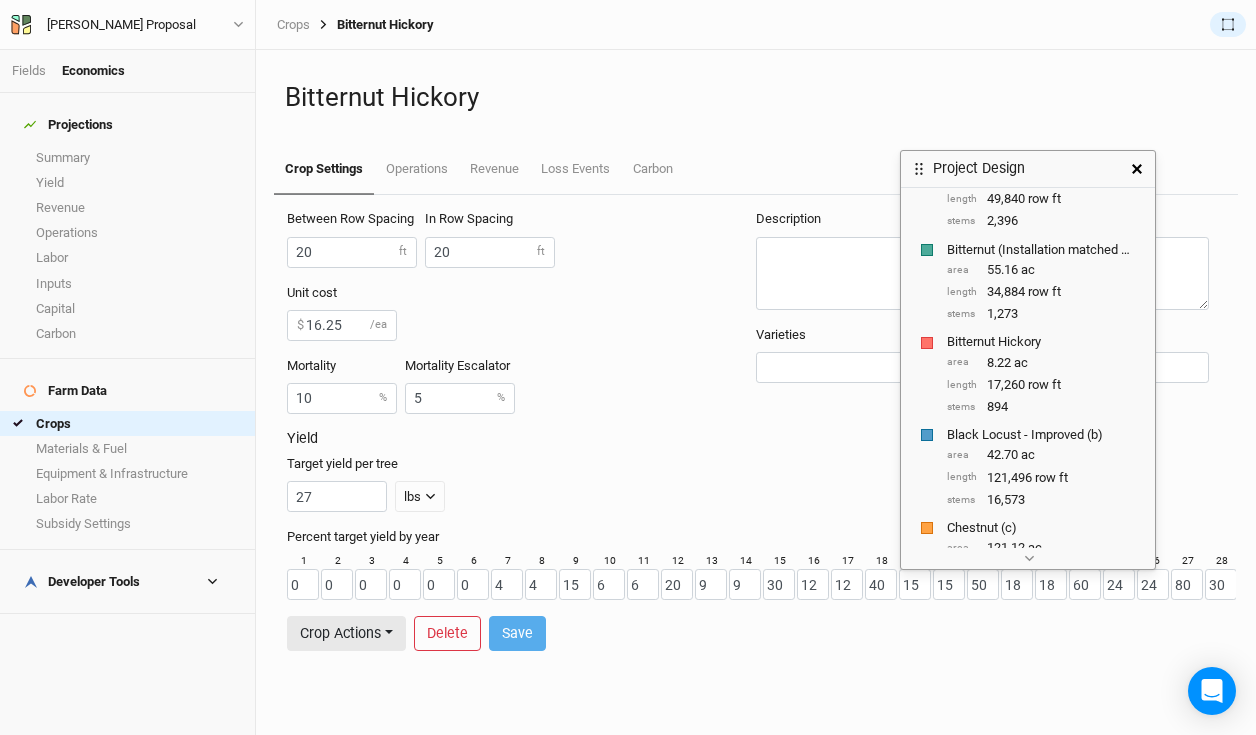 click at bounding box center [1137, 169] 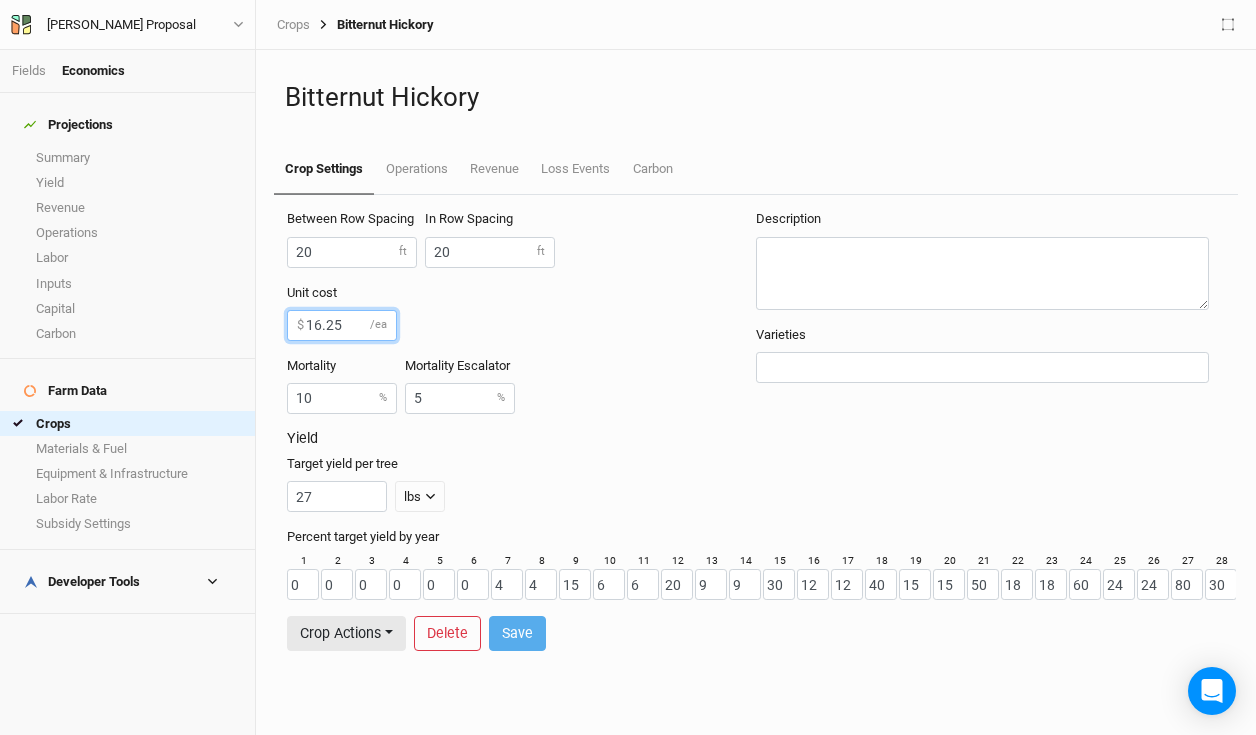 drag, startPoint x: 351, startPoint y: 328, endPoint x: 303, endPoint y: 329, distance: 48.010414 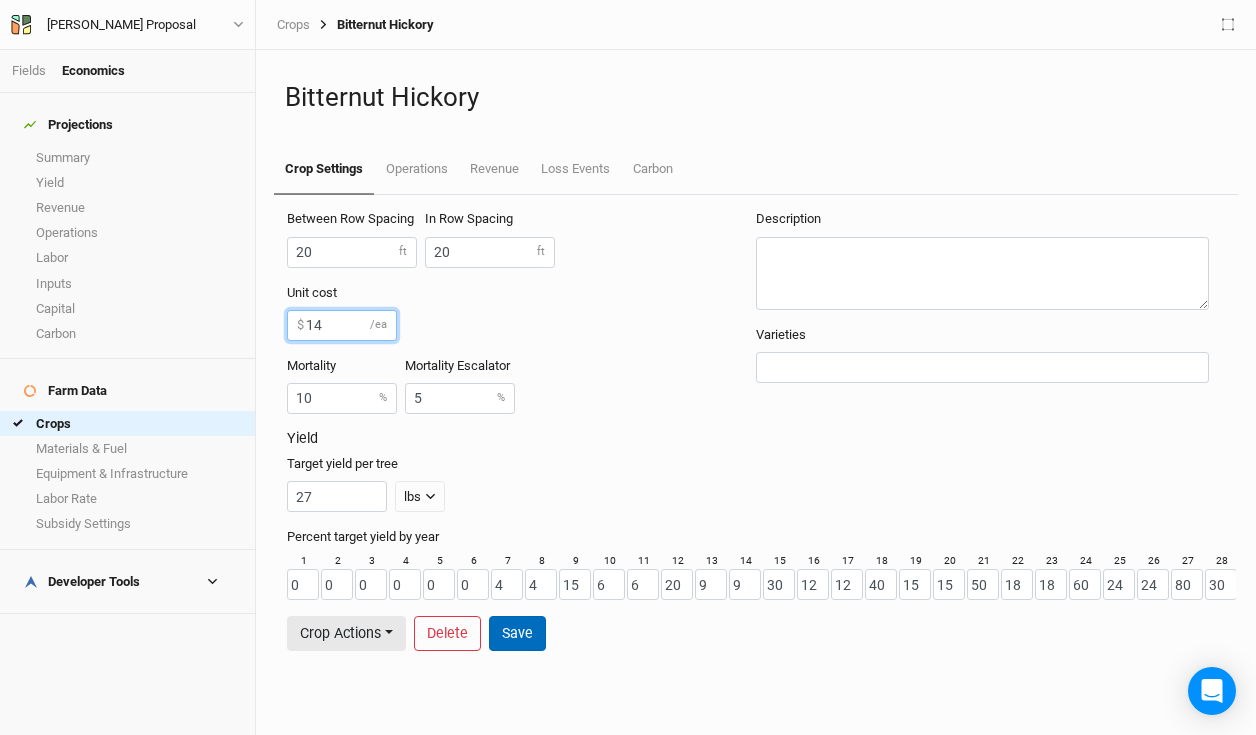 type on "14" 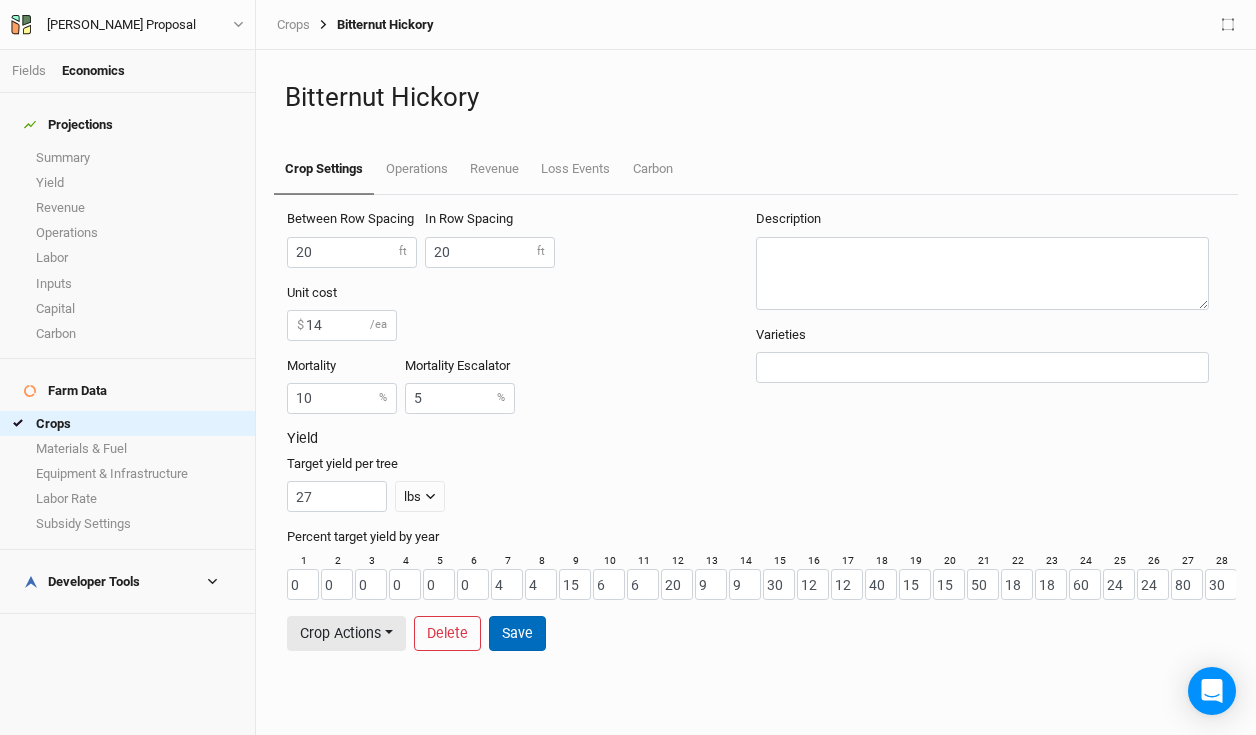 click on "Save" at bounding box center (517, 633) 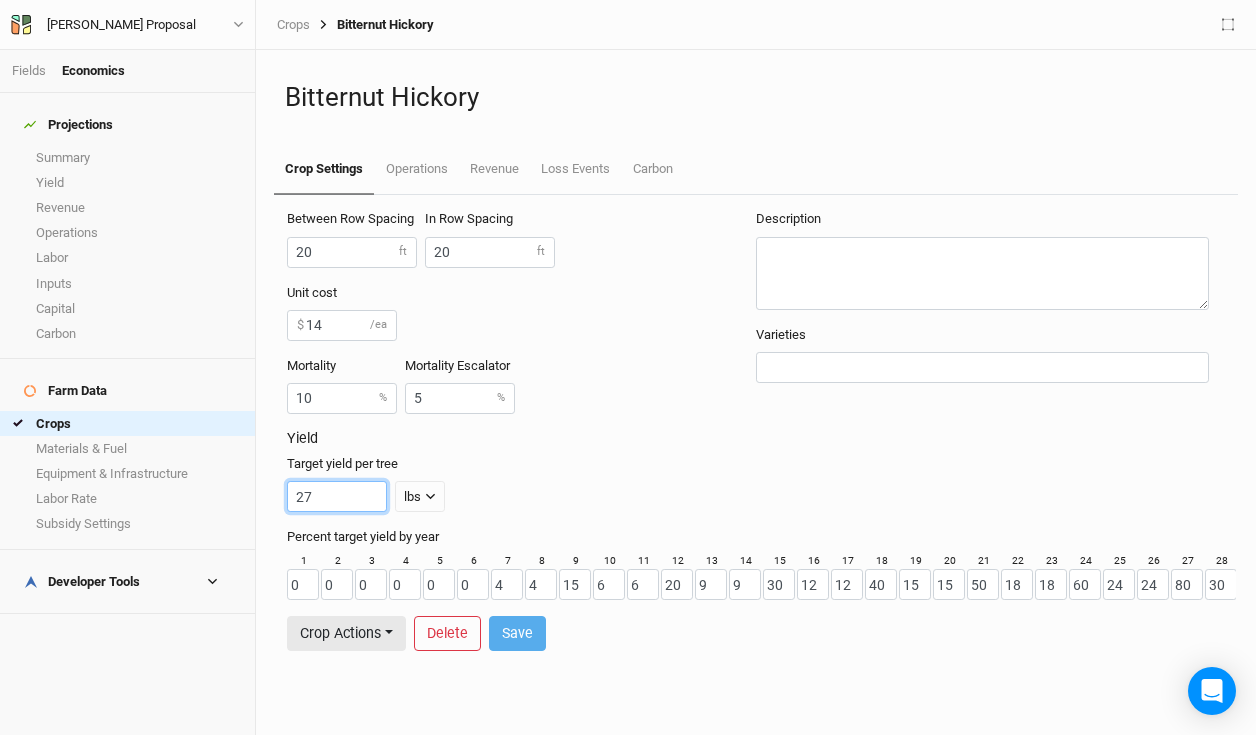 click on "27" at bounding box center (337, 496) 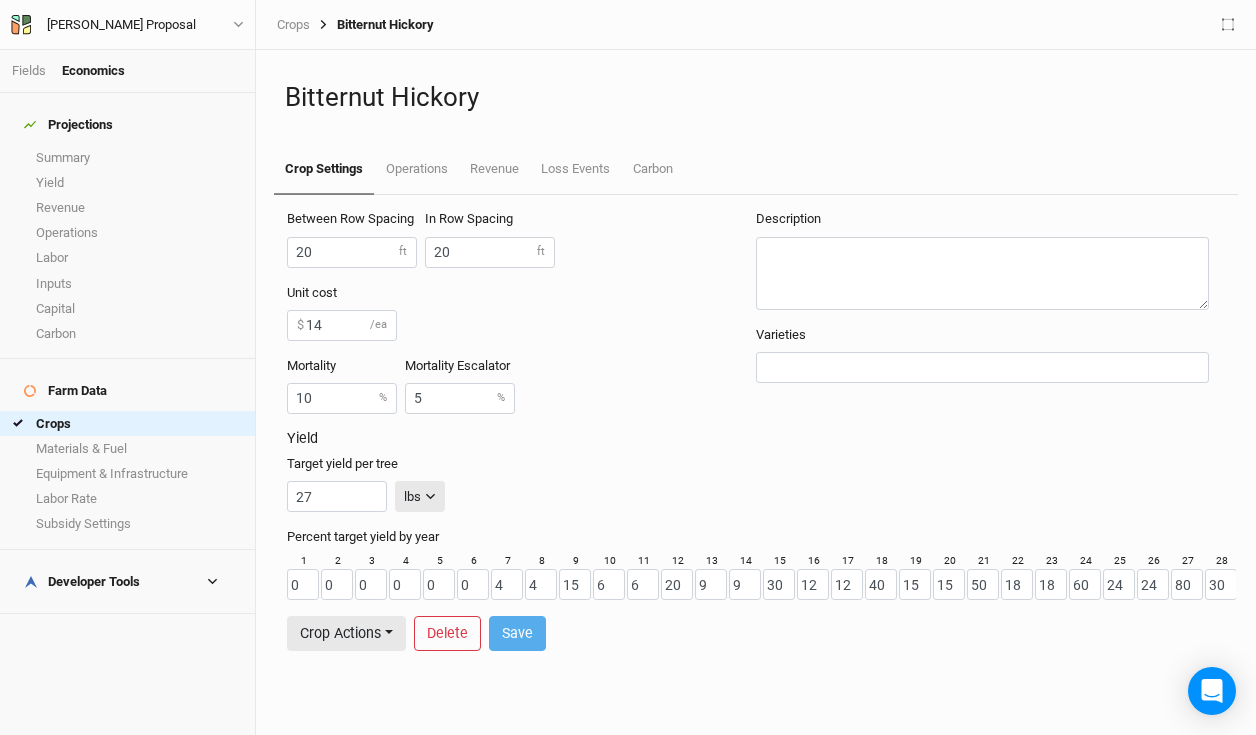 click on "lbs" at bounding box center (412, 497) 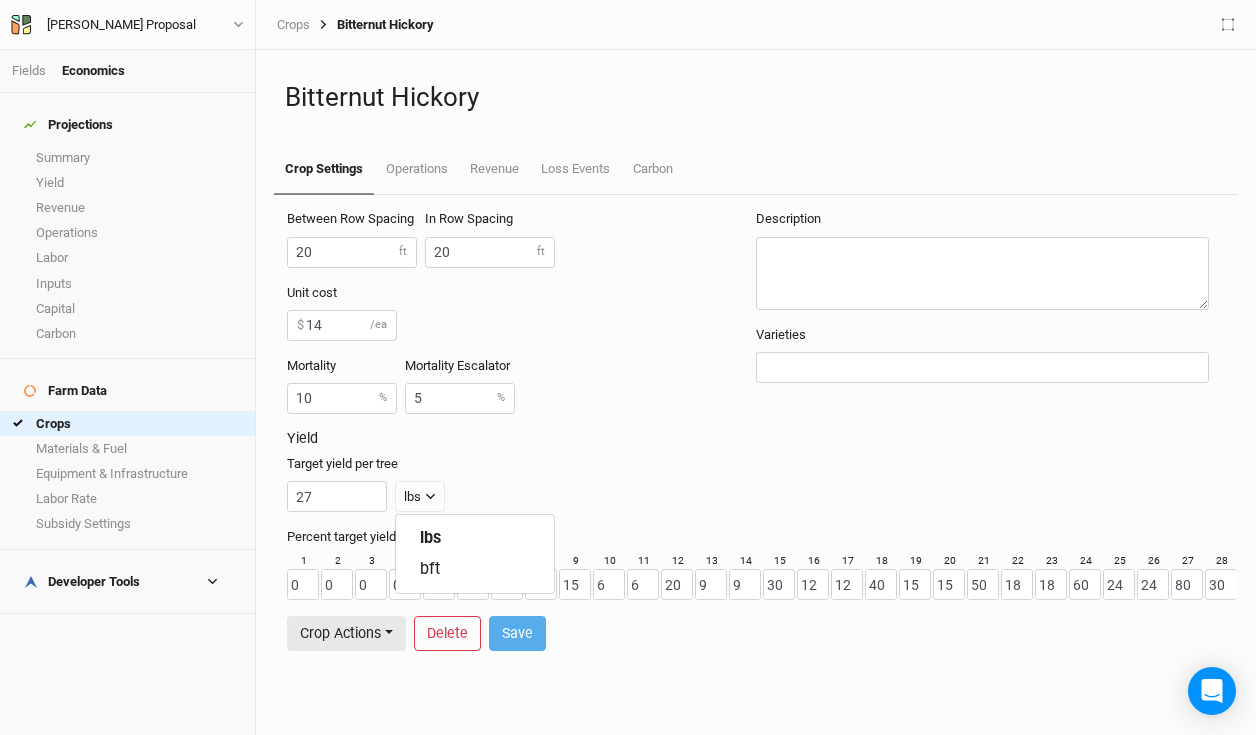 click on "Target yield per tree 27 lbs" at bounding box center [752, 483] 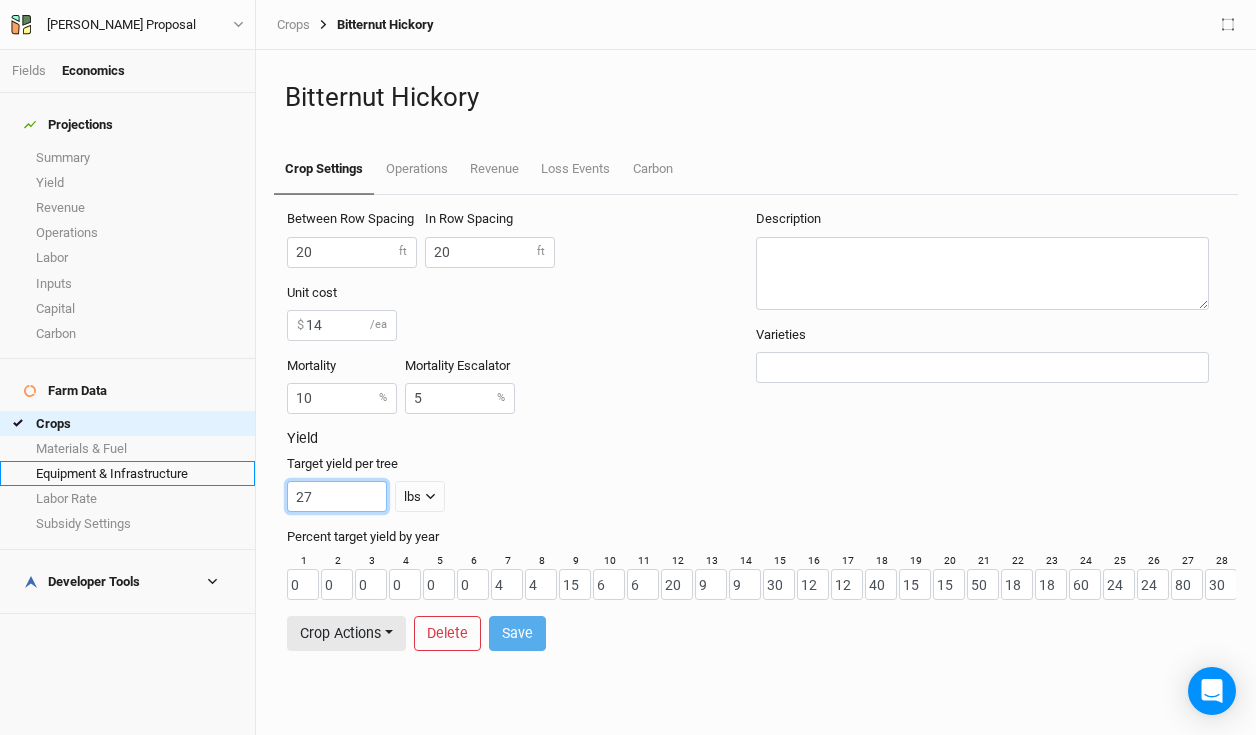 drag, startPoint x: 342, startPoint y: 498, endPoint x: 183, endPoint y: 460, distance: 163.47783 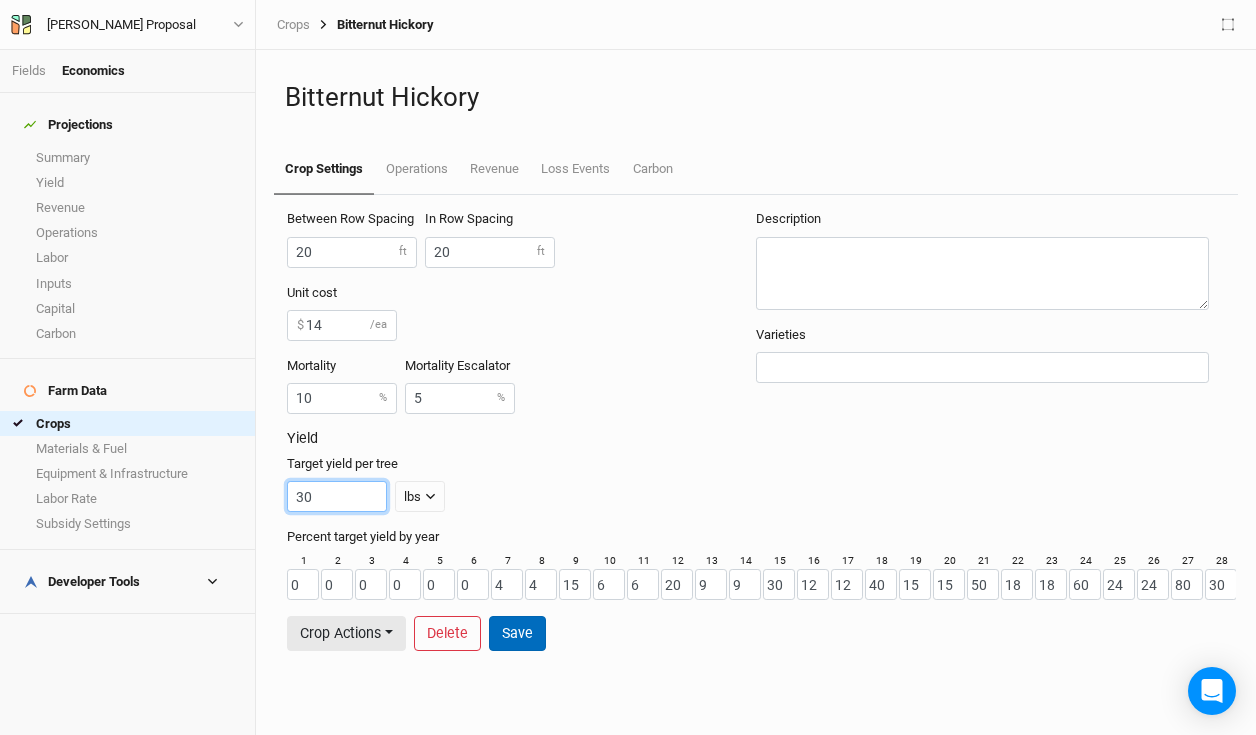 type on "30" 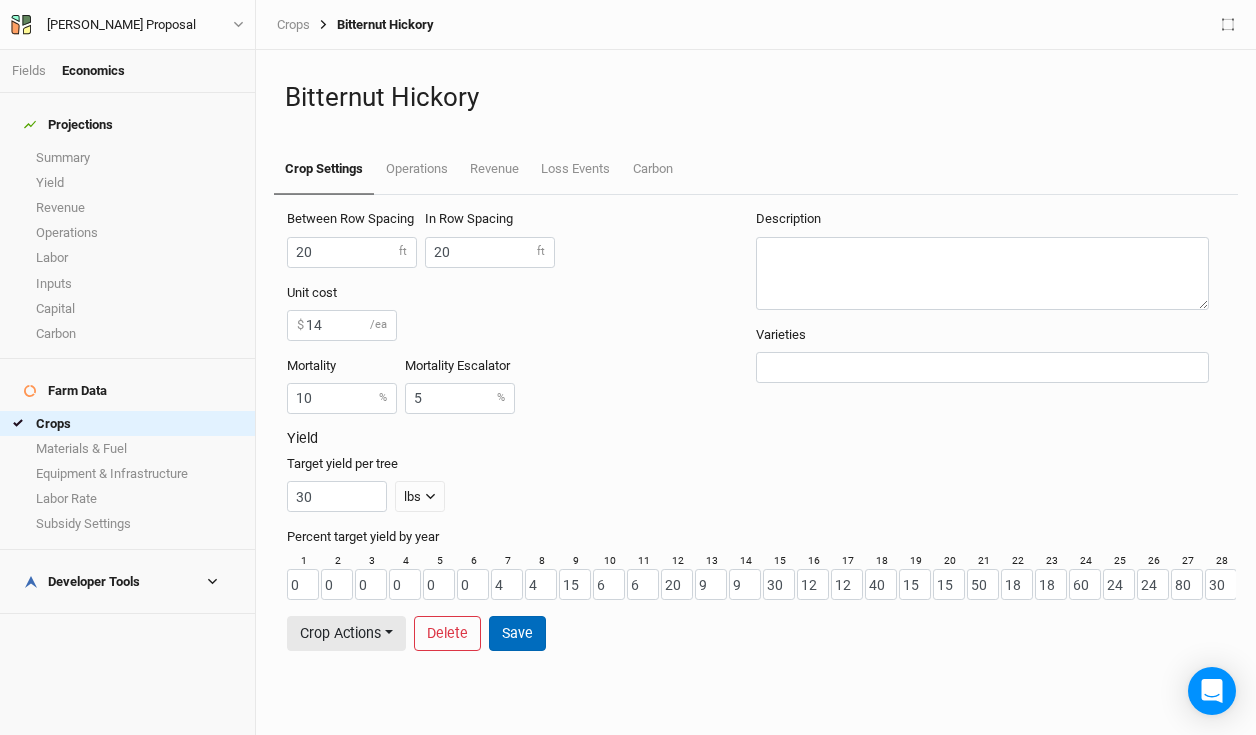 click on "Save" at bounding box center (517, 633) 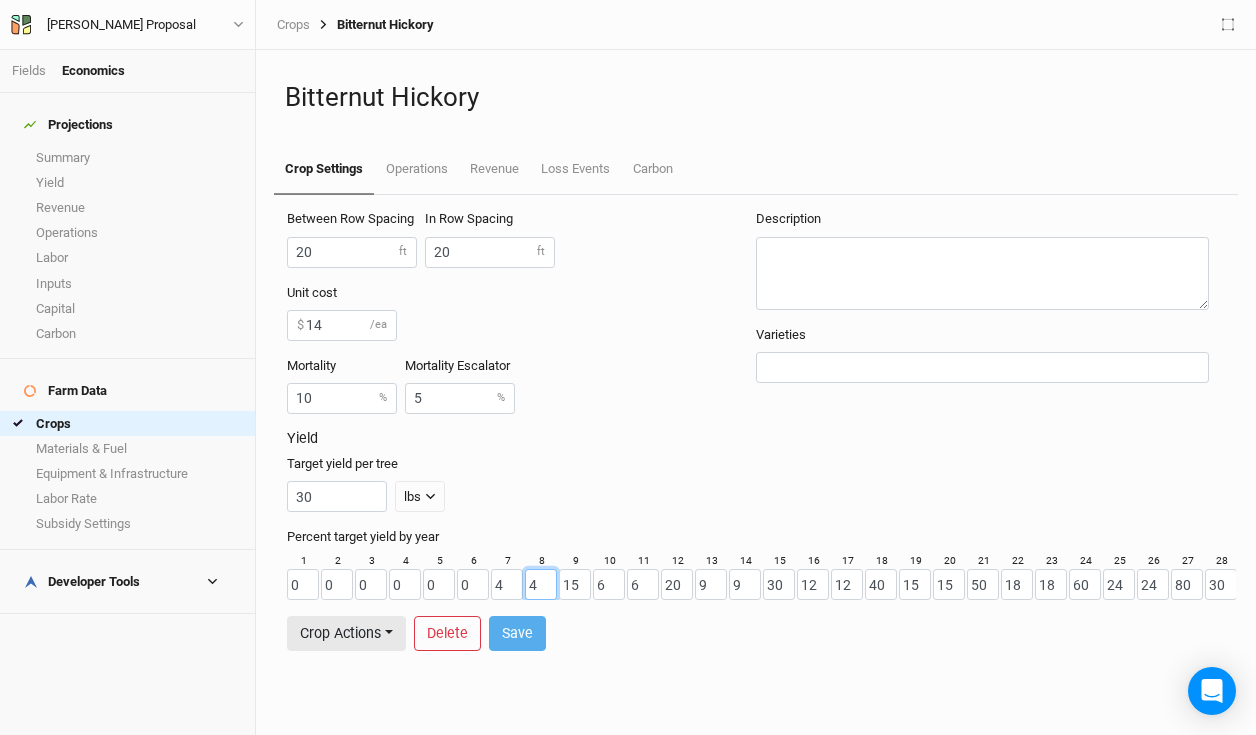 drag, startPoint x: 541, startPoint y: 590, endPoint x: 519, endPoint y: 587, distance: 22.203604 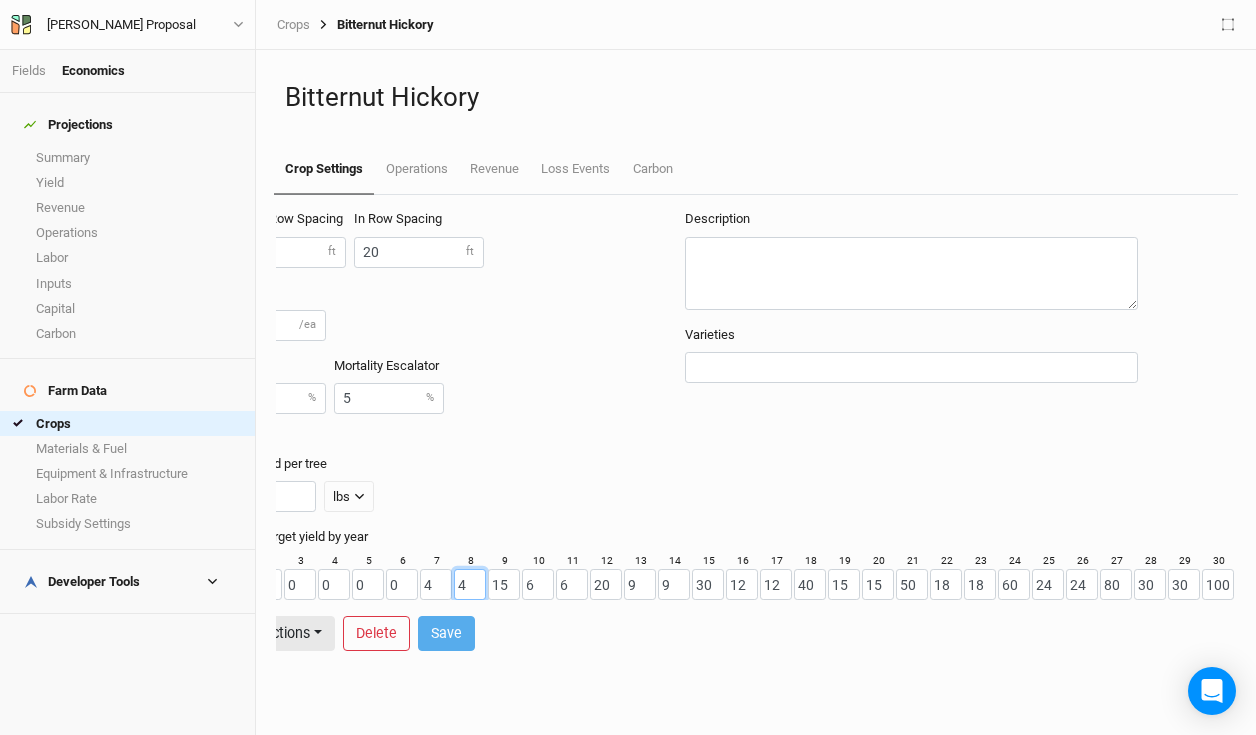 scroll, scrollTop: 0, scrollLeft: 0, axis: both 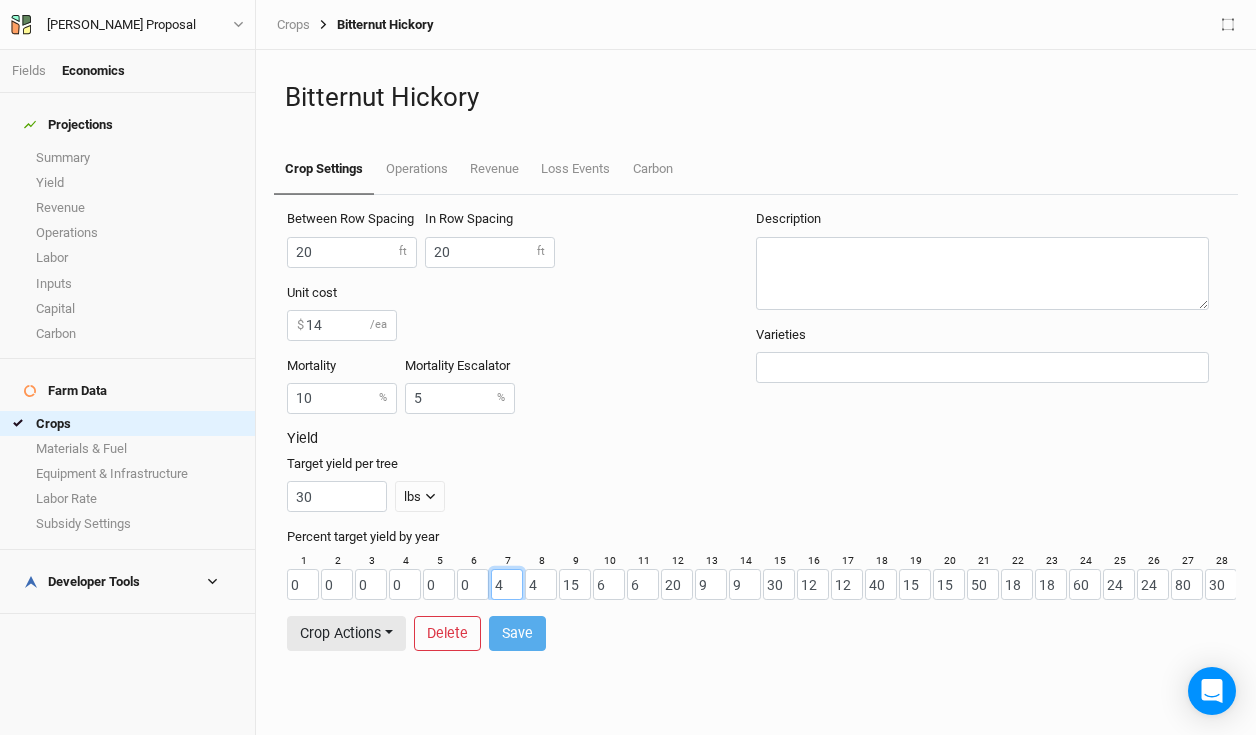 drag, startPoint x: 505, startPoint y: 585, endPoint x: 449, endPoint y: 563, distance: 60.166435 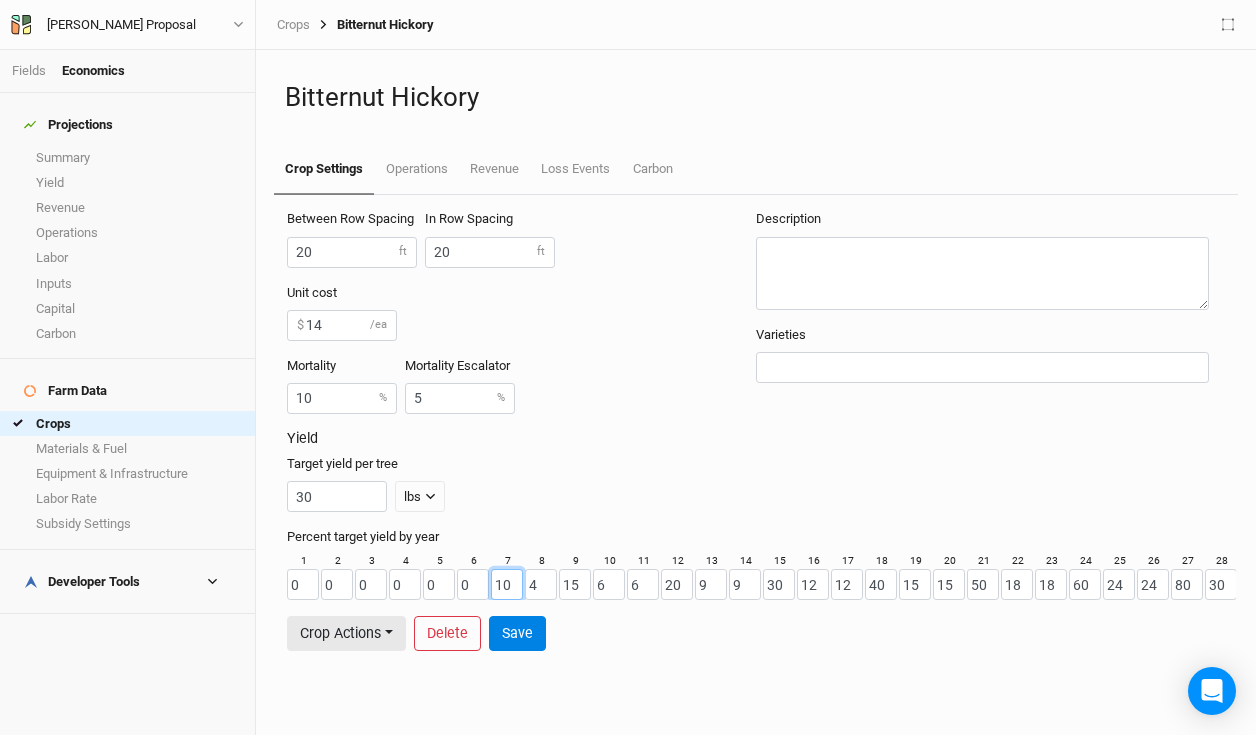type on "10" 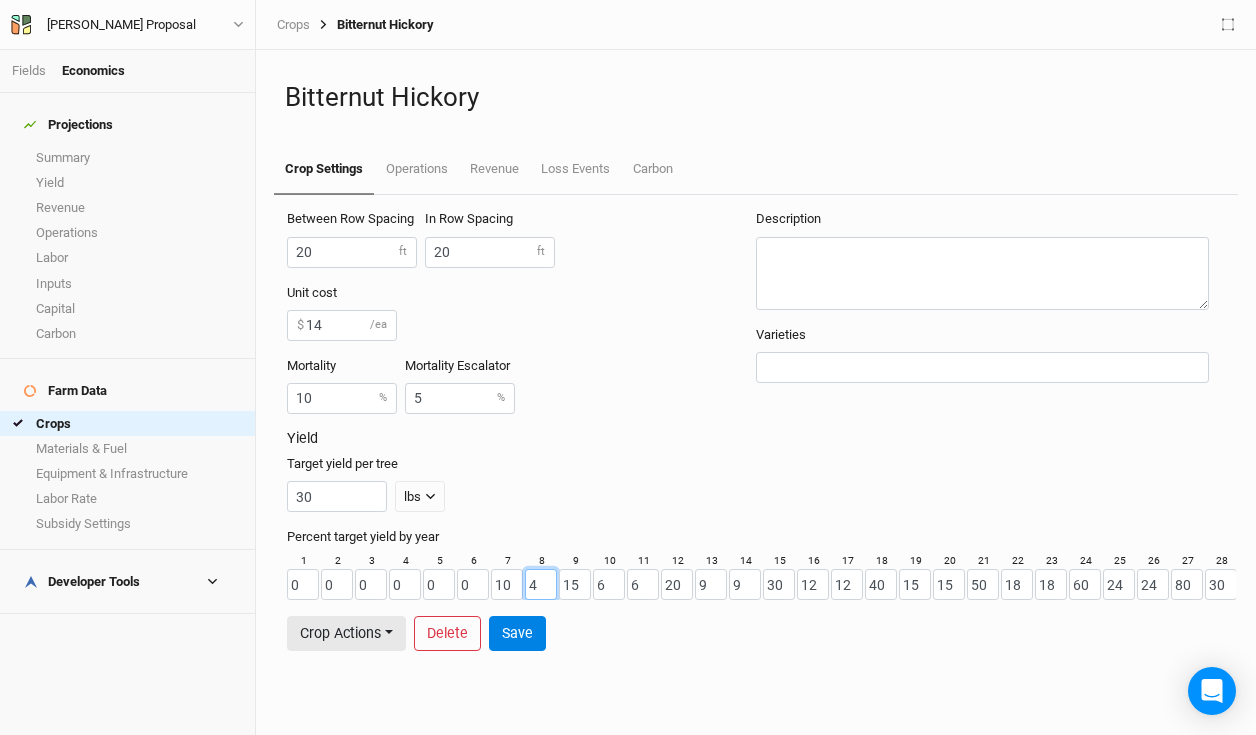 drag, startPoint x: 532, startPoint y: 587, endPoint x: 473, endPoint y: 575, distance: 60.207973 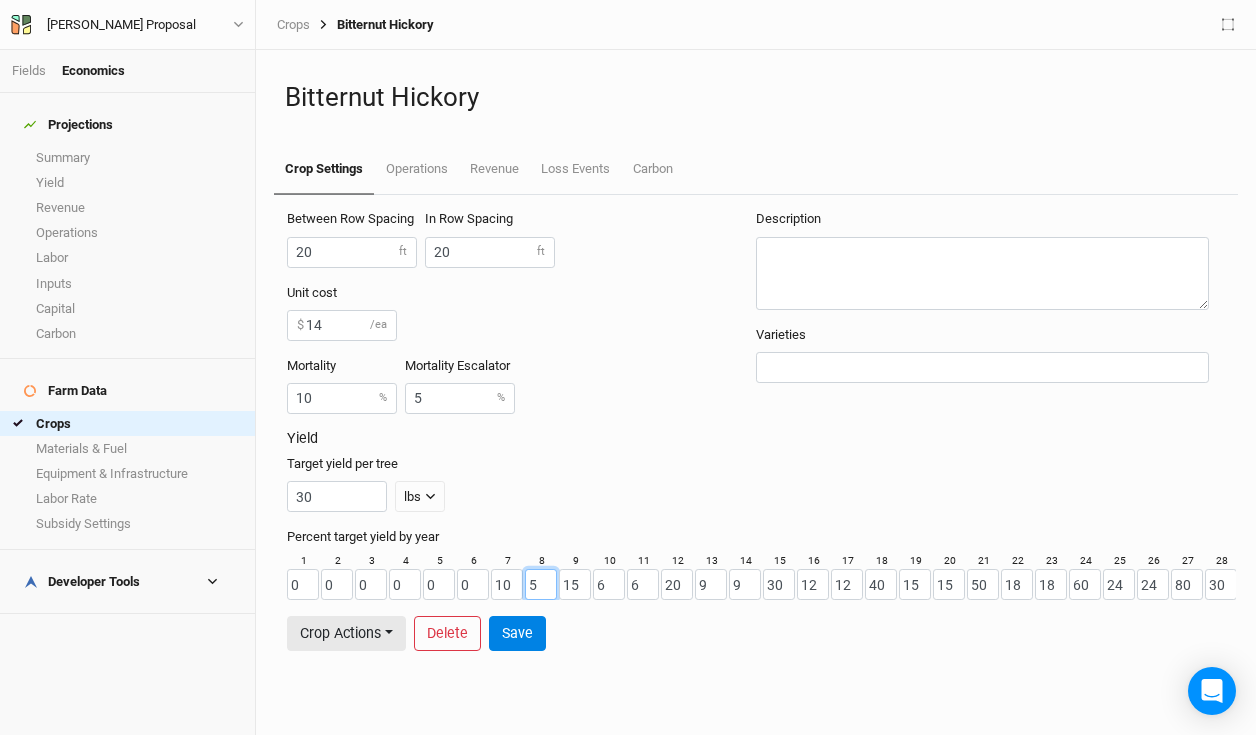 type on "5" 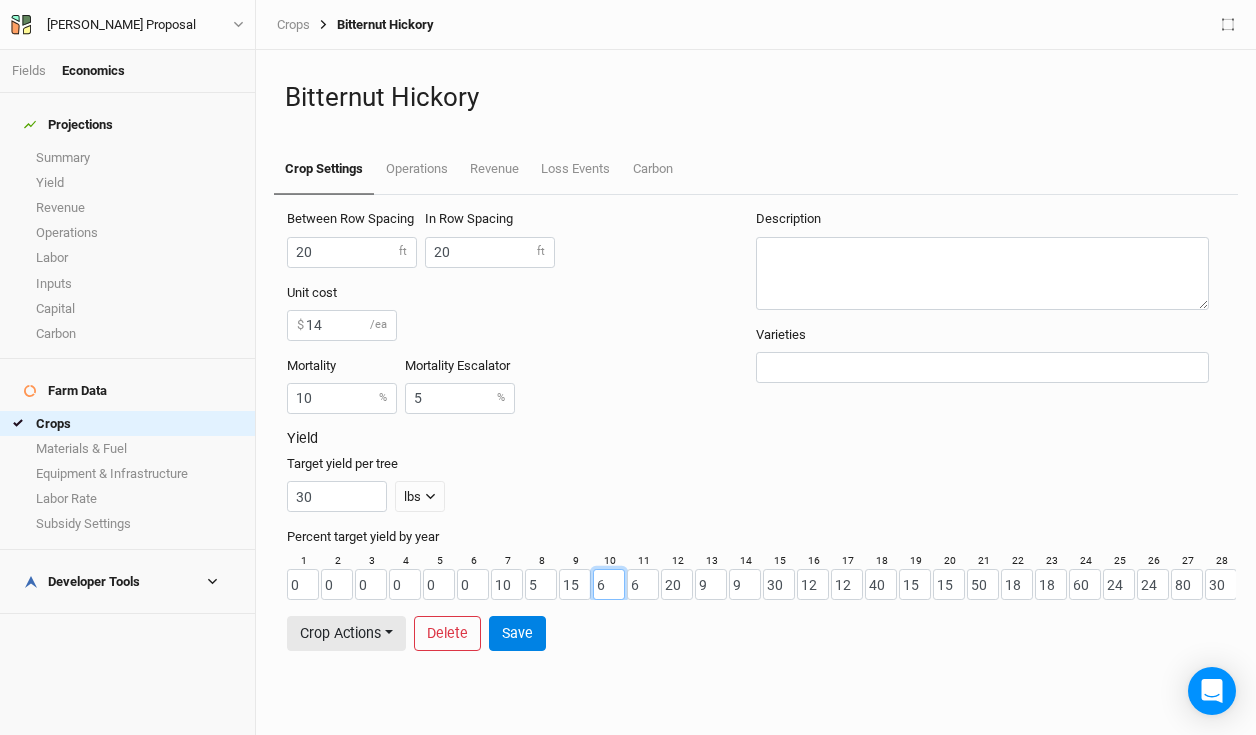 click on "6" at bounding box center (609, 584) 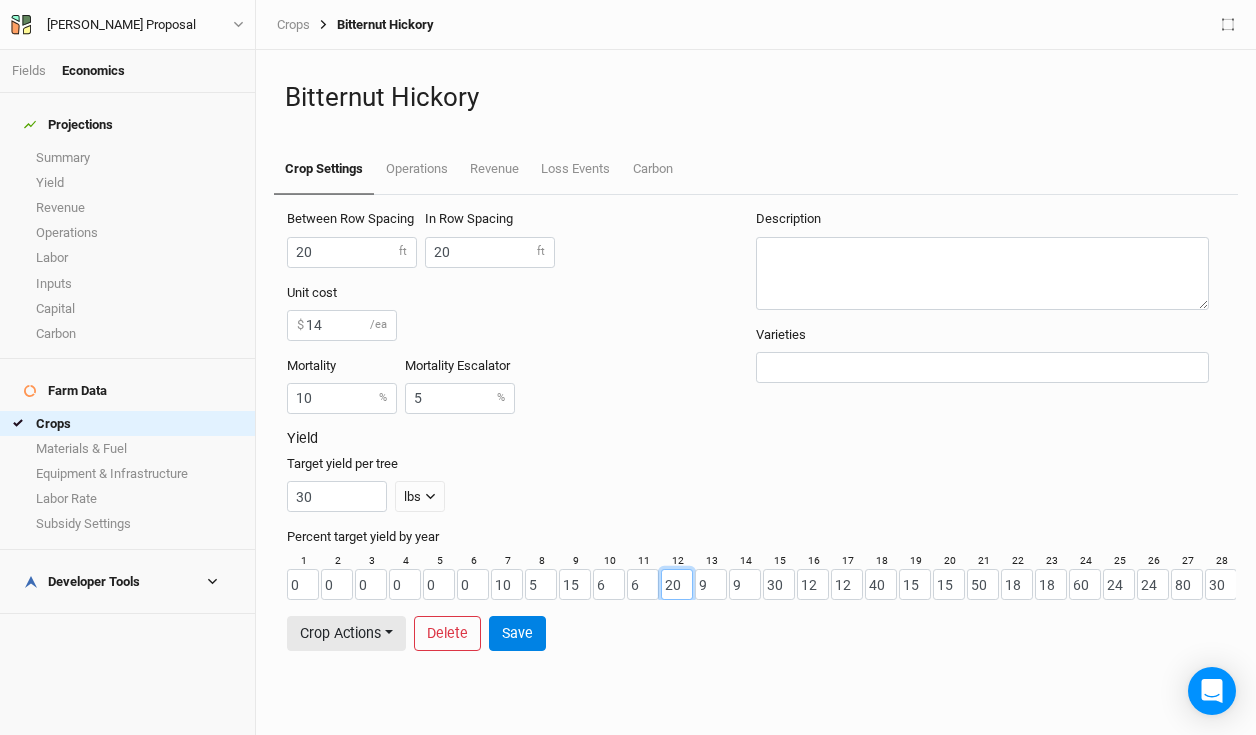 drag, startPoint x: 683, startPoint y: 587, endPoint x: 621, endPoint y: 576, distance: 62.968246 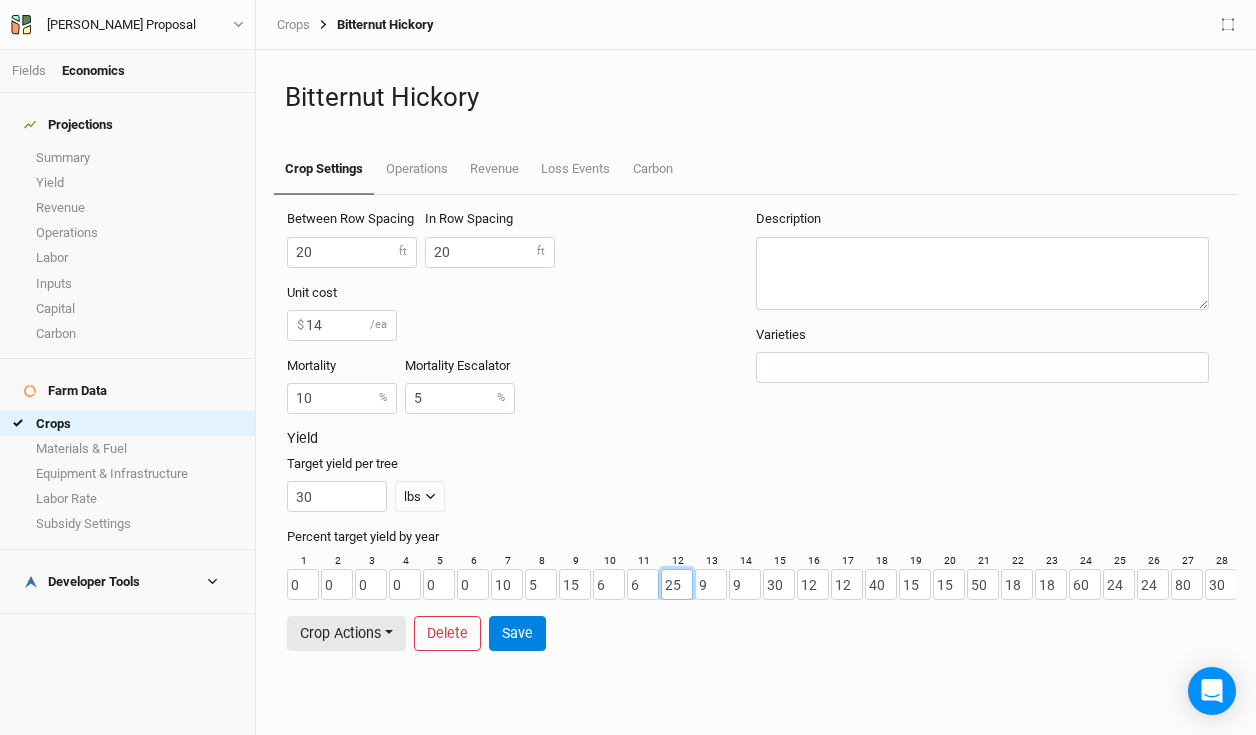 type on "25" 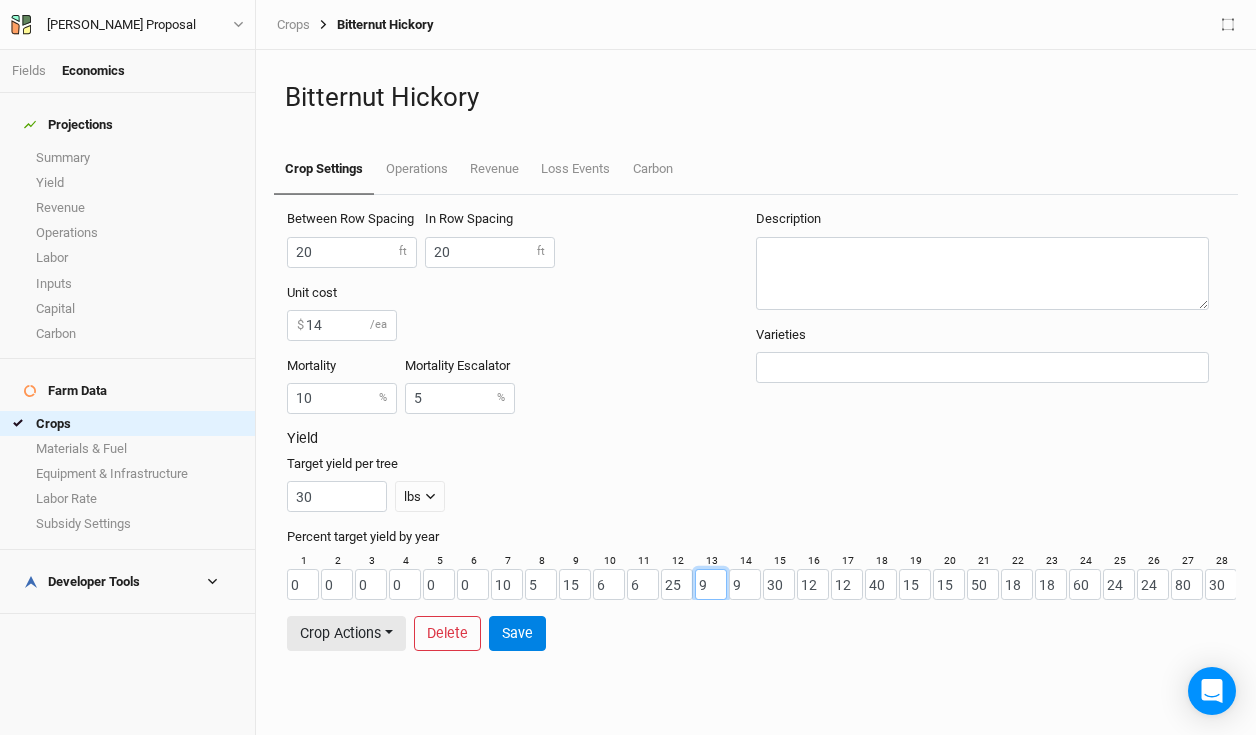 drag, startPoint x: 708, startPoint y: 591, endPoint x: 672, endPoint y: 582, distance: 37.107952 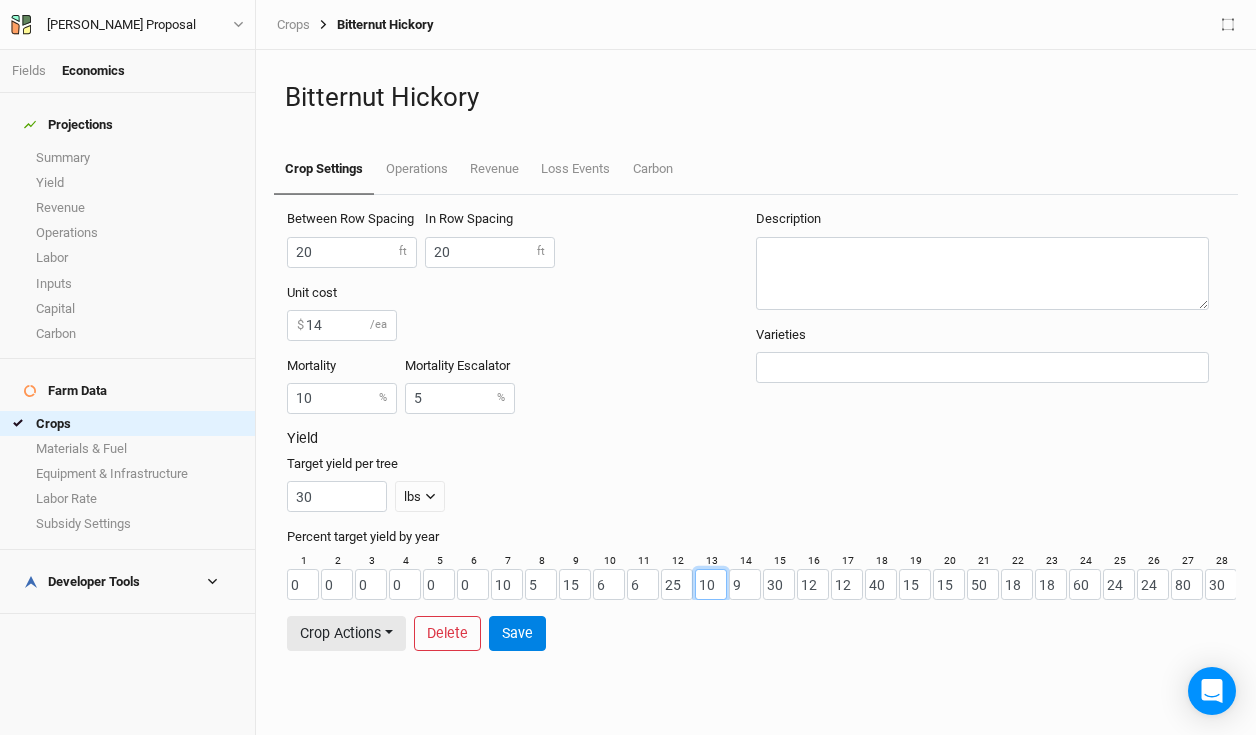 type on "10" 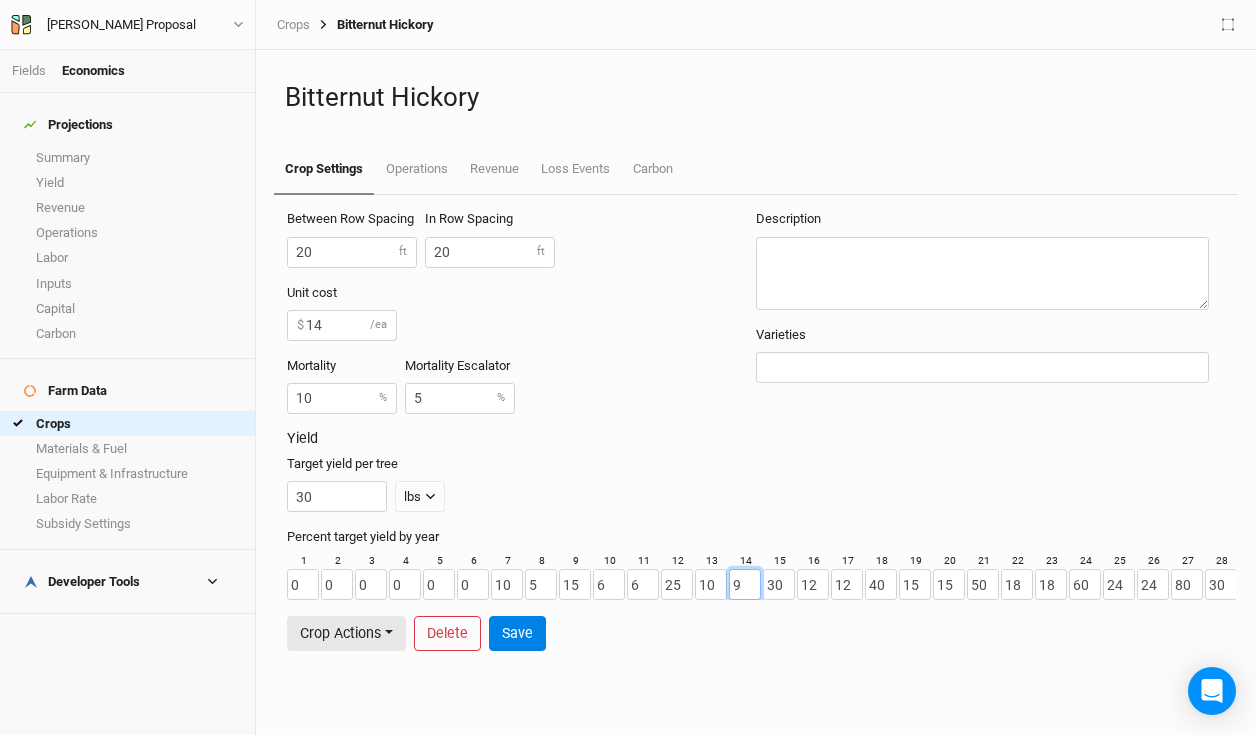 drag, startPoint x: 753, startPoint y: 585, endPoint x: 687, endPoint y: 571, distance: 67.46851 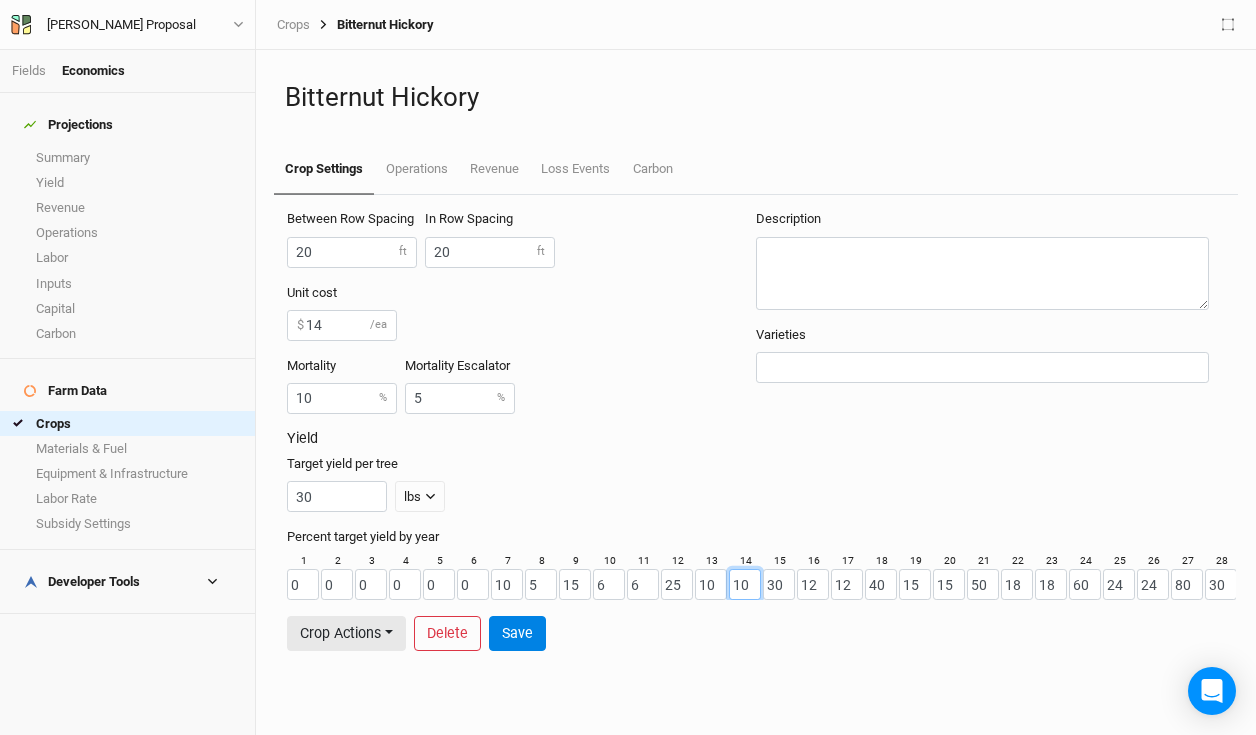 type on "10" 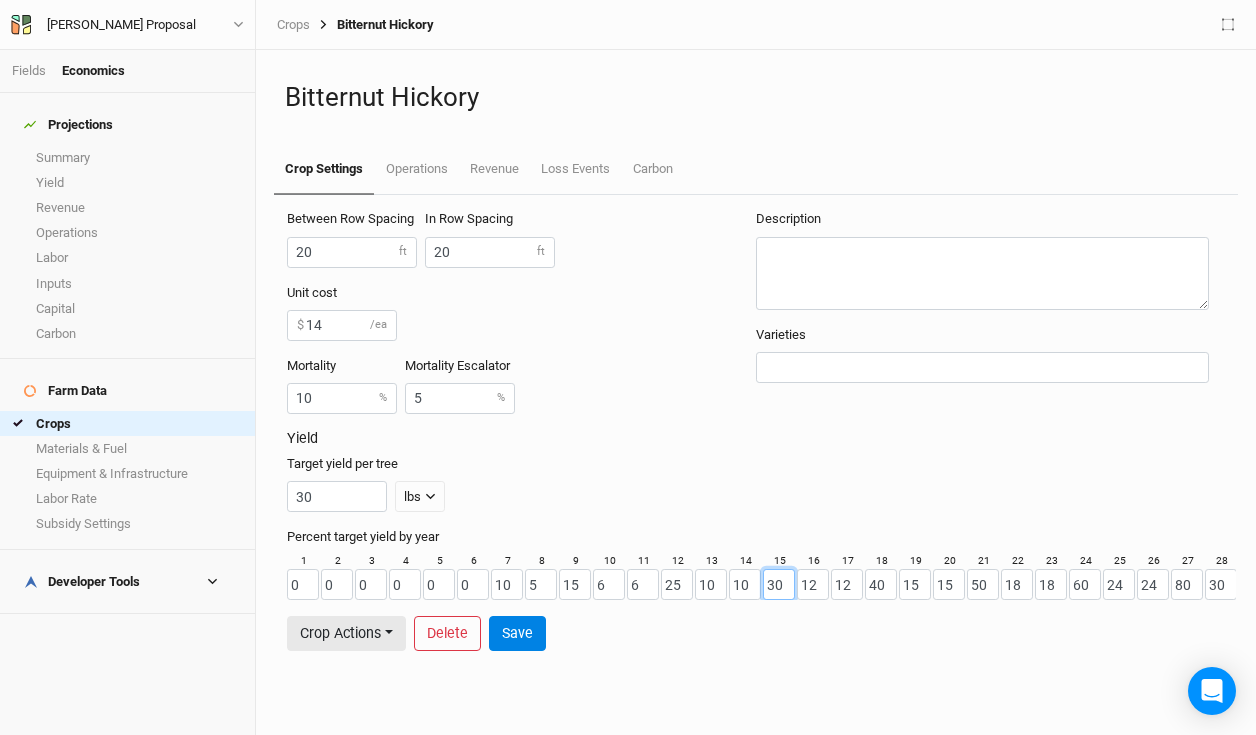 click on "30" at bounding box center (779, 584) 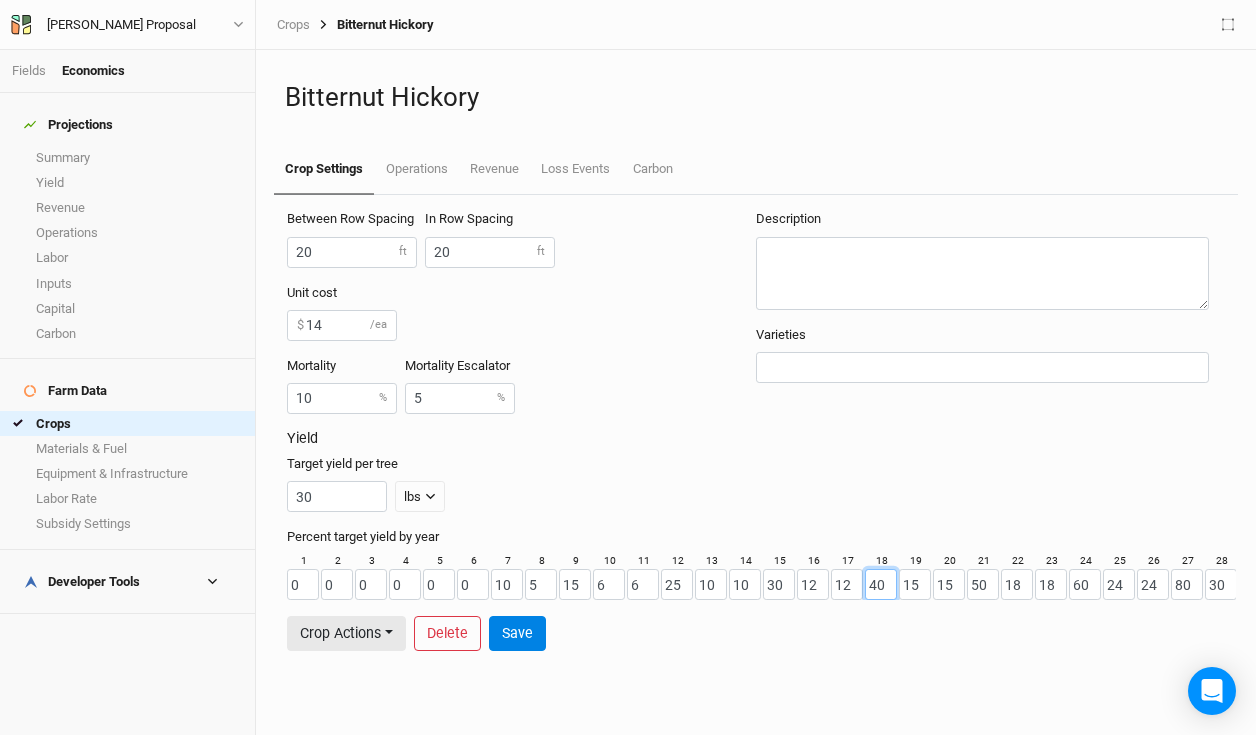 drag, startPoint x: 887, startPoint y: 586, endPoint x: 841, endPoint y: 581, distance: 46.270943 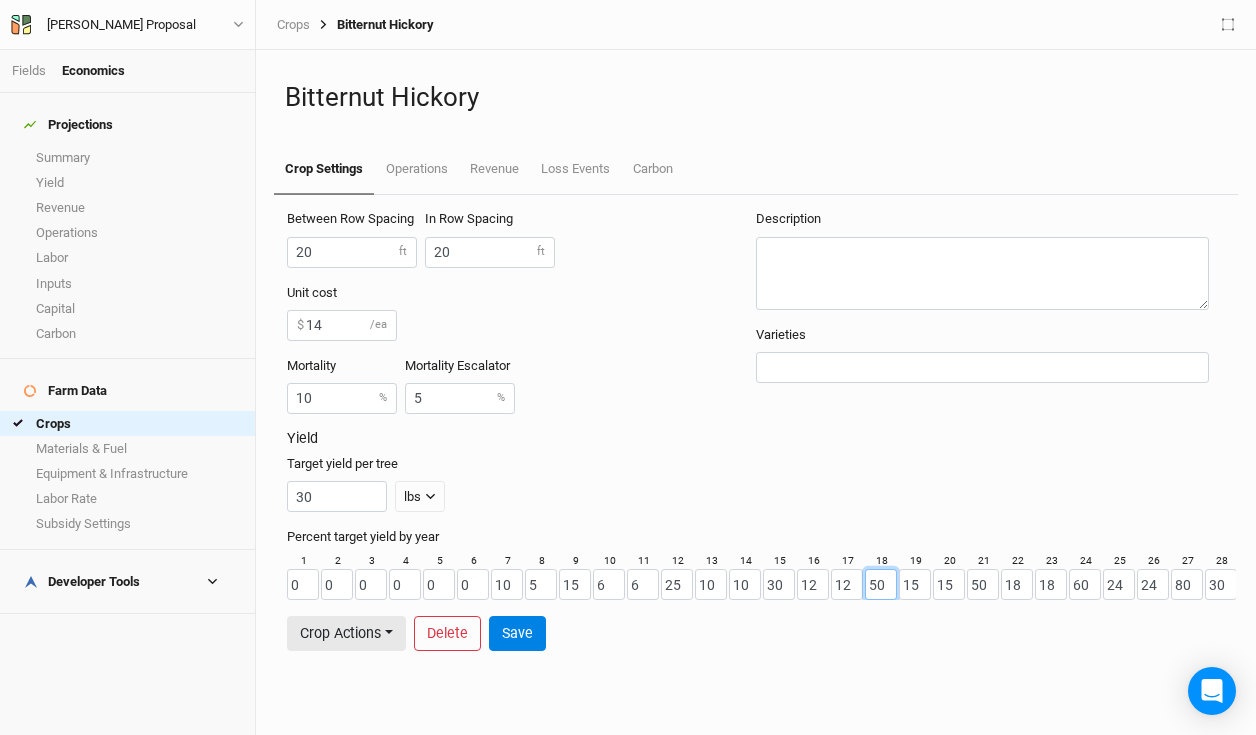 type on "50" 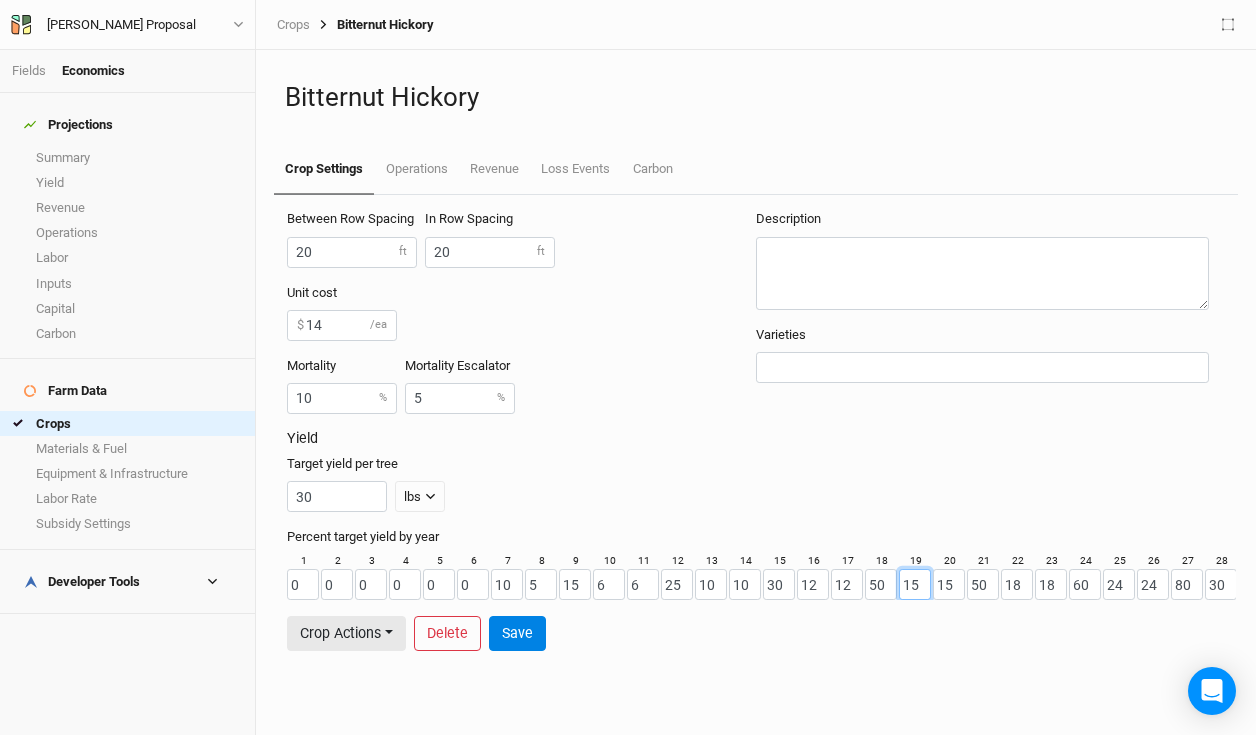 drag, startPoint x: 921, startPoint y: 587, endPoint x: 863, endPoint y: 577, distance: 58.855755 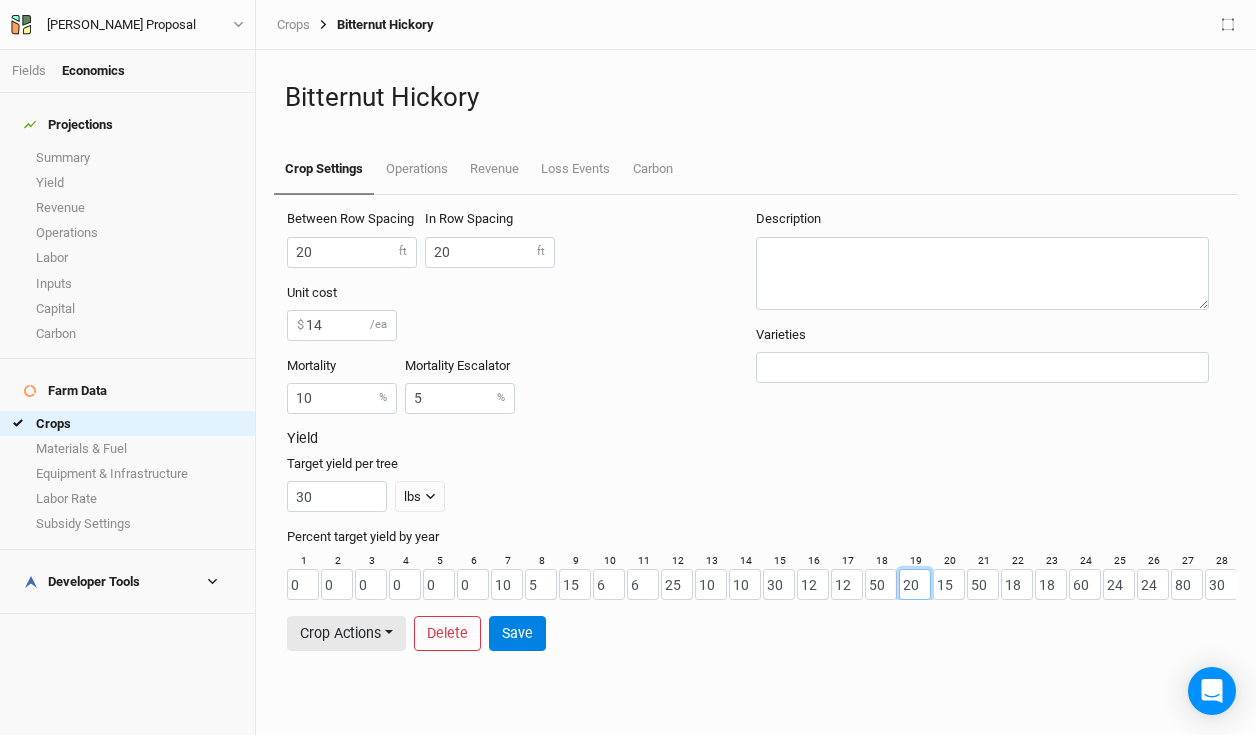 type on "20" 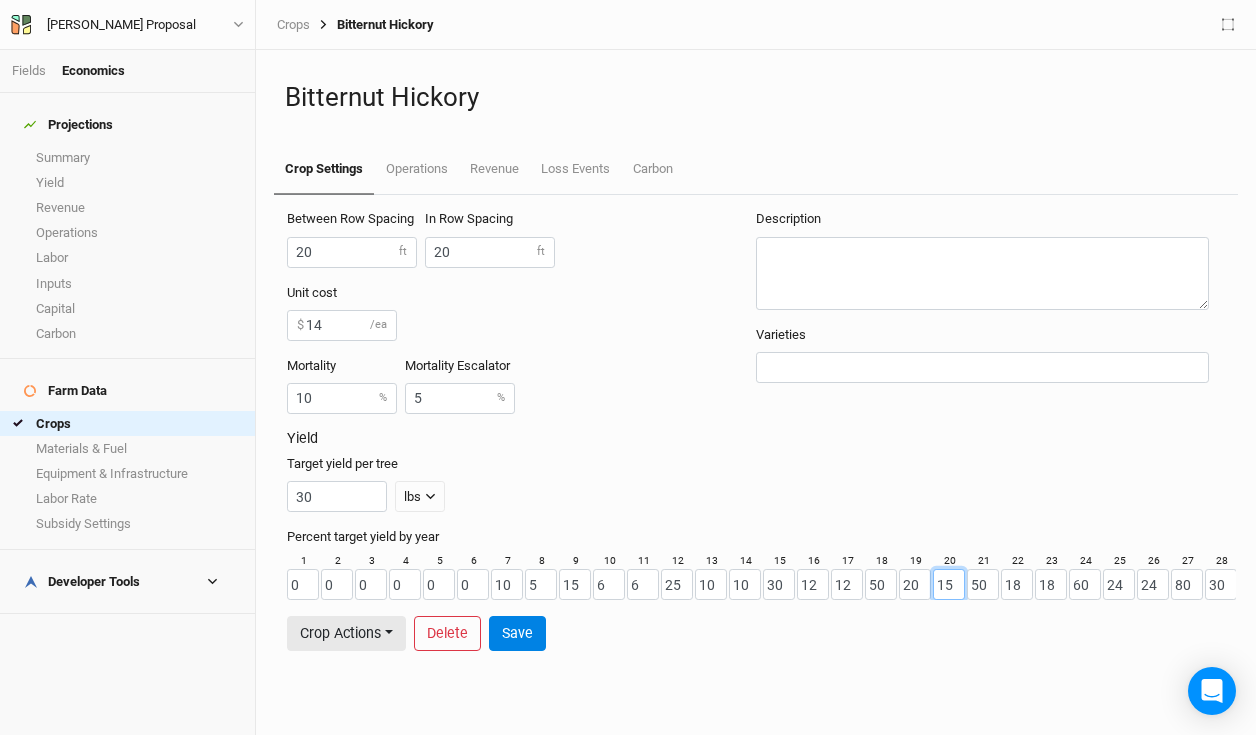 drag, startPoint x: 954, startPoint y: 588, endPoint x: 907, endPoint y: 578, distance: 48.052055 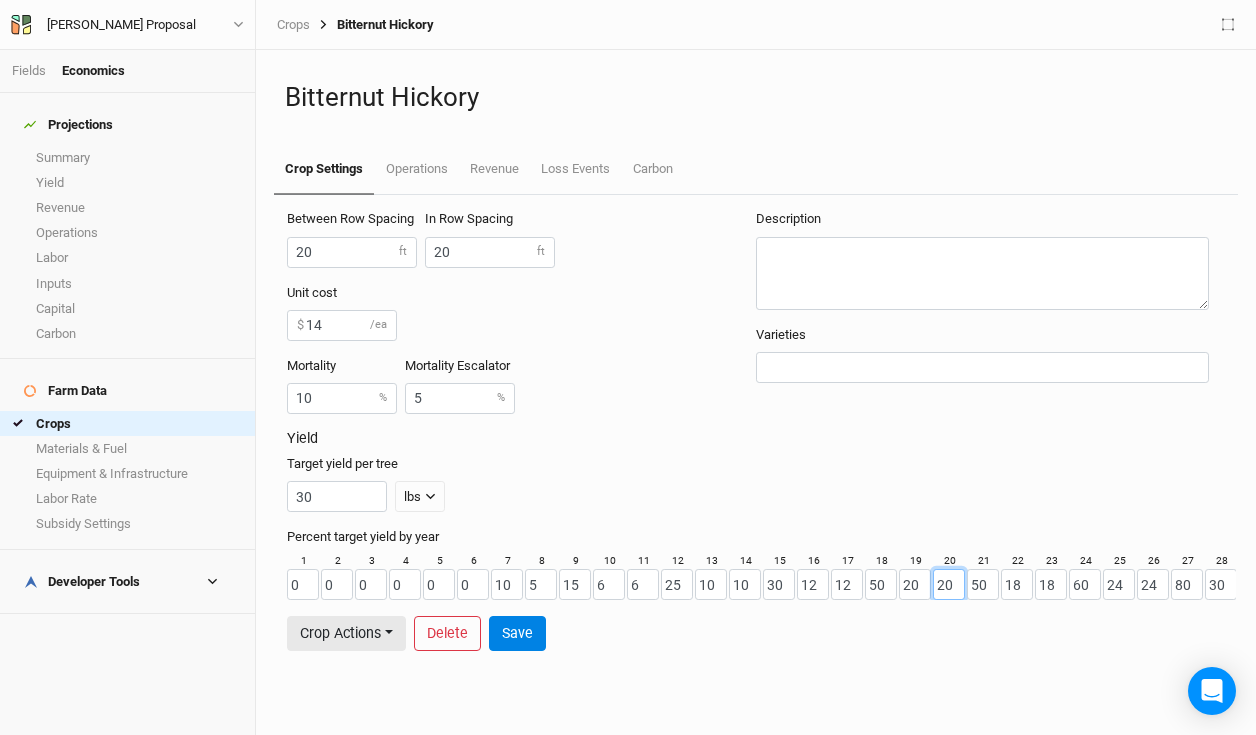 type on "20" 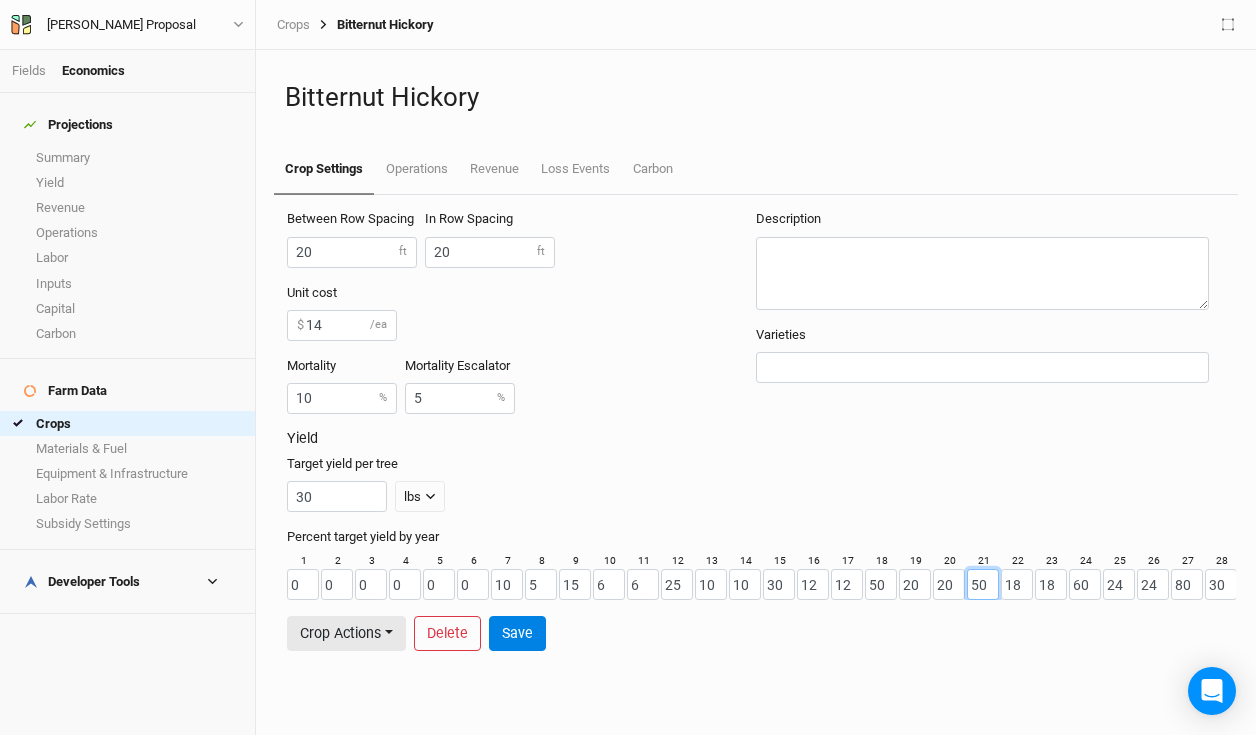 drag, startPoint x: 998, startPoint y: 584, endPoint x: 951, endPoint y: 579, distance: 47.26521 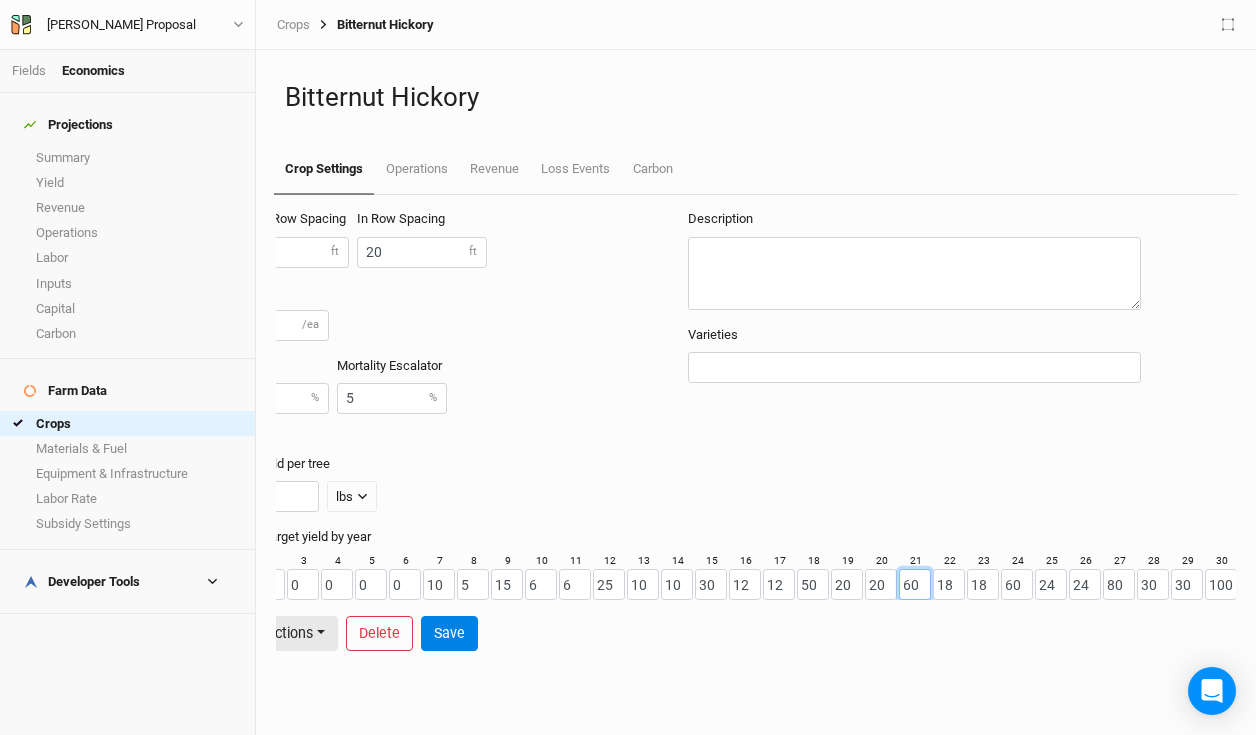 scroll, scrollTop: 0, scrollLeft: 71, axis: horizontal 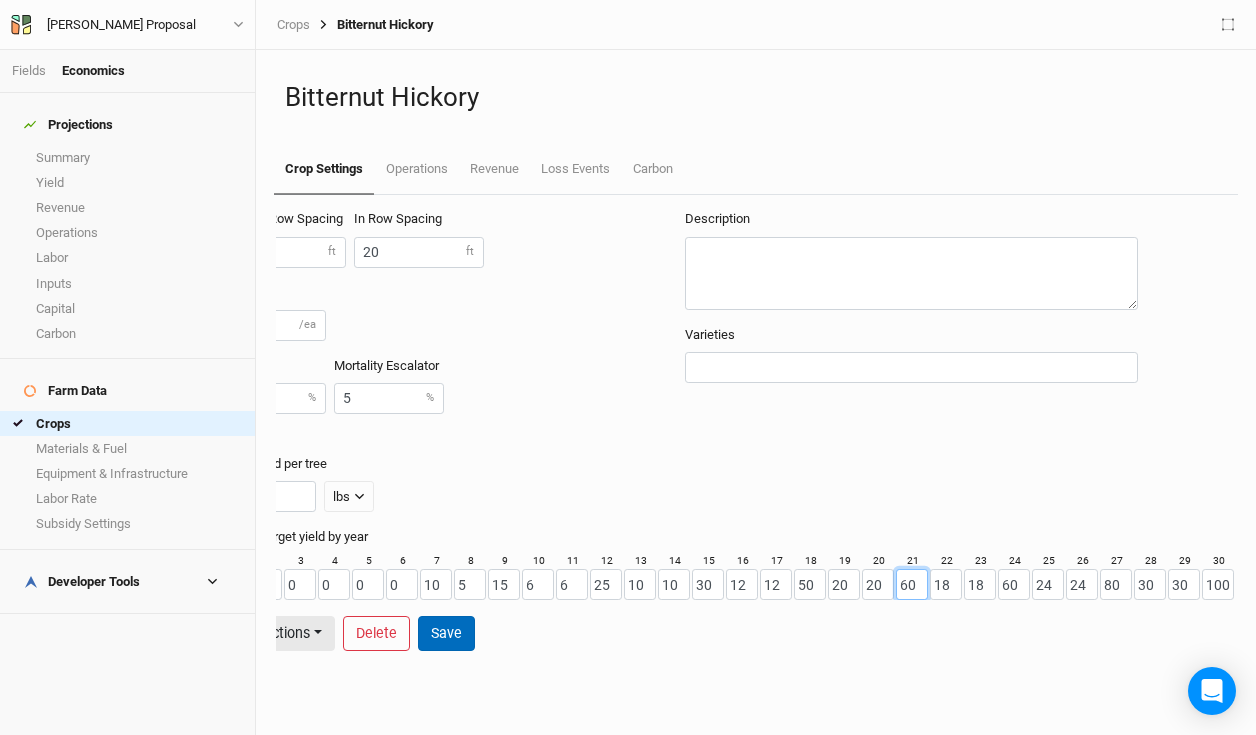 type on "60" 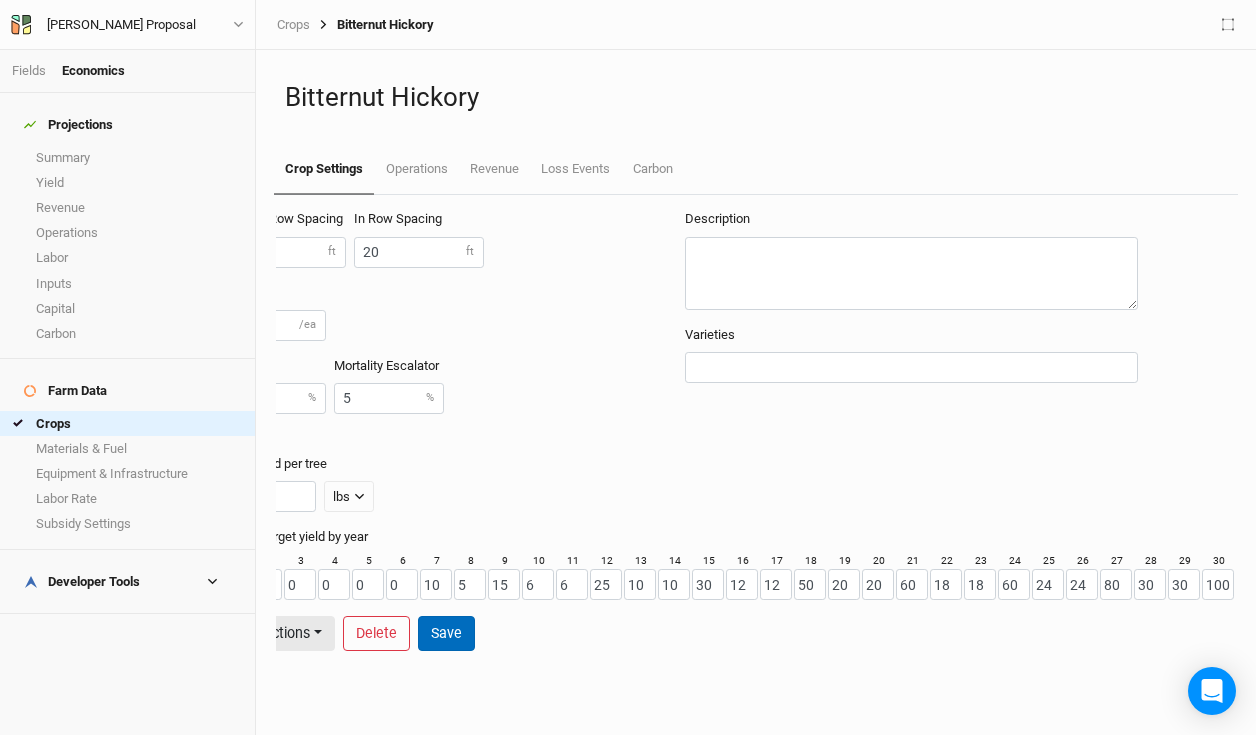click on "Save" at bounding box center (446, 633) 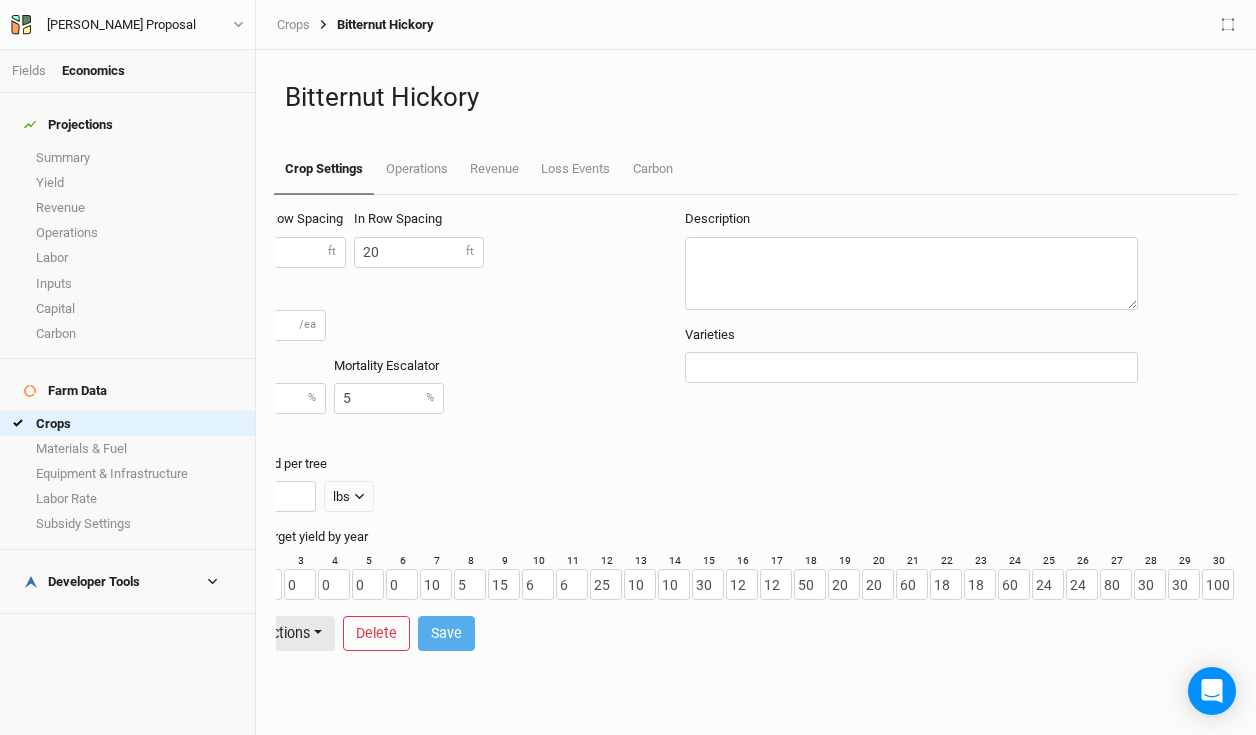 scroll, scrollTop: 0, scrollLeft: 0, axis: both 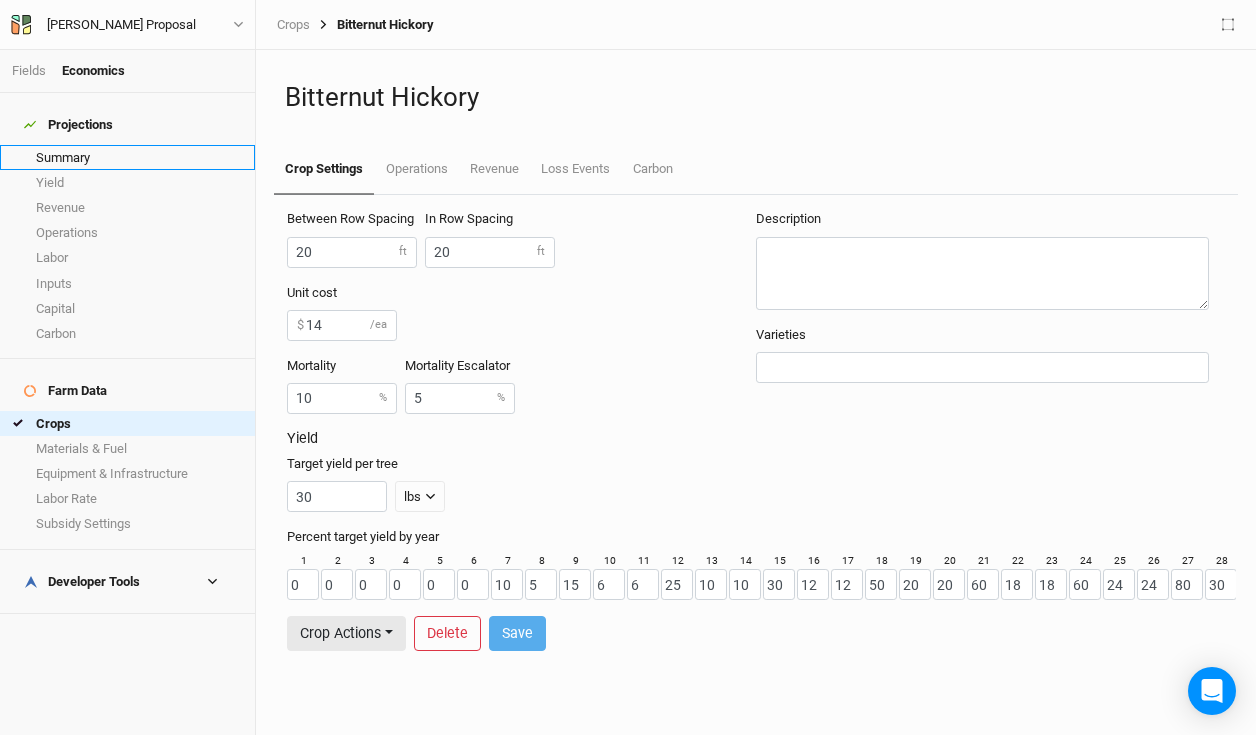 click on "Summary" at bounding box center (127, 157) 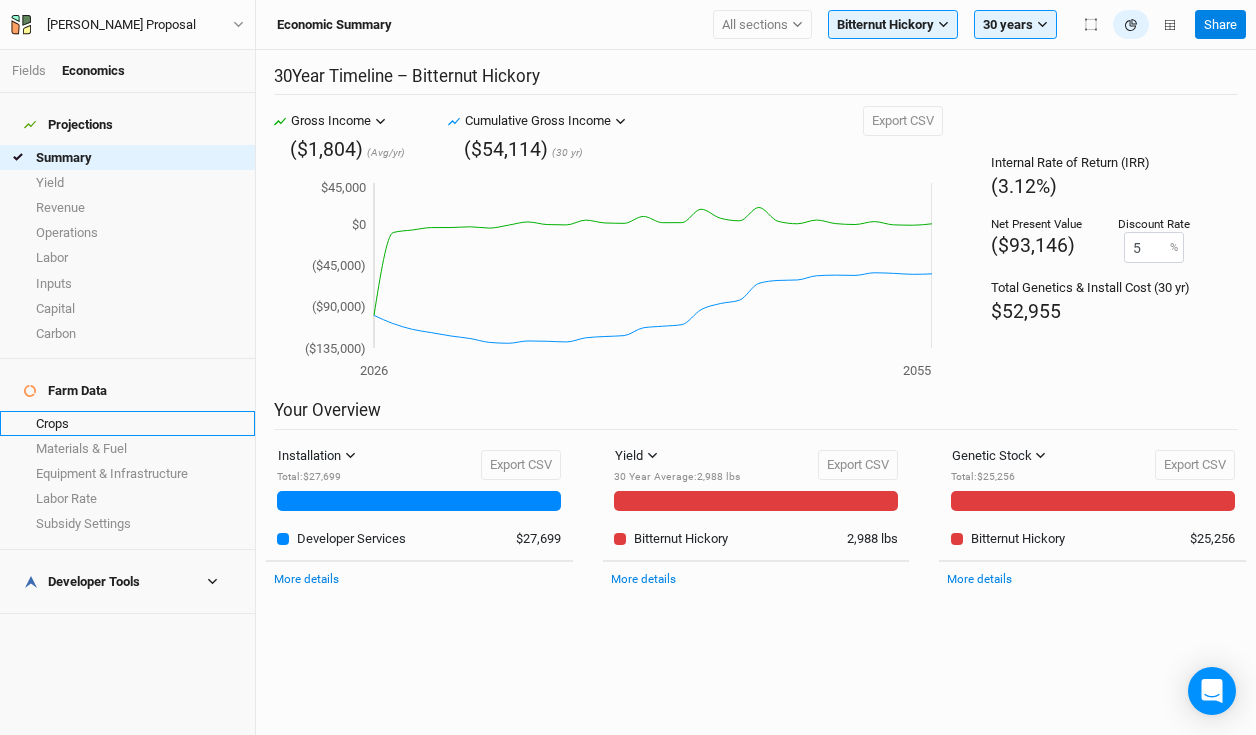 click on "Crops" at bounding box center [127, 423] 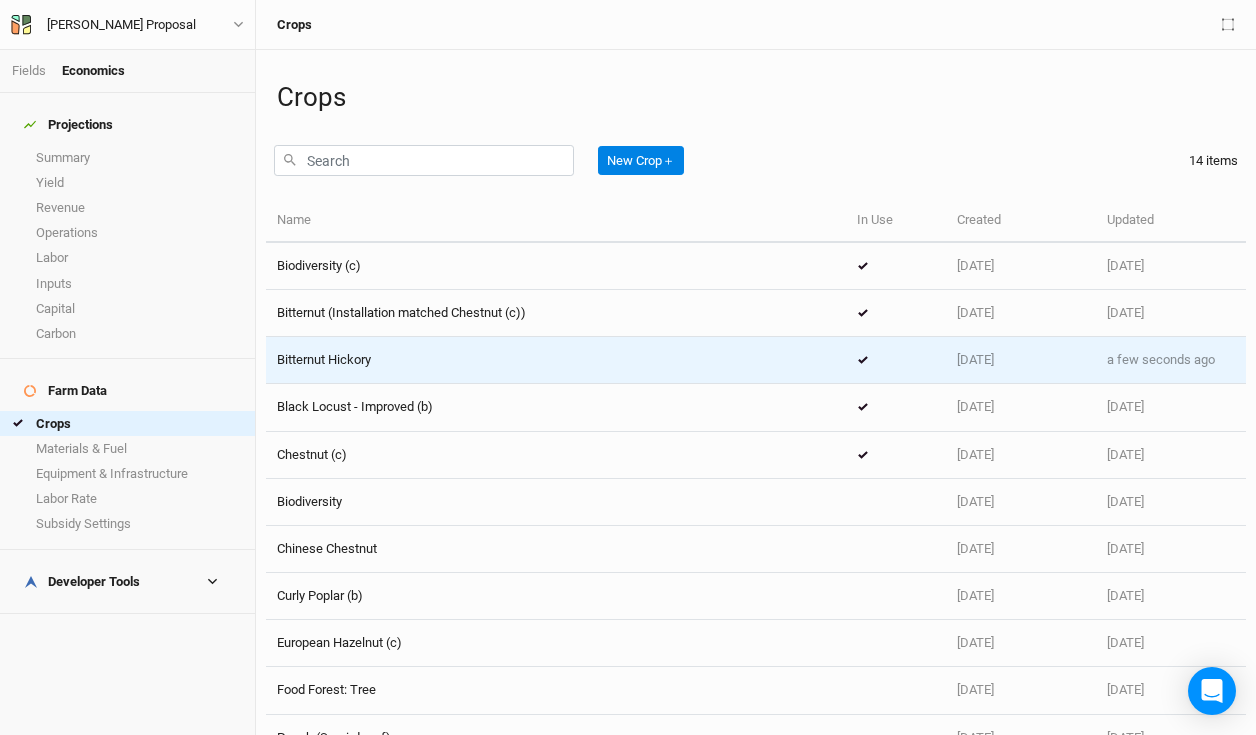 click on "Bitternut Hickory" at bounding box center (556, 360) 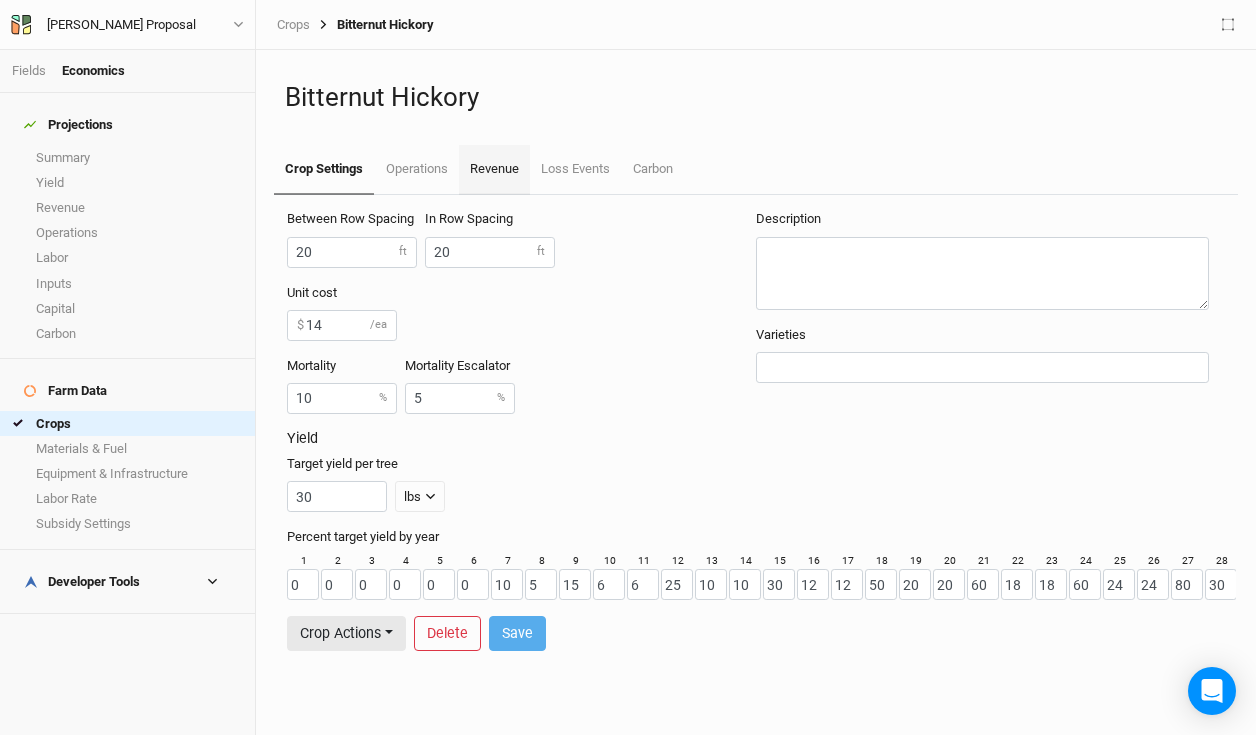 click on "Revenue" at bounding box center (494, 170) 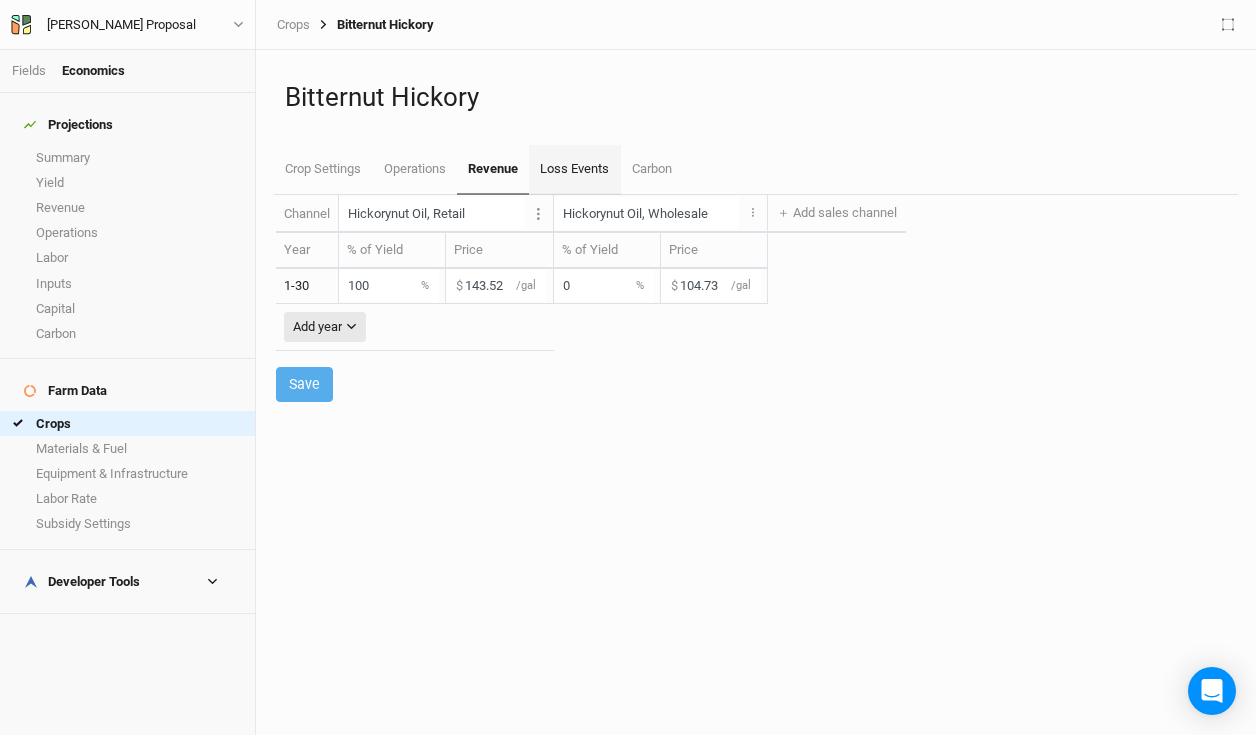 click on "Loss Events" at bounding box center [574, 170] 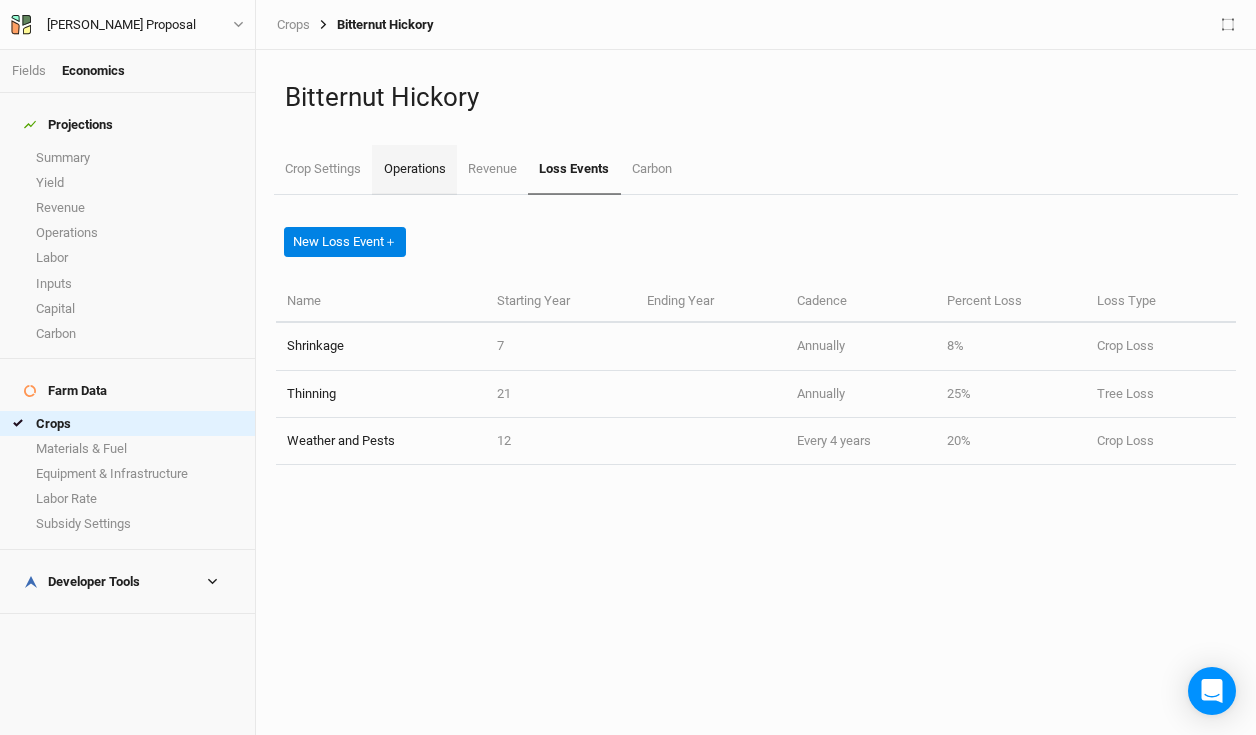 click on "Operations" at bounding box center [414, 170] 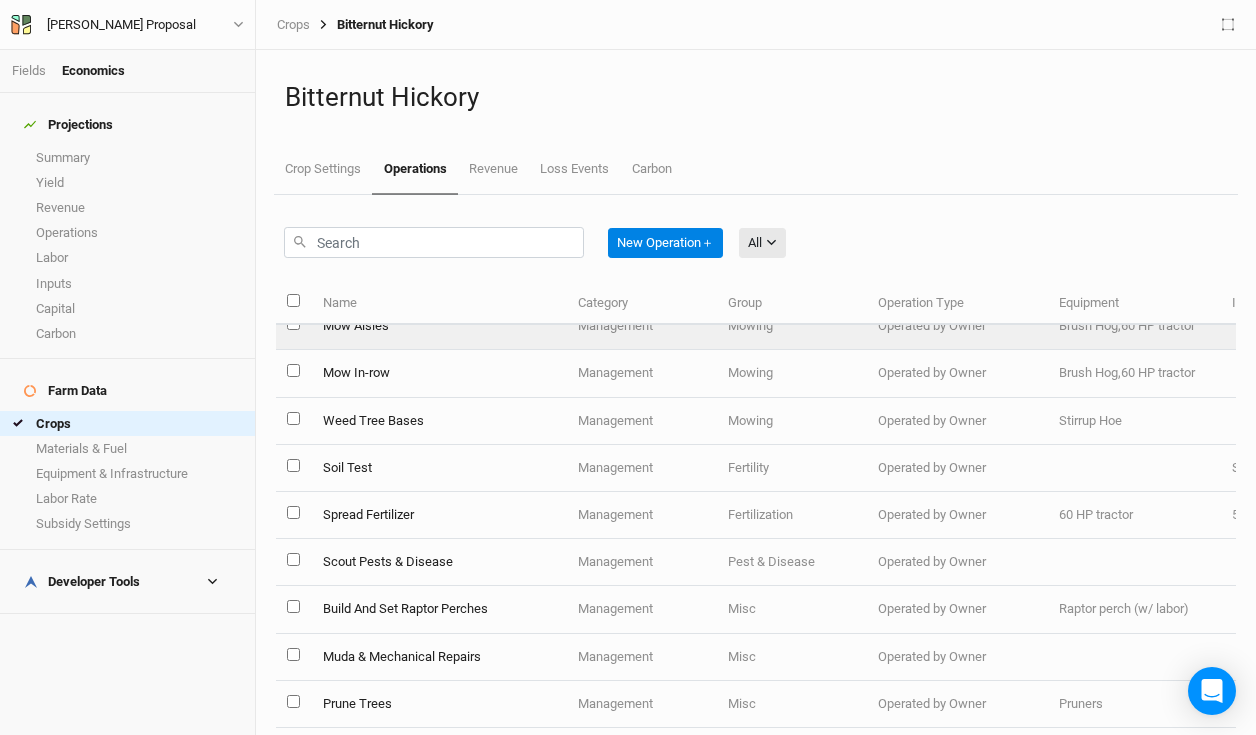 scroll, scrollTop: 354, scrollLeft: 0, axis: vertical 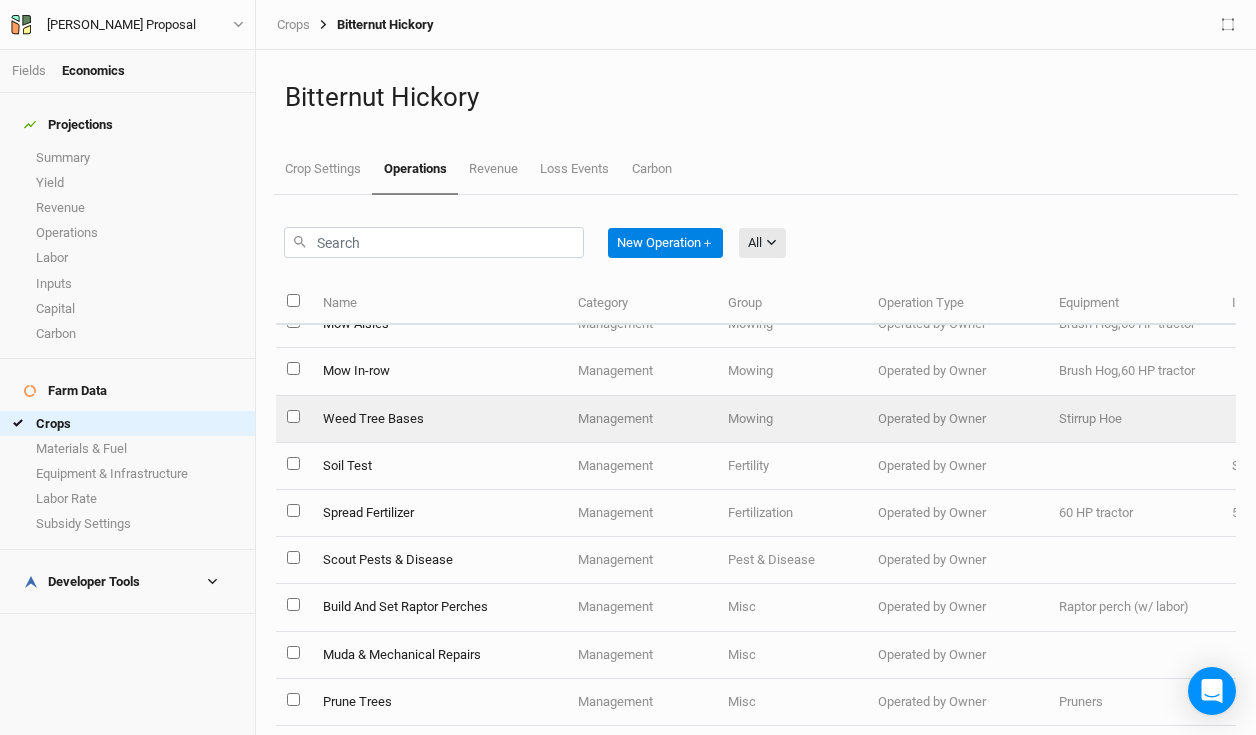 click at bounding box center (293, 416) 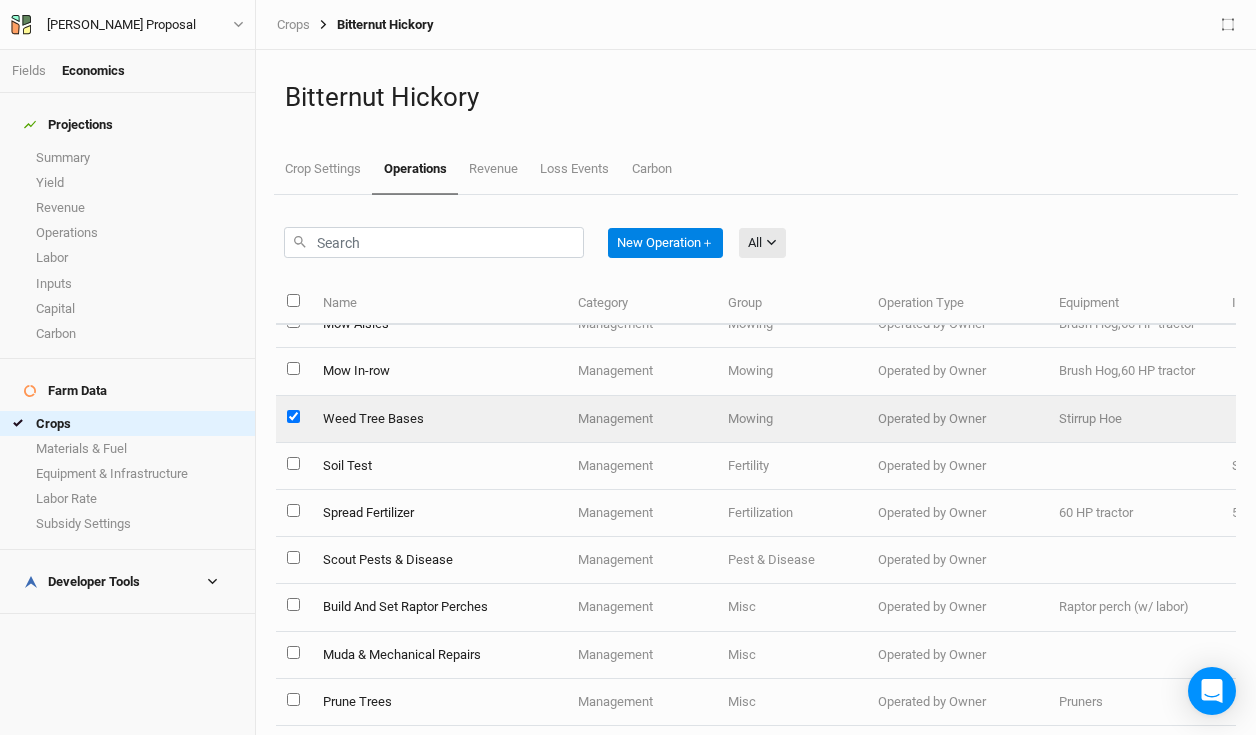 checkbox on "true" 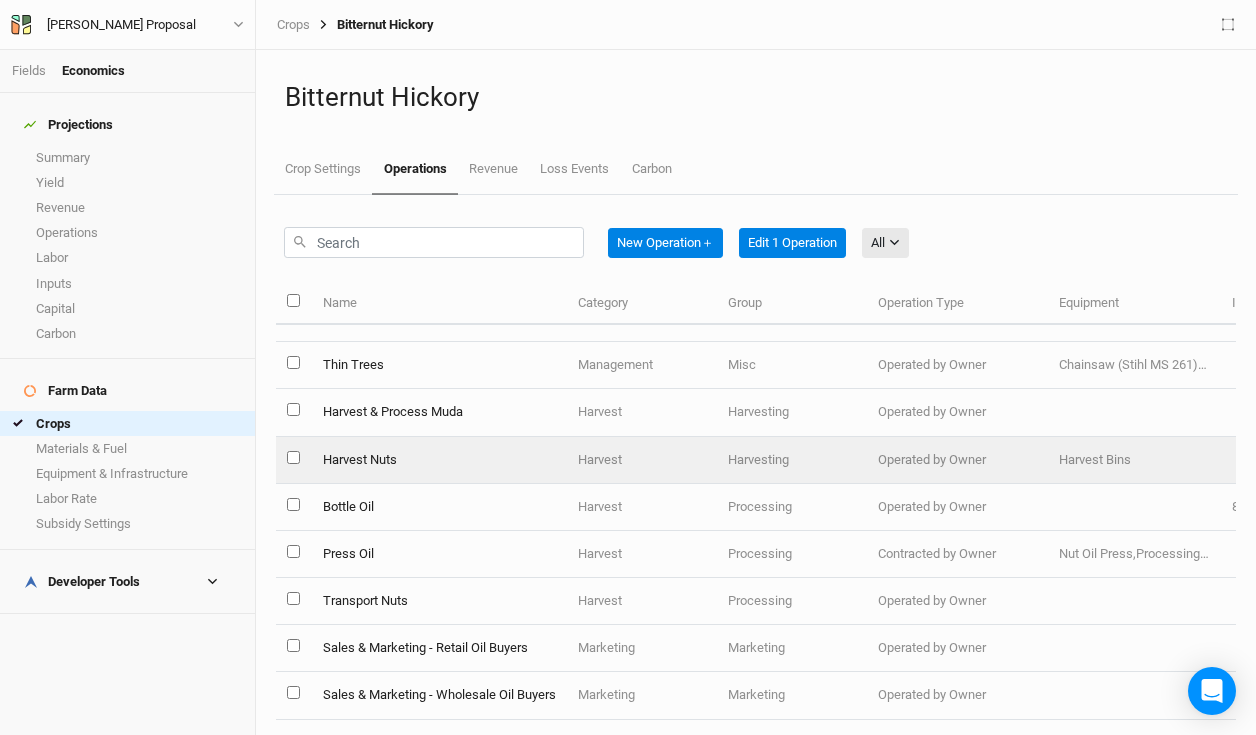 scroll, scrollTop: 239, scrollLeft: 0, axis: vertical 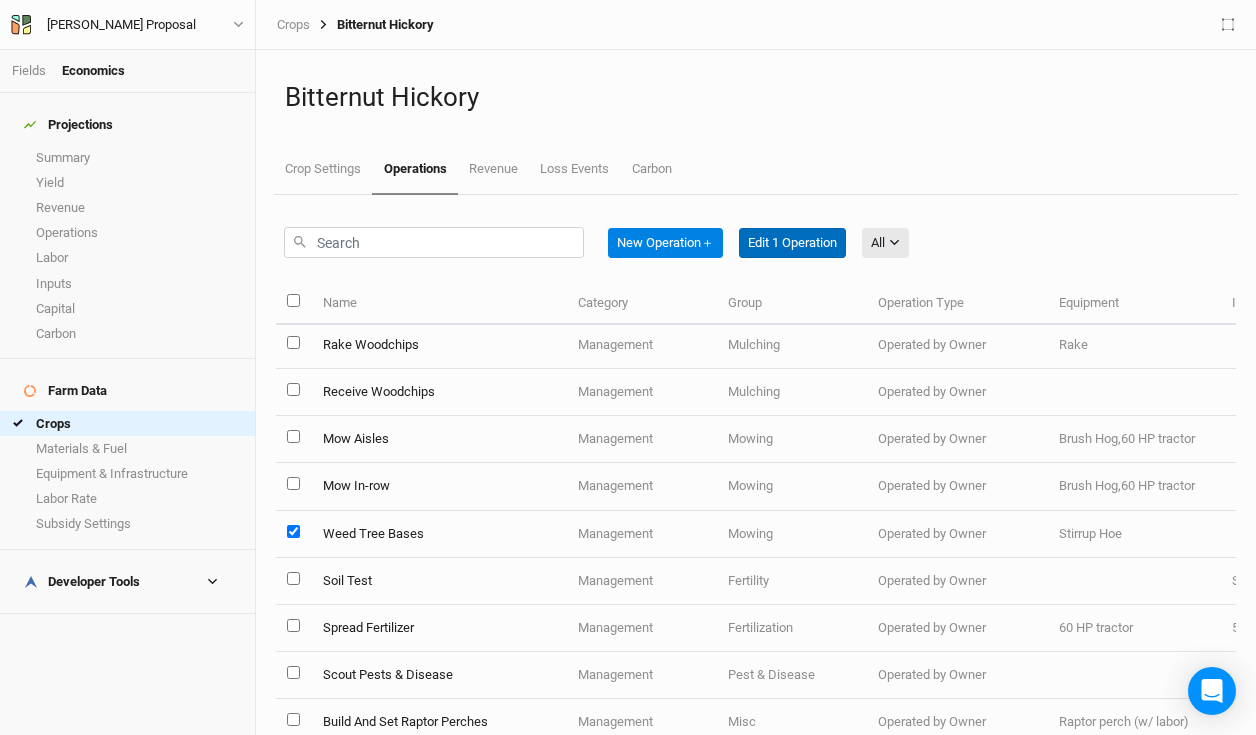 click on "Edit 1 Operation" at bounding box center (792, 243) 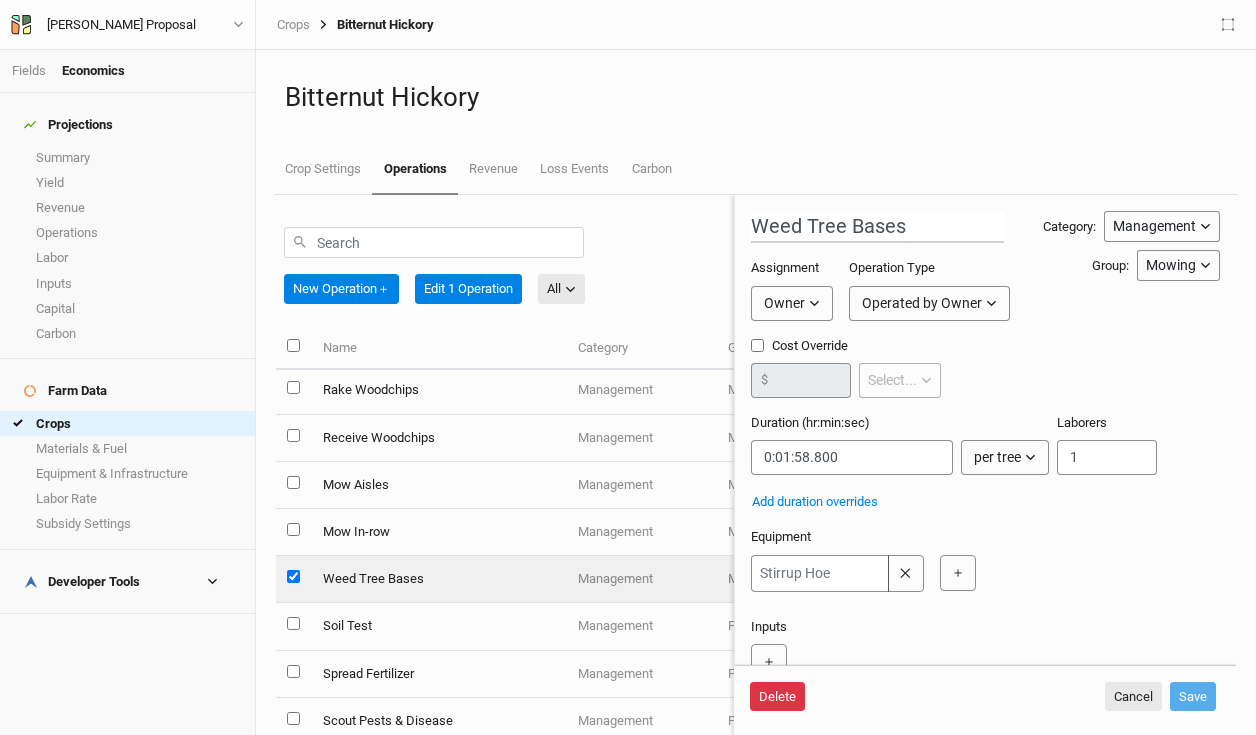 click on "Delete" at bounding box center [777, 697] 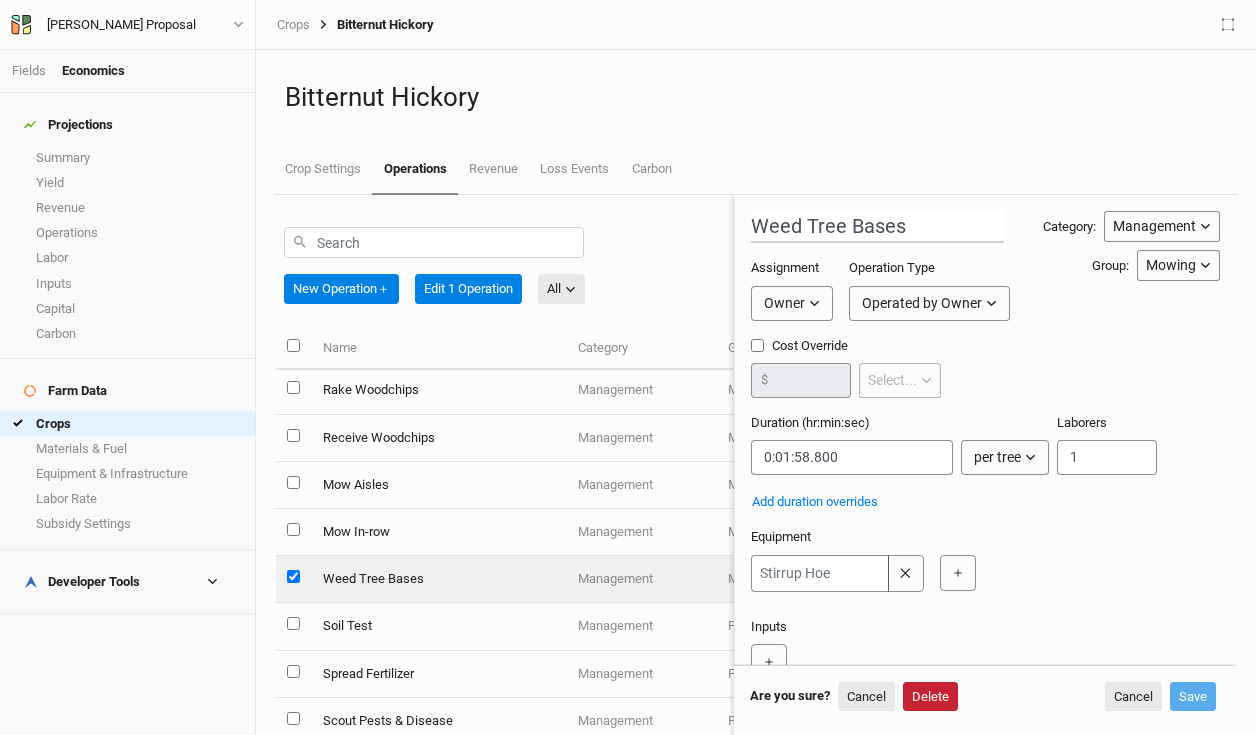 click on "Delete" at bounding box center [930, 697] 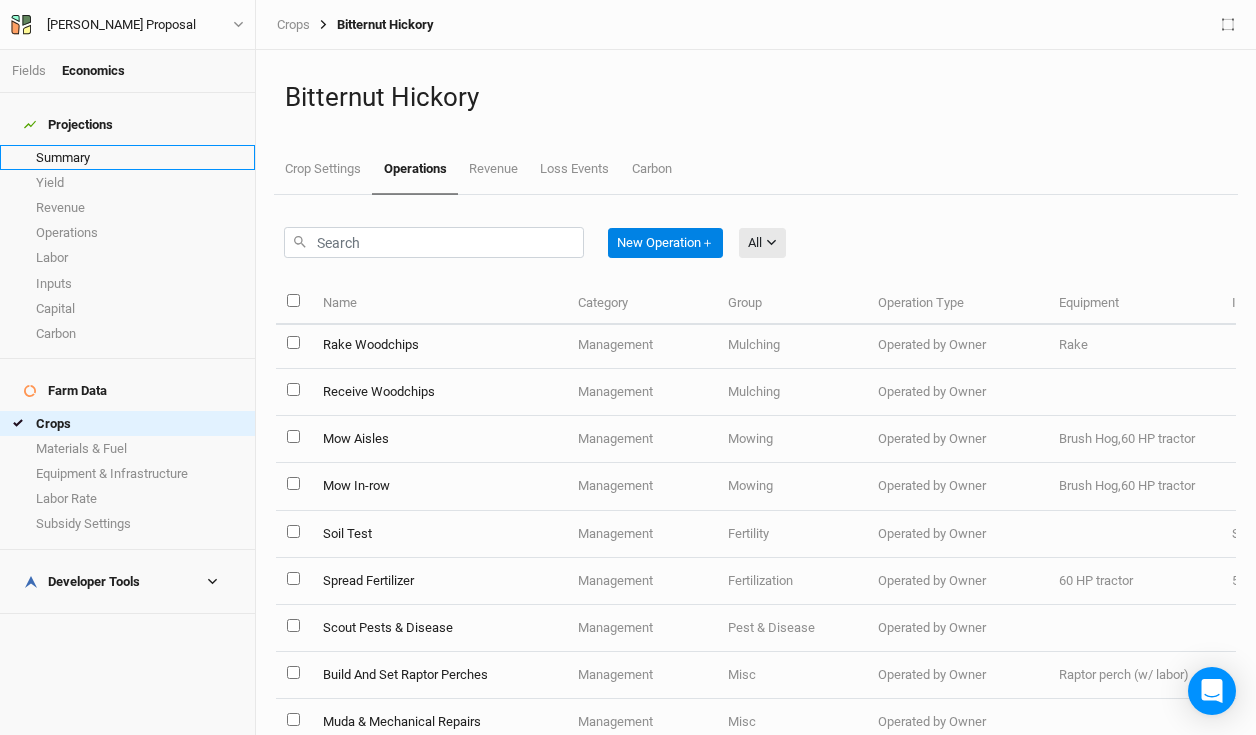 click on "Summary" at bounding box center (127, 157) 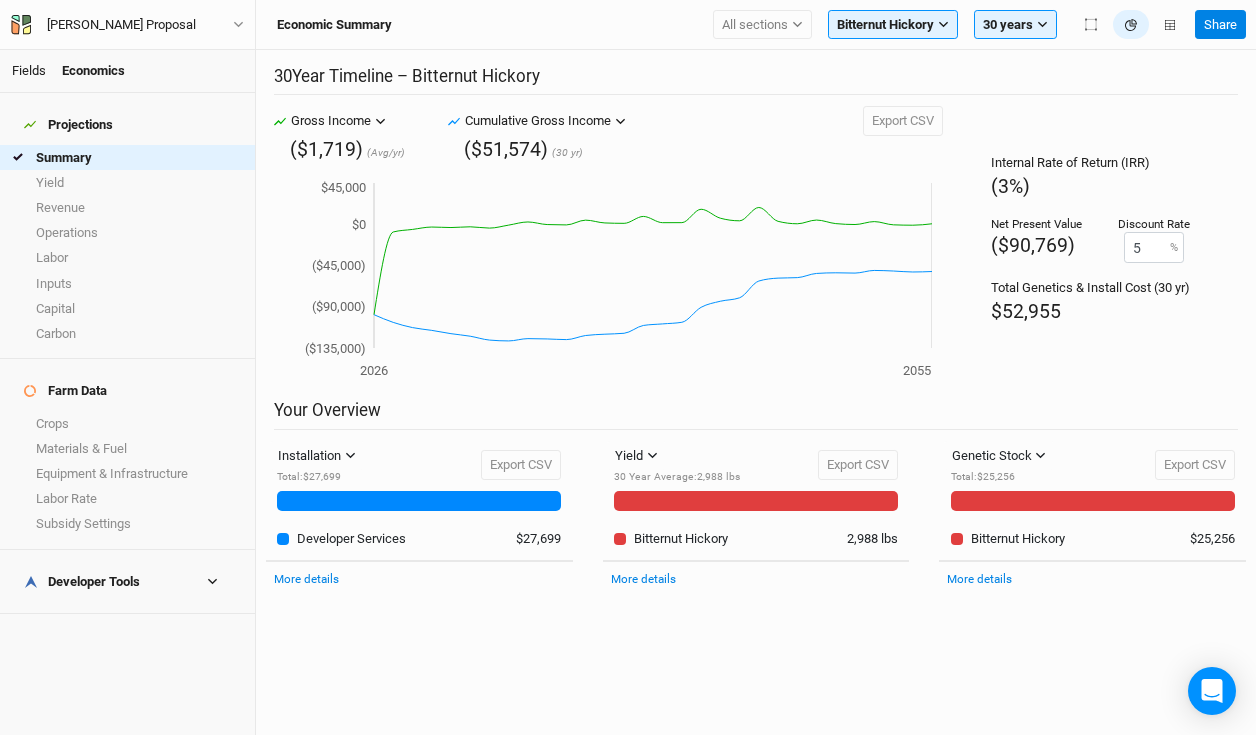 click on "Fields" at bounding box center [29, 70] 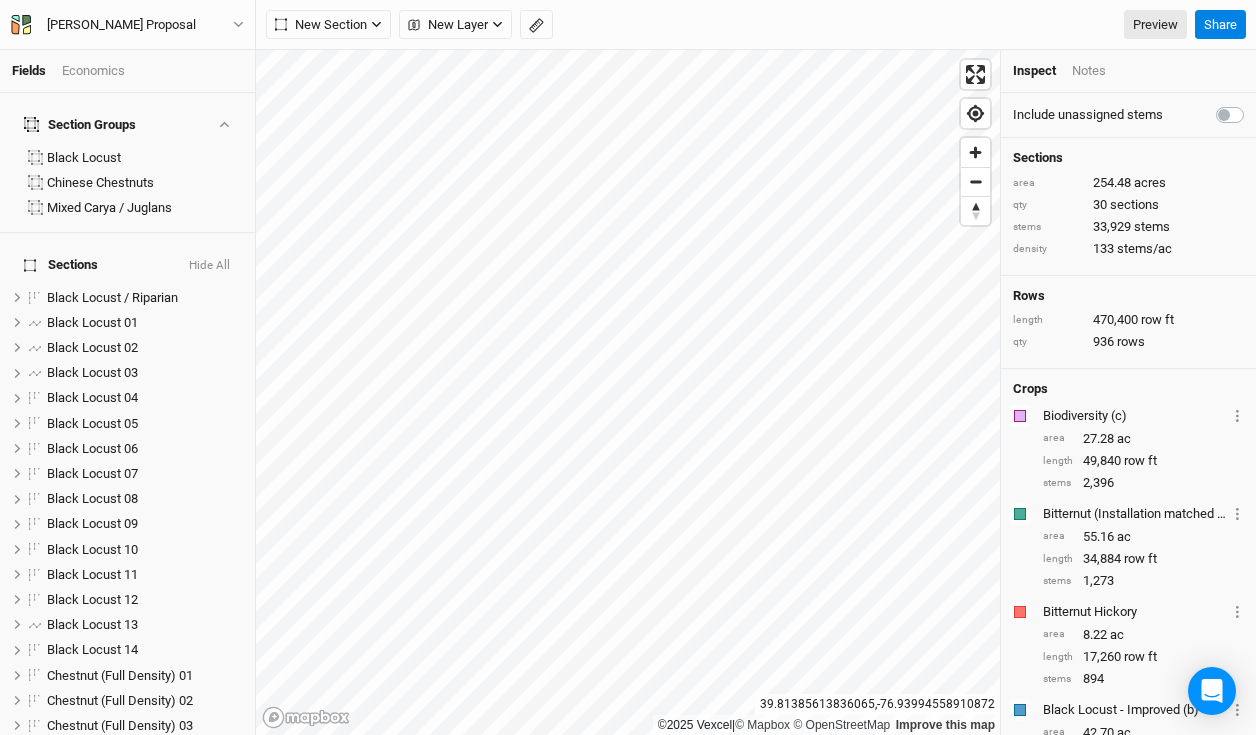 scroll, scrollTop: 564, scrollLeft: 0, axis: vertical 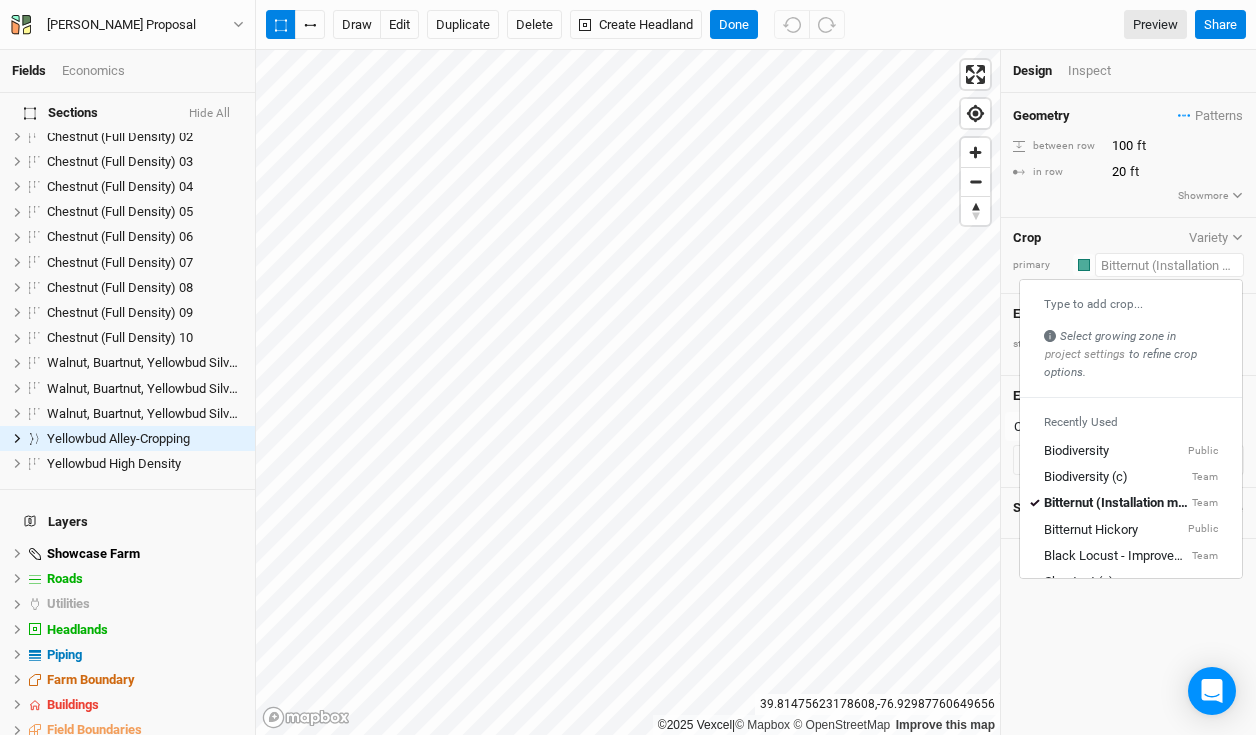 click at bounding box center (1169, 265) 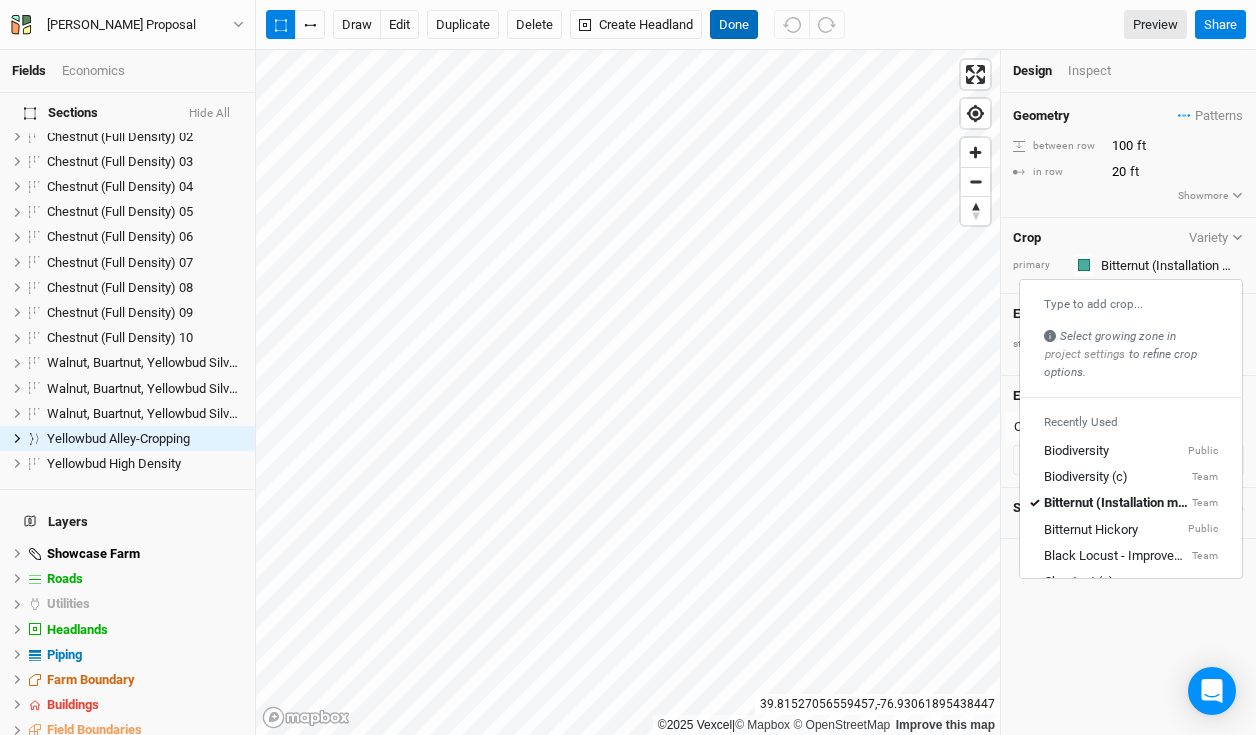 click on "Done" at bounding box center (734, 25) 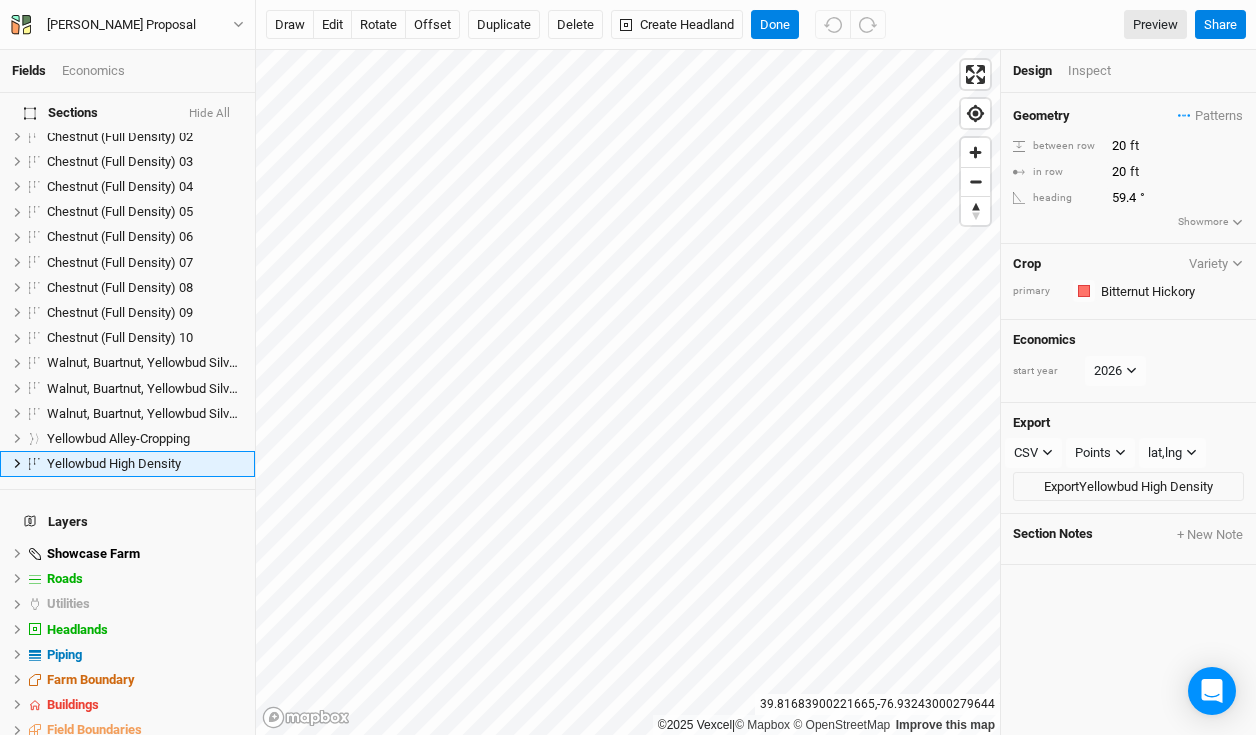 scroll, scrollTop: 589, scrollLeft: 0, axis: vertical 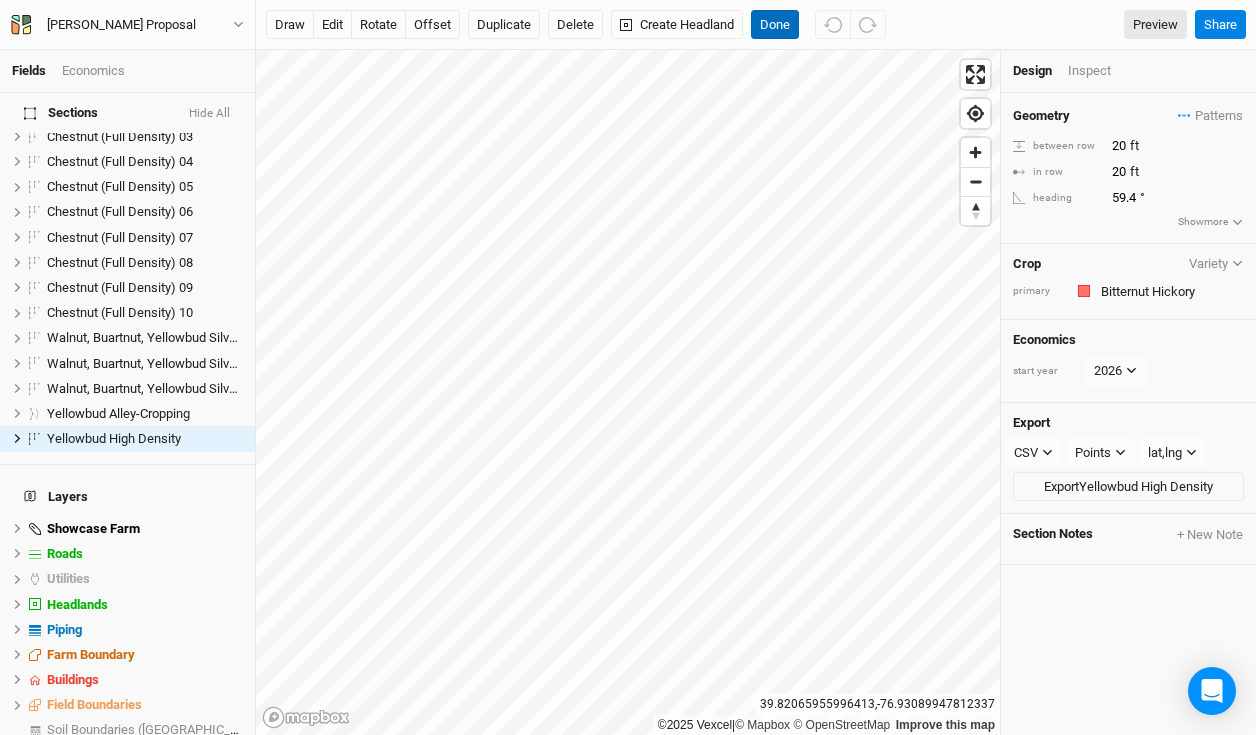 click on "Done" at bounding box center [775, 25] 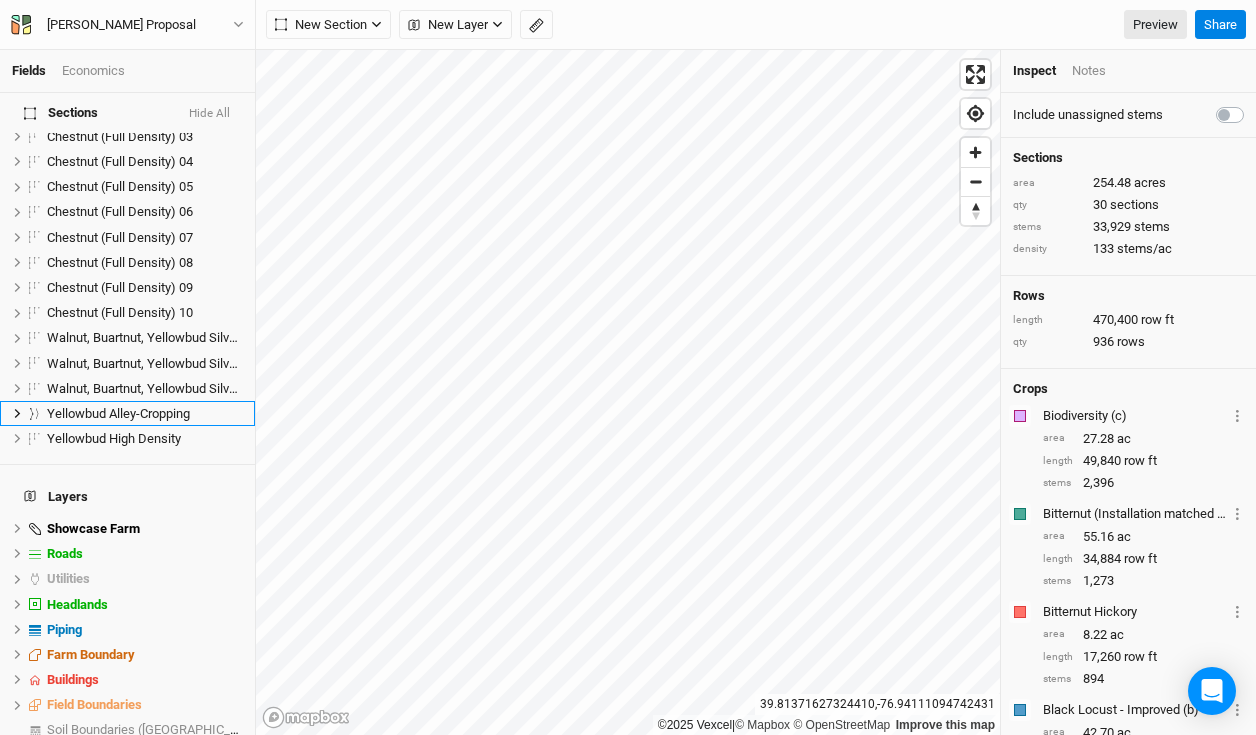 scroll, scrollTop: 564, scrollLeft: 0, axis: vertical 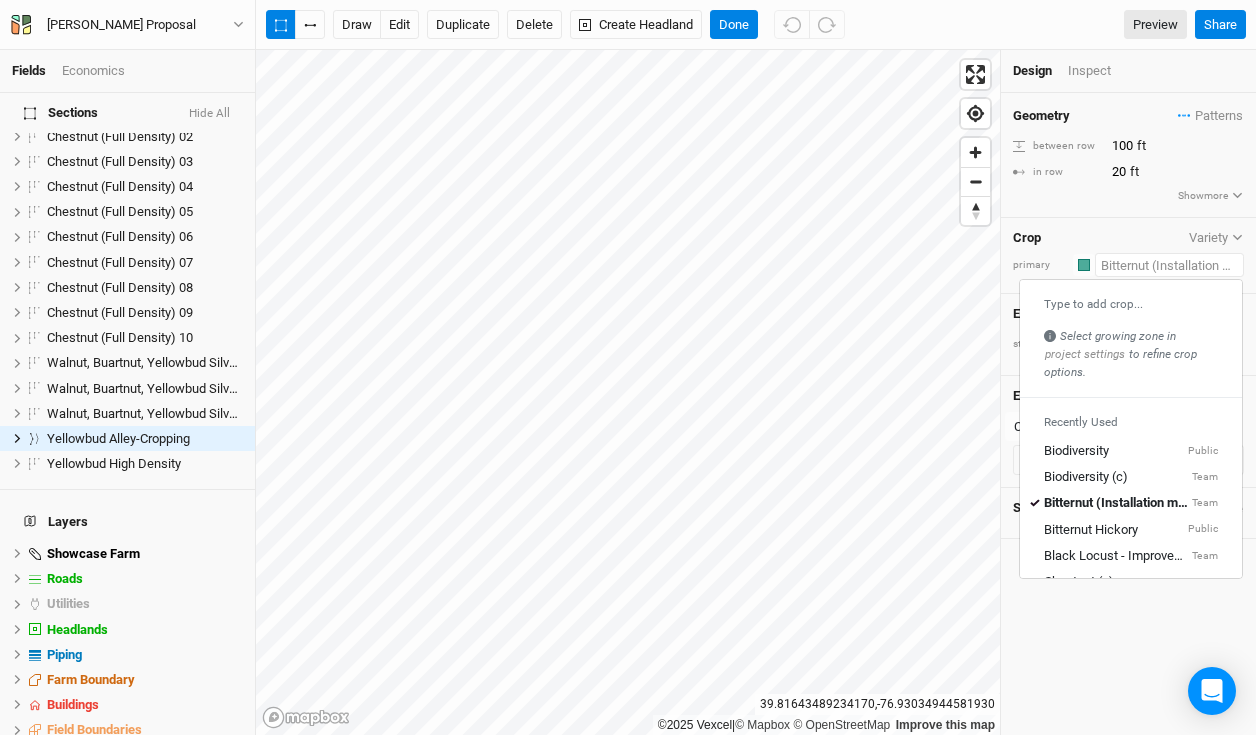 click at bounding box center (1169, 265) 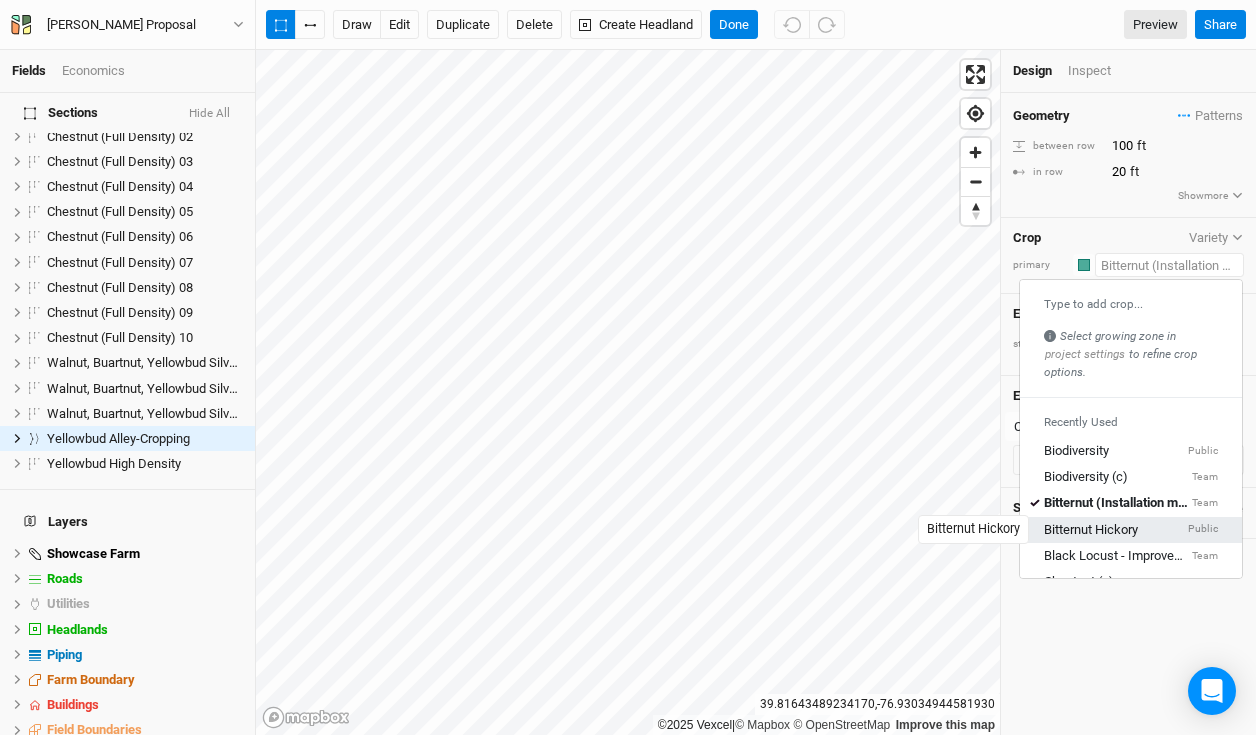 click on "Bitternut Hickory" at bounding box center [1091, 530] 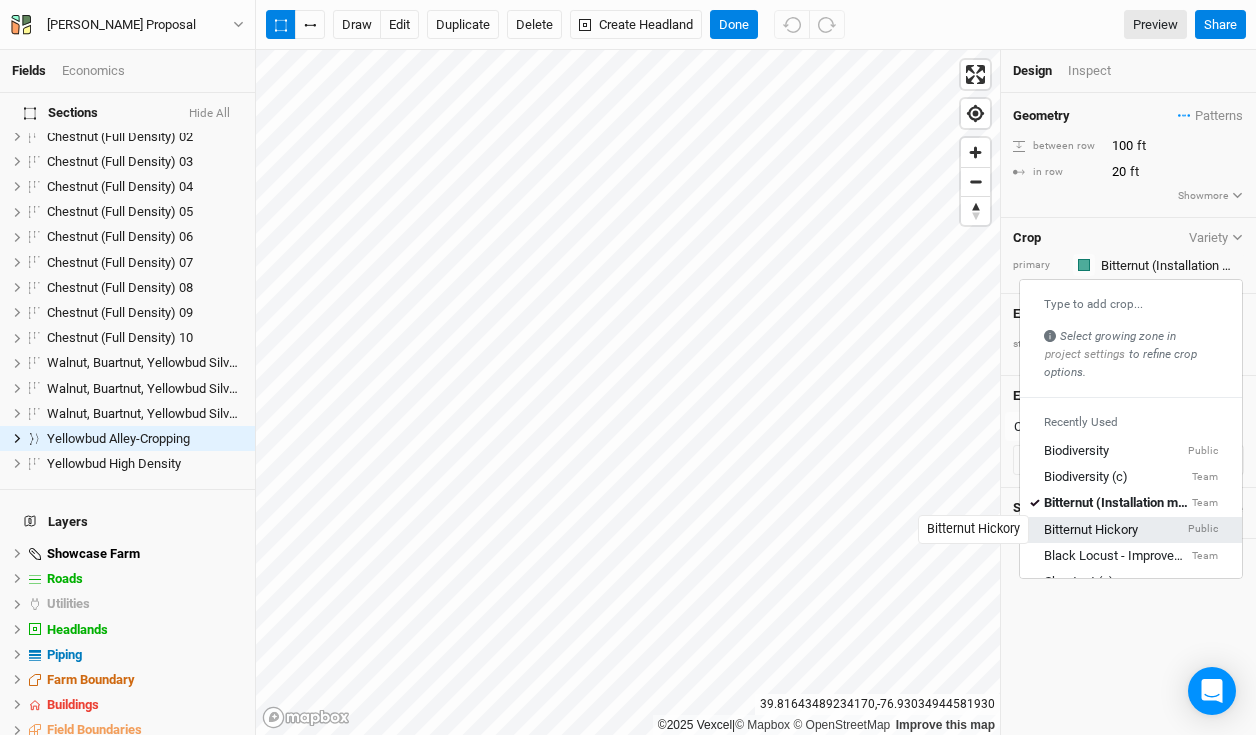 type on "20" 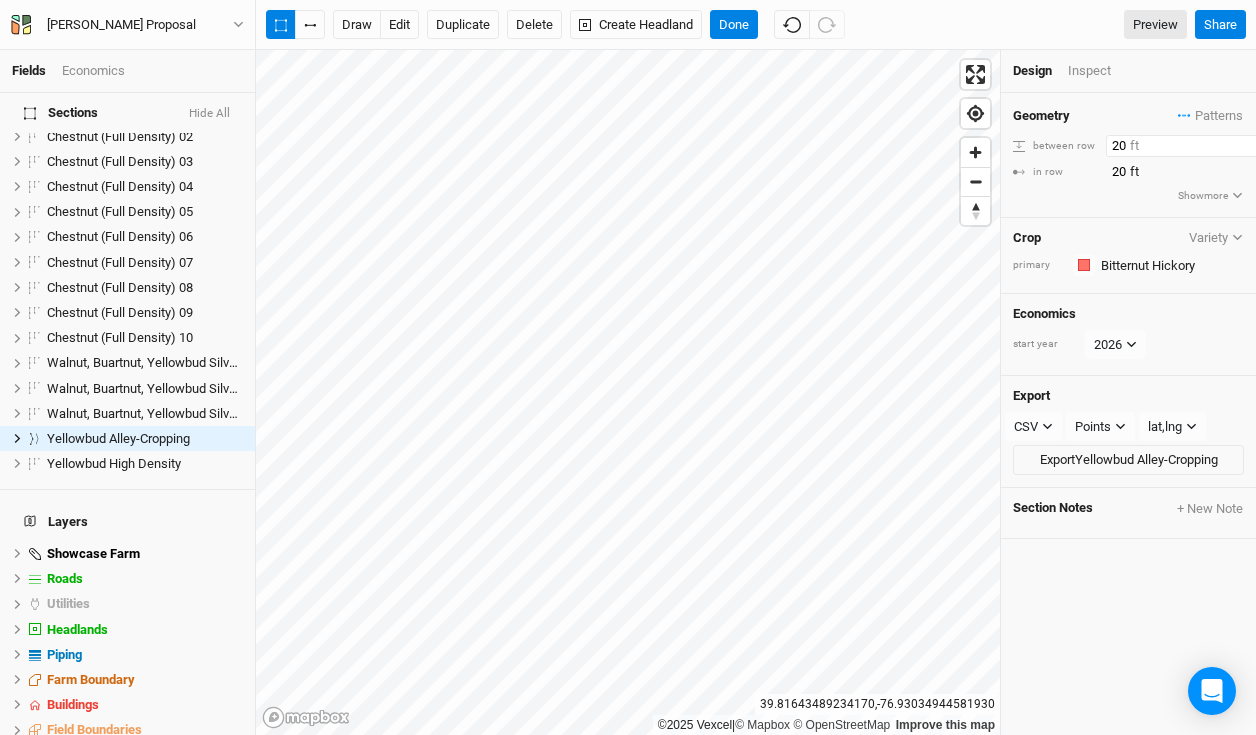 drag, startPoint x: 1125, startPoint y: 151, endPoint x: 1086, endPoint y: 147, distance: 39.20459 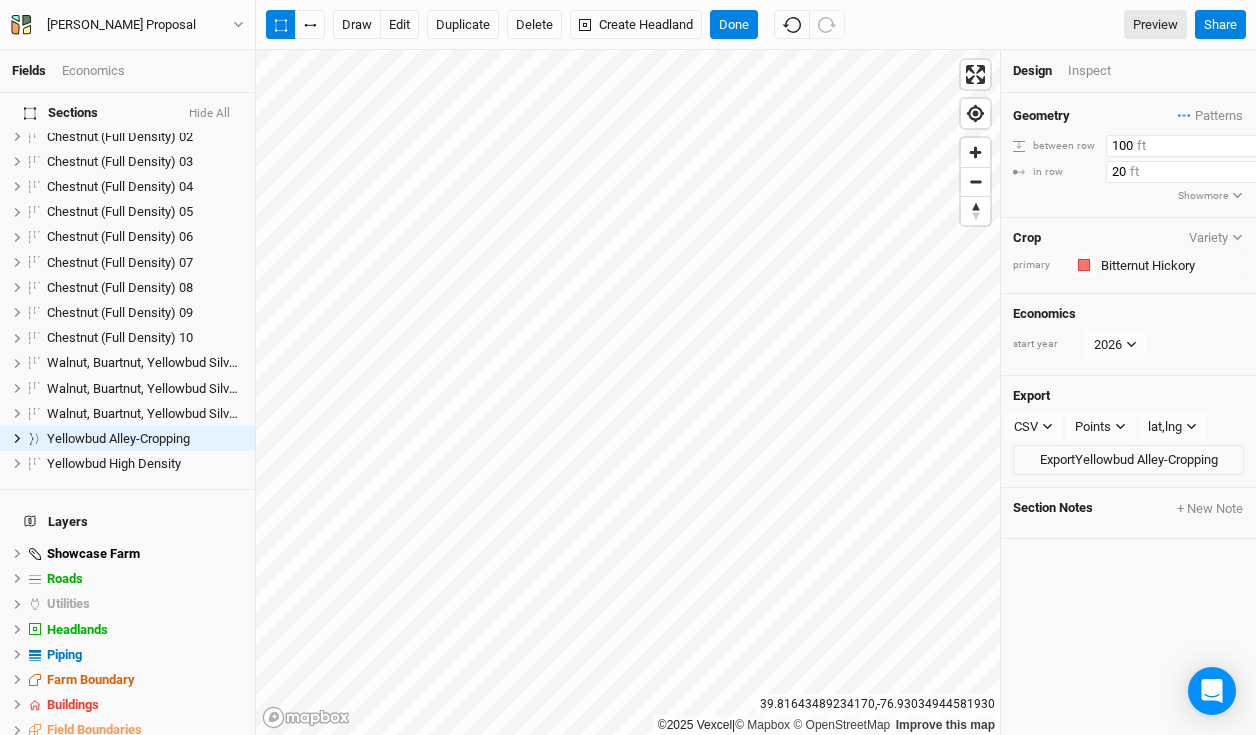 type on "100" 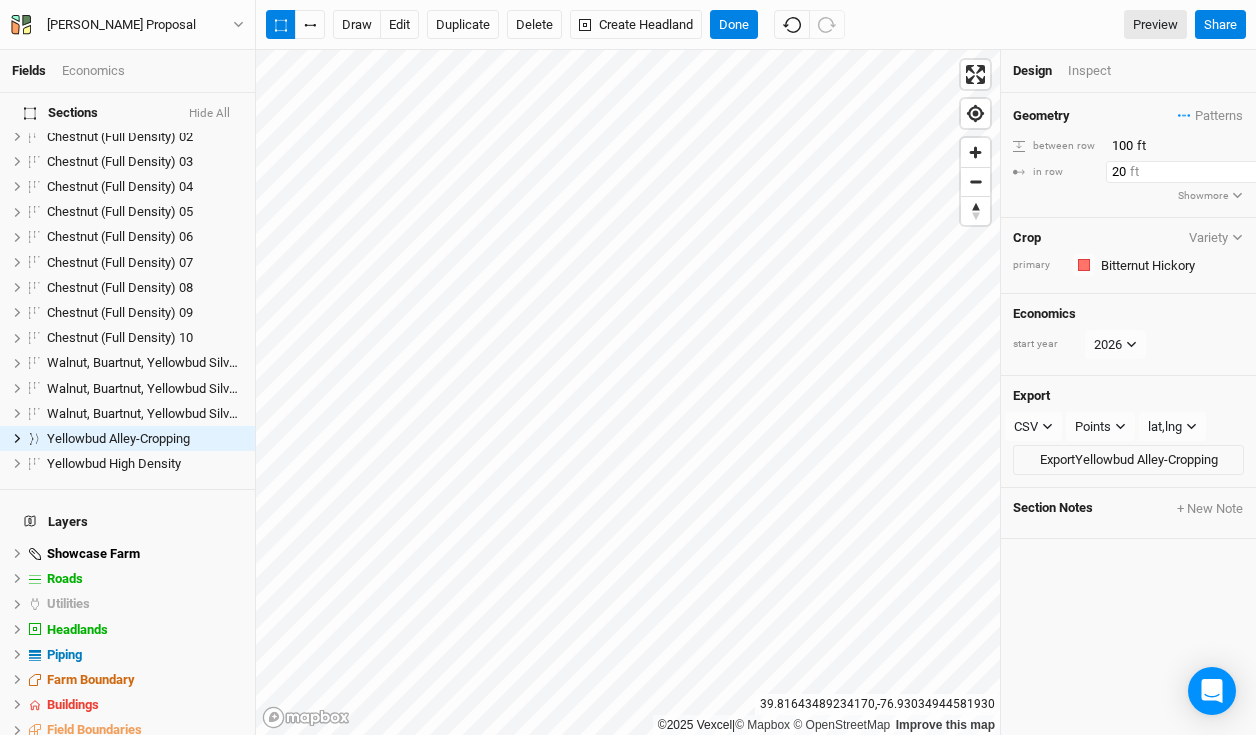 drag, startPoint x: 1128, startPoint y: 174, endPoint x: 1084, endPoint y: 166, distance: 44.72136 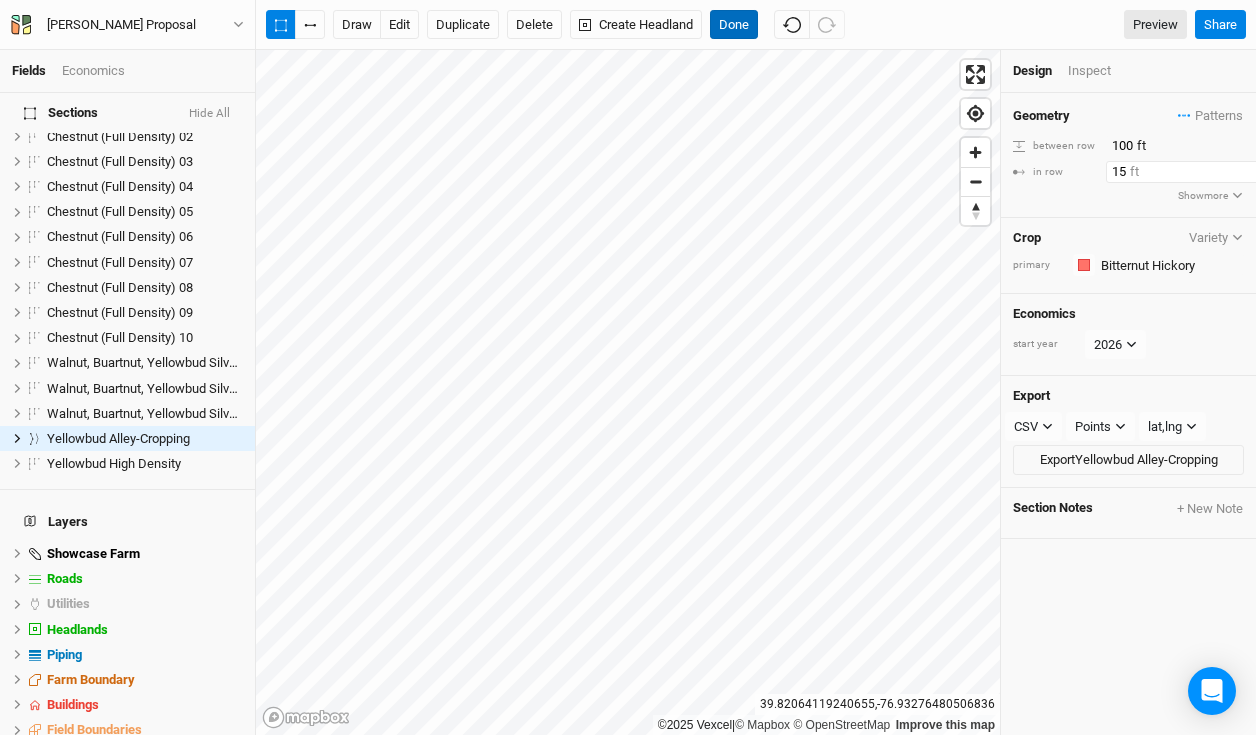 type on "15" 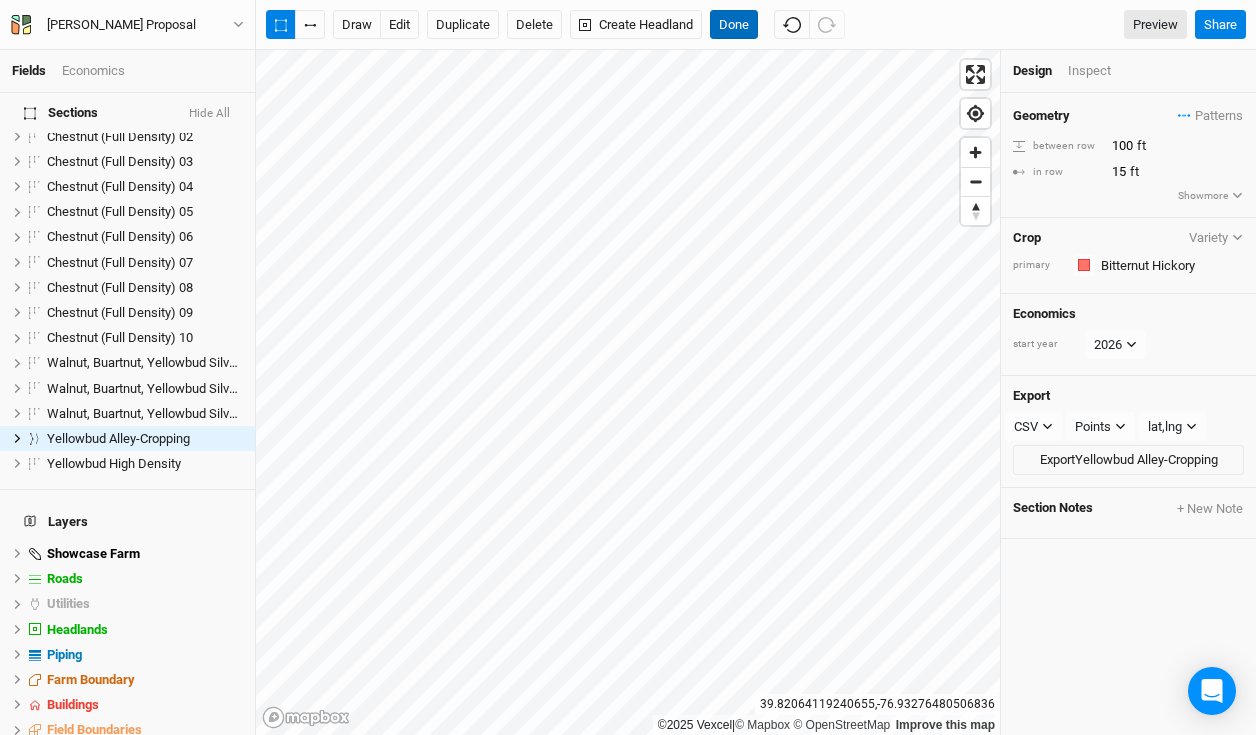 click on "Done" at bounding box center (734, 25) 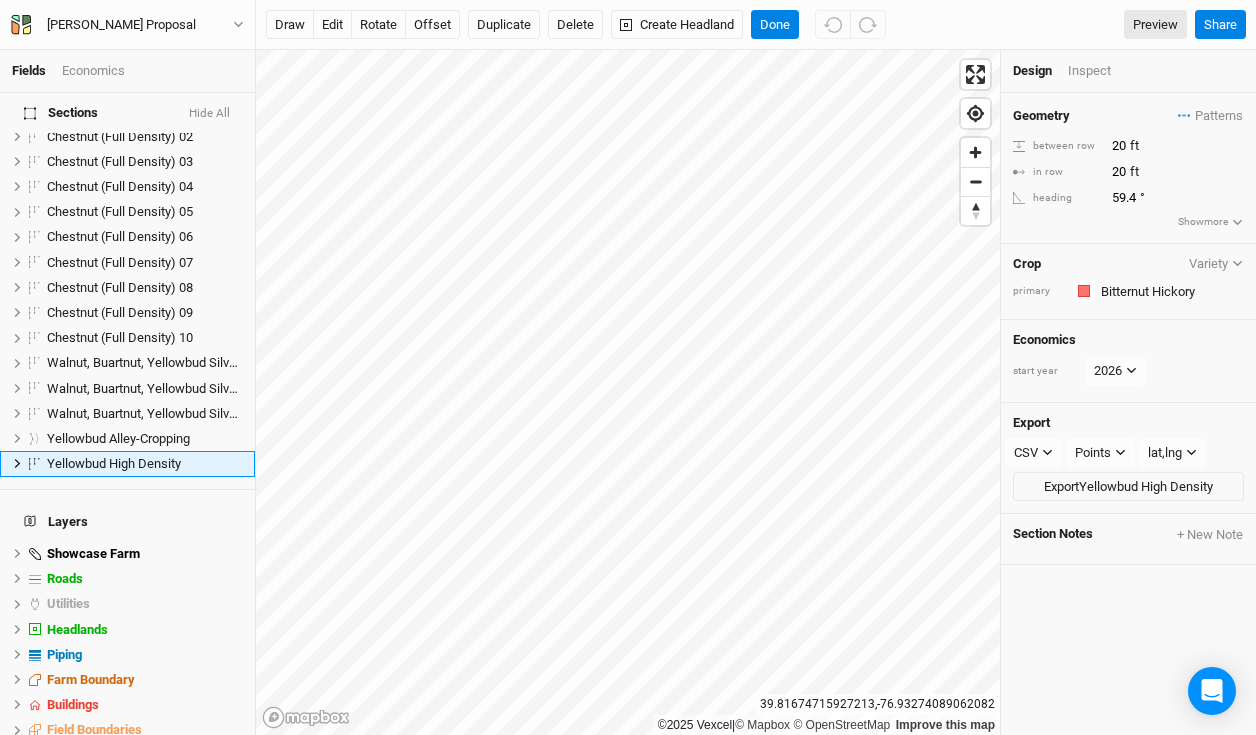 scroll, scrollTop: 589, scrollLeft: 0, axis: vertical 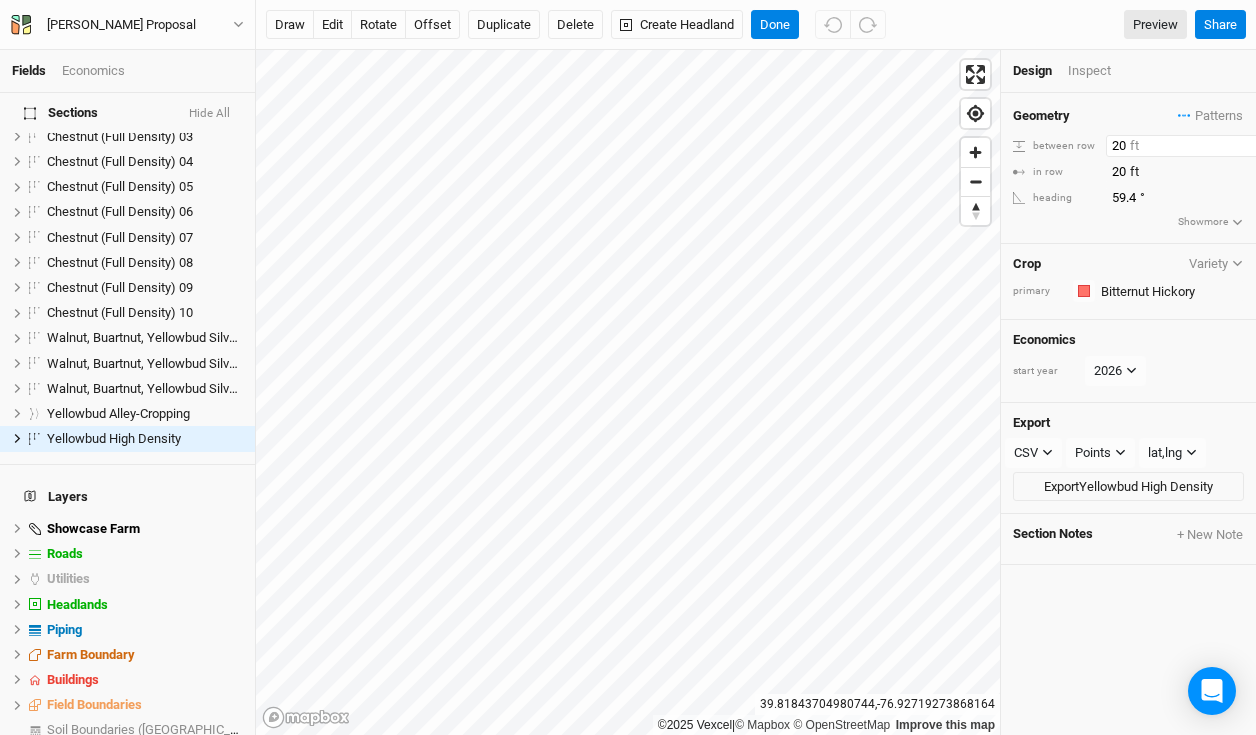 drag, startPoint x: 1131, startPoint y: 150, endPoint x: 1066, endPoint y: 139, distance: 65.9242 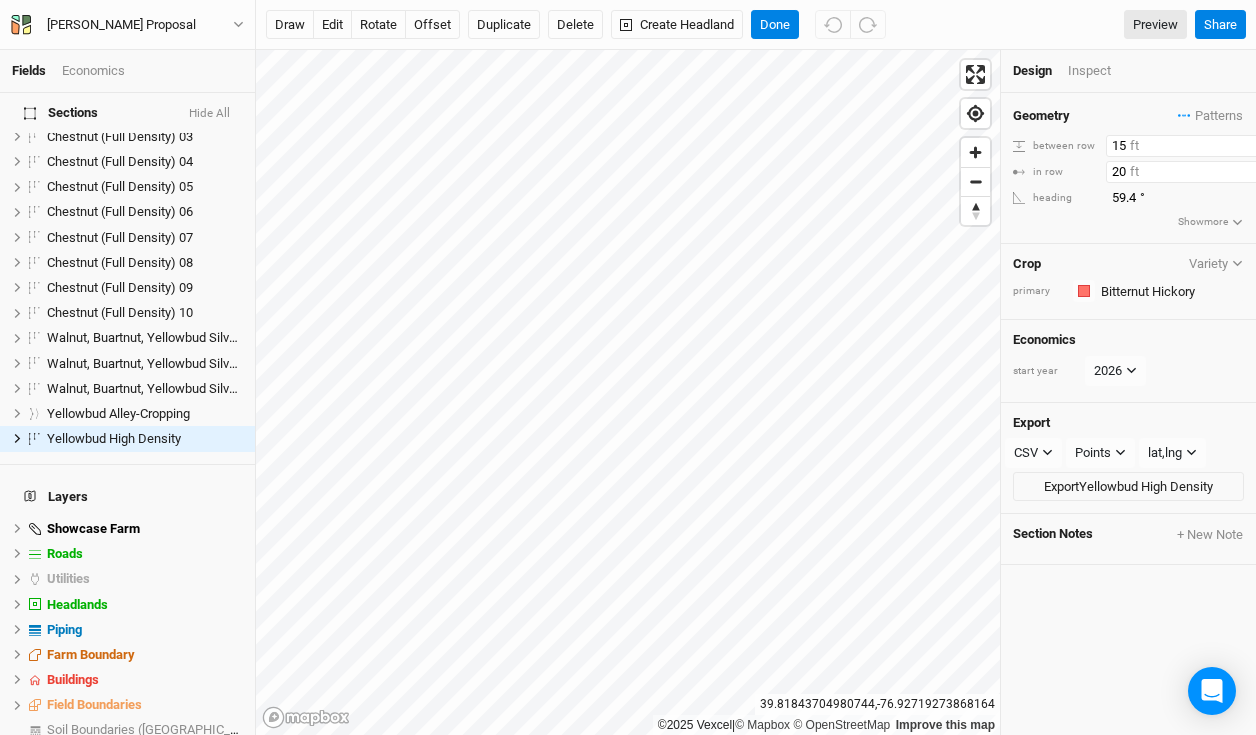 type on "15" 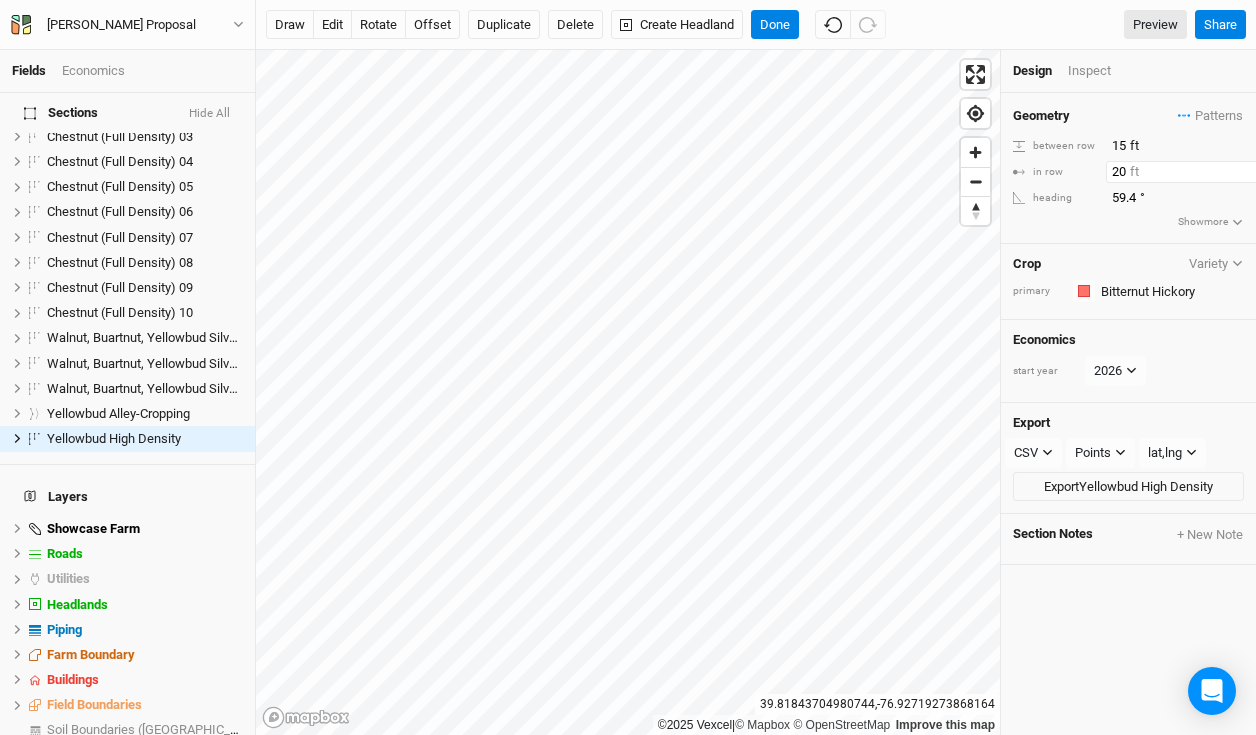 drag, startPoint x: 1127, startPoint y: 169, endPoint x: 1054, endPoint y: 161, distance: 73.43705 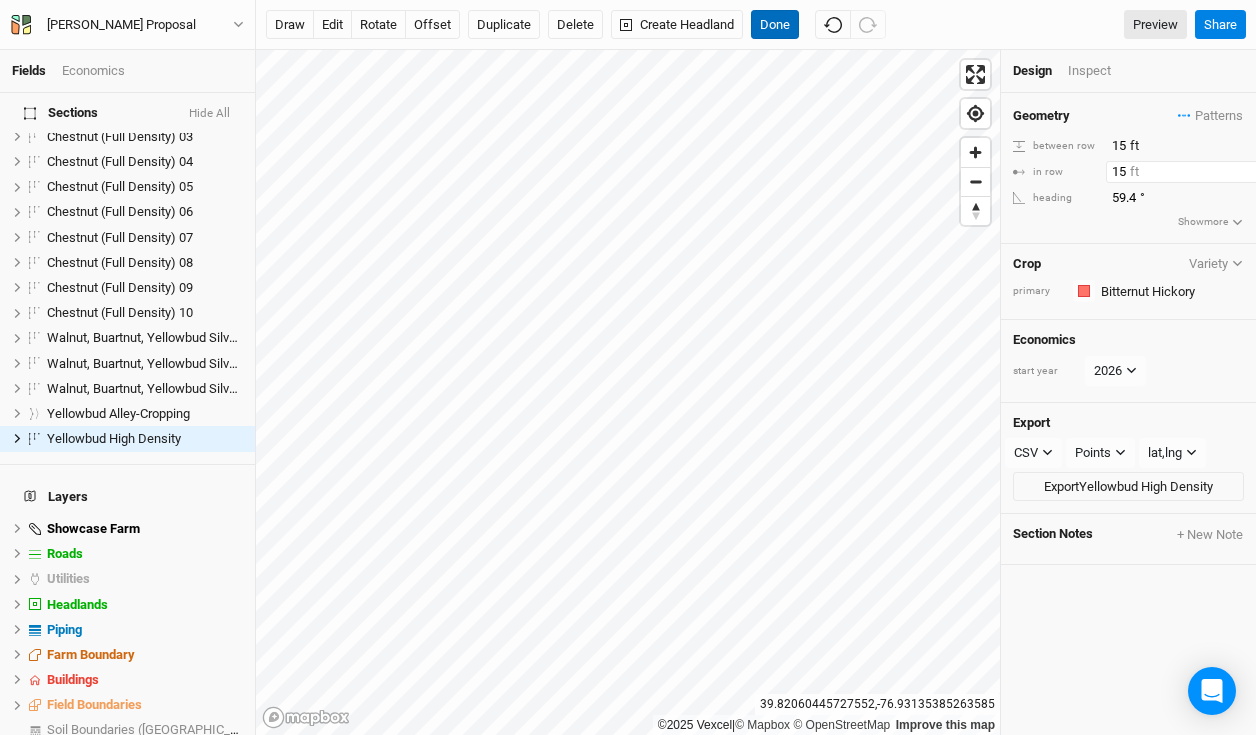 type on "15" 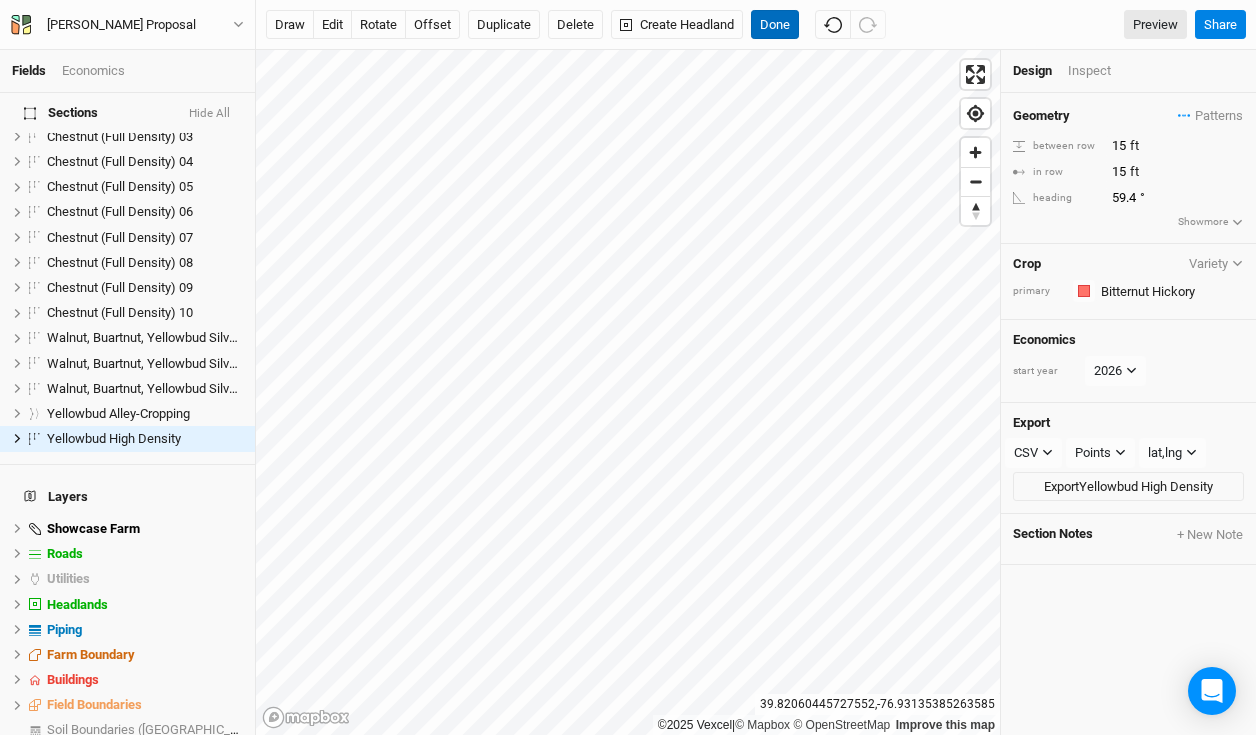 click on "Done" at bounding box center (775, 25) 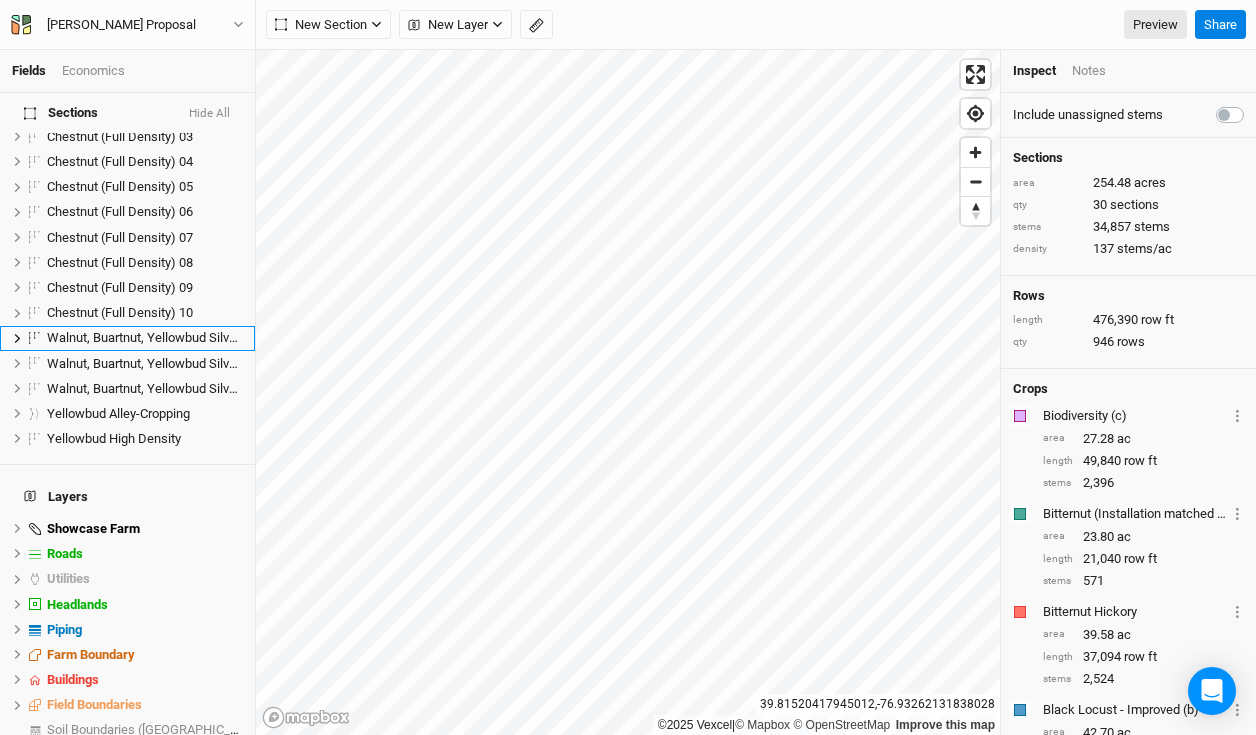 scroll, scrollTop: 488, scrollLeft: 0, axis: vertical 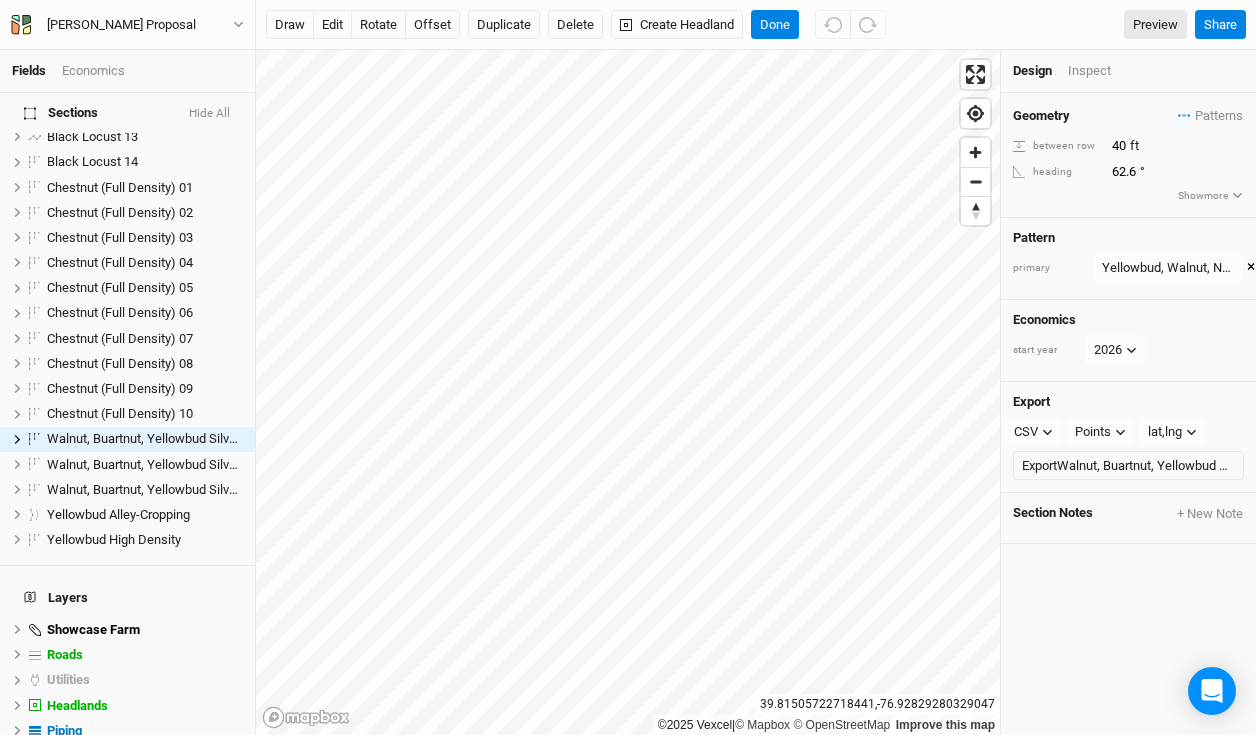 click on "Show  more" at bounding box center (1210, 196) 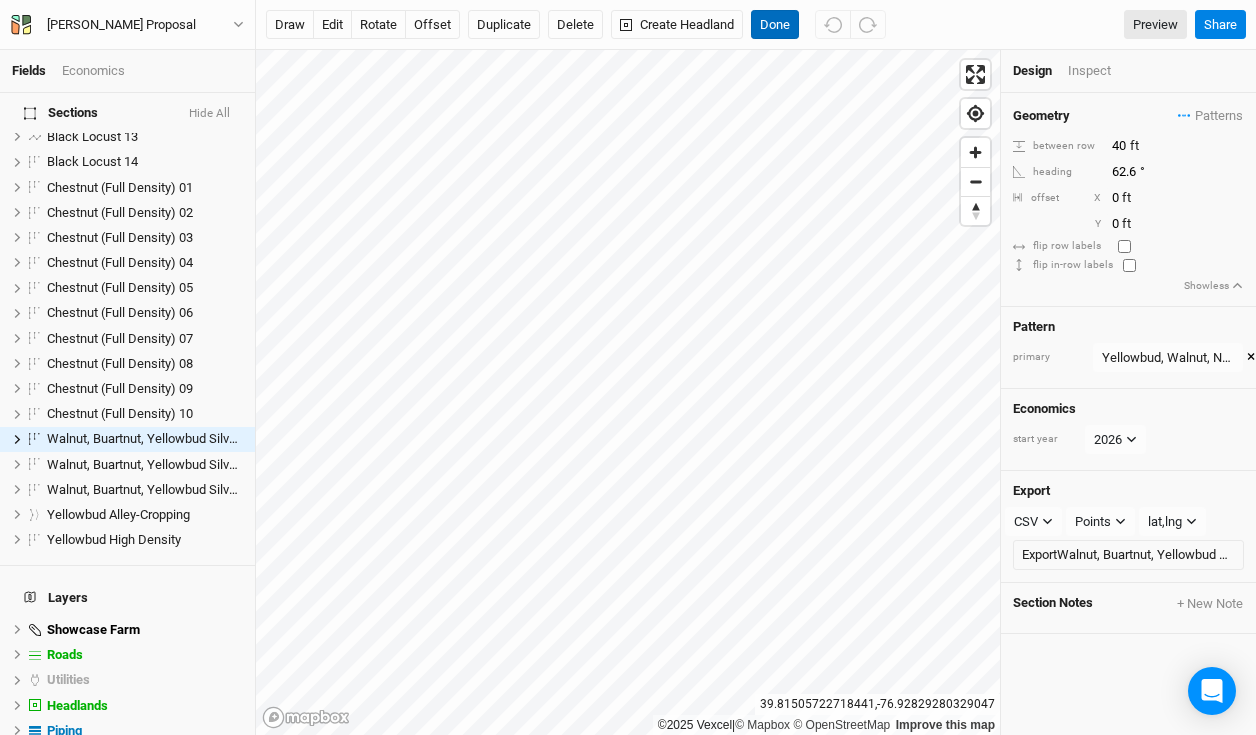 click on "Done" at bounding box center [775, 25] 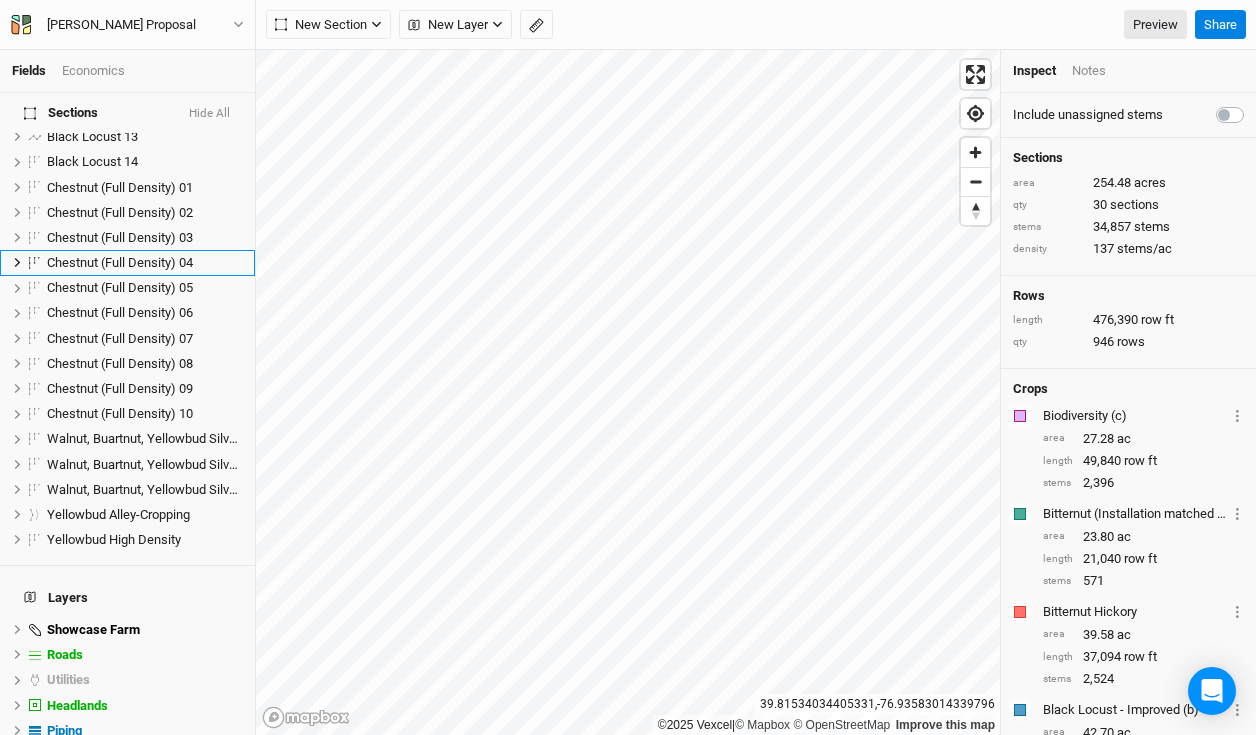 scroll, scrollTop: 312, scrollLeft: 0, axis: vertical 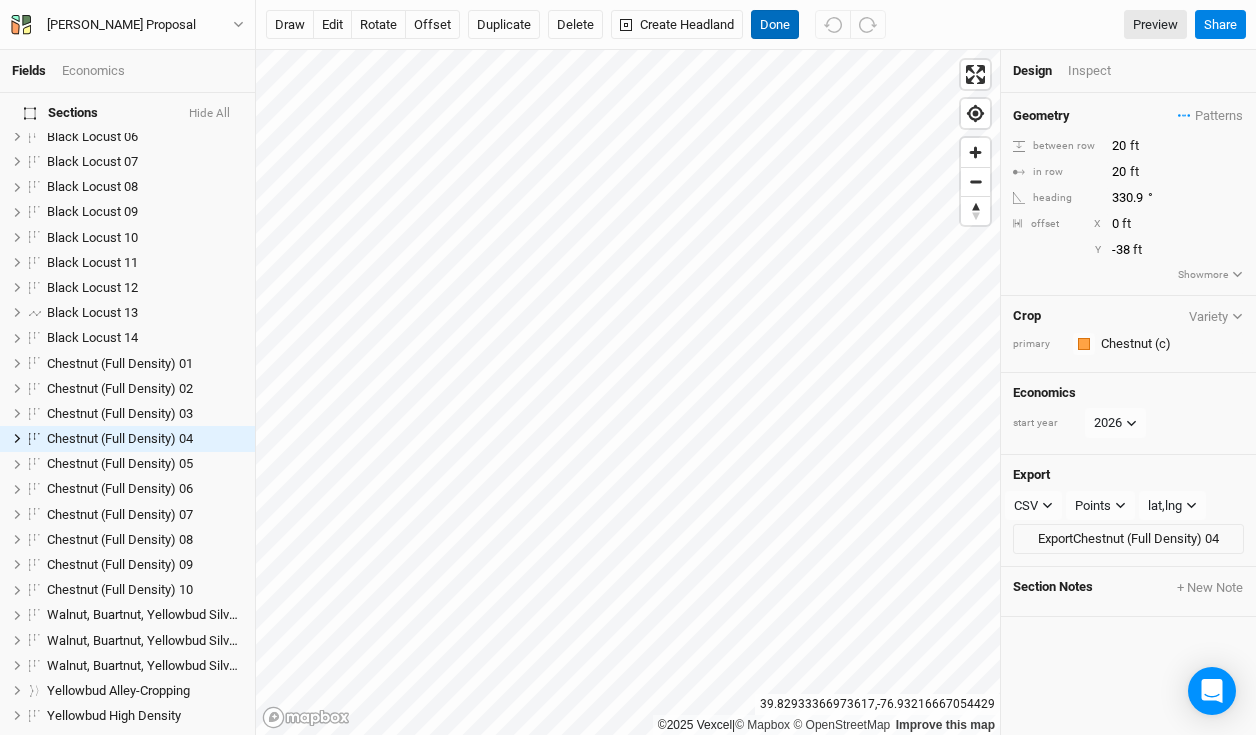 click on "Done" at bounding box center (775, 25) 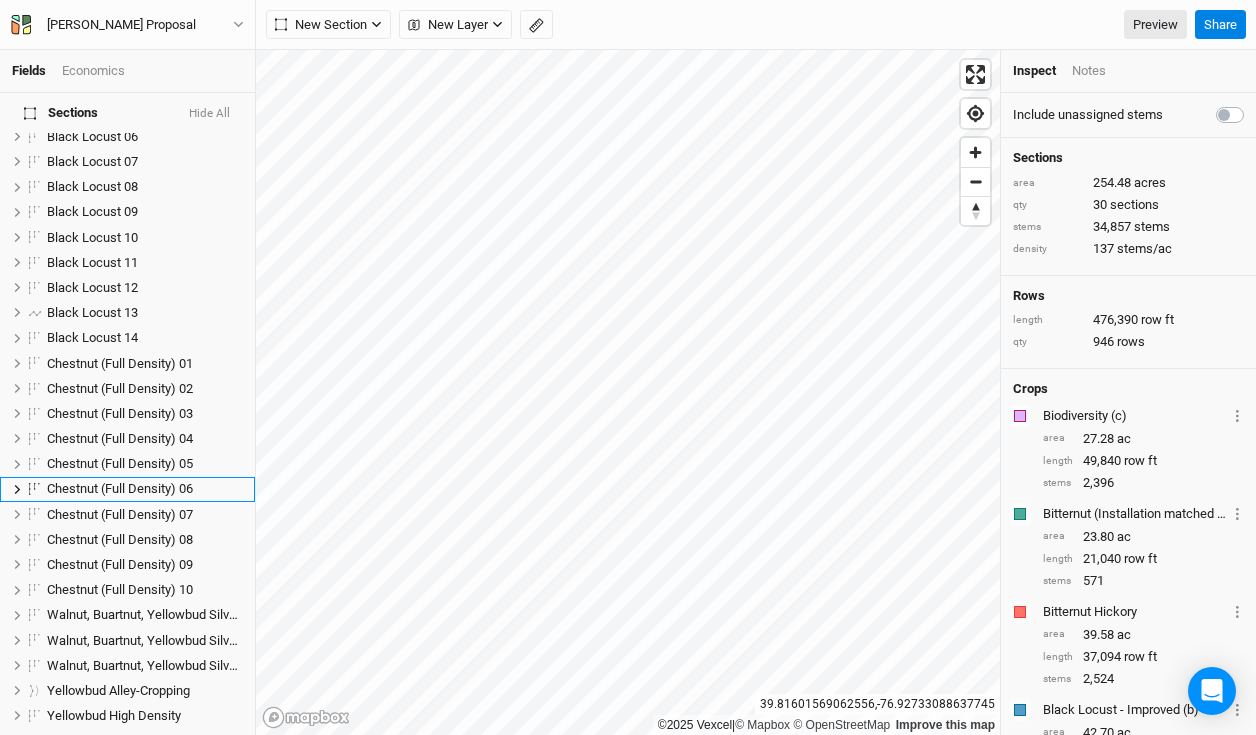scroll, scrollTop: 362, scrollLeft: 0, axis: vertical 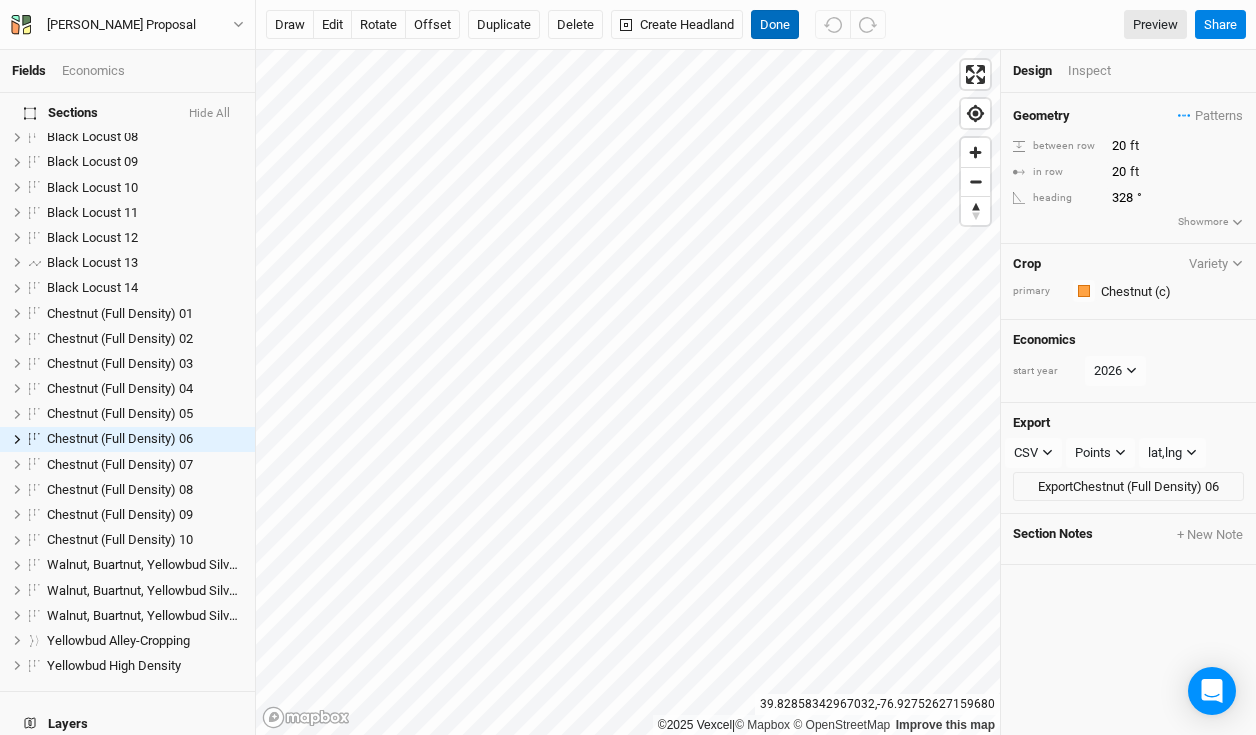 click on "Done" at bounding box center (775, 25) 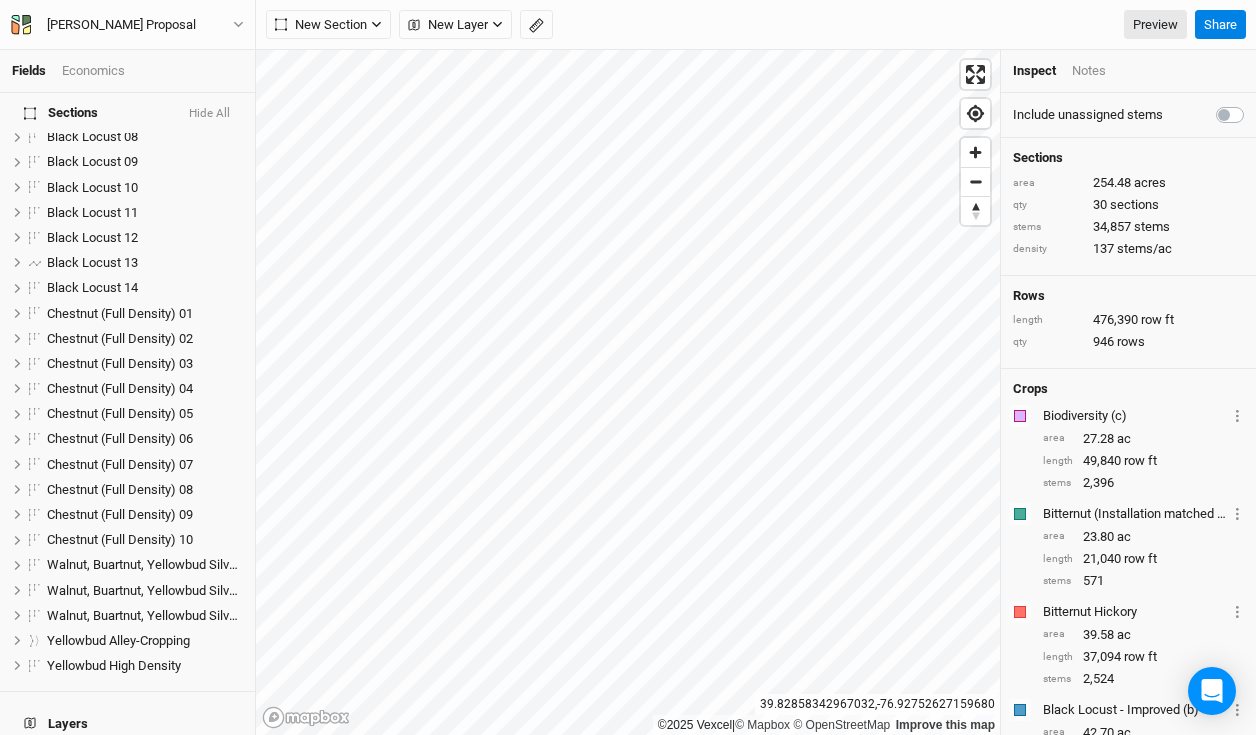 click on "Economics" at bounding box center (93, 71) 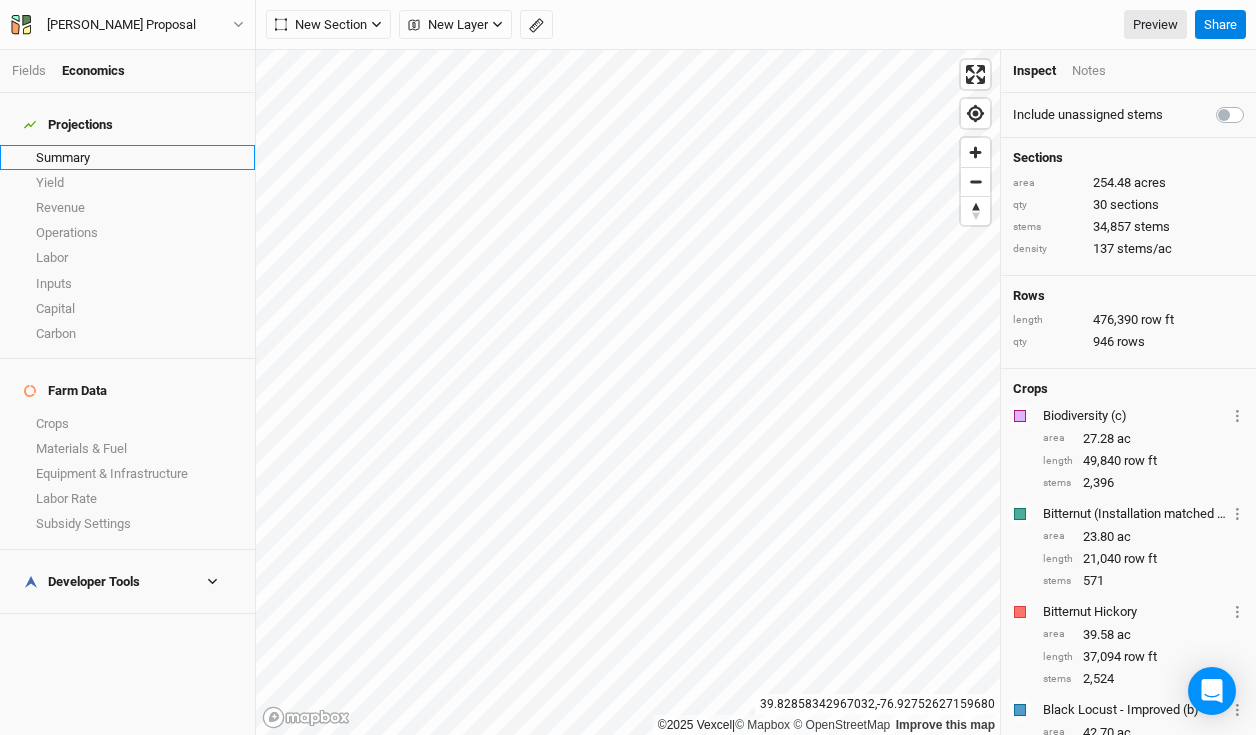 click on "Summary" at bounding box center [127, 157] 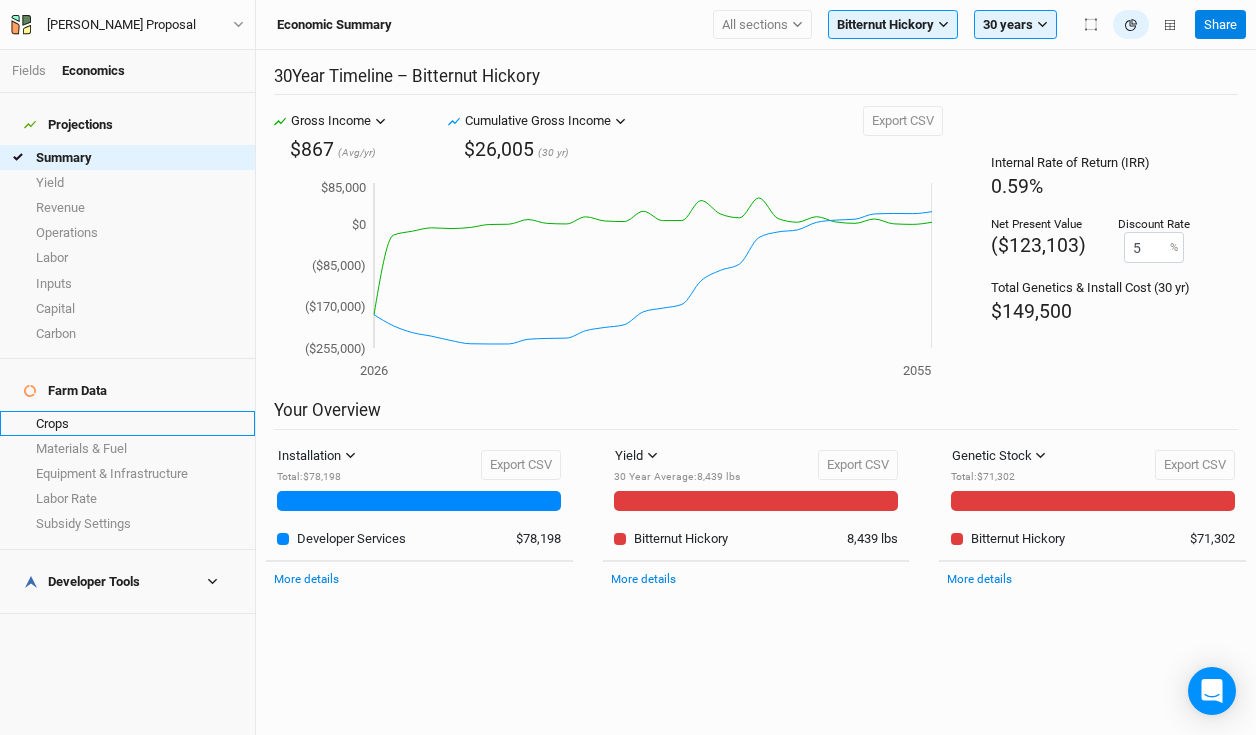 click on "Crops" at bounding box center [127, 423] 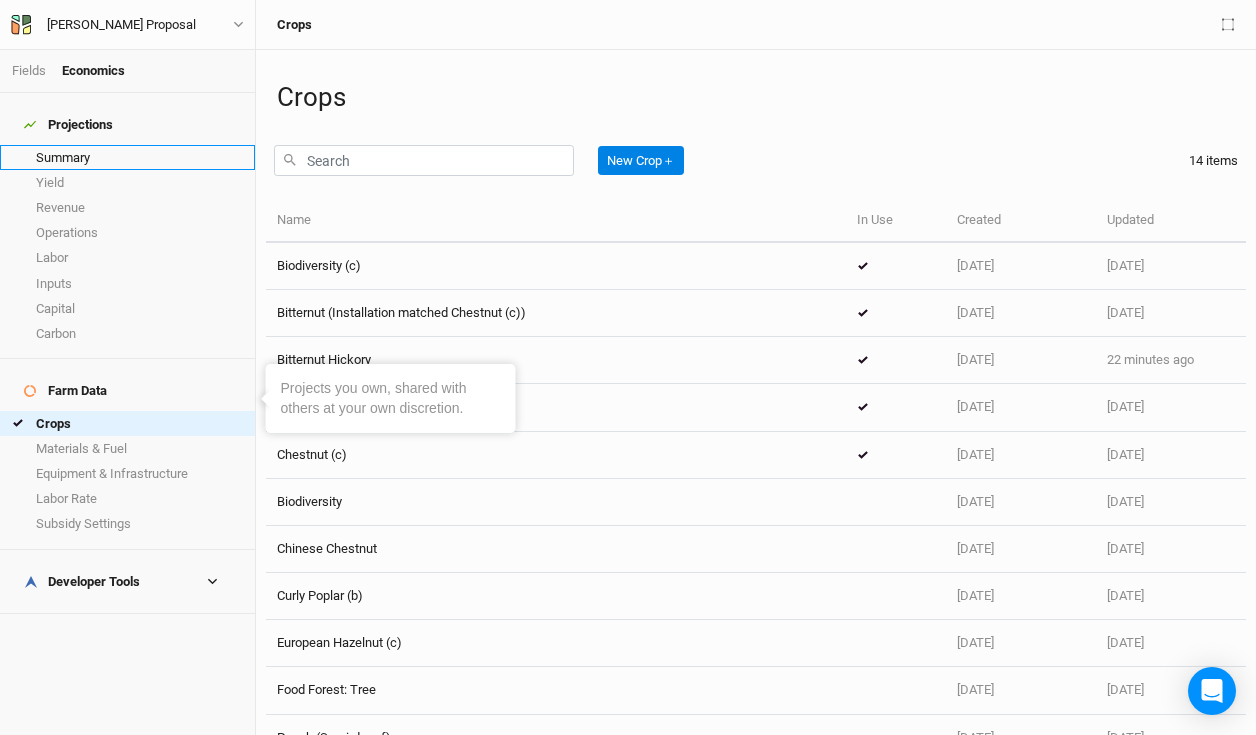 click on "Summary" at bounding box center (127, 157) 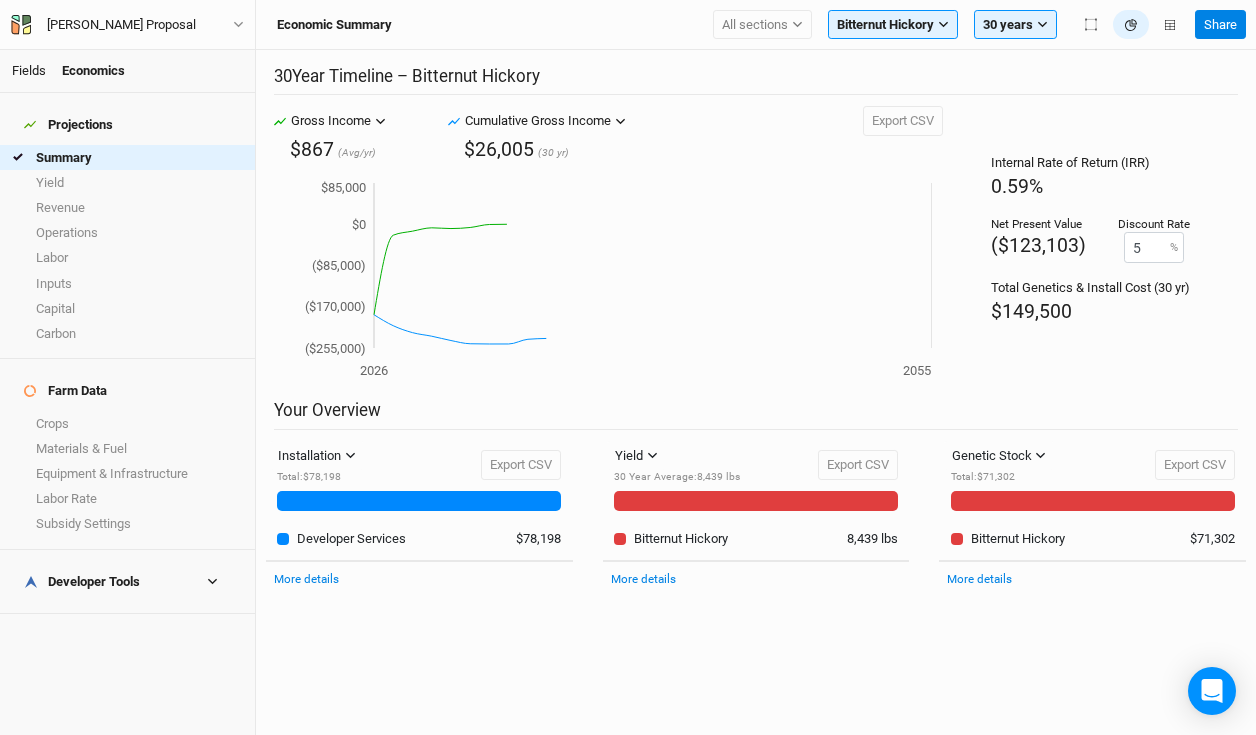 click on "Fields" at bounding box center (29, 70) 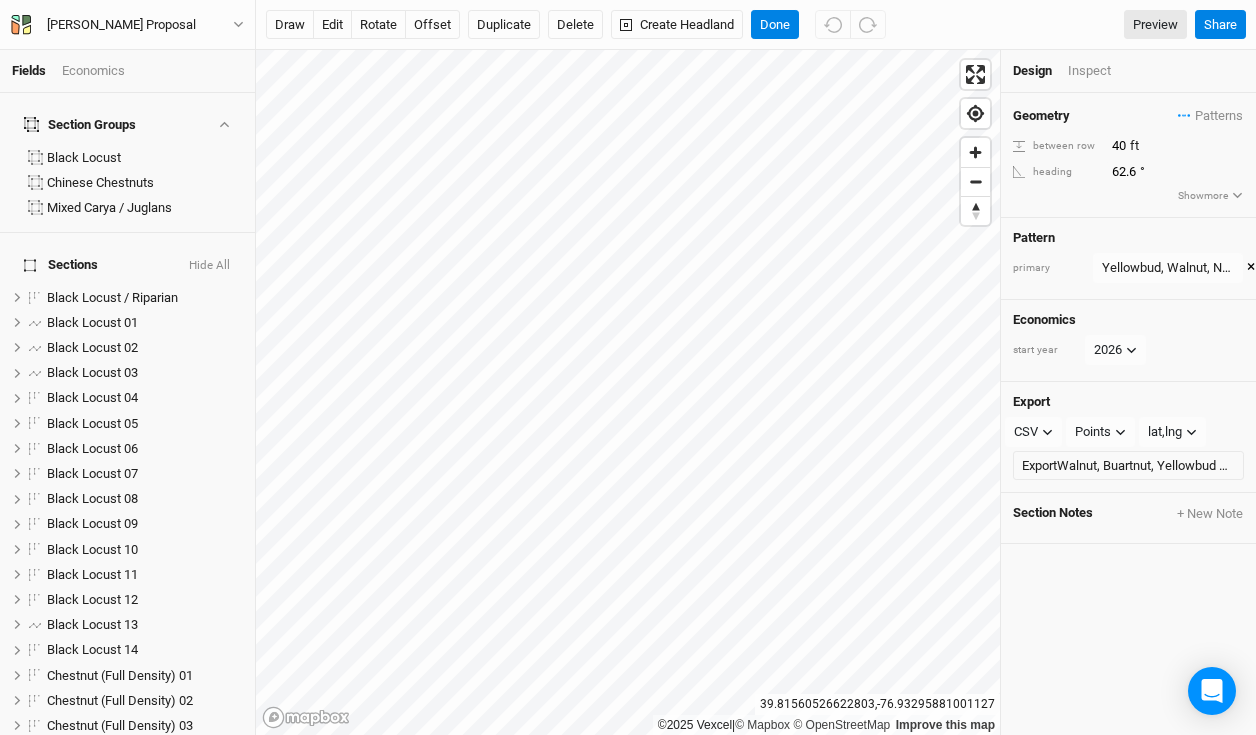 scroll, scrollTop: 488, scrollLeft: 0, axis: vertical 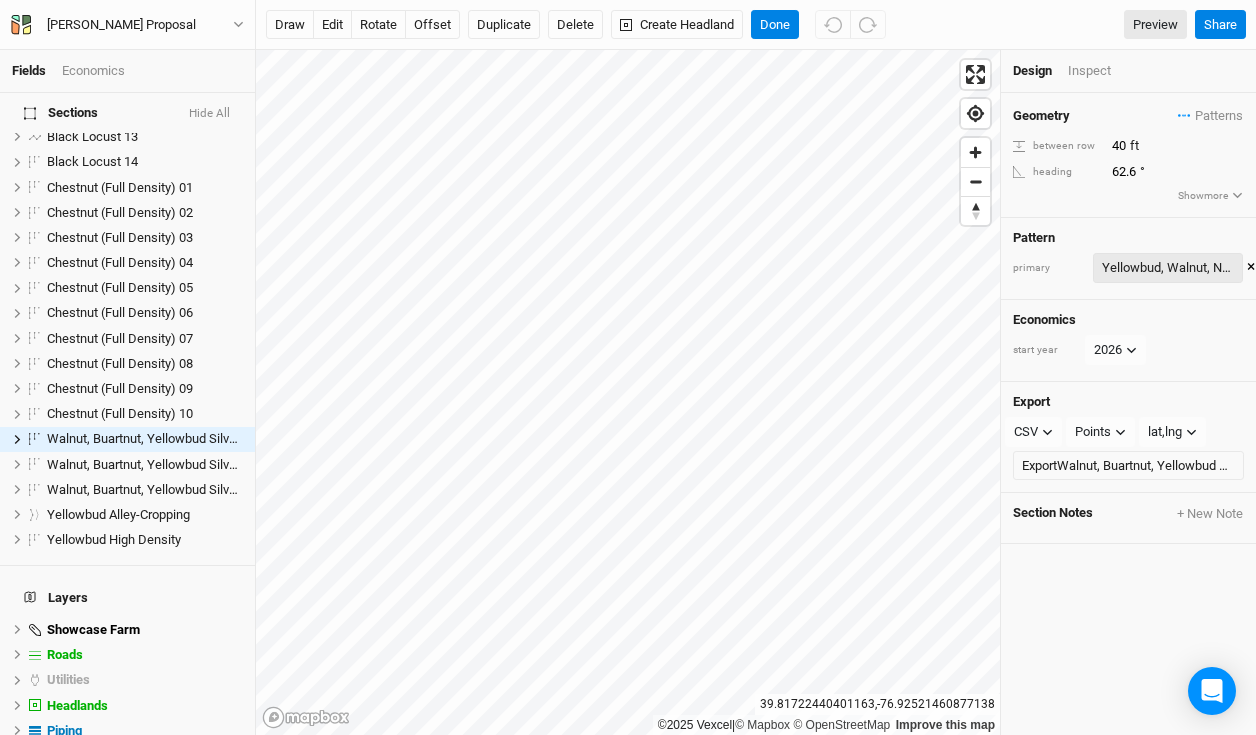 click on "Yellowbud, Walnut, Native Hardwood" at bounding box center (1168, 268) 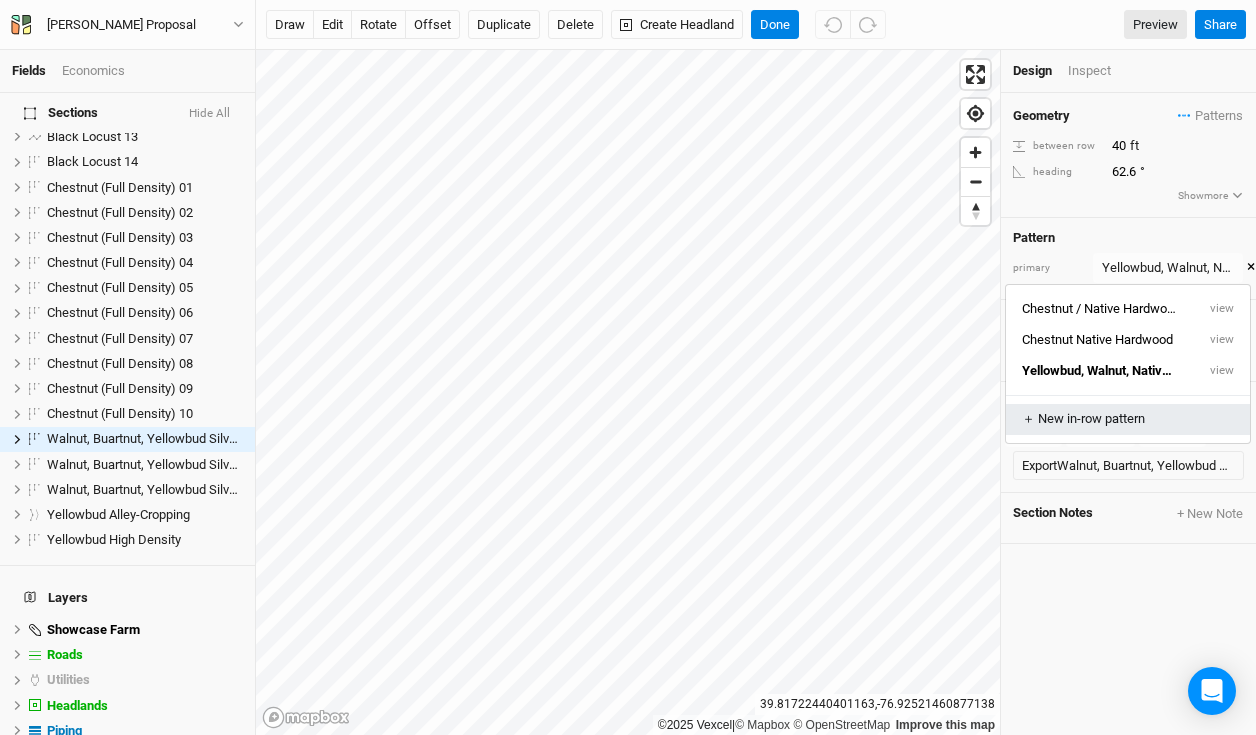 click on "＋ New in-row pattern" at bounding box center (1128, 419) 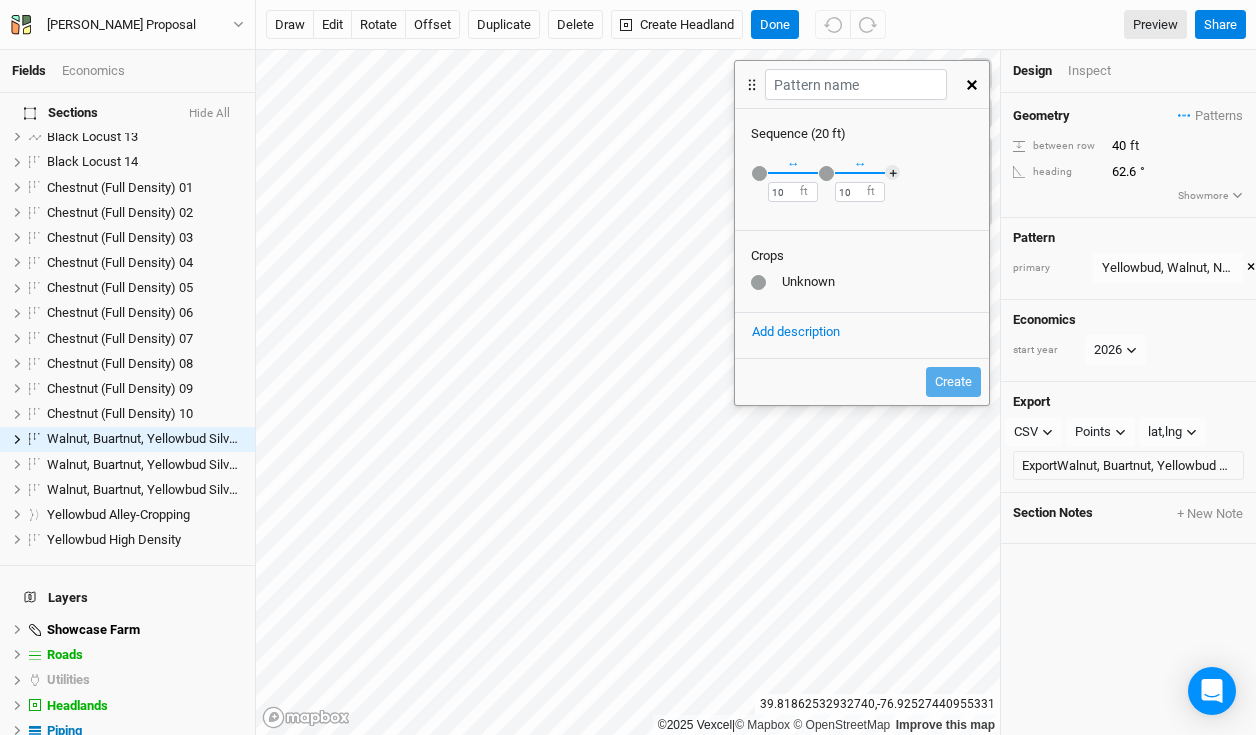 click 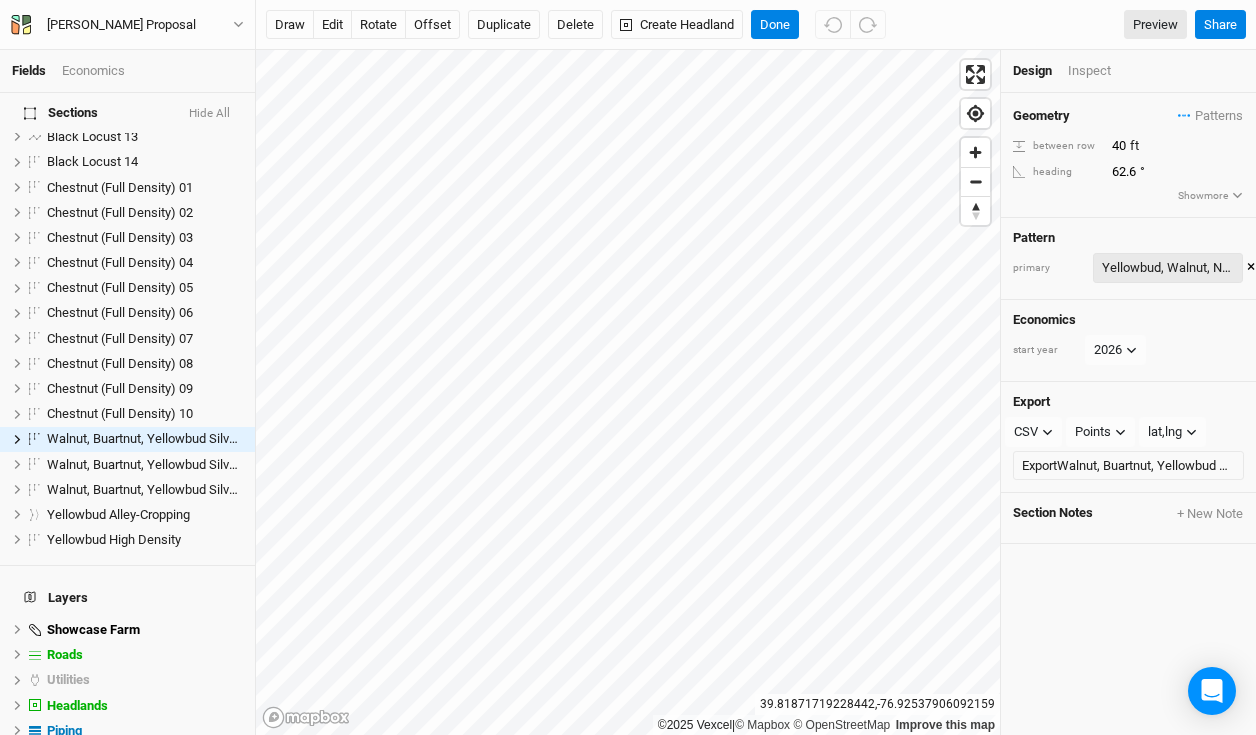 click on "Yellowbud, Walnut, Native Hardwood" at bounding box center [1168, 268] 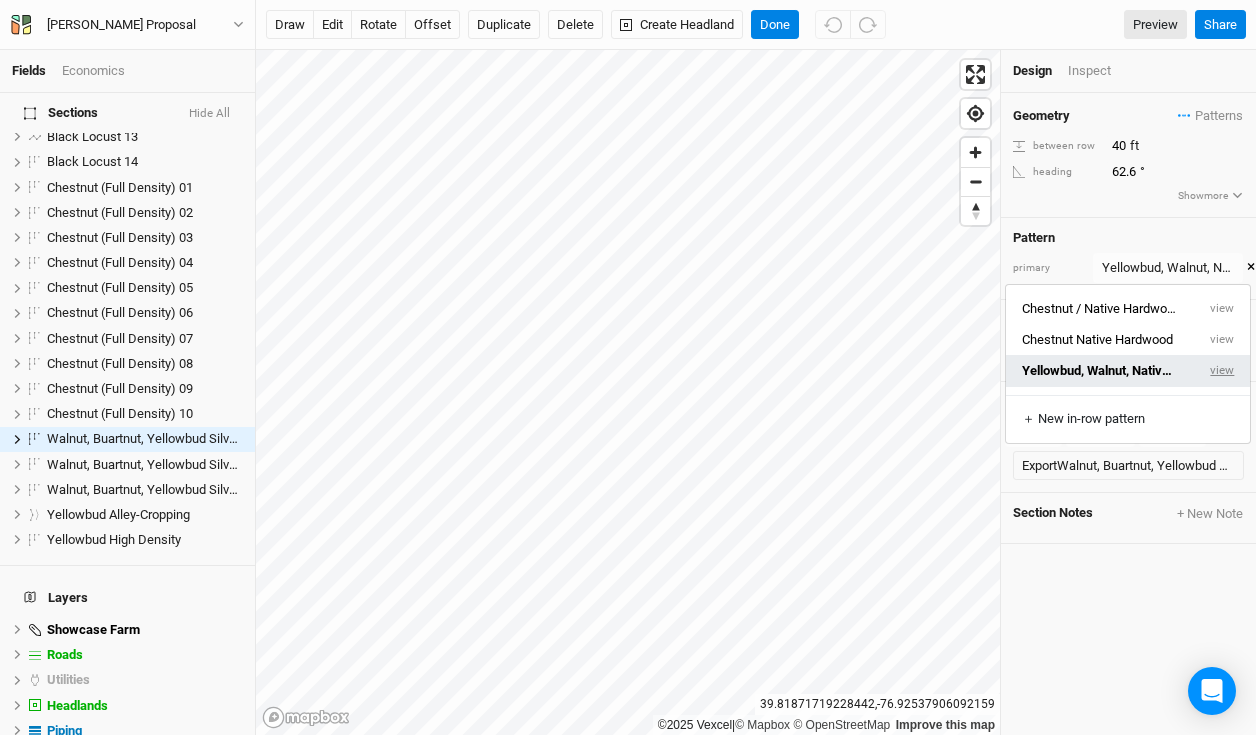 click on "view" at bounding box center (1222, 370) 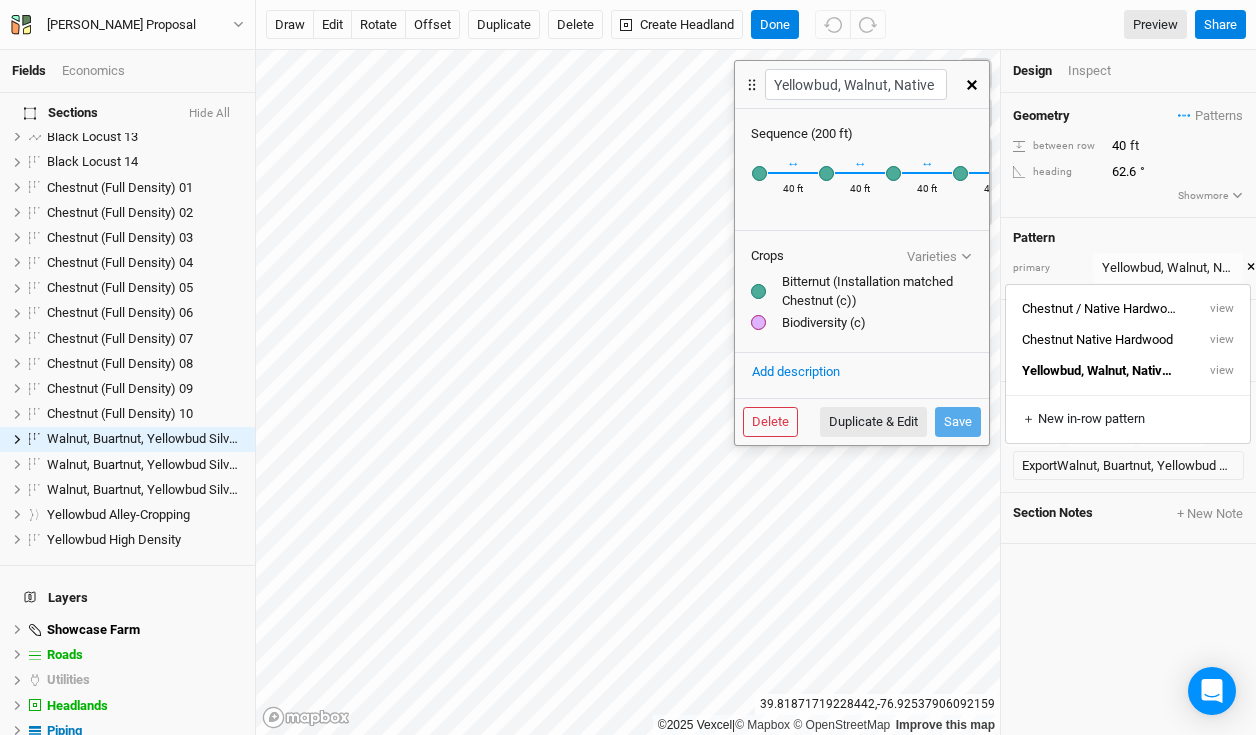 click 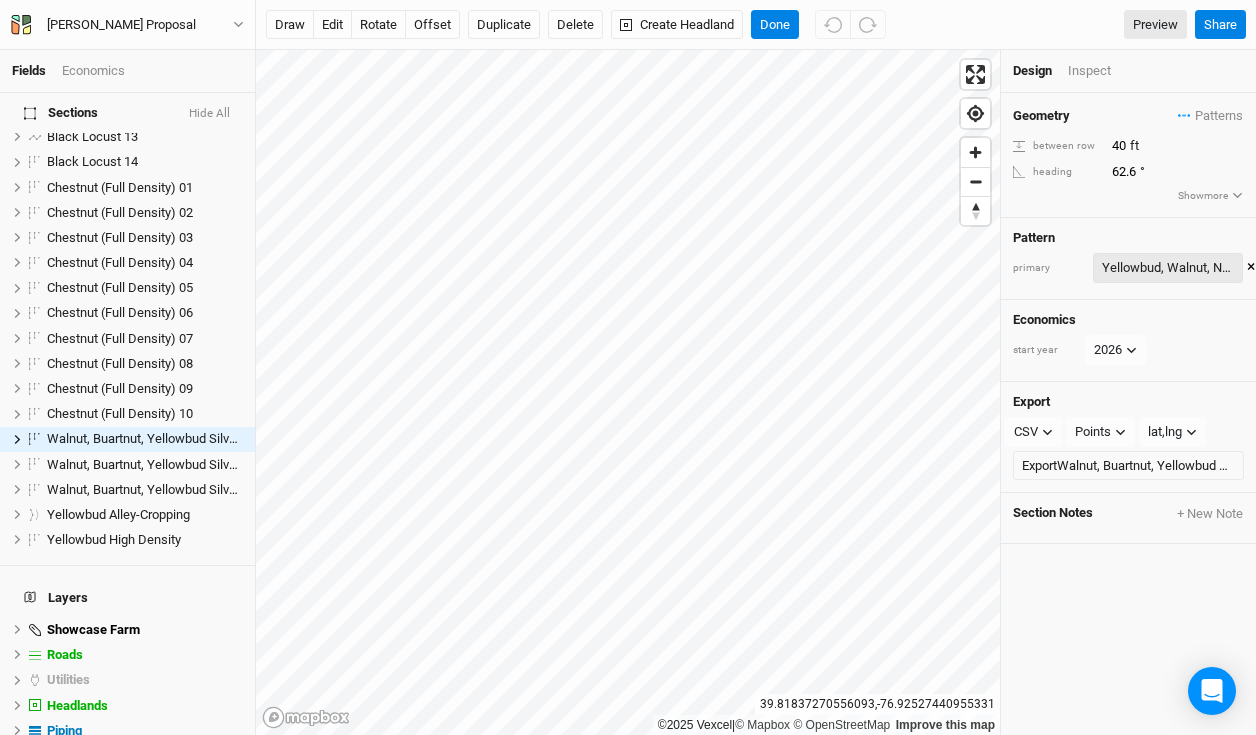 click on "Yellowbud, Walnut, Native Hardwood" at bounding box center (1168, 268) 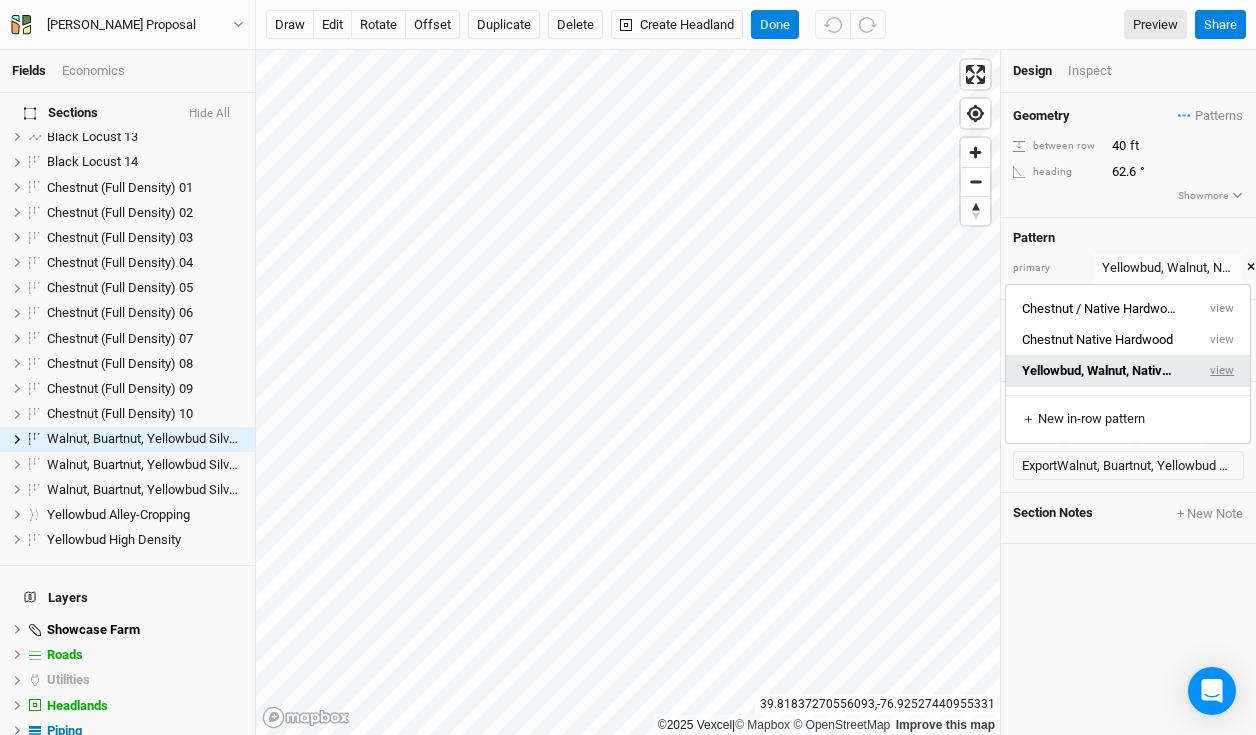 click on "view" at bounding box center [1222, 370] 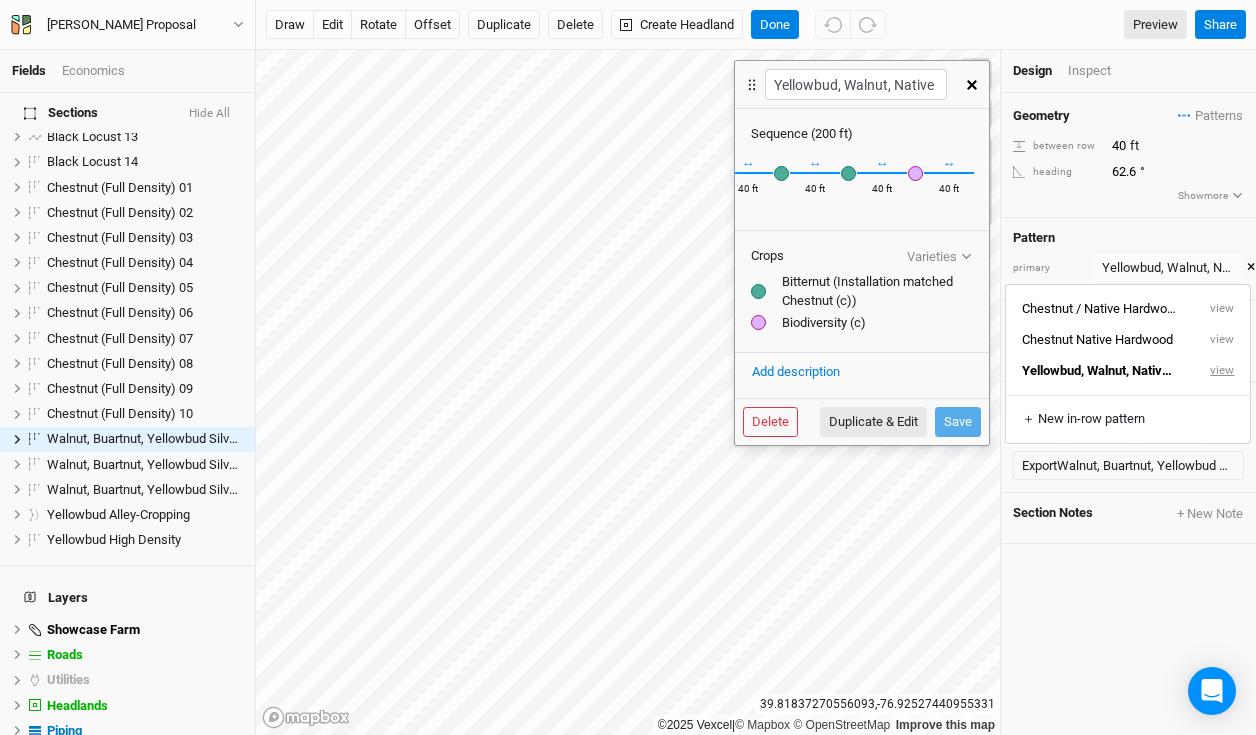 scroll, scrollTop: 0, scrollLeft: 0, axis: both 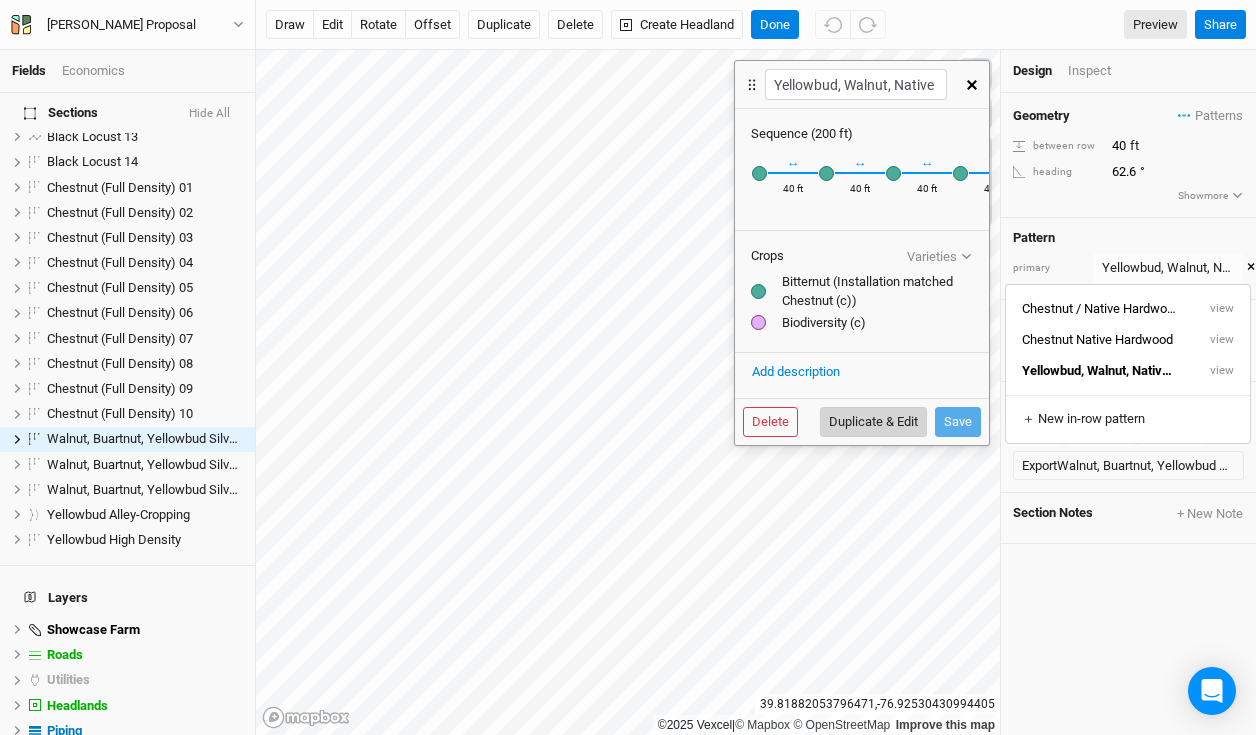 click on "Duplicate & Edit" at bounding box center [873, 422] 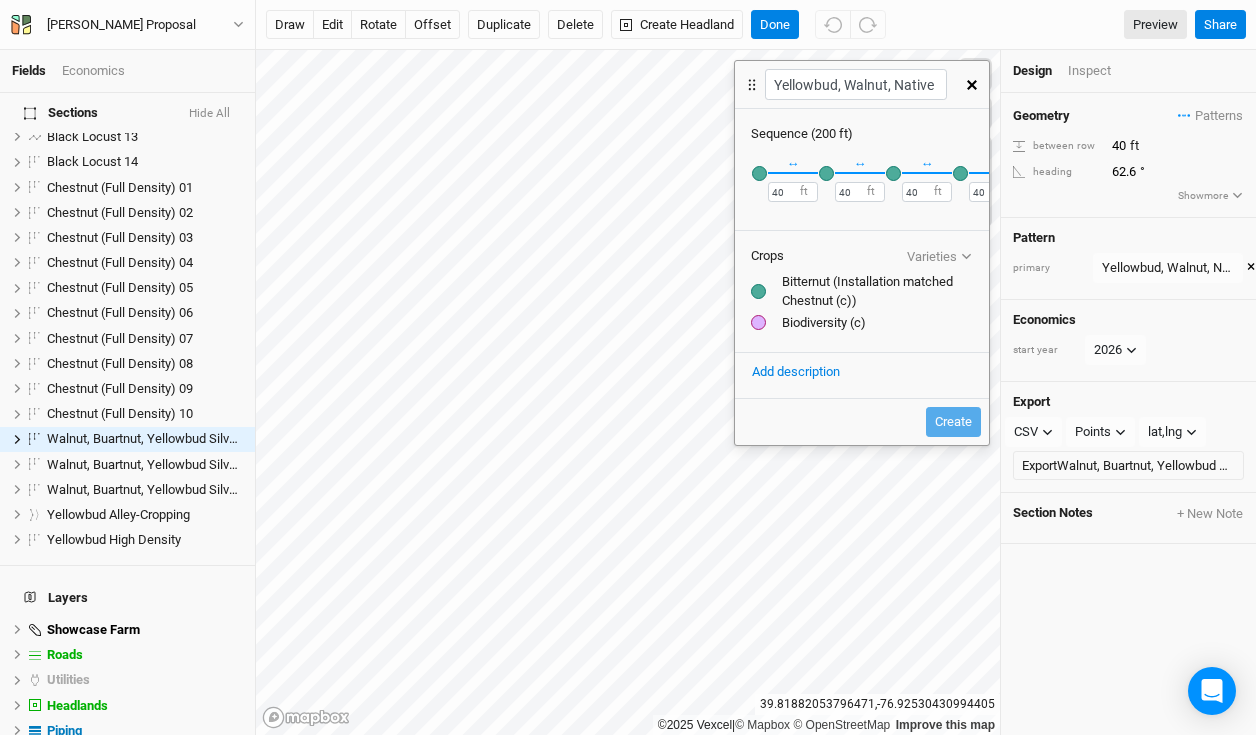 click at bounding box center (759, 173) 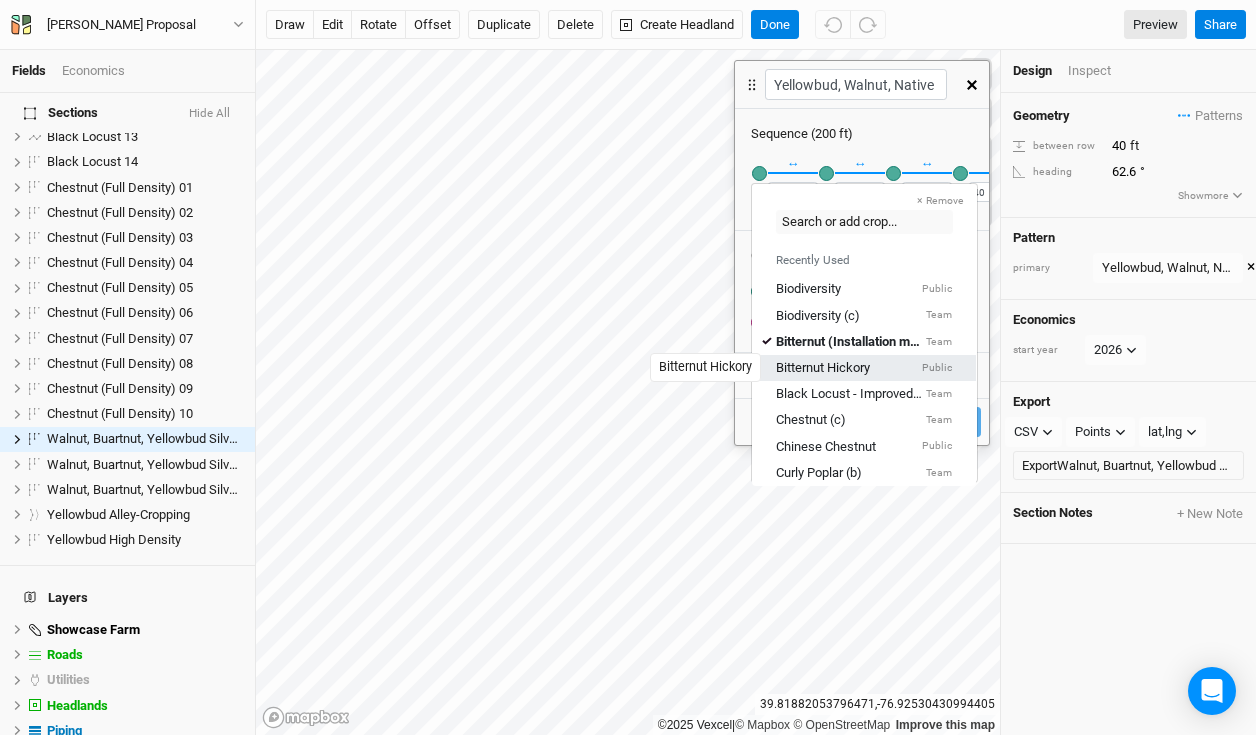 click on "Bitternut Hickory" at bounding box center [823, 368] 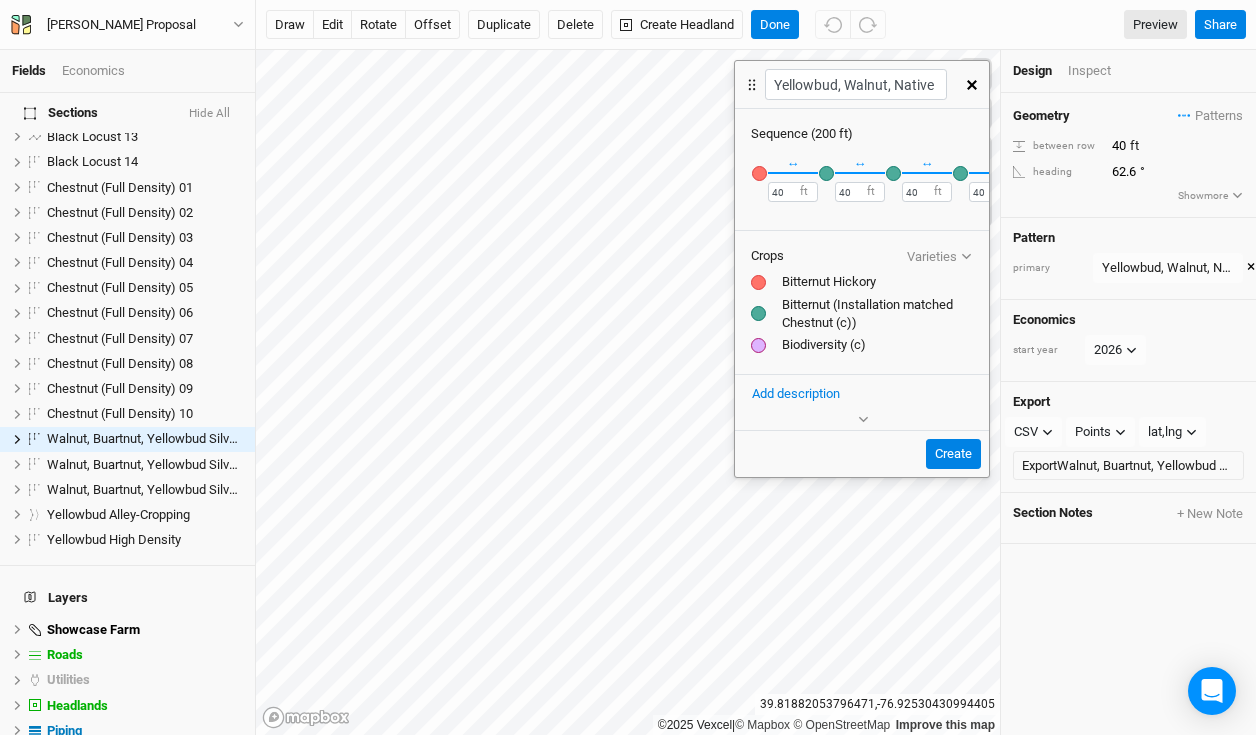 click at bounding box center [826, 173] 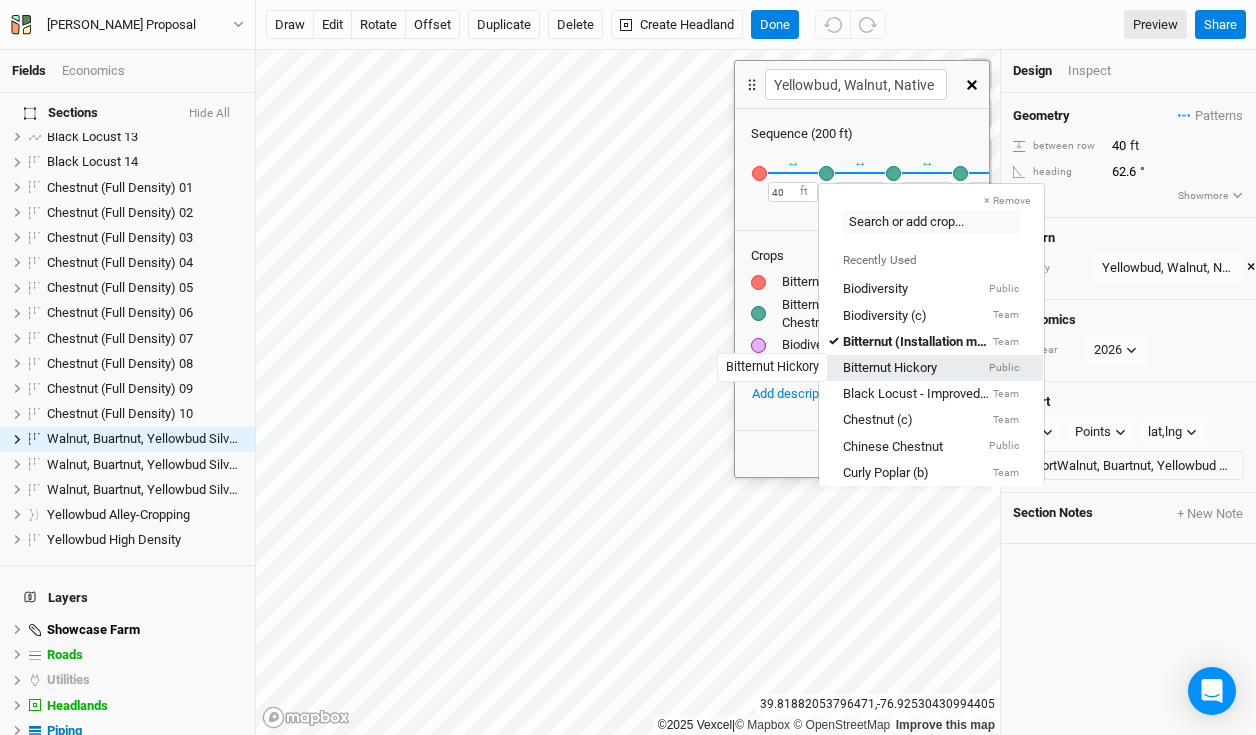 click on "Bitternut Hickory" at bounding box center (890, 368) 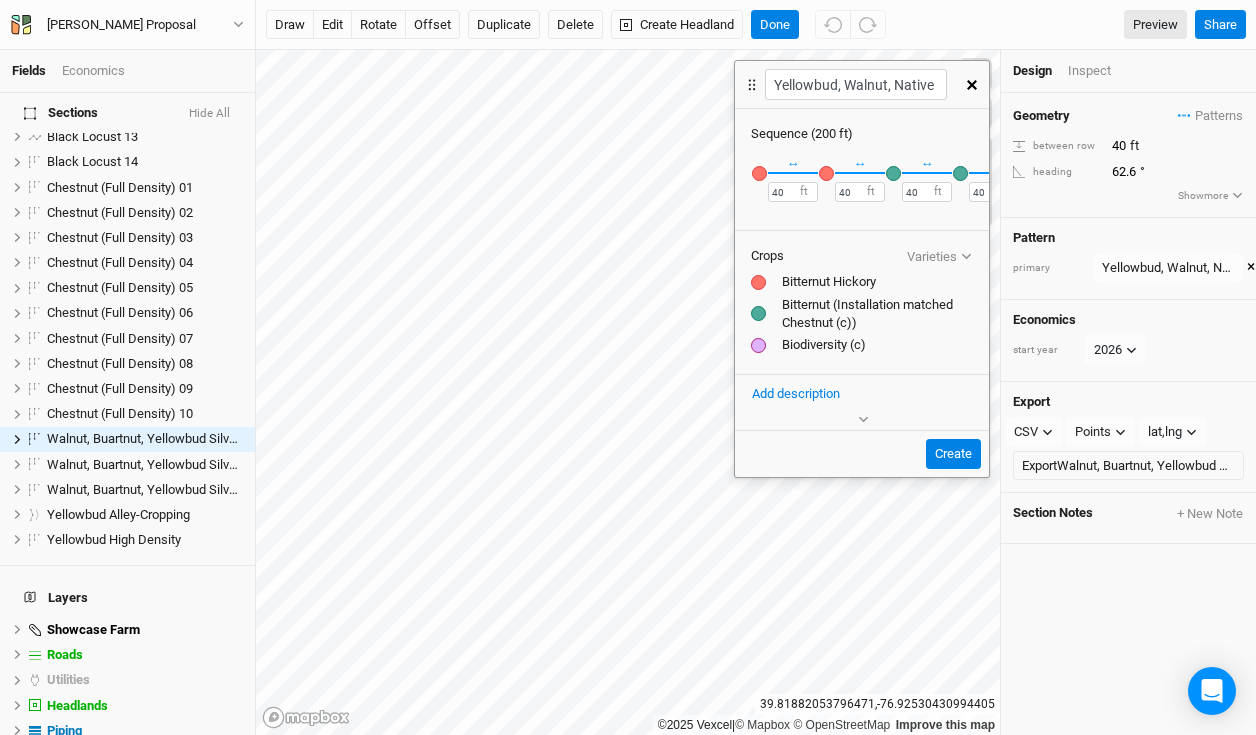 click at bounding box center (893, 173) 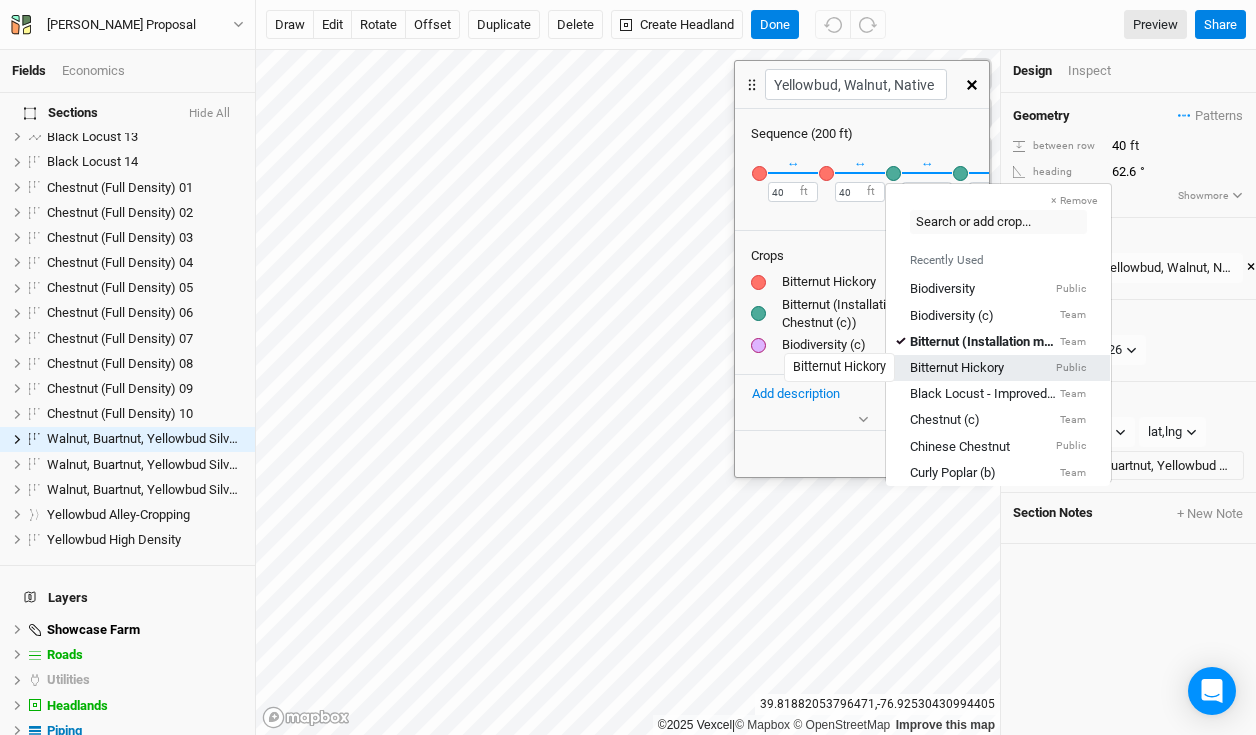 click on "Bitternut Hickory" at bounding box center (957, 368) 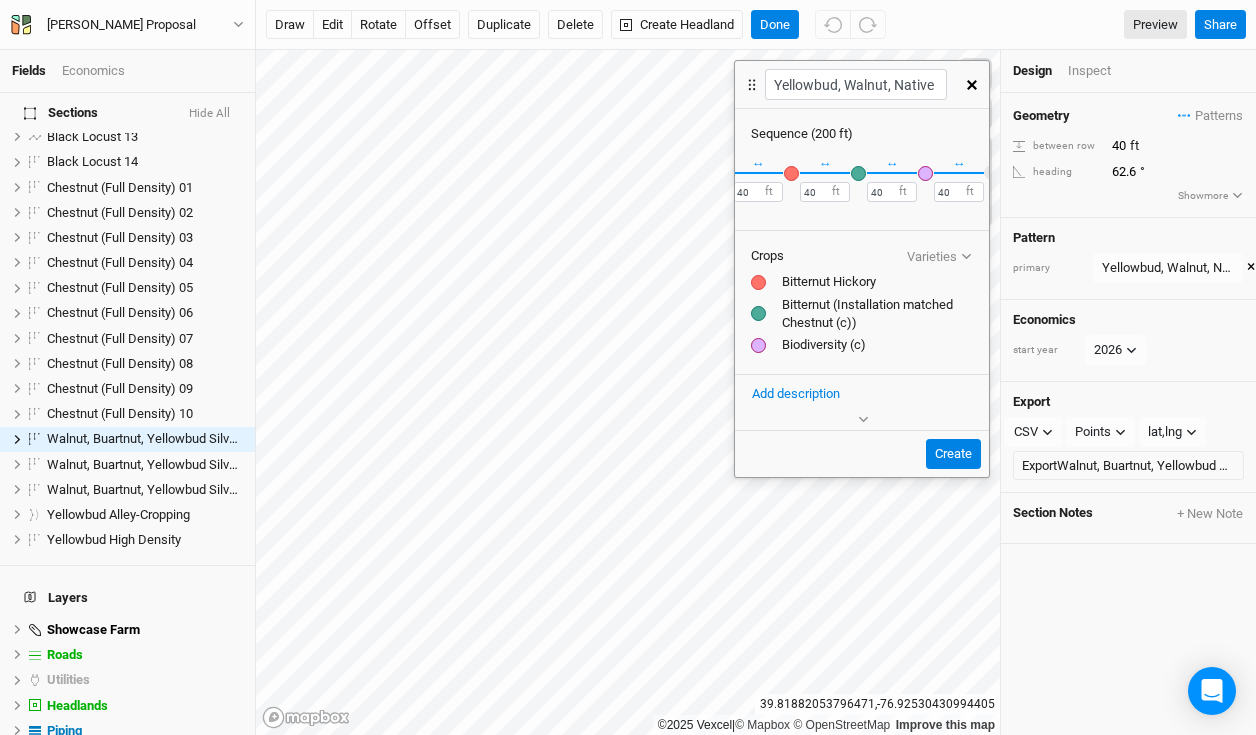 scroll, scrollTop: 0, scrollLeft: 107, axis: horizontal 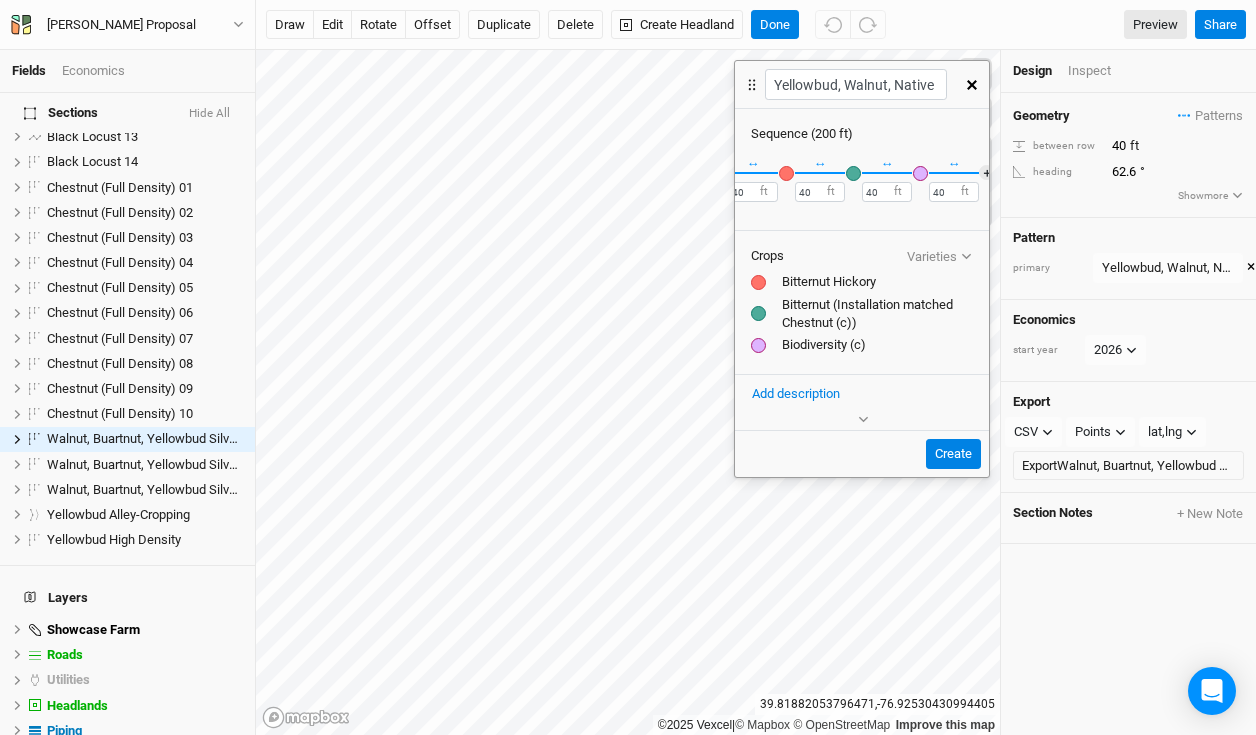 click at bounding box center (853, 173) 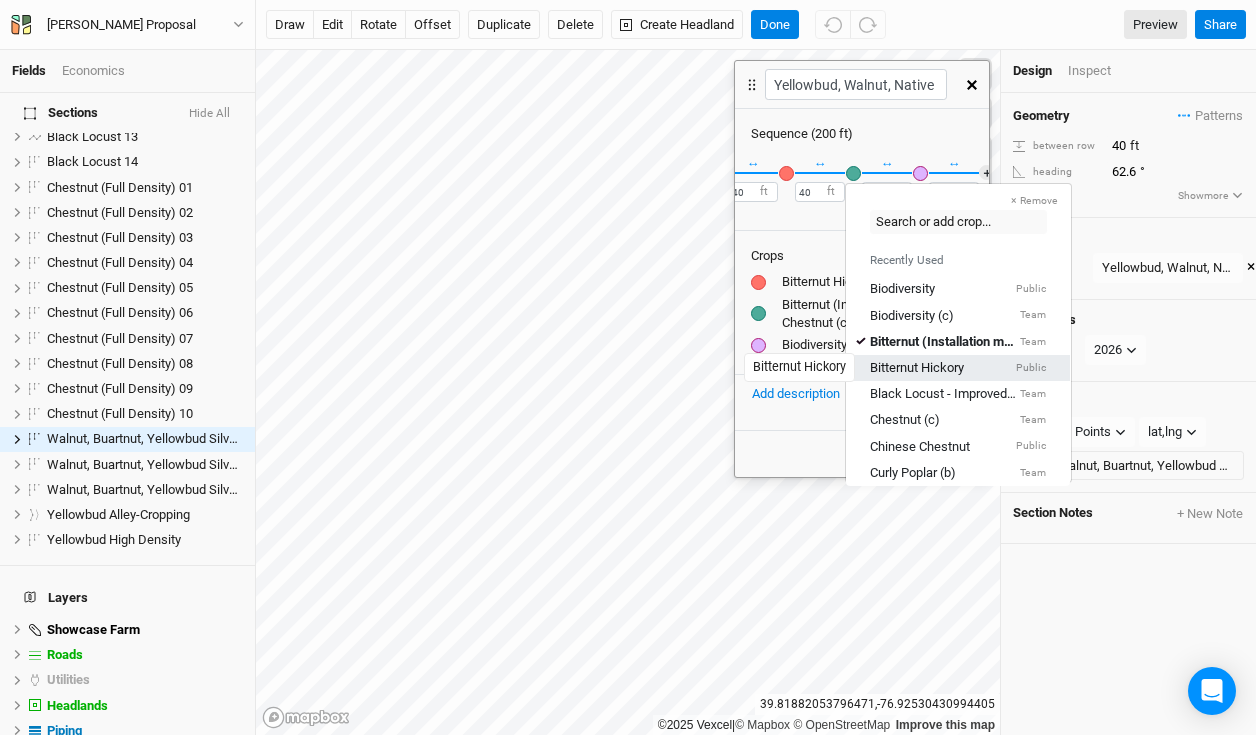 click on "Bitternut Hickory" at bounding box center [917, 368] 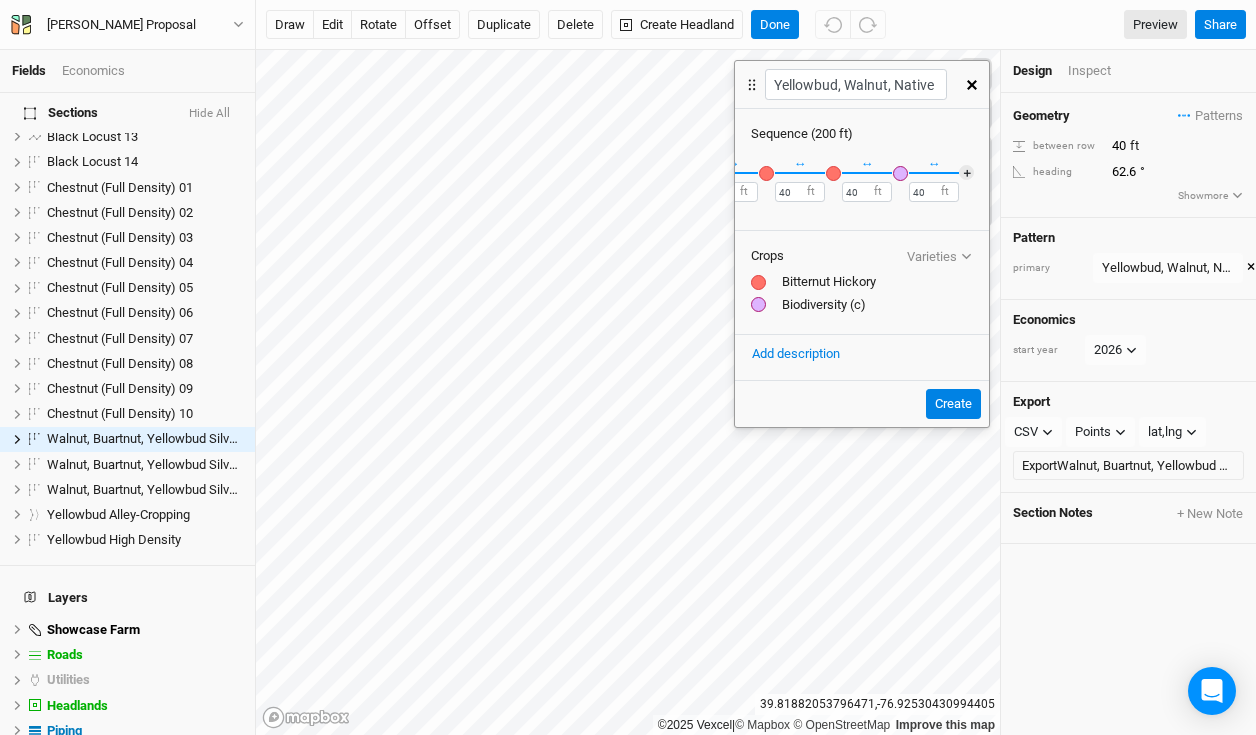 scroll, scrollTop: 0, scrollLeft: 0, axis: both 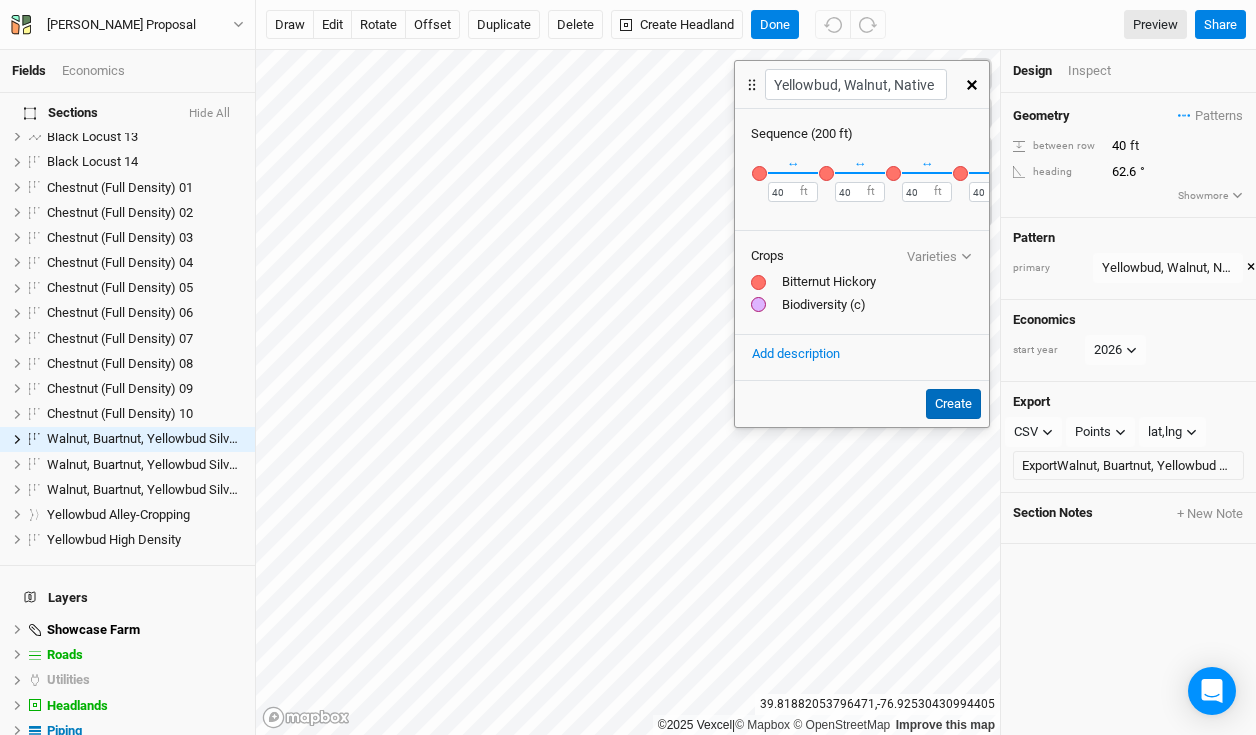 click on "Create" at bounding box center [953, 404] 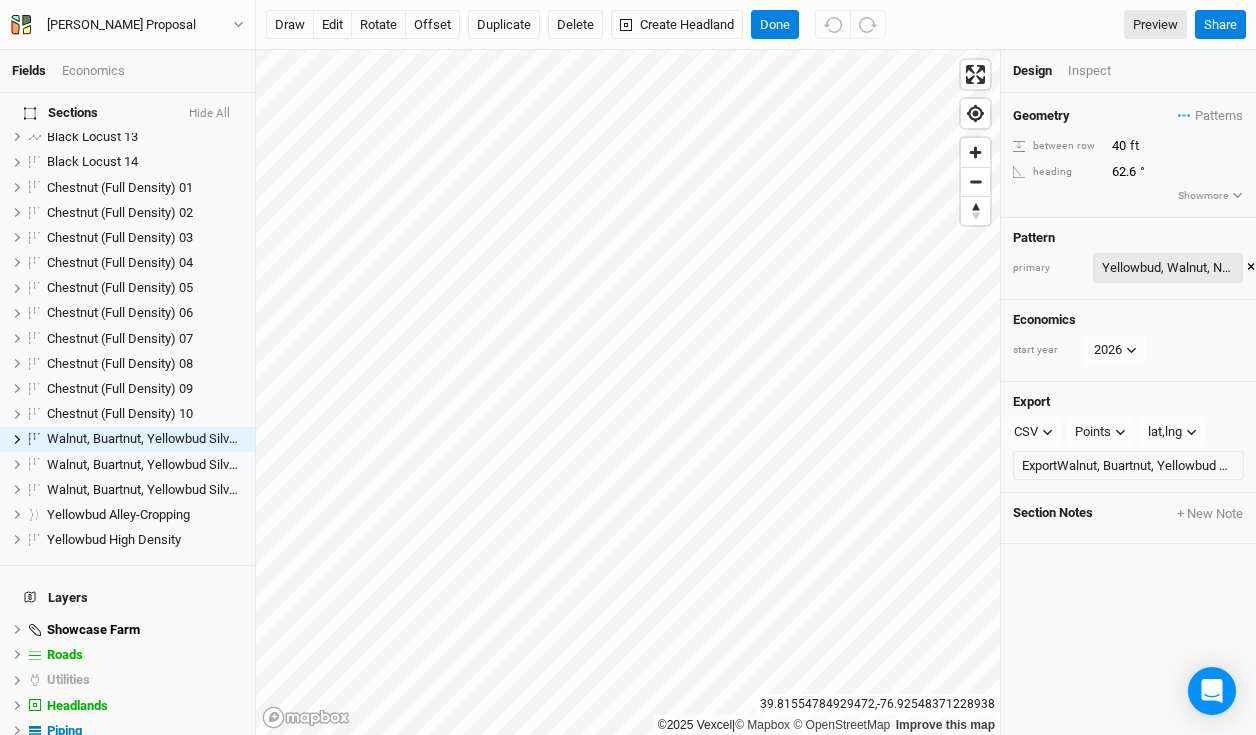 click on "Yellowbud, Walnut, Native Hardwood" at bounding box center (1168, 268) 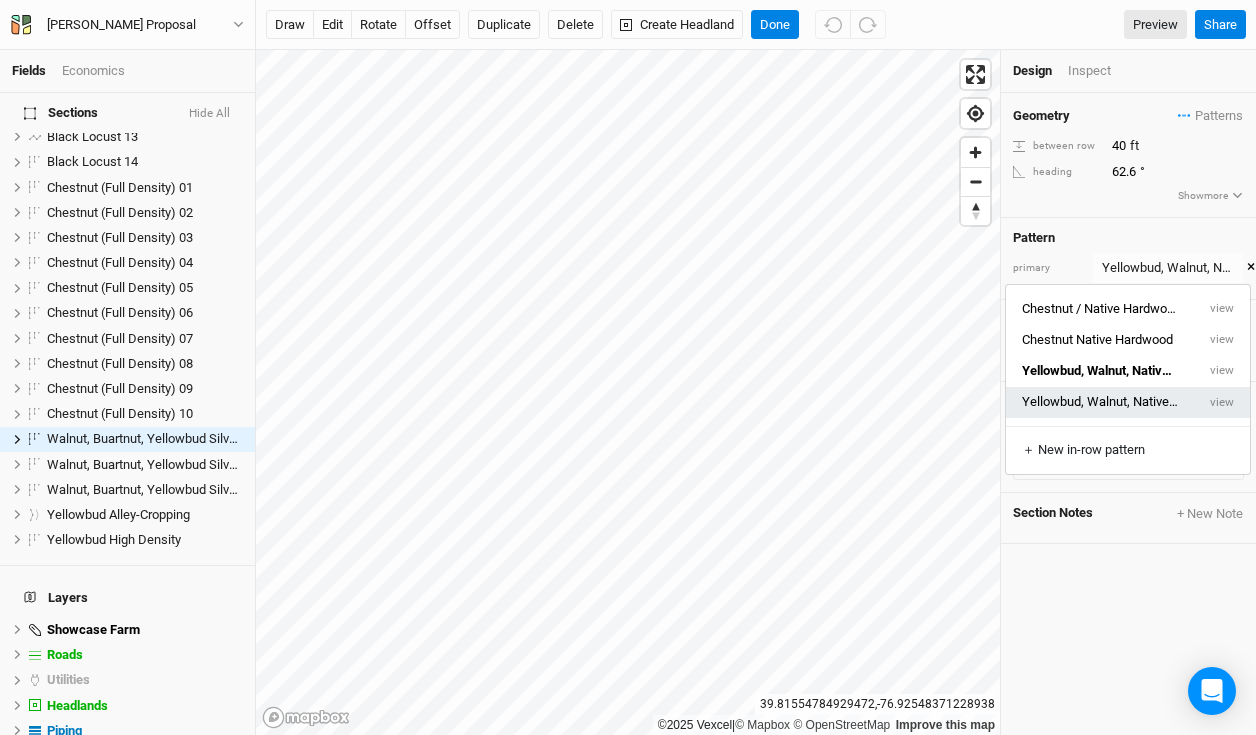 click on "Yellowbud, Walnut, Native Hardwood 4" at bounding box center (1100, 402) 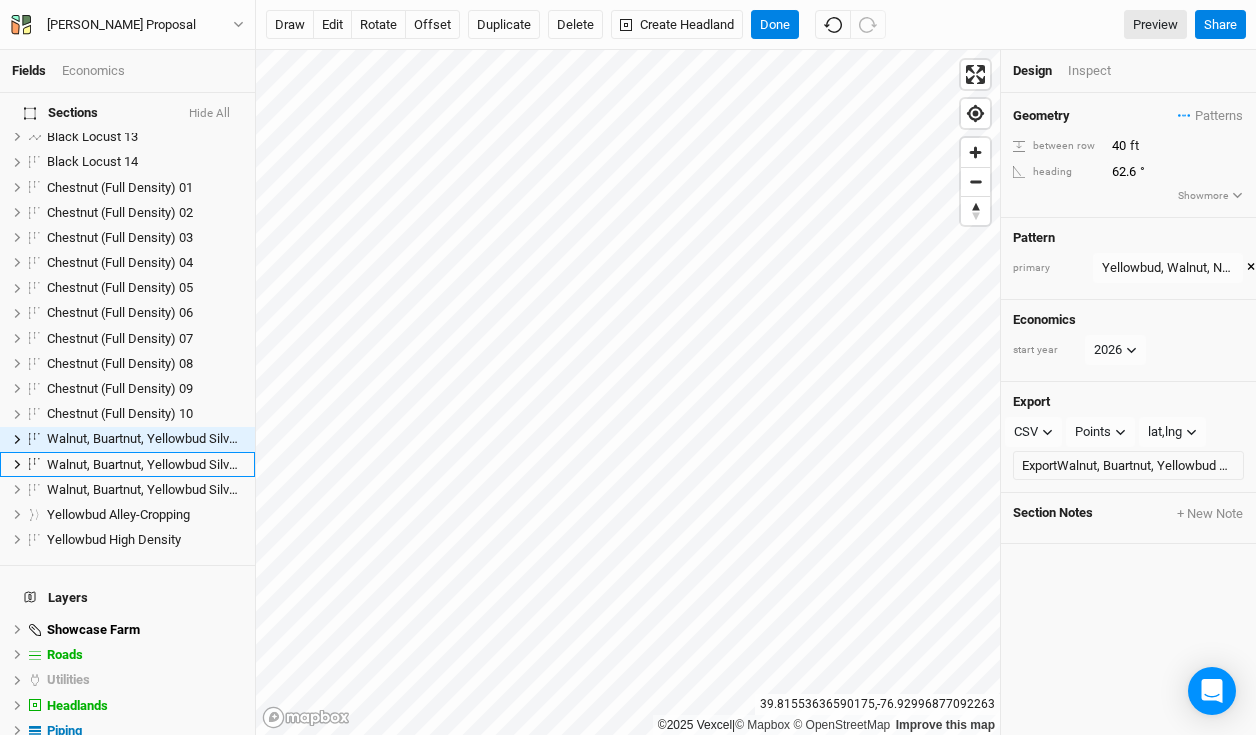 scroll, scrollTop: 513, scrollLeft: 0, axis: vertical 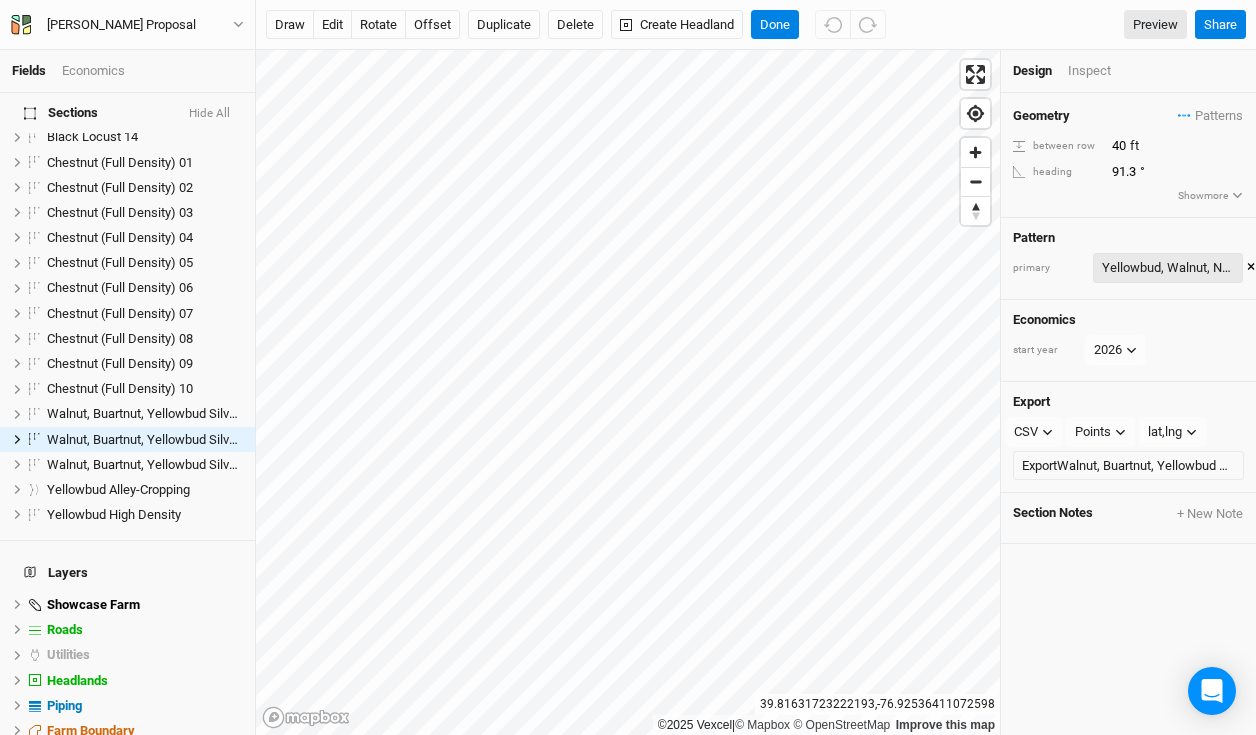 click on "Yellowbud, Walnut, Native Hardwood" at bounding box center (1168, 268) 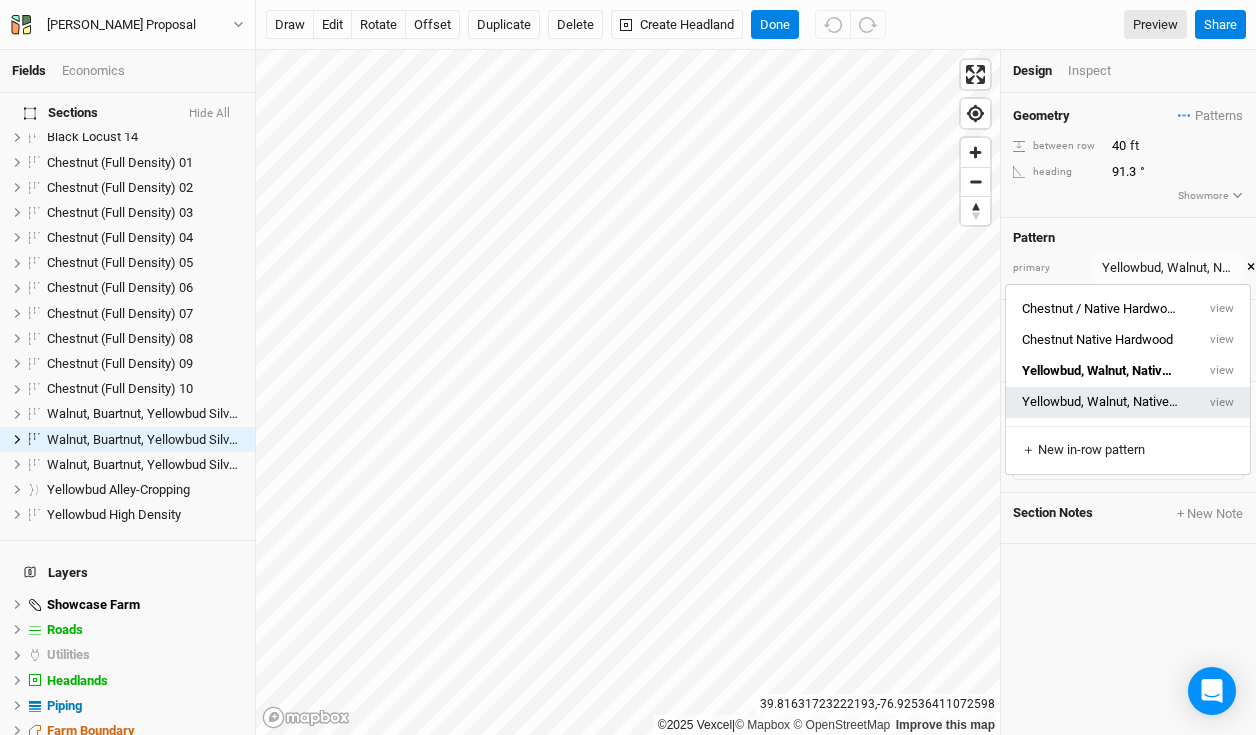 click on "Yellowbud, Walnut, Native Hardwood 4" at bounding box center [1100, 402] 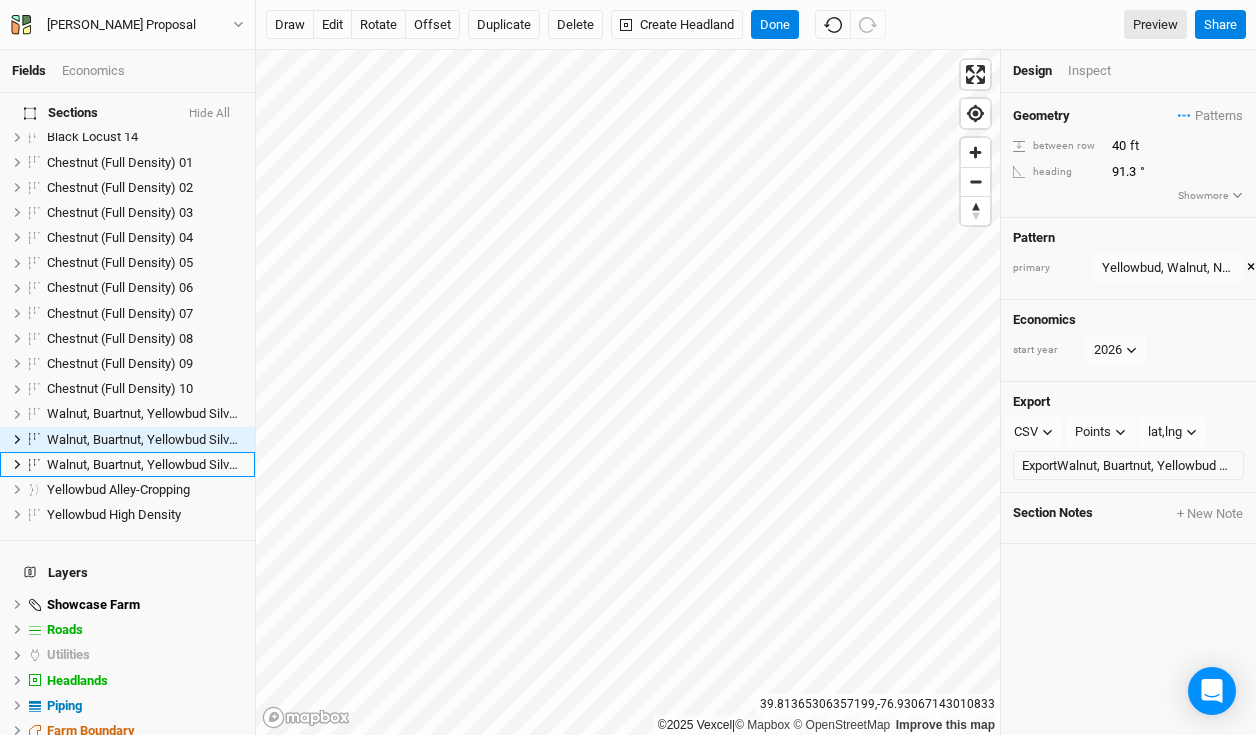 scroll, scrollTop: 539, scrollLeft: 0, axis: vertical 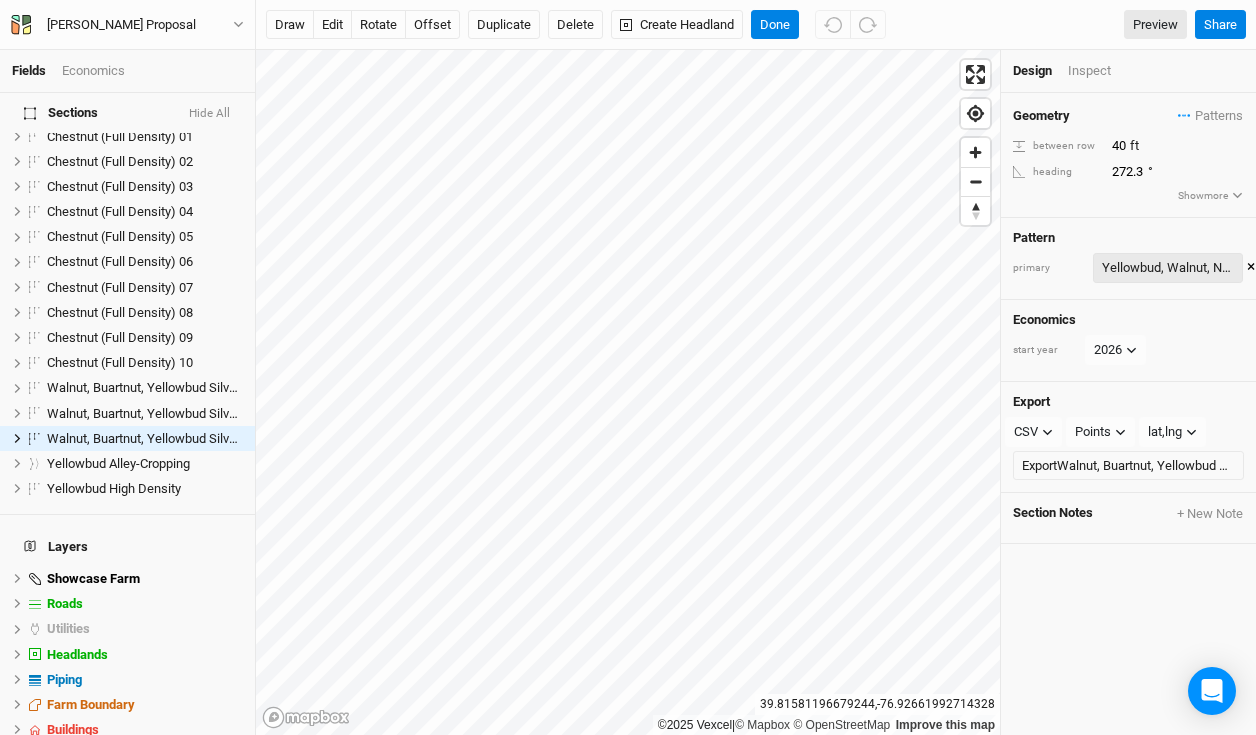 click on "Yellowbud, Walnut, Native Hardwood" at bounding box center [1168, 268] 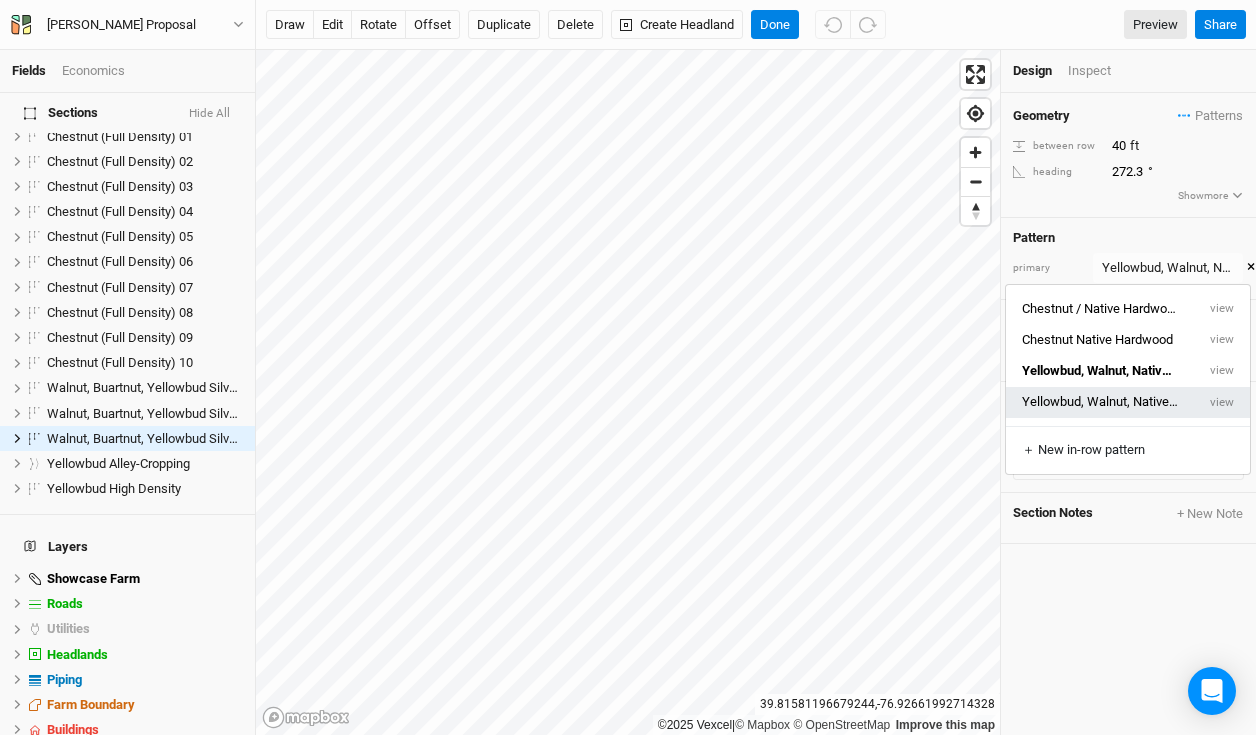 click on "Yellowbud, Walnut, Native Hardwood 4" at bounding box center (1100, 402) 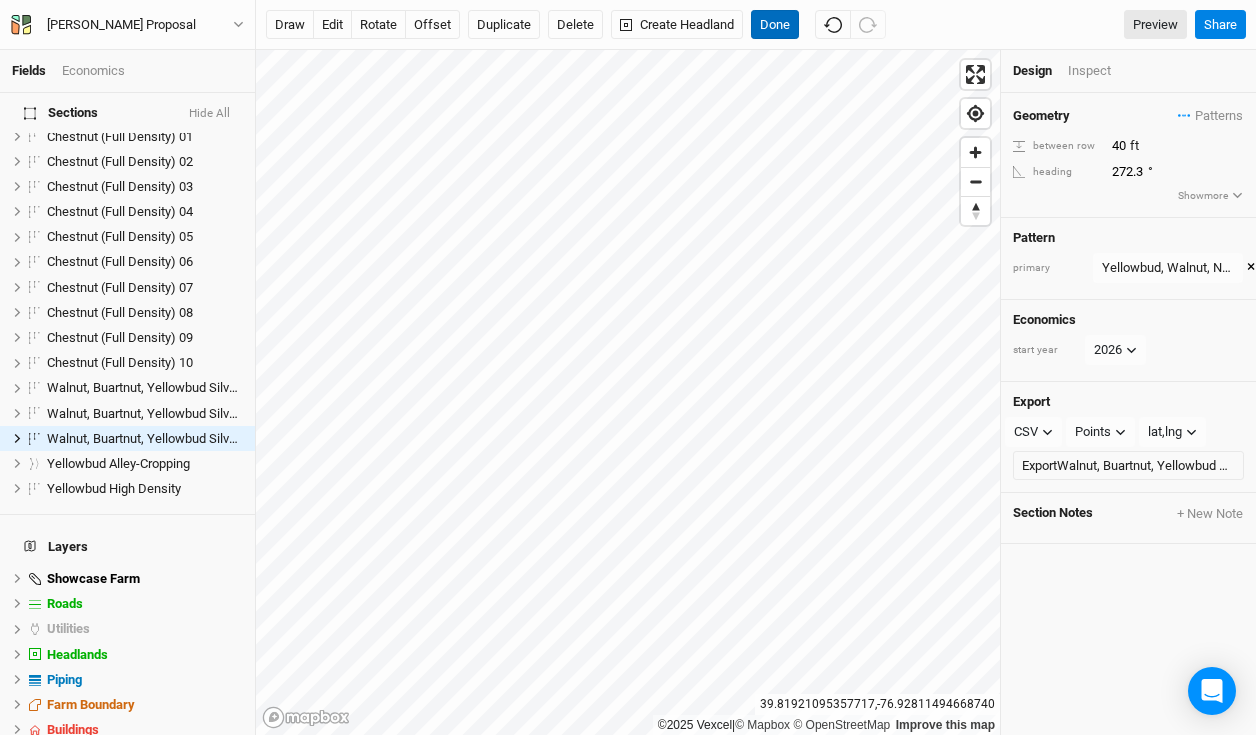 click on "Done" at bounding box center [775, 25] 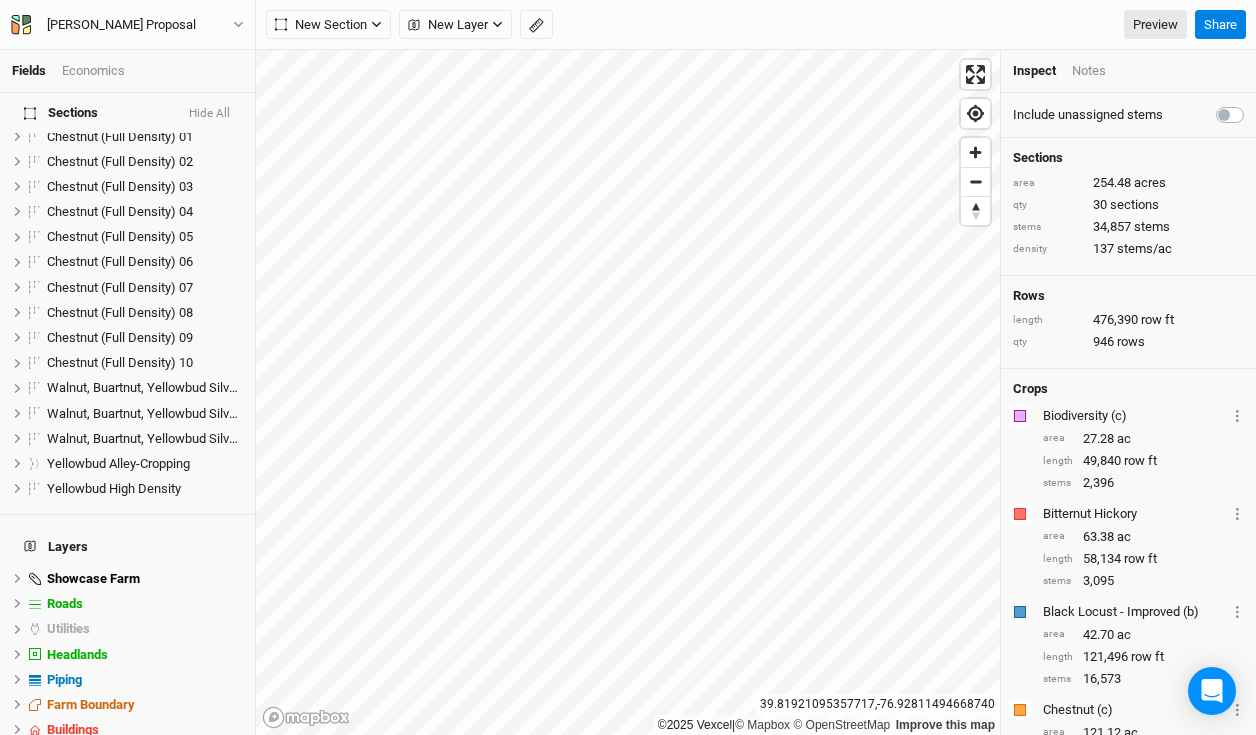 click on "Economics" at bounding box center (93, 71) 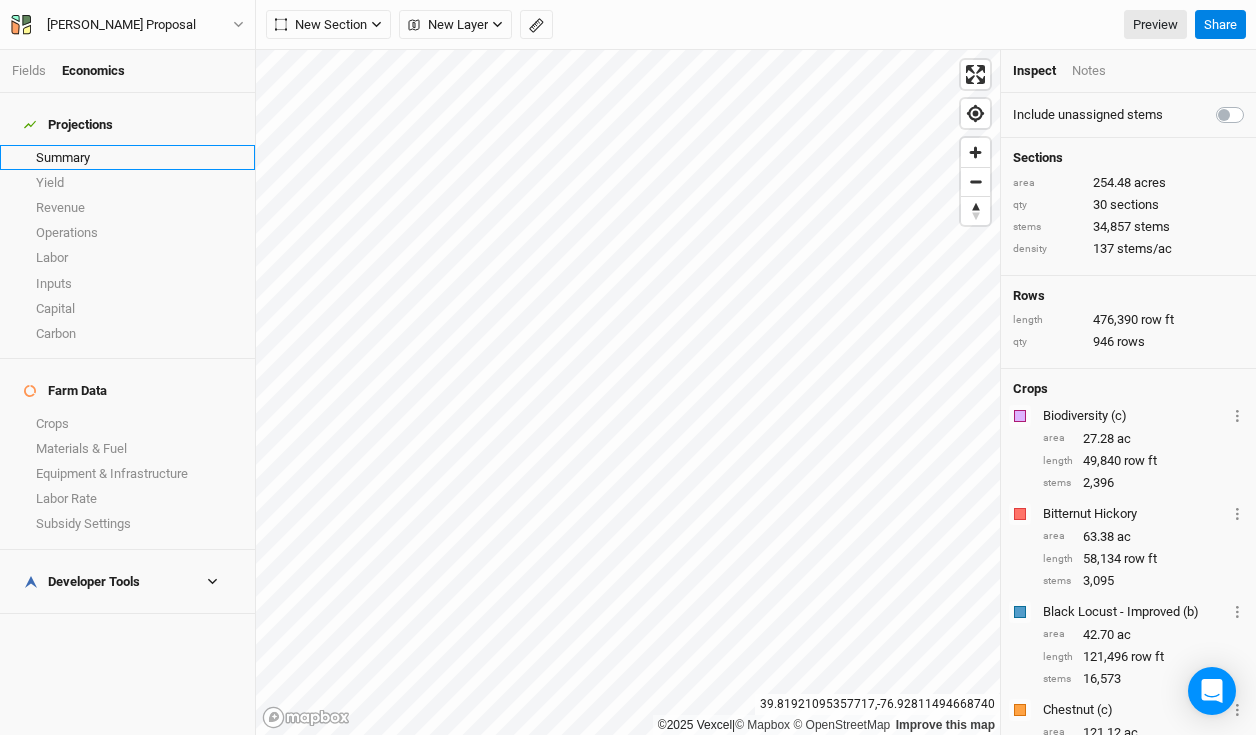 click on "Summary" at bounding box center [127, 157] 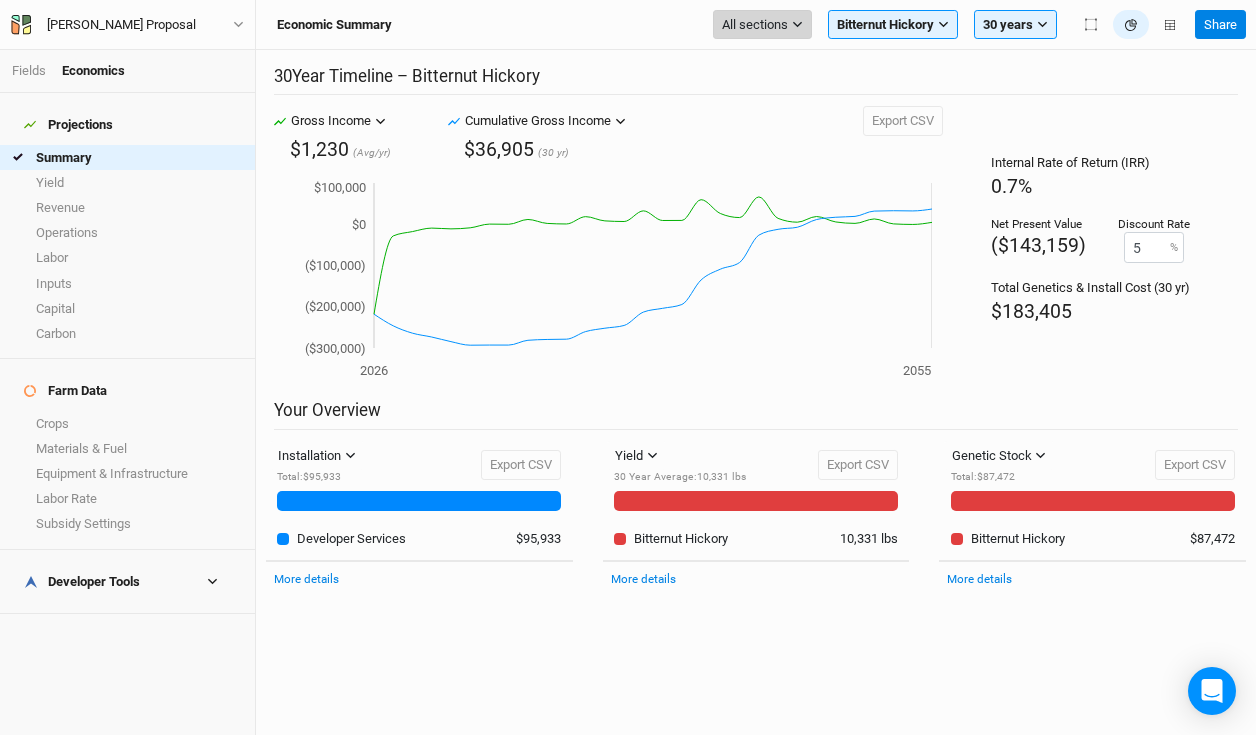 click on "All sections" at bounding box center (755, 25) 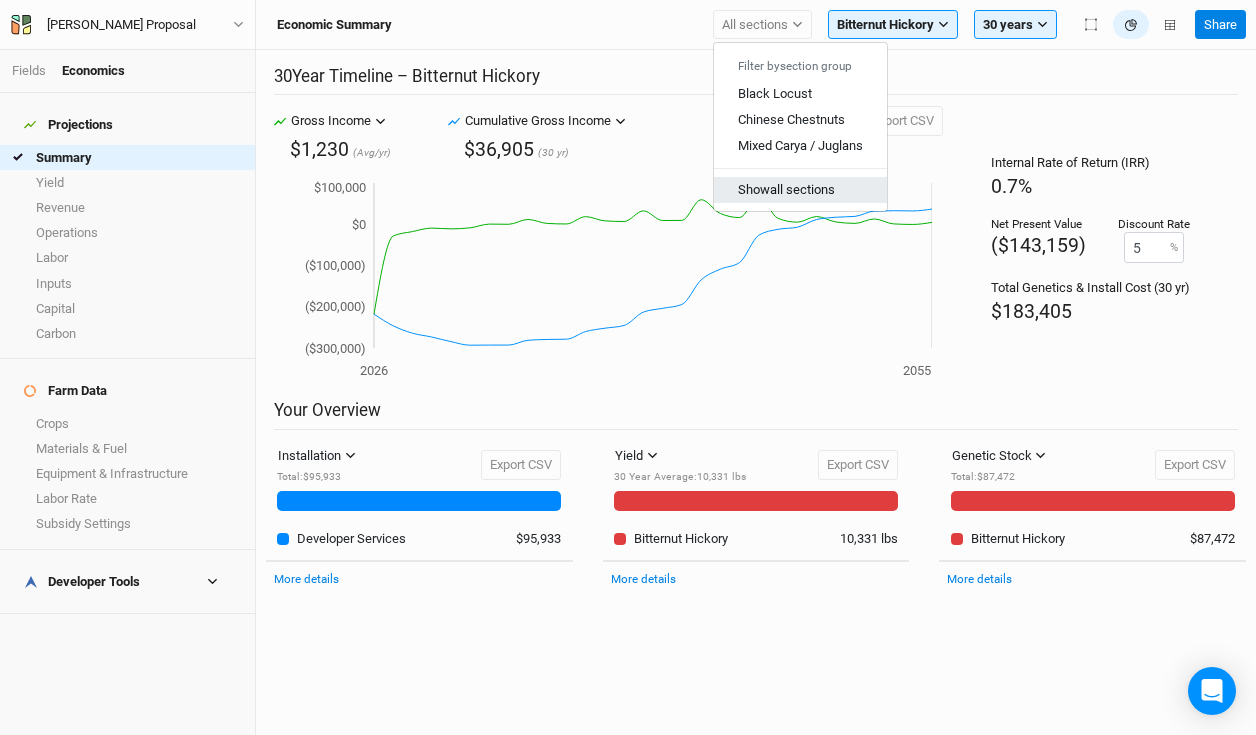 click on "Show  all sections" at bounding box center [800, 189] 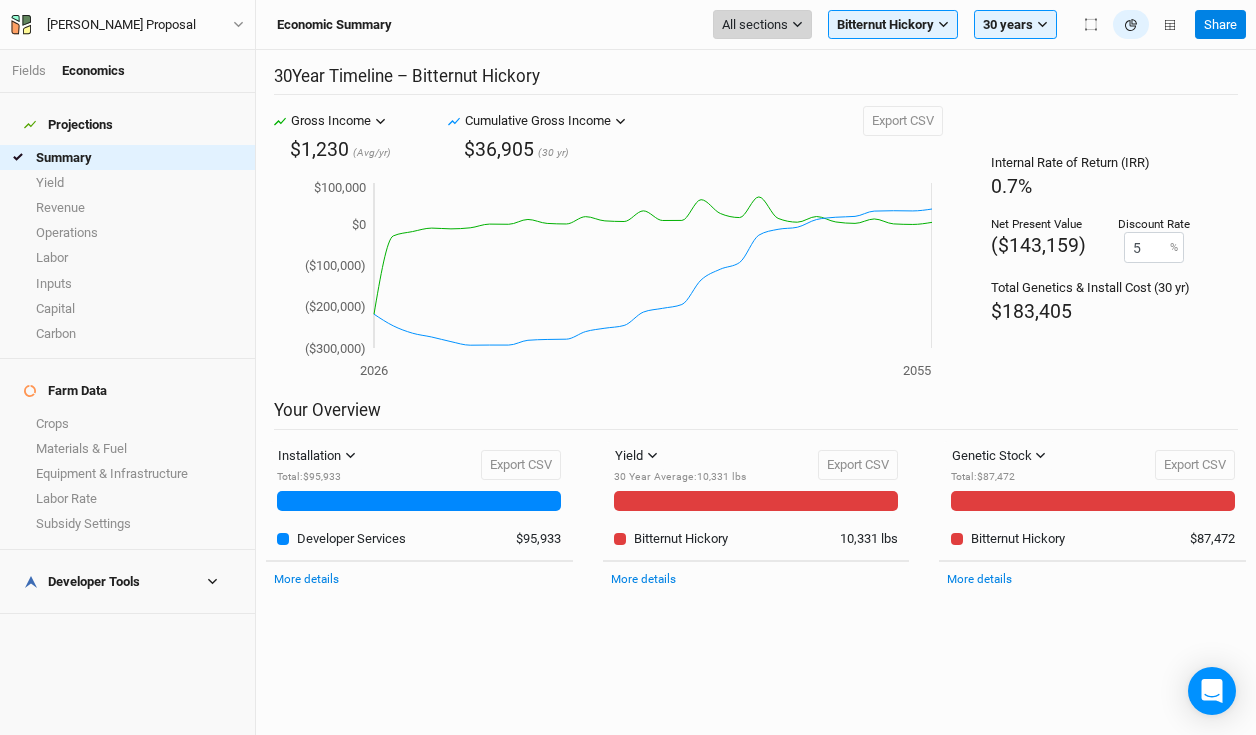click on "All sections" at bounding box center [755, 25] 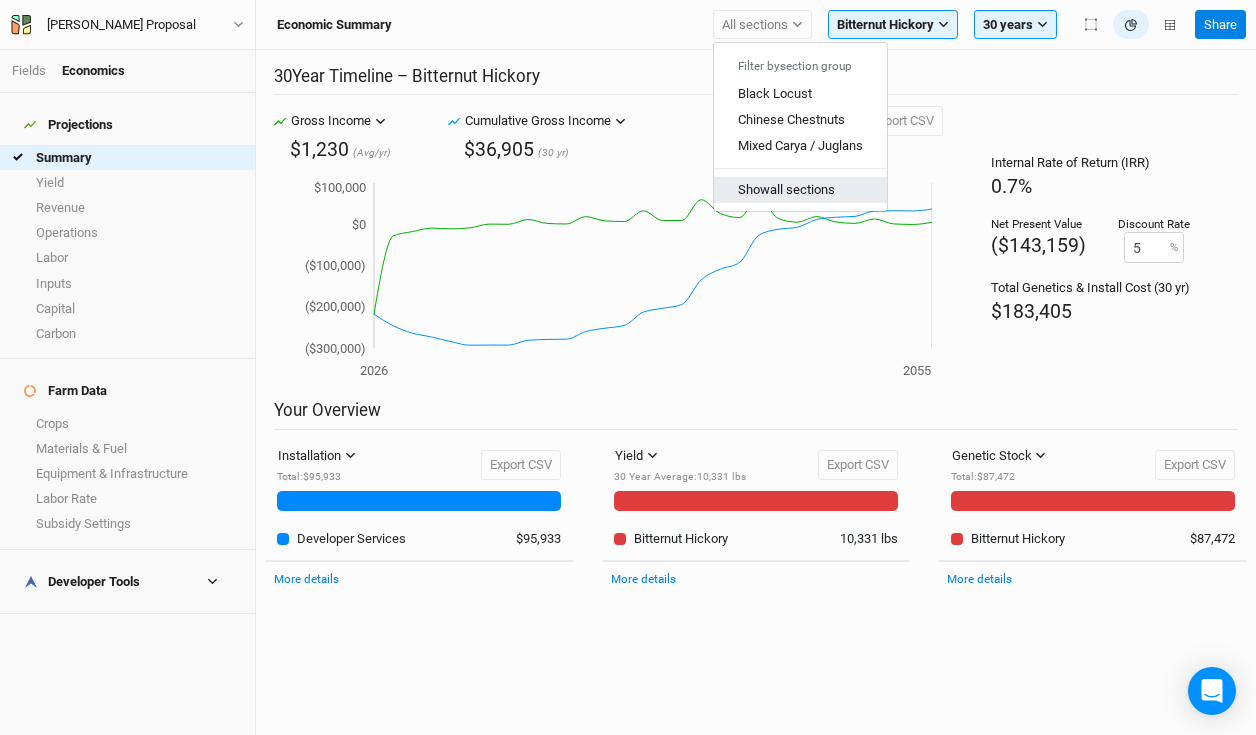 click on "Show  all sections" at bounding box center [800, 189] 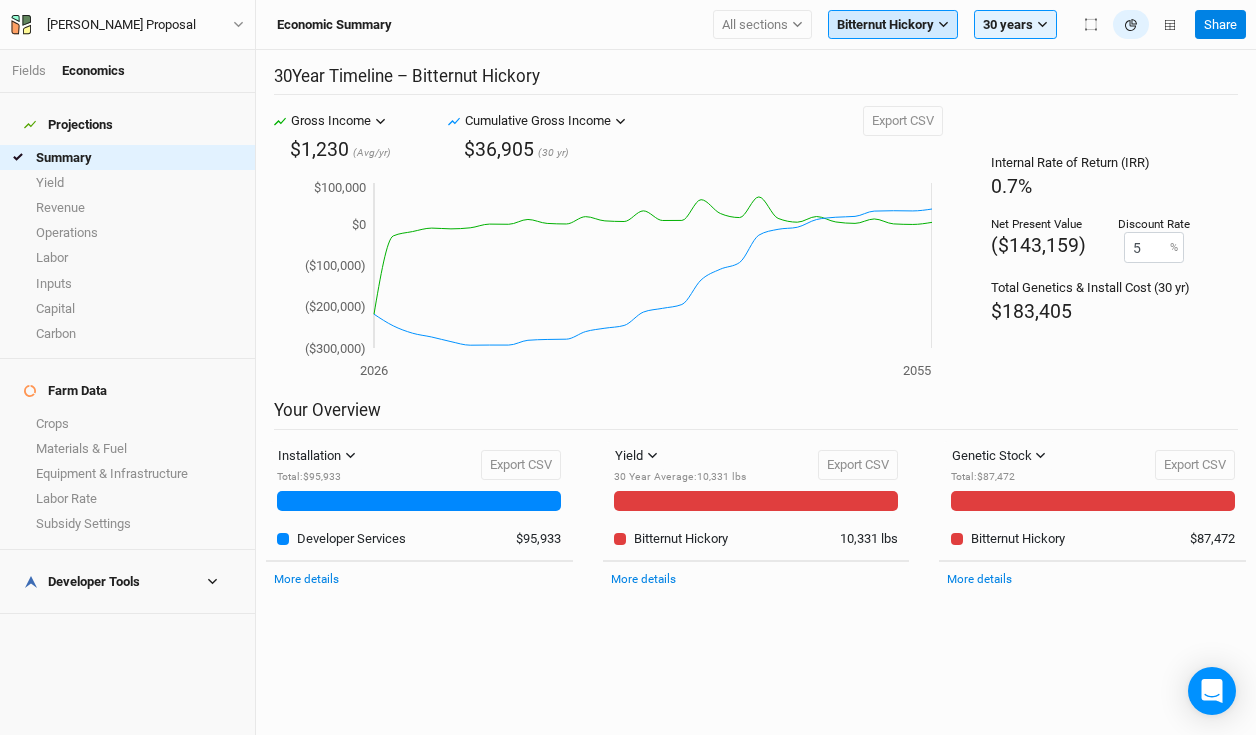 click on "Bitternut Hickory" at bounding box center [885, 25] 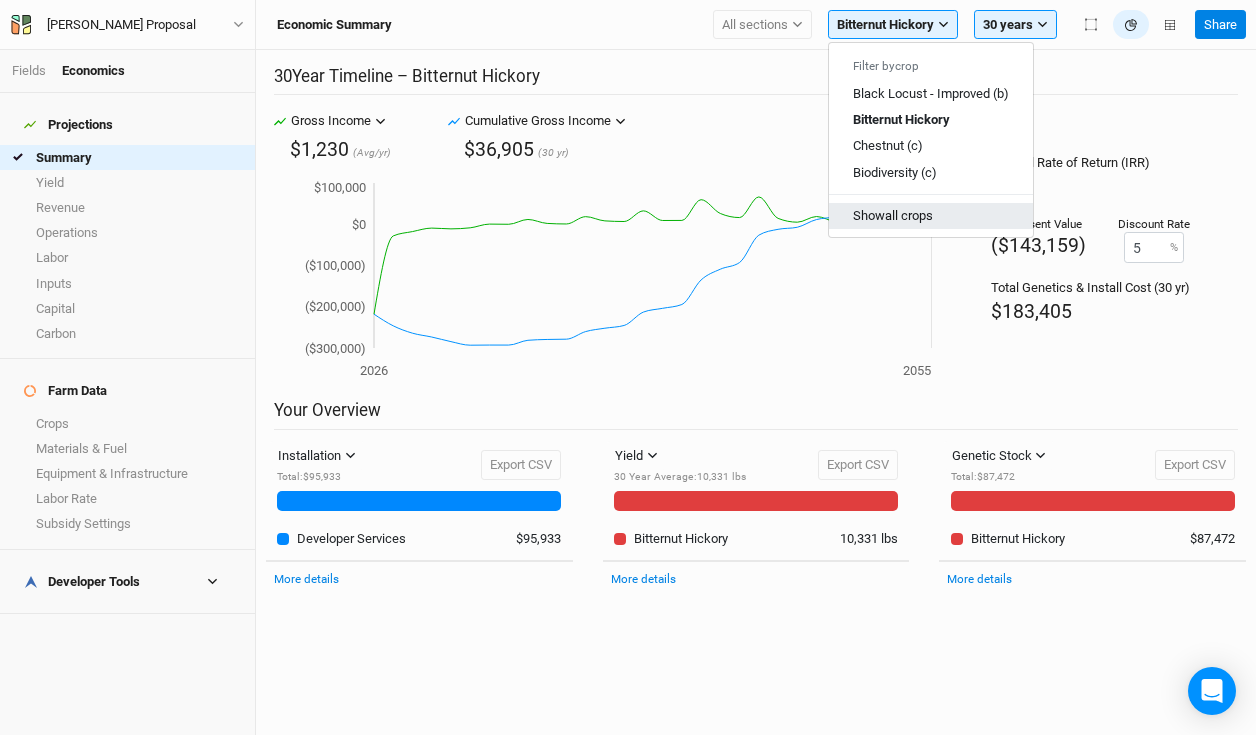 click on "Show  all crops" at bounding box center [931, 216] 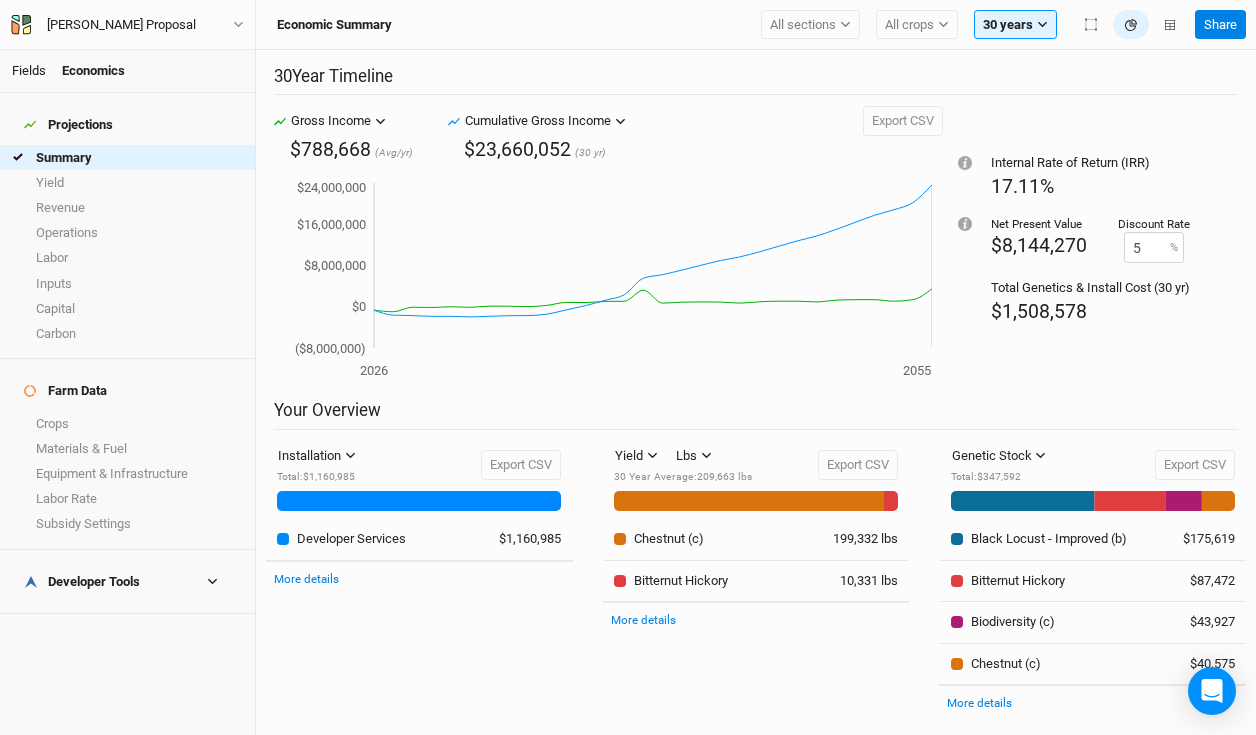 click on "Fields" at bounding box center (29, 70) 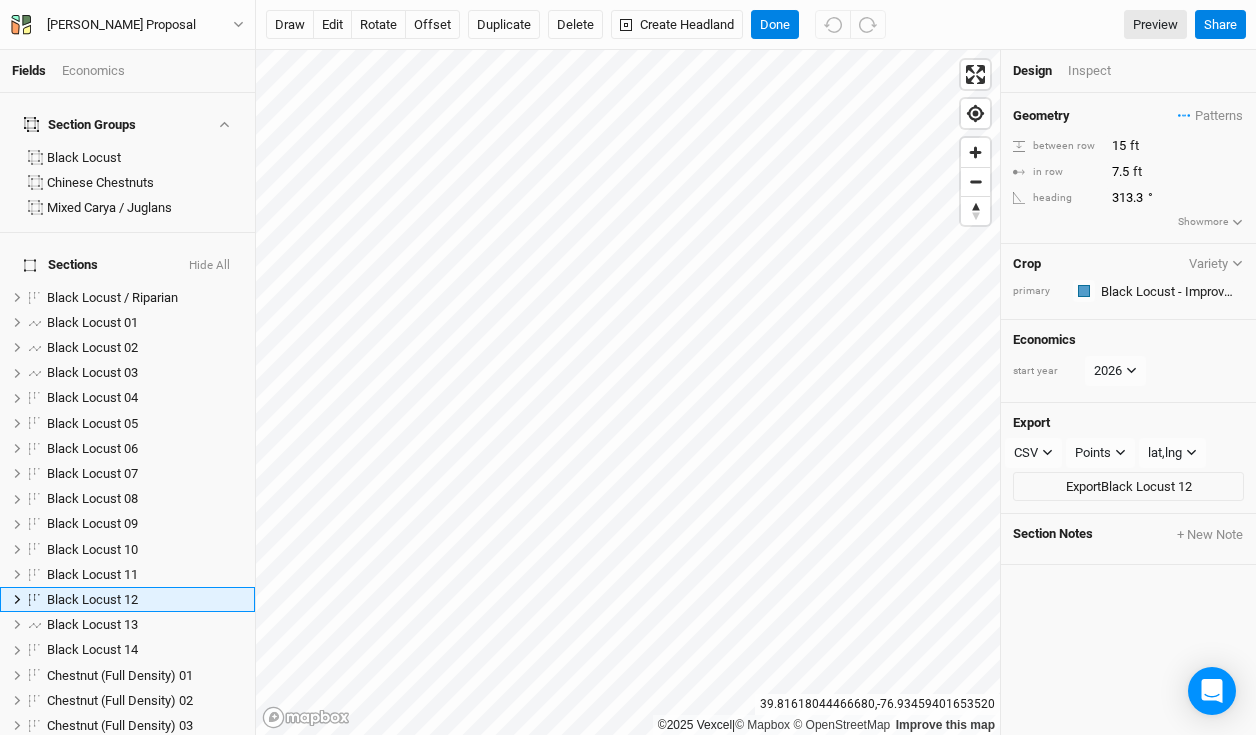 scroll, scrollTop: 161, scrollLeft: 0, axis: vertical 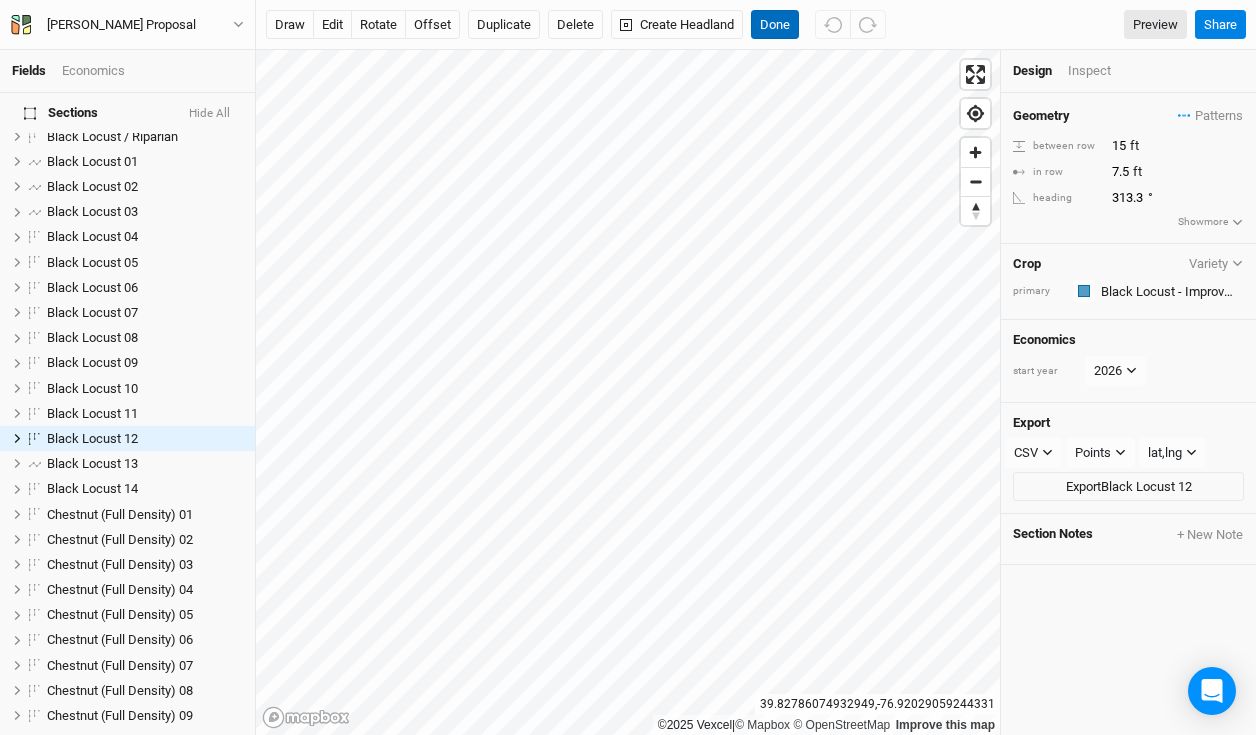 click on "Done" at bounding box center [775, 25] 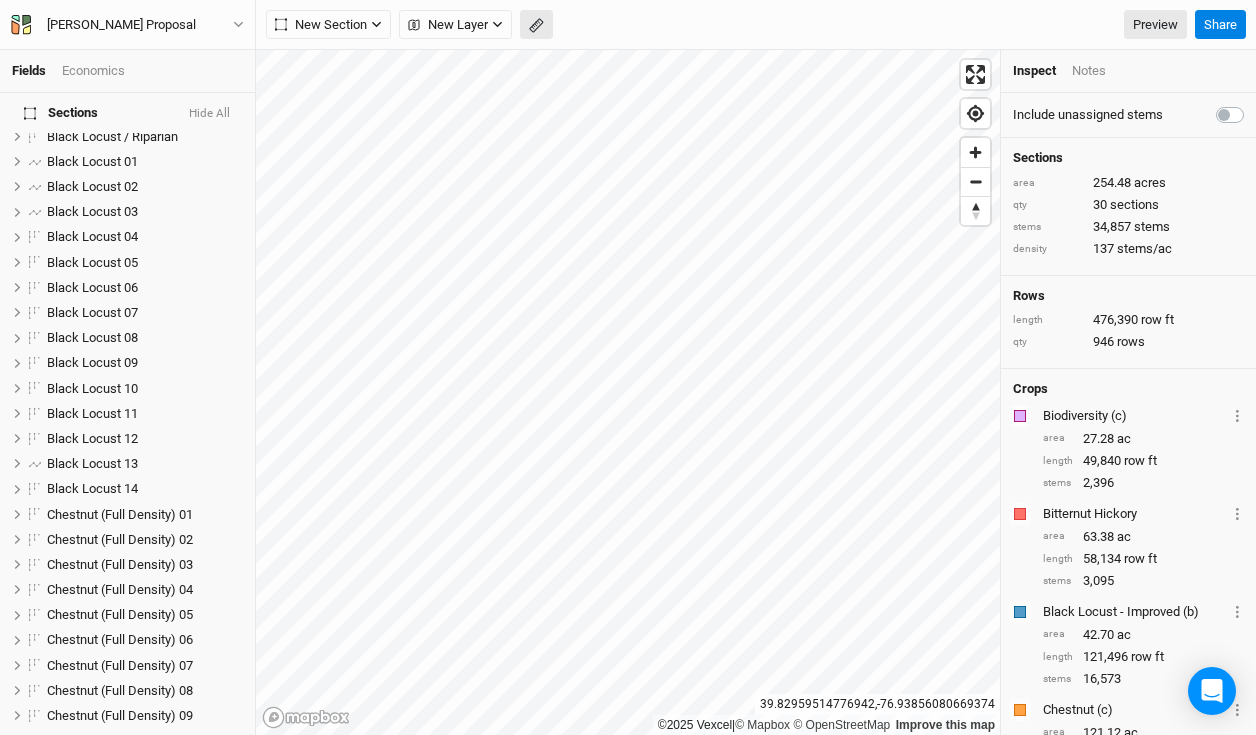 click on "Fields Economics Section Groups Black Locust Chinese Chestnuts Mixed Carya / Juglans Sections Hide All Black Locust / Riparian hide Black Locust 01 hide Black Locust 02 hide Black Locust 03 hide Black Locust 04 hide Black Locust 05 hide Black Locust 06 hide Black Locust 07 hide Black Locust 08 hide Black Locust 09 hide Black Locust 10 hide Black Locust 11 hide Black Locust 12 hide Black Locust 13 hide Black Locust 14 hide Chestnut (Full Density) 01 hide Chestnut (Full Density) 02 hide Chestnut (Full Density) 03 hide Chestnut (Full Density) 04 hide Chestnut (Full Density) 05 hide Chestnut (Full Density) 06 hide Chestnut (Full Density) 07 hide Chestnut (Full Density) 08 hide Chestnut (Full Density) 09 hide Chestnut (Full Density) 10 hide Walnut, Buartnut, Yellowbud Silvopasture hide Walnut, Buartnut, Yellowbud Silvopasture hide Walnut, Buartnut, Yellowbud Silvopasture hide Yellowbud Alley-Cropping hide Yellowbud High Density hide Layers Showcase Farm hide Roads hide Utilities hide Headlands hide Piping hide  |" at bounding box center (628, 367) 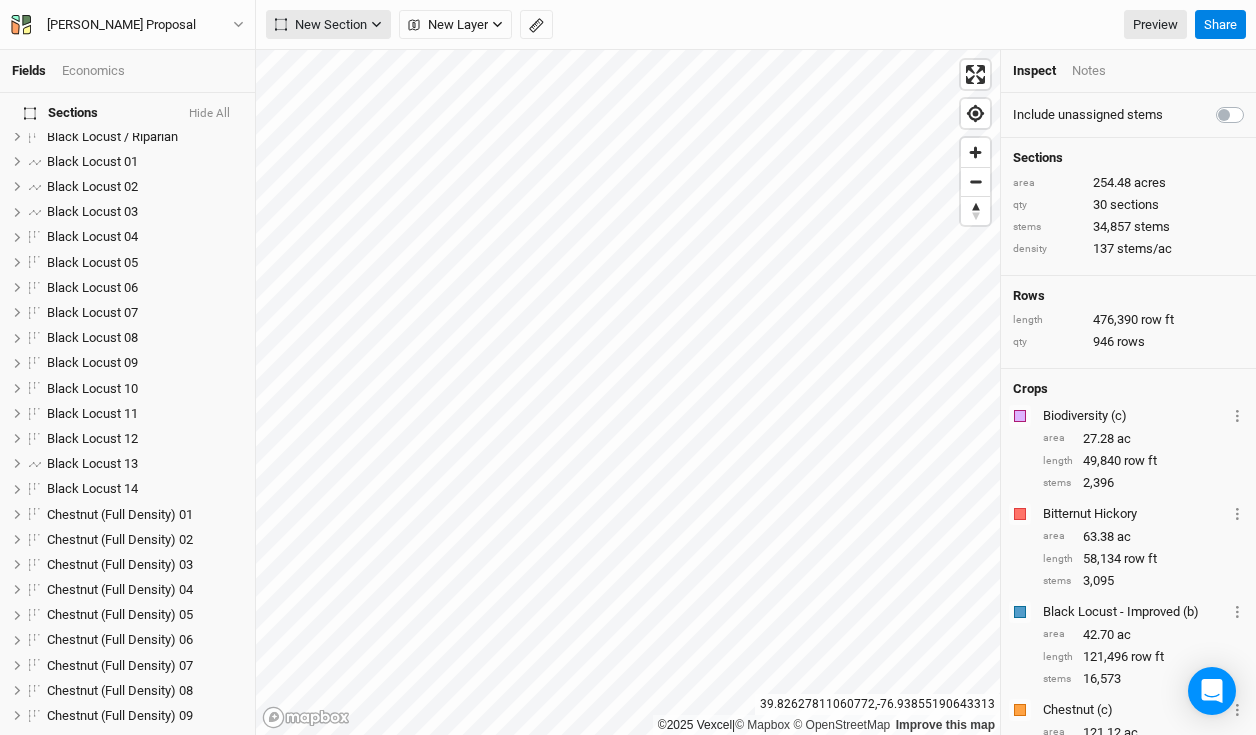 click on "New Section" at bounding box center [321, 25] 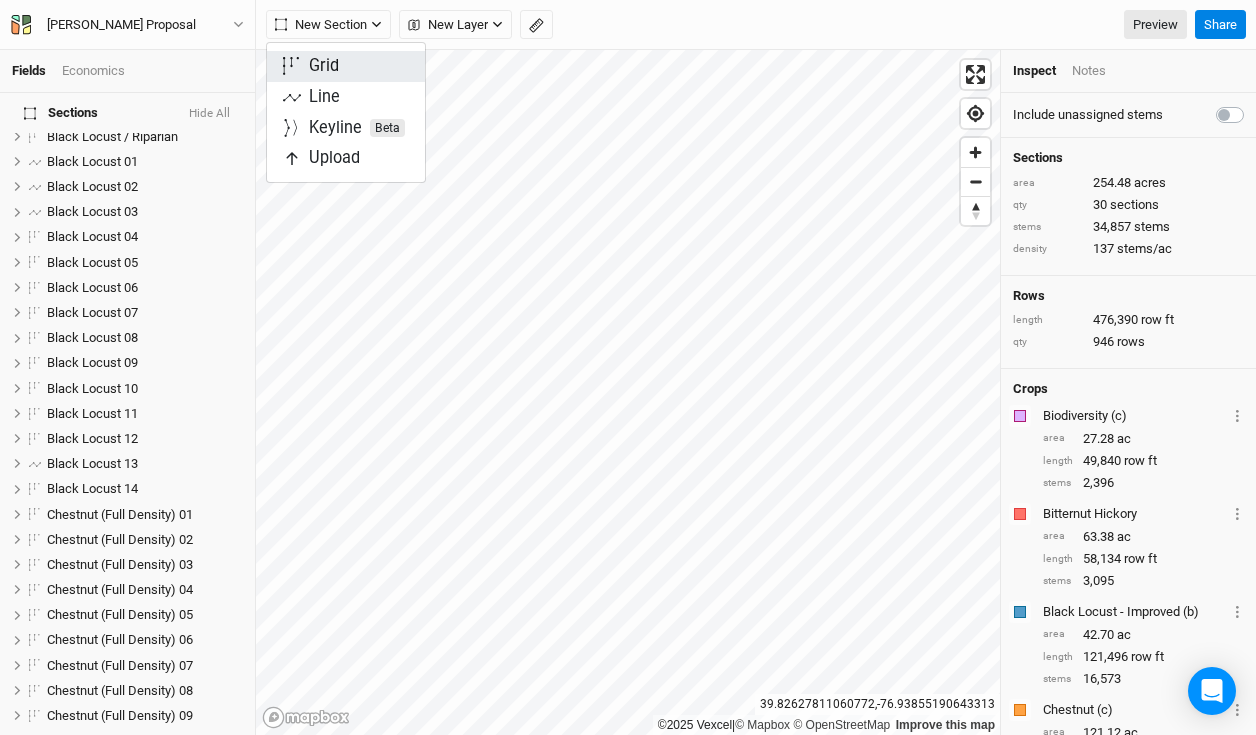 click on "Grid" at bounding box center [324, 66] 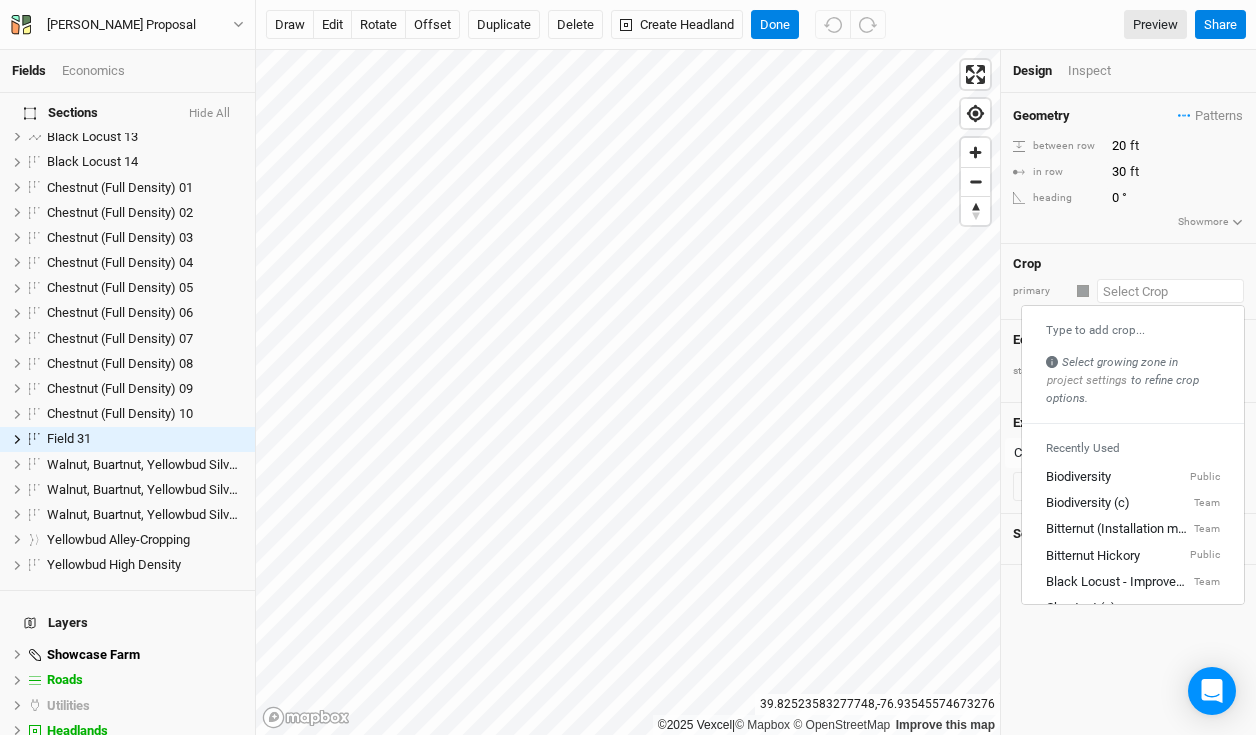 click at bounding box center (1170, 291) 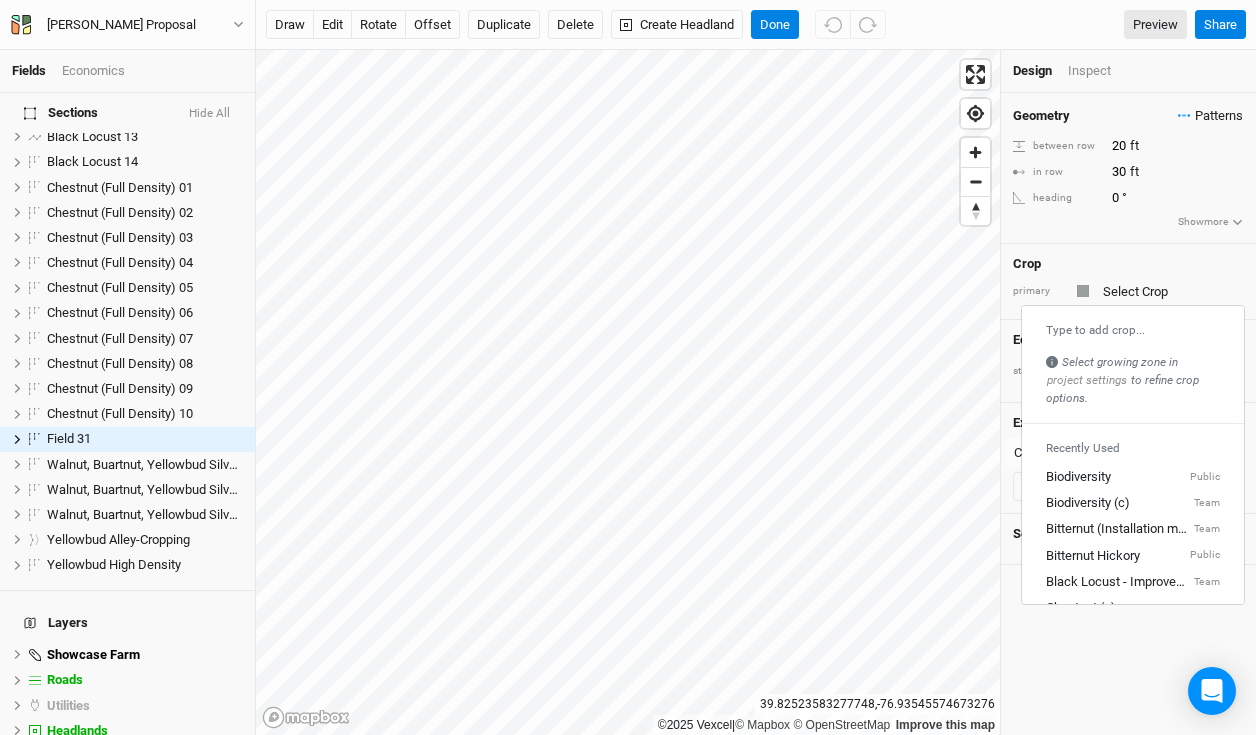 click on "Patterns" at bounding box center (1210, 116) 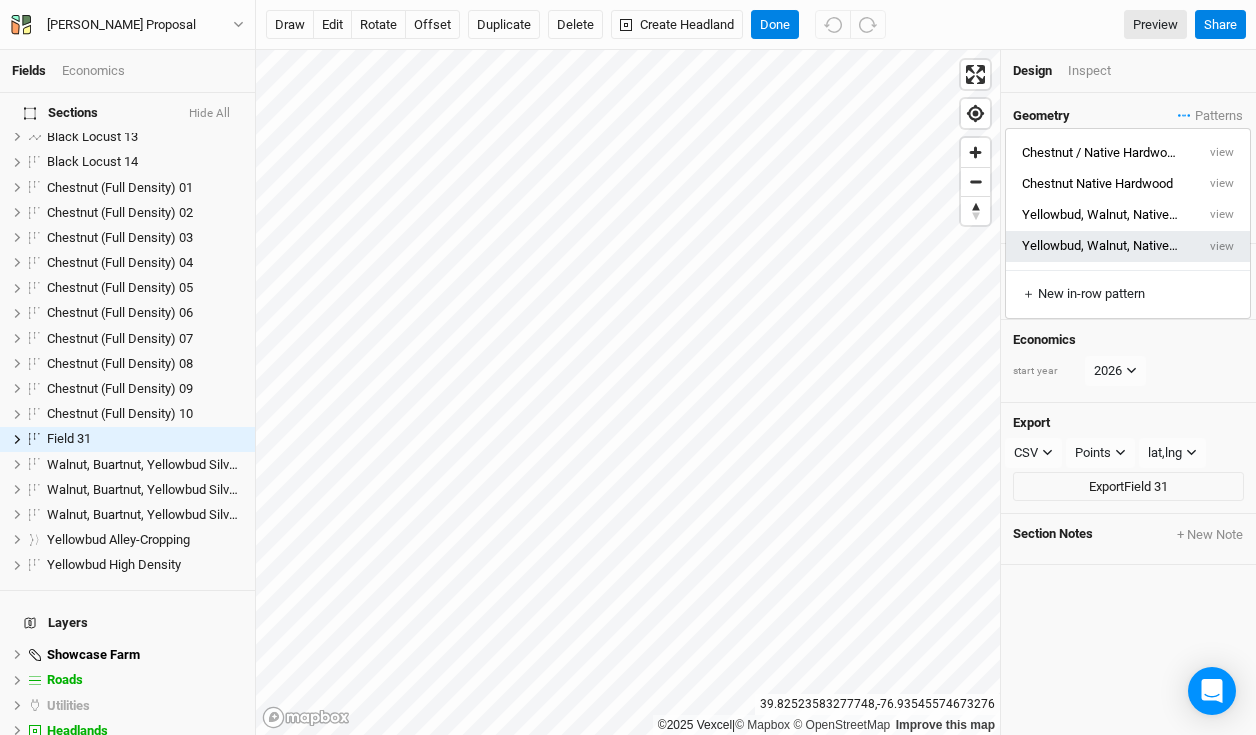 click on "Yellowbud, Walnut, Native Hardwood 4" at bounding box center (1100, 246) 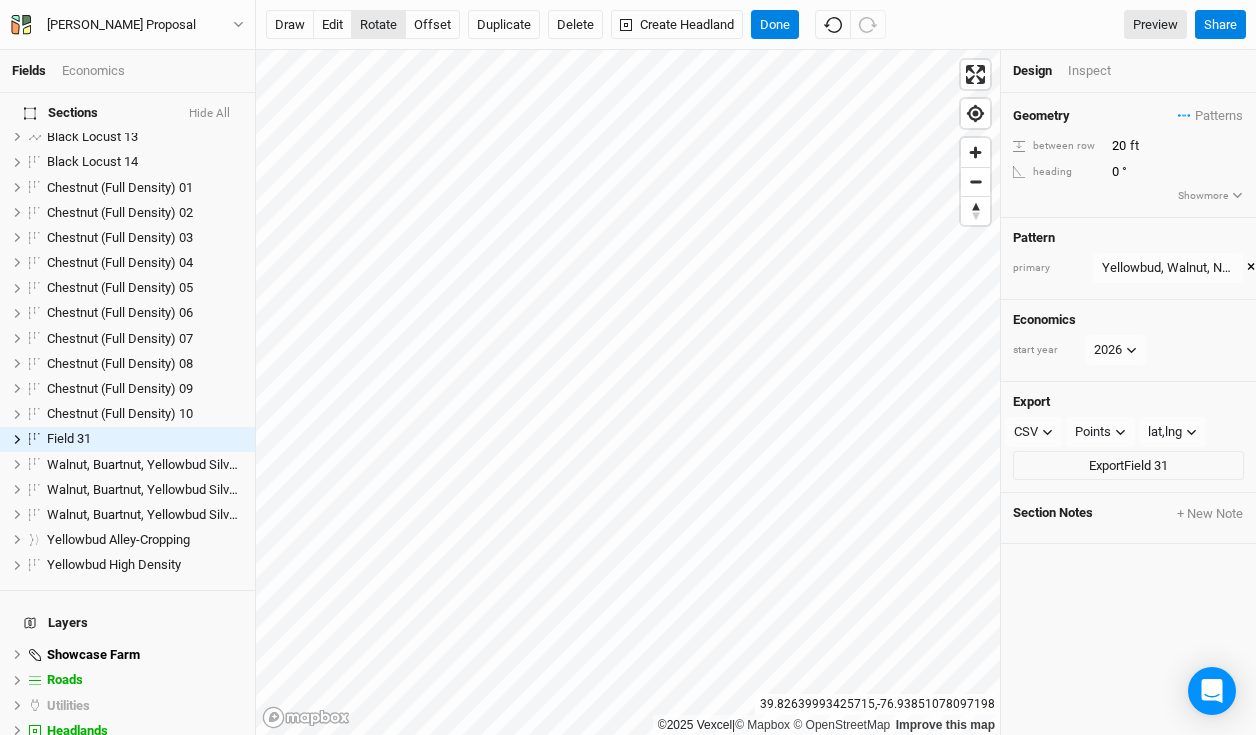 click on "rotate" at bounding box center [378, 25] 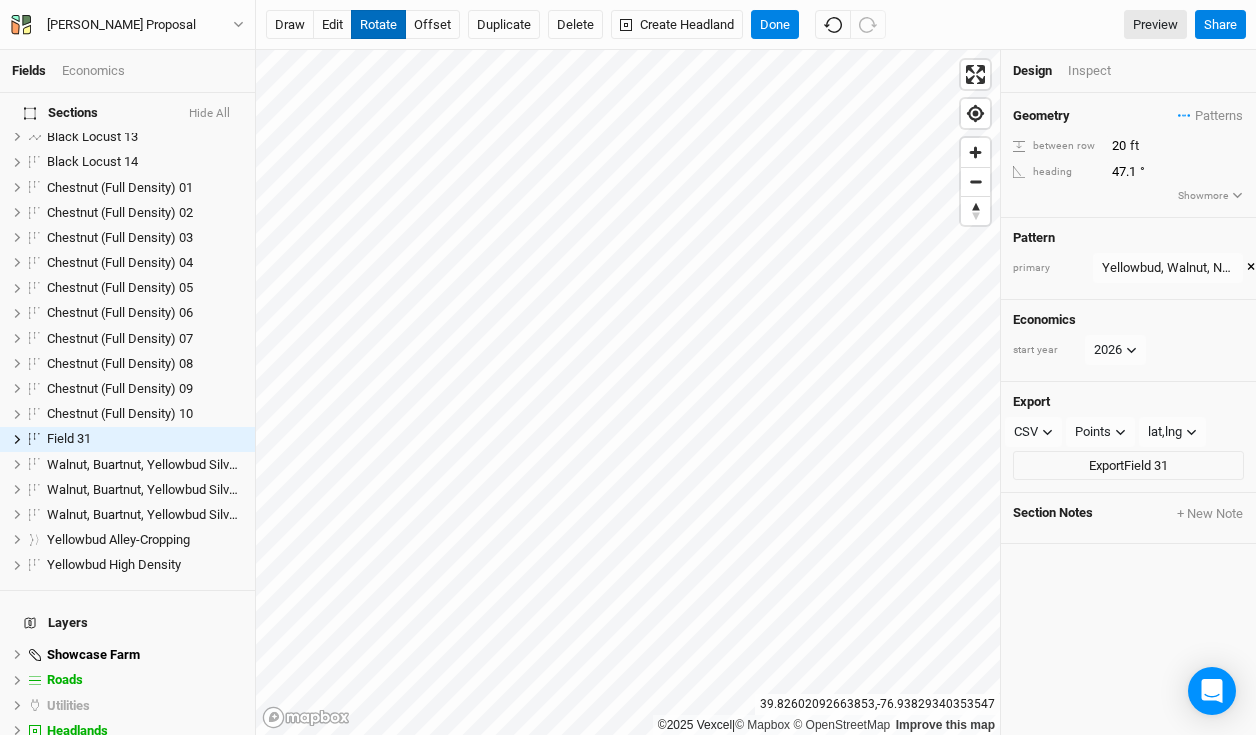 type on "47.3" 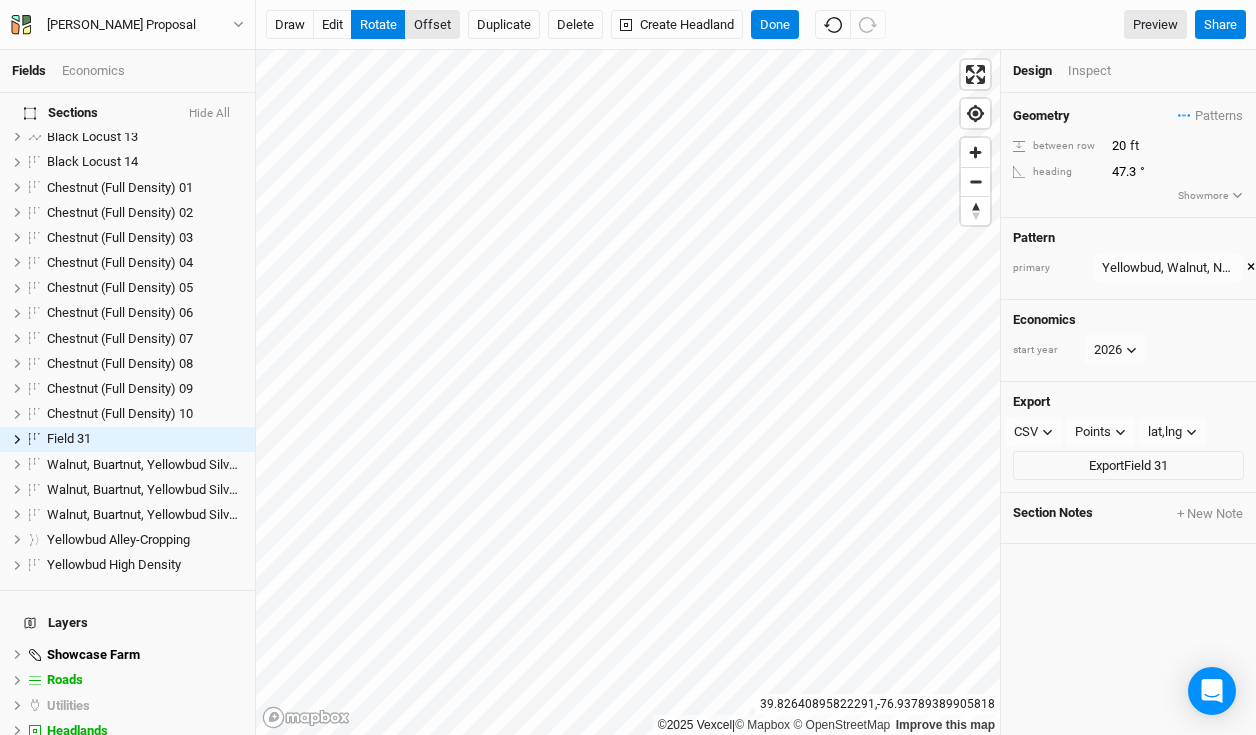 click on "offset" at bounding box center (432, 25) 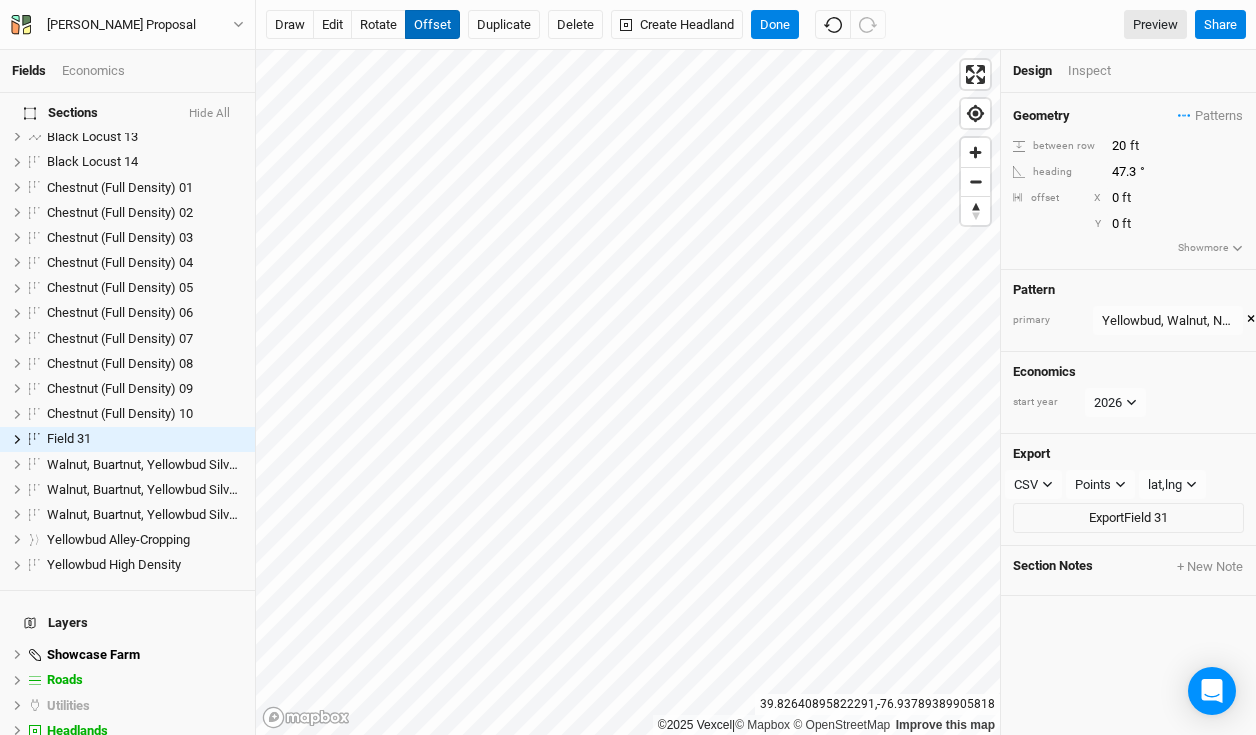 type 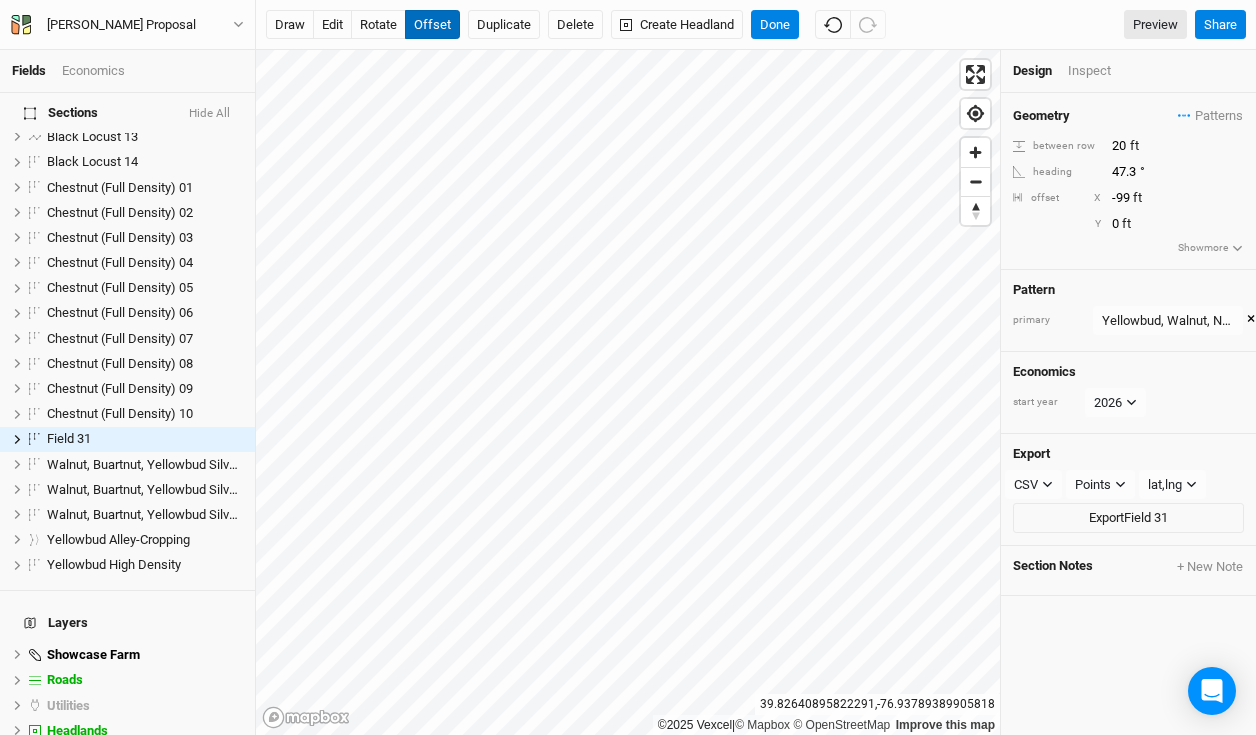 type on "-100" 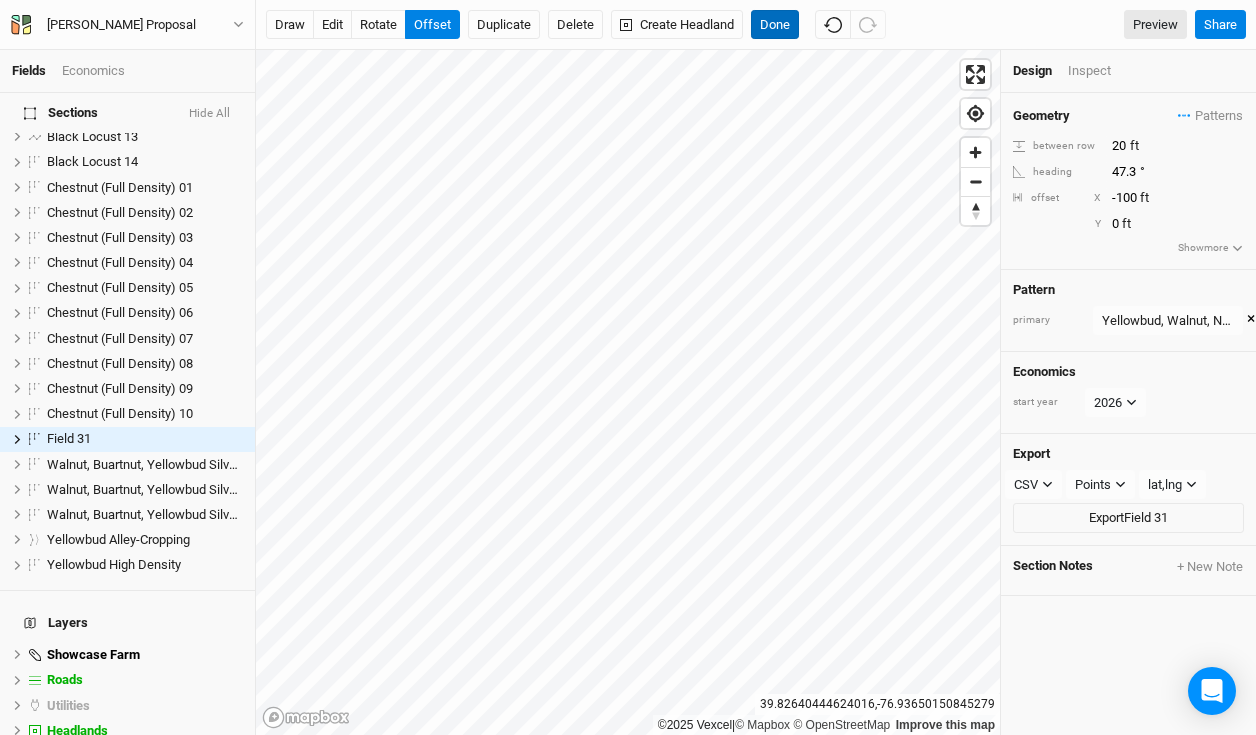 click on "Done" at bounding box center (775, 25) 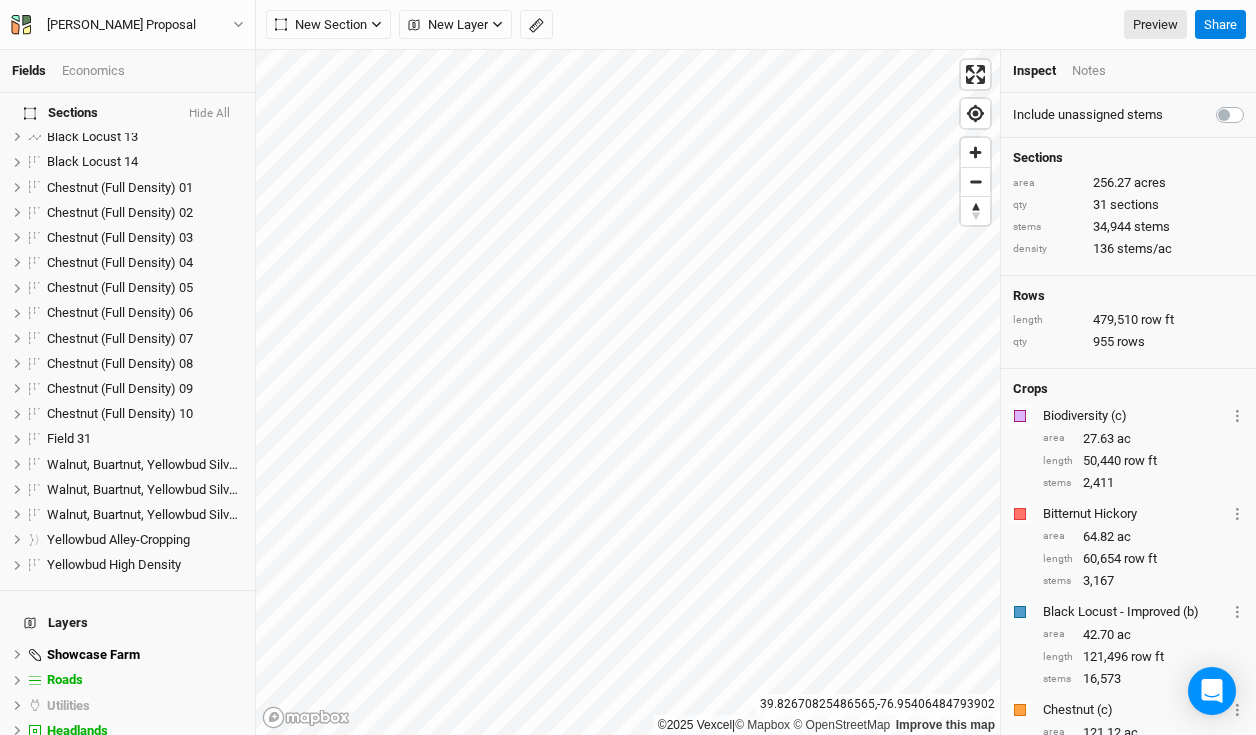 click on "Economics" at bounding box center [93, 71] 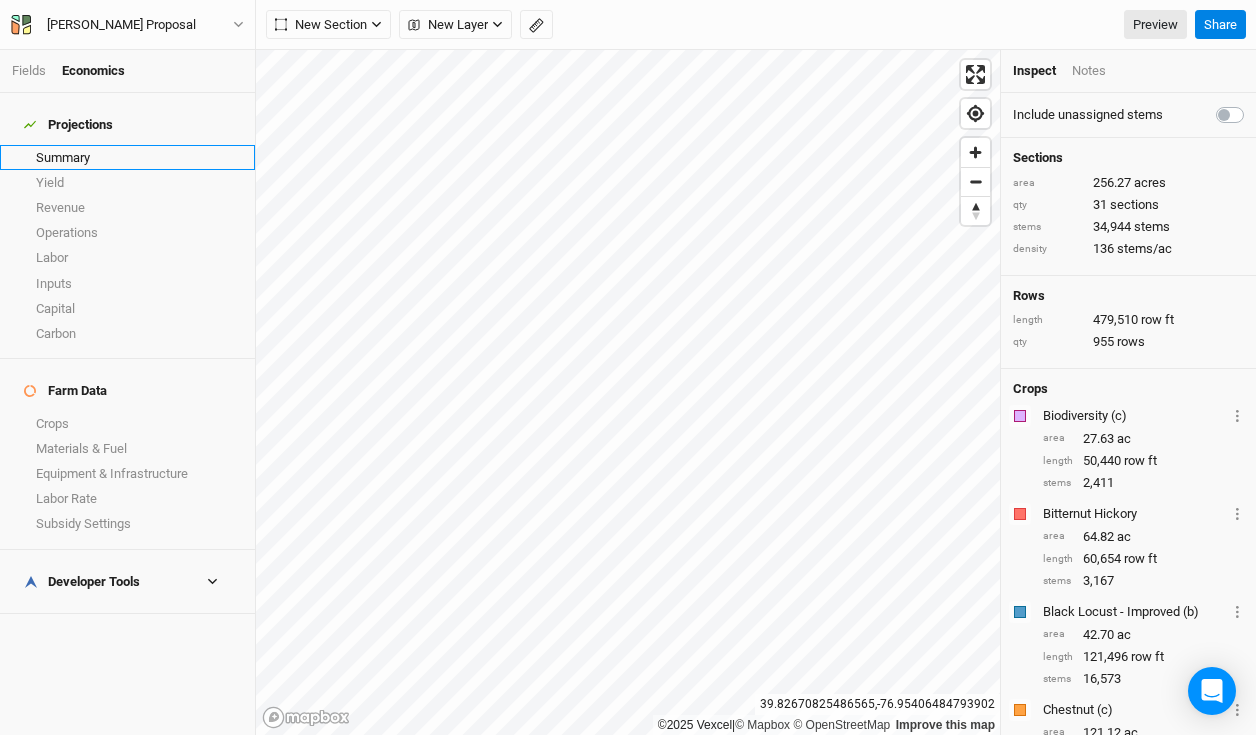 click on "Summary" at bounding box center [127, 157] 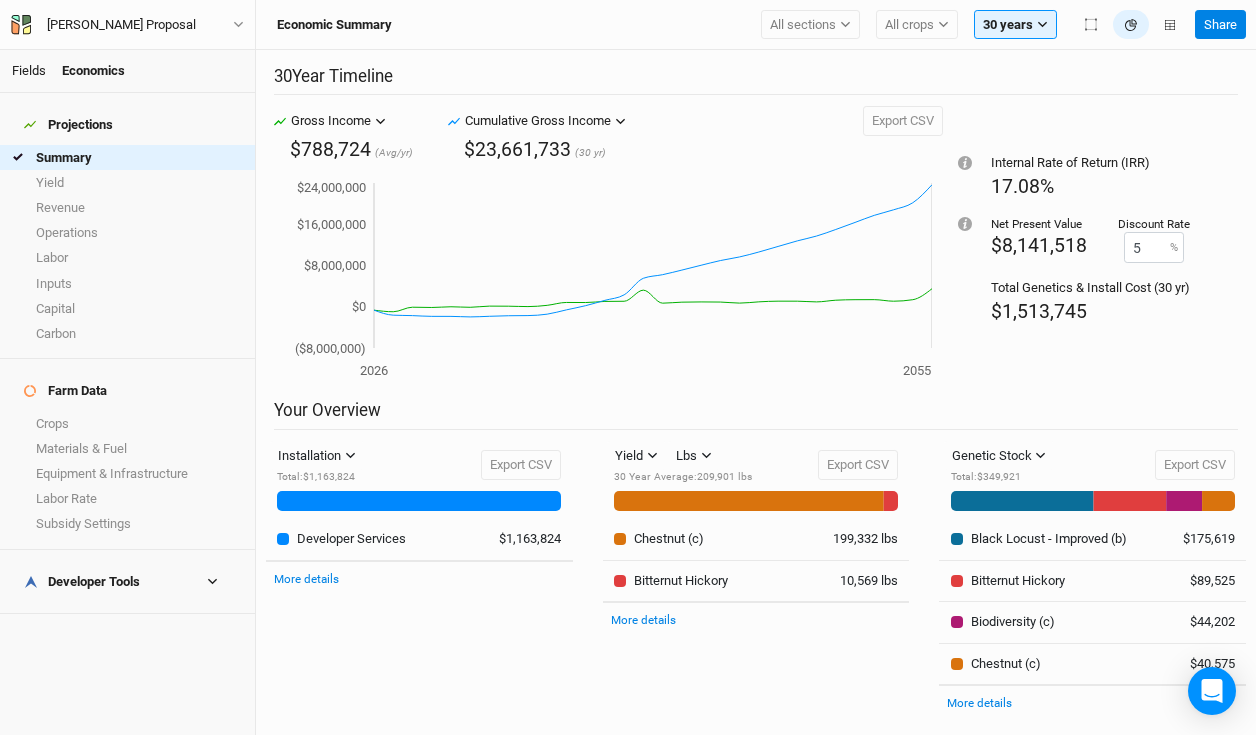 click on "Fields" at bounding box center (29, 70) 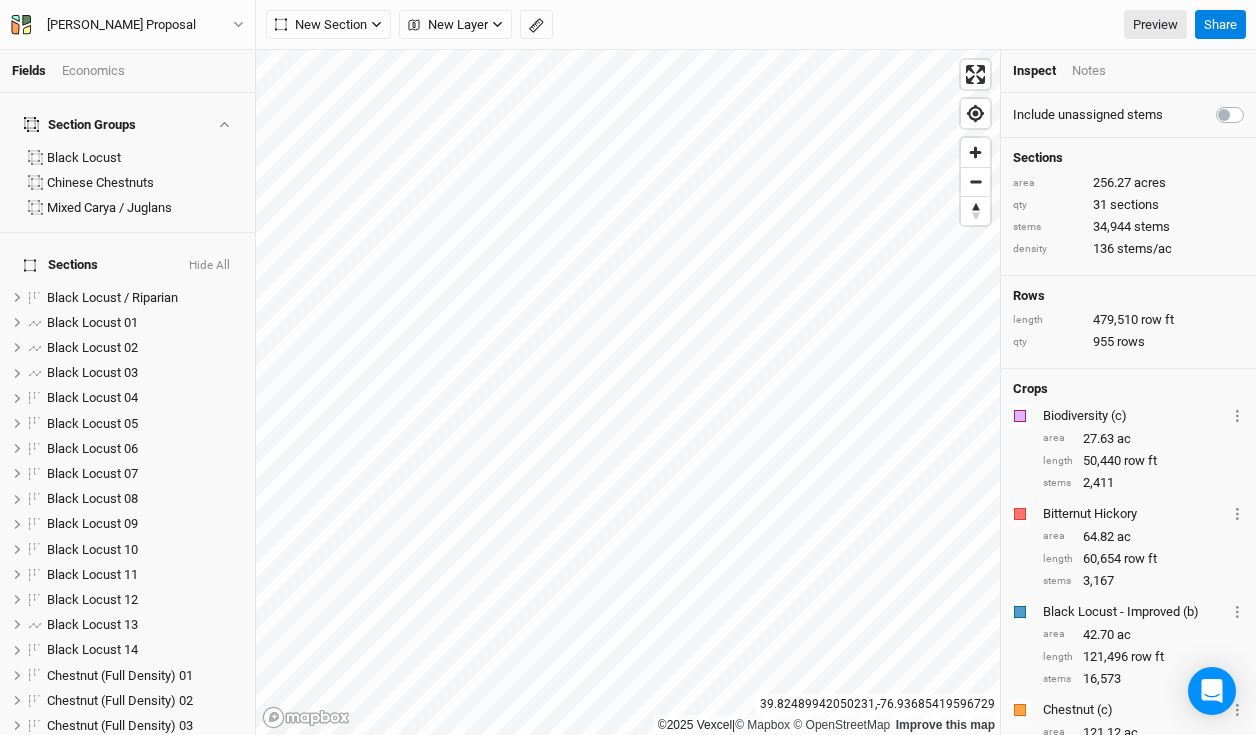 scroll, scrollTop: 488, scrollLeft: 0, axis: vertical 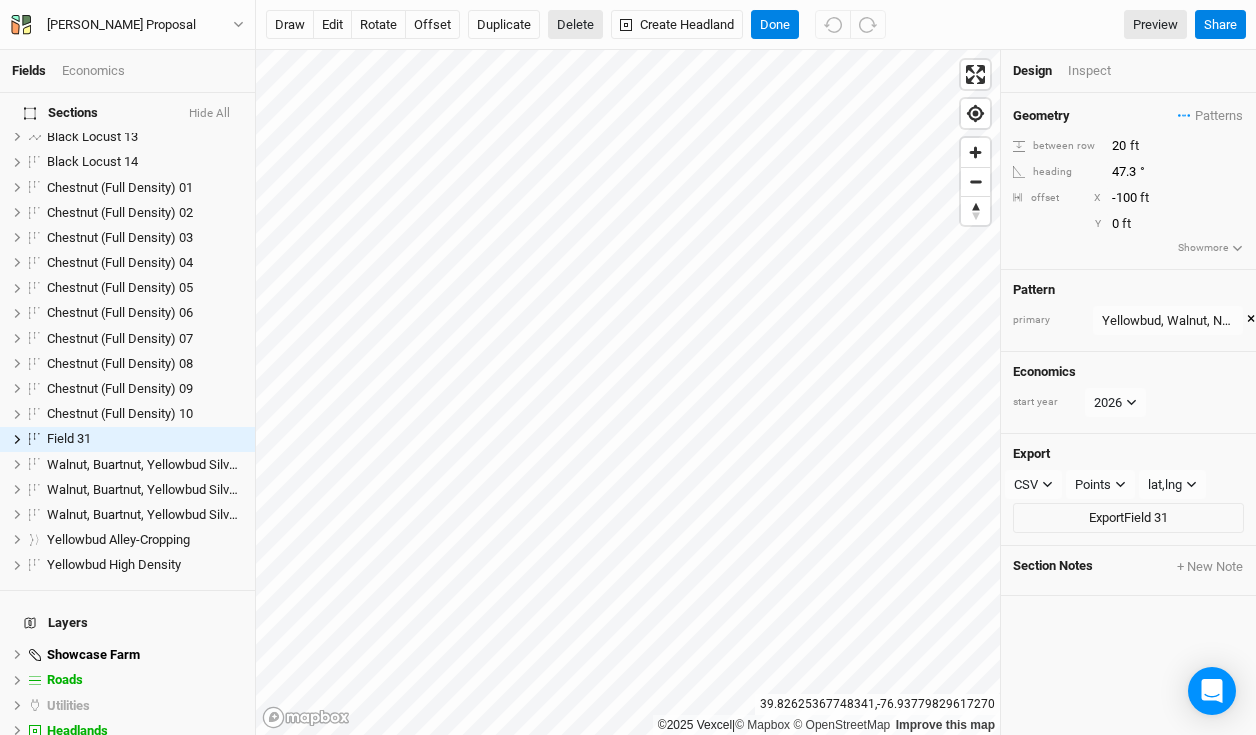 click on "Delete" at bounding box center [575, 25] 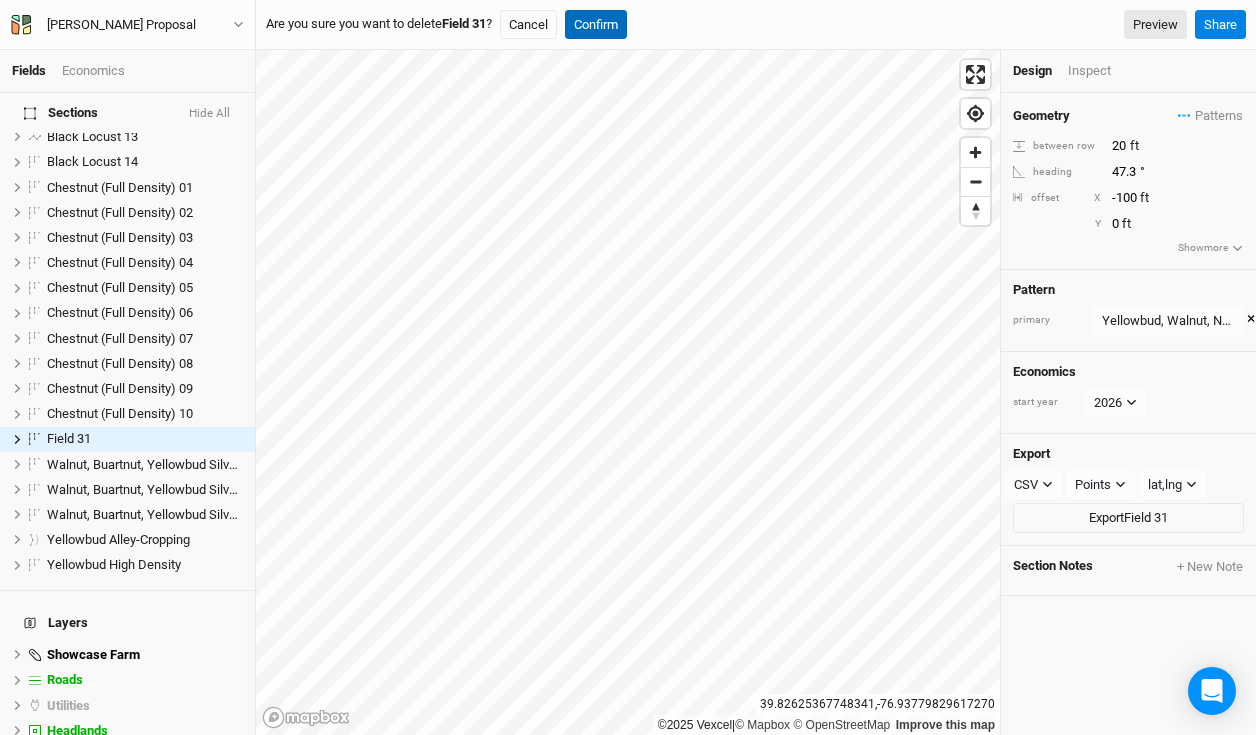 click on "Confirm" at bounding box center (596, 25) 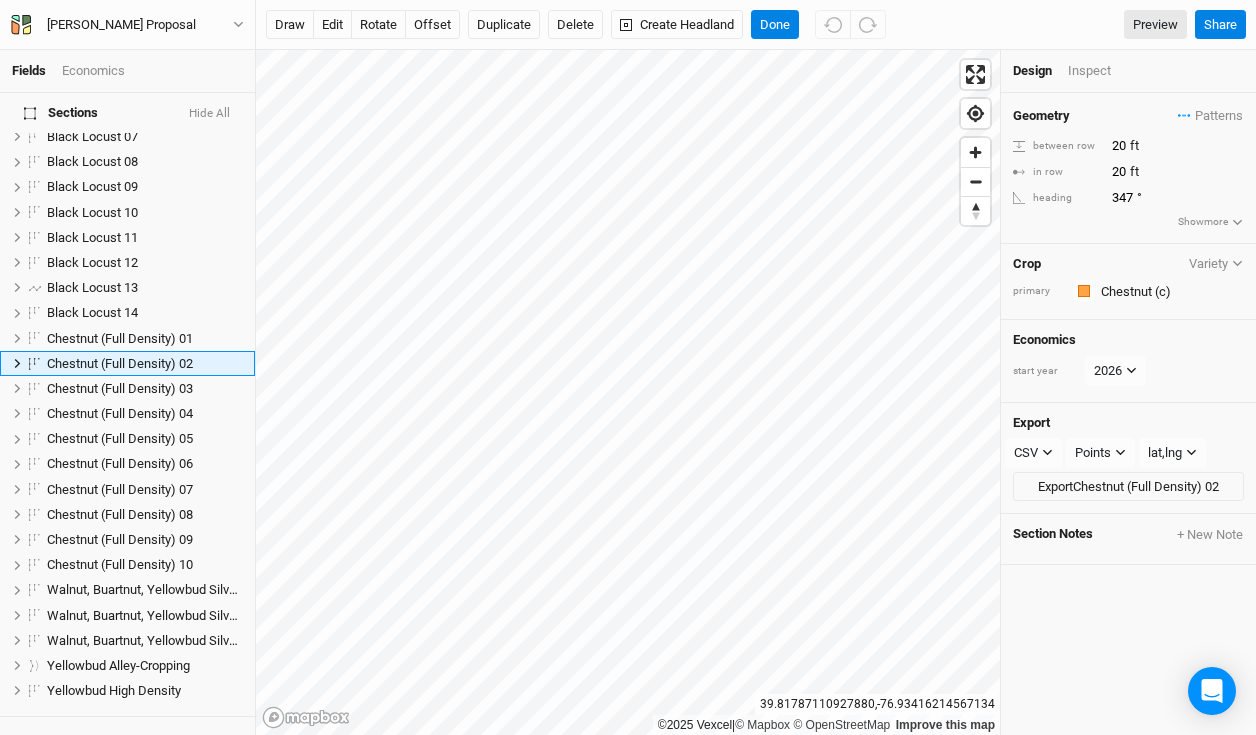 scroll, scrollTop: 261, scrollLeft: 0, axis: vertical 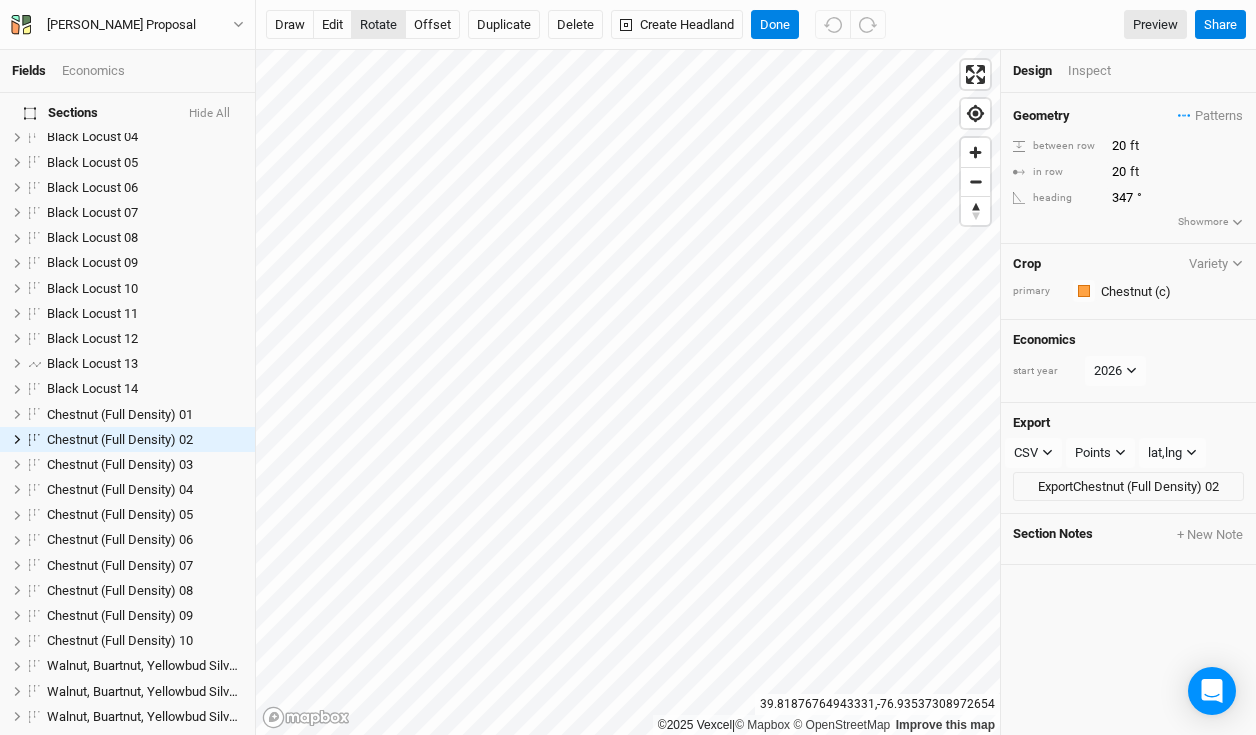 click on "rotate" at bounding box center [378, 25] 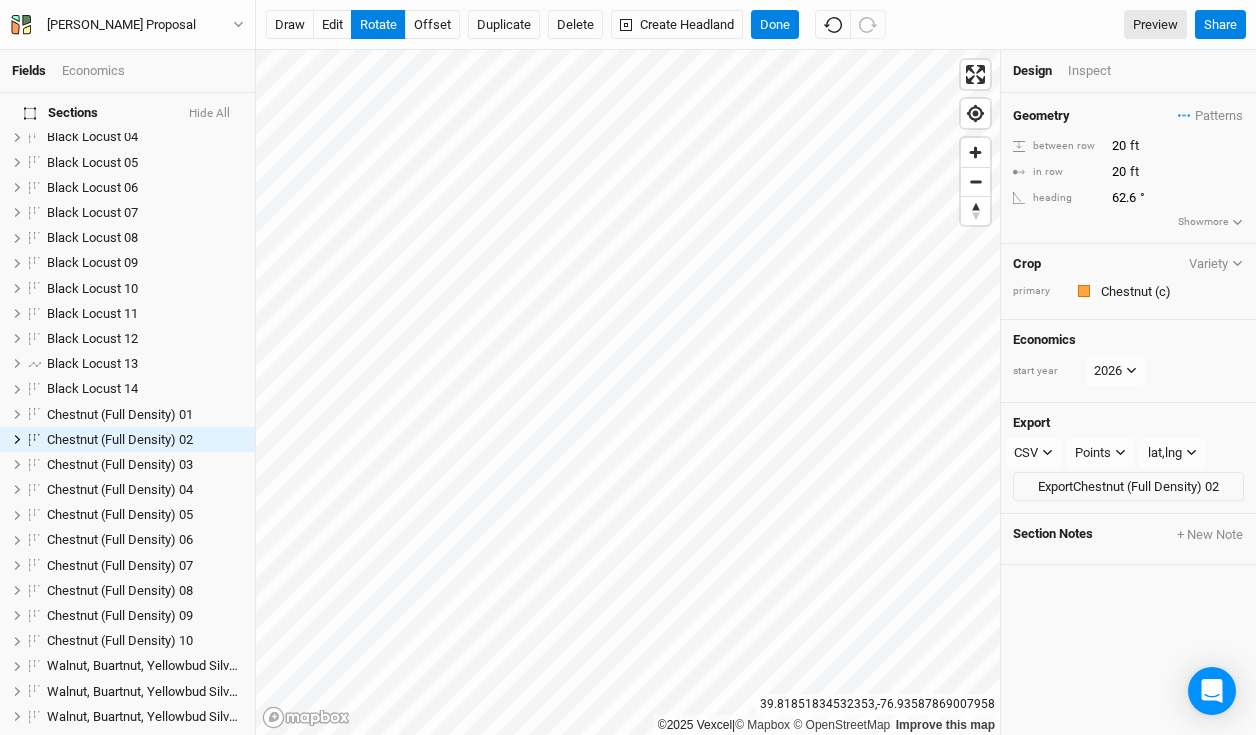 type on "62.4" 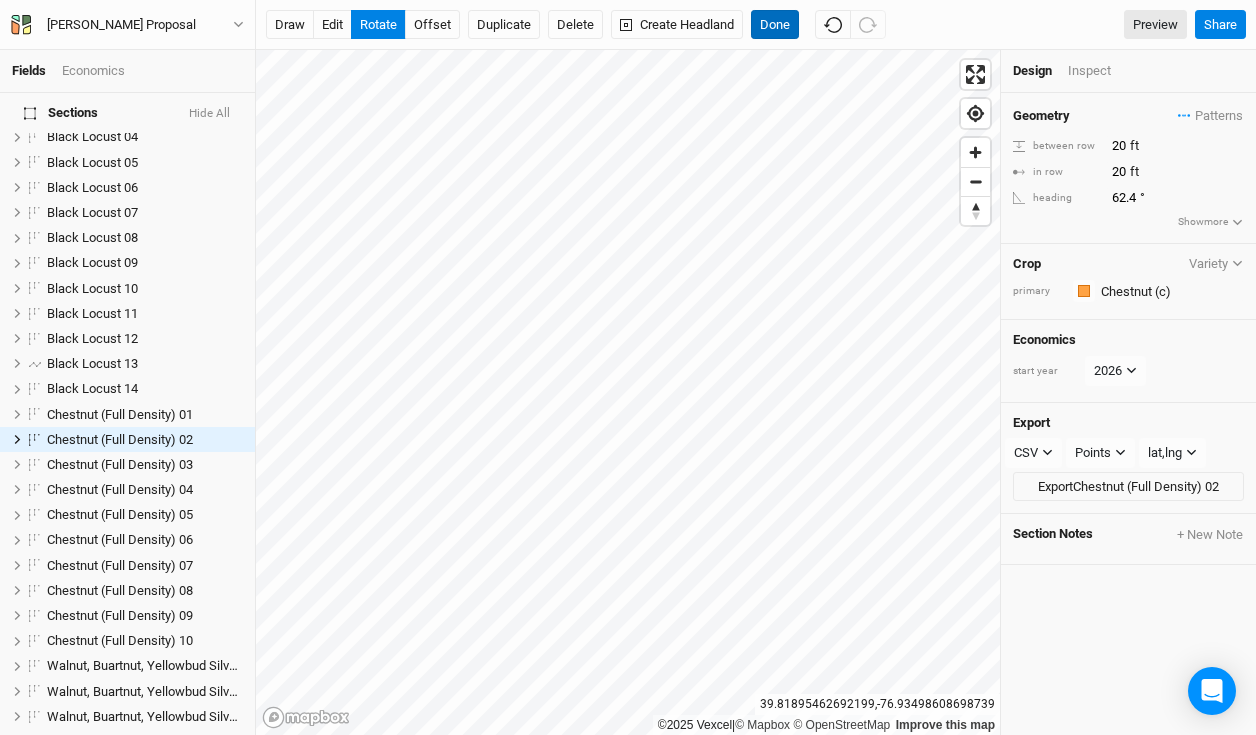 click on "Done" at bounding box center [775, 25] 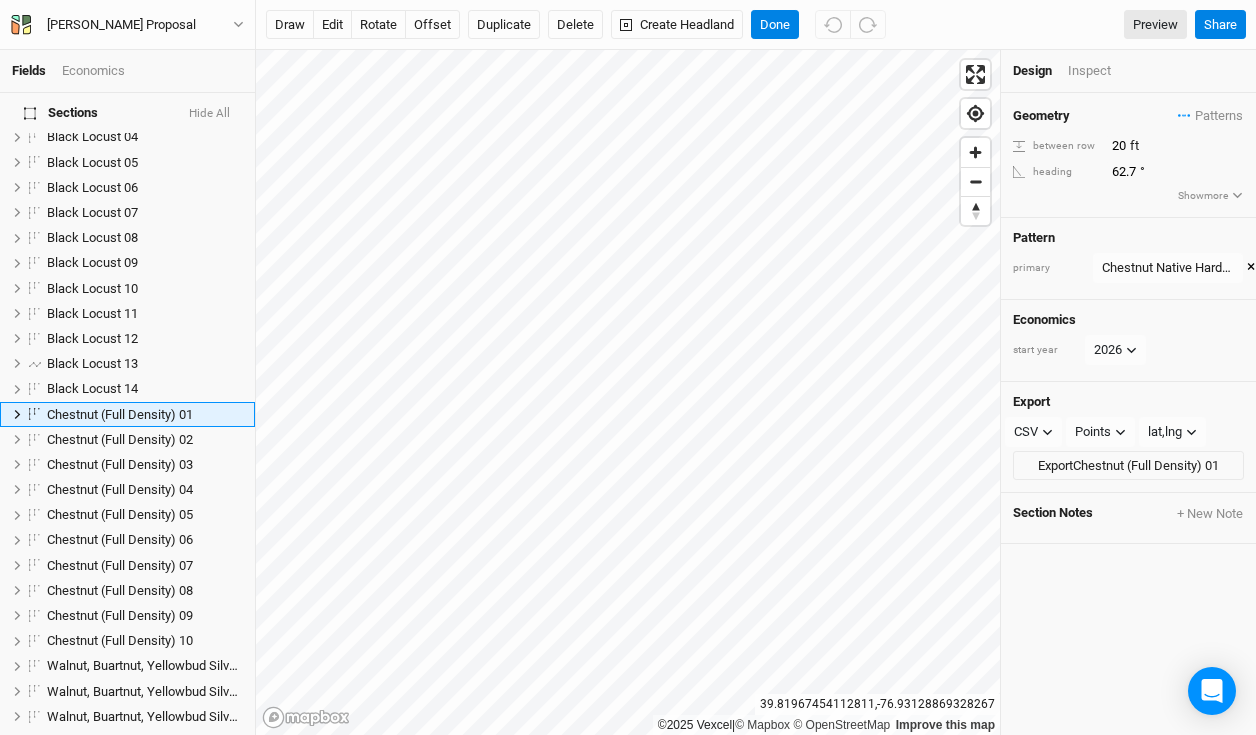 scroll, scrollTop: 236, scrollLeft: 0, axis: vertical 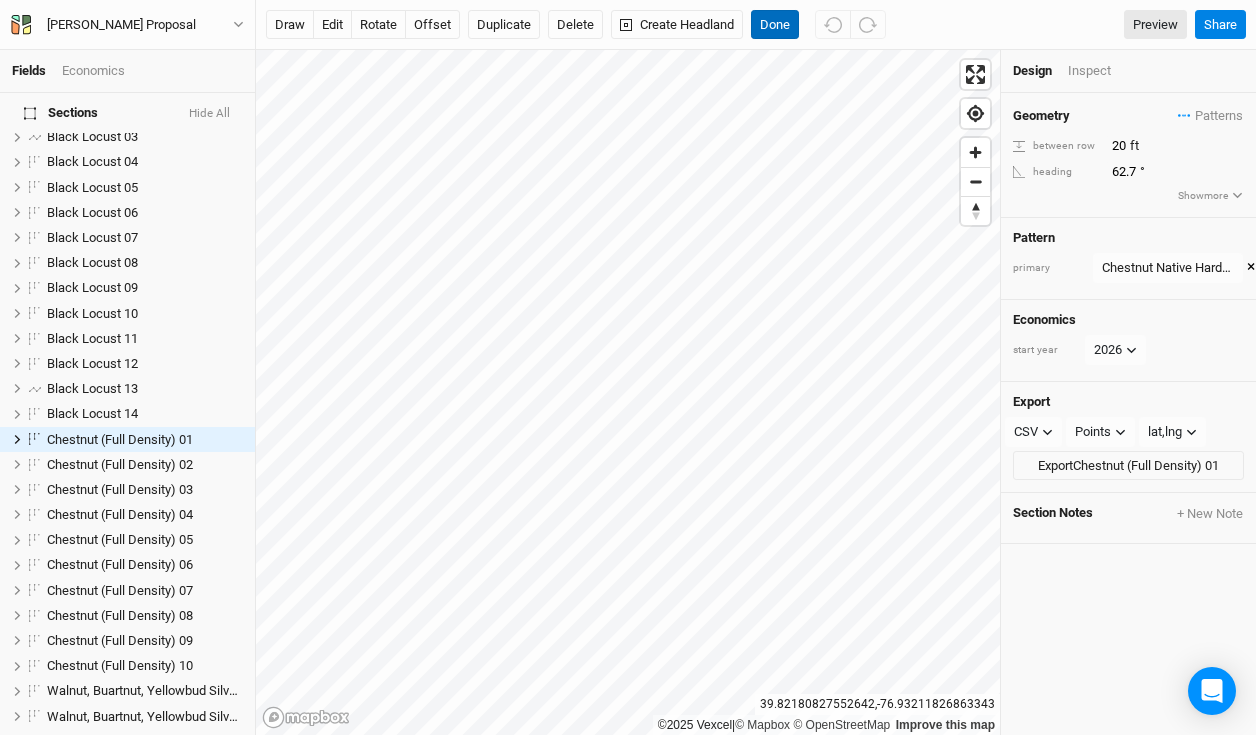 click on "Done" at bounding box center [775, 25] 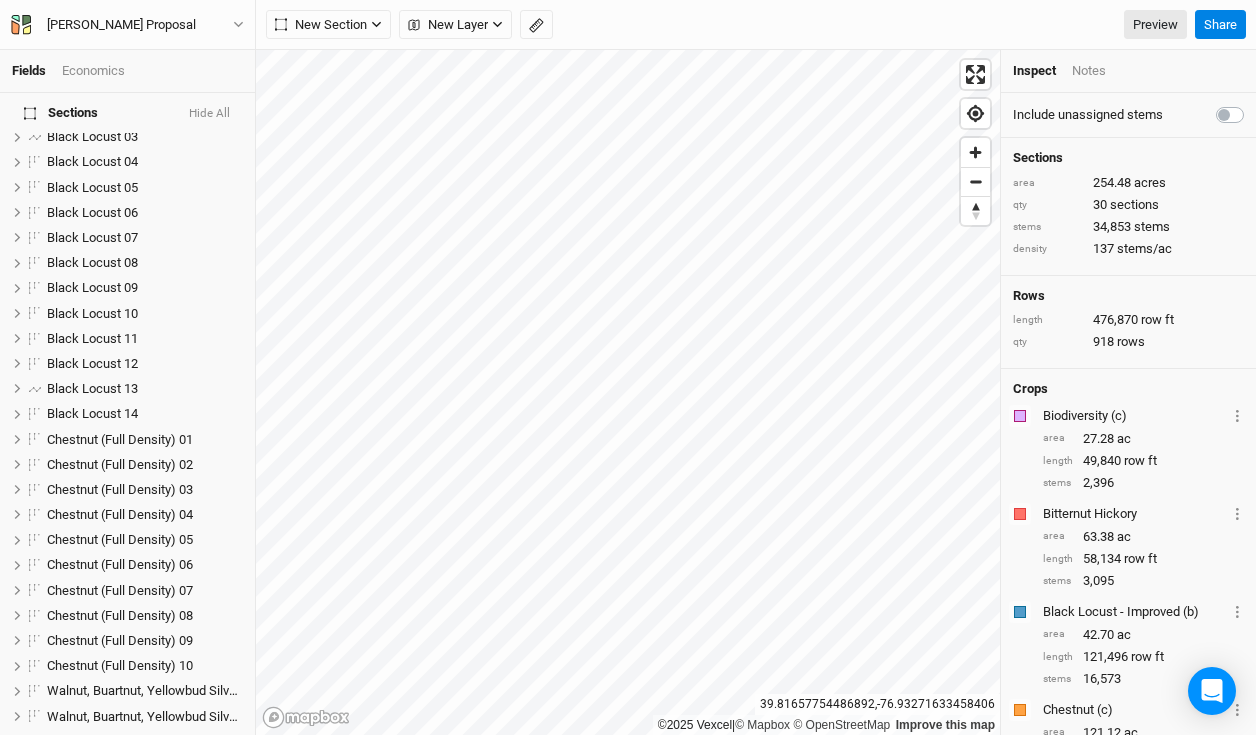 scroll, scrollTop: 589, scrollLeft: 0, axis: vertical 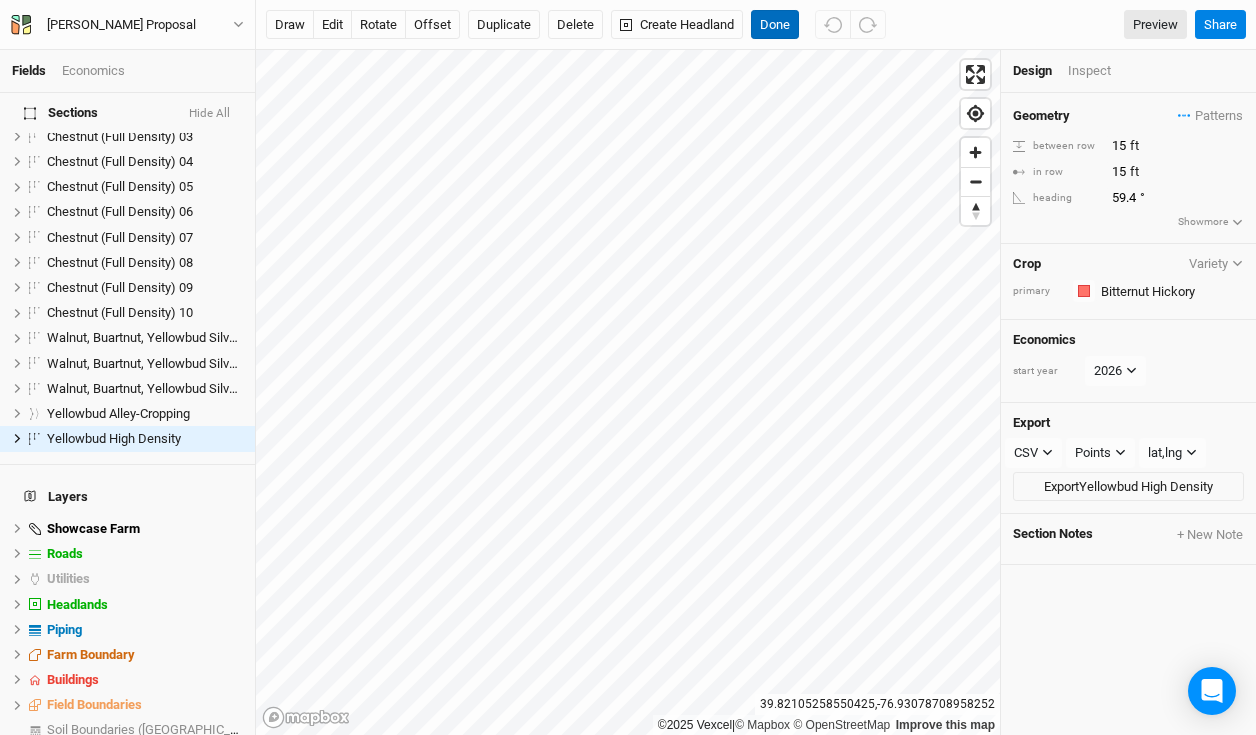 click on "Done" at bounding box center [775, 25] 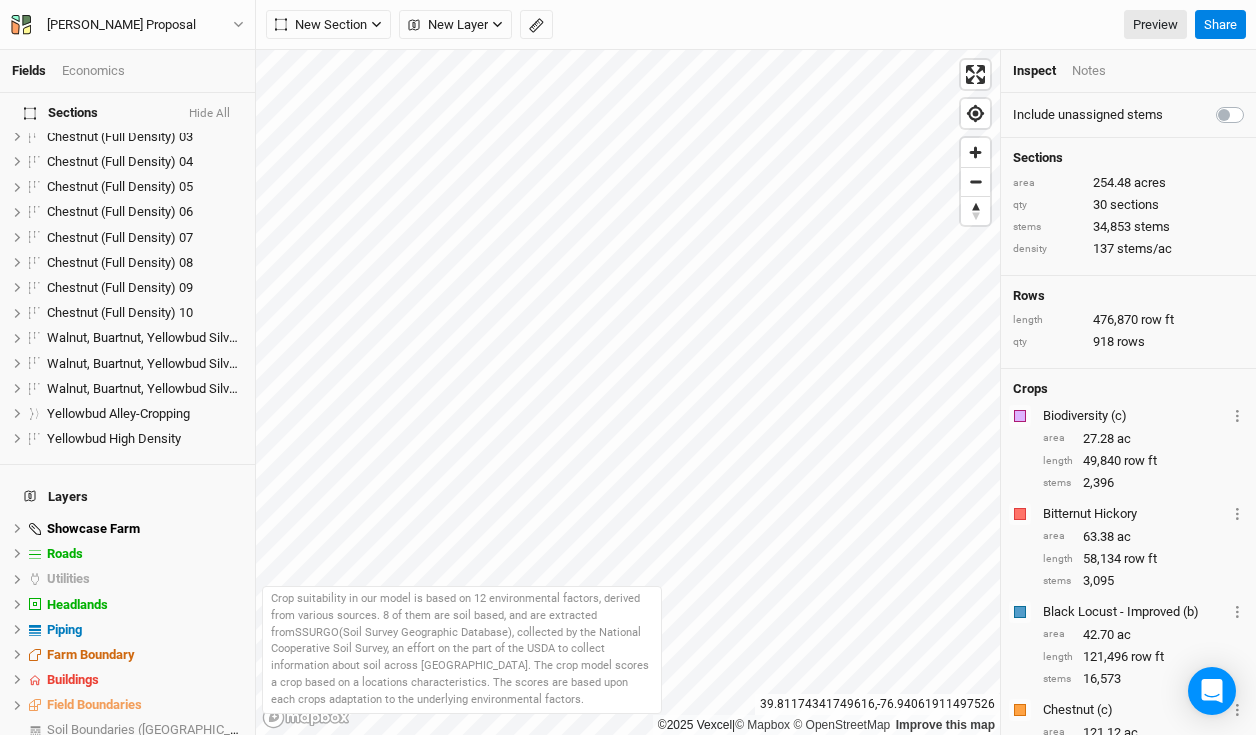 click on "Suitability" at bounding box center [132, 756] 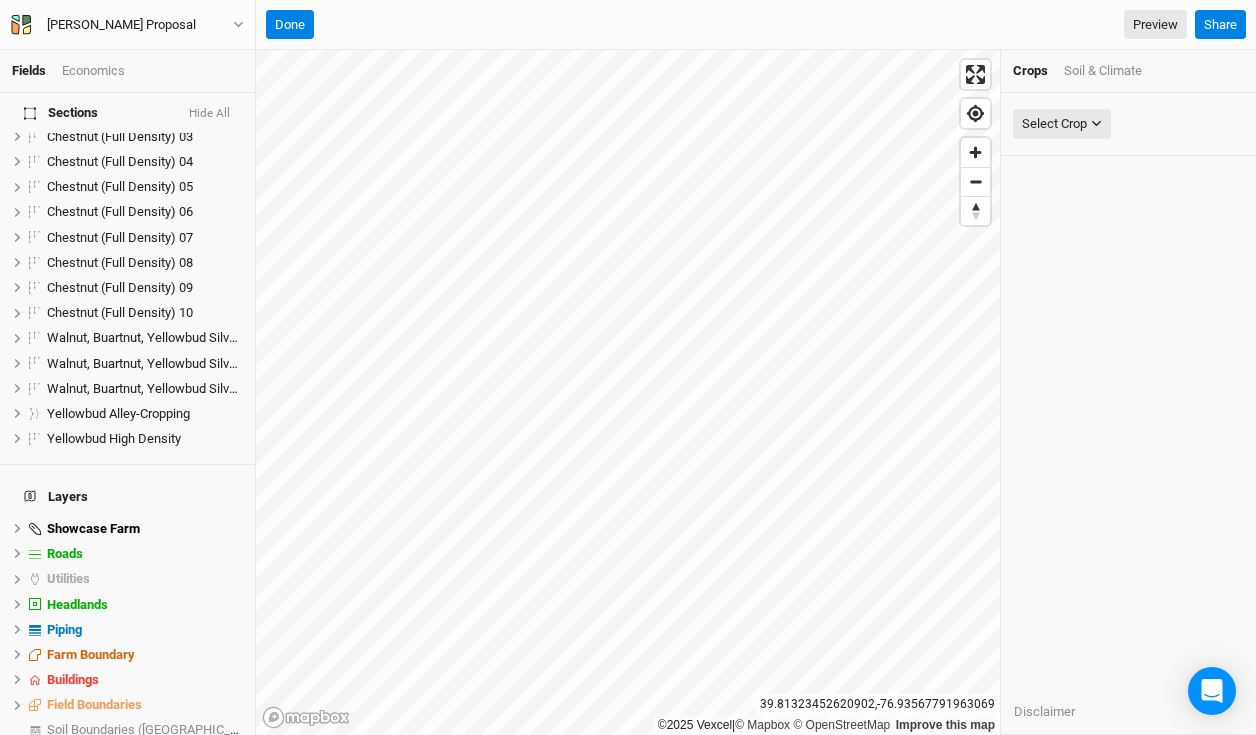 click on "Soil & Climate" at bounding box center (1103, 71) 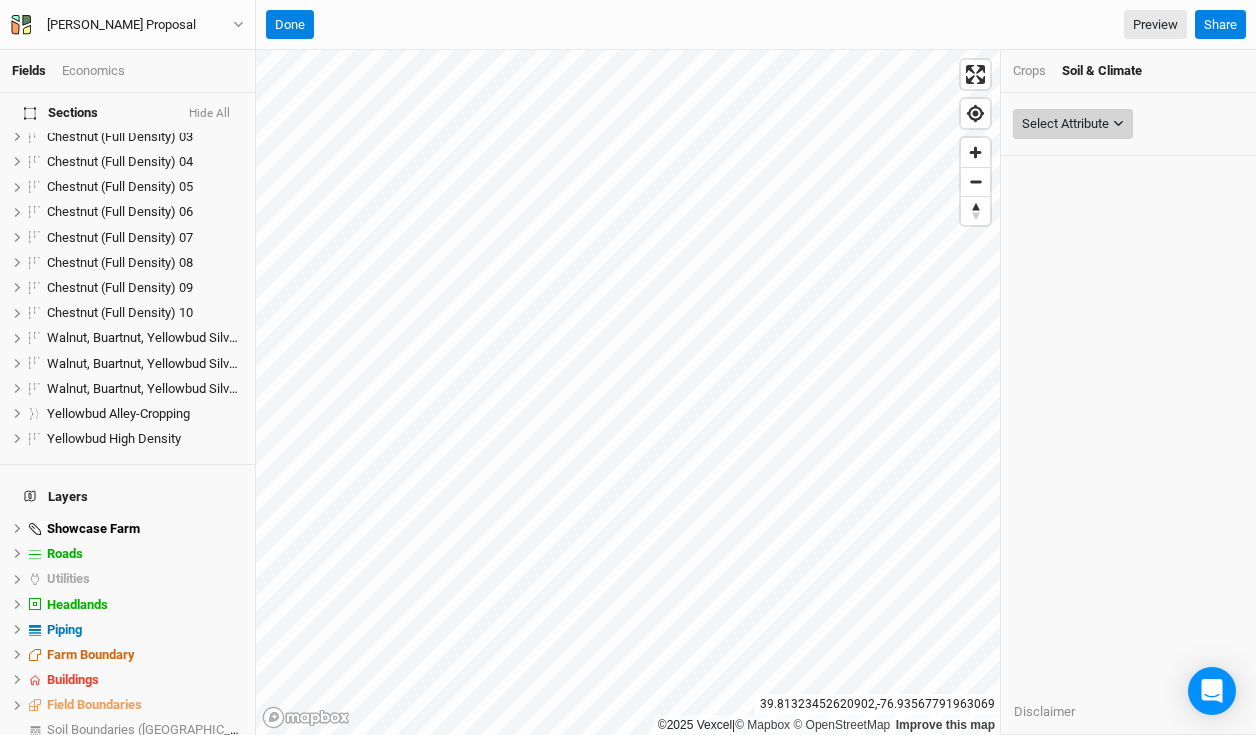 click on "Select Attribute" at bounding box center (1065, 124) 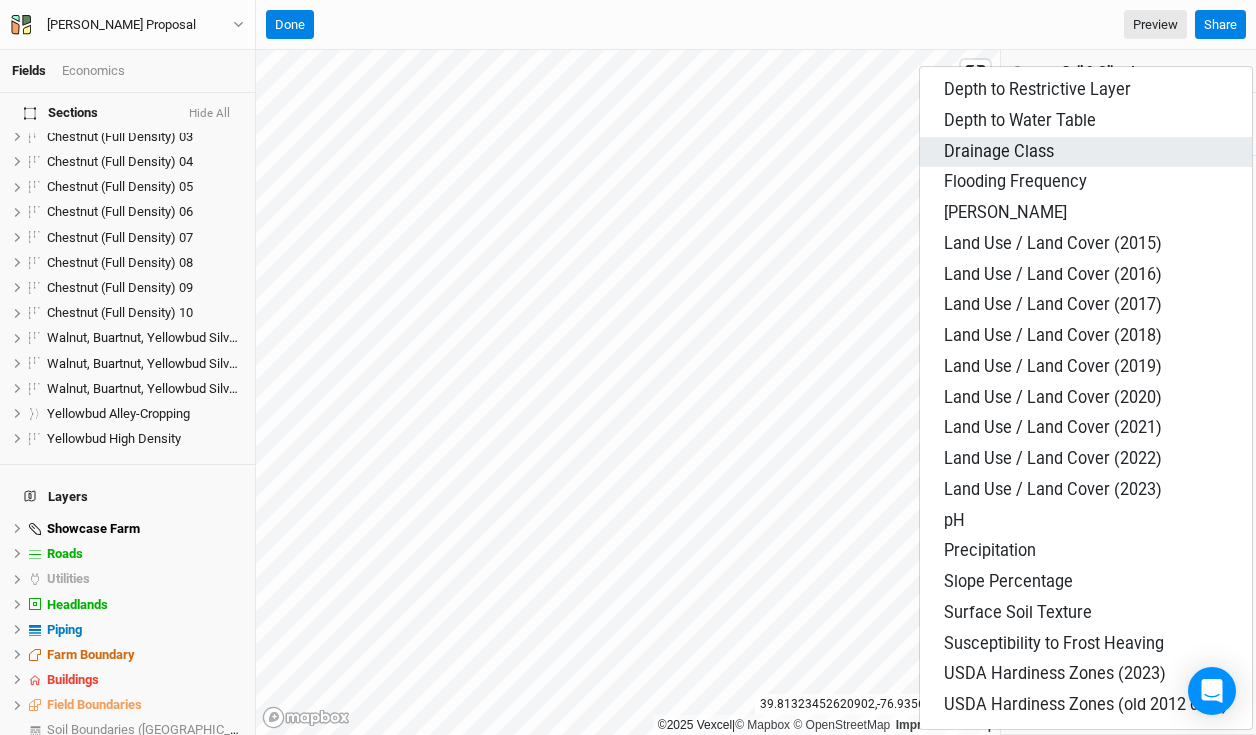 click on "Drainage Class" at bounding box center [1086, 152] 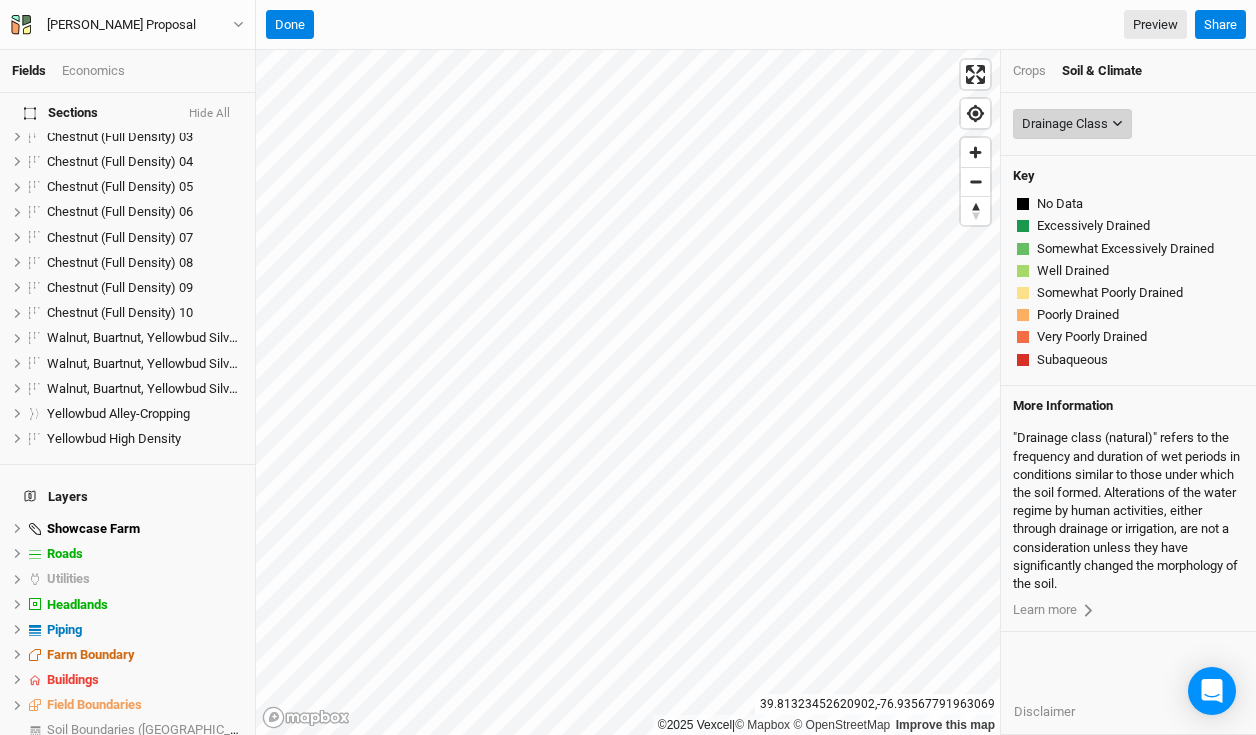 click on "Drainage Class" at bounding box center (1065, 124) 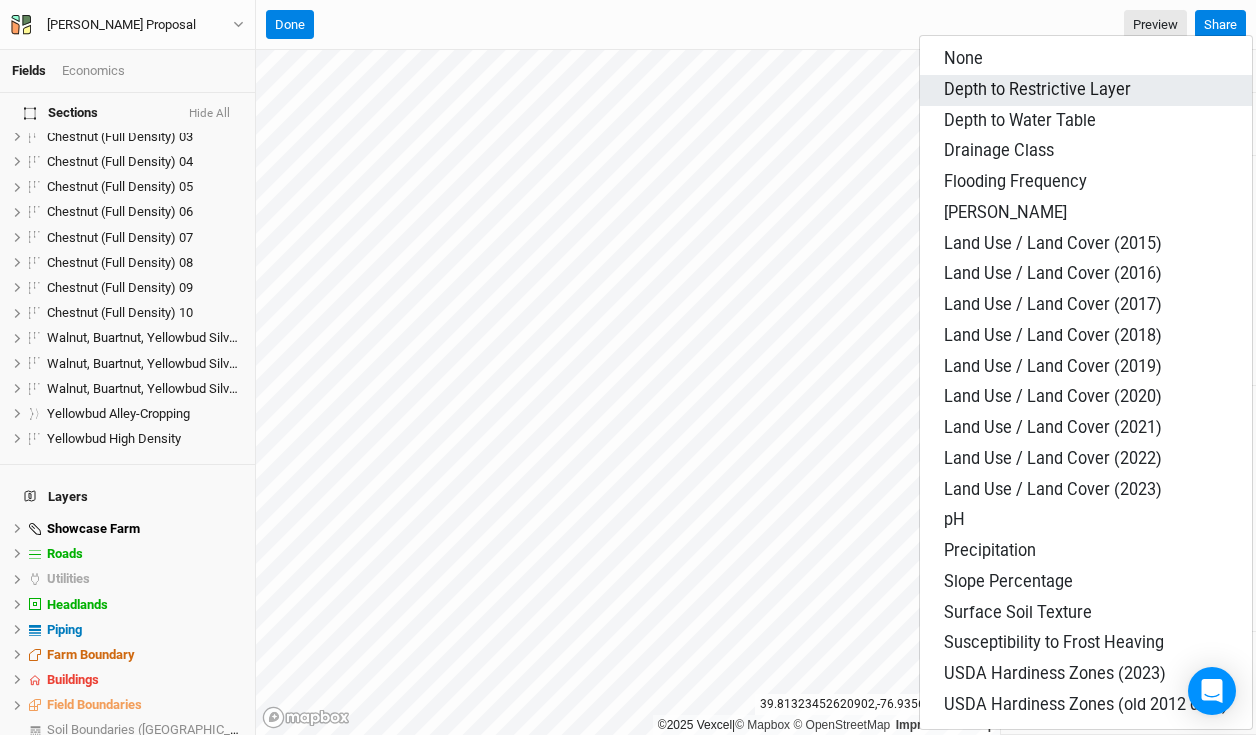 click on "Depth to Restrictive Layer" at bounding box center (1037, 89) 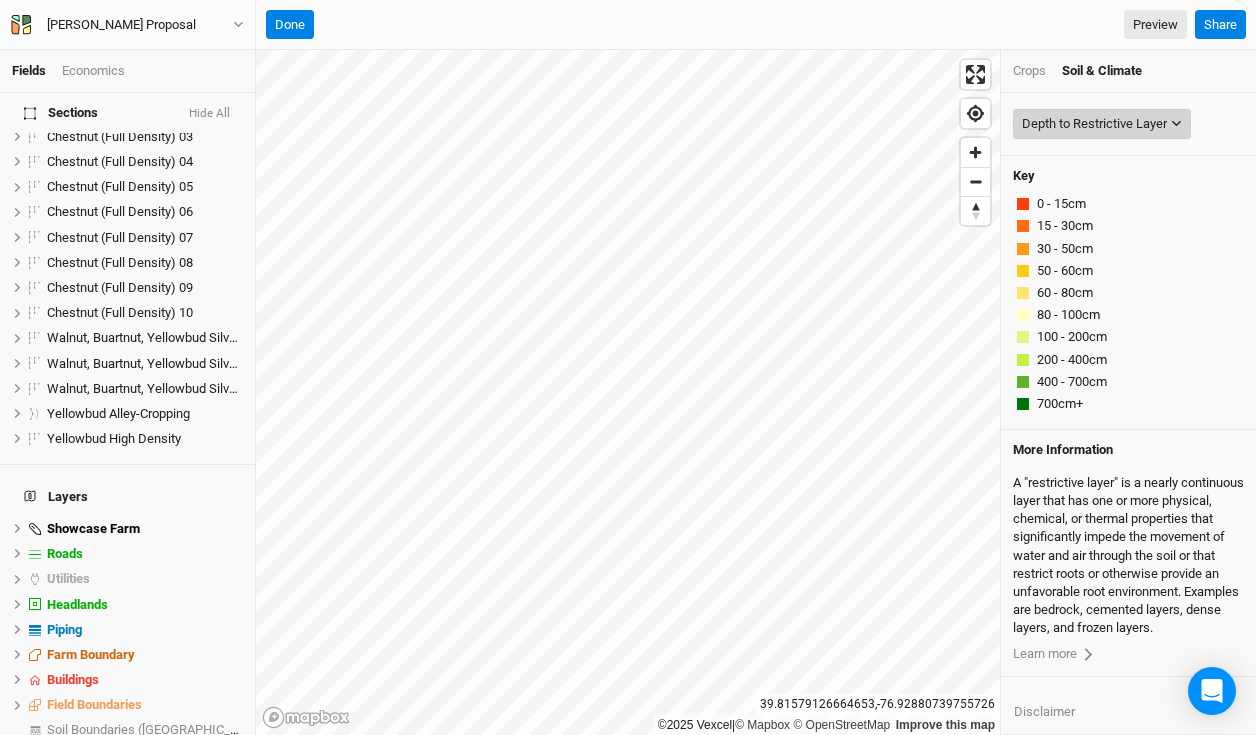 click on "Depth to Restrictive Layer" at bounding box center [1094, 124] 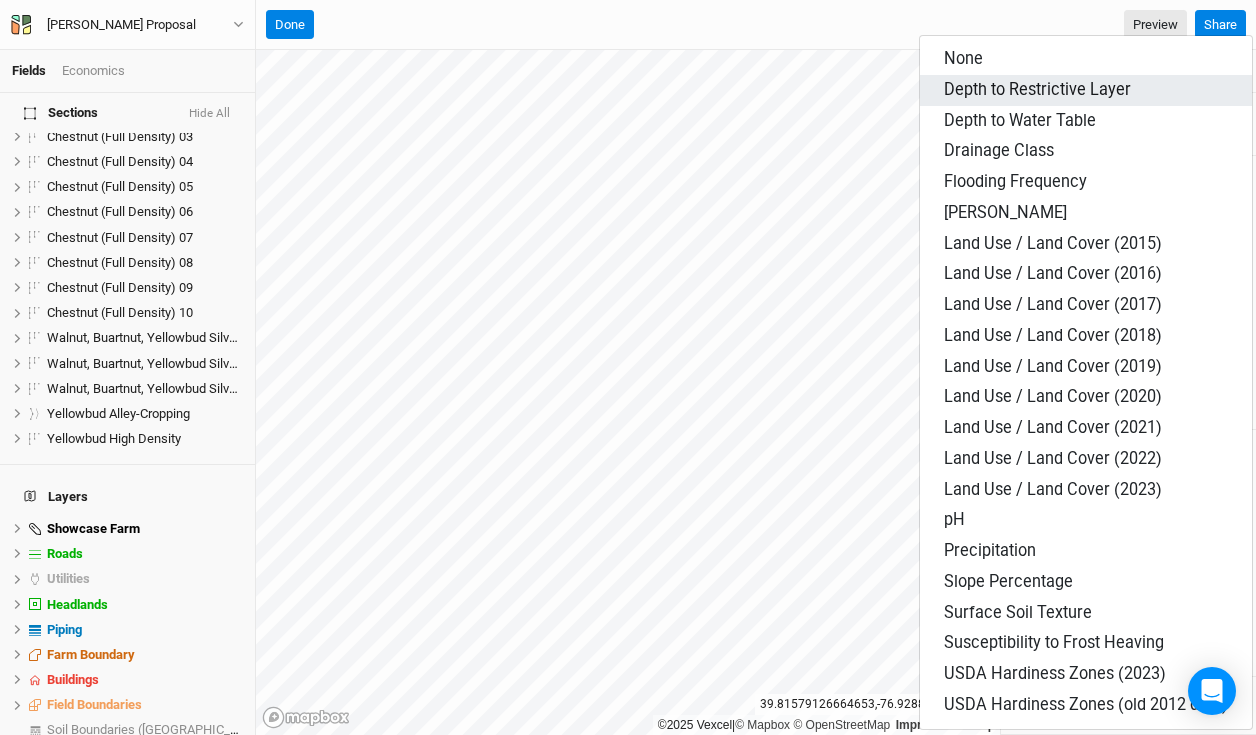 click on "Depth to Restrictive Layer" at bounding box center [1037, 89] 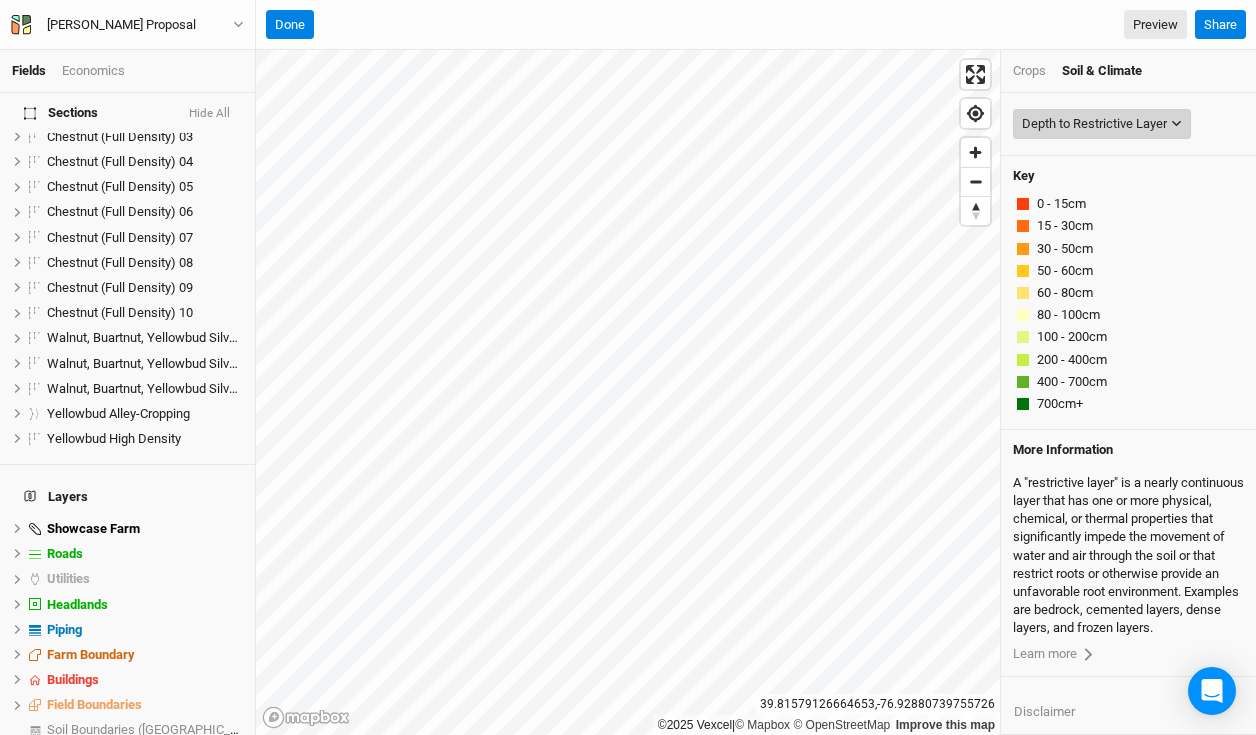 click on "Depth to Restrictive Layer" at bounding box center [1094, 124] 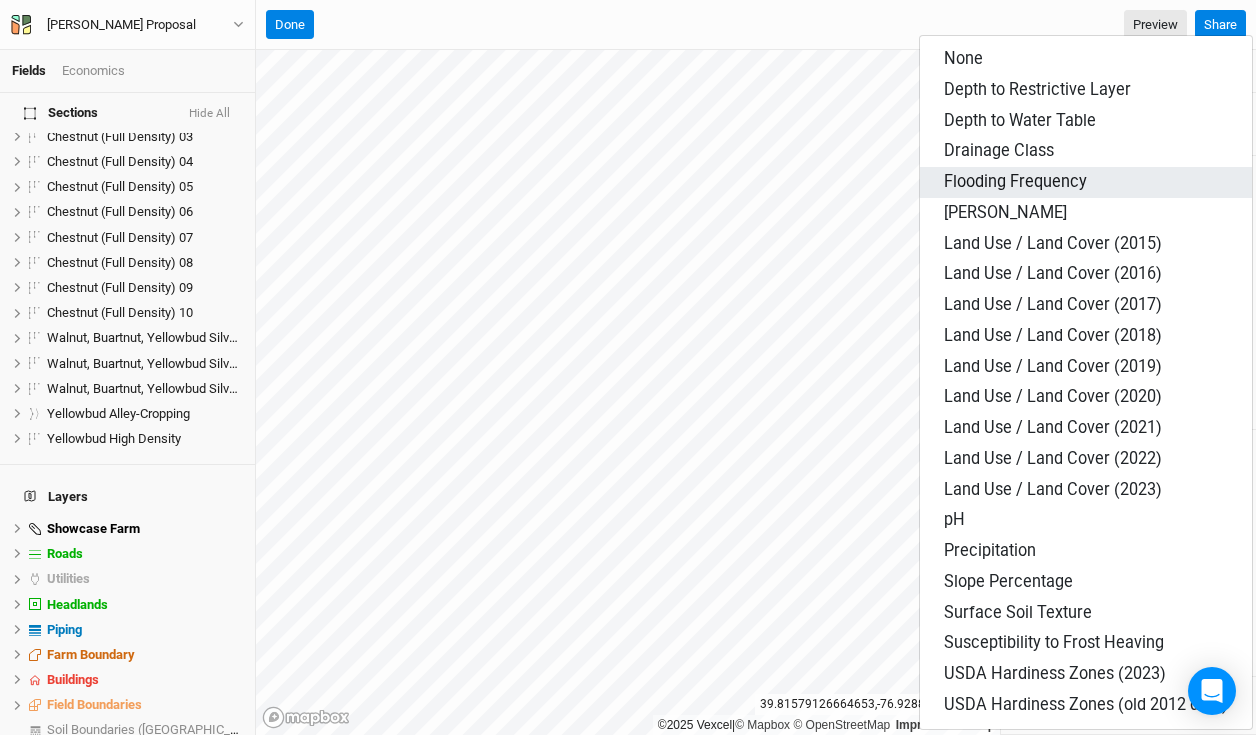 click on "Flooding Frequency" at bounding box center [1086, 182] 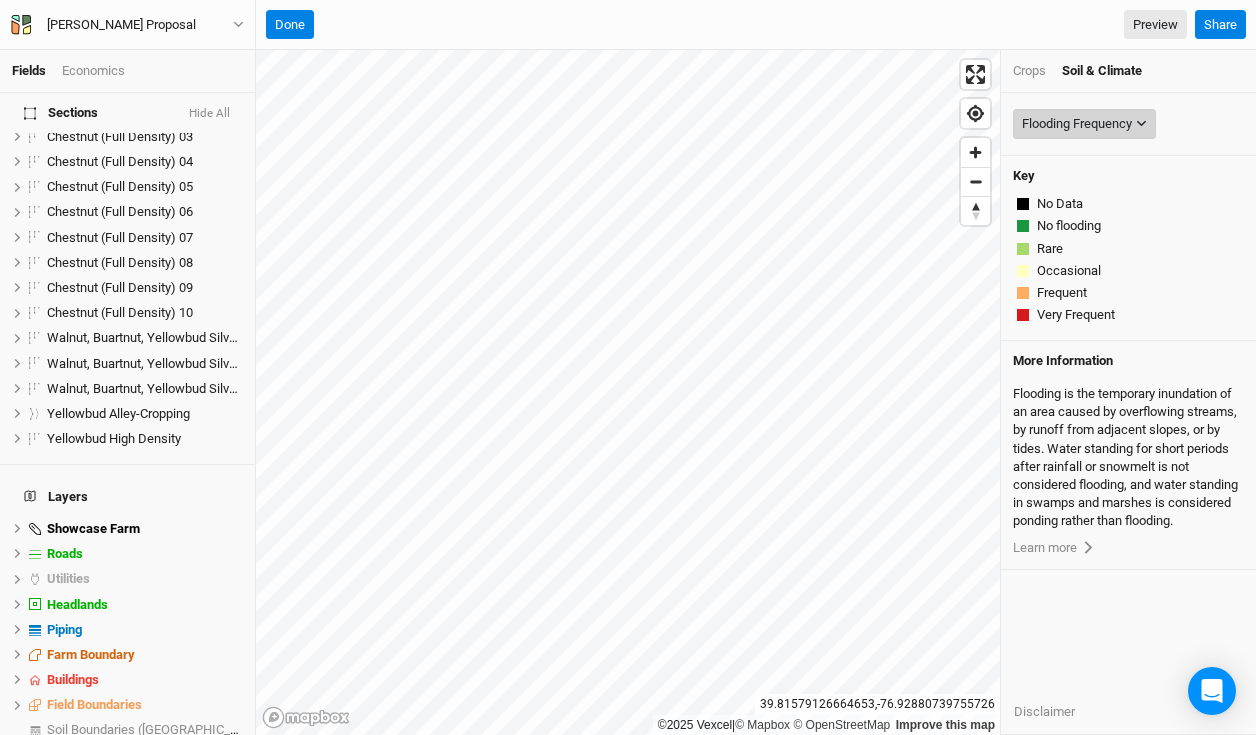 click on "Flooding Frequency" at bounding box center (1077, 124) 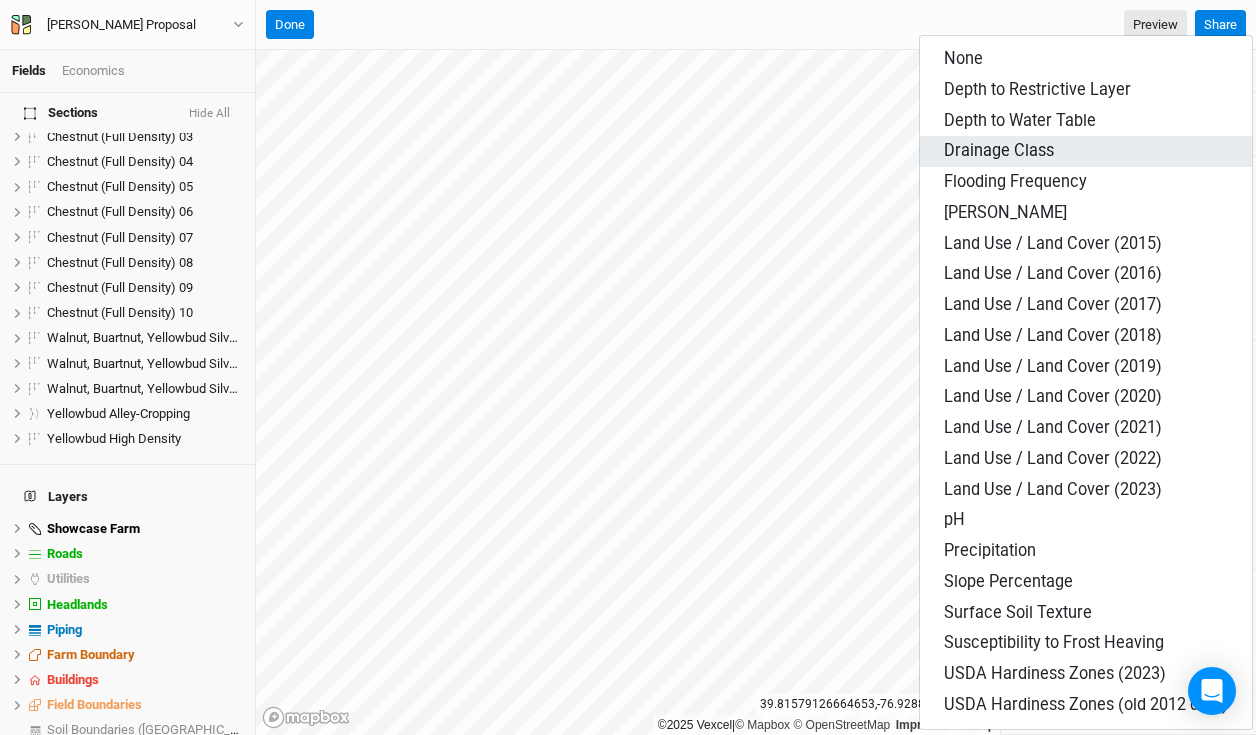 click on "Drainage Class" at bounding box center (1086, 151) 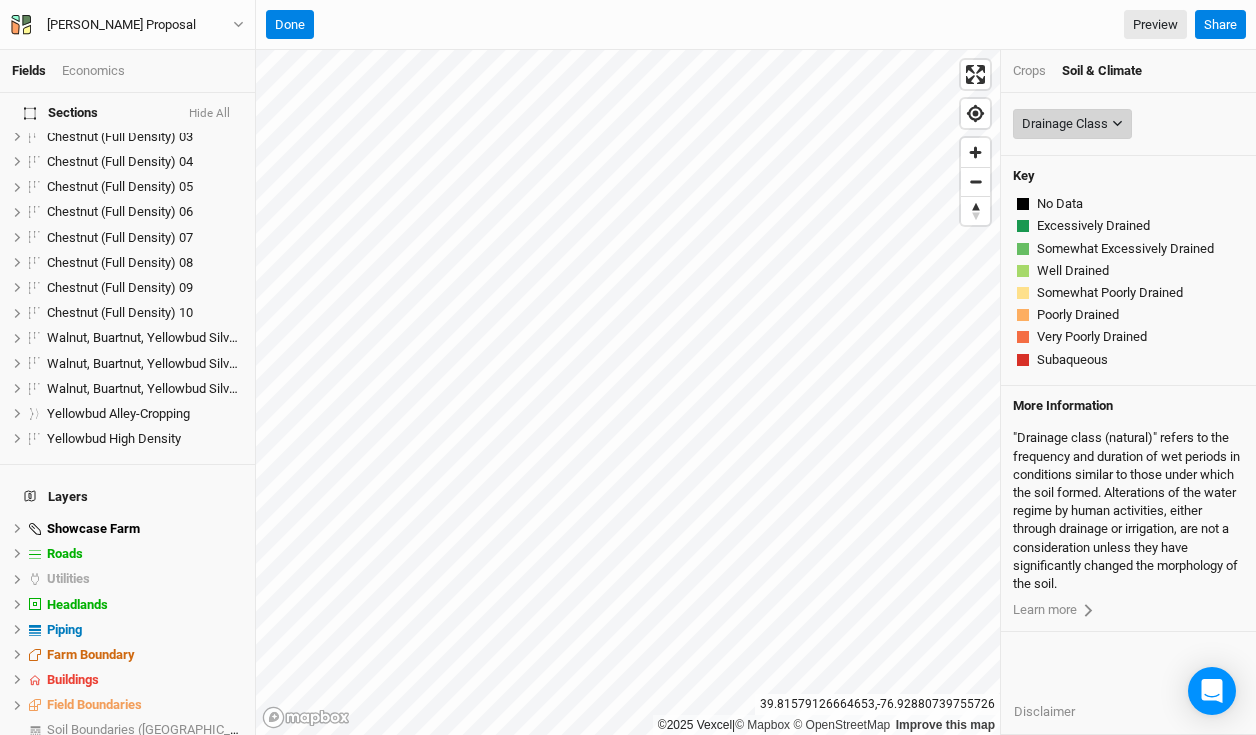 click on "Drainage Class" at bounding box center (1065, 124) 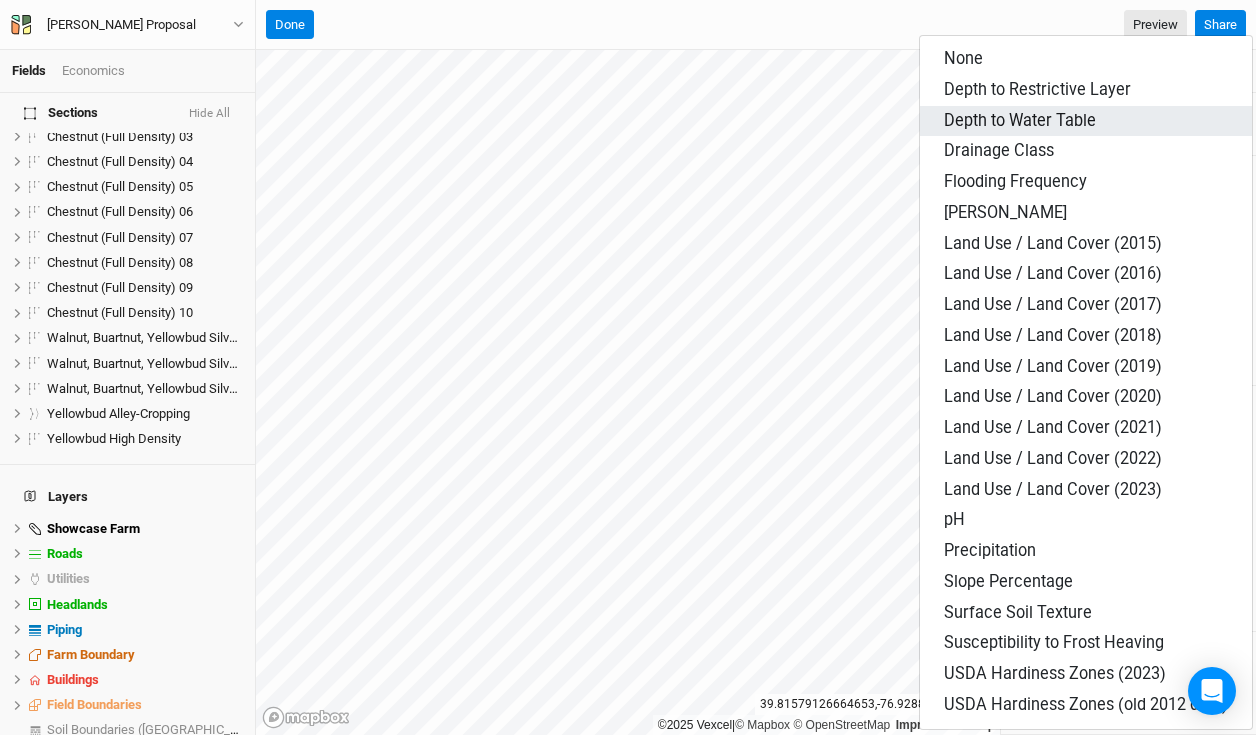 click on "Depth to Water Table" at bounding box center (1020, 120) 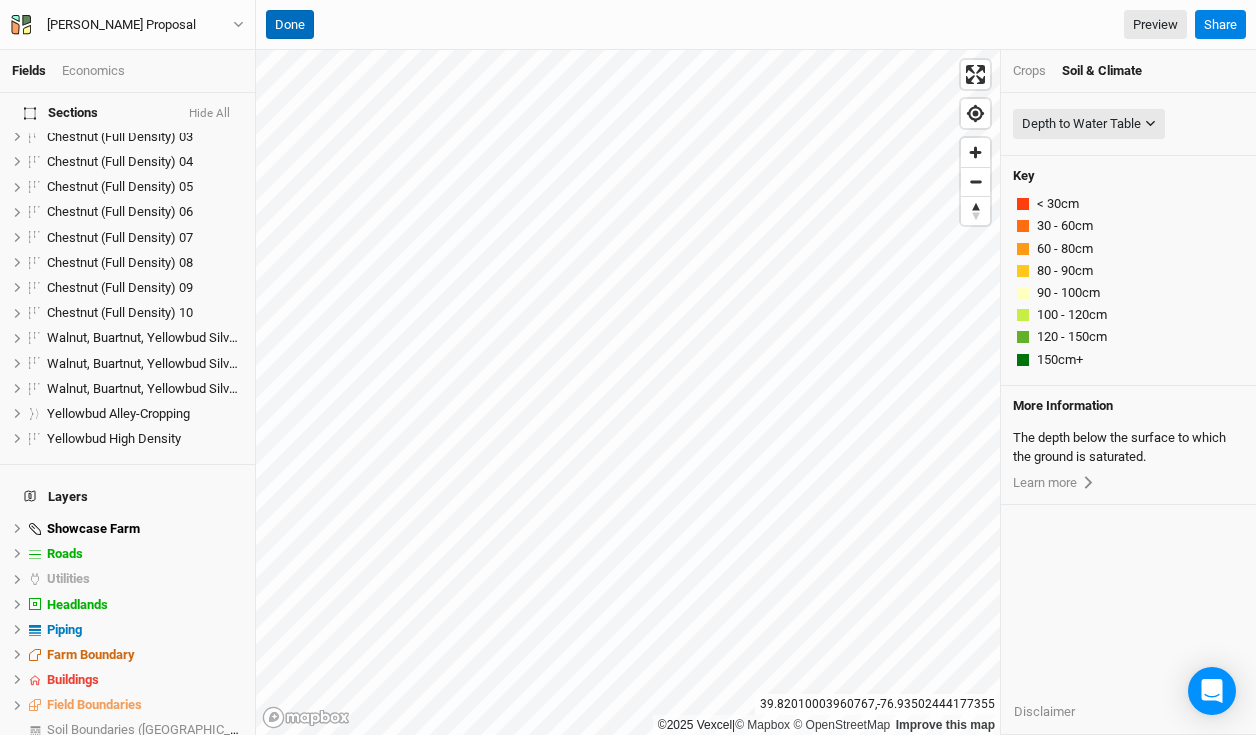 click on "Done" at bounding box center [290, 25] 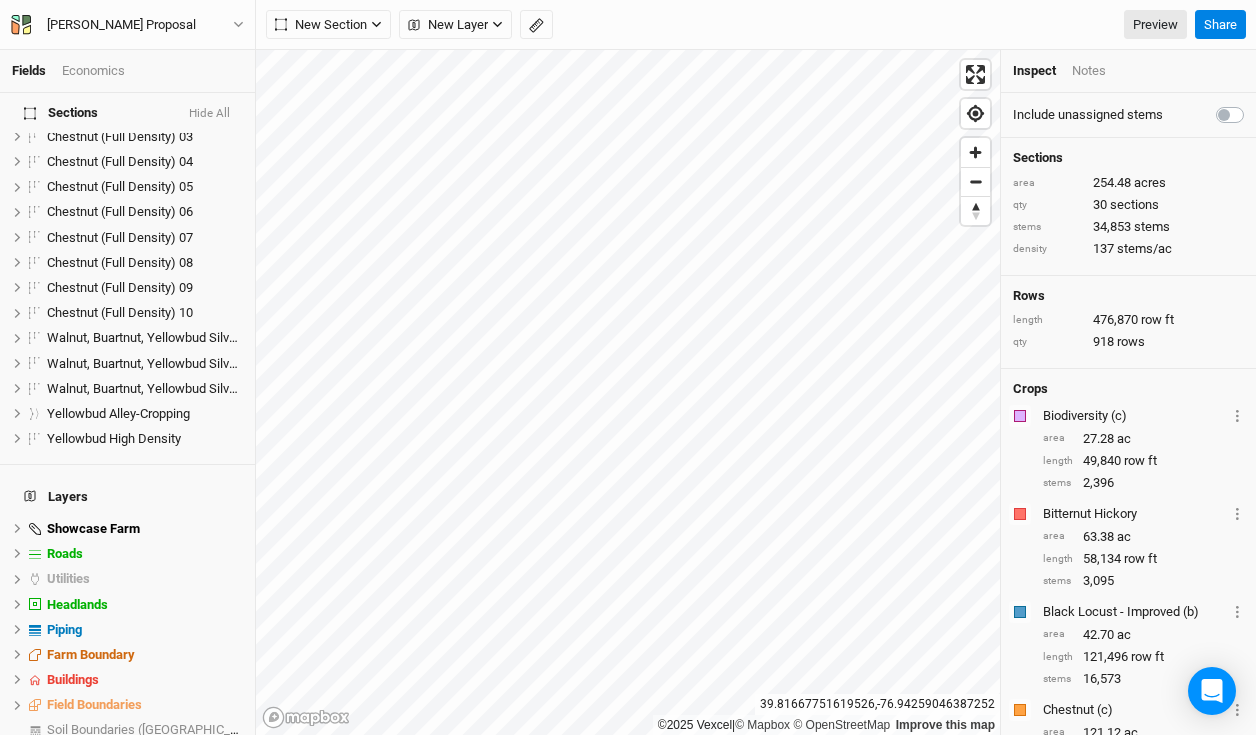 click on "Economics" at bounding box center (93, 71) 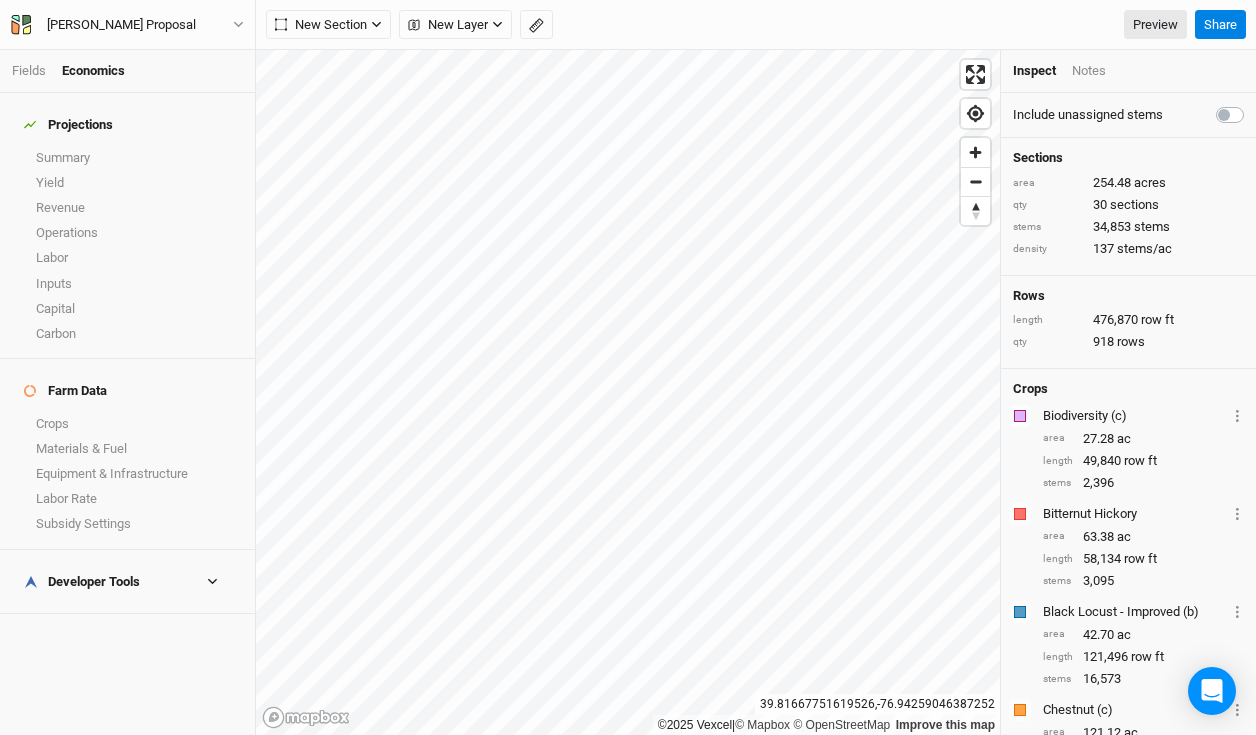 scroll, scrollTop: 0, scrollLeft: 0, axis: both 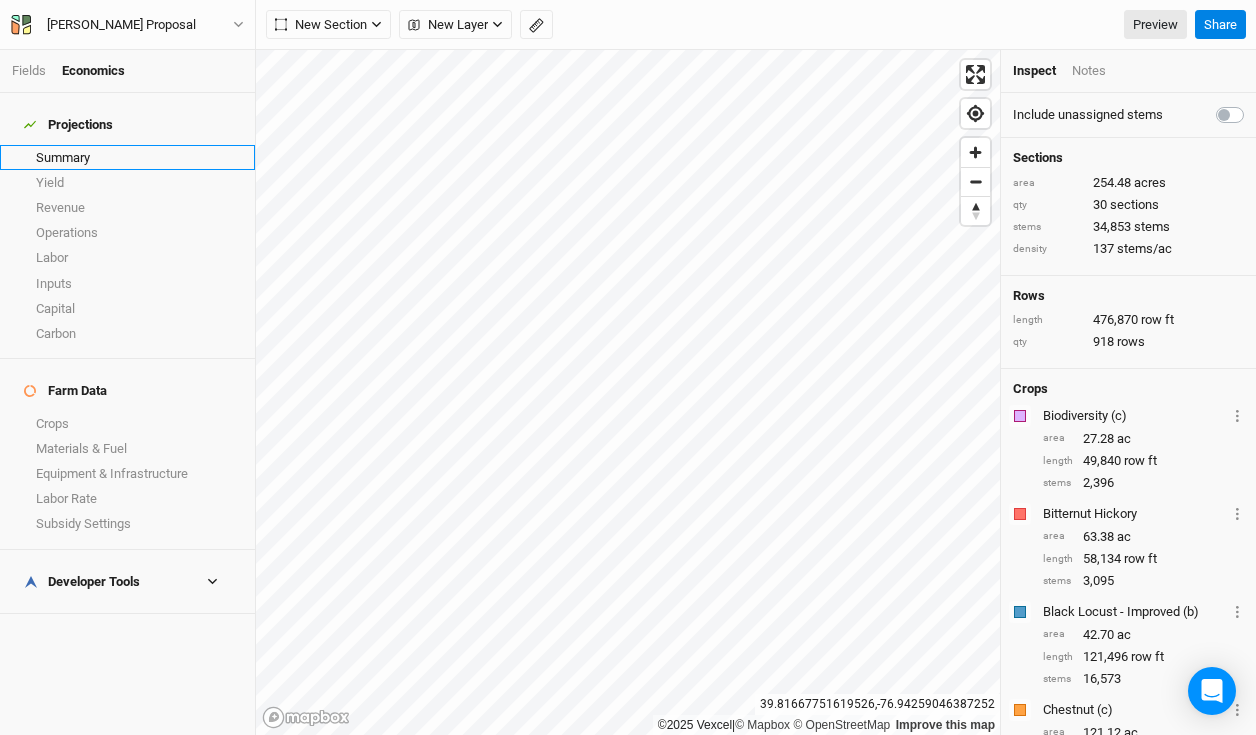 click on "Summary" at bounding box center (127, 157) 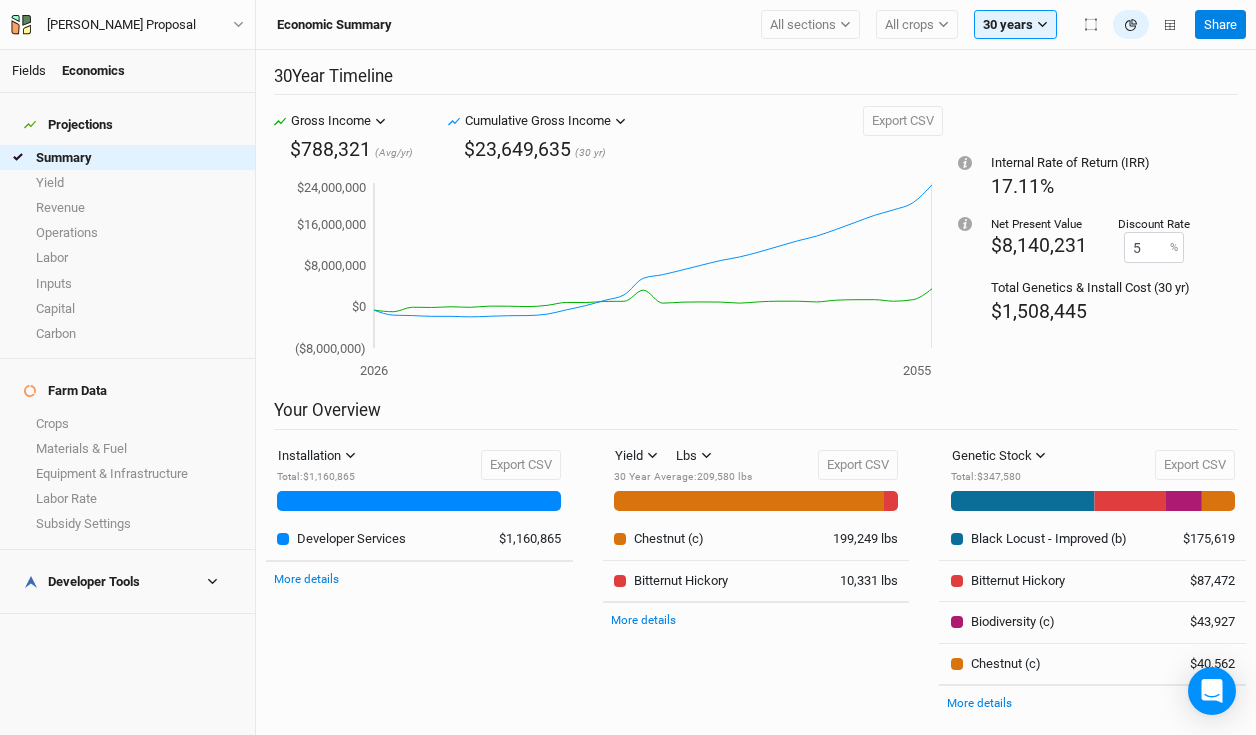 click on "Fields" at bounding box center (29, 70) 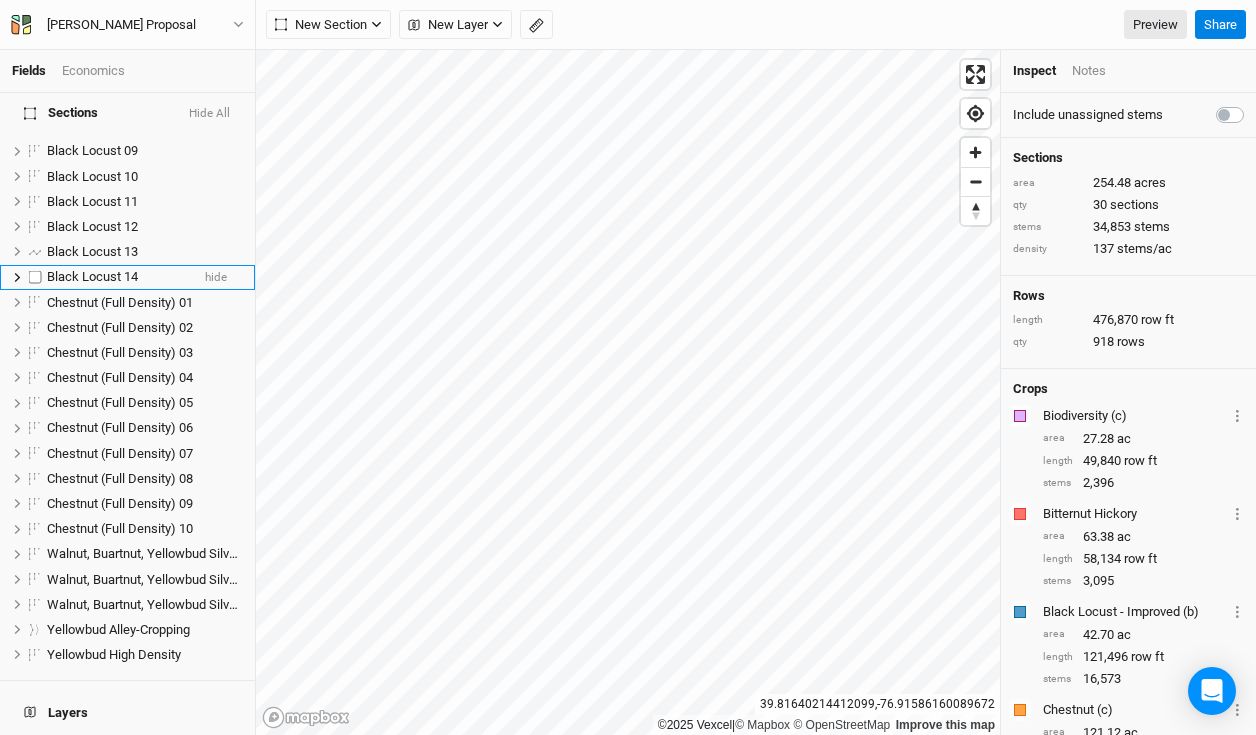 scroll, scrollTop: 622, scrollLeft: 0, axis: vertical 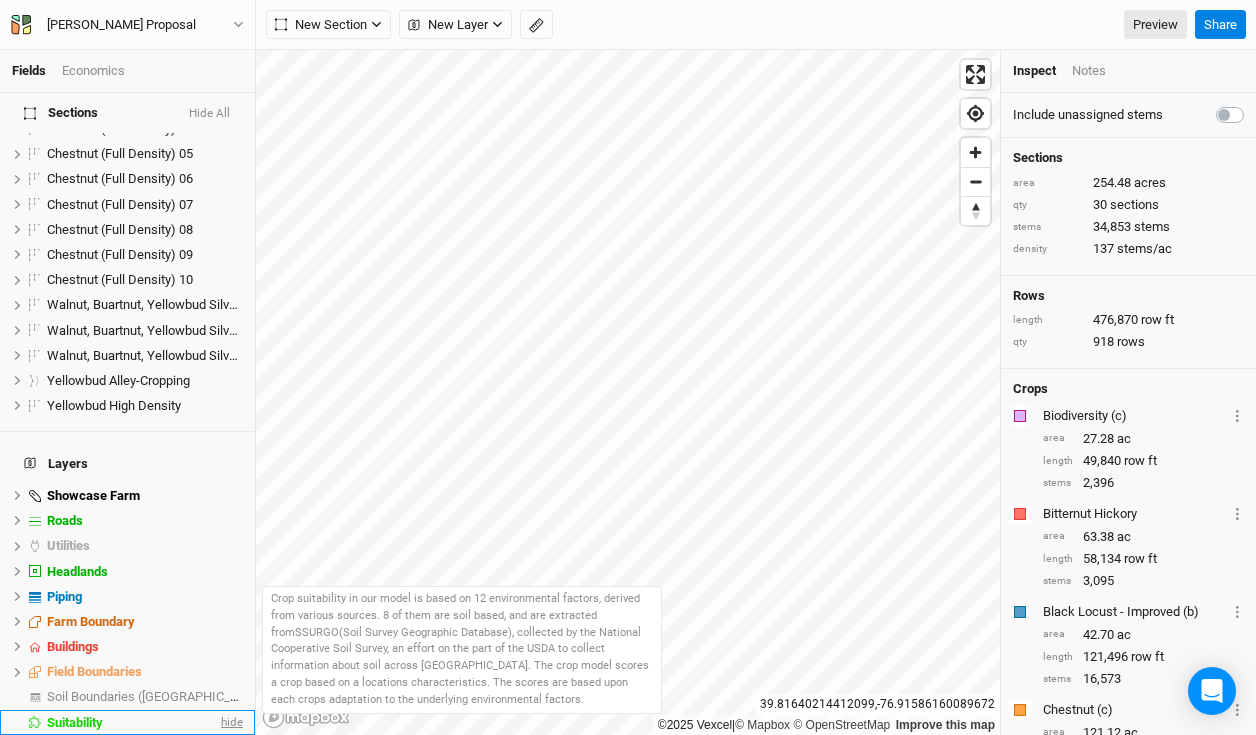 click on "hide" at bounding box center (230, 722) 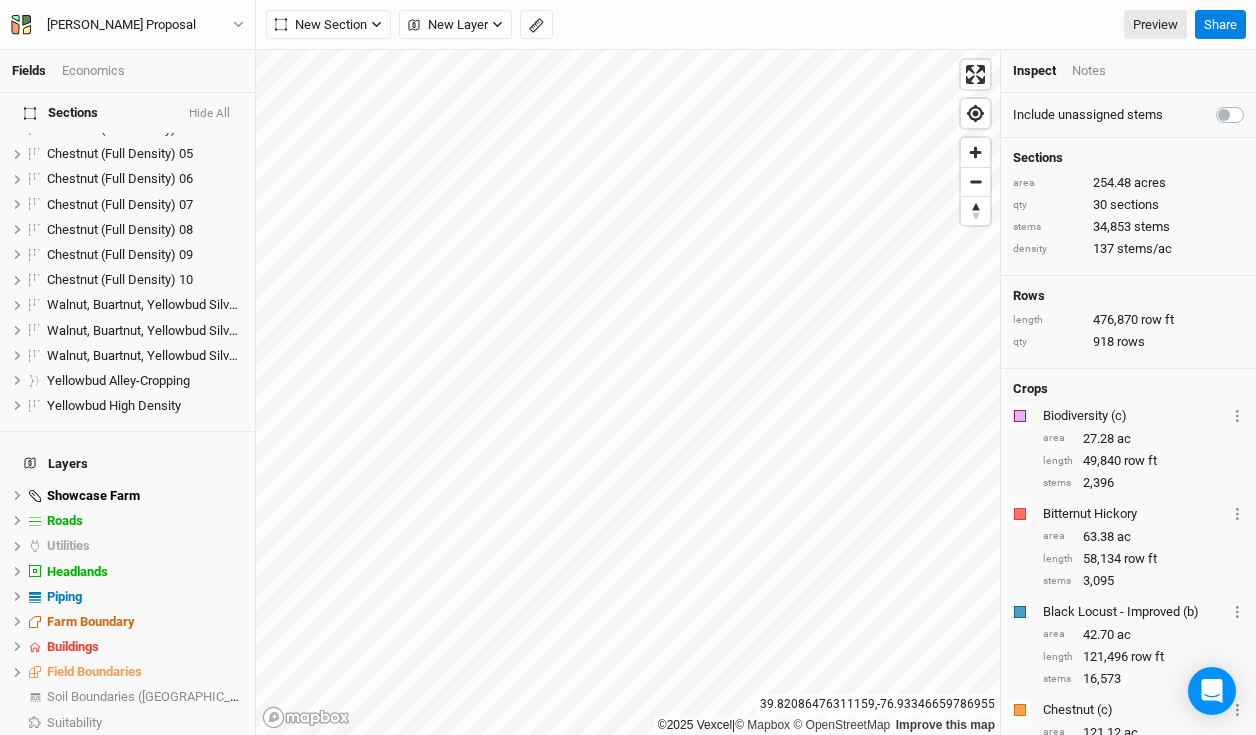 click on "Fields Economics Section Groups Black Locust Chinese Chestnuts Mixed Carya / Juglans Sections Hide All Black Locust / Riparian hide Black Locust 01 hide Black Locust 02 hide Black Locust 03 hide Black Locust 04 hide Black Locust 05 hide Black Locust 06 hide Black Locust 07 hide Black Locust 08 hide Black Locust 09 hide Black Locust 10 hide Black Locust 11 hide Black Locust 12 hide Black Locust 13 hide Black Locust 14 hide Chestnut (Full Density) 01 hide Chestnut (Full Density) 02 hide Chestnut (Full Density) 03 hide Chestnut (Full Density) 04 hide Chestnut (Full Density) 05 hide Chestnut (Full Density) 06 hide Chestnut (Full Density) 07 hide Chestnut (Full Density) 08 hide Chestnut (Full Density) 09 hide Chestnut (Full Density) 10 hide Walnut, Buartnut, Yellowbud Silvopasture hide Walnut, Buartnut, Yellowbud Silvopasture hide Walnut, Buartnut, Yellowbud Silvopasture hide Yellowbud Alley-Cropping hide Yellowbud High Density hide Layers Showcase Farm hide Roads hide Utilities hide Headlands hide Piping hide  |" at bounding box center (628, 367) 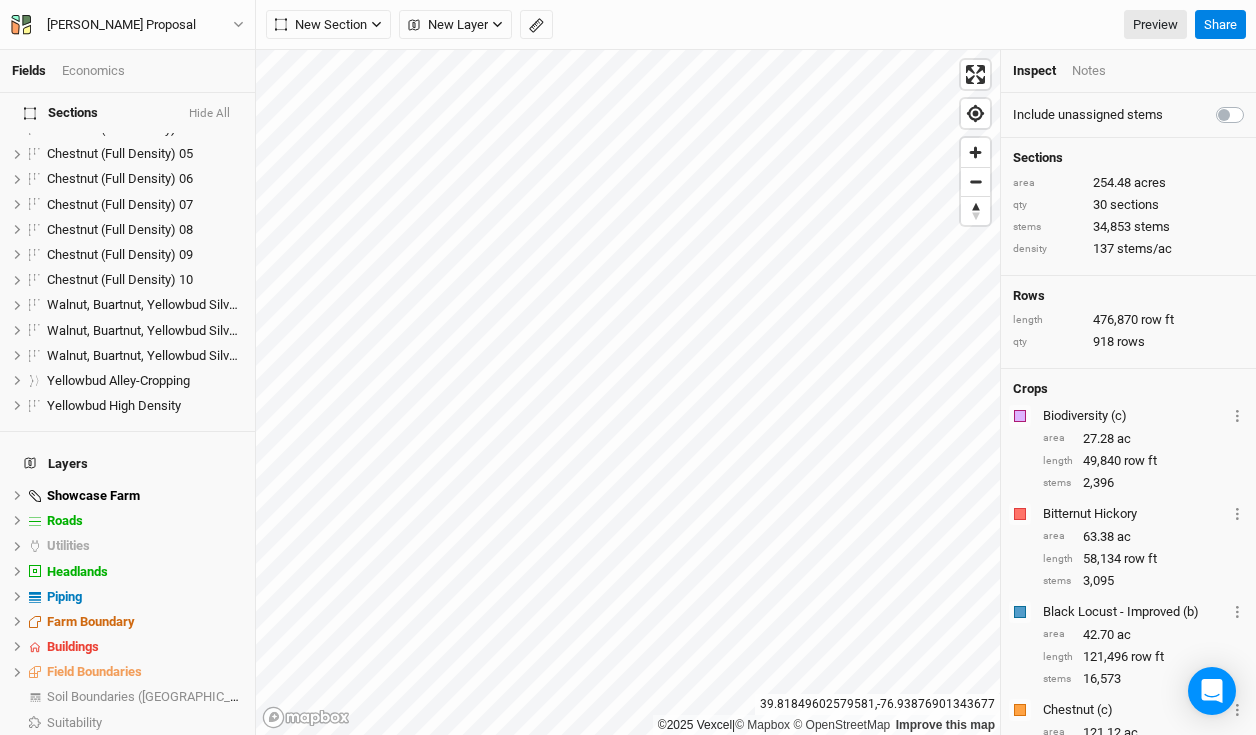 click on "Economics" at bounding box center [93, 71] 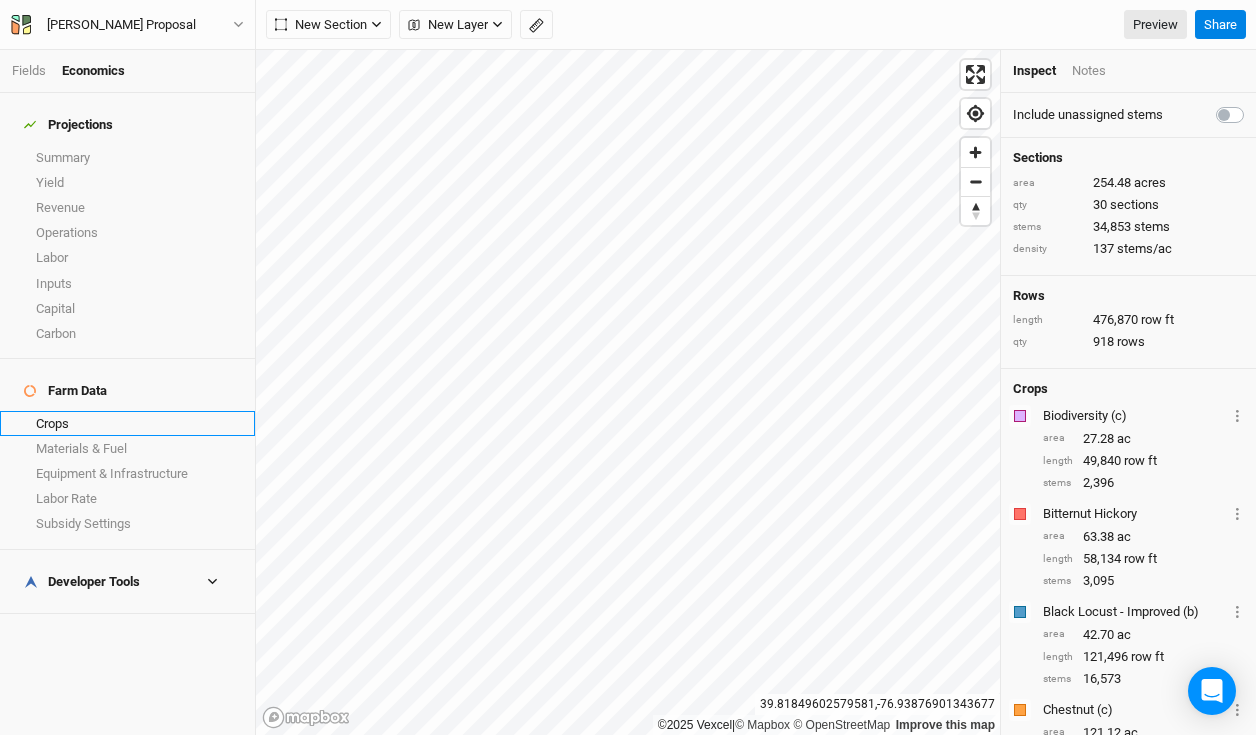 click on "Crops" at bounding box center [127, 423] 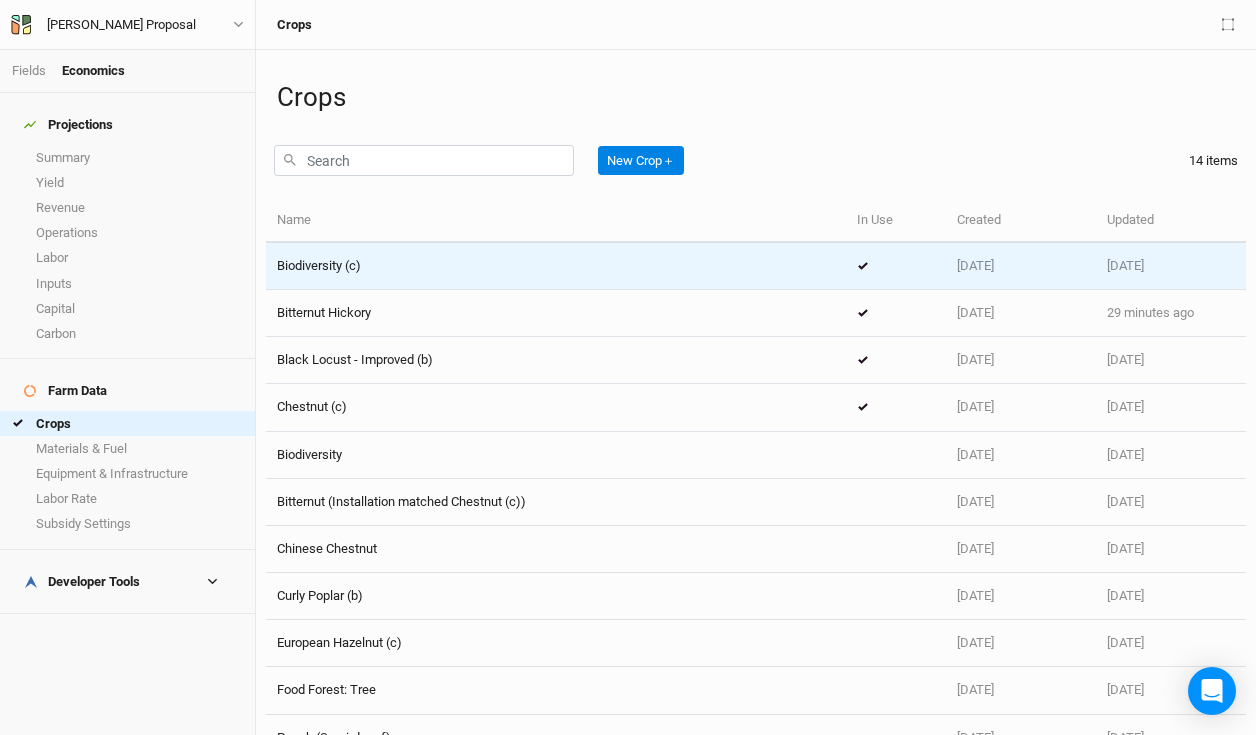 click on "Biodiversity (c)" at bounding box center (556, 266) 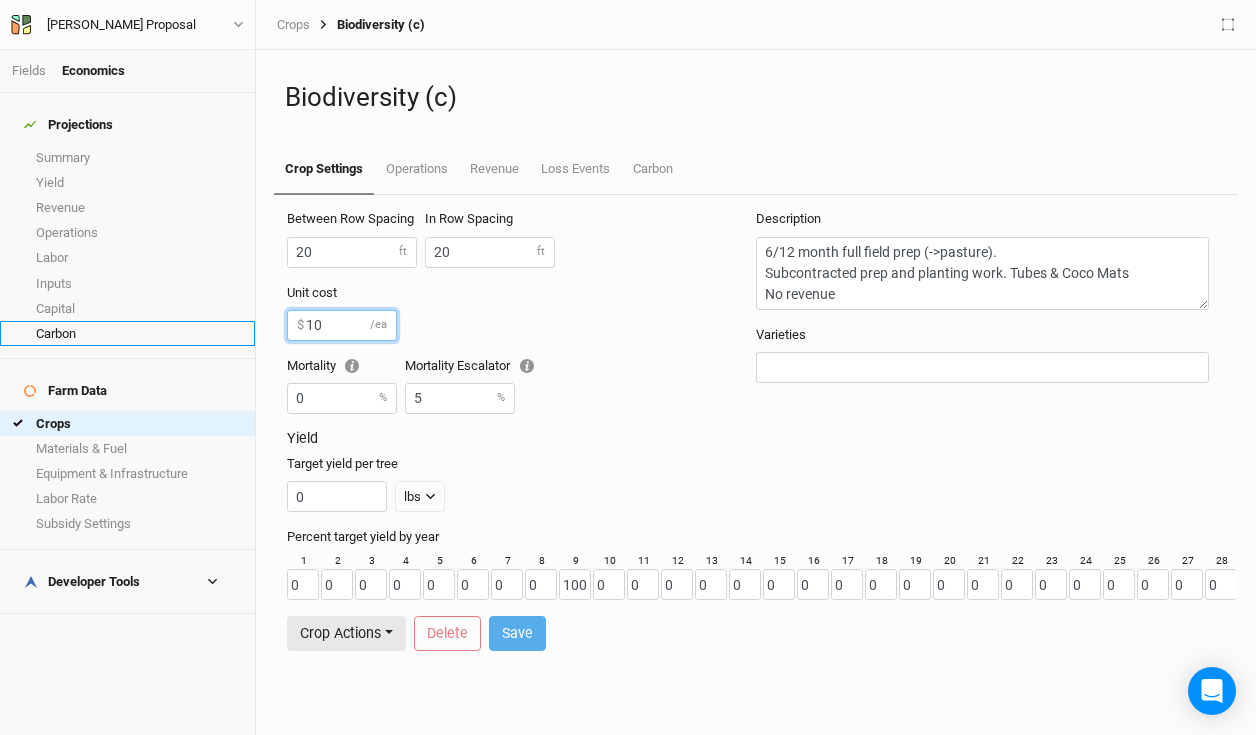 drag, startPoint x: 336, startPoint y: 332, endPoint x: 246, endPoint y: 316, distance: 91.411156 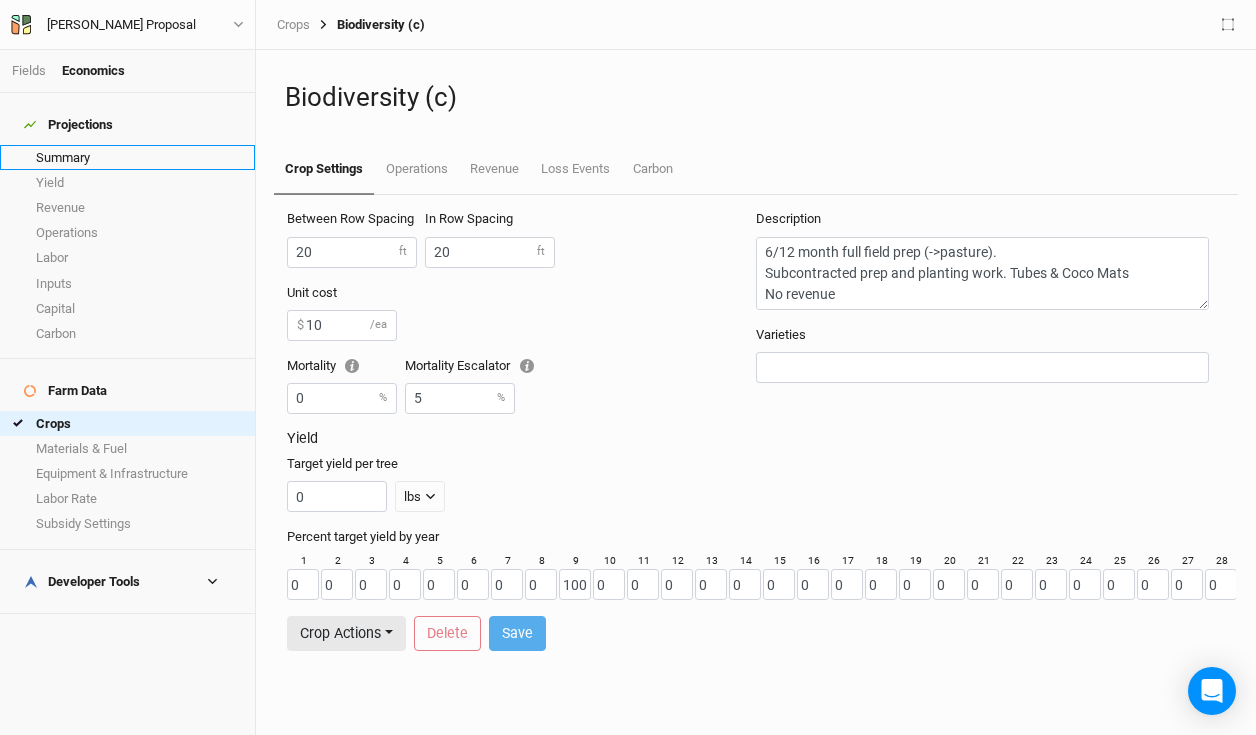 click on "Summary" at bounding box center [127, 157] 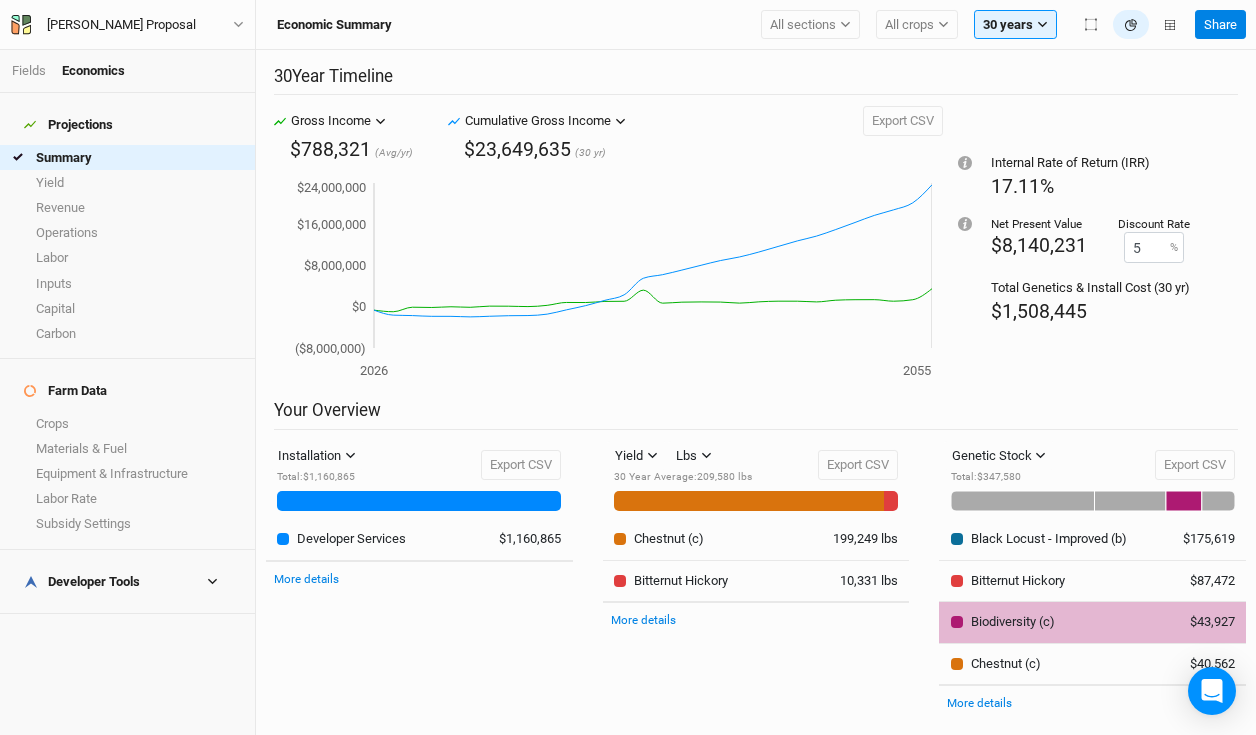scroll, scrollTop: 8, scrollLeft: 0, axis: vertical 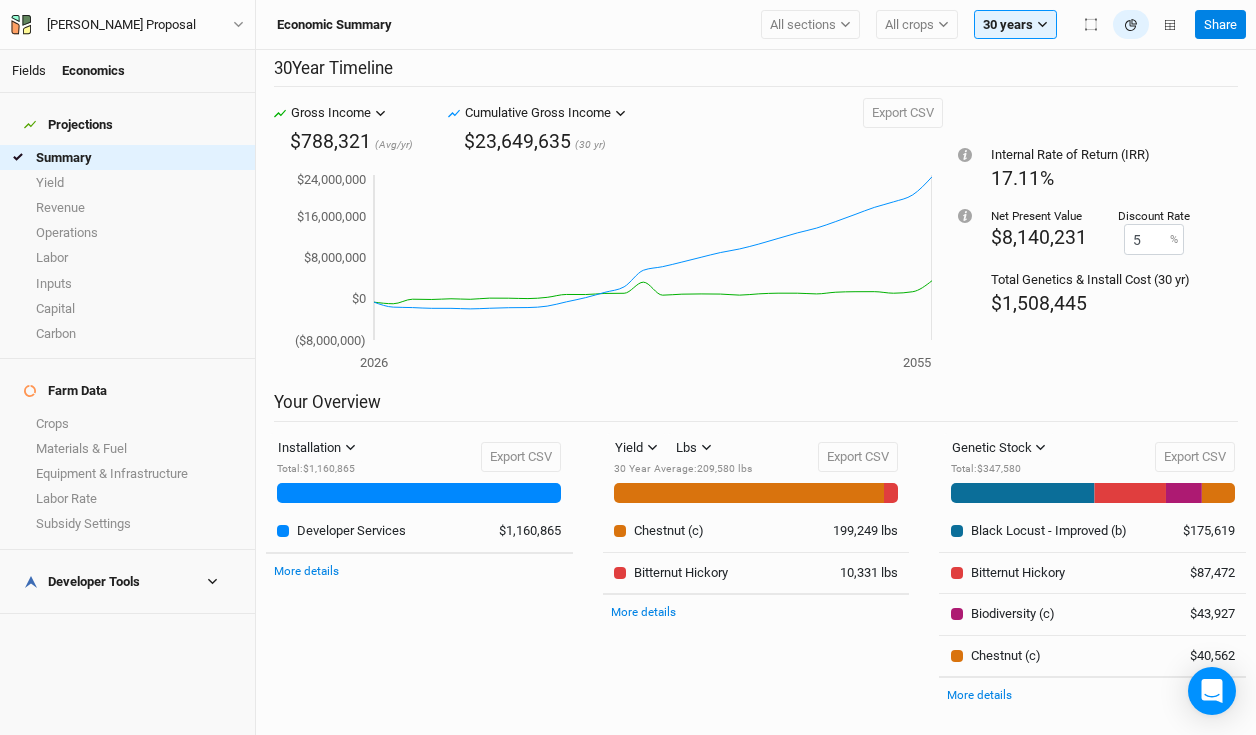 click on "Fields" at bounding box center (29, 70) 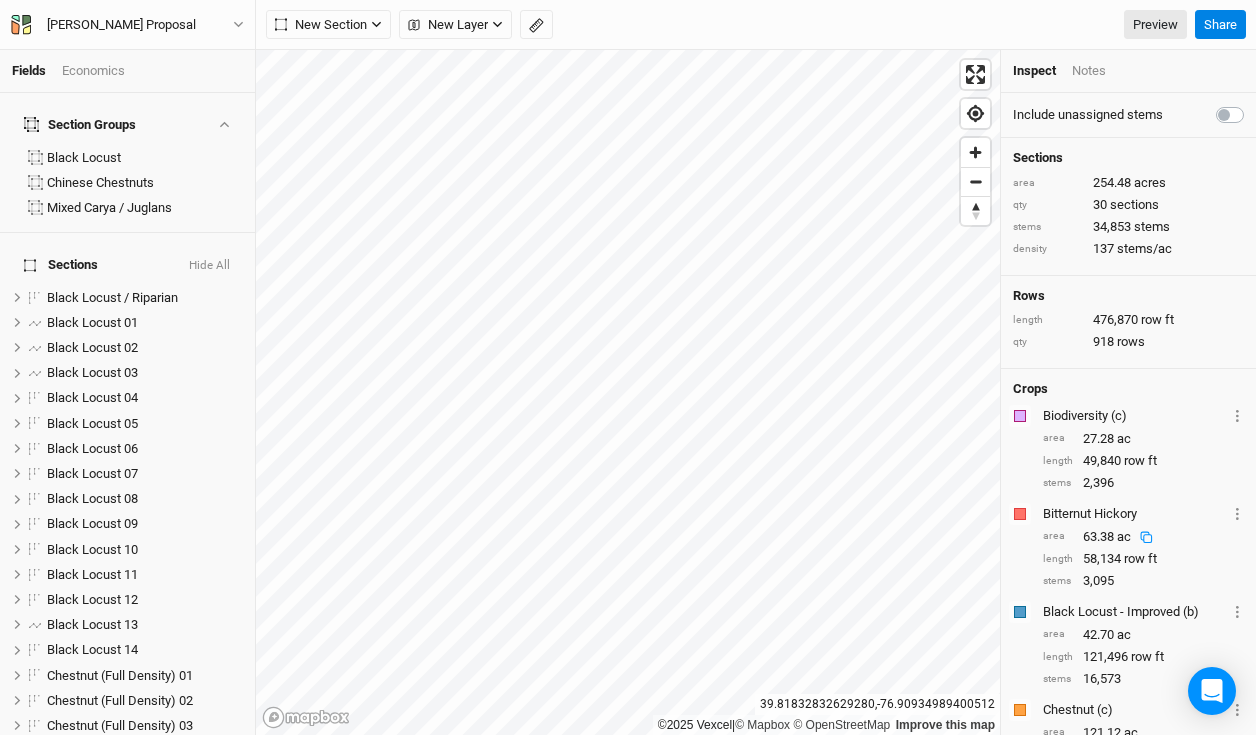 scroll, scrollTop: 220, scrollLeft: 0, axis: vertical 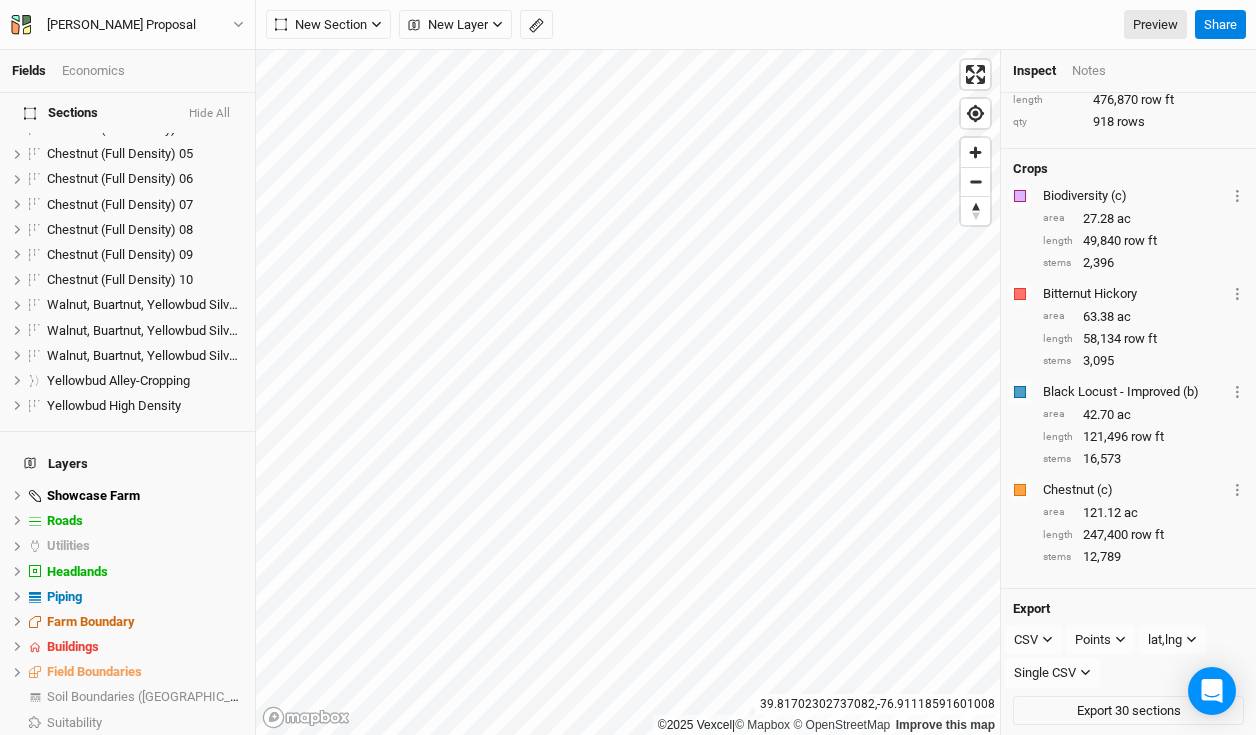 click on "©2025 Vexcel  |  © Mapbox   © OpenStreetMap   Improve this map" at bounding box center (628, 392) 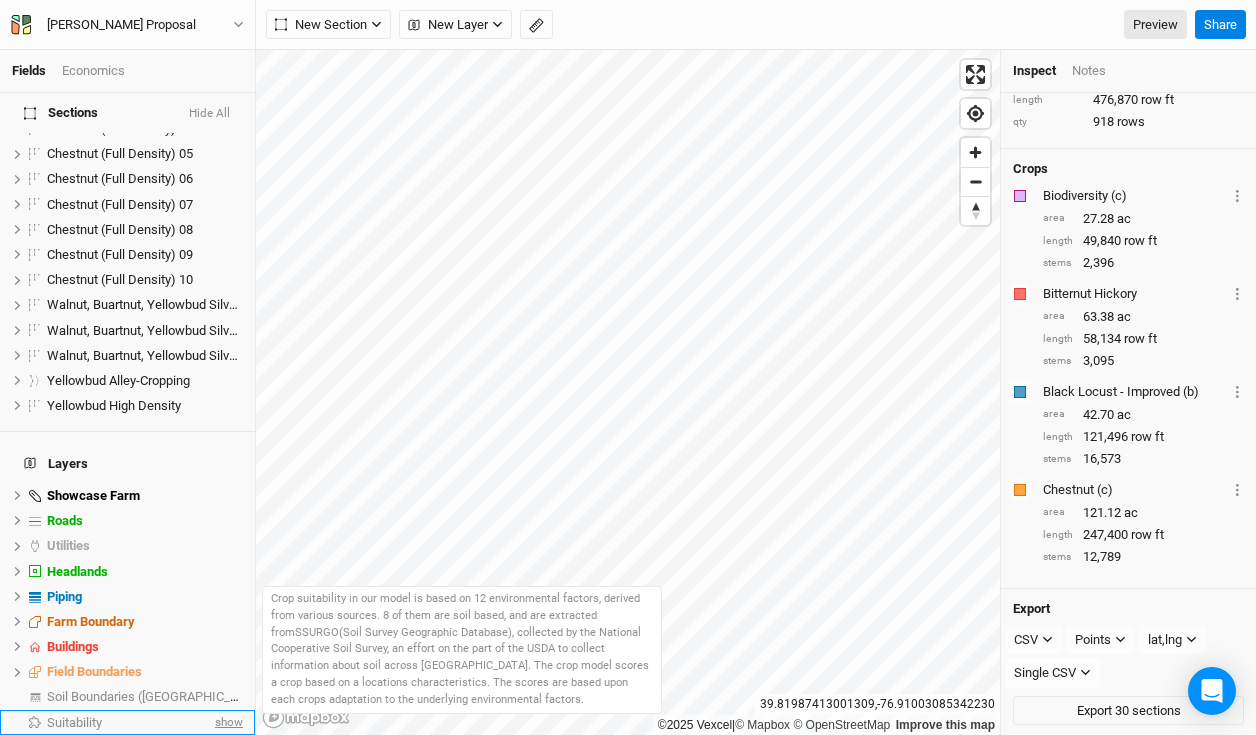 click on "show" at bounding box center (227, 722) 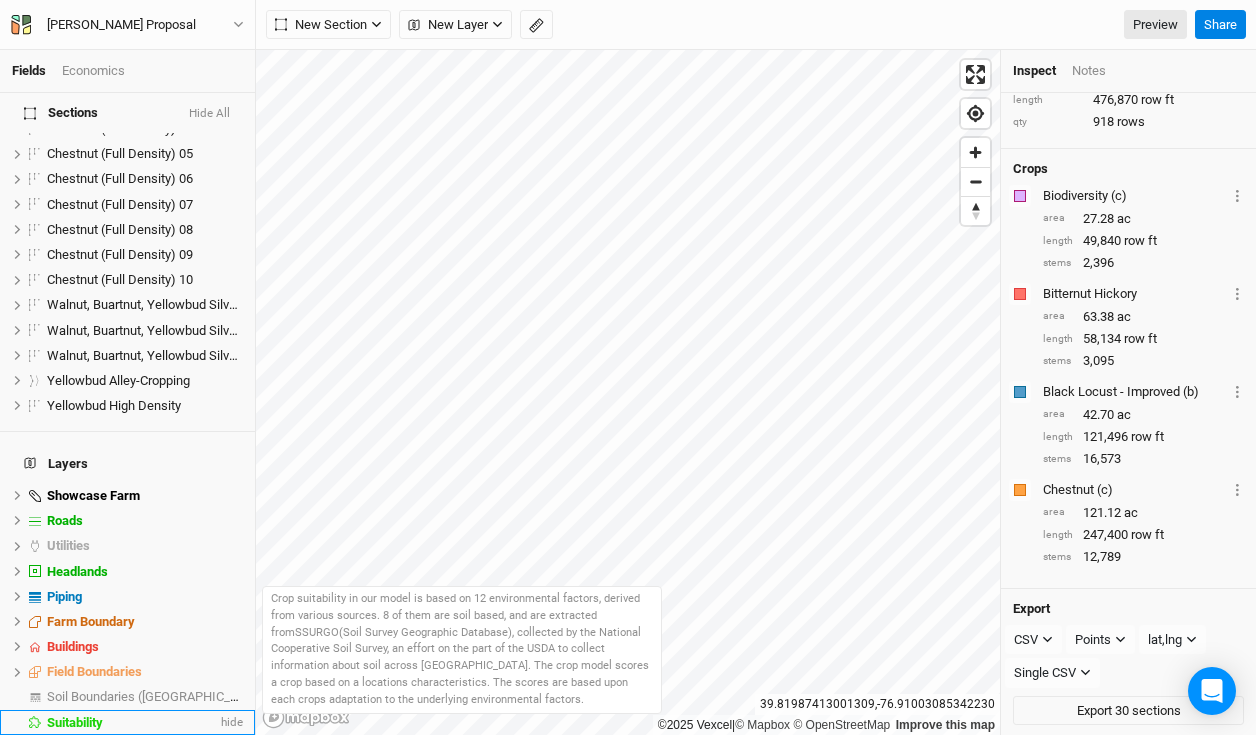 click on "Suitability" at bounding box center [132, 723] 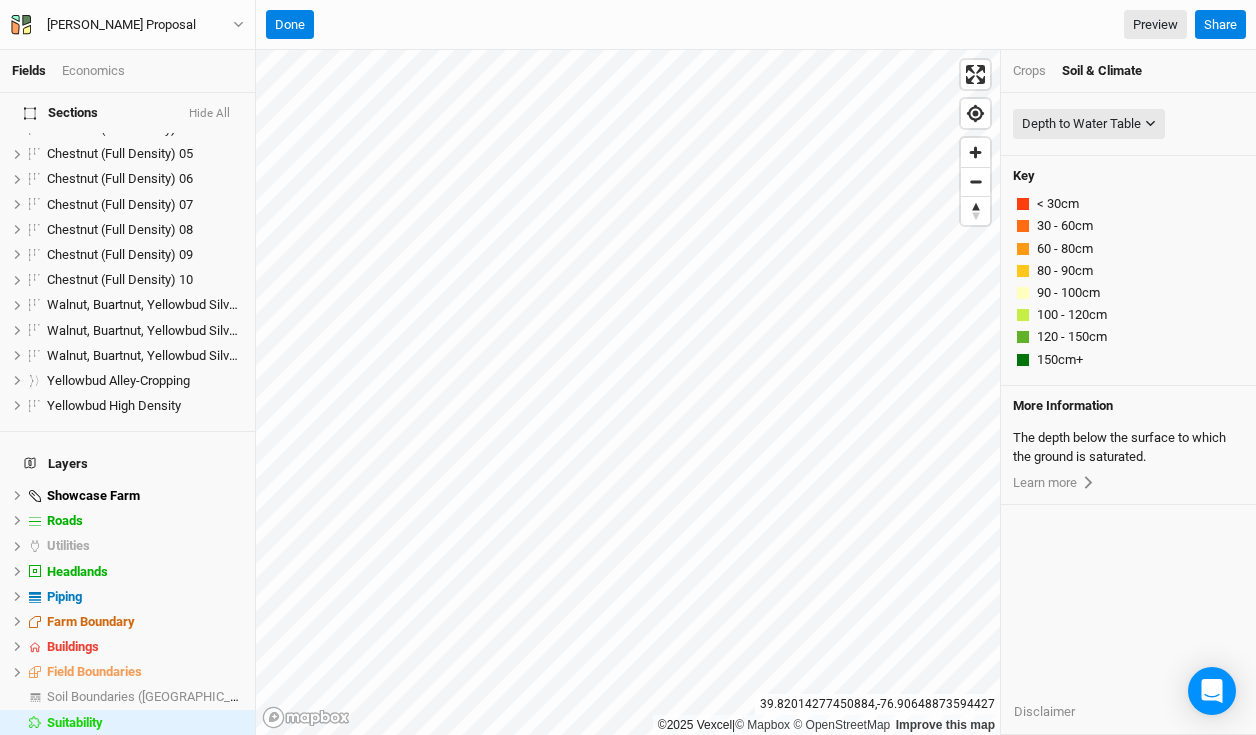 click on "Crops" at bounding box center [1029, 71] 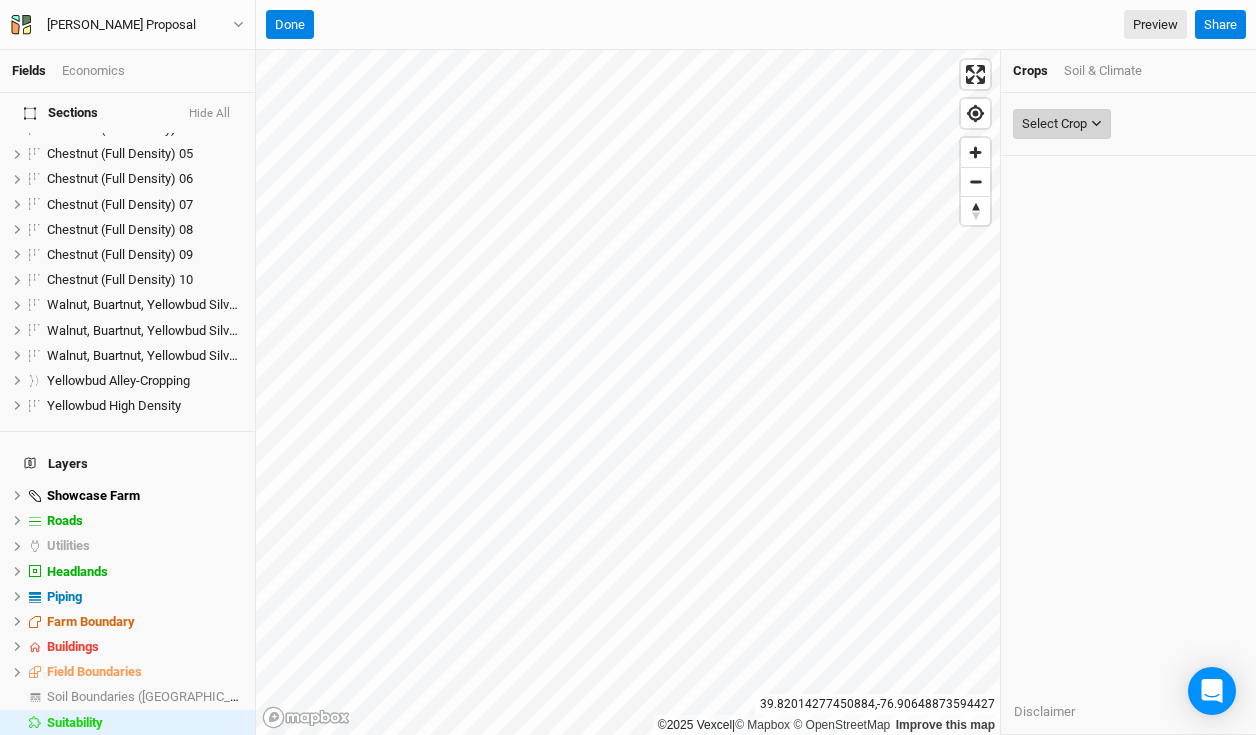 click on "Select Crop" at bounding box center [1054, 124] 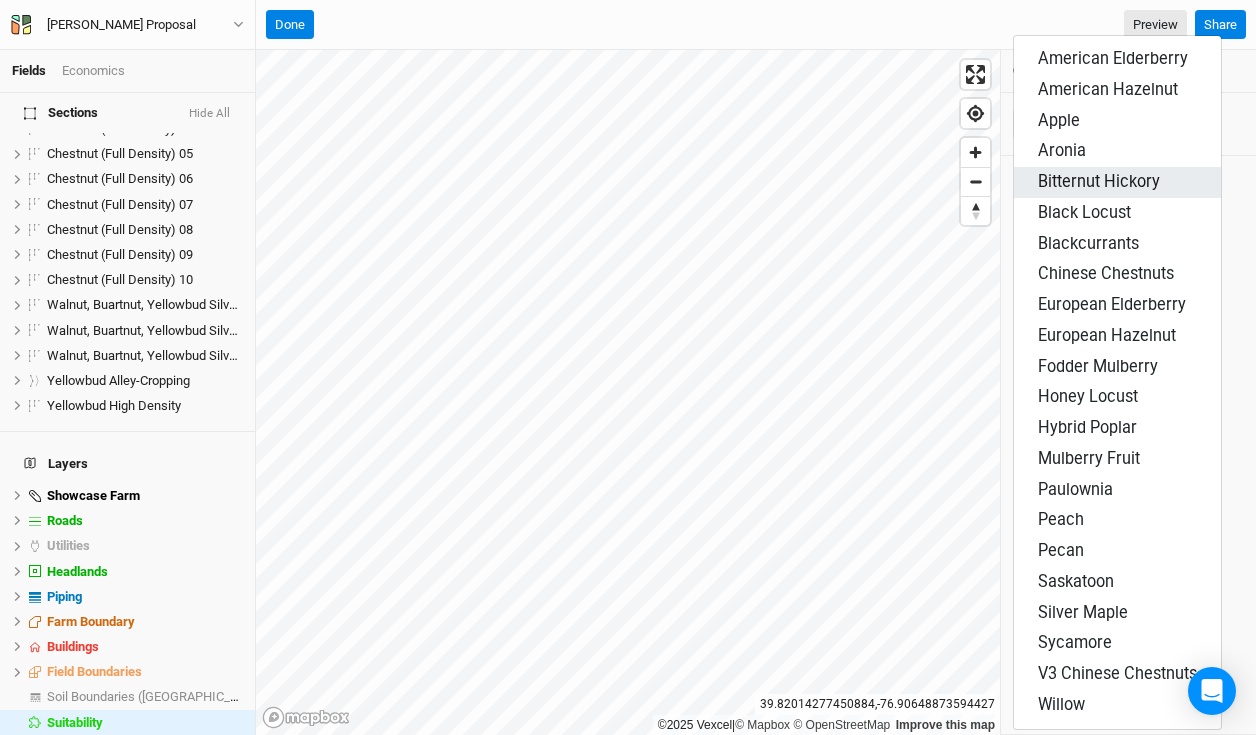 click on "Bitternut Hickory" at bounding box center [1099, 181] 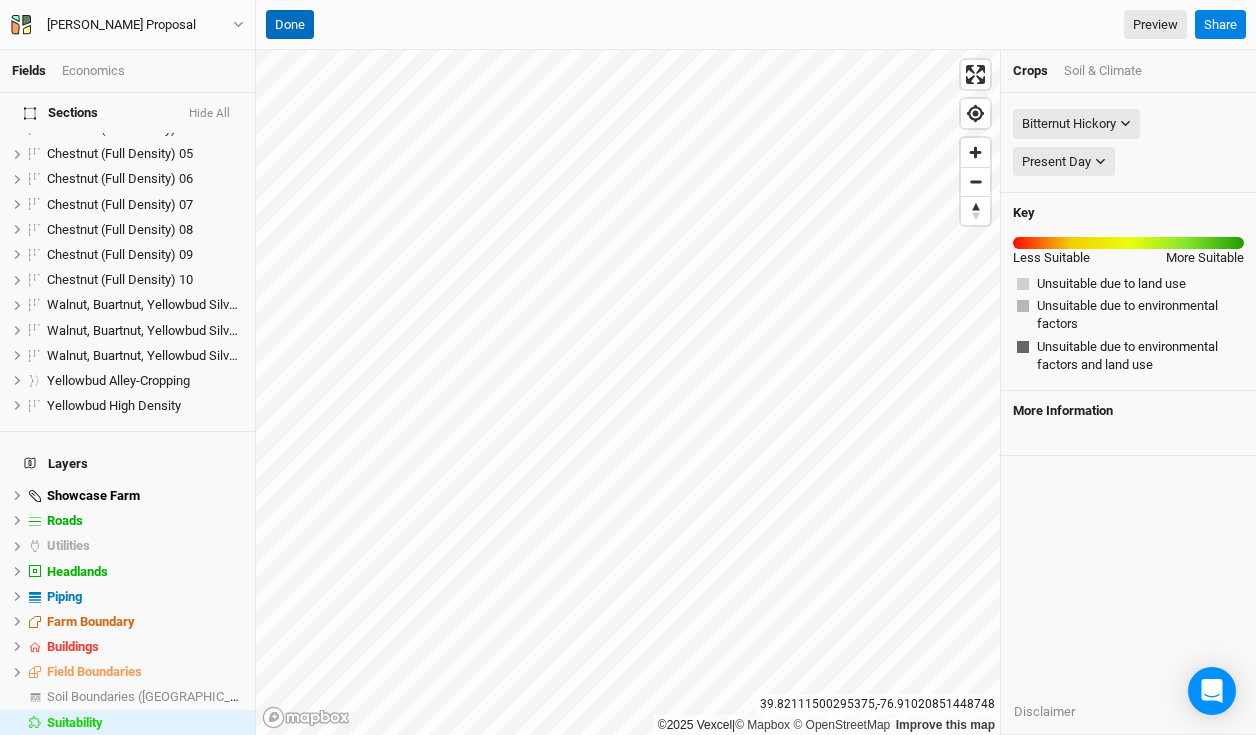 click on "Done" at bounding box center [290, 25] 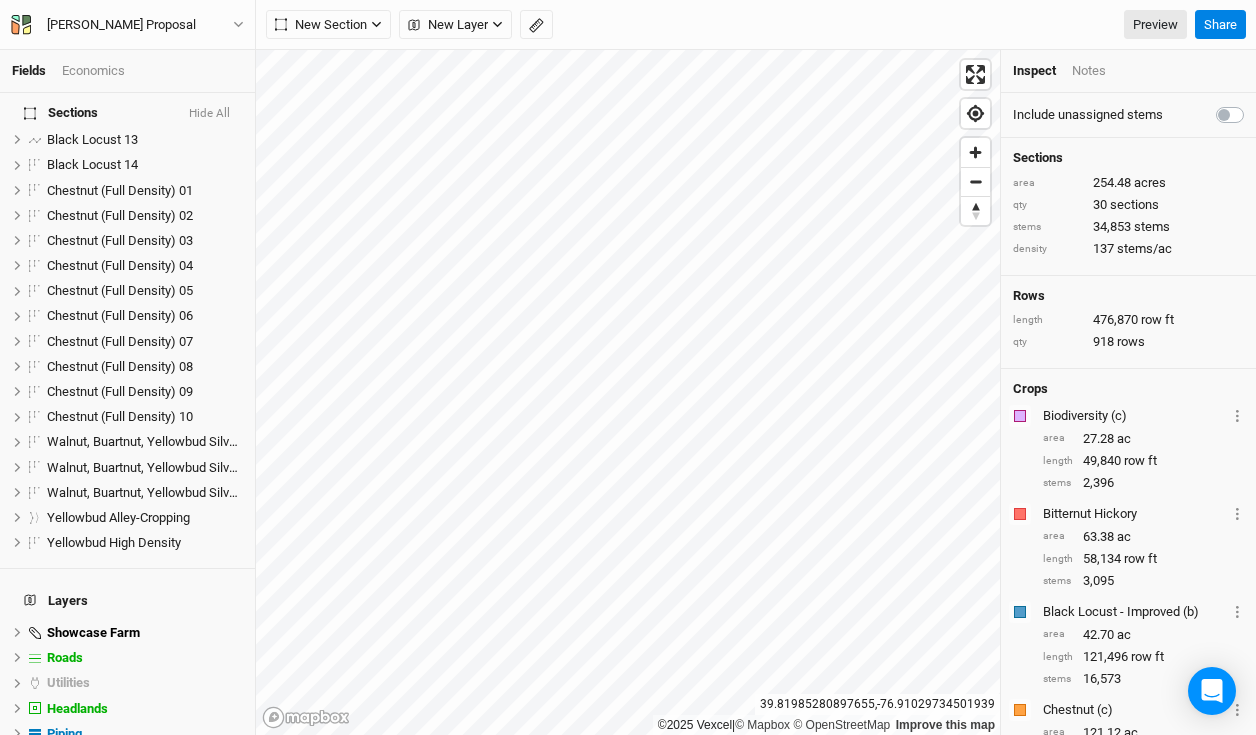 scroll, scrollTop: 622, scrollLeft: 0, axis: vertical 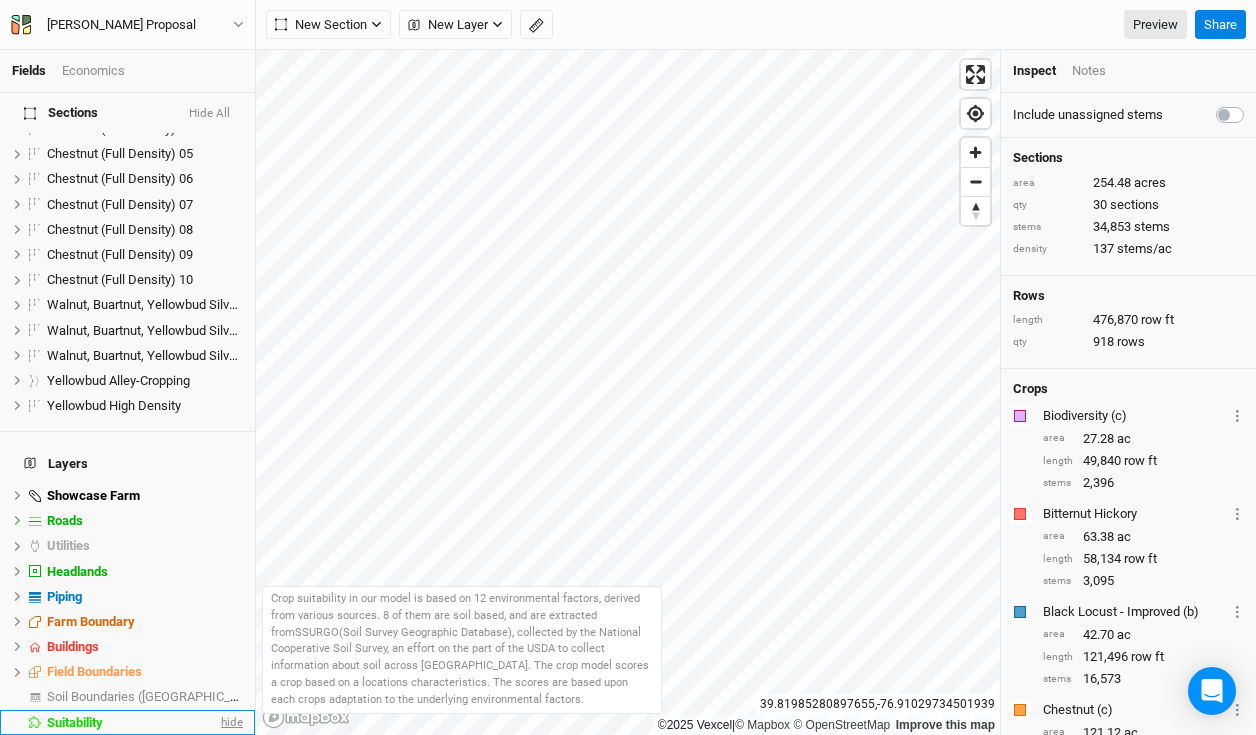 click on "hide" at bounding box center [230, 722] 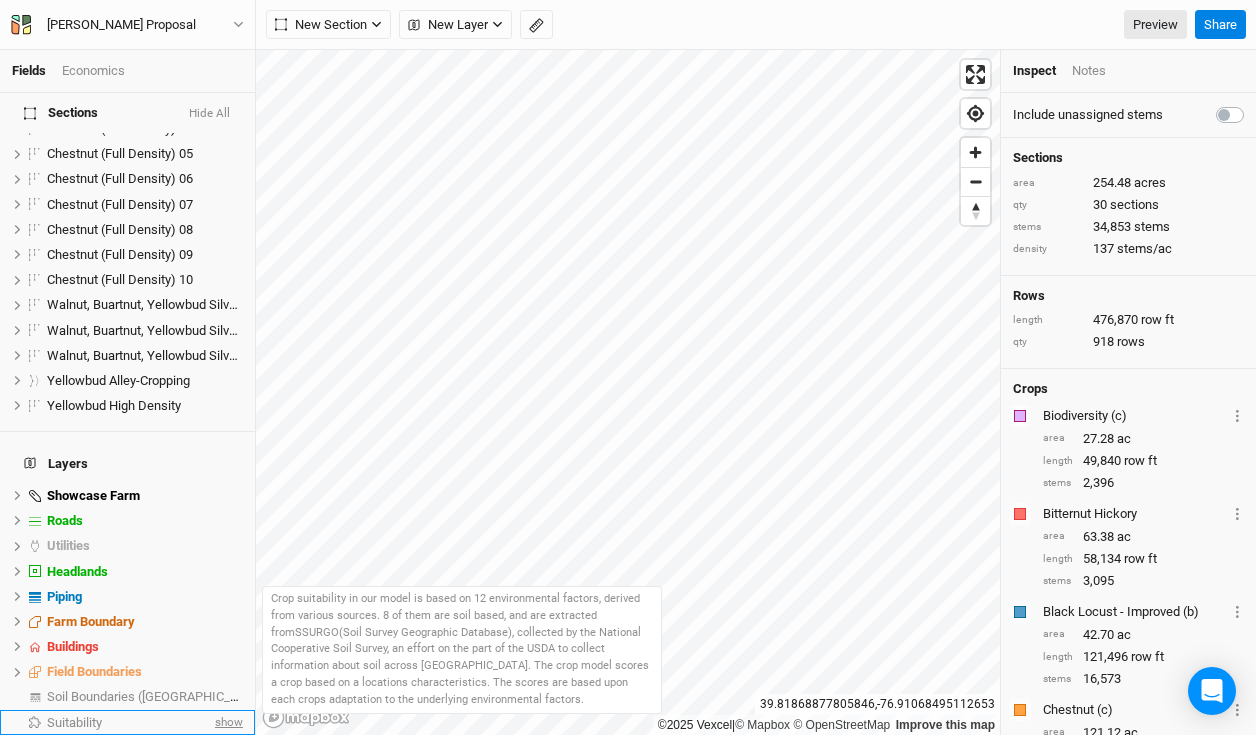click on "show" at bounding box center [227, 722] 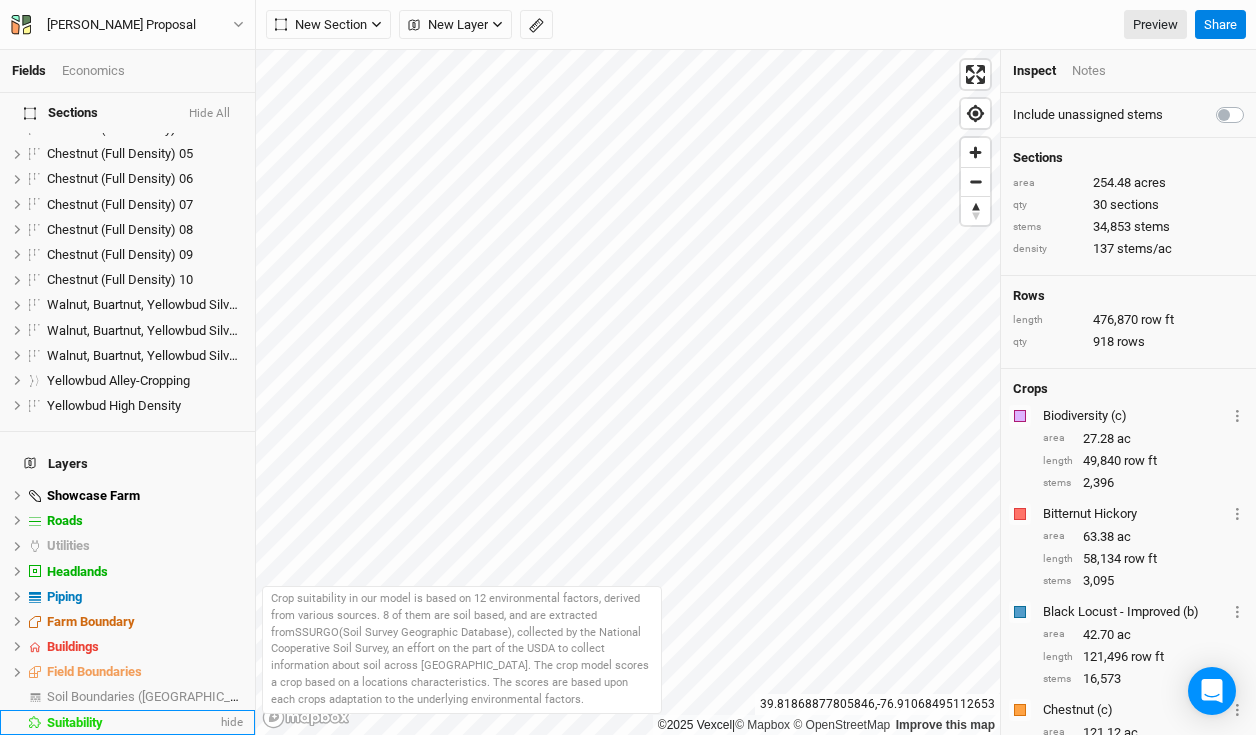 click on "Suitability" at bounding box center (132, 723) 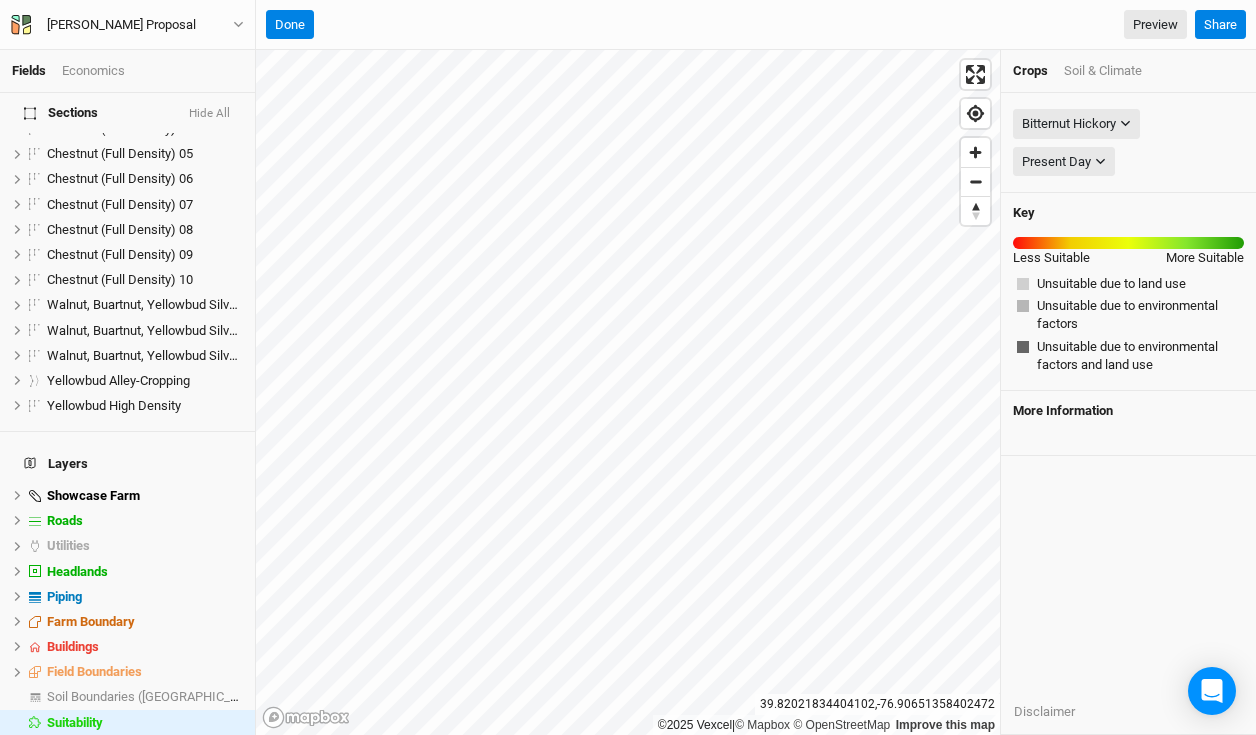 click on "Crops Soil & Climate" at bounding box center [1128, 71] 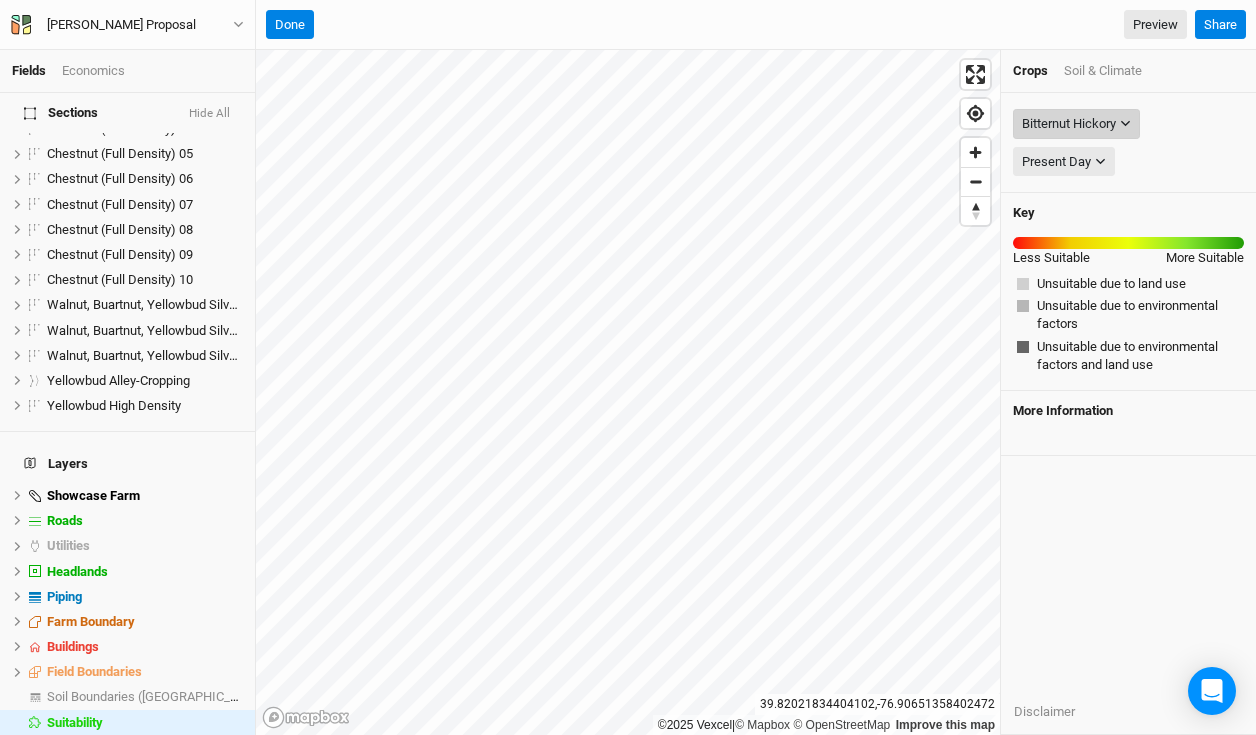 click on "Bitternut Hickory" at bounding box center [1069, 124] 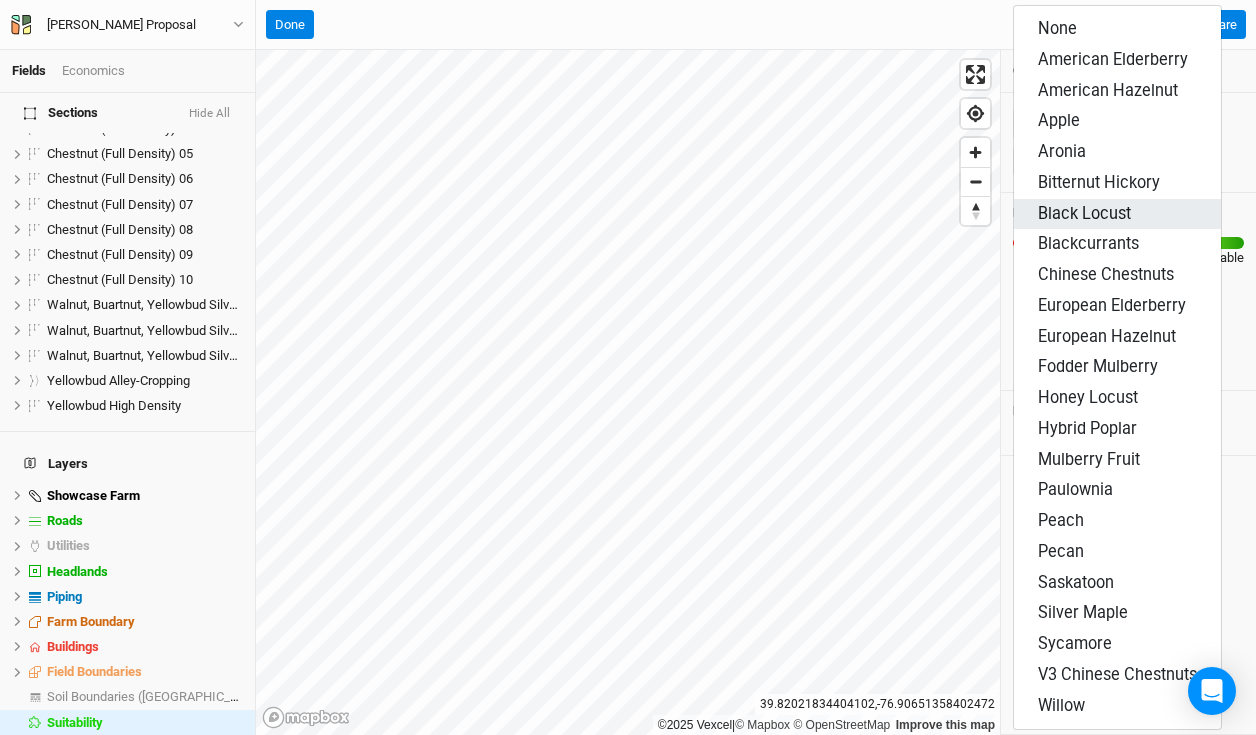 click on "Black Locust" at bounding box center (1084, 213) 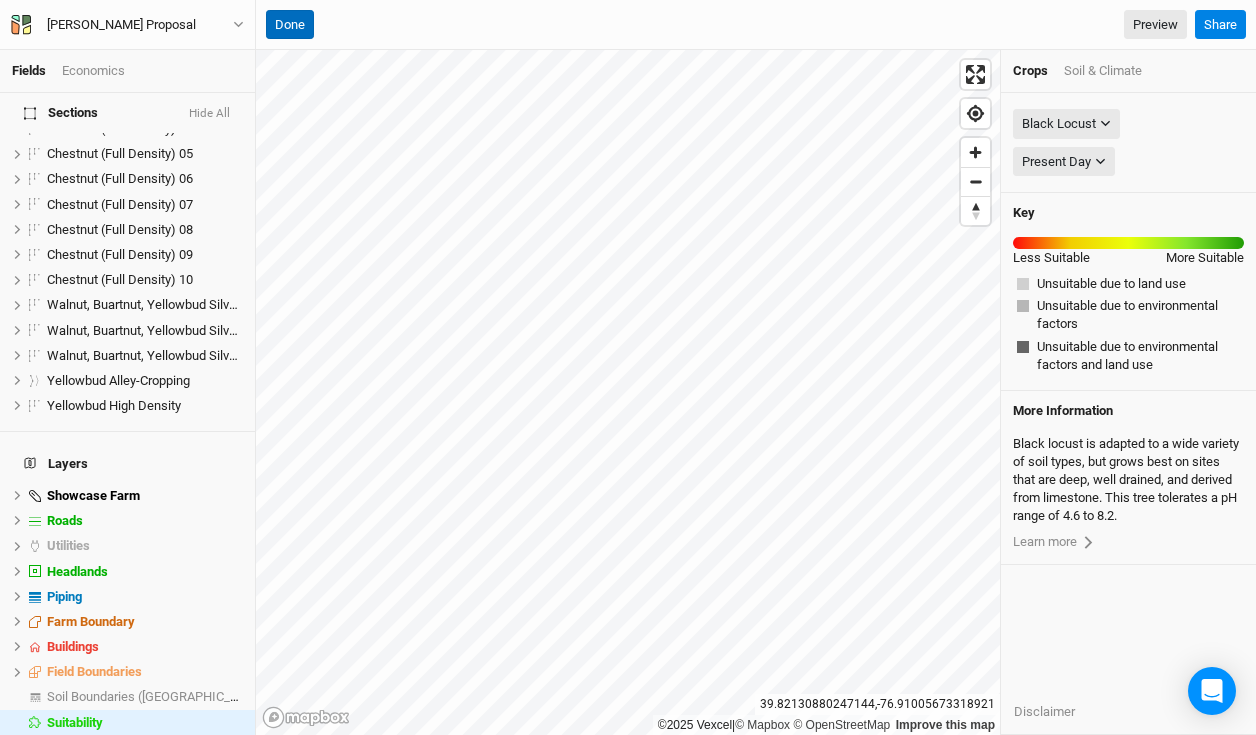 click on "Done" at bounding box center [290, 25] 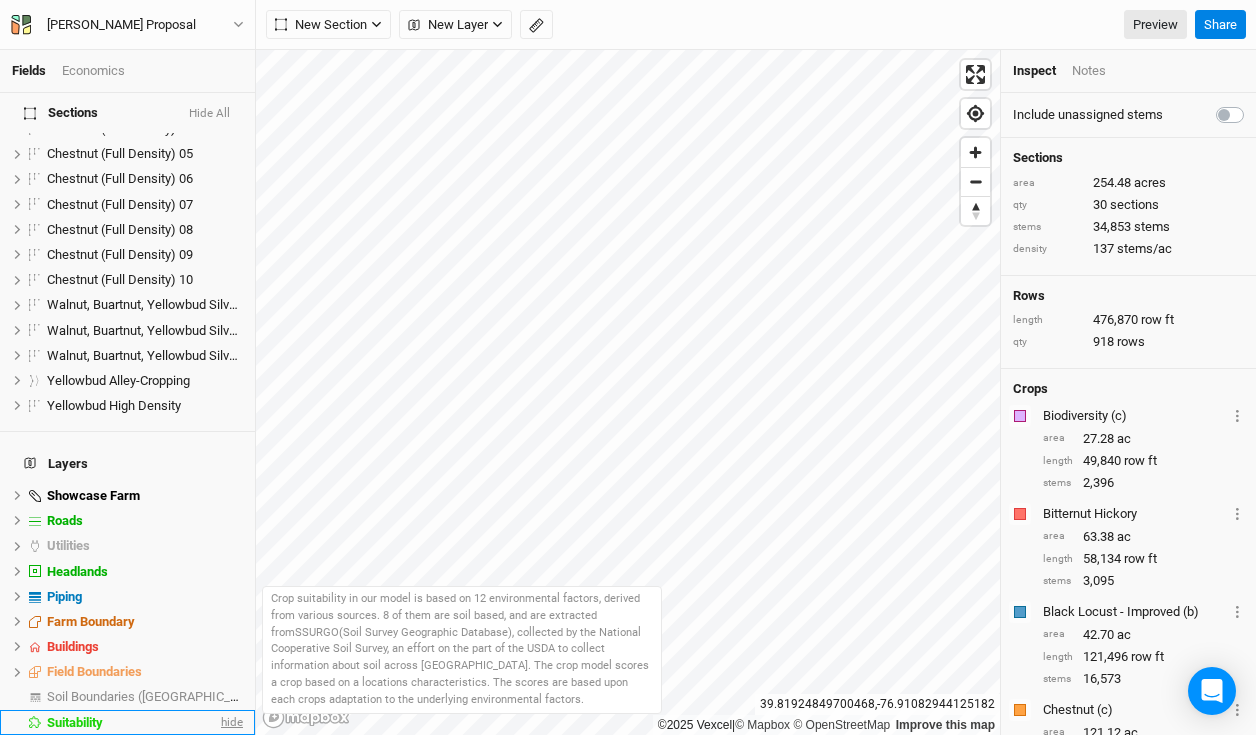 click on "hide" at bounding box center [230, 722] 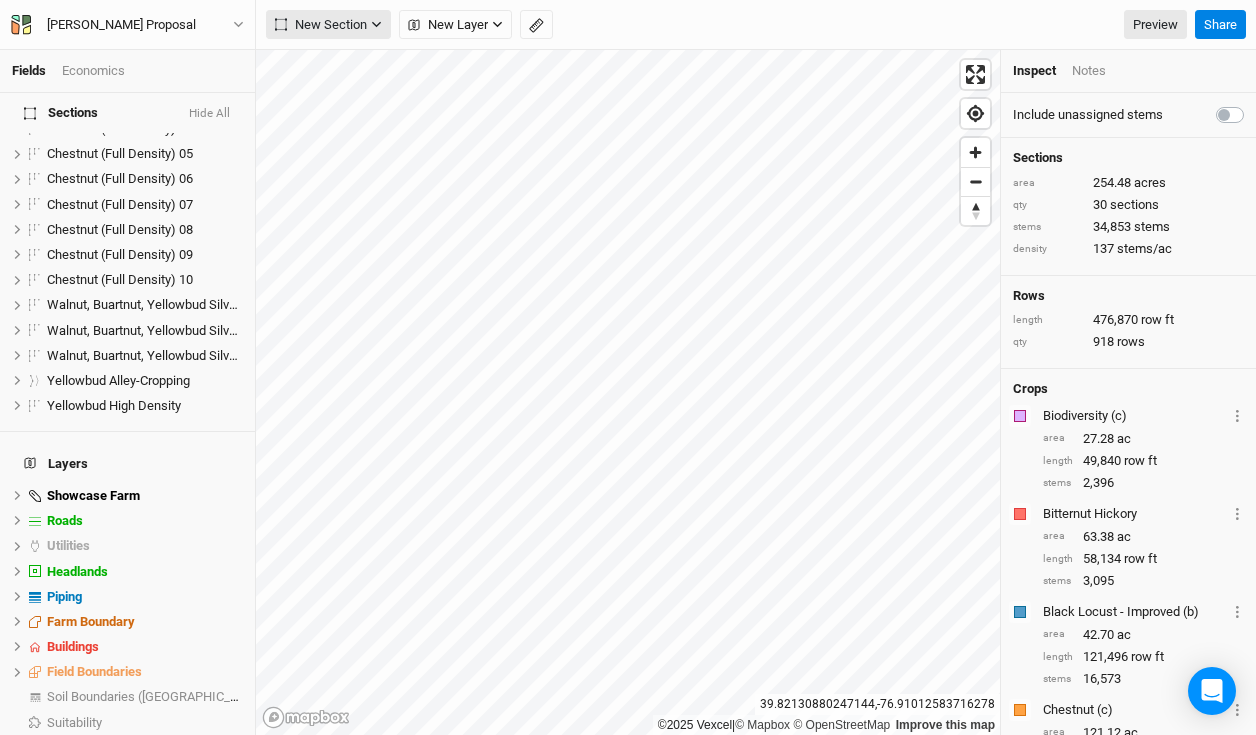 click on "New Section" at bounding box center [321, 25] 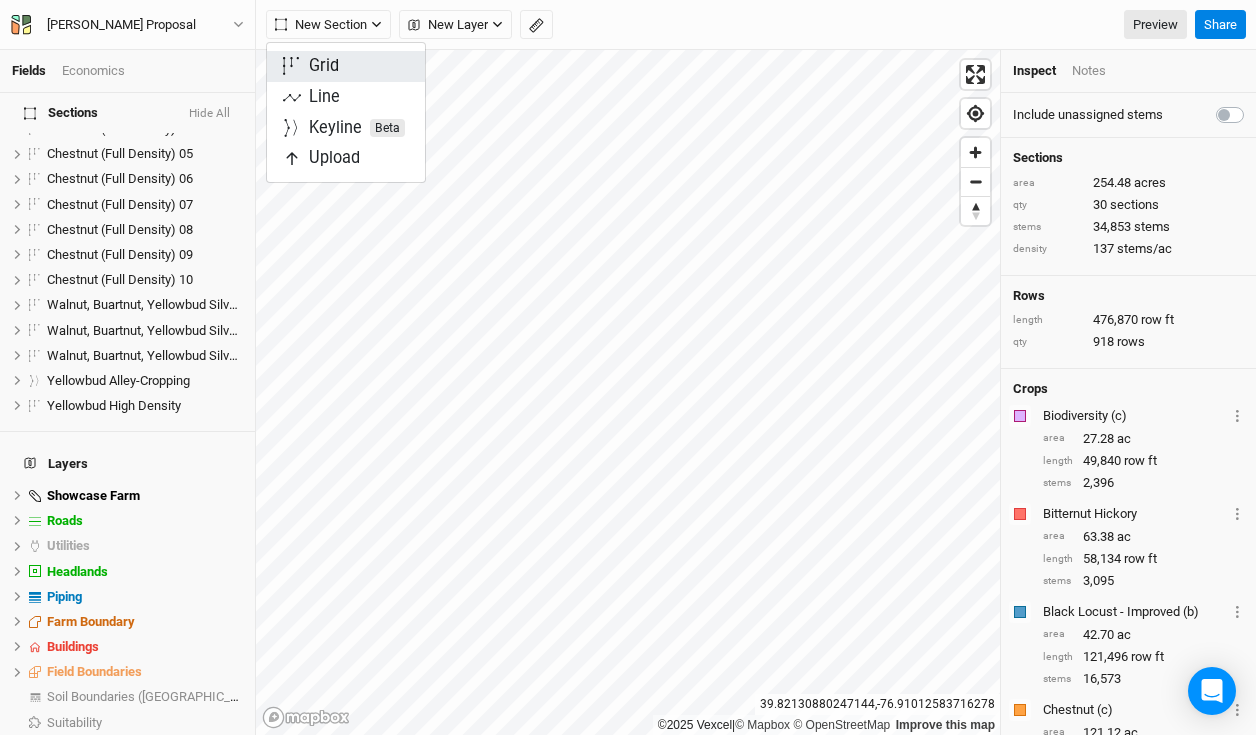 click on "Grid" at bounding box center (346, 66) 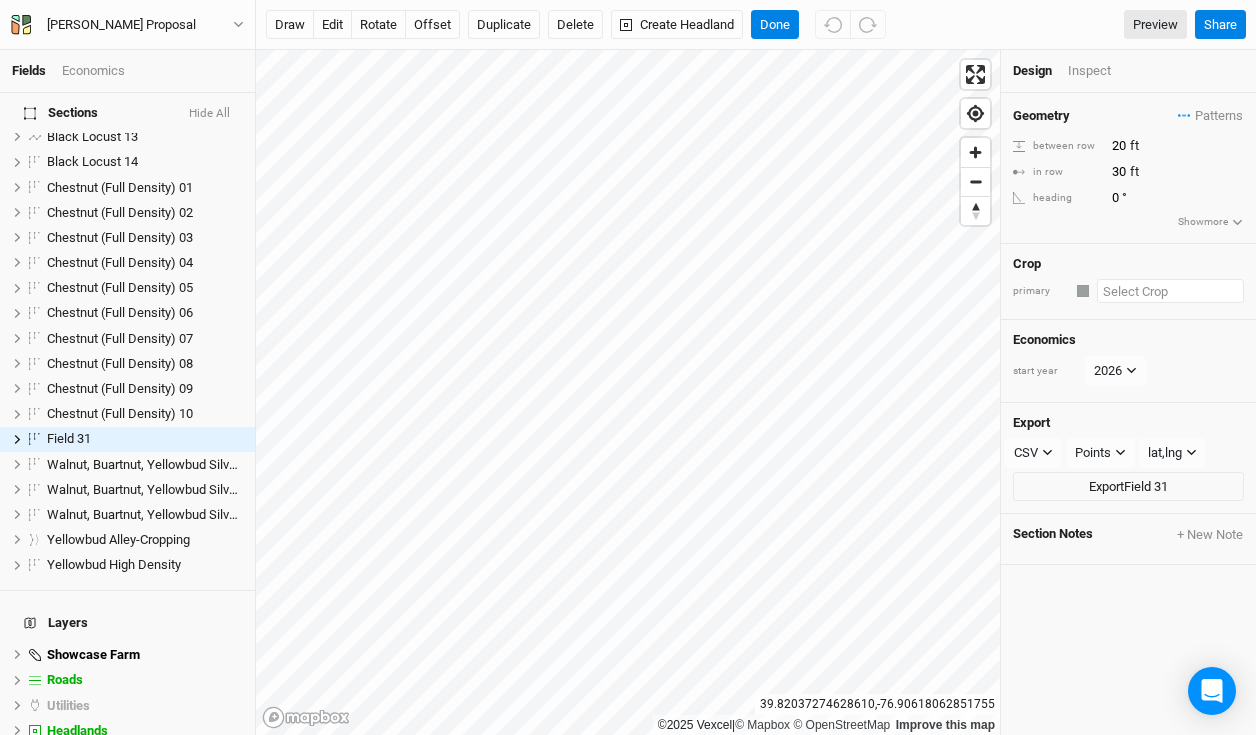 click at bounding box center [1170, 291] 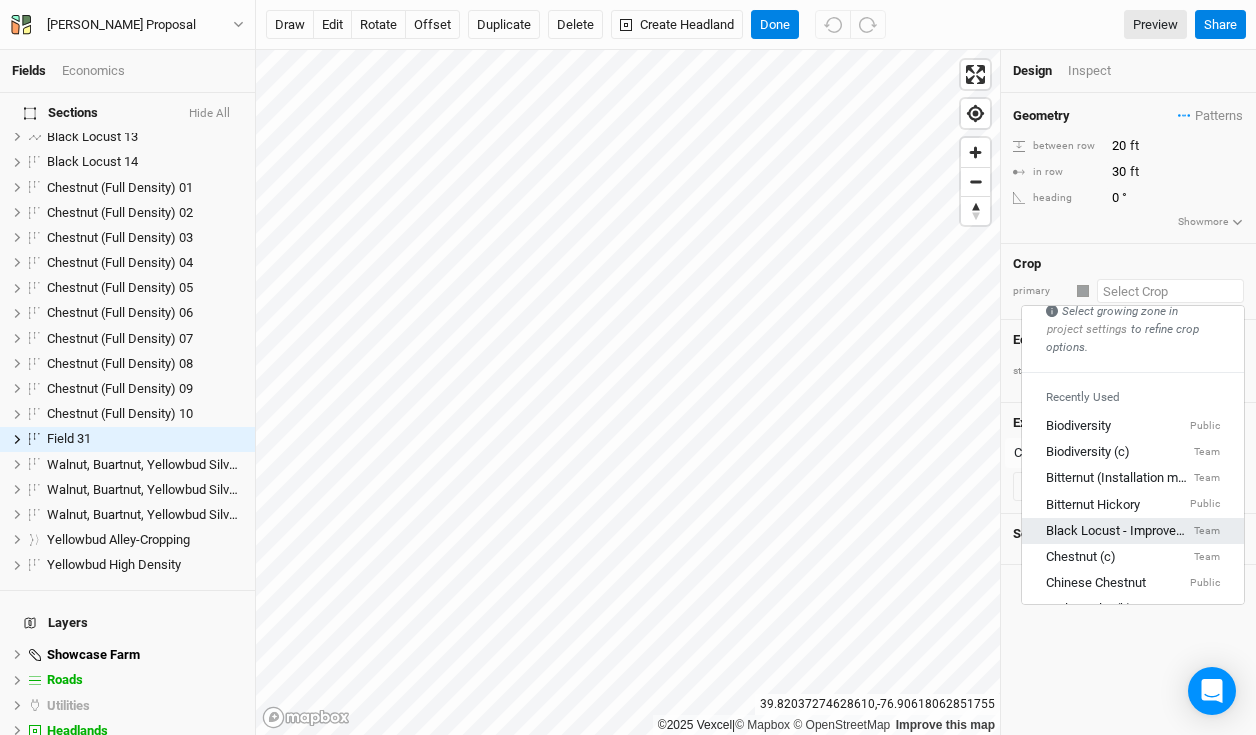 scroll, scrollTop: 52, scrollLeft: 0, axis: vertical 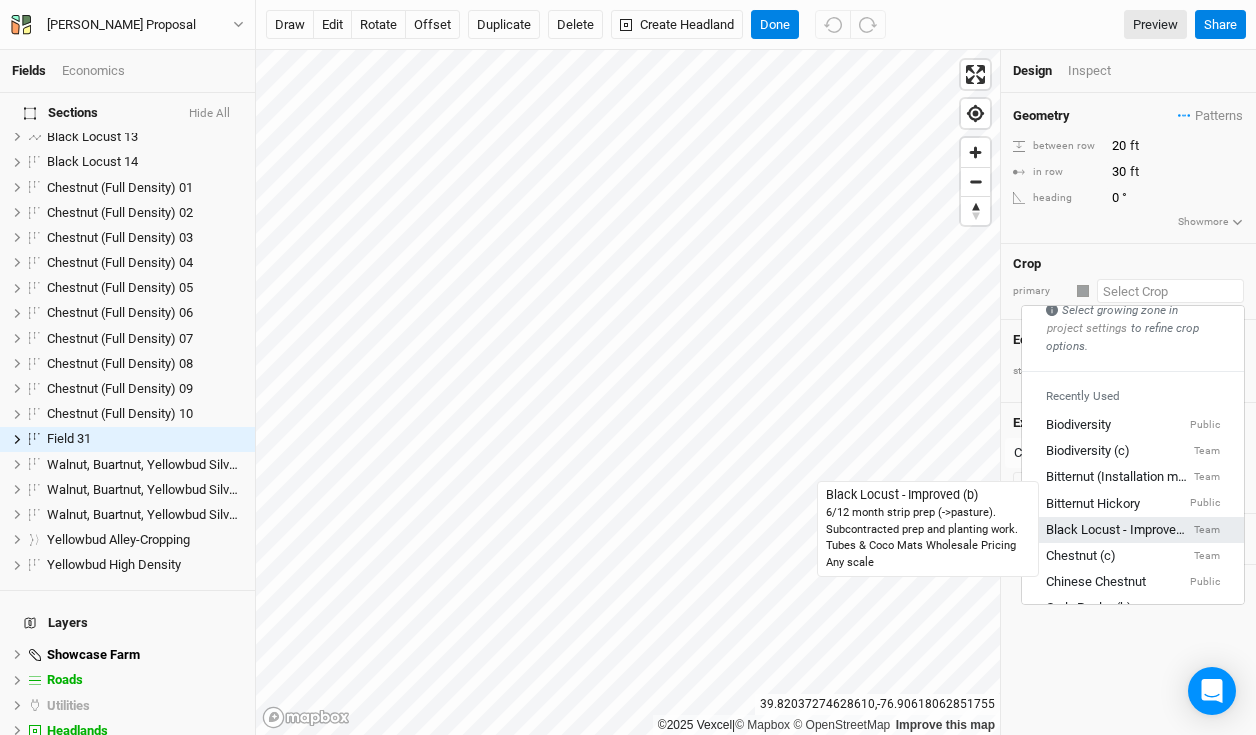 click on "Black Locust - Improved (b)" at bounding box center (1118, 530) 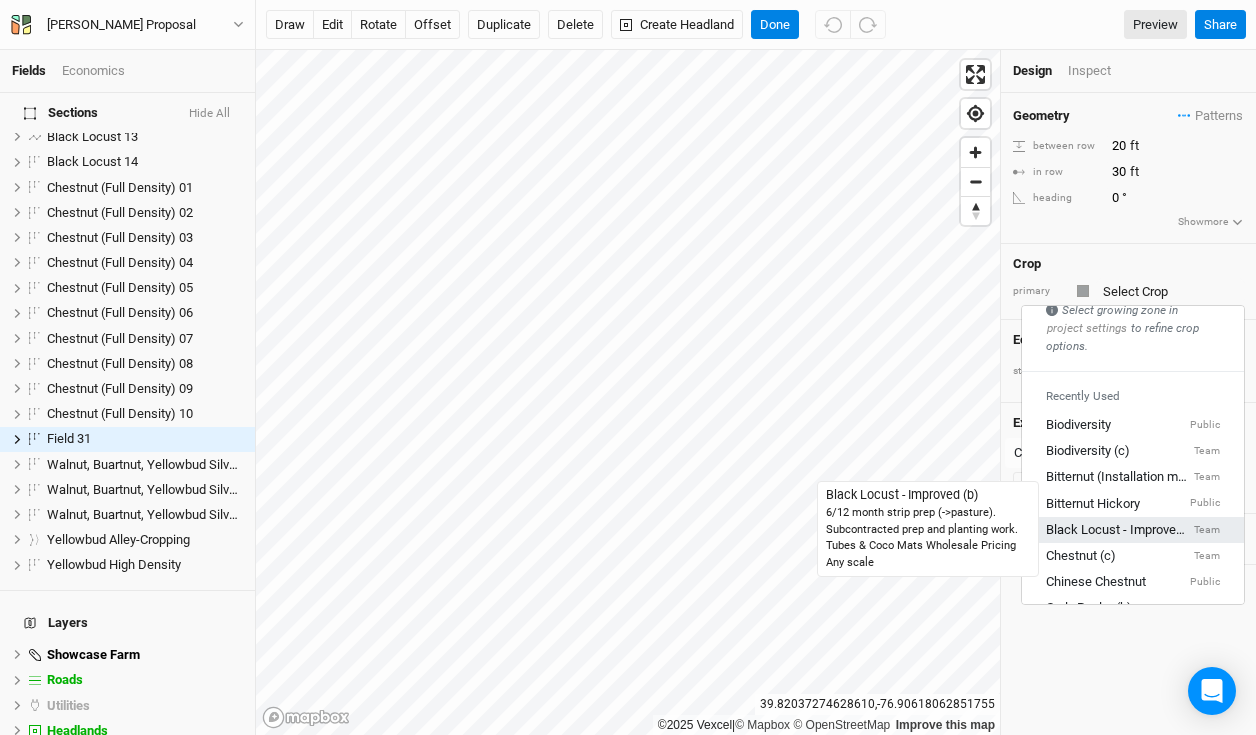 type on "10" 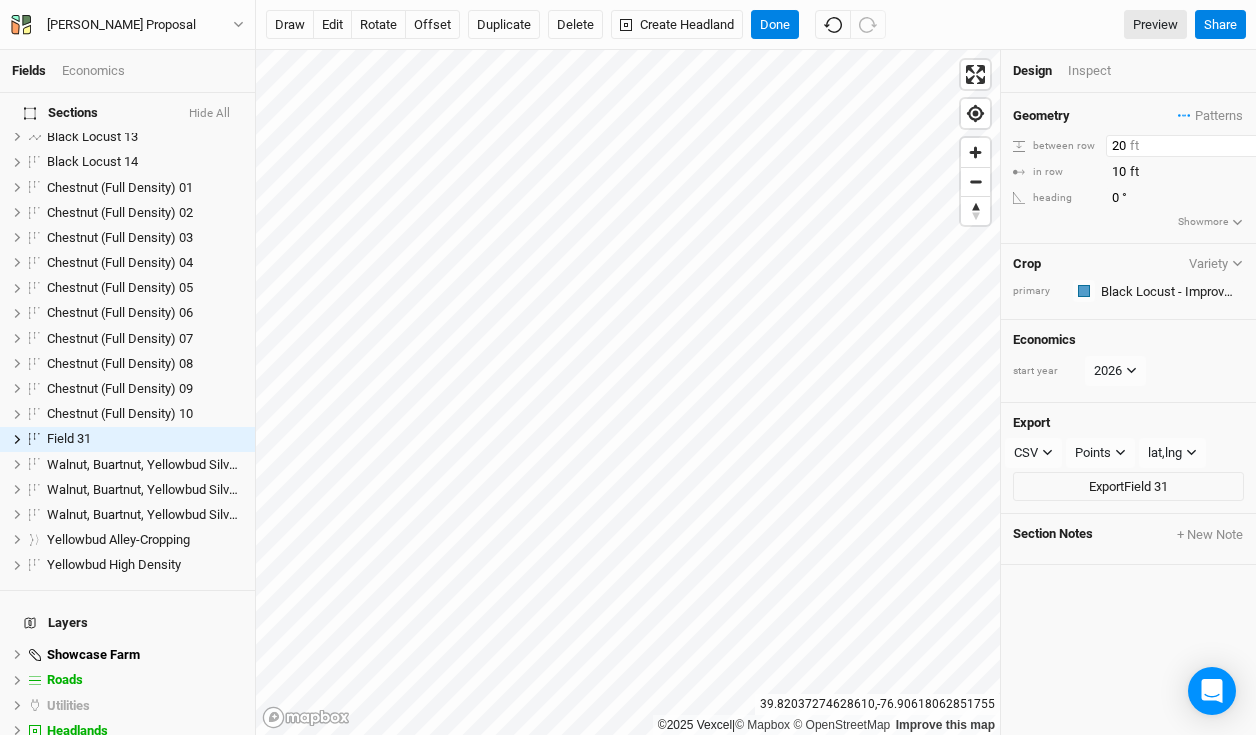 drag, startPoint x: 1129, startPoint y: 143, endPoint x: 1055, endPoint y: 131, distance: 74.96666 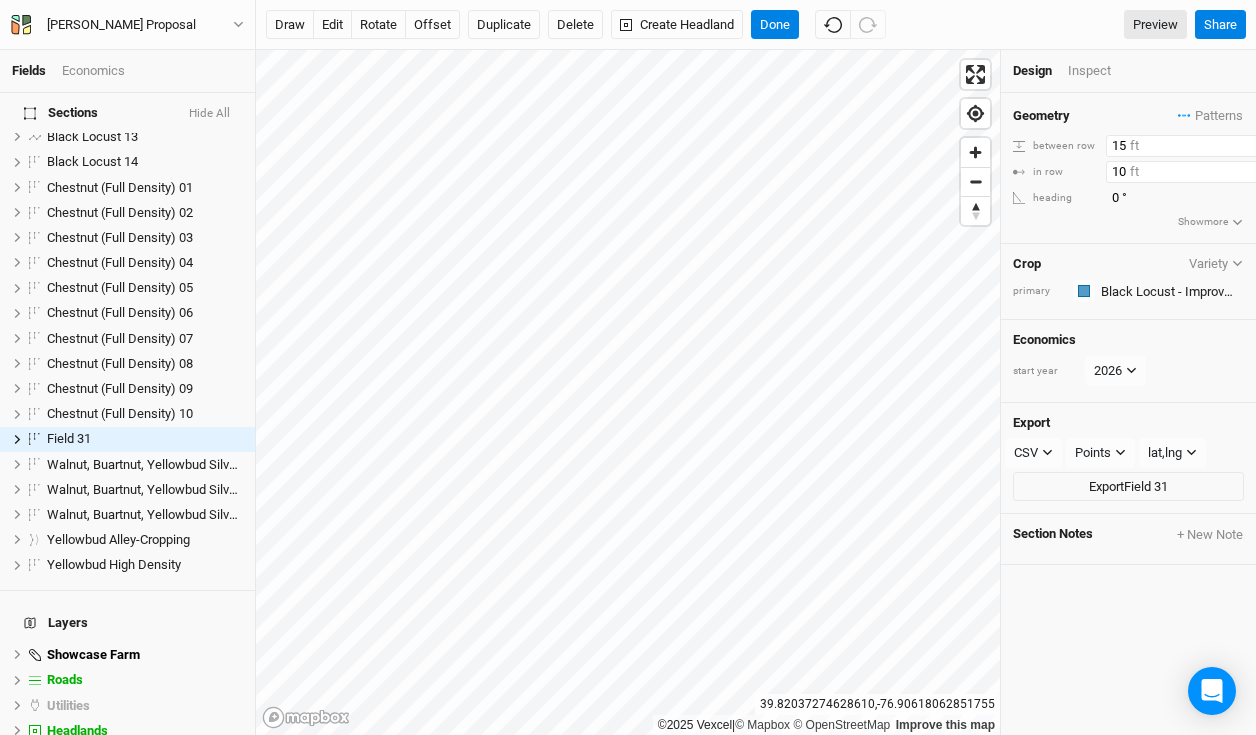 type on "15" 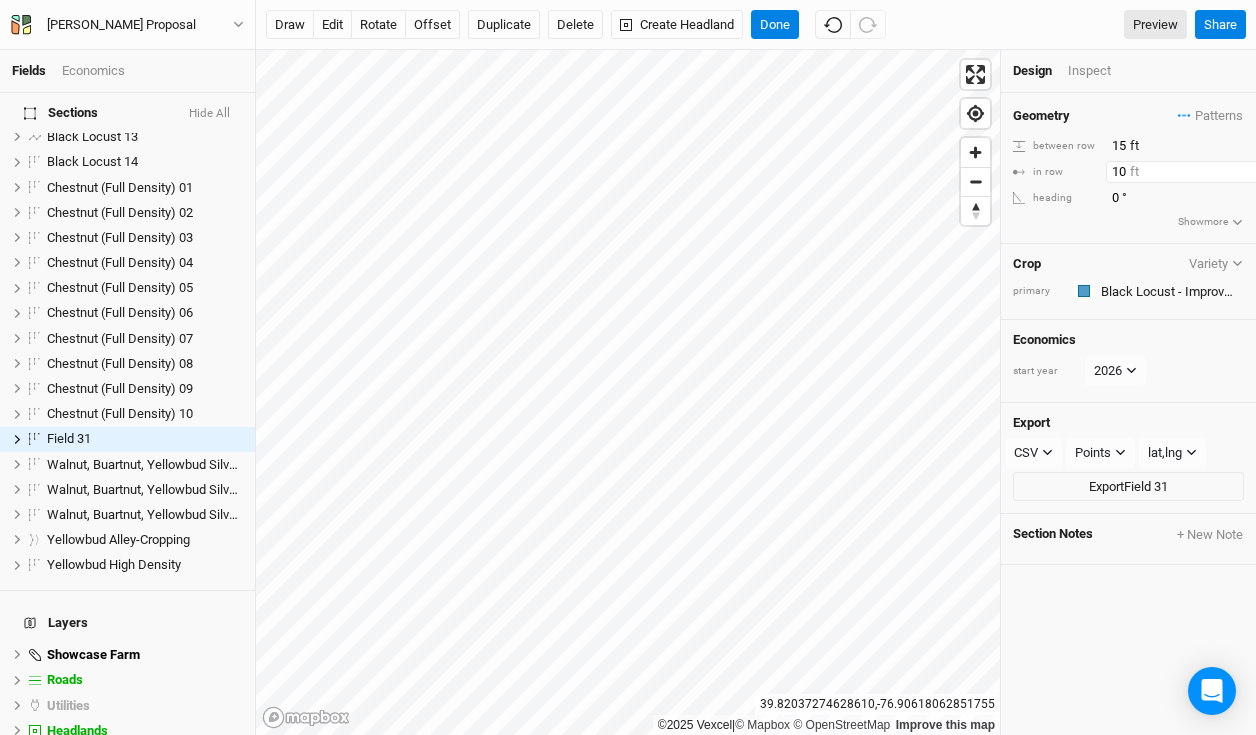 drag, startPoint x: 1133, startPoint y: 170, endPoint x: 1050, endPoint y: 162, distance: 83.38465 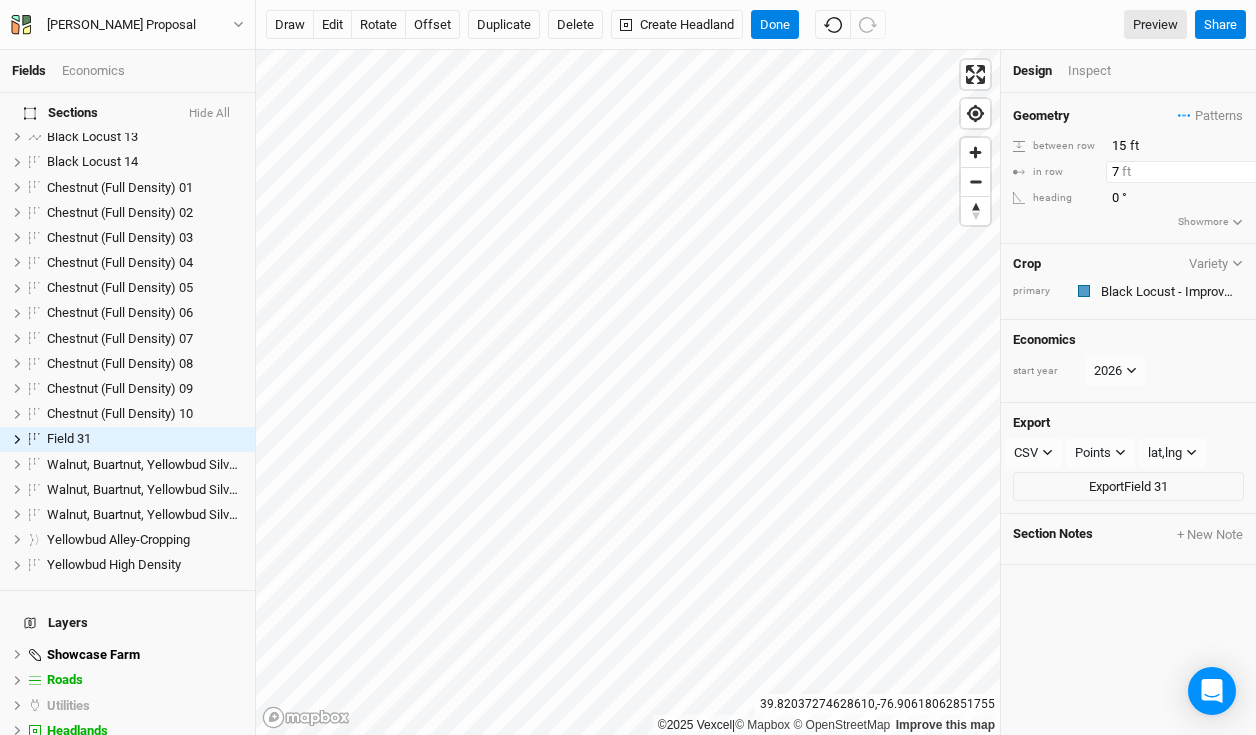 type on "7.5" 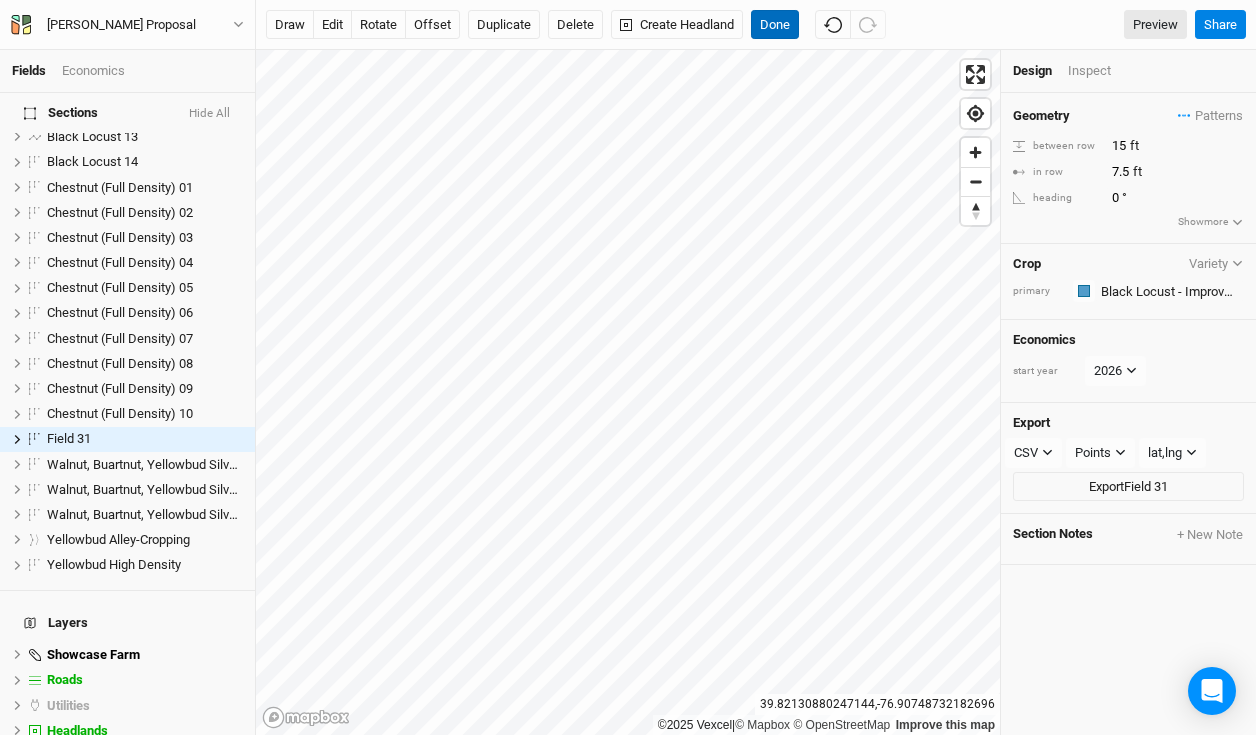 click on "Done" at bounding box center [775, 25] 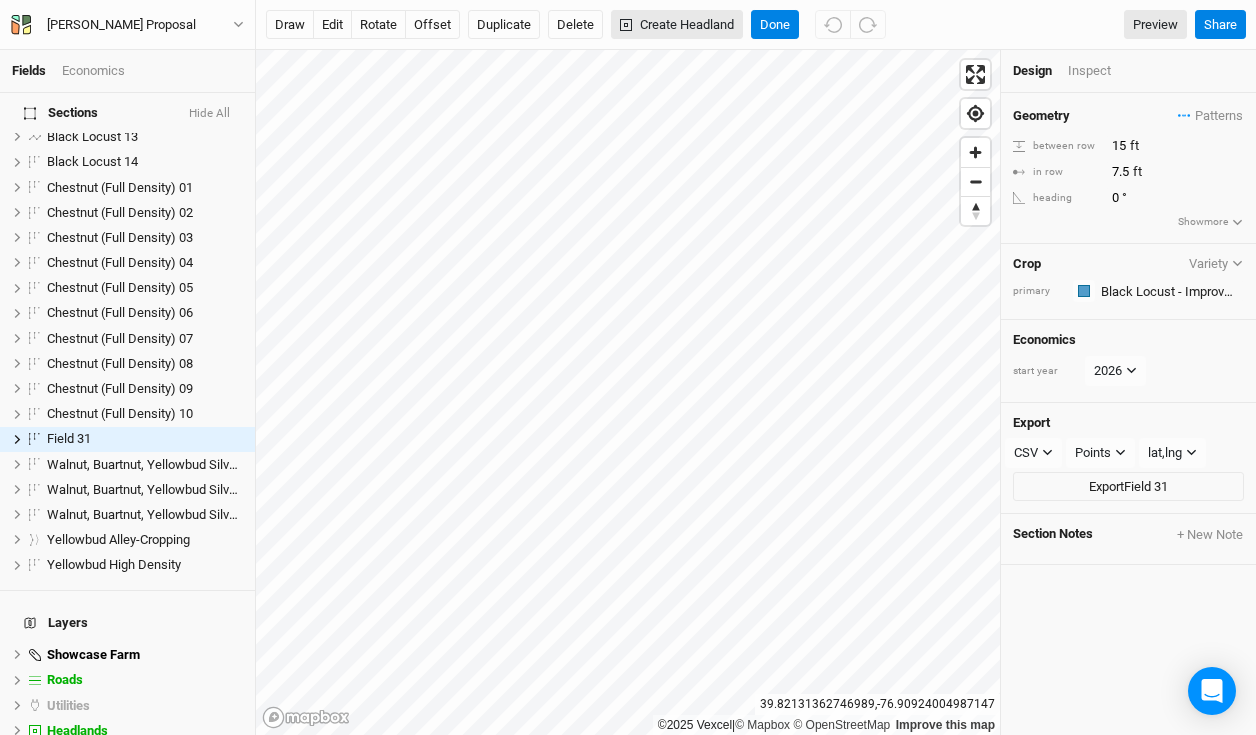 click 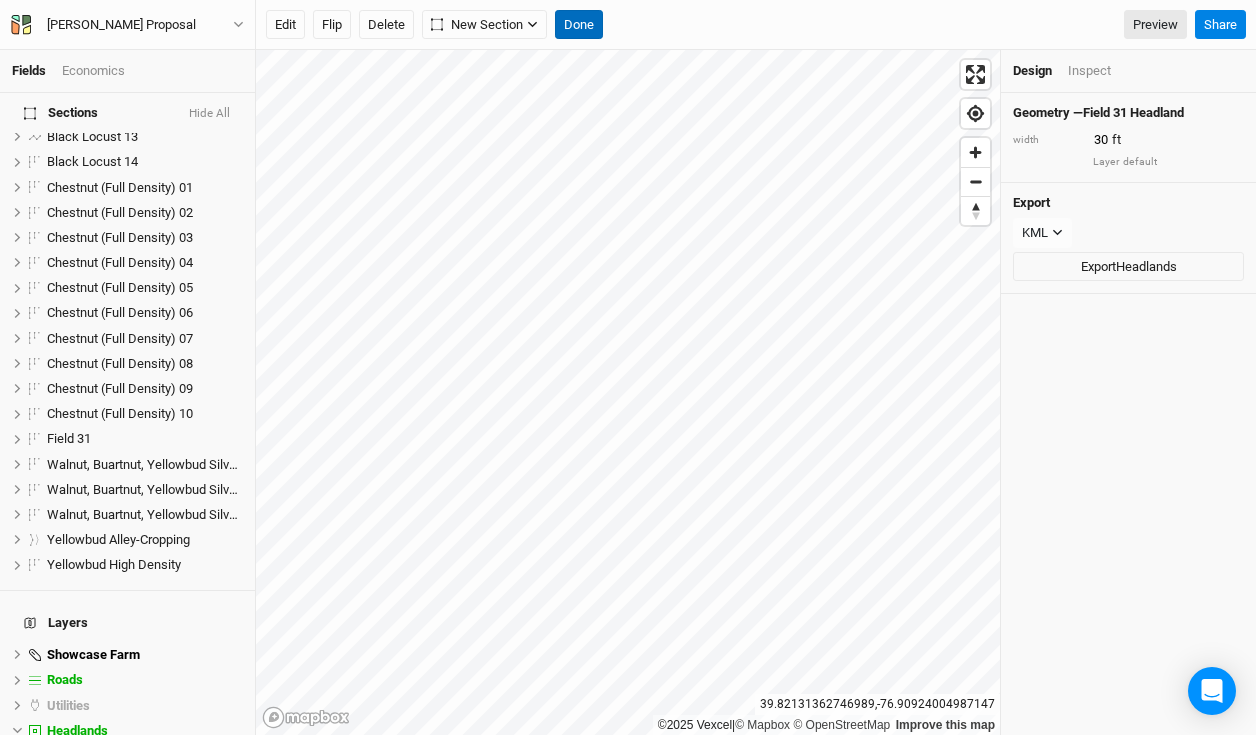 click on "Done" at bounding box center (579, 25) 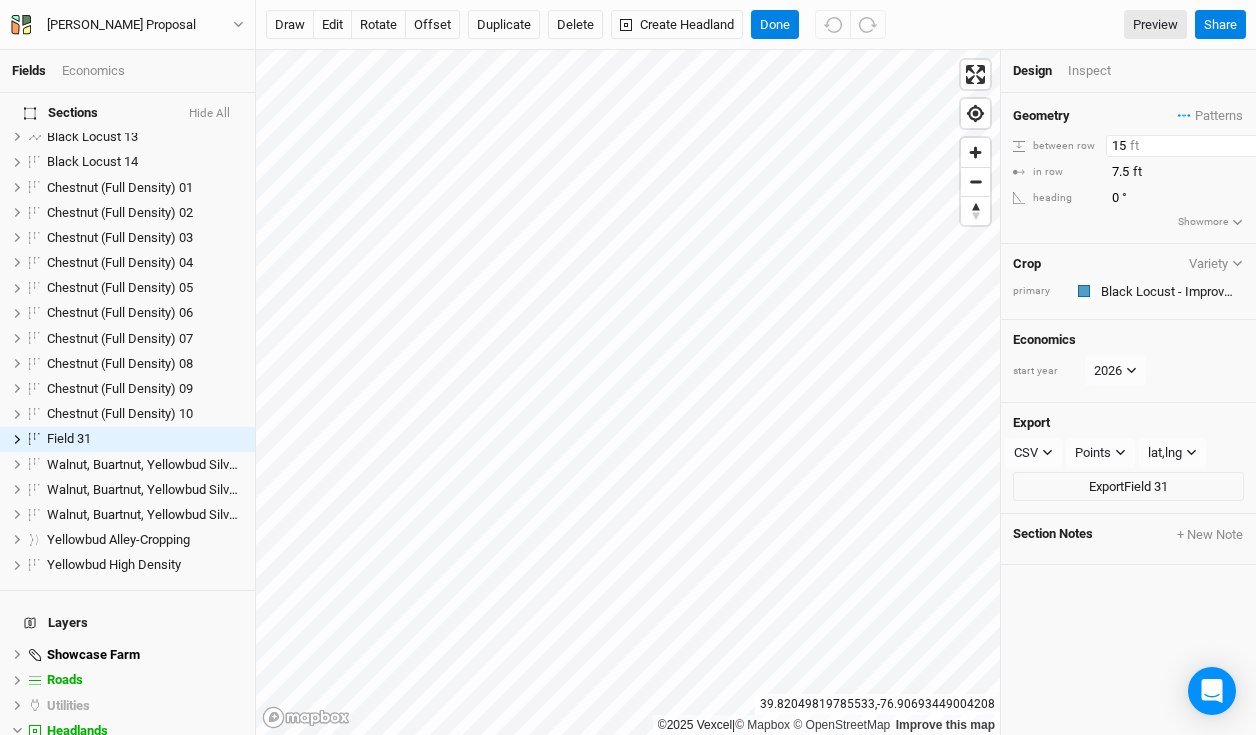 drag, startPoint x: 1130, startPoint y: 143, endPoint x: 1012, endPoint y: 125, distance: 119.36499 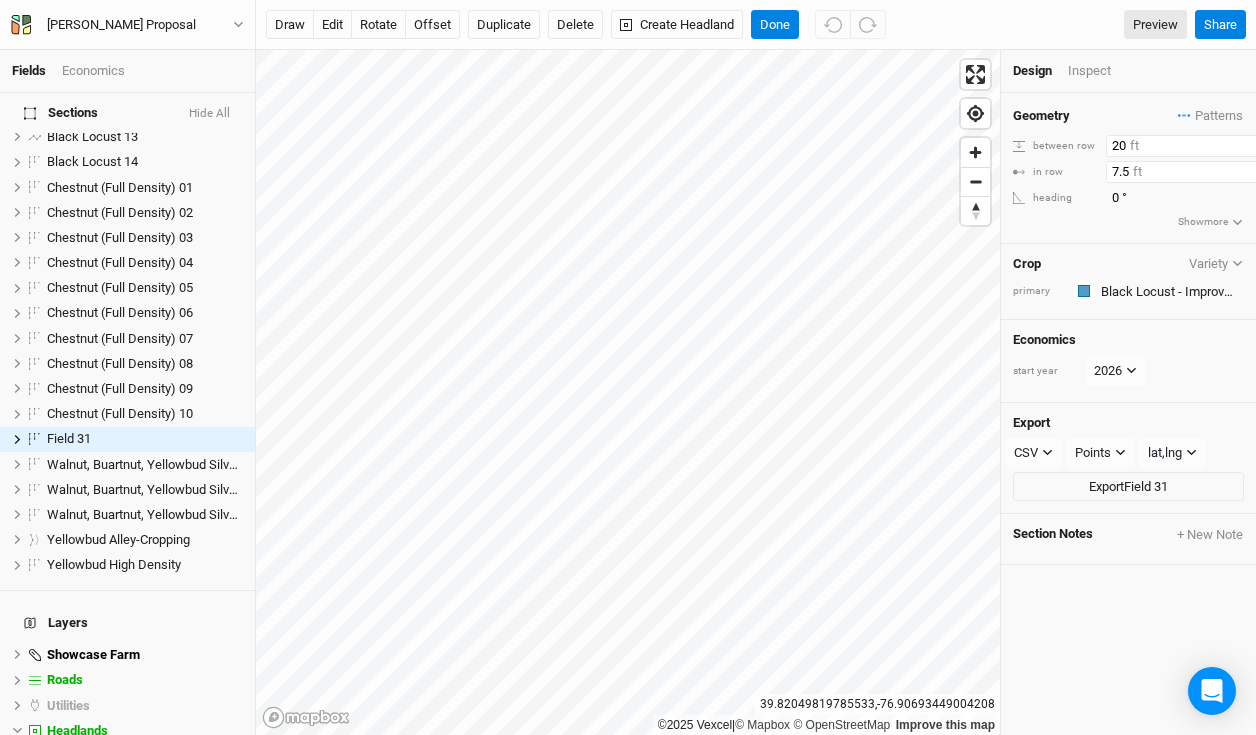 type on "20" 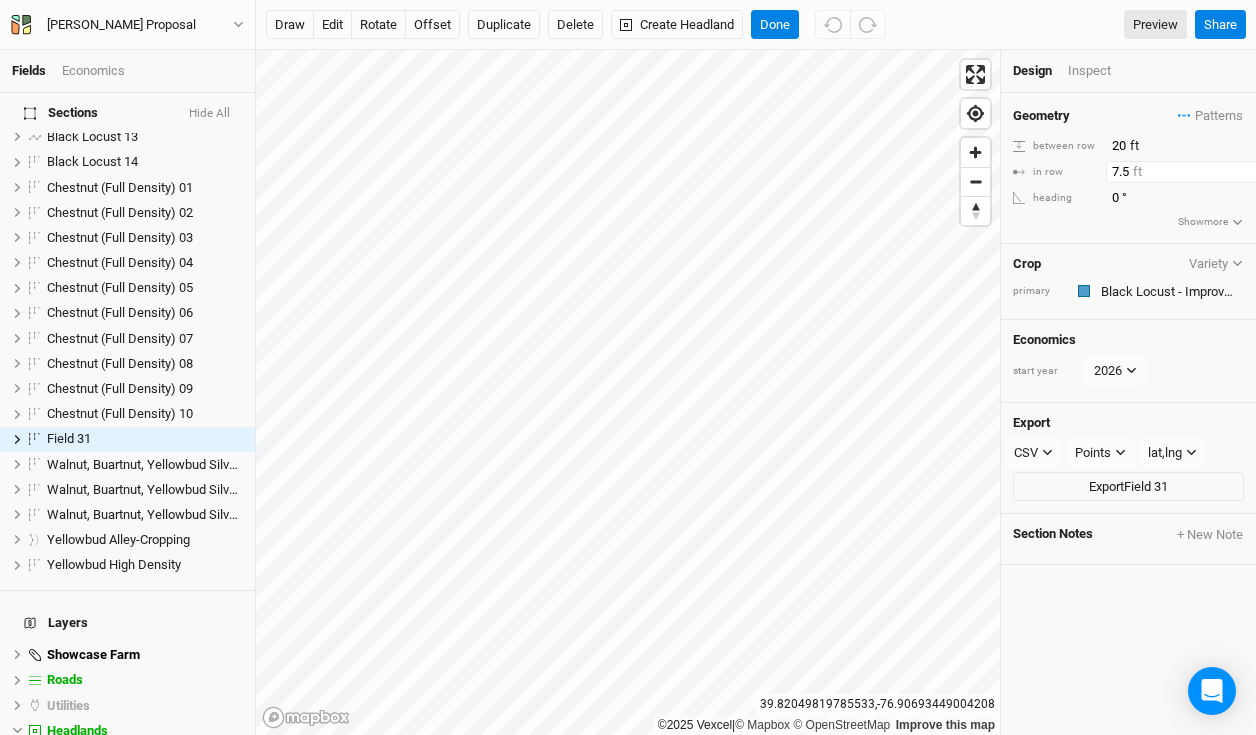drag, startPoint x: 1131, startPoint y: 173, endPoint x: 1051, endPoint y: 162, distance: 80.75271 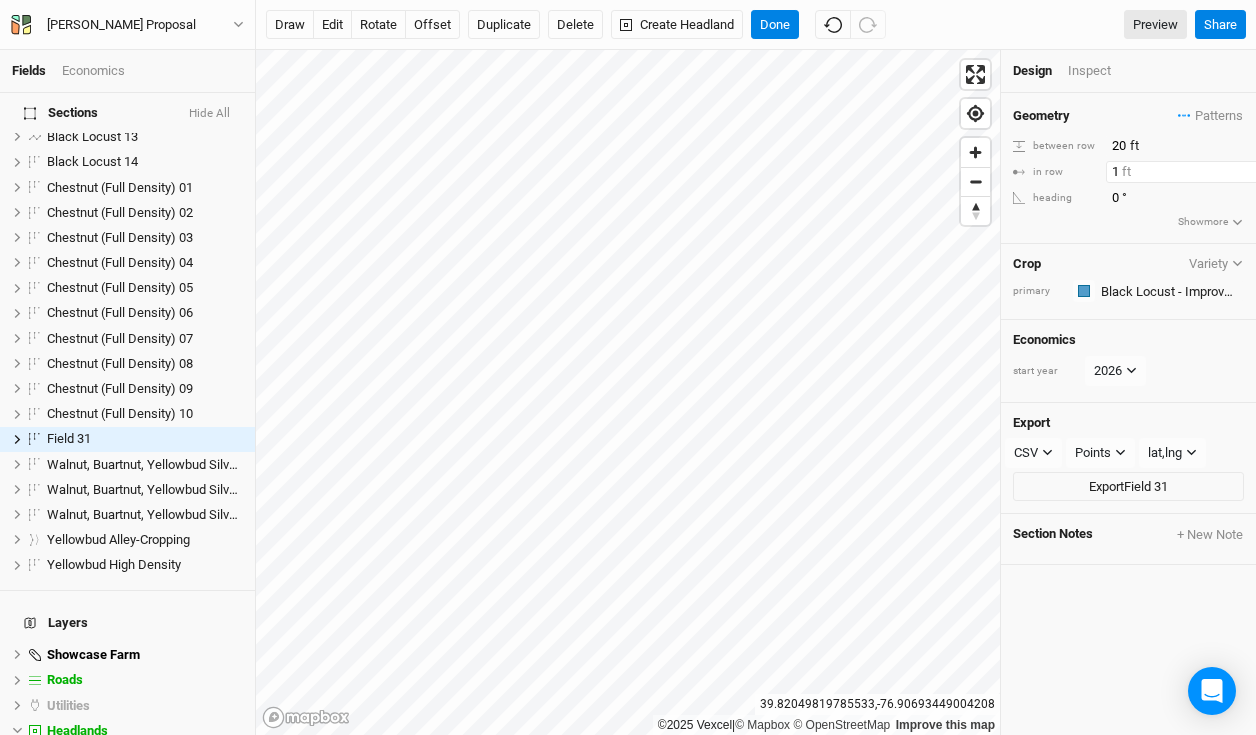 type on "10" 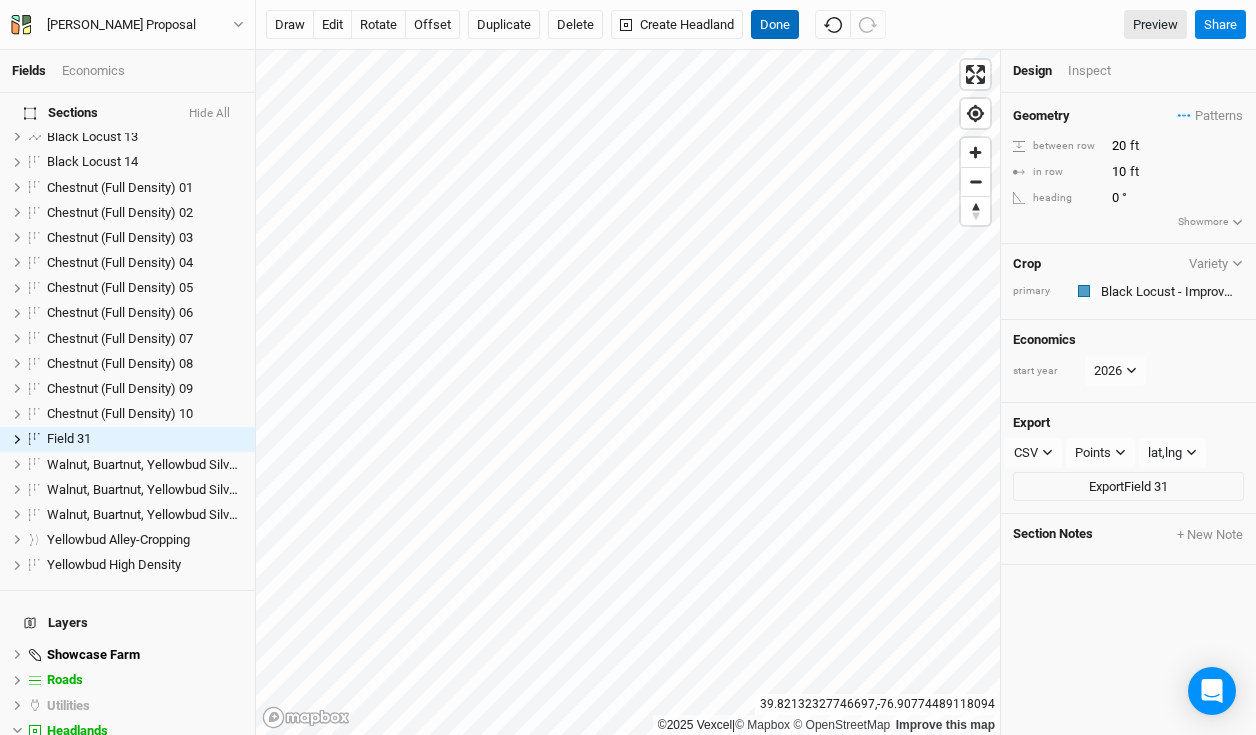 click on "Done" at bounding box center (775, 25) 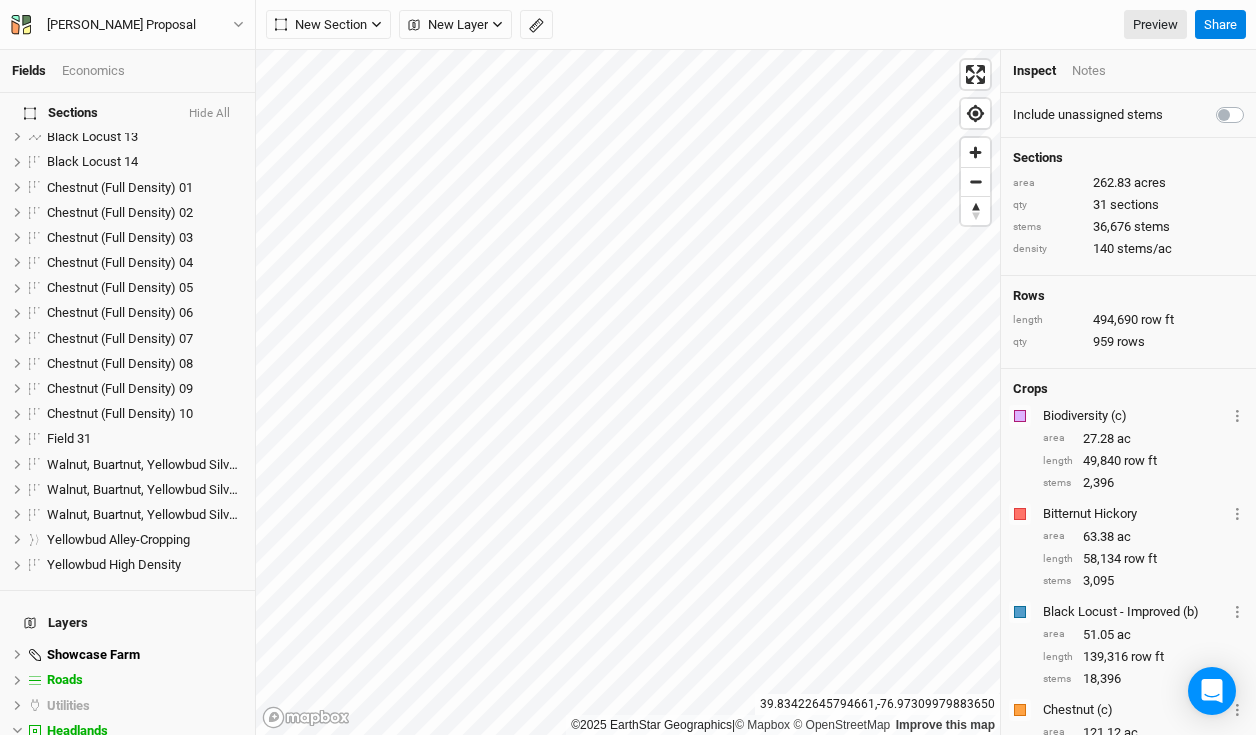 click on "Fields Economics" at bounding box center [127, 71] 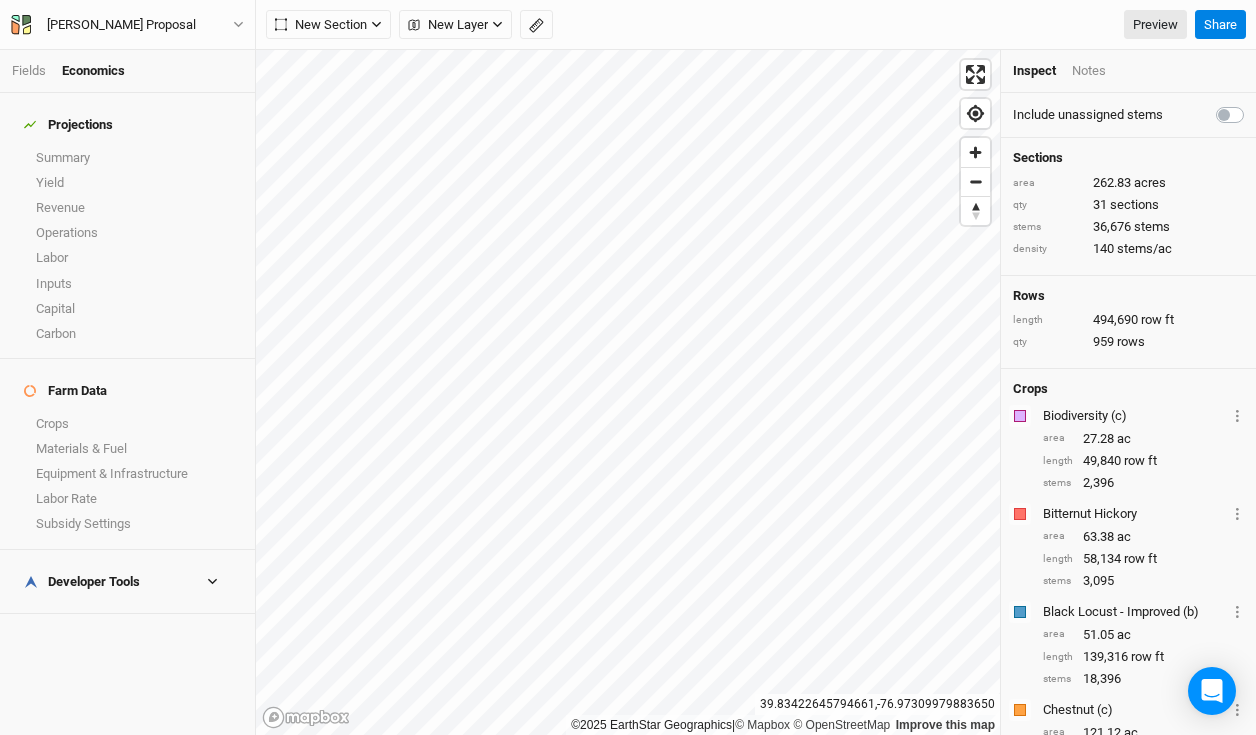 scroll, scrollTop: 0, scrollLeft: 0, axis: both 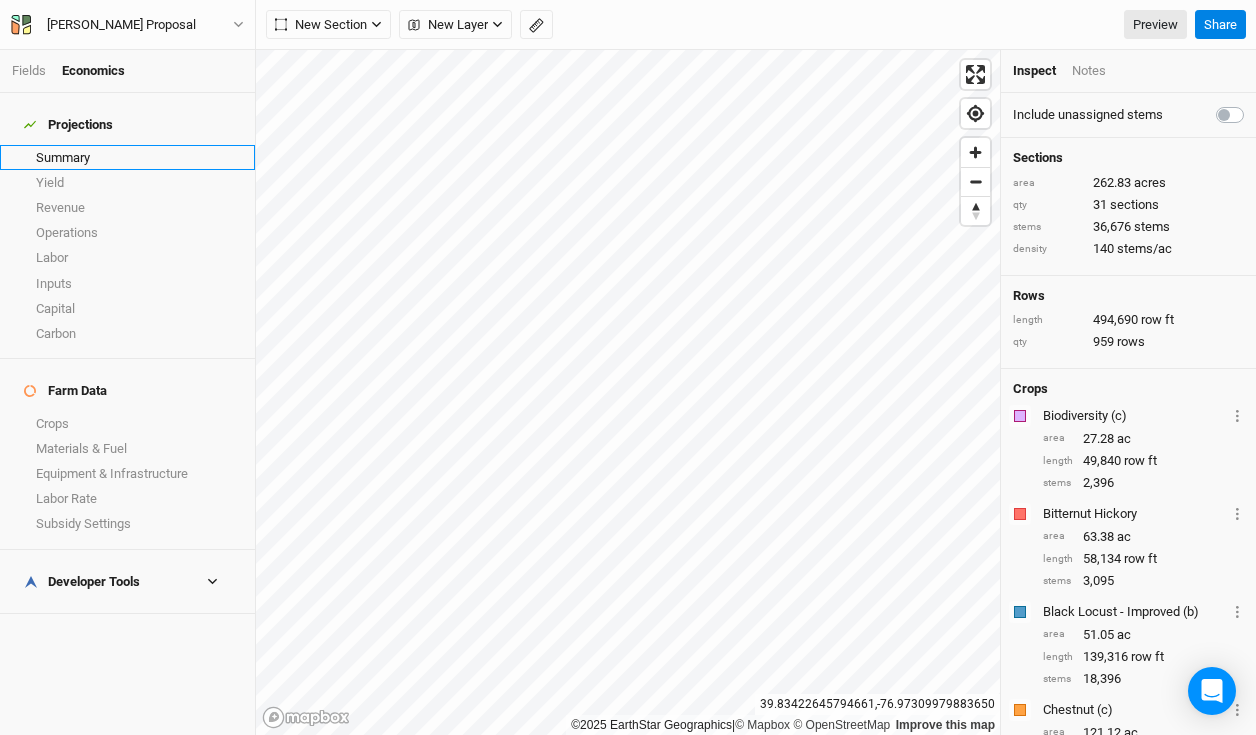 click on "Summary" at bounding box center (127, 157) 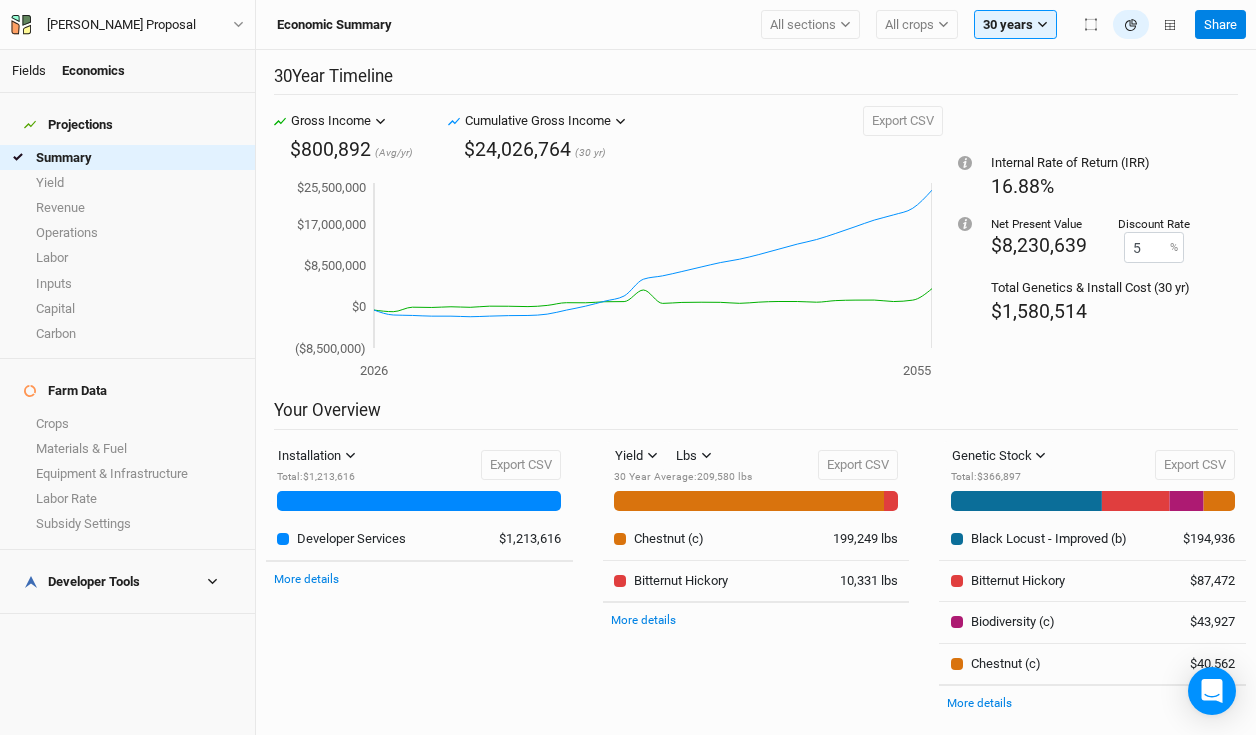 click on "Fields" at bounding box center (29, 70) 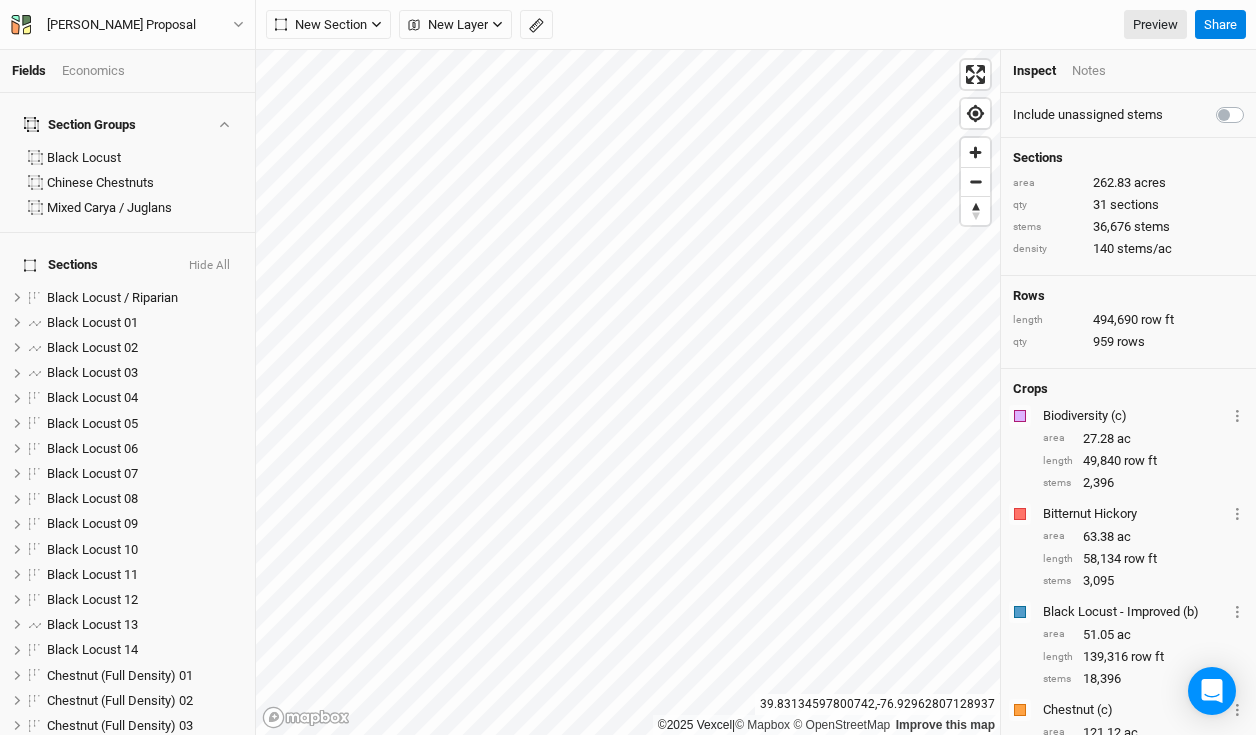 click on "Economics" at bounding box center (93, 71) 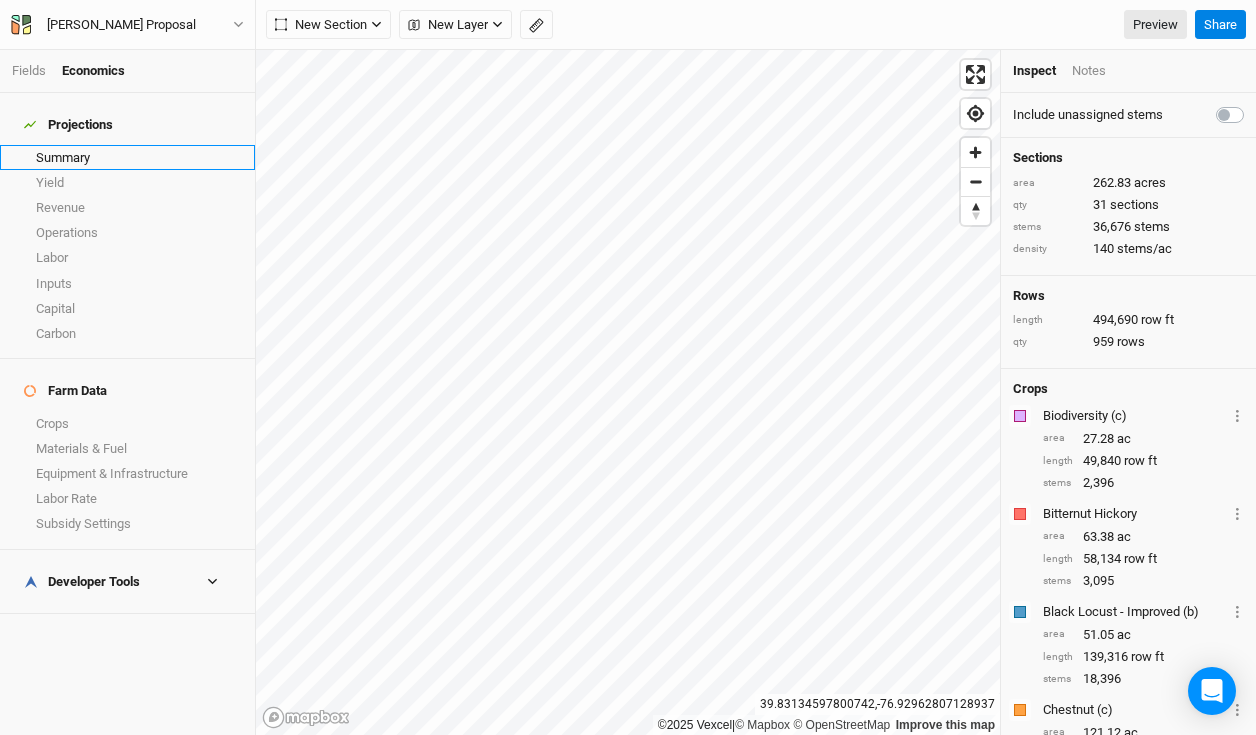 click on "Summary" at bounding box center (127, 157) 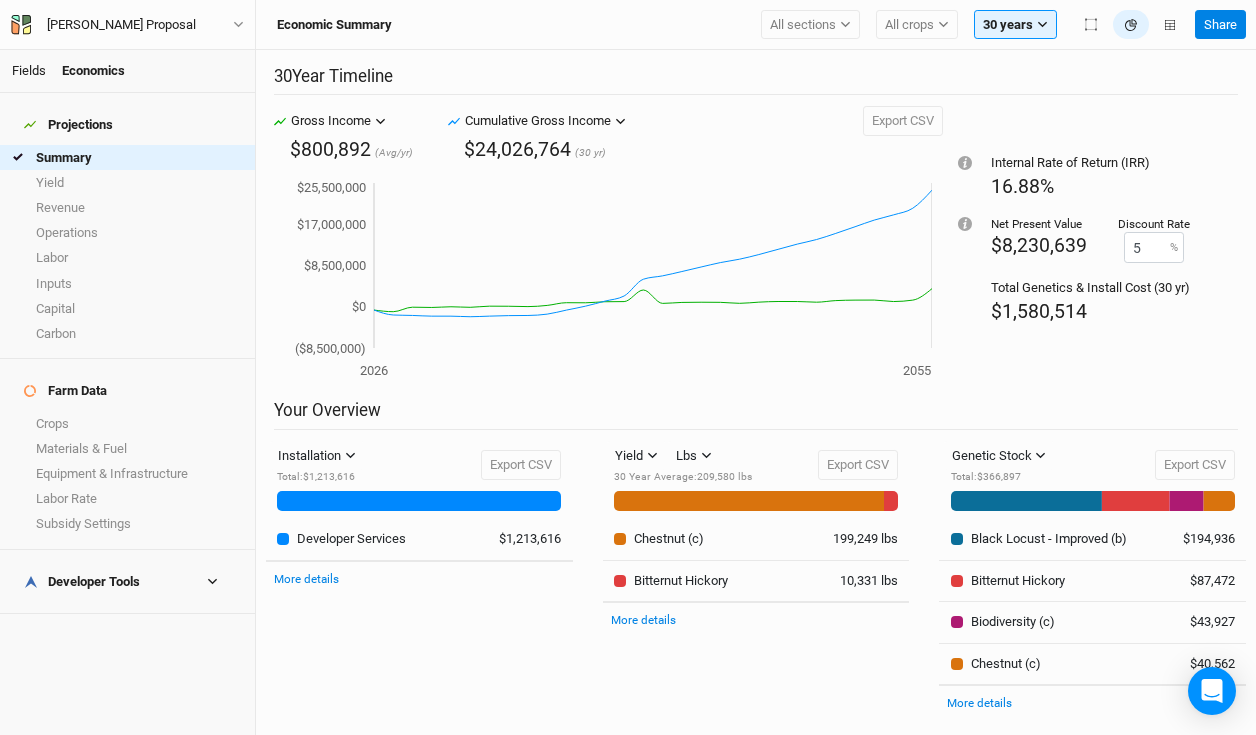 click on "Fields" at bounding box center [29, 70] 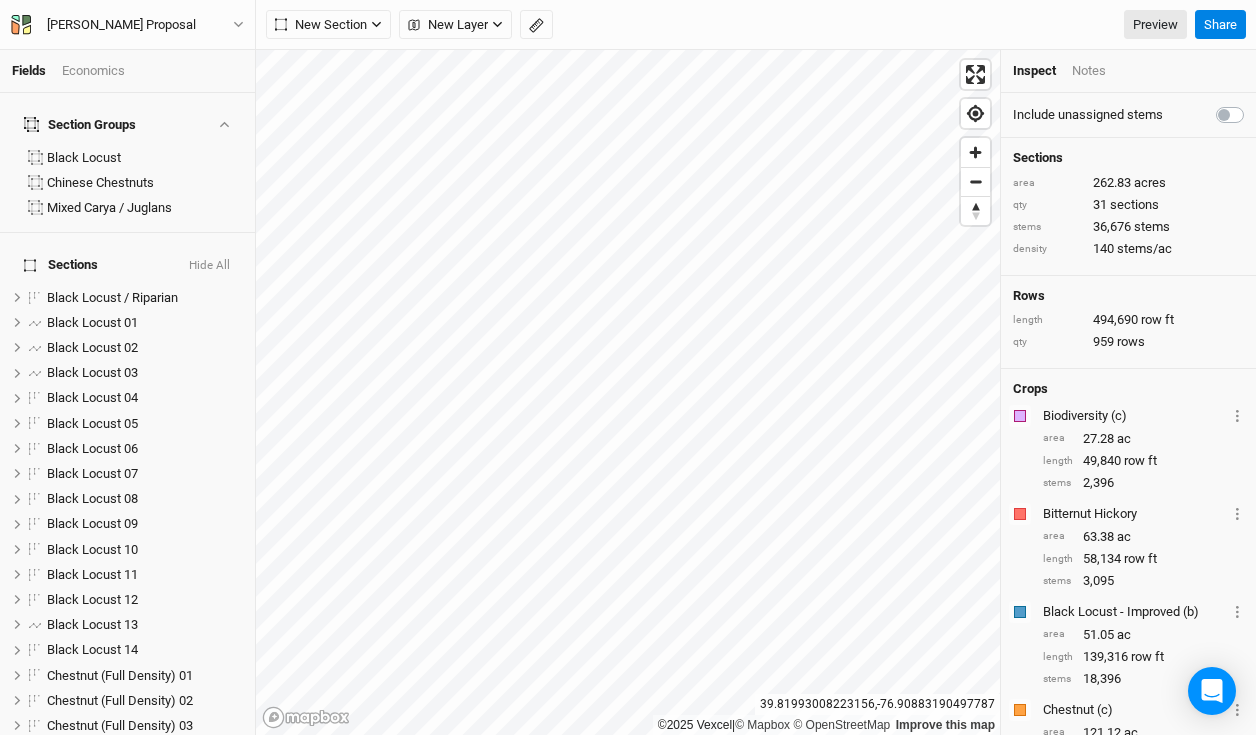 scroll, scrollTop: 488, scrollLeft: 0, axis: vertical 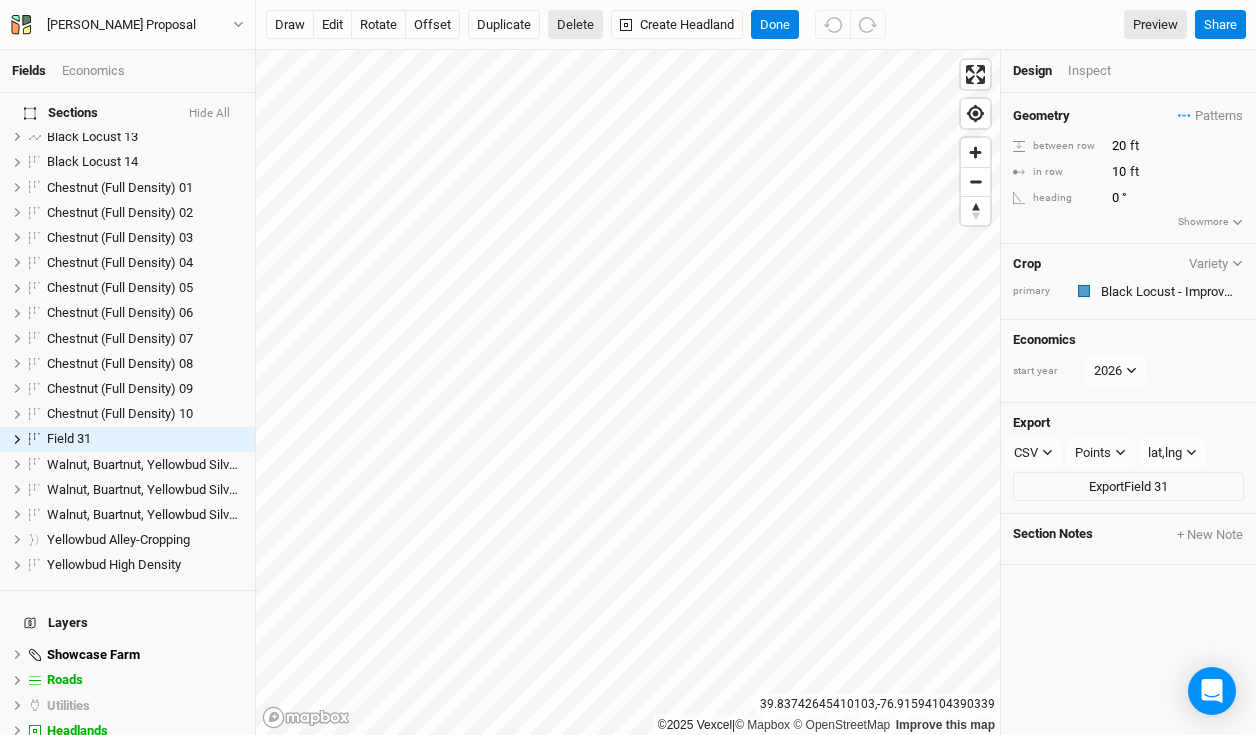 click on "Delete" at bounding box center (575, 25) 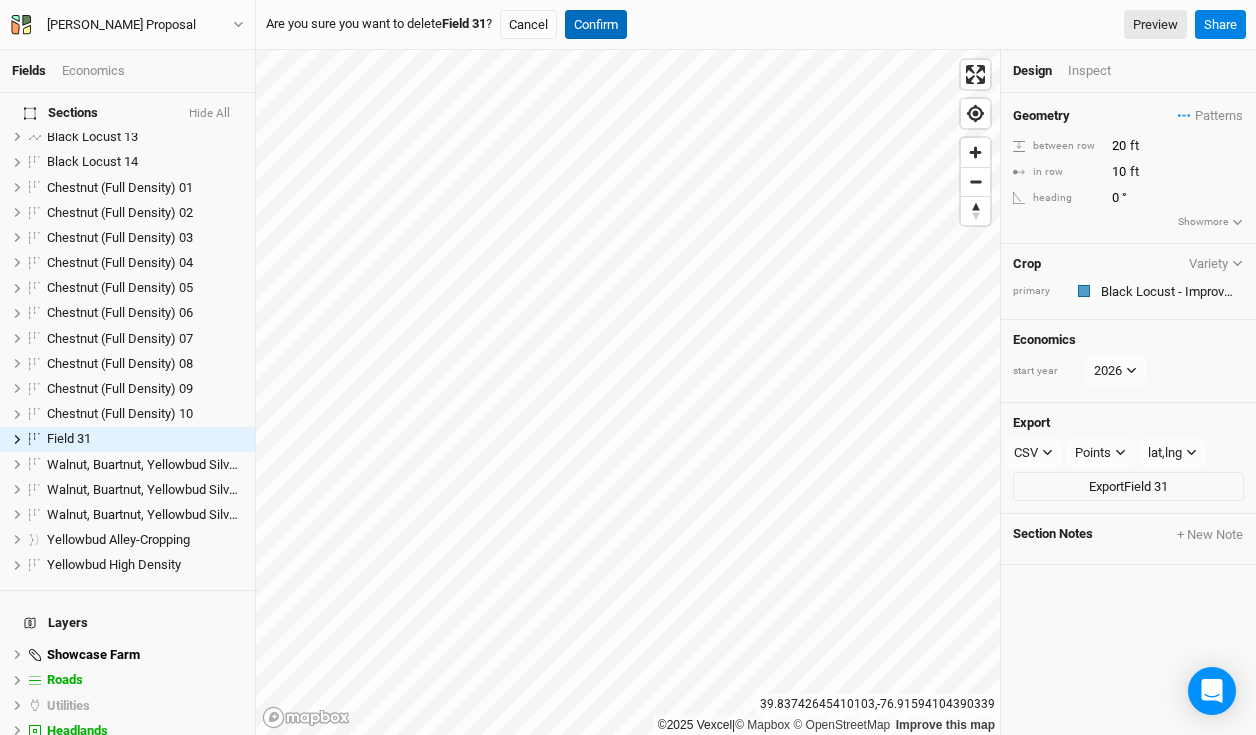 click on "Confirm" at bounding box center [596, 25] 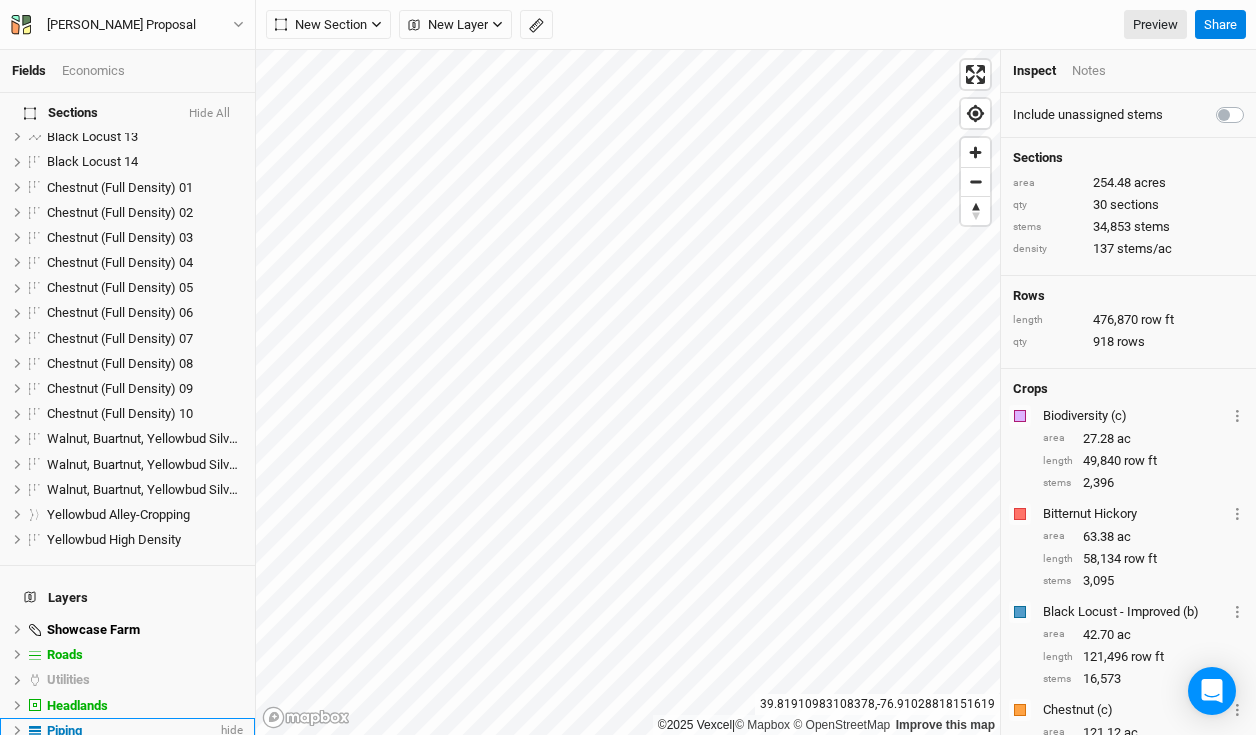 scroll, scrollTop: 622, scrollLeft: 0, axis: vertical 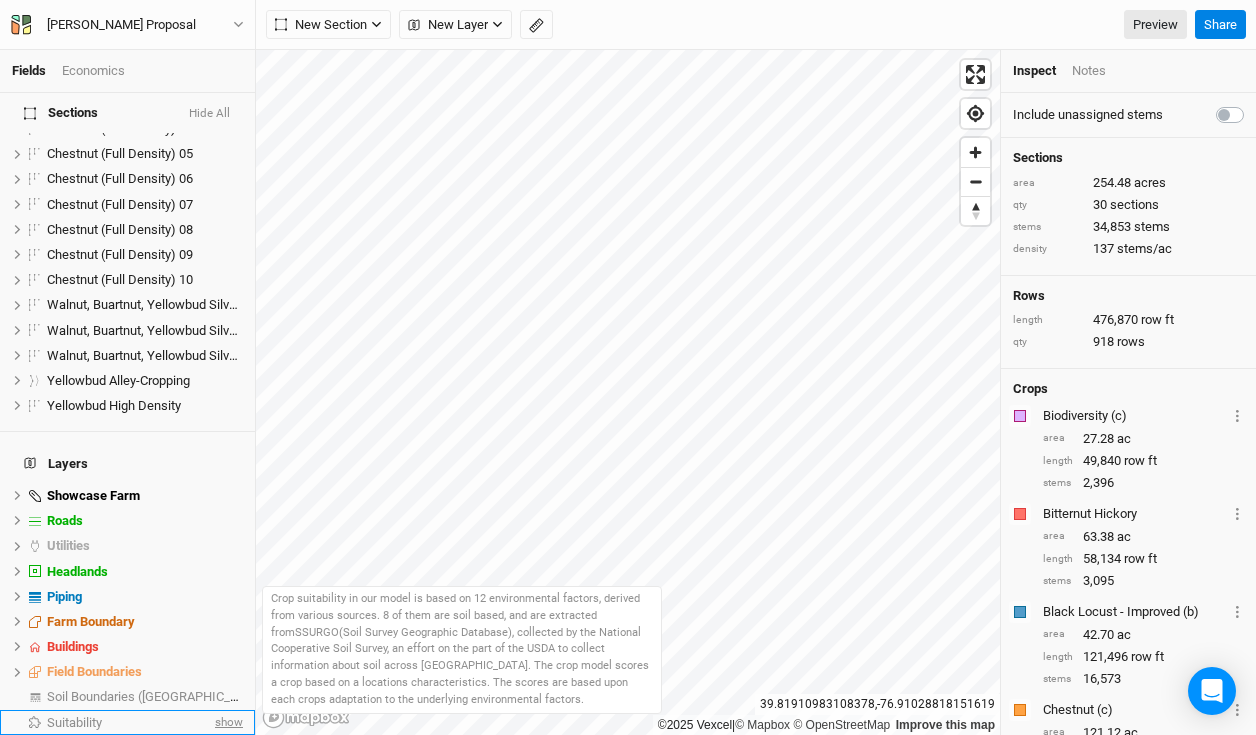 click on "show" at bounding box center [227, 722] 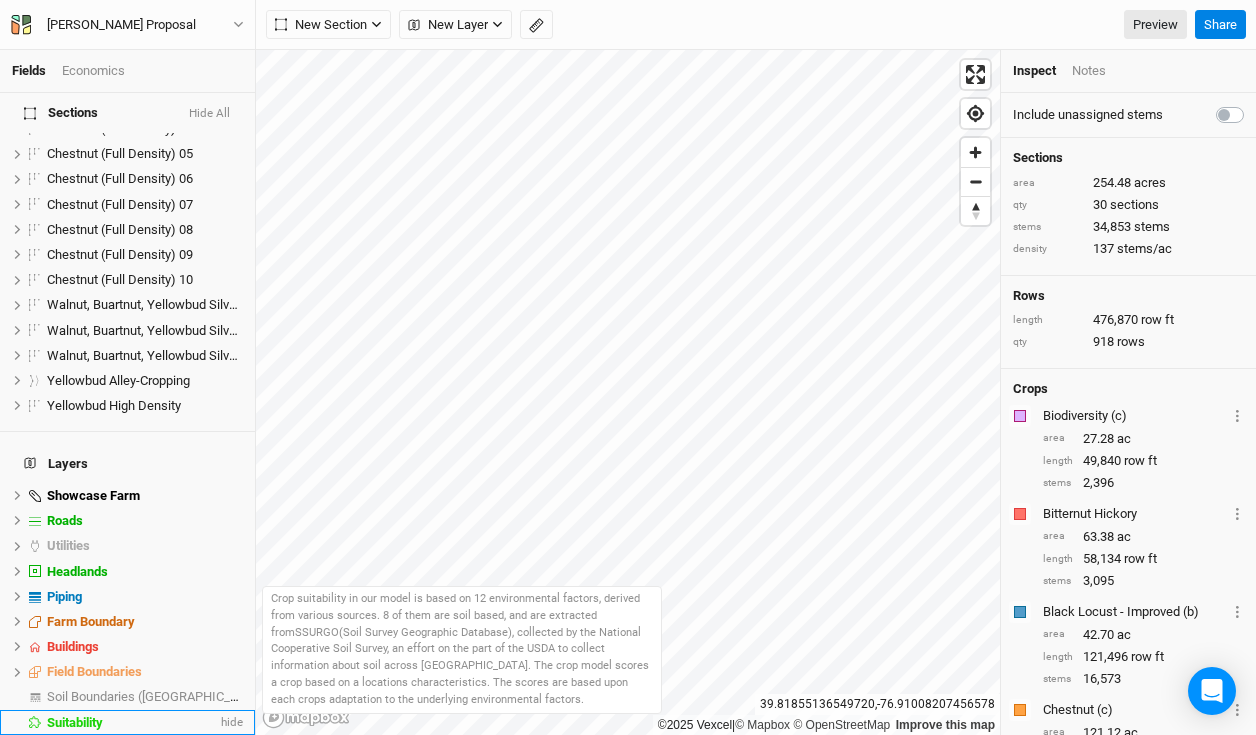 click on "Suitability" at bounding box center [75, 722] 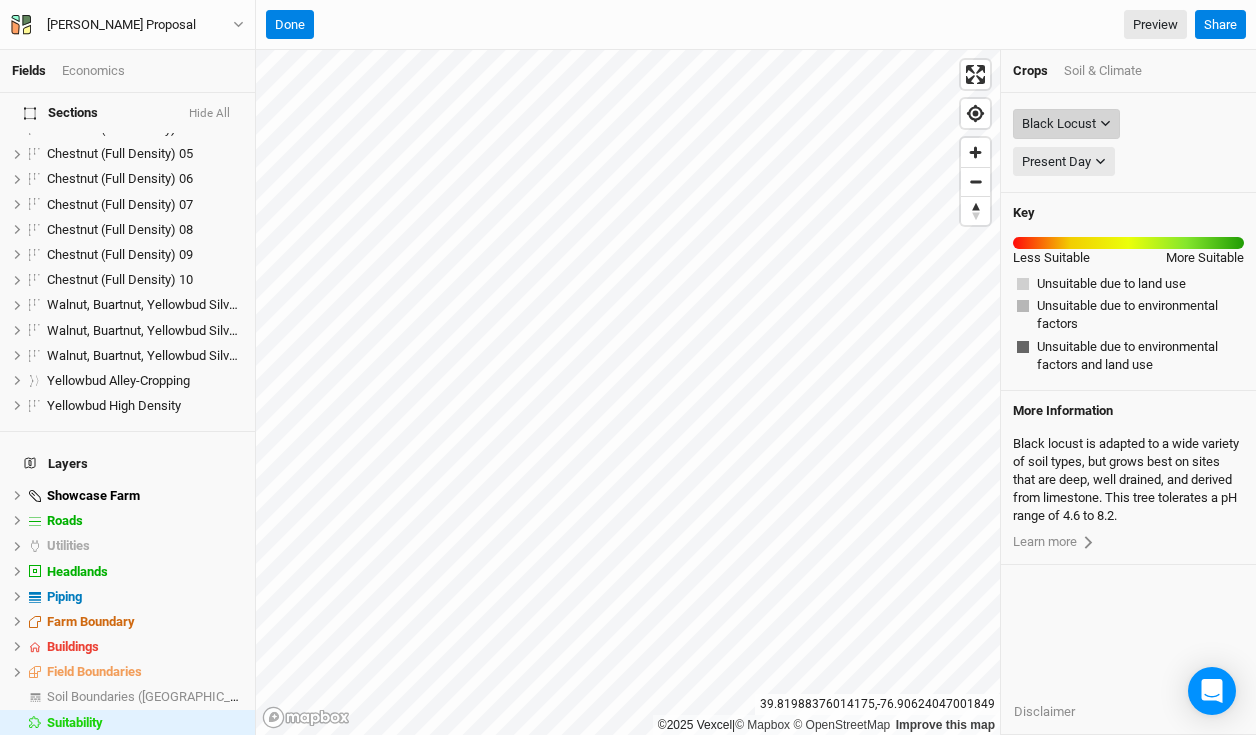 click on "Black Locust" at bounding box center (1059, 124) 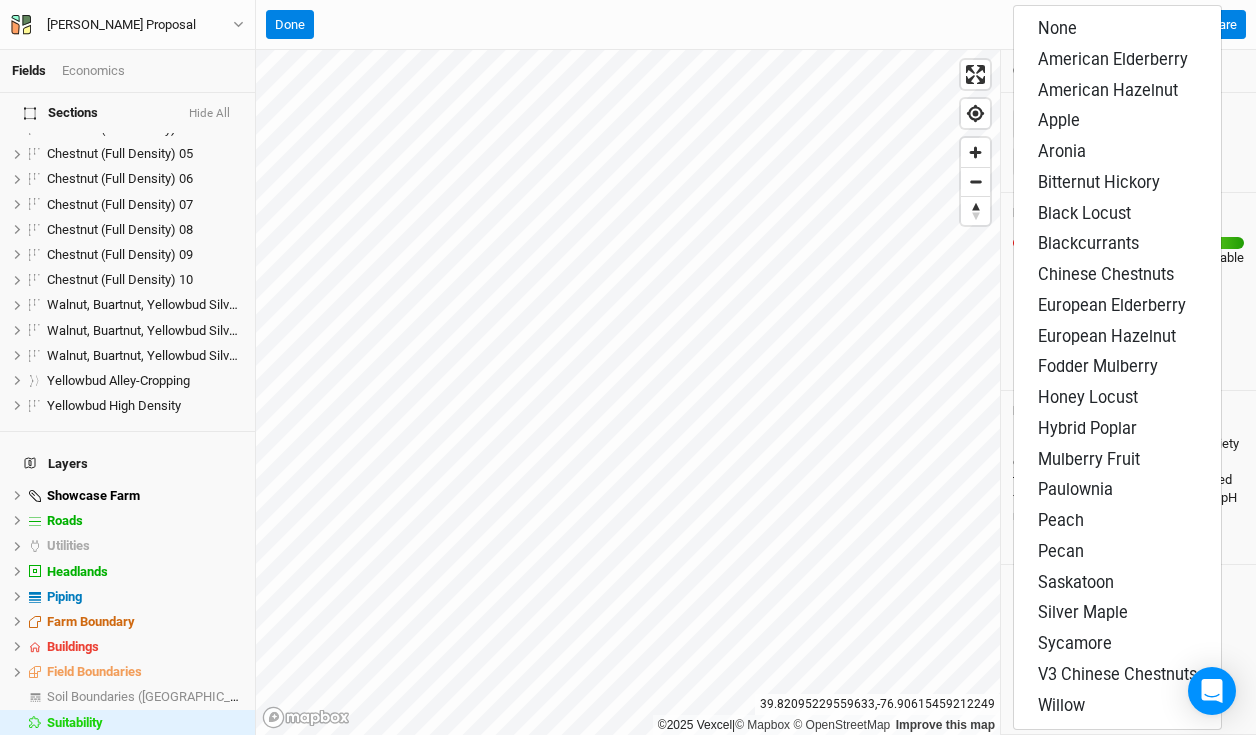 click on "Done Preview" at bounding box center (726, 25) 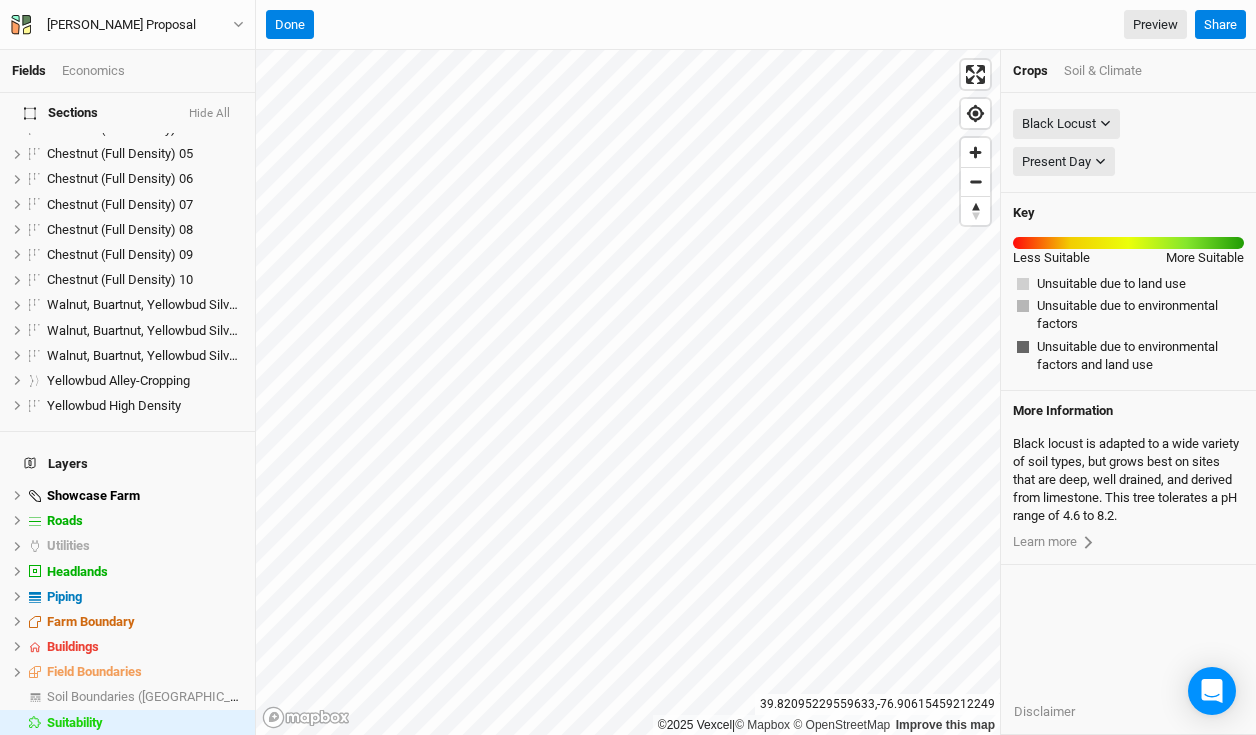 click on "Soil & Climate" at bounding box center (1103, 71) 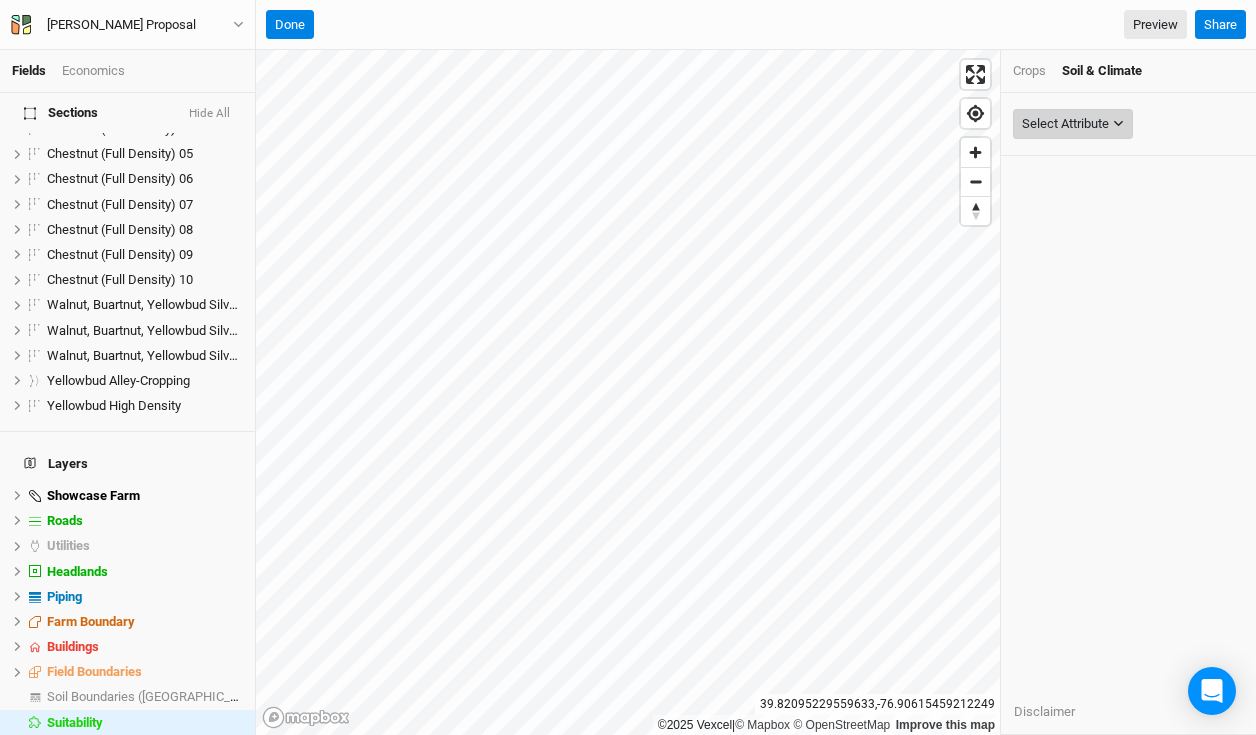 click on "Select Attribute" at bounding box center (1065, 124) 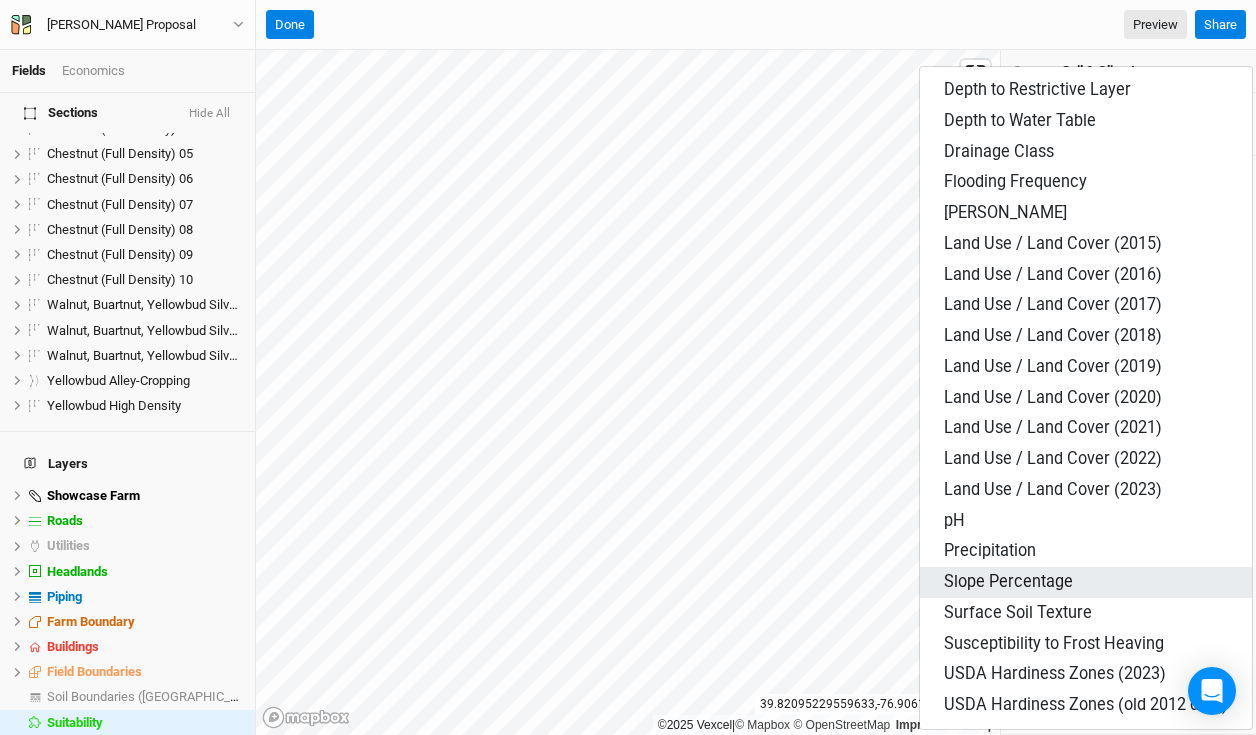 click on "Slope Percentage" at bounding box center (1008, 581) 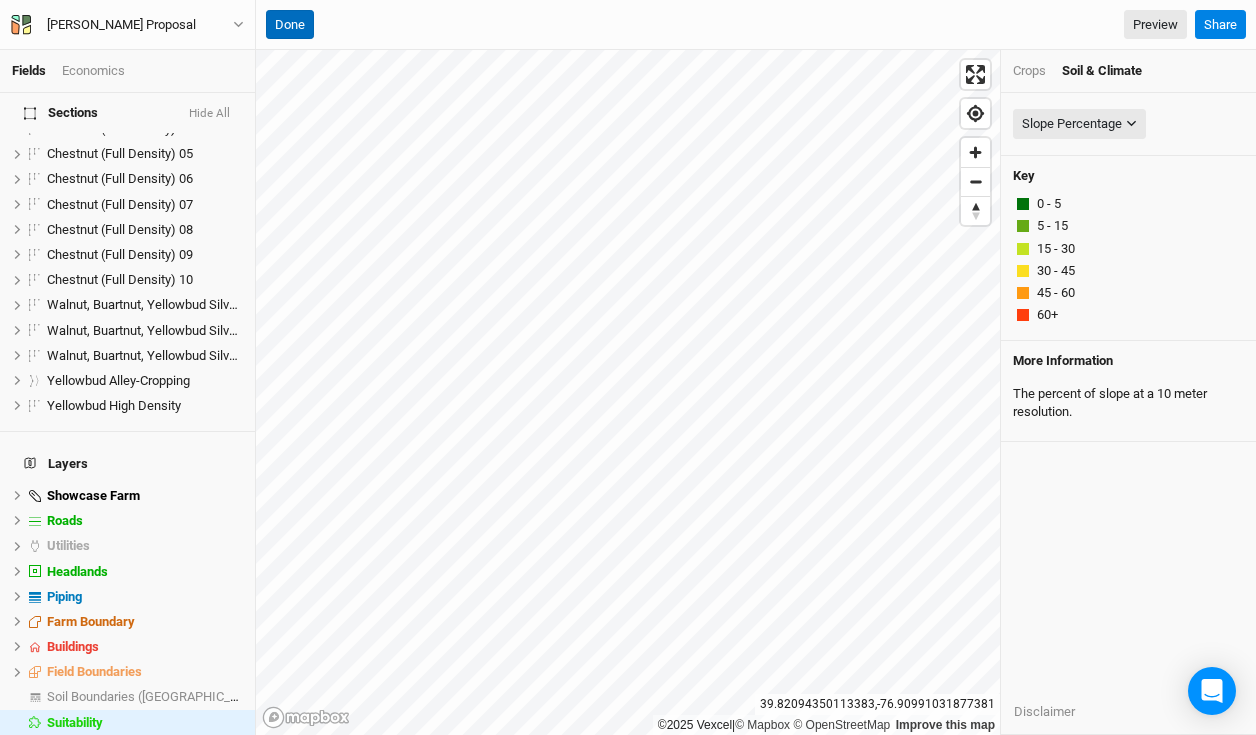 click on "Done" at bounding box center (290, 25) 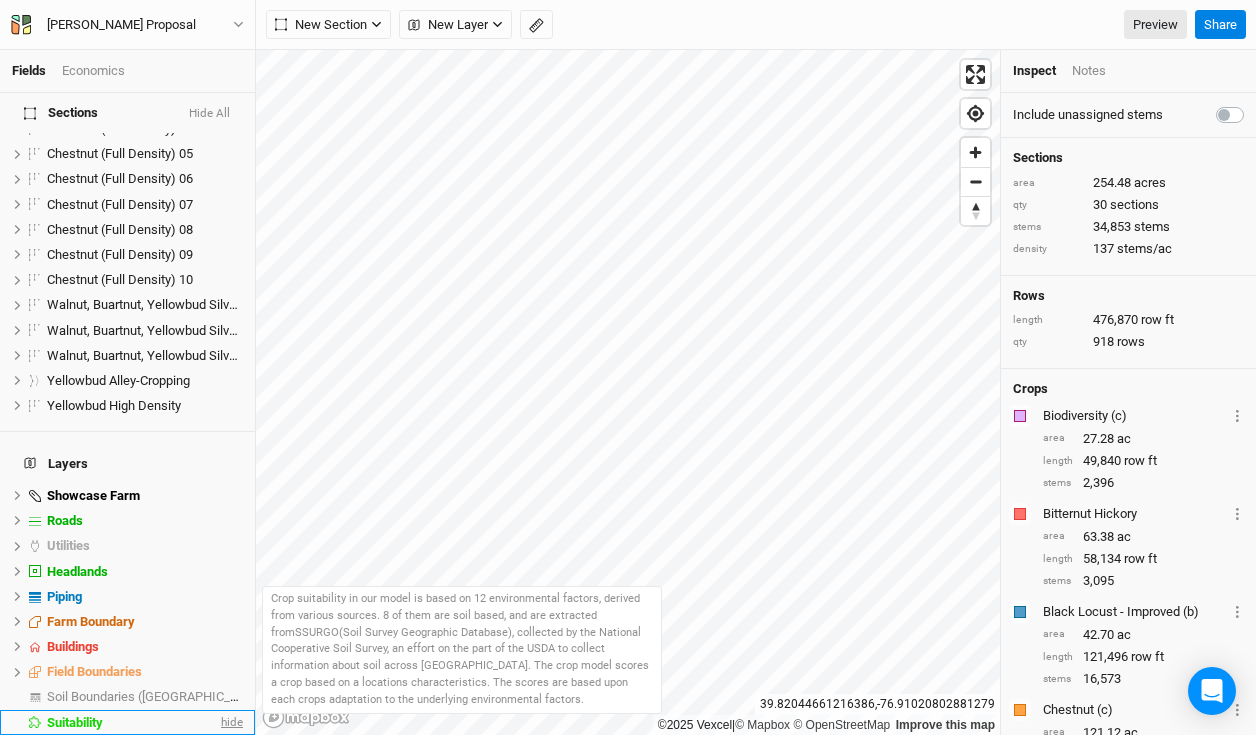 click on "hide" at bounding box center (230, 722) 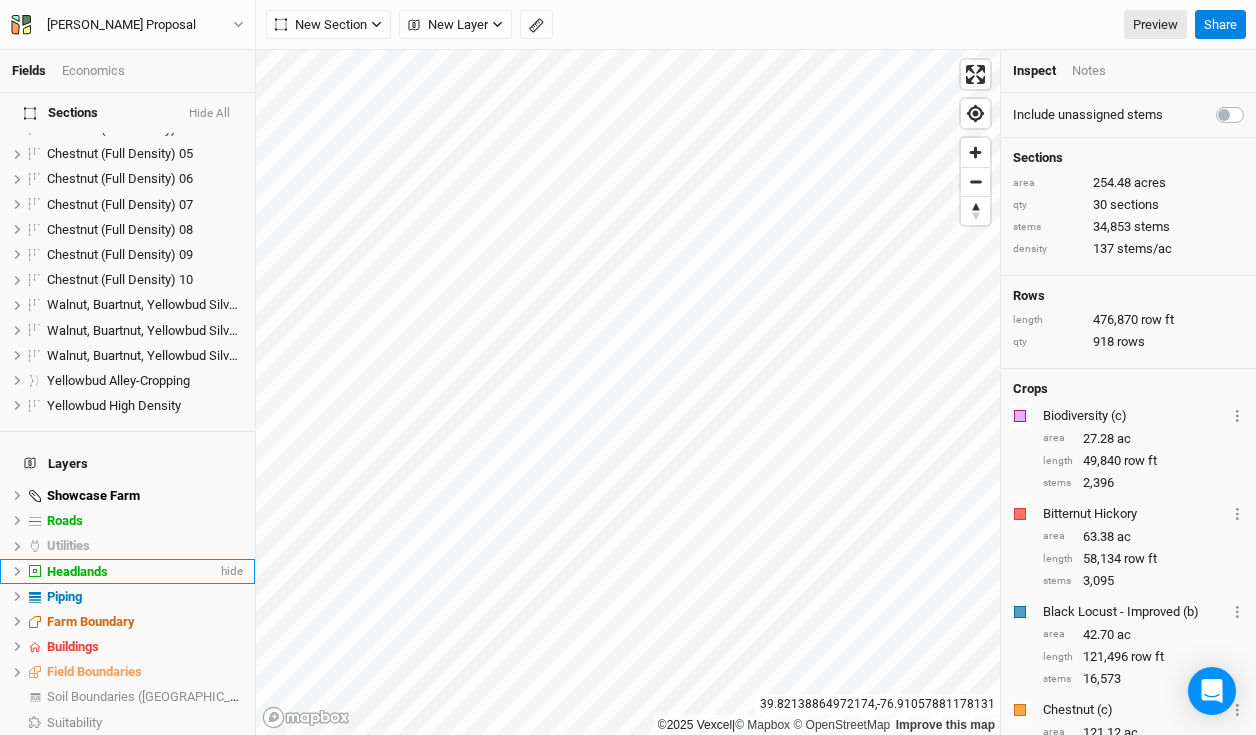 click 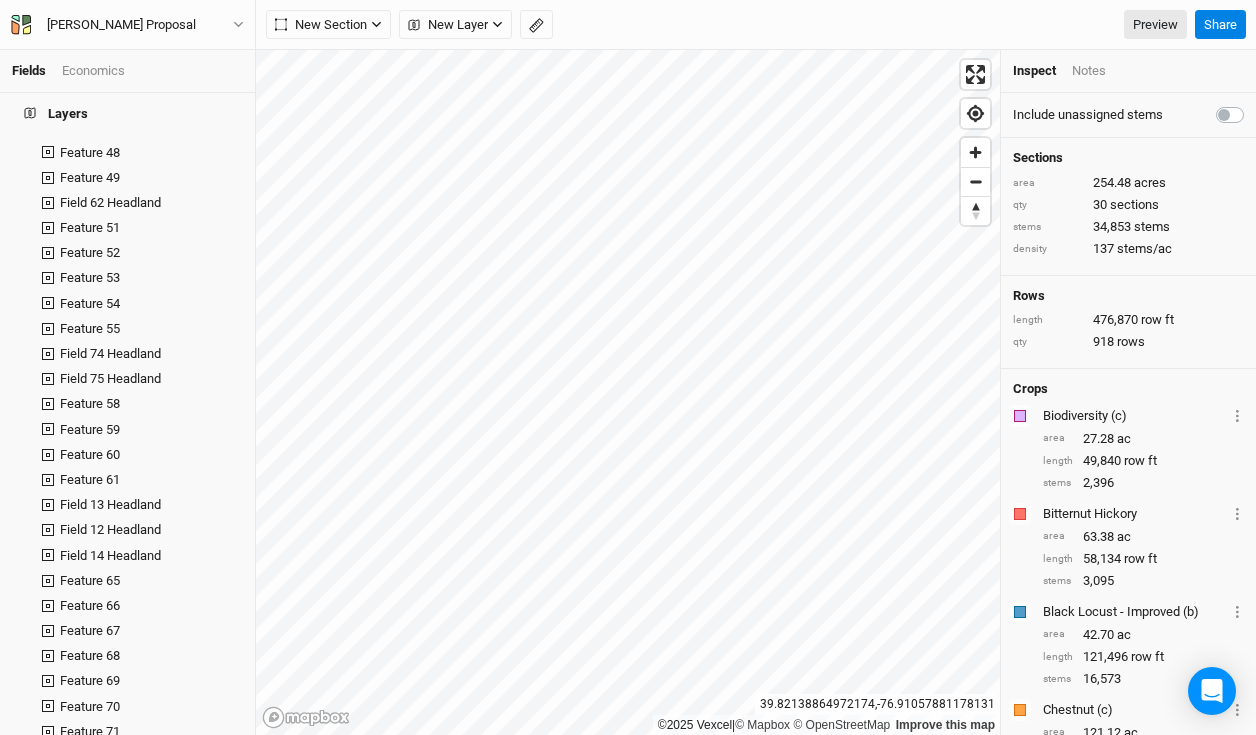 scroll, scrollTop: 2486, scrollLeft: 0, axis: vertical 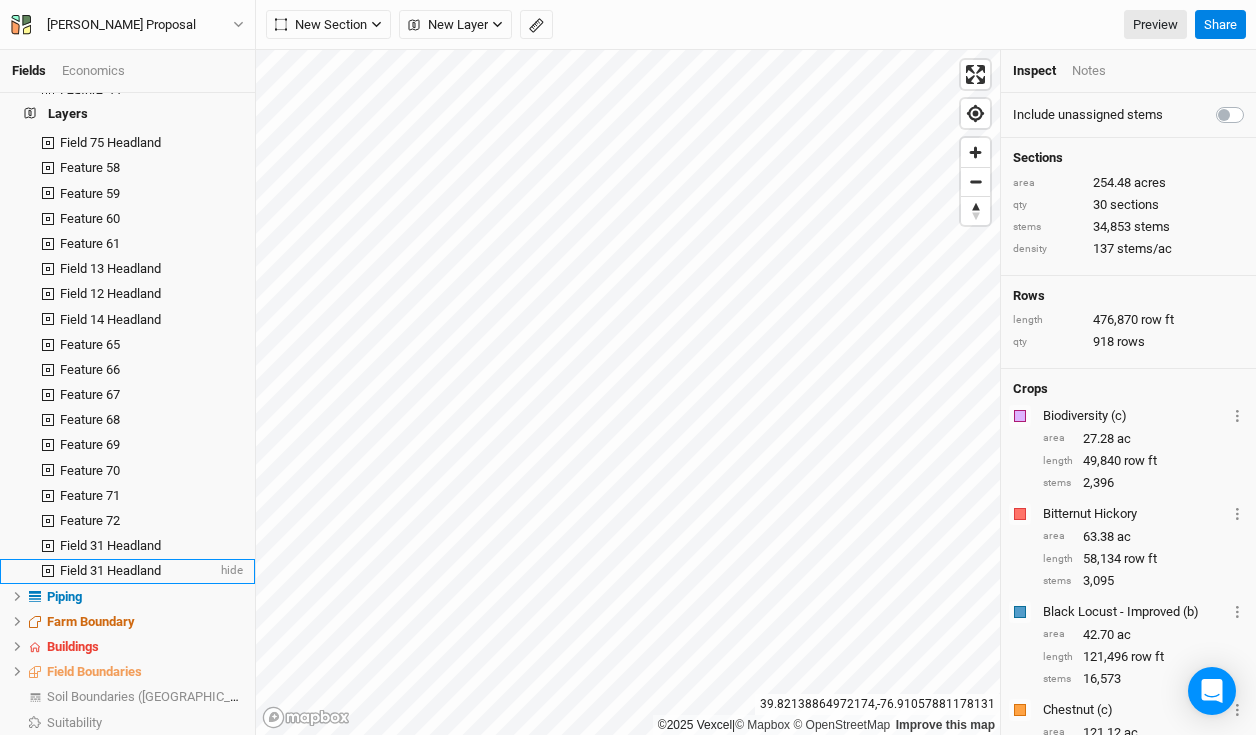 click on "Field 31 Headland" at bounding box center (110, 570) 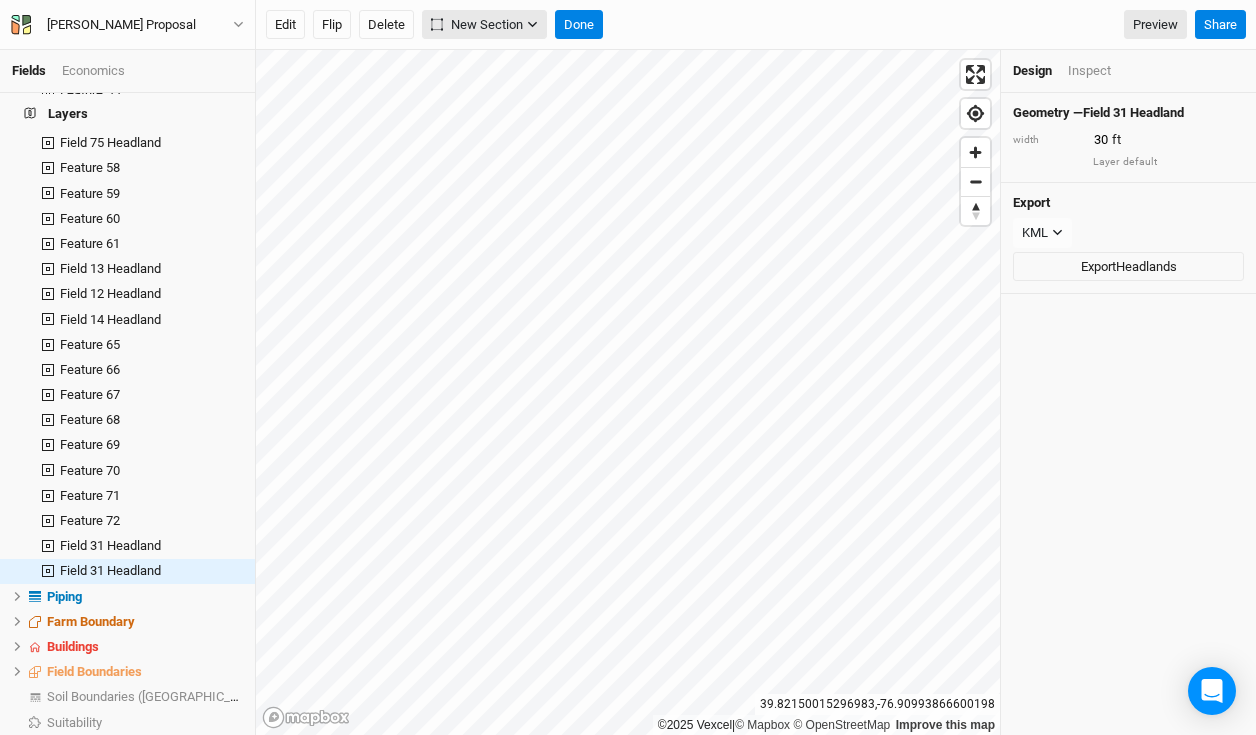 click on "New Section" at bounding box center [477, 25] 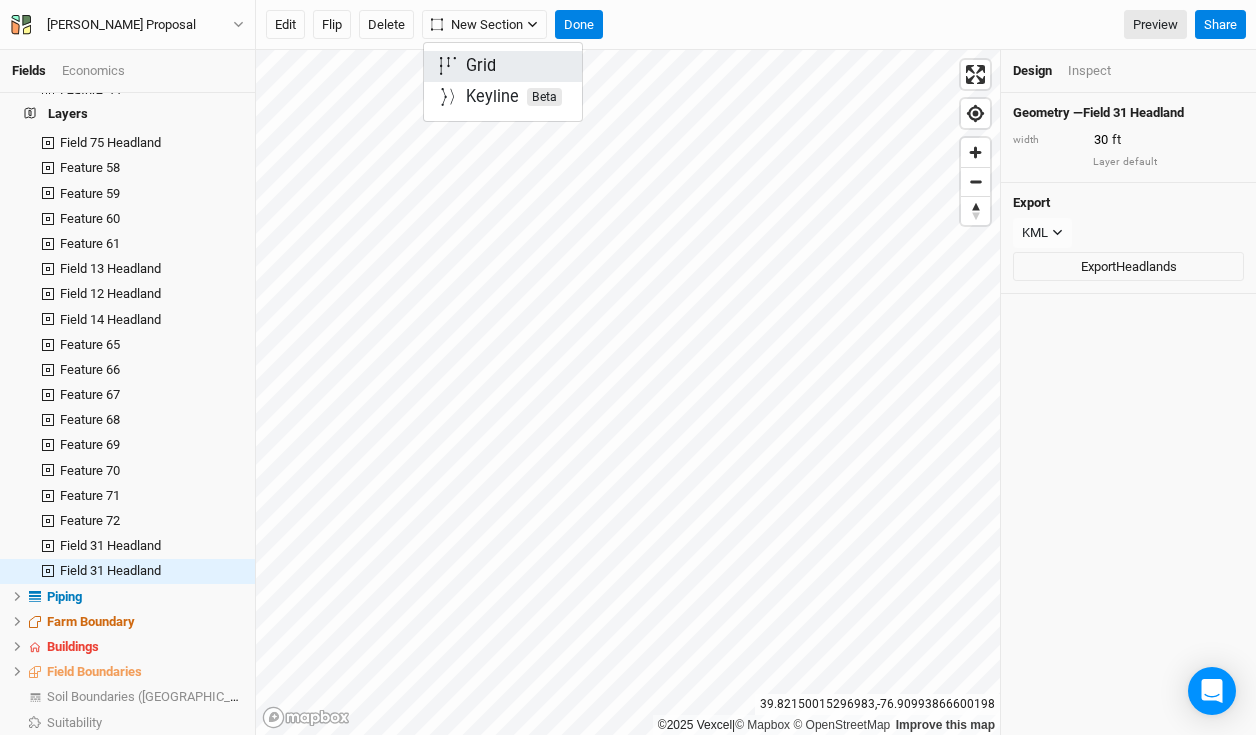 click on "Grid" at bounding box center (503, 66) 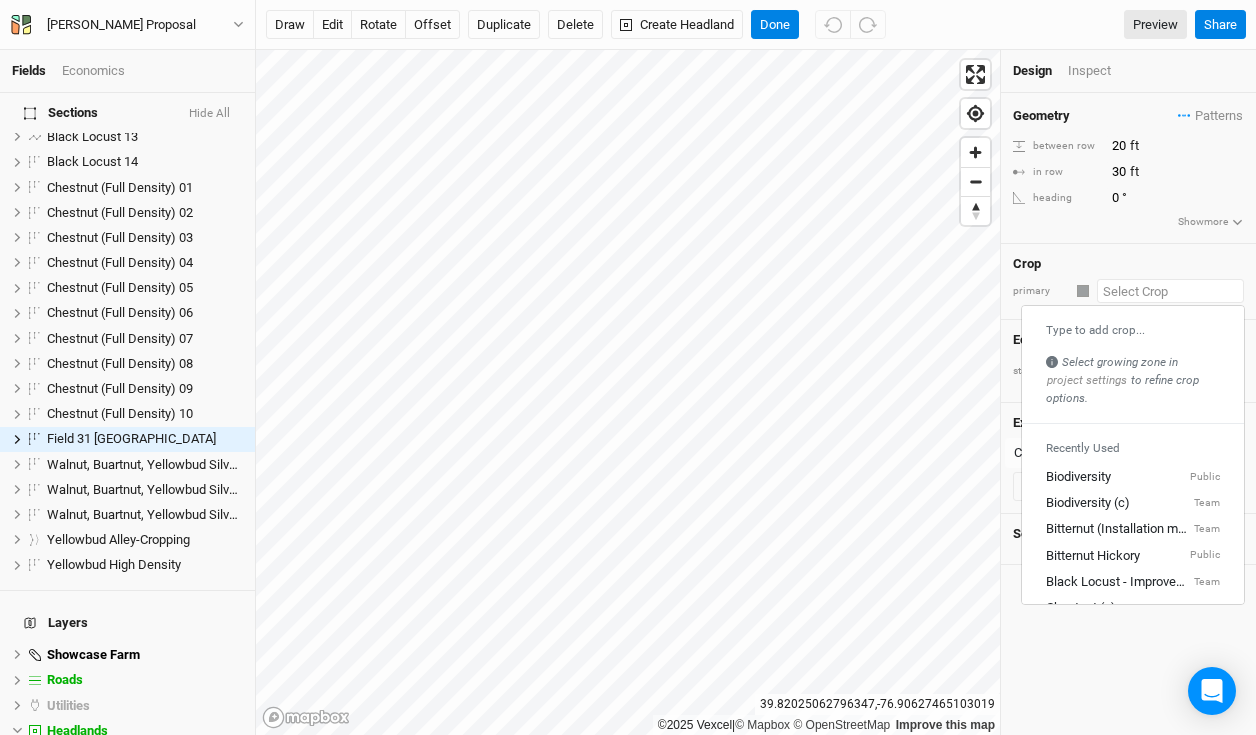 click at bounding box center (1170, 291) 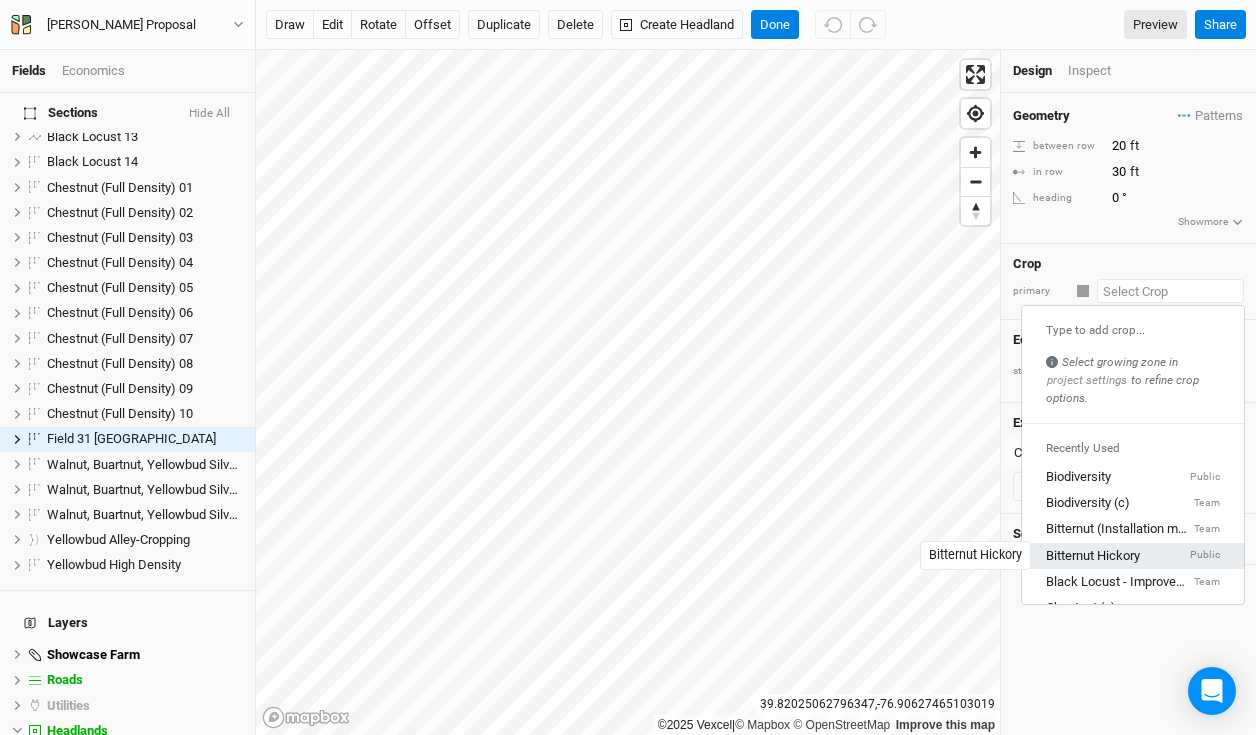 click on "Bitternut Hickory" at bounding box center (1093, 556) 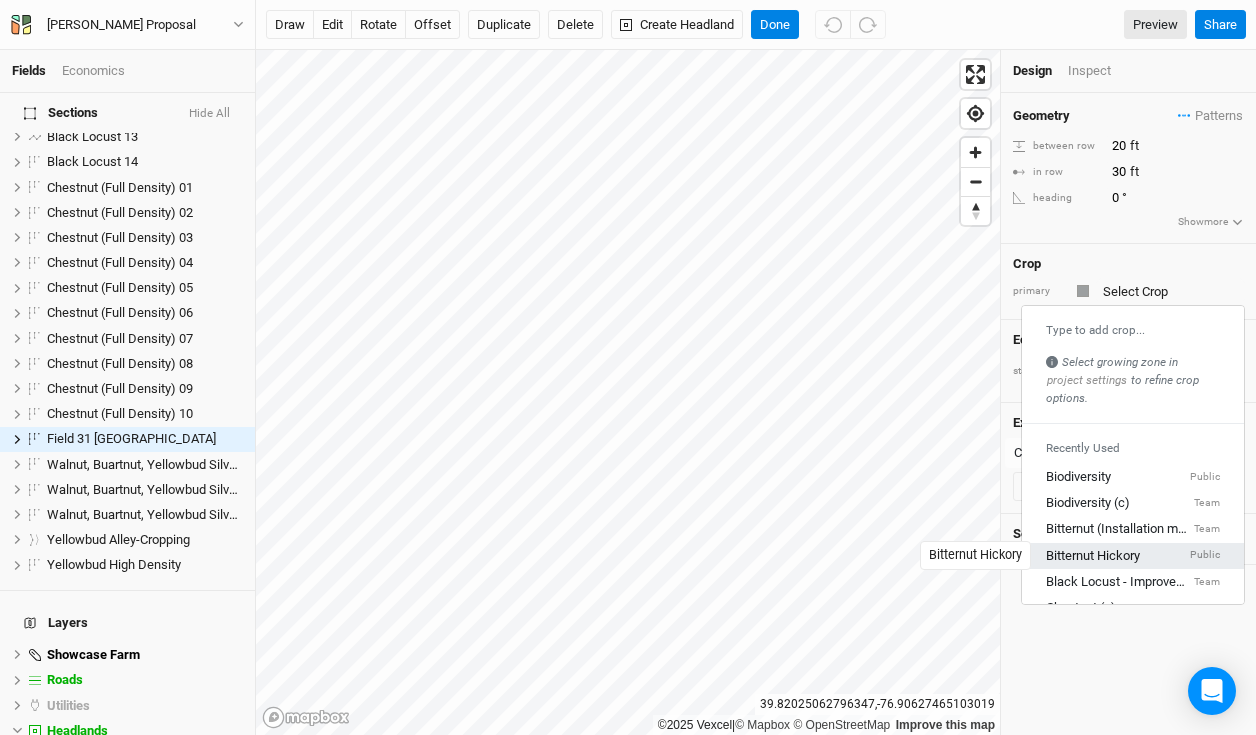 type on "20" 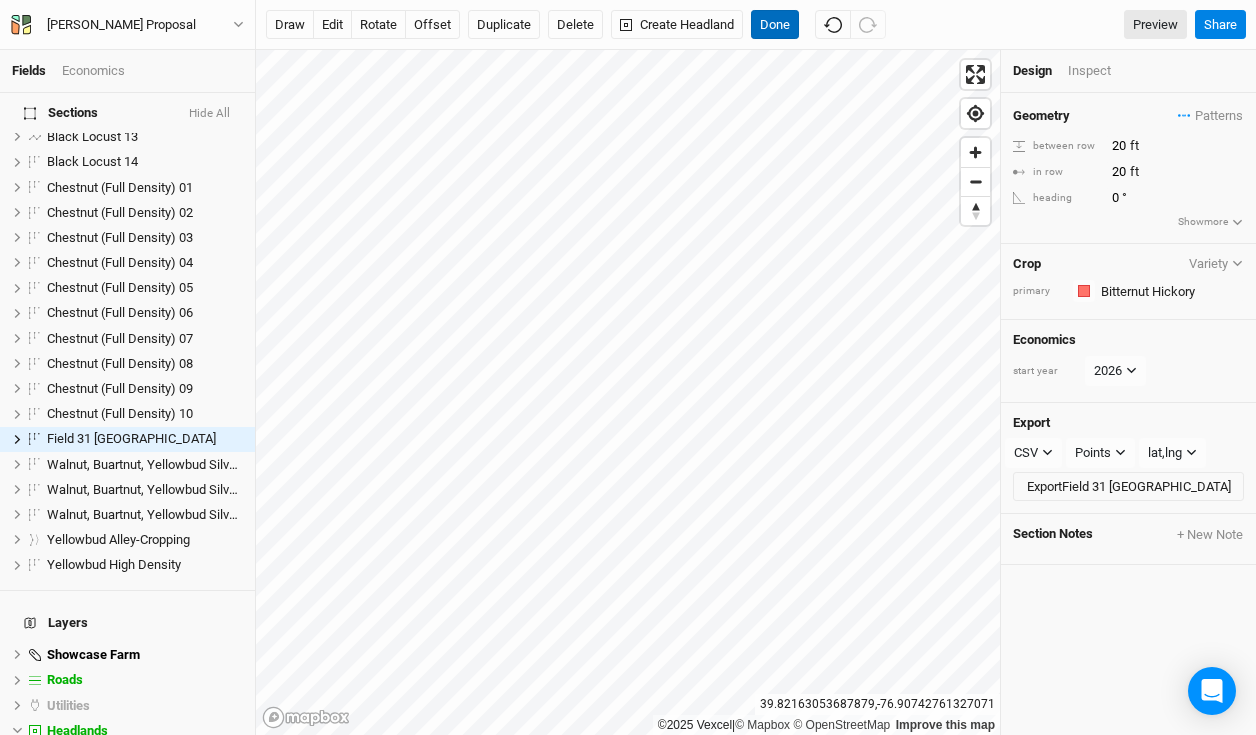 click on "Done" at bounding box center (775, 25) 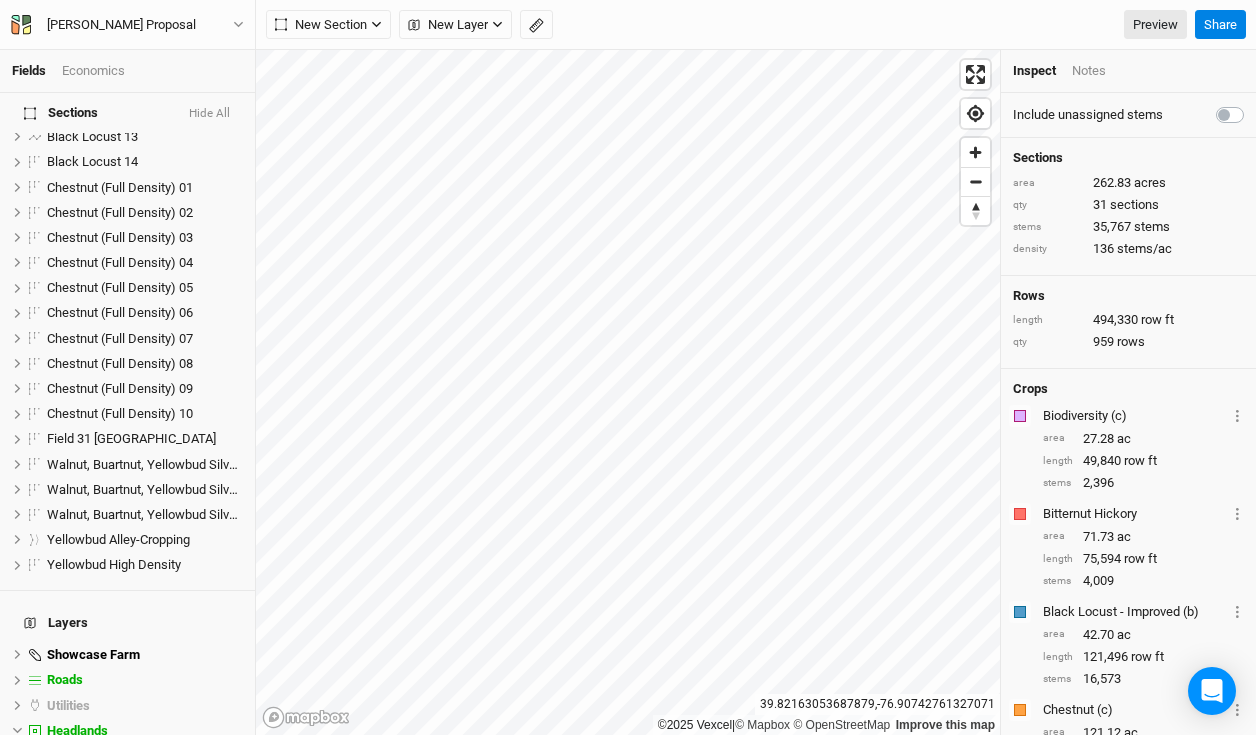 click on "Economics" at bounding box center (93, 71) 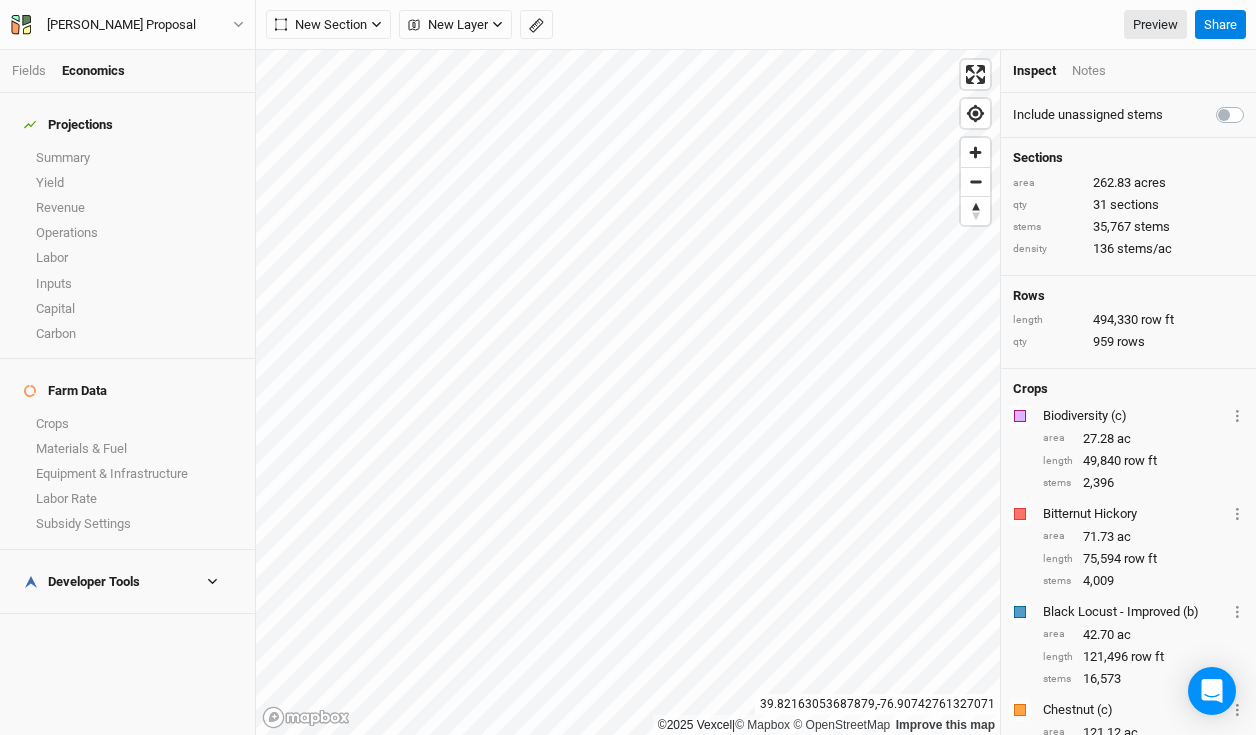 scroll, scrollTop: 0, scrollLeft: 0, axis: both 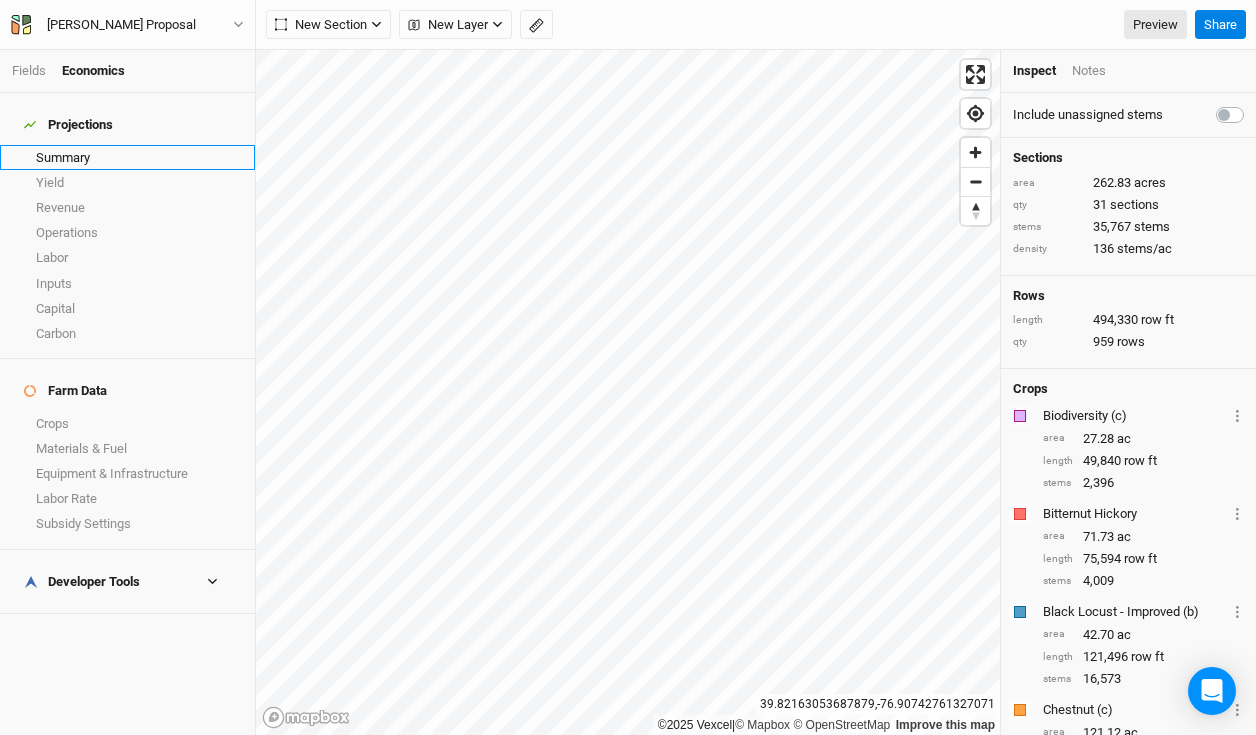 click on "Summary" at bounding box center (127, 157) 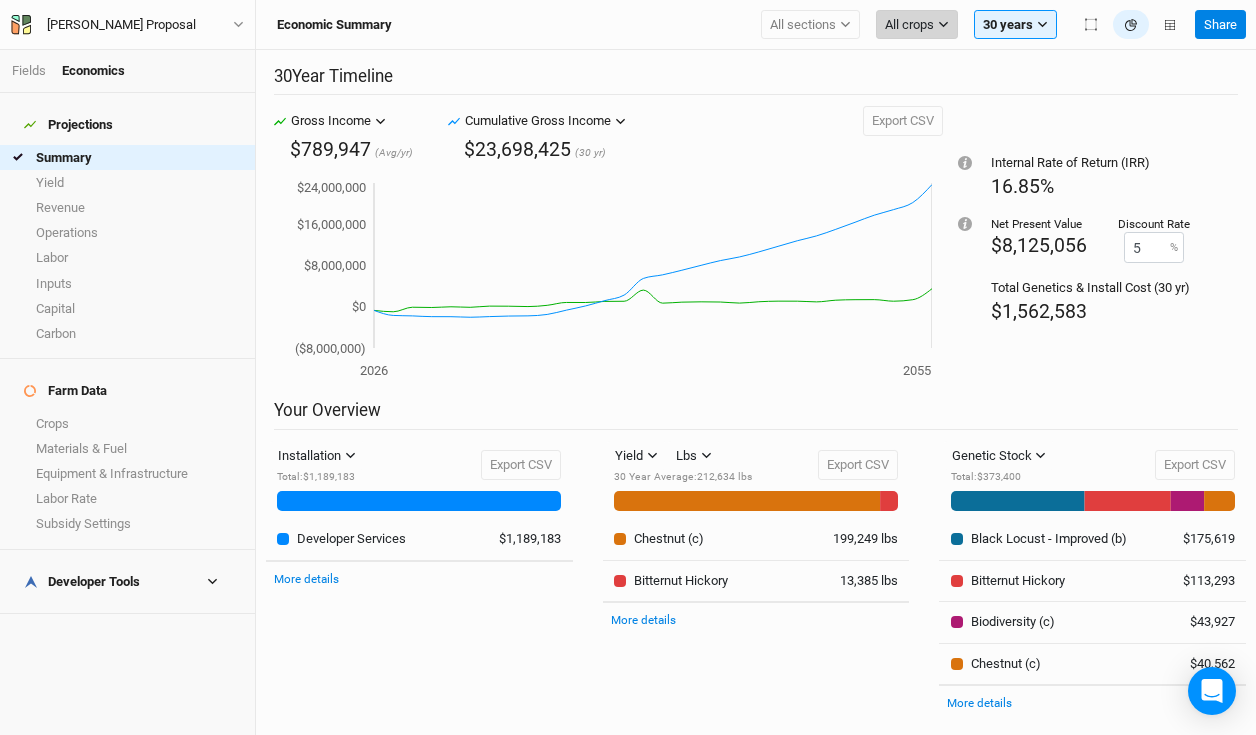 click on "All crops" at bounding box center [909, 25] 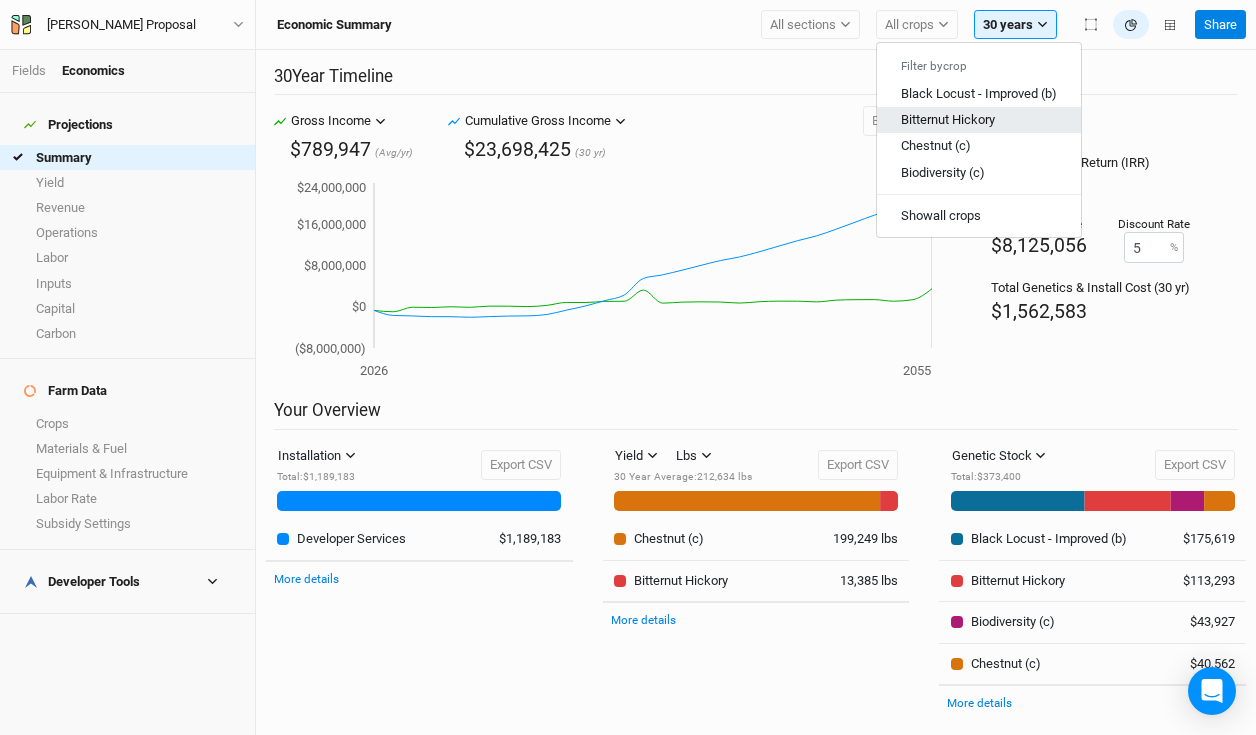 click on "Bitternut Hickory" at bounding box center (948, 119) 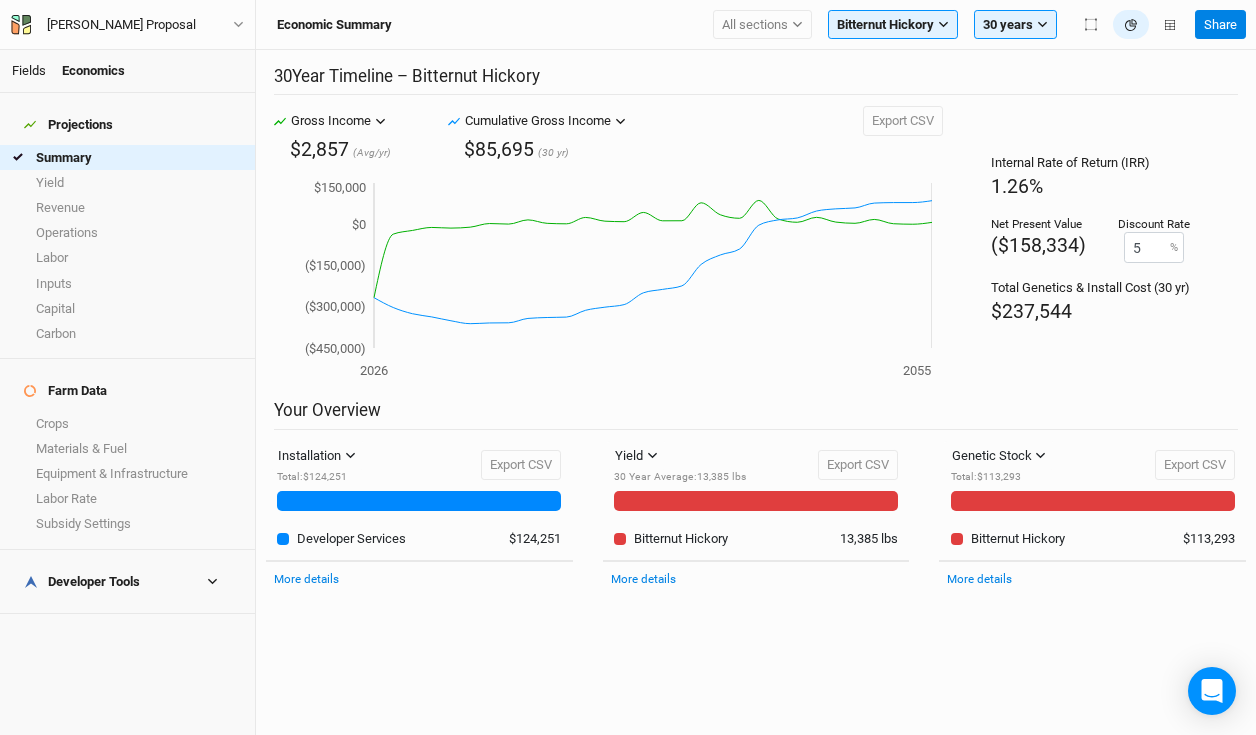 click on "Fields" at bounding box center (29, 70) 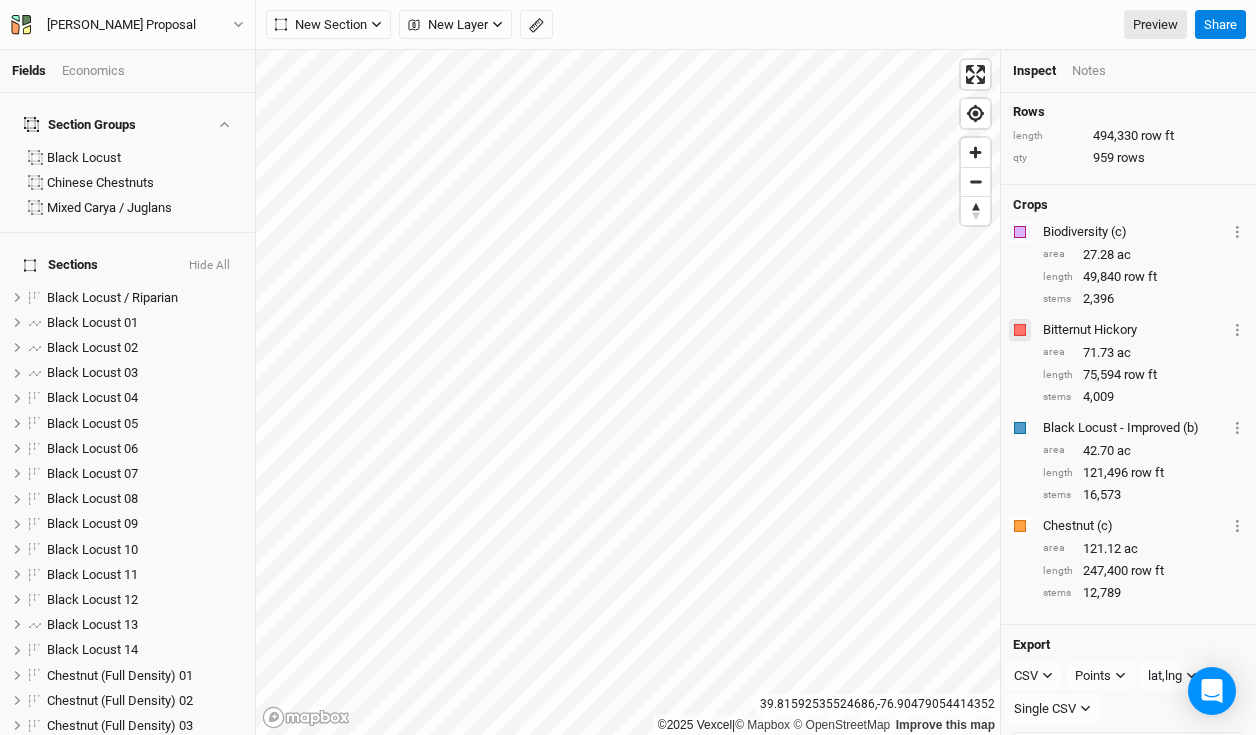 scroll, scrollTop: 220, scrollLeft: 0, axis: vertical 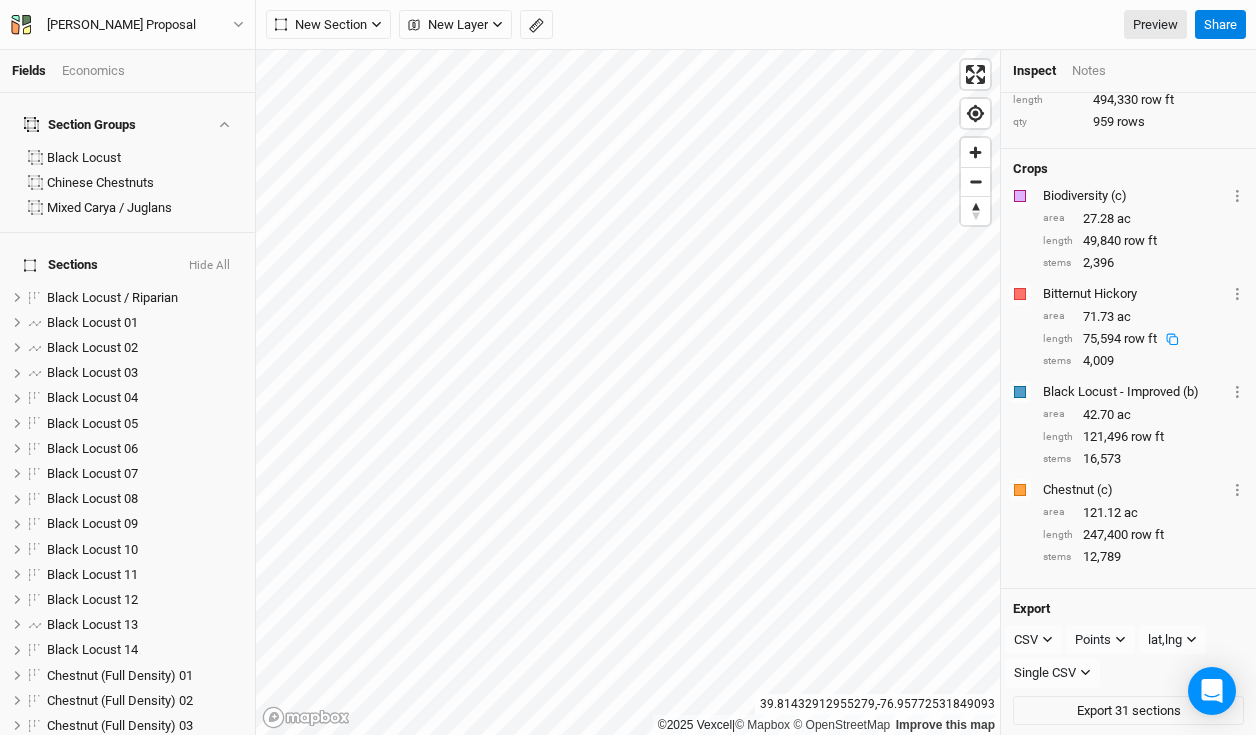 click on "©2025 Vexcel  |  © Mapbox   © OpenStreetMap   Improve this map 39.81432912955279 , -76.95772531849093 Inspect Notes Include unassigned stems Sections area 262.83   acres qty 31   sections stems 35,767   stems density 136   stems/ac Rows length 494,330   row ft qty 959   rows Crops Colors Brown Orange Yellow Green Blue Purple Pink Red Biodiversity (c) Layer 1 Patterns Chestnut / Native Hardwood Chestnut Native Hardwood Yellowbud, Walnut, Native Hardwood Yellowbud, Walnut, Native Hardwood 4 area 27.28   ac length 49,840   row ft stems 2,396 Colors Brown Orange Yellow Green Blue Purple Pink Red Bitternut Hickory Layer 1 Sections Field 31 Headland Field Yellowbud Alley-Cropping Yellowbud High Density Patterns Yellowbud, Walnut, Native Hardwood 4 area 71.73   ac length 75,594   row ft stems 4,009 Colors Brown Orange Yellow Green Blue Purple Pink Red Black Locust - Improved (b) Layer 1 Sections Black Locust / Riparian Black Locust 01 Black Locust 02 Black Locust 03 Black Locust 04 Black Locust 05 area" at bounding box center (756, 392) 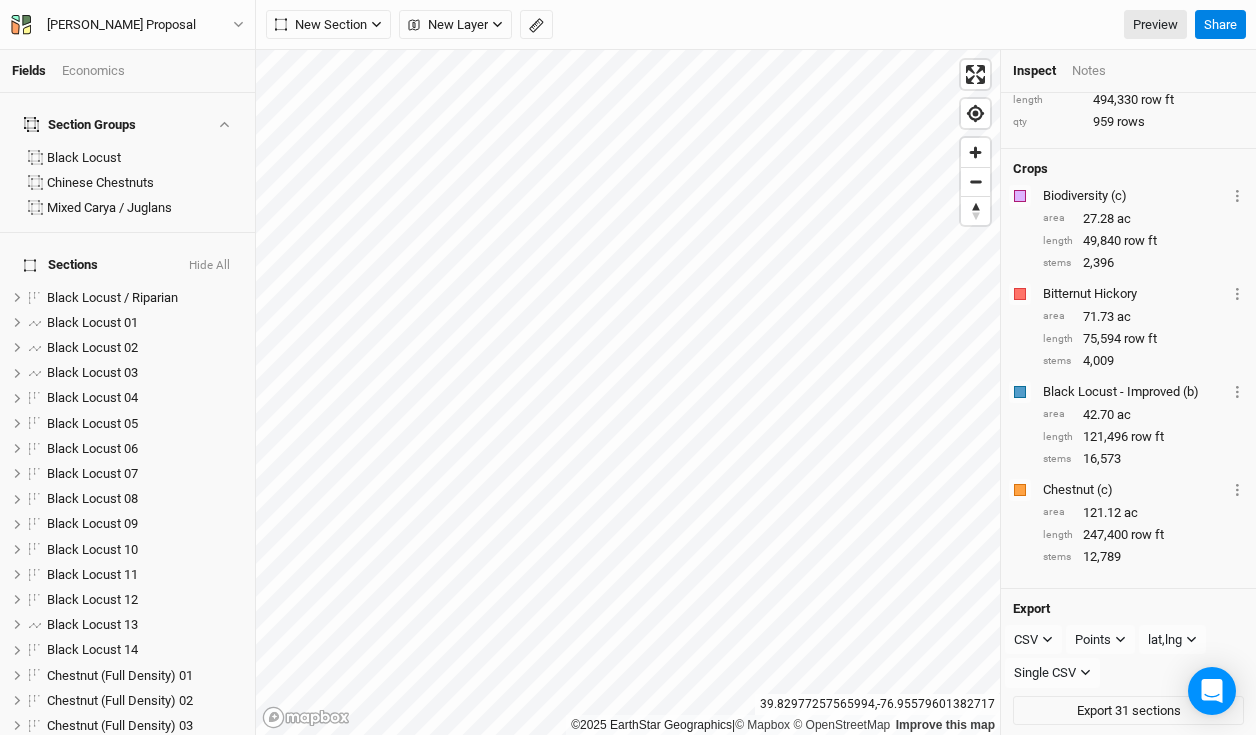 click on "Economics" at bounding box center [93, 71] 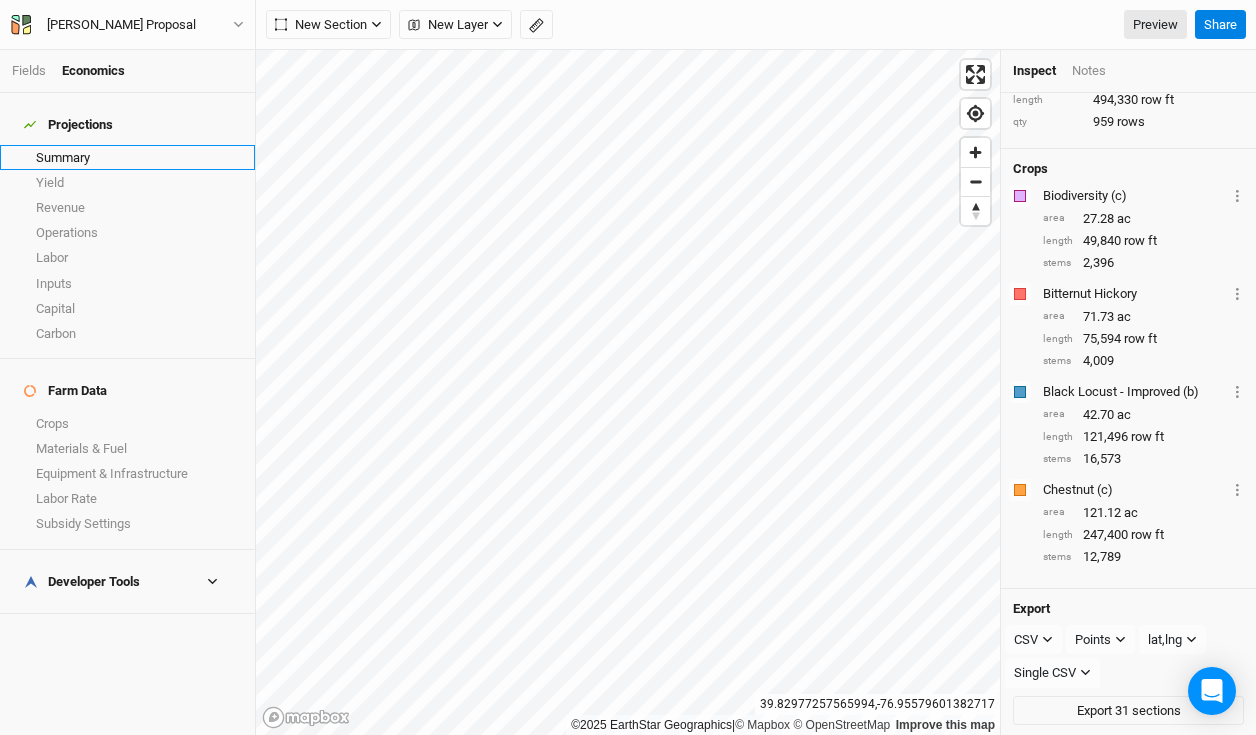 click on "Summary" at bounding box center (127, 157) 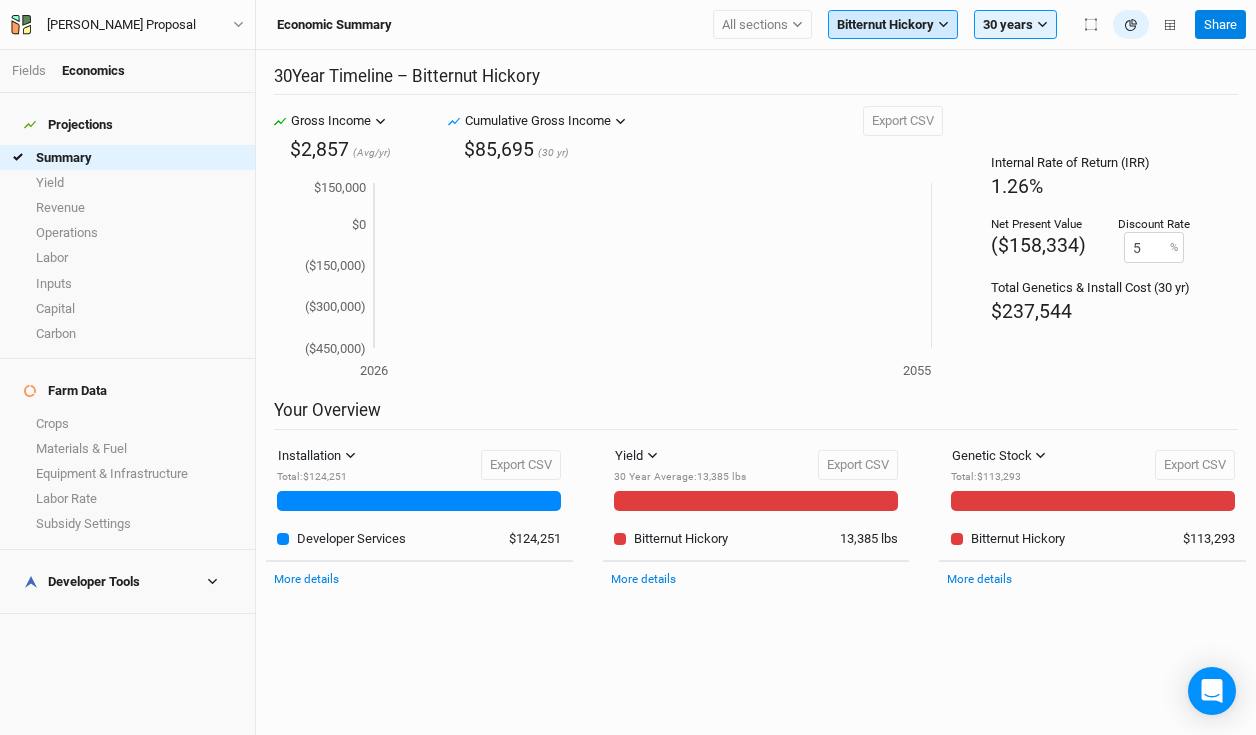 click on "Bitternut Hickory" at bounding box center [885, 25] 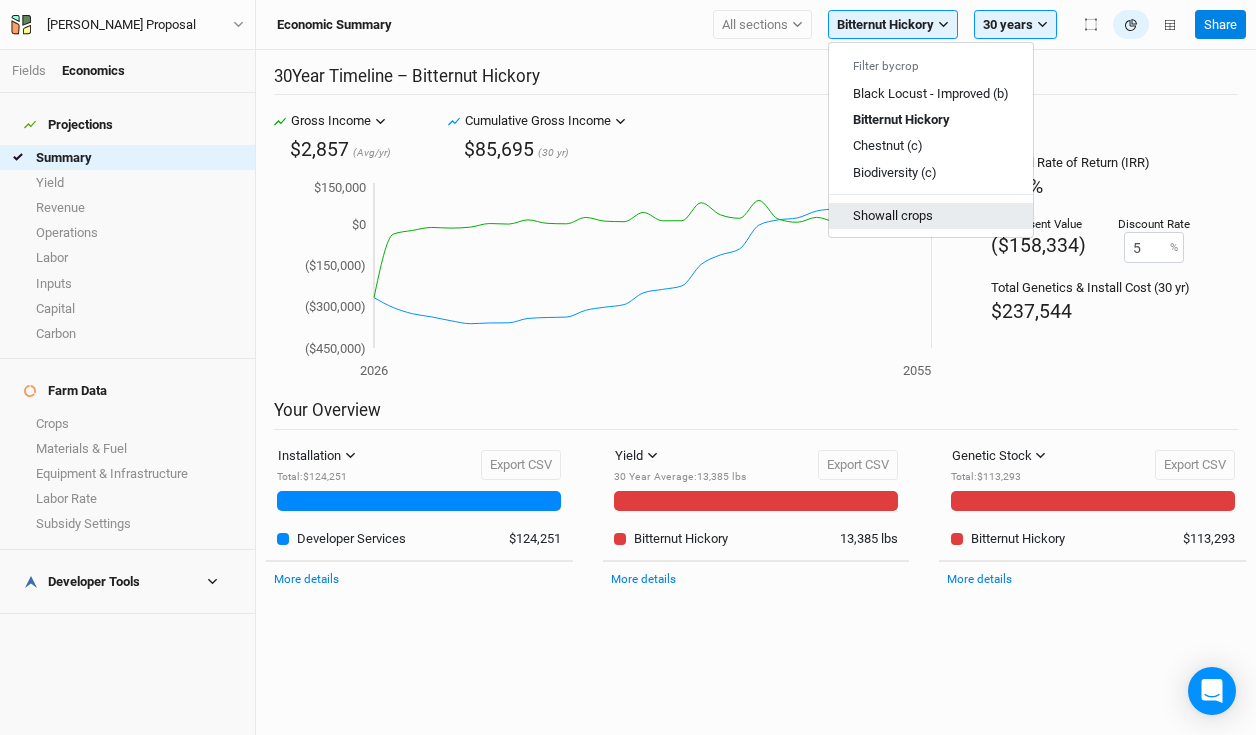 click on "Show  all crops" at bounding box center [931, 216] 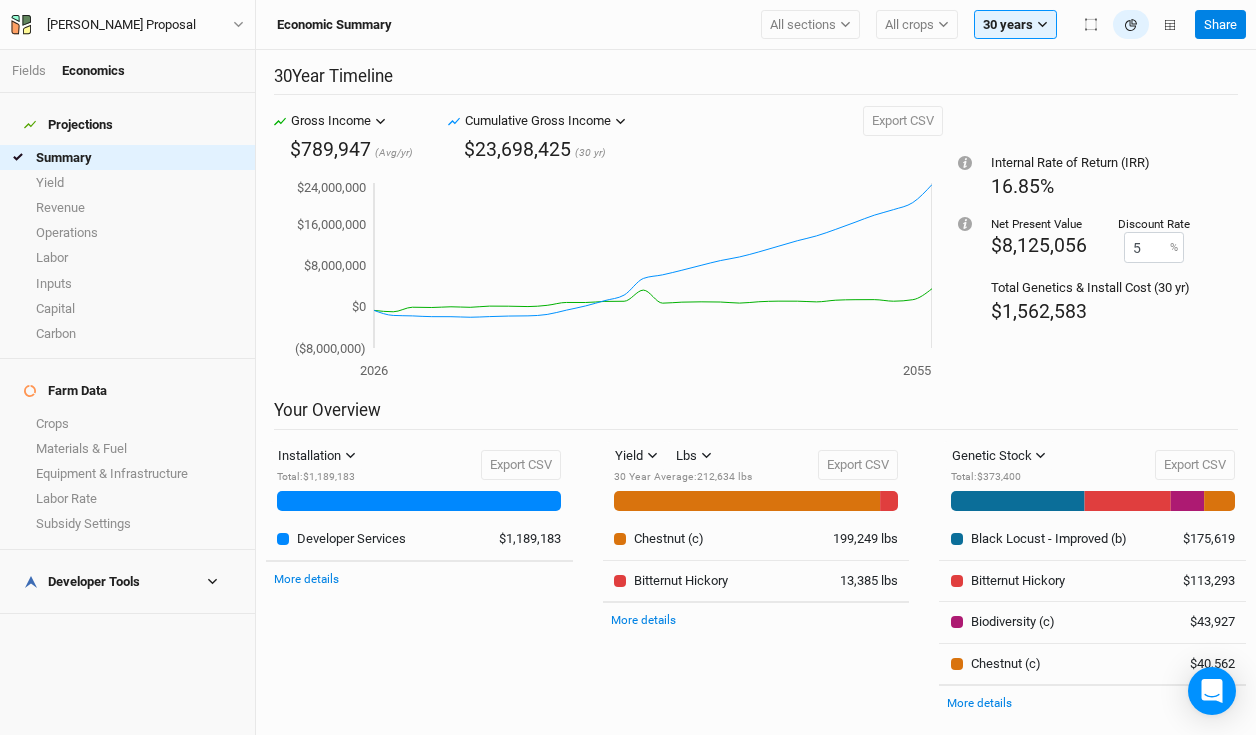 click on "Developer Tools" at bounding box center (82, 582) 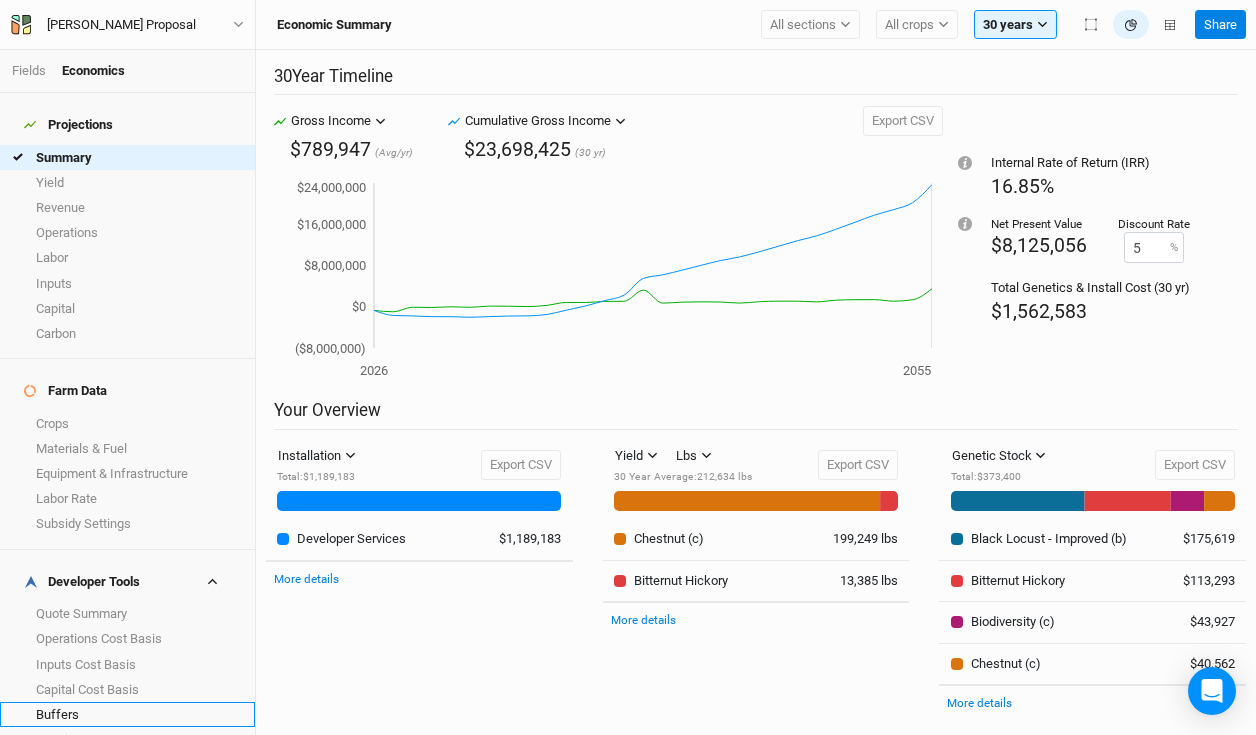 click on "Buffers" at bounding box center (127, 714) 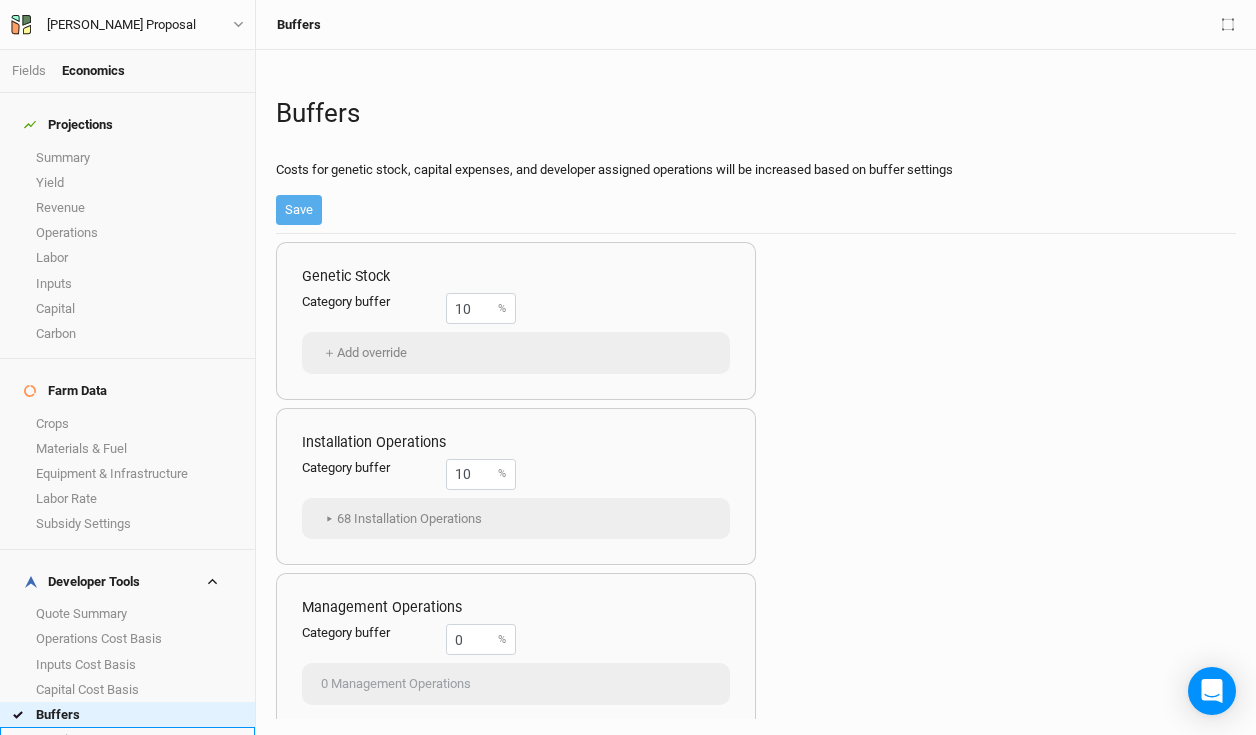 click on "Margins" at bounding box center (127, 739) 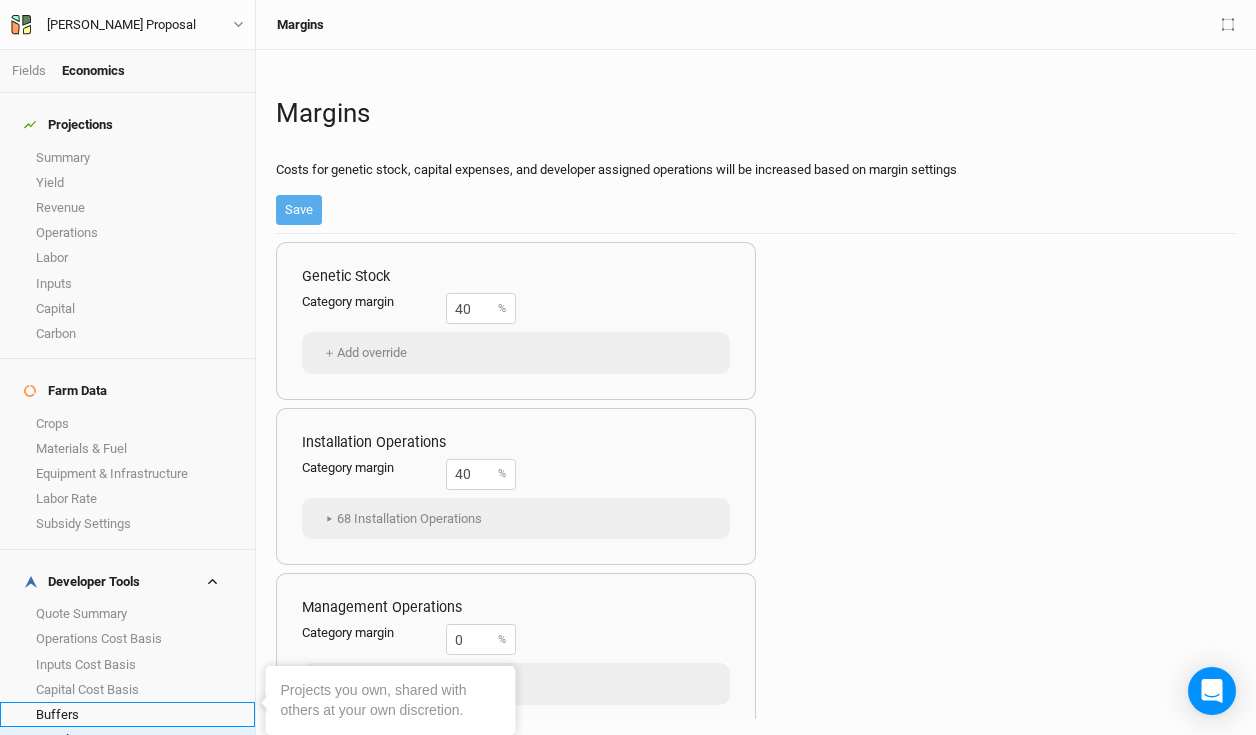 click on "Buffers" at bounding box center (127, 714) 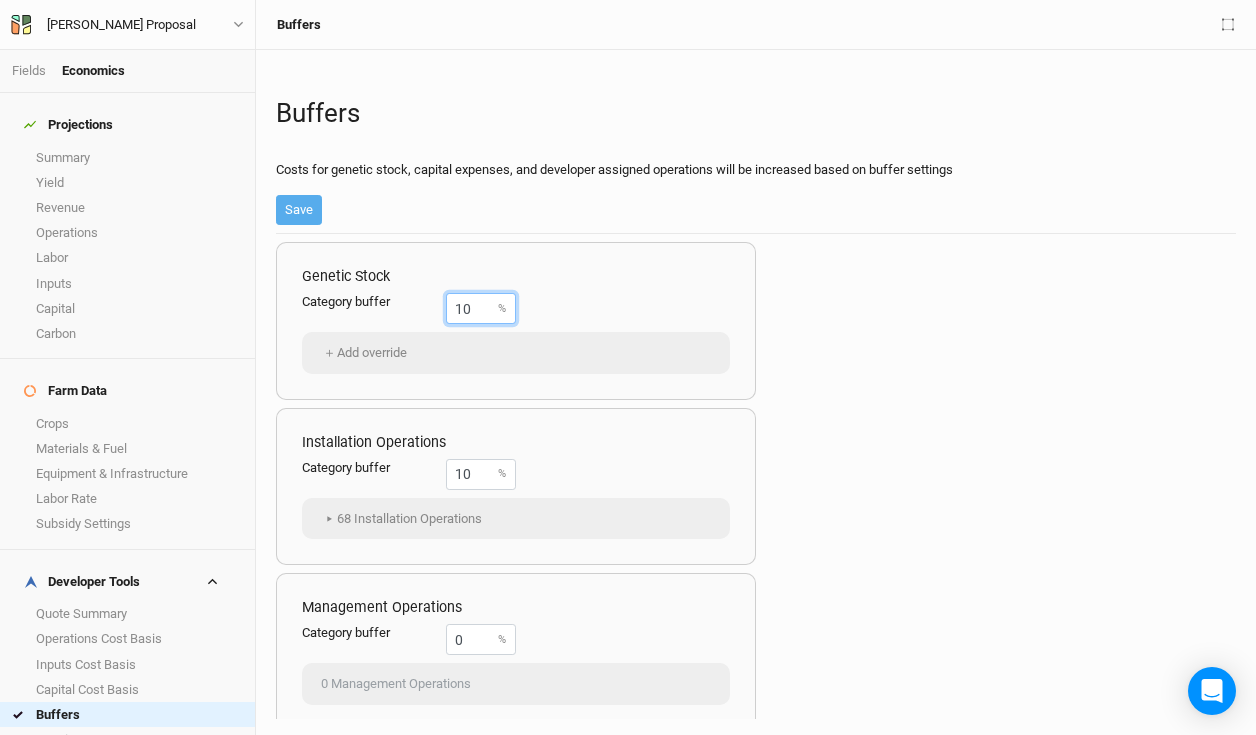 drag, startPoint x: 472, startPoint y: 309, endPoint x: 461, endPoint y: 309, distance: 11 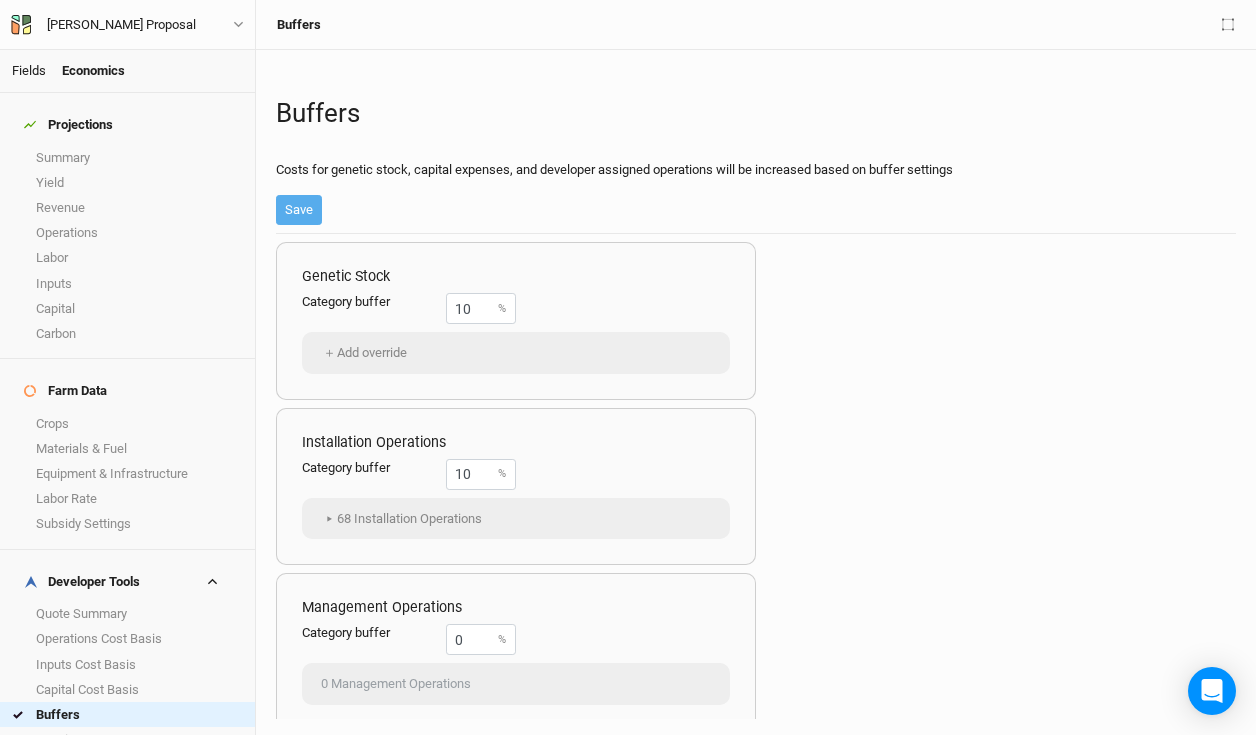 click on "Fields" at bounding box center (29, 70) 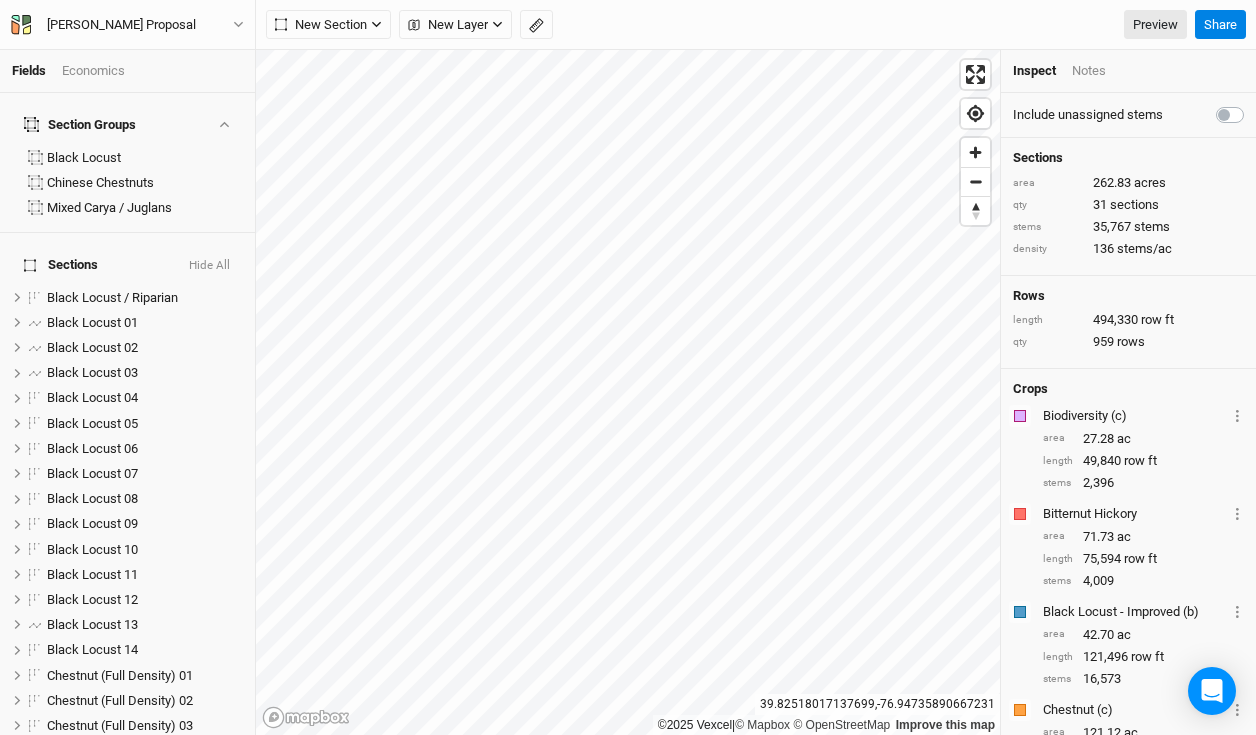 click on "Economics" at bounding box center [93, 71] 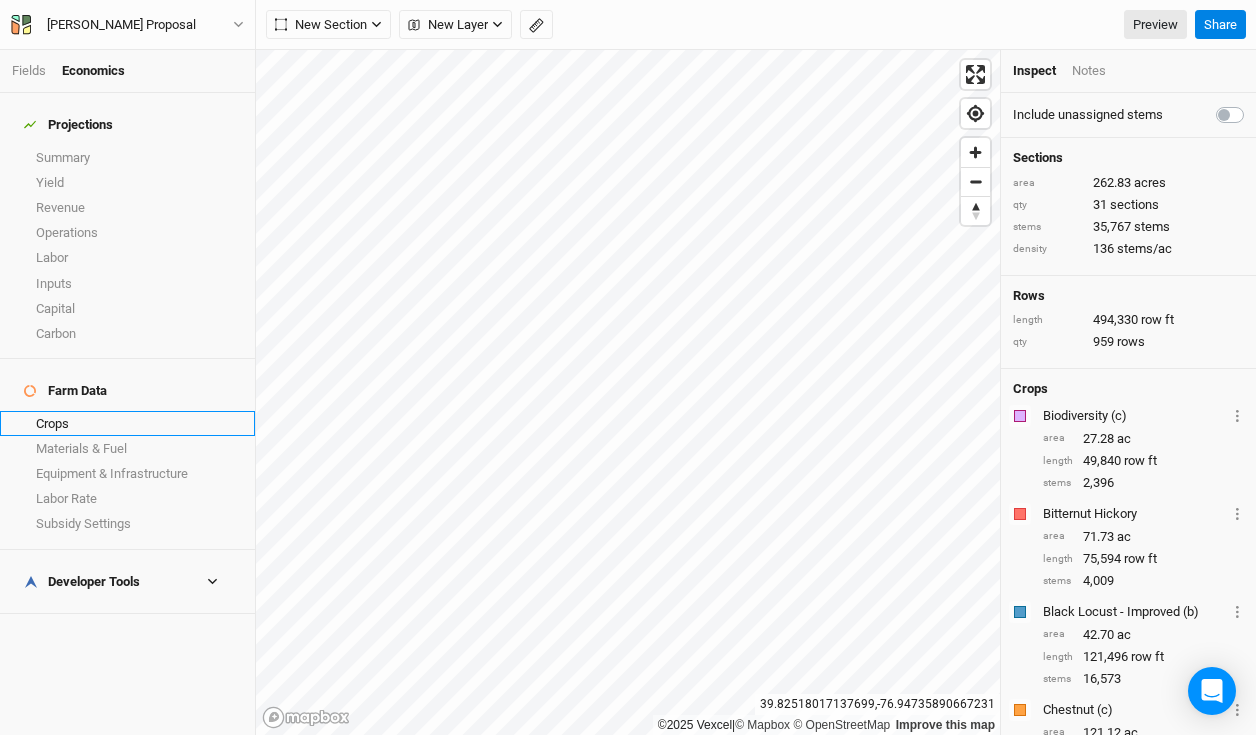 click on "Crops" at bounding box center [127, 423] 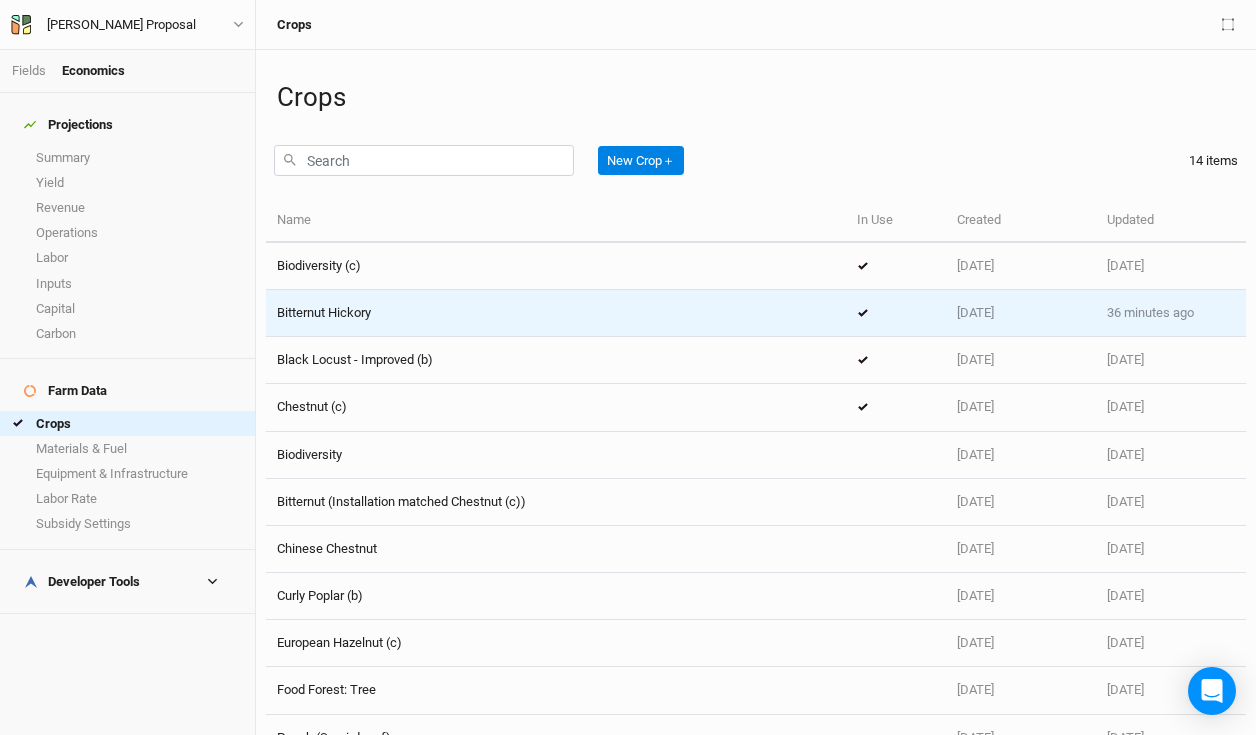 click on "Bitternut Hickory" at bounding box center [556, 313] 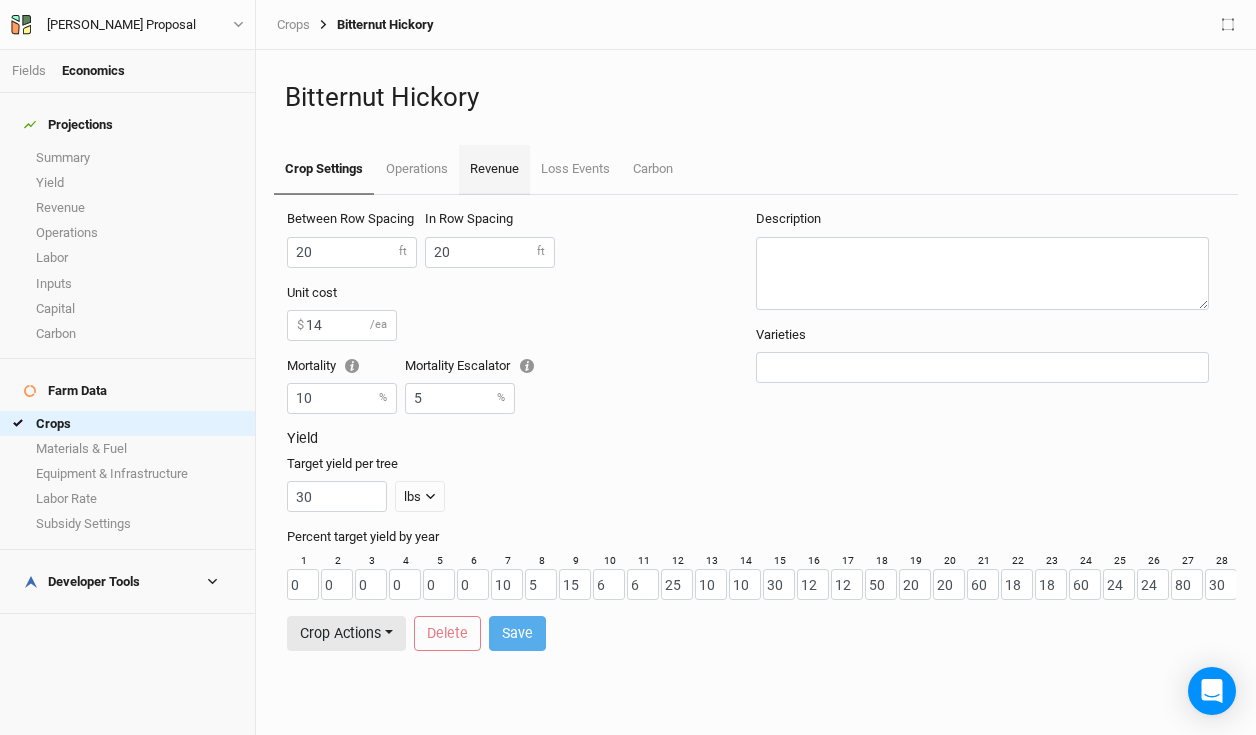 click on "Revenue" at bounding box center (494, 170) 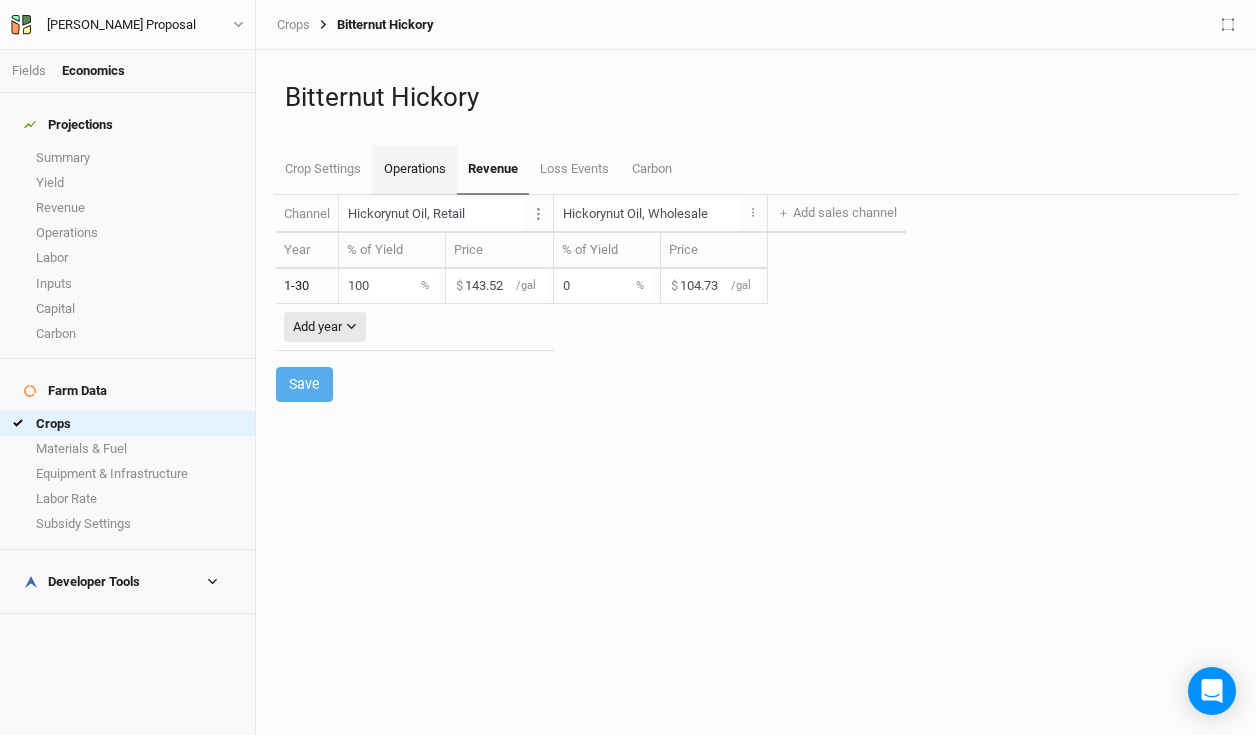 click on "Operations" at bounding box center [414, 170] 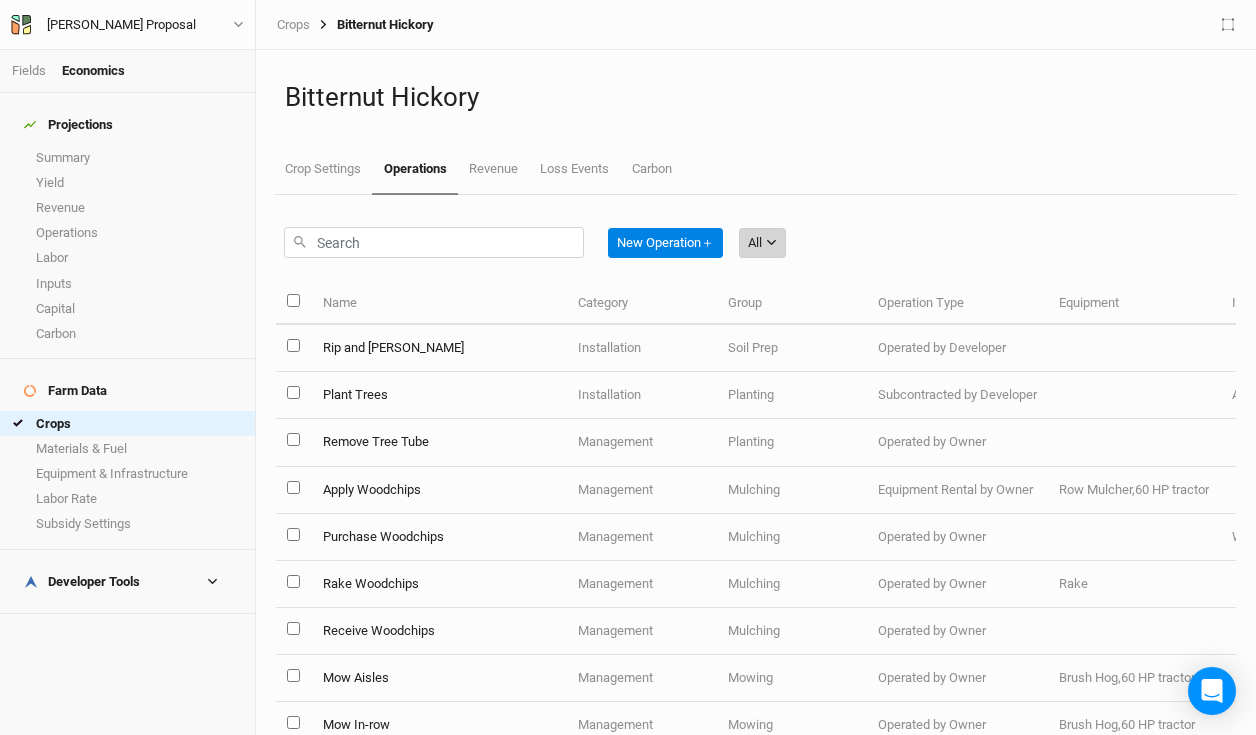 click on "All" at bounding box center (762, 243) 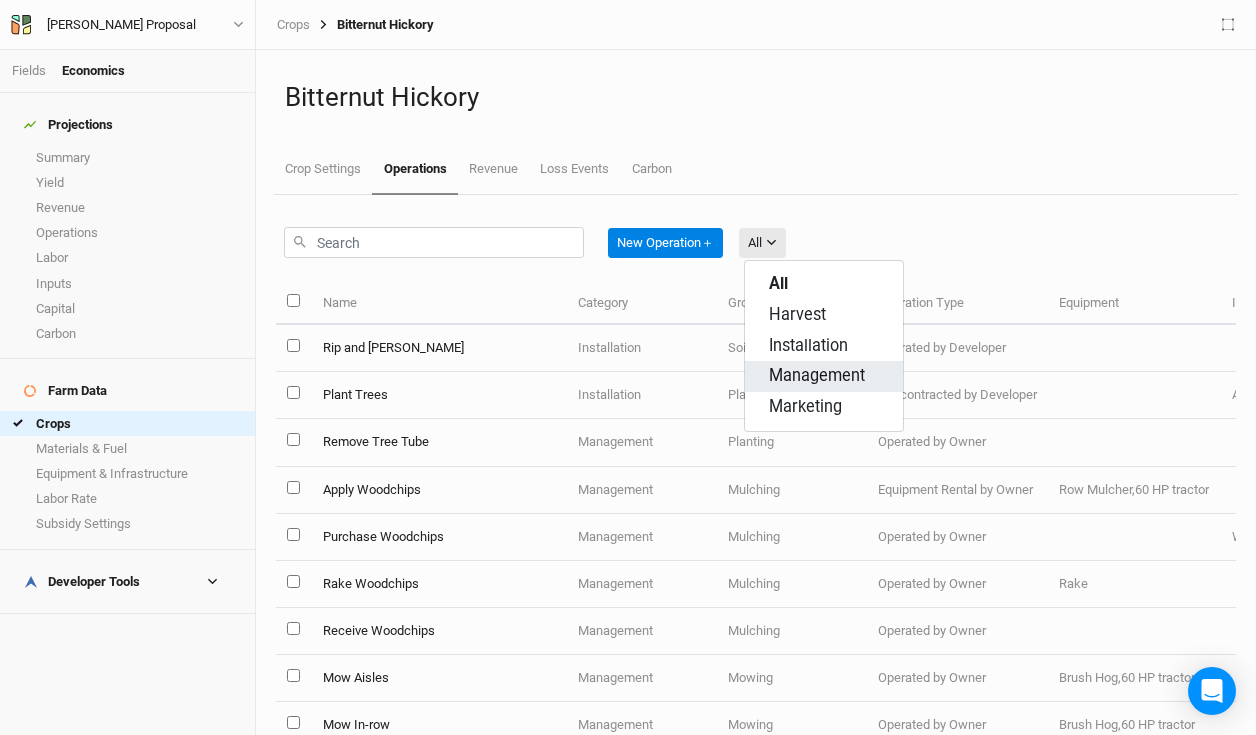 click on "Management" at bounding box center (824, 376) 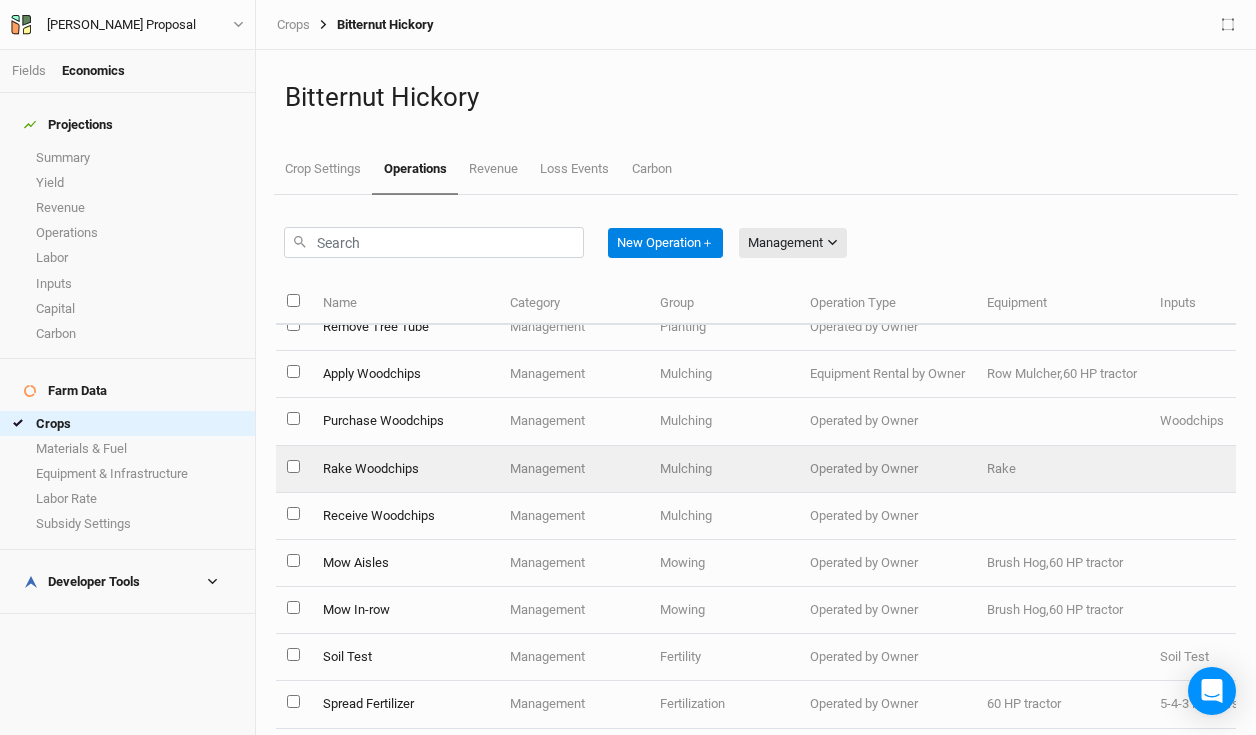 scroll, scrollTop: 22, scrollLeft: 0, axis: vertical 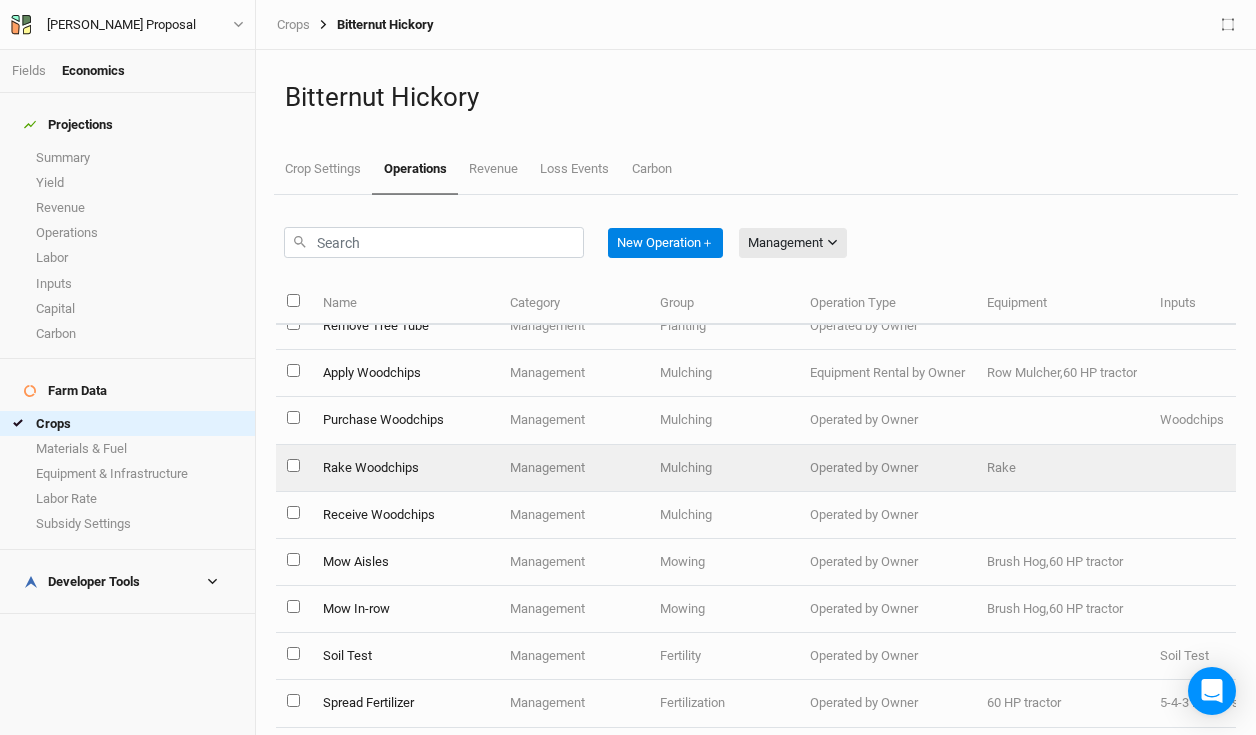 click at bounding box center [293, 465] 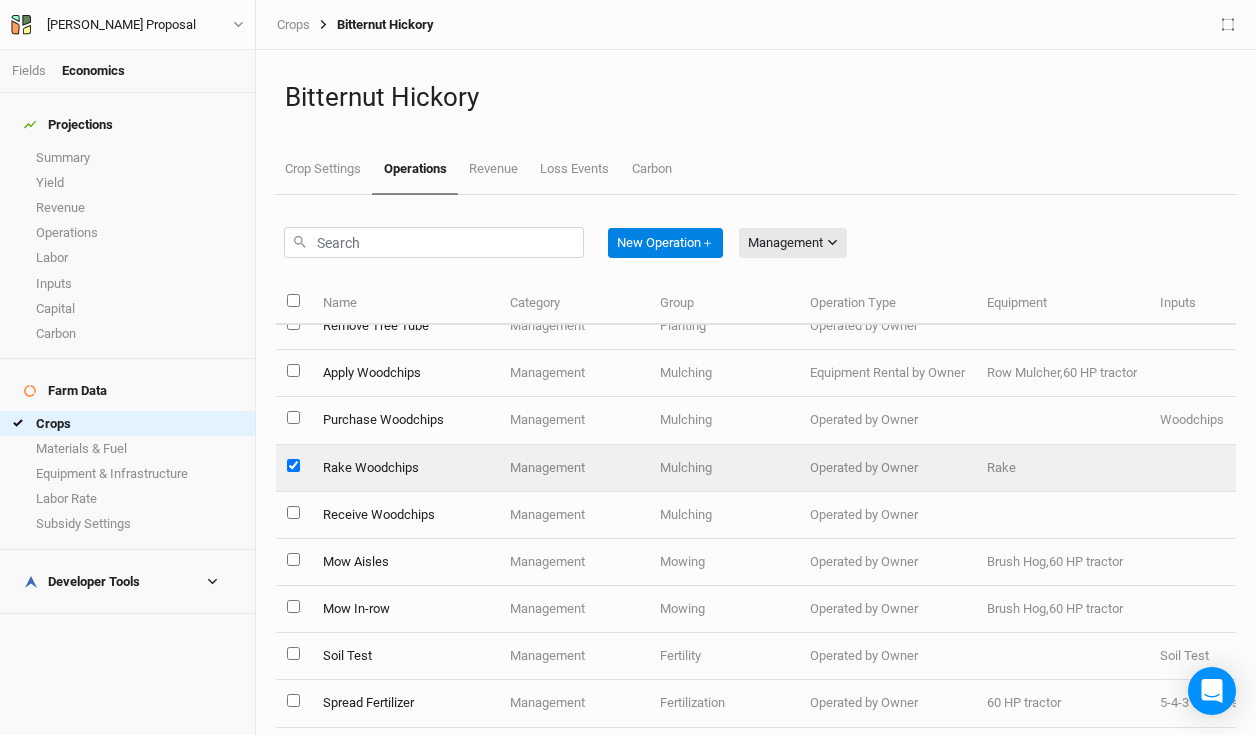 checkbox on "true" 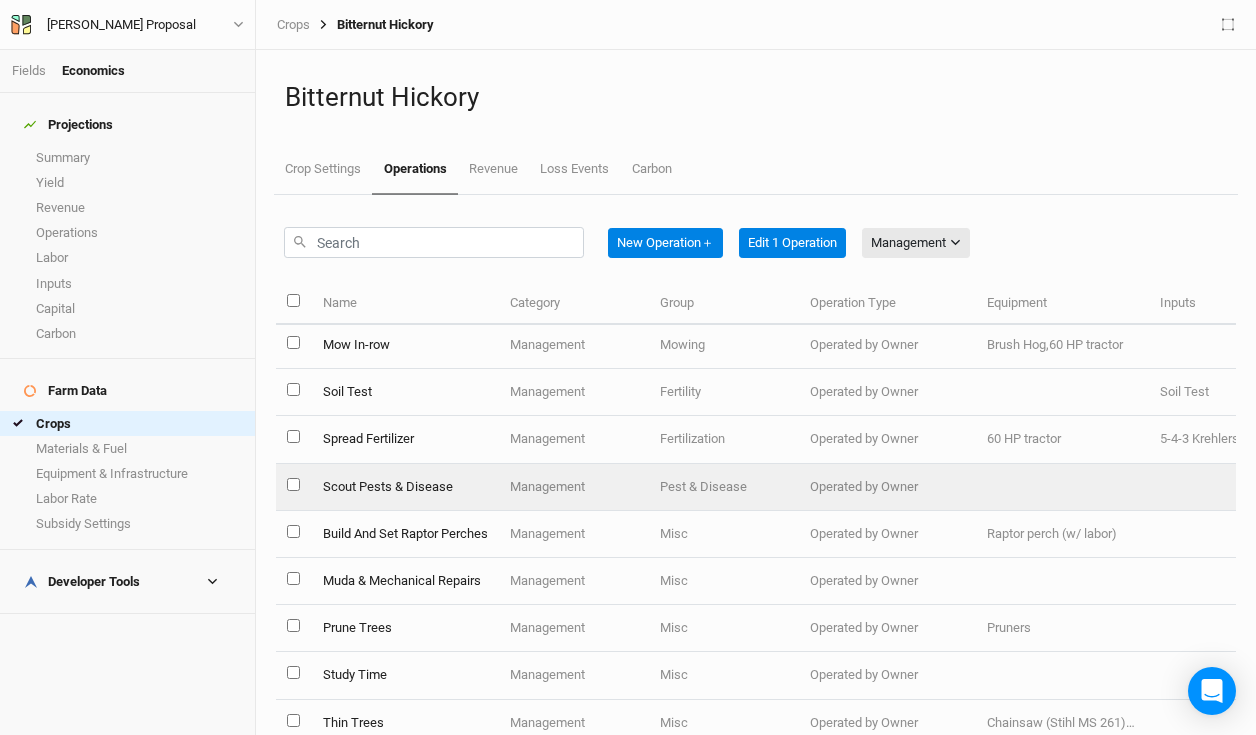 scroll, scrollTop: 314, scrollLeft: 0, axis: vertical 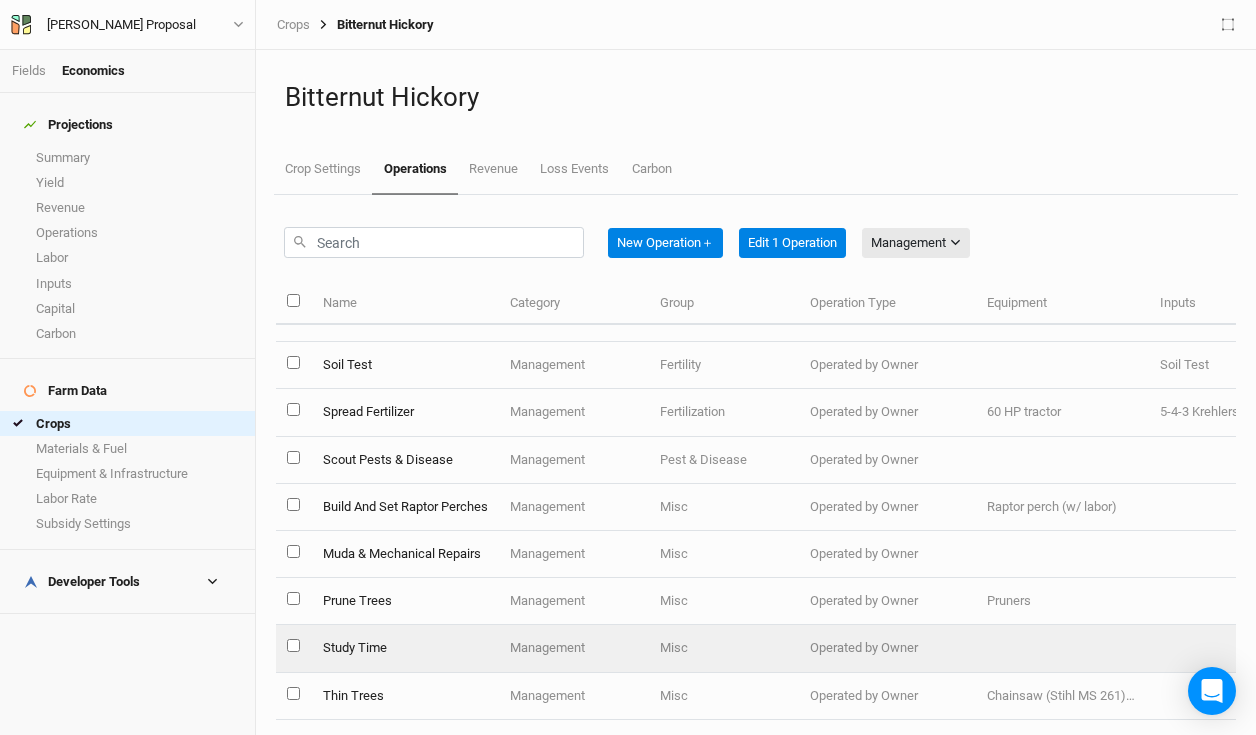 click at bounding box center [293, 645] 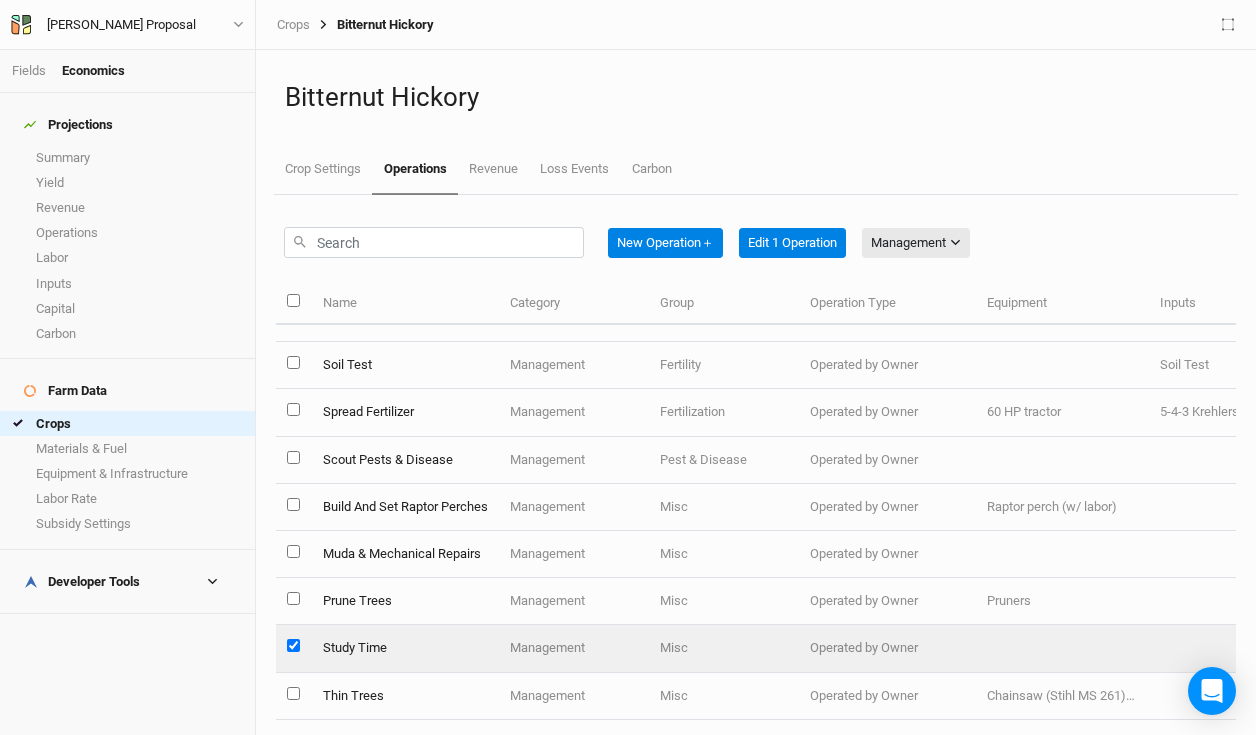 checkbox on "true" 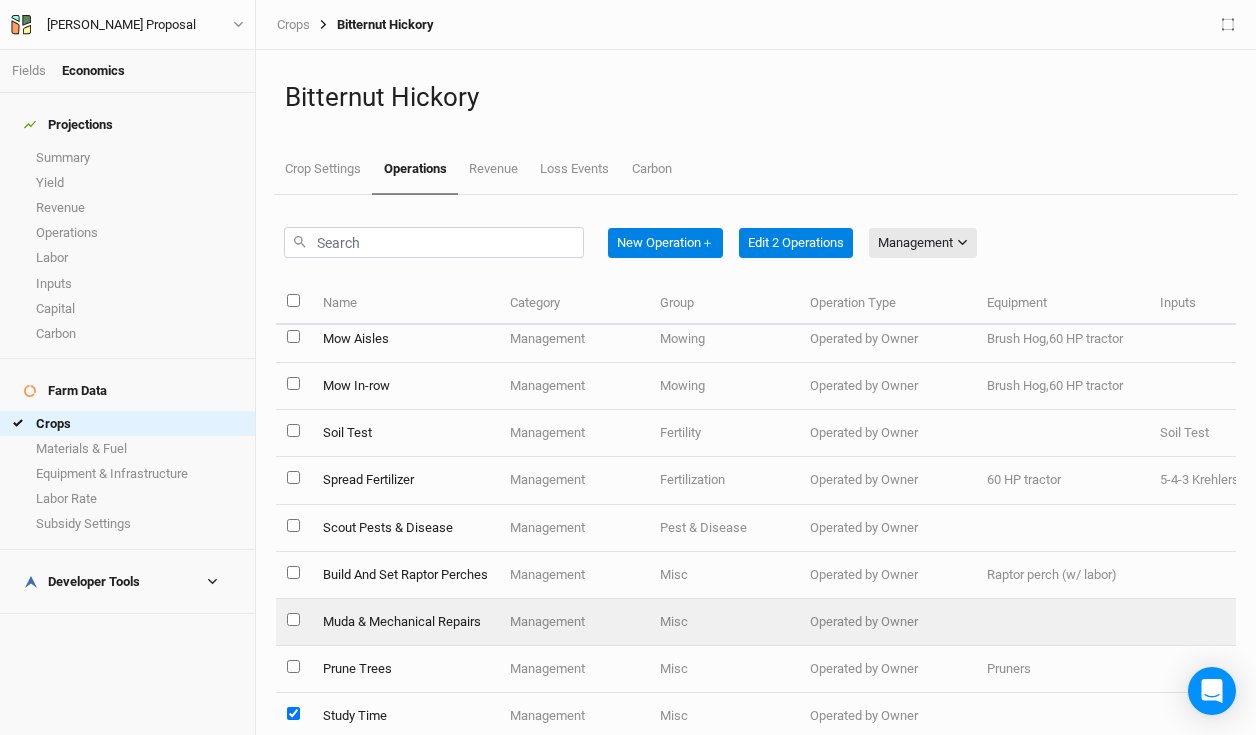 scroll, scrollTop: 231, scrollLeft: 0, axis: vertical 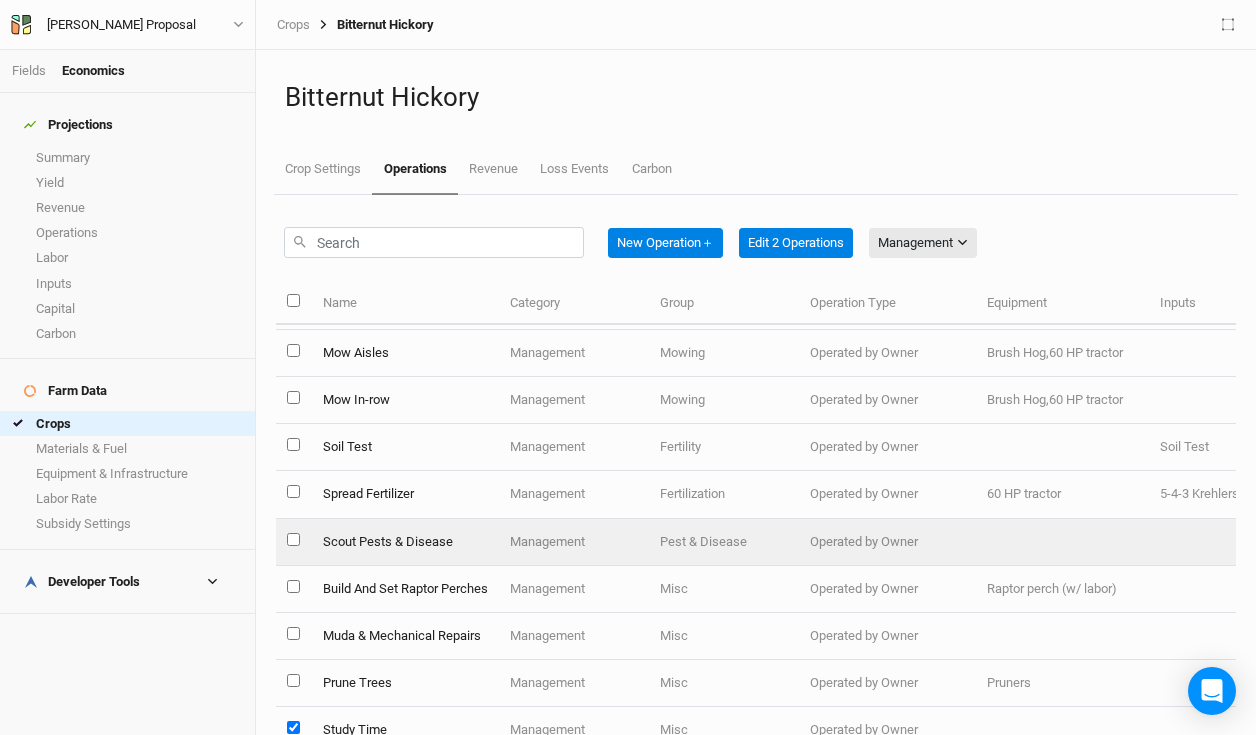click at bounding box center (293, 539) 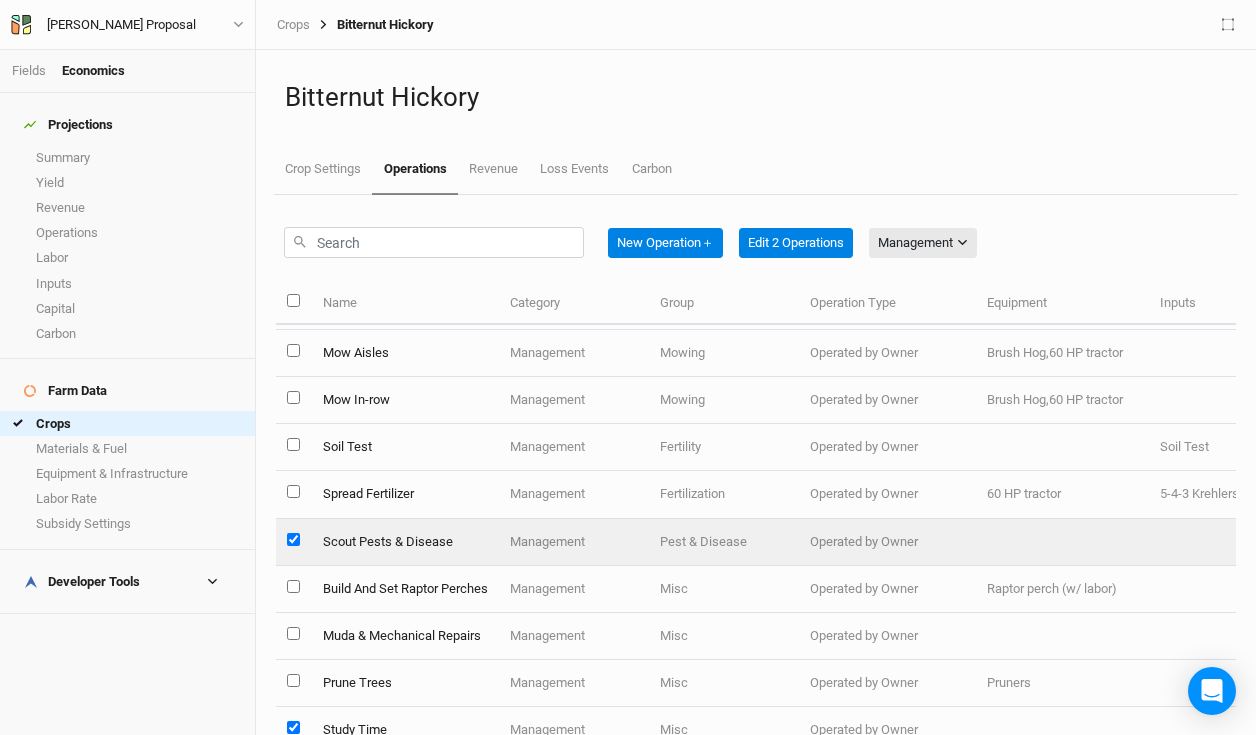 checkbox on "true" 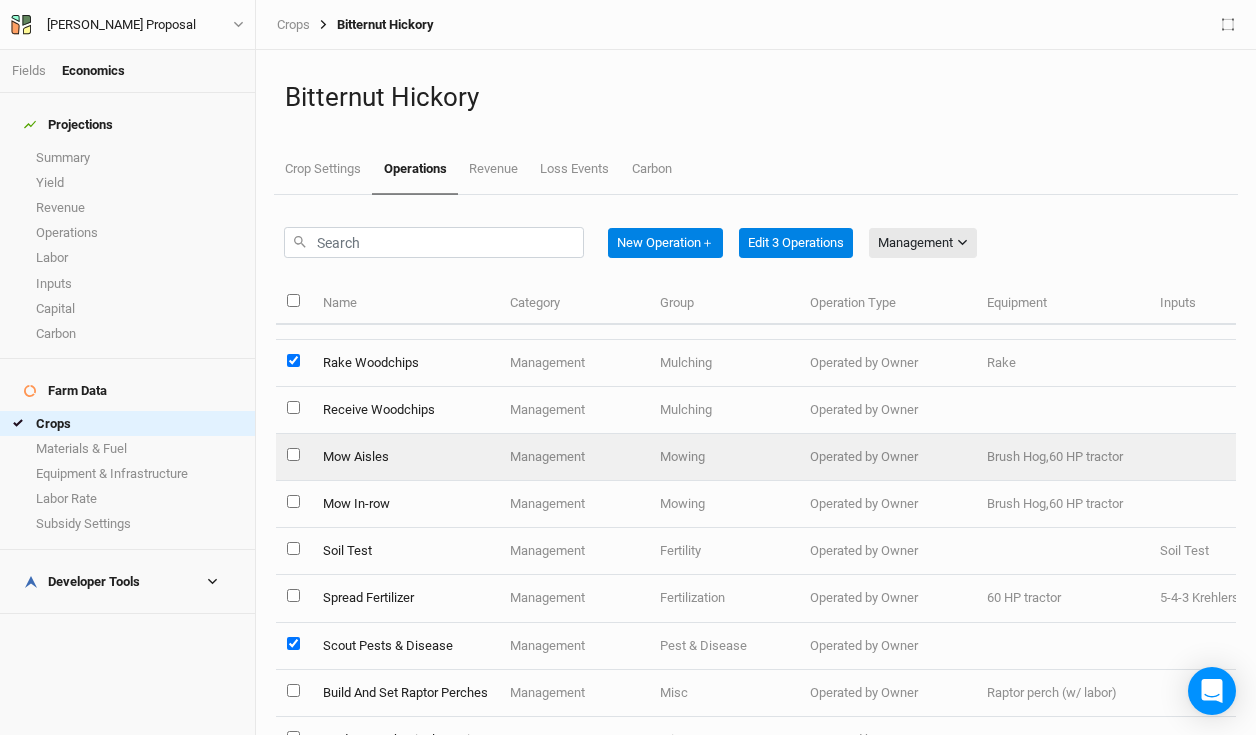 scroll, scrollTop: 0, scrollLeft: 0, axis: both 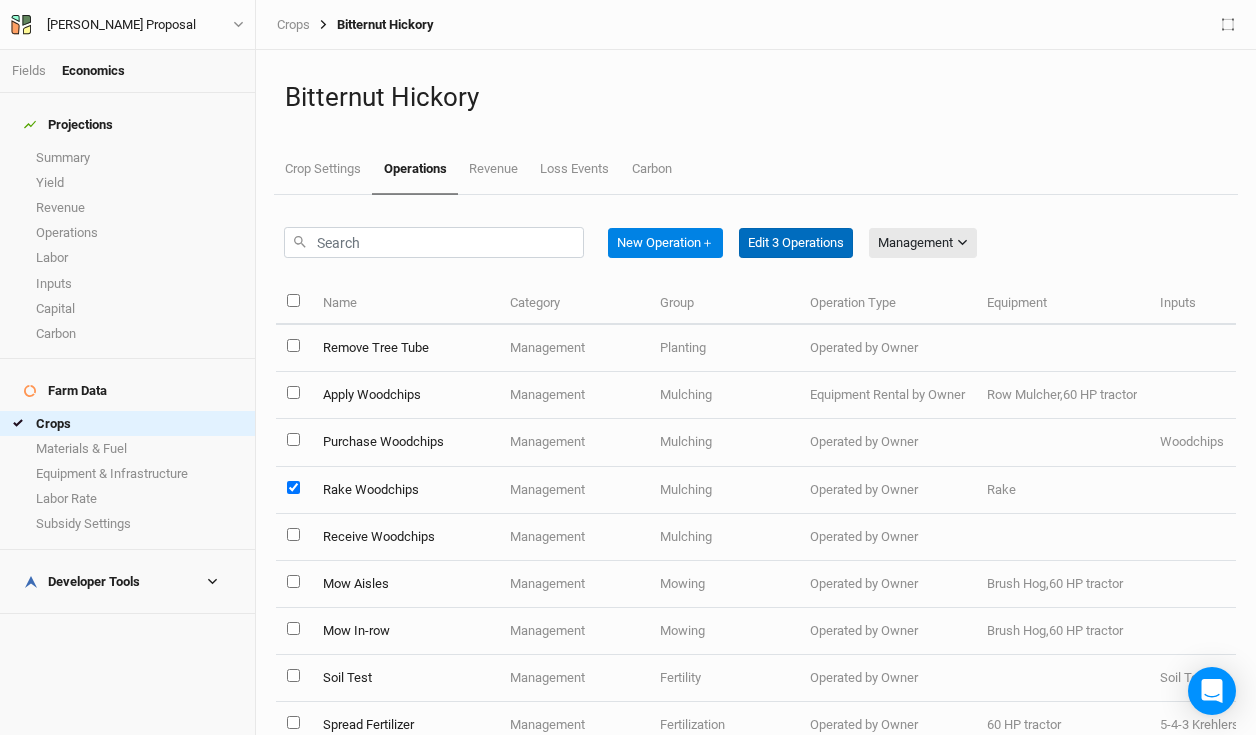 click on "Edit 3 Operations" at bounding box center (796, 243) 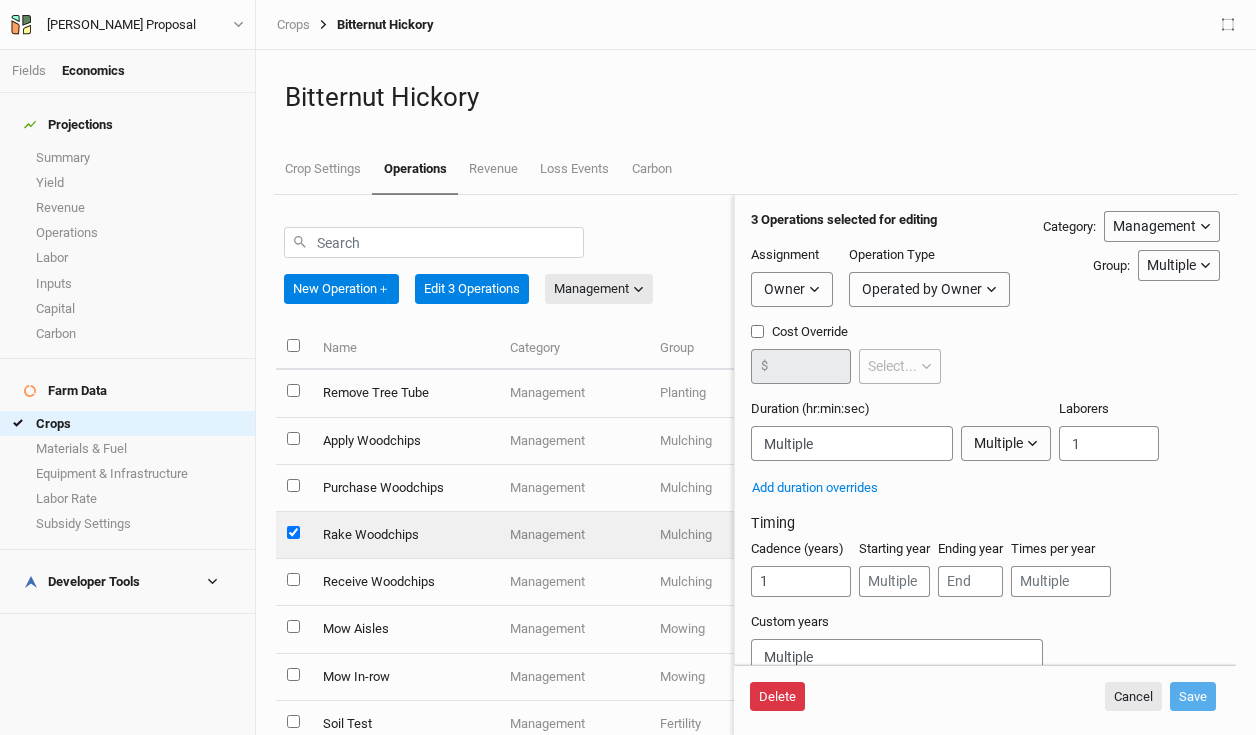 click on "Delete" at bounding box center [777, 697] 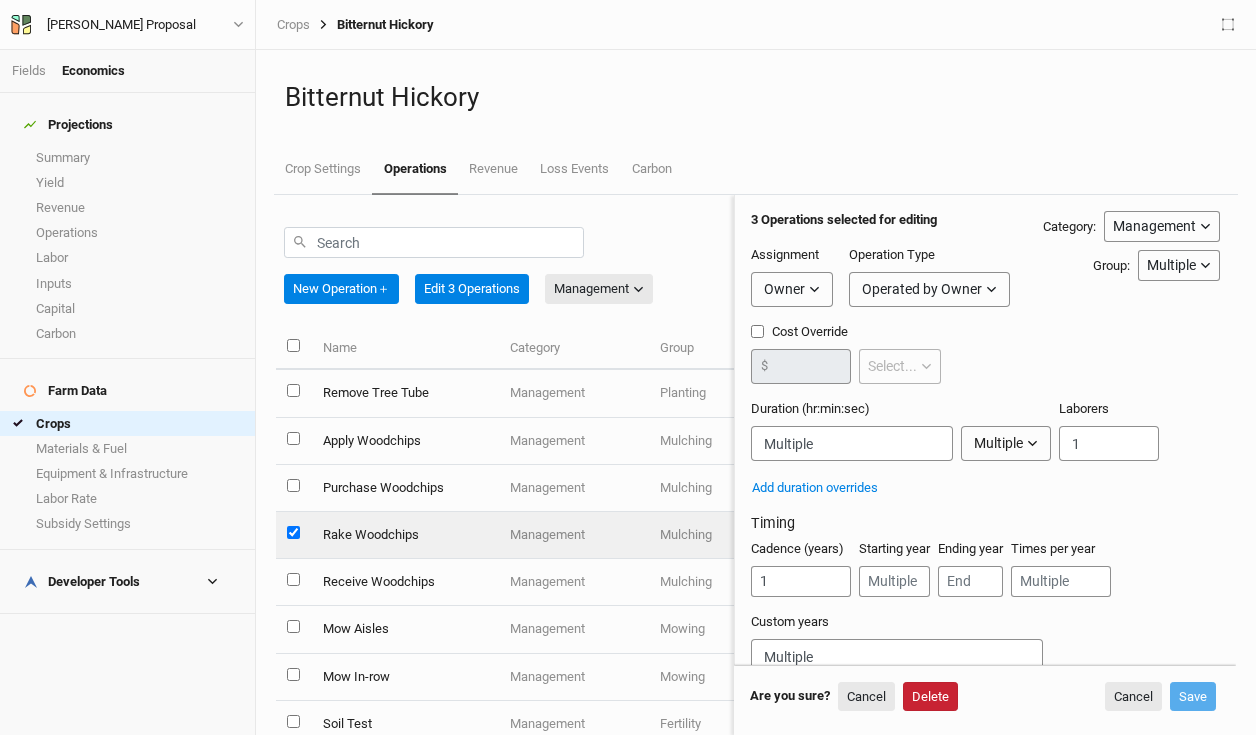 click on "Delete" at bounding box center (930, 697) 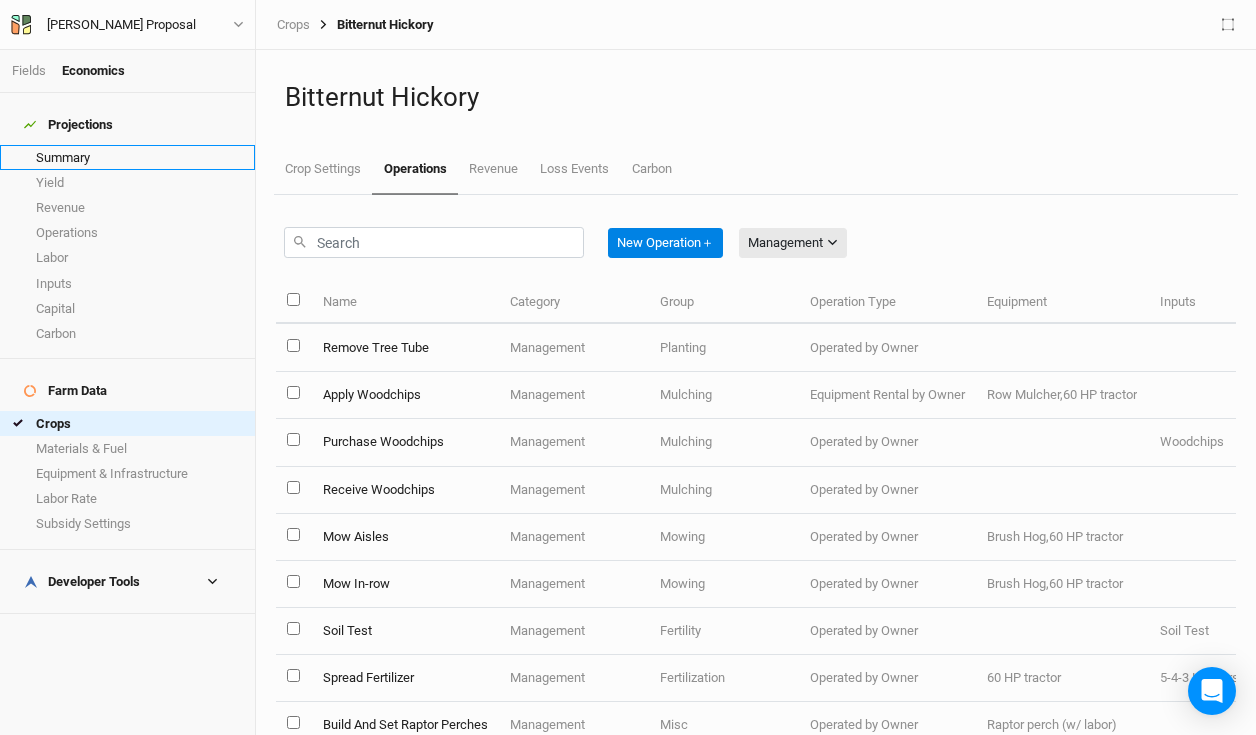 click on "Summary" at bounding box center [127, 157] 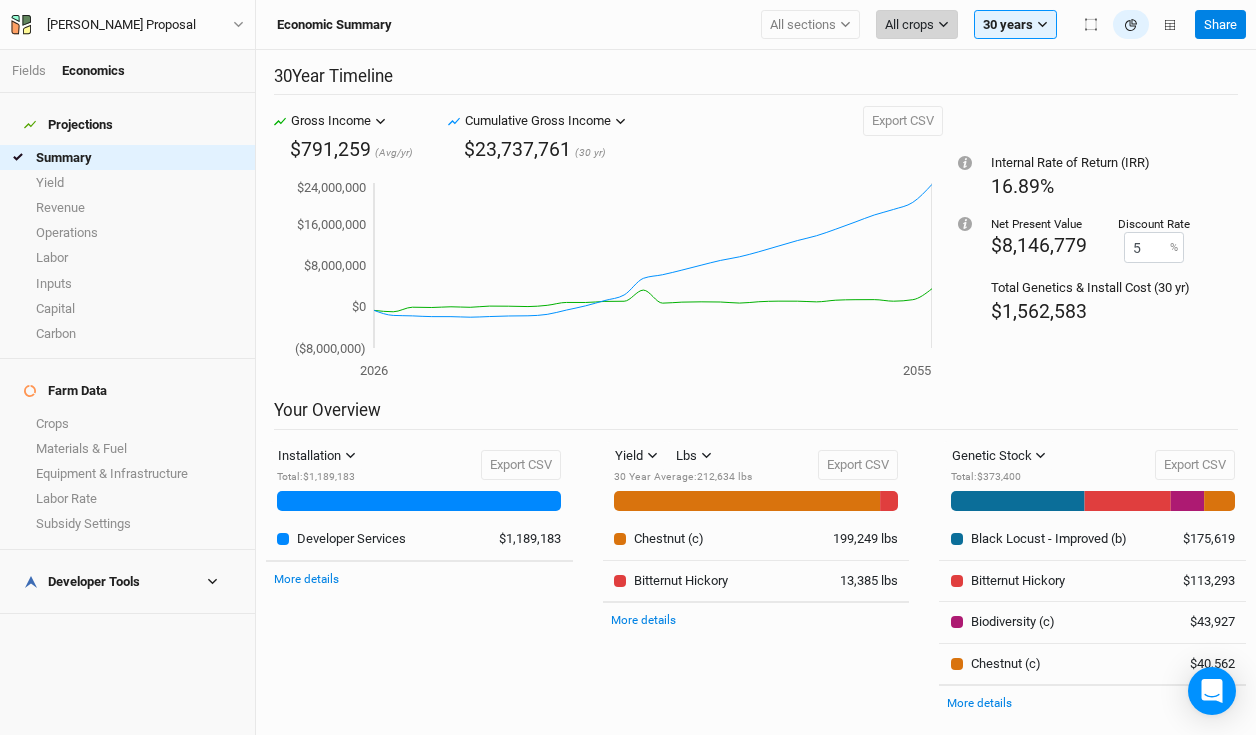 click on "All crops" at bounding box center (909, 25) 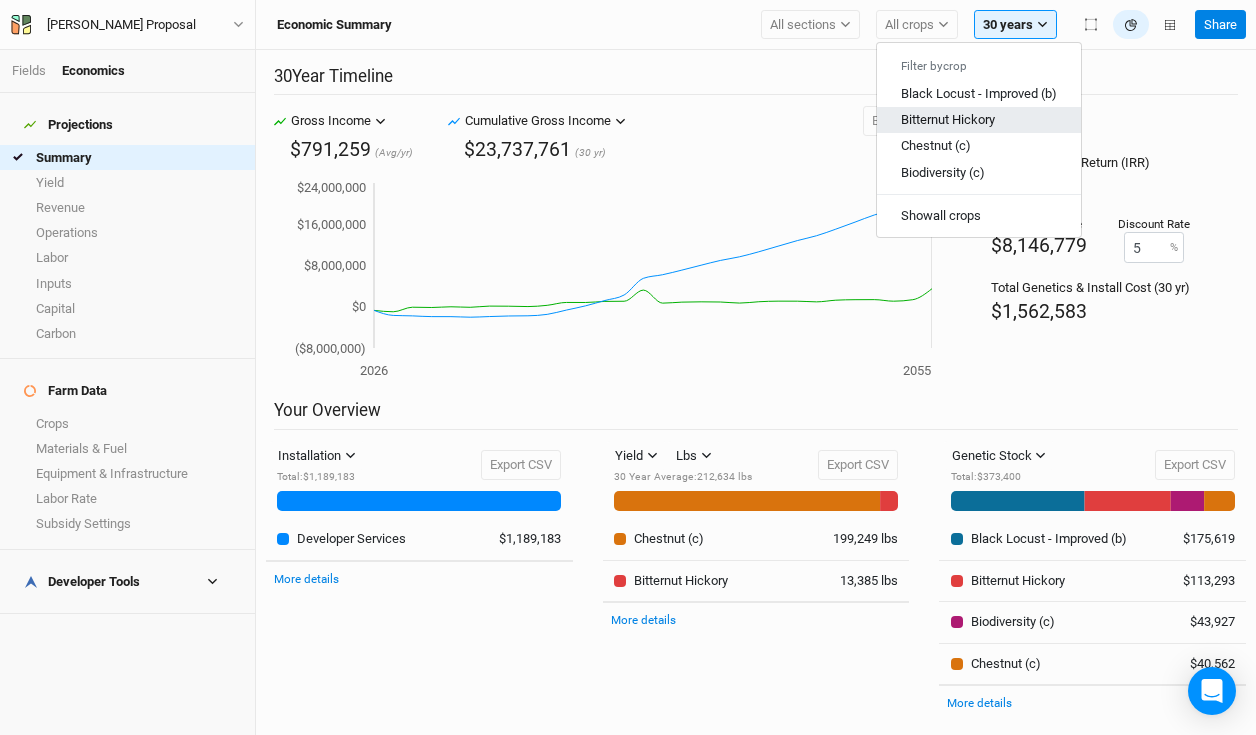 click on "Bitternut Hickory" at bounding box center [948, 119] 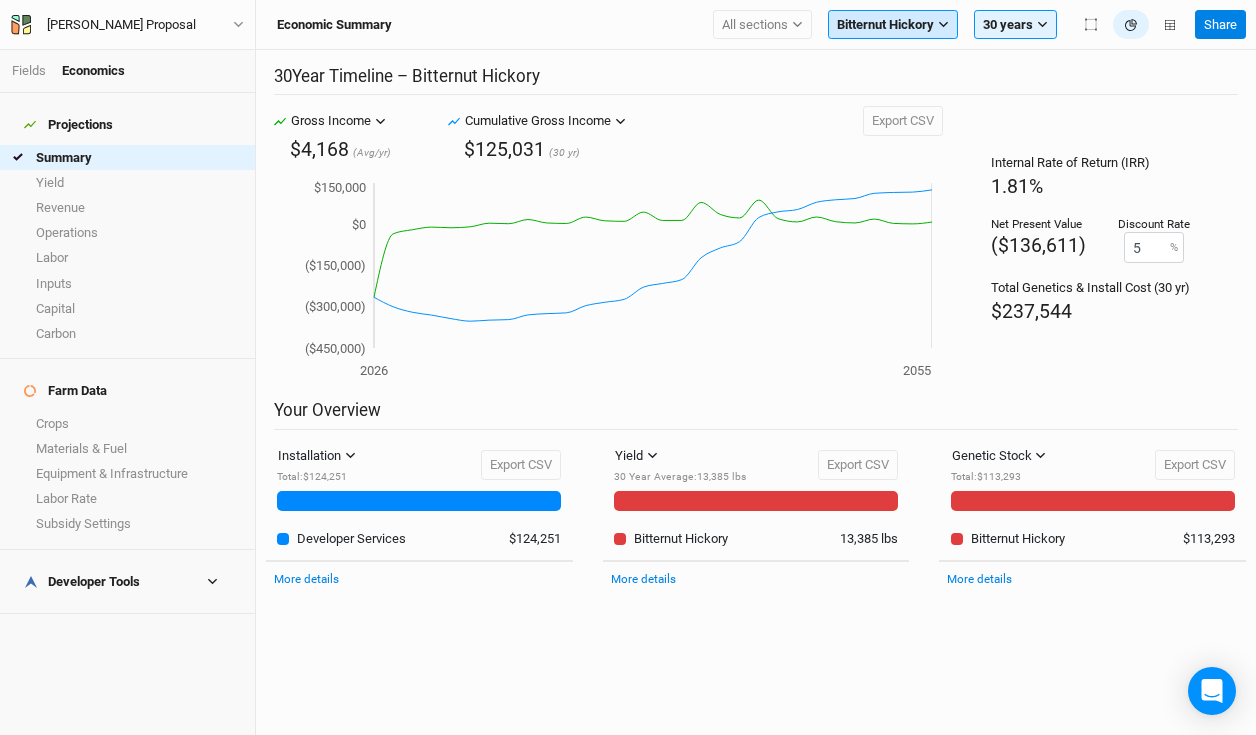 click on "Bitternut Hickory" at bounding box center (885, 25) 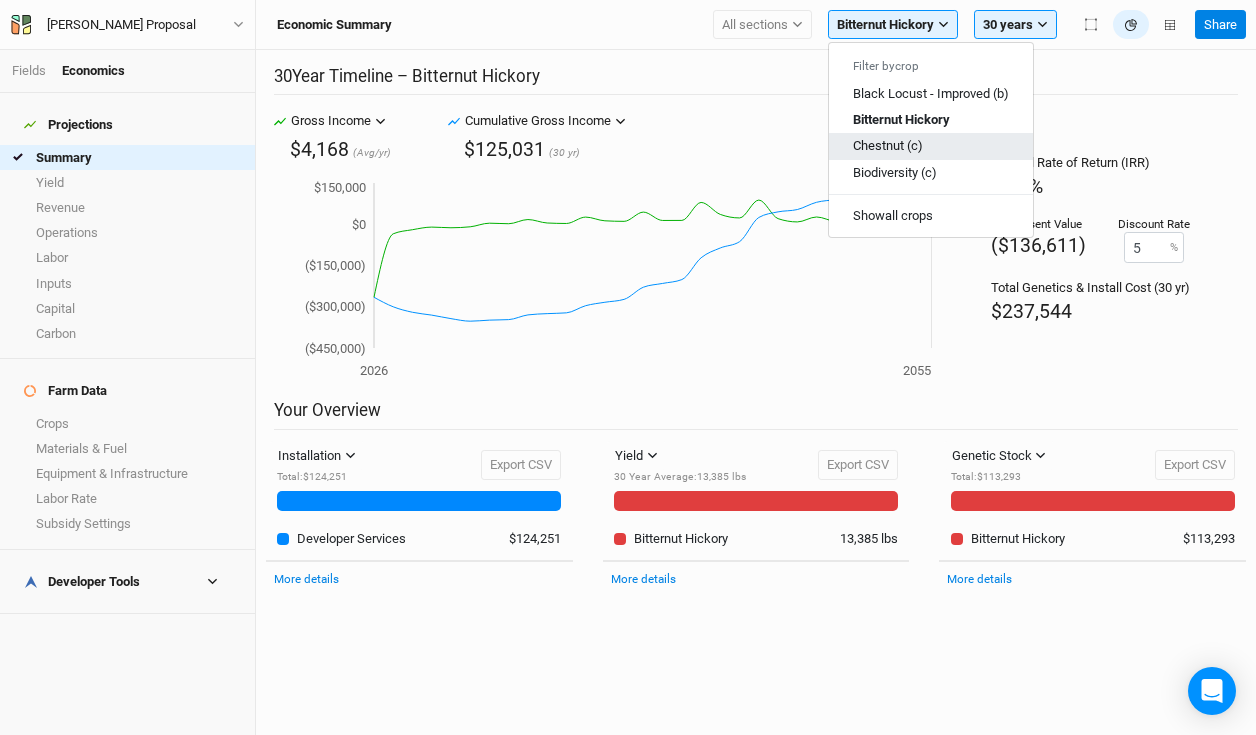click on "Chestnut (c)" at bounding box center [888, 145] 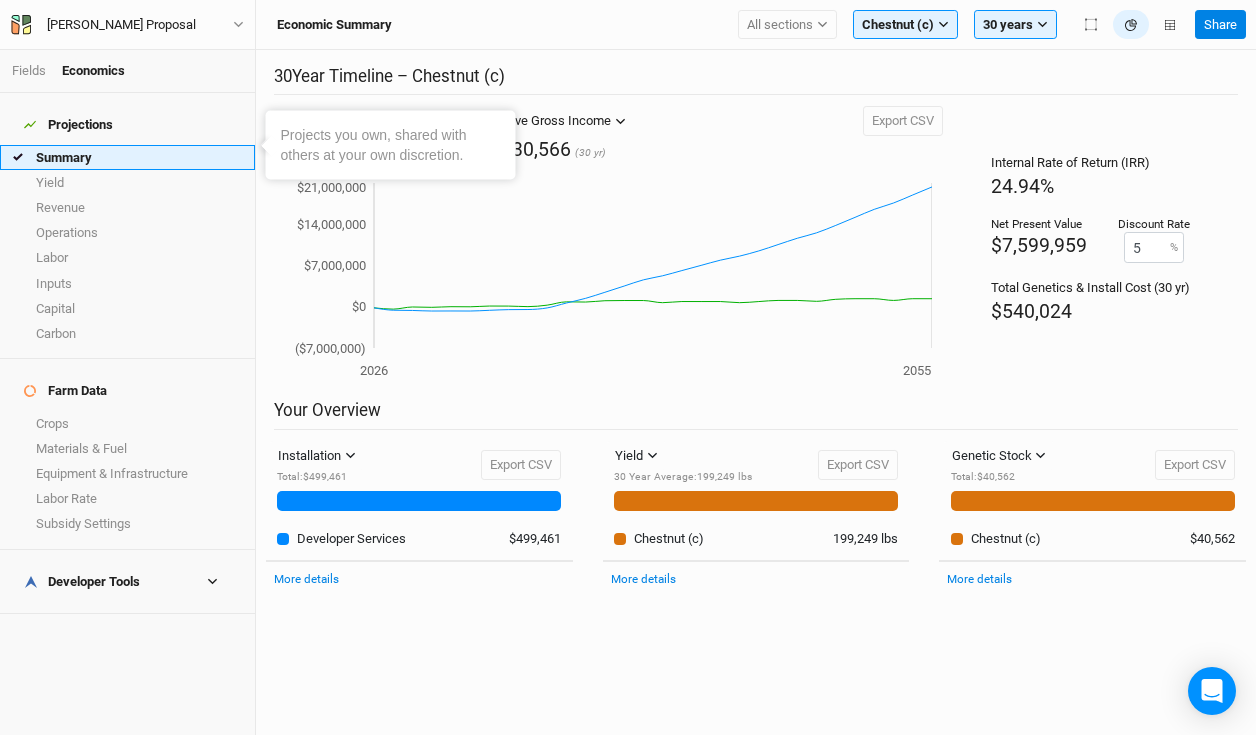 click on "Summary" at bounding box center [127, 157] 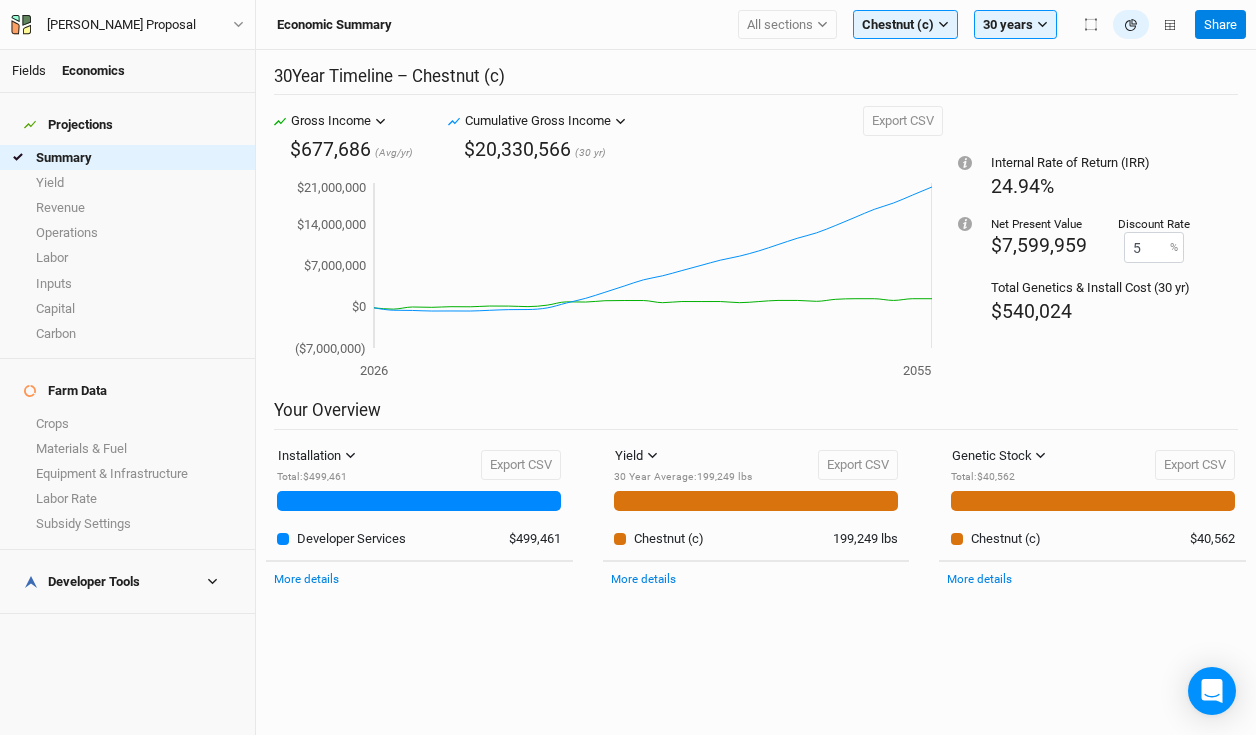 click on "Fields" at bounding box center (29, 70) 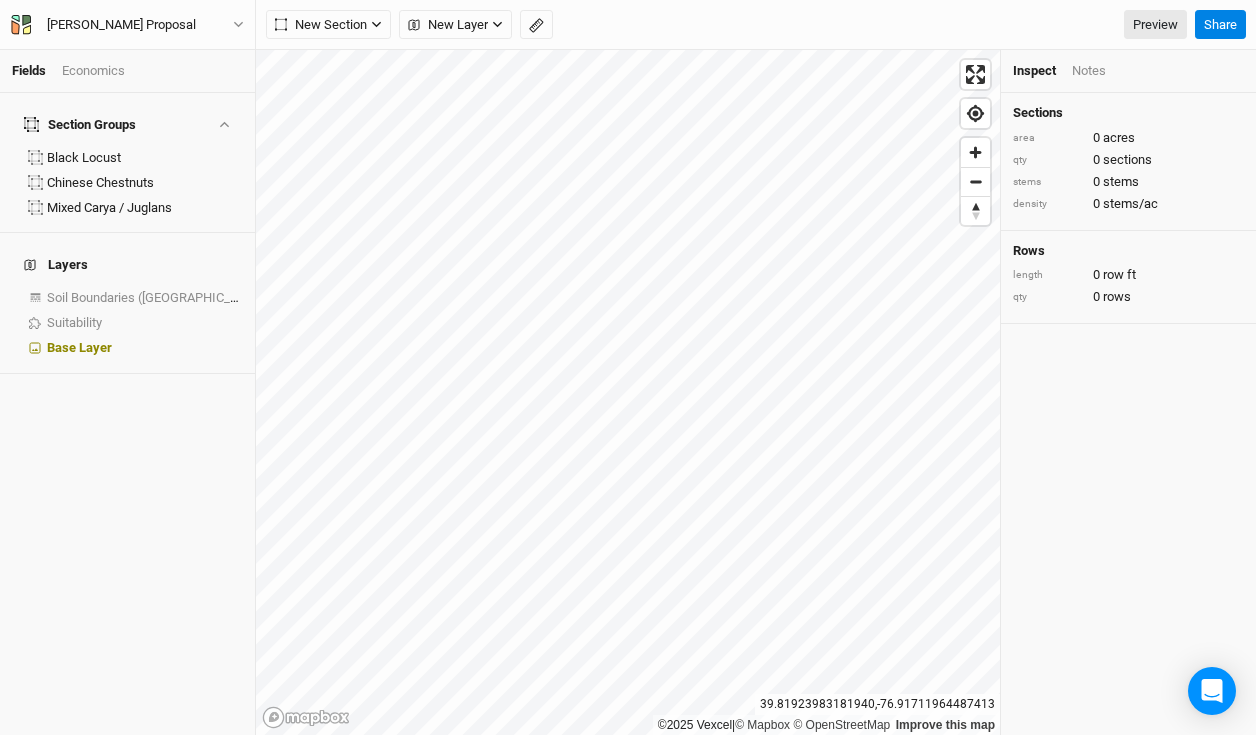 click on "Fields Economics" at bounding box center [127, 71] 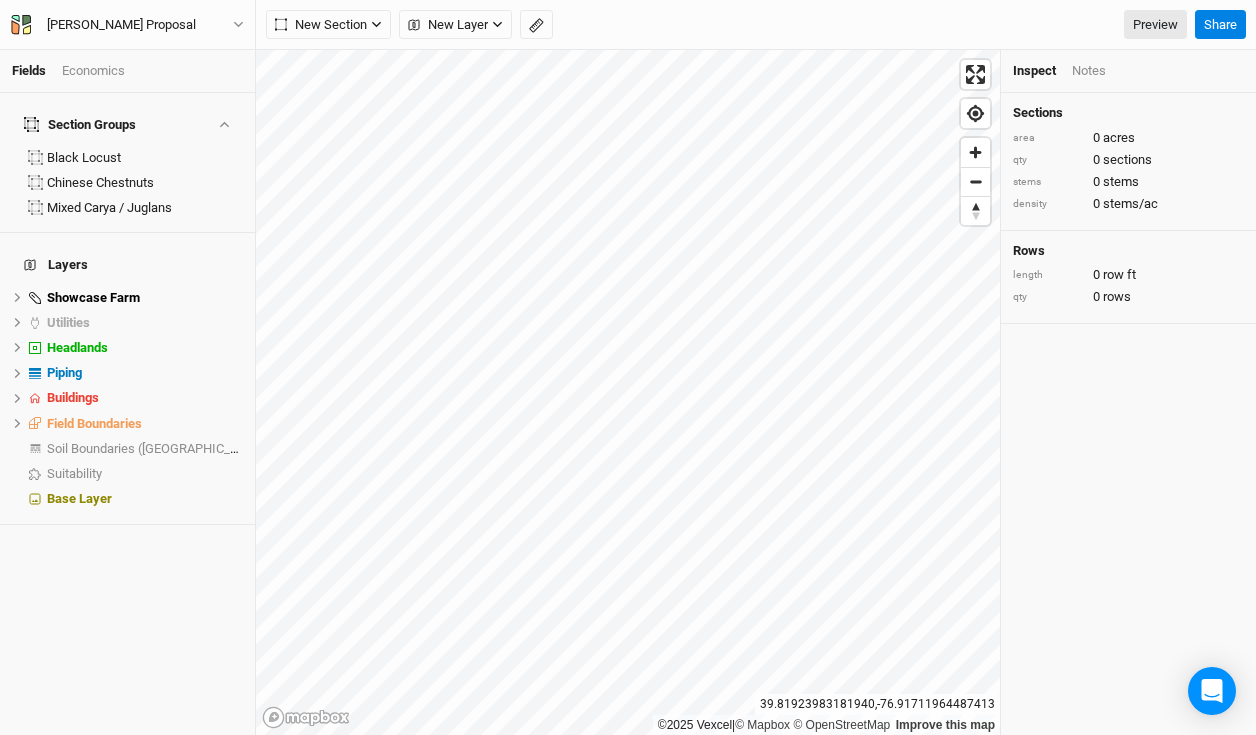 click on "Economics" at bounding box center [93, 71] 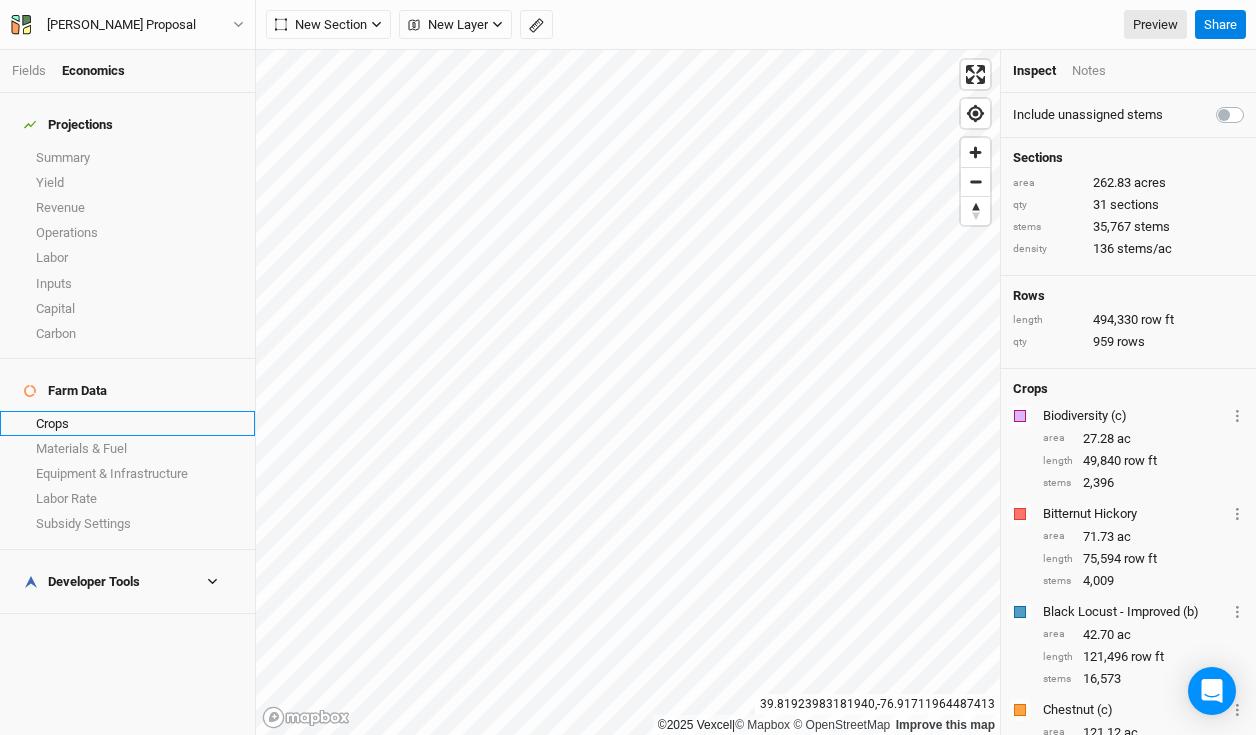 click on "Crops" at bounding box center (127, 423) 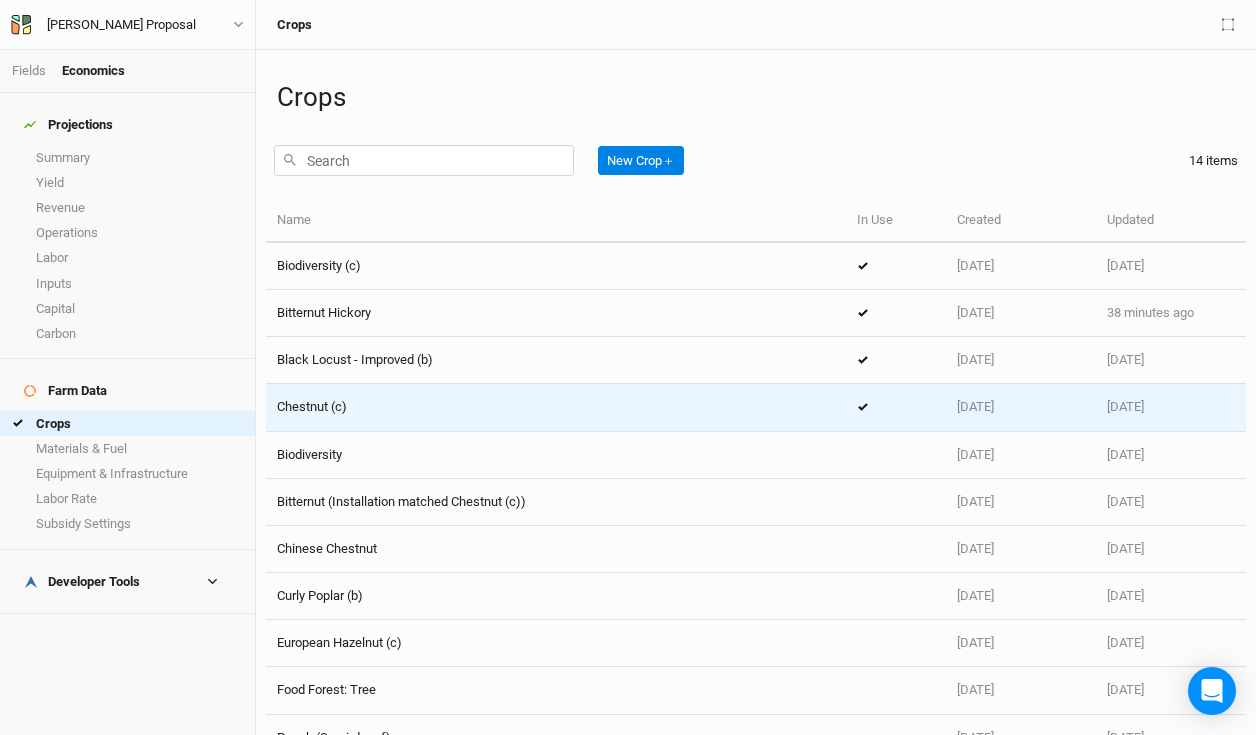 click on "Chestnut (c)" at bounding box center [556, 407] 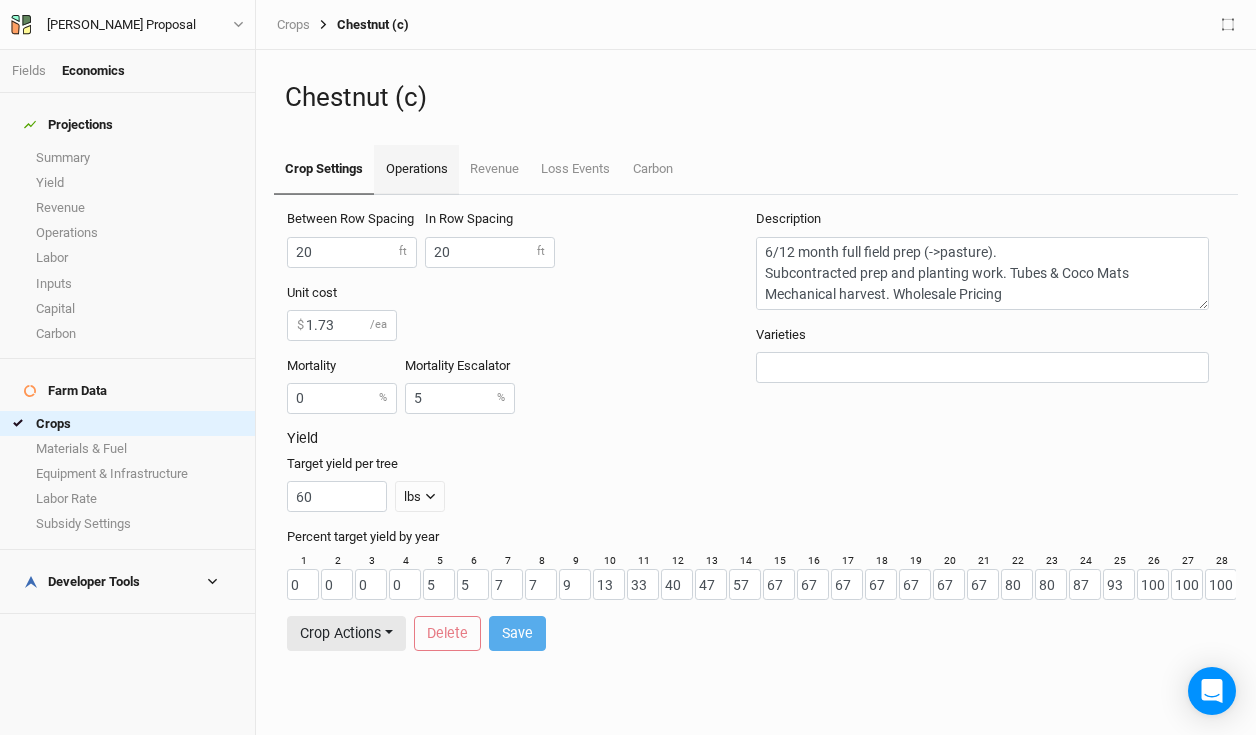 click on "Operations" at bounding box center (416, 170) 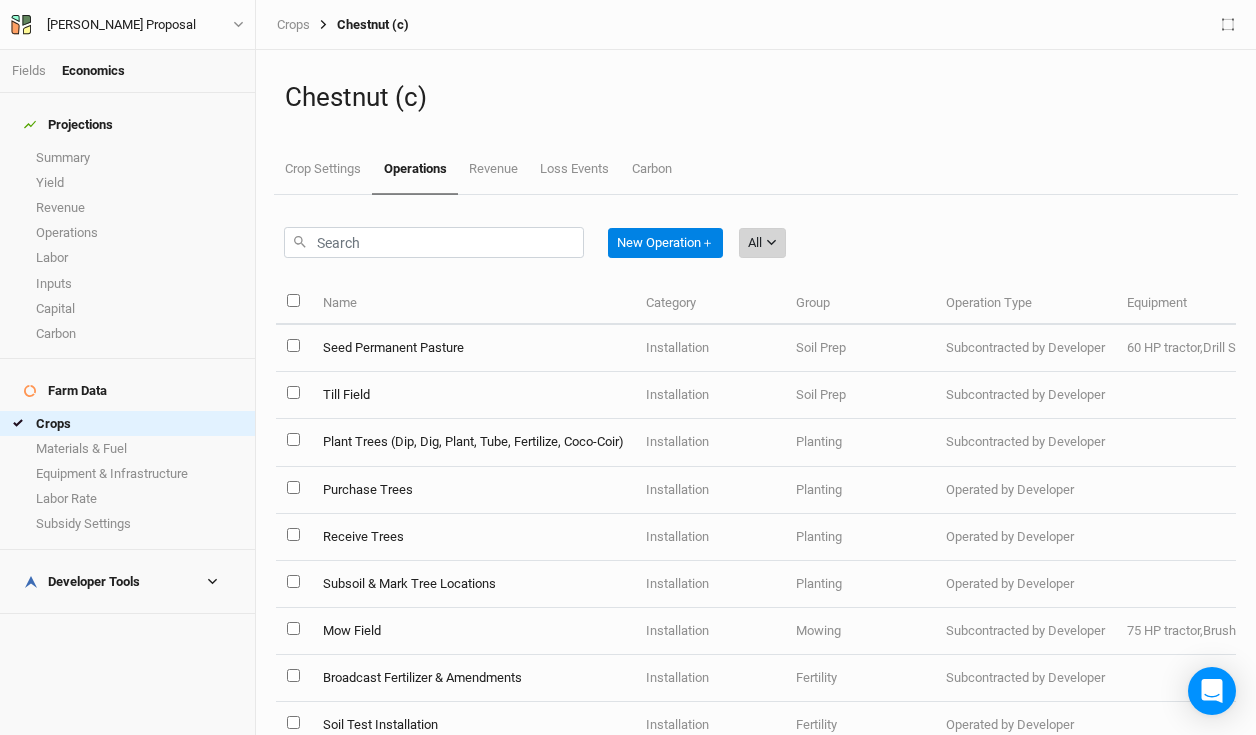 click 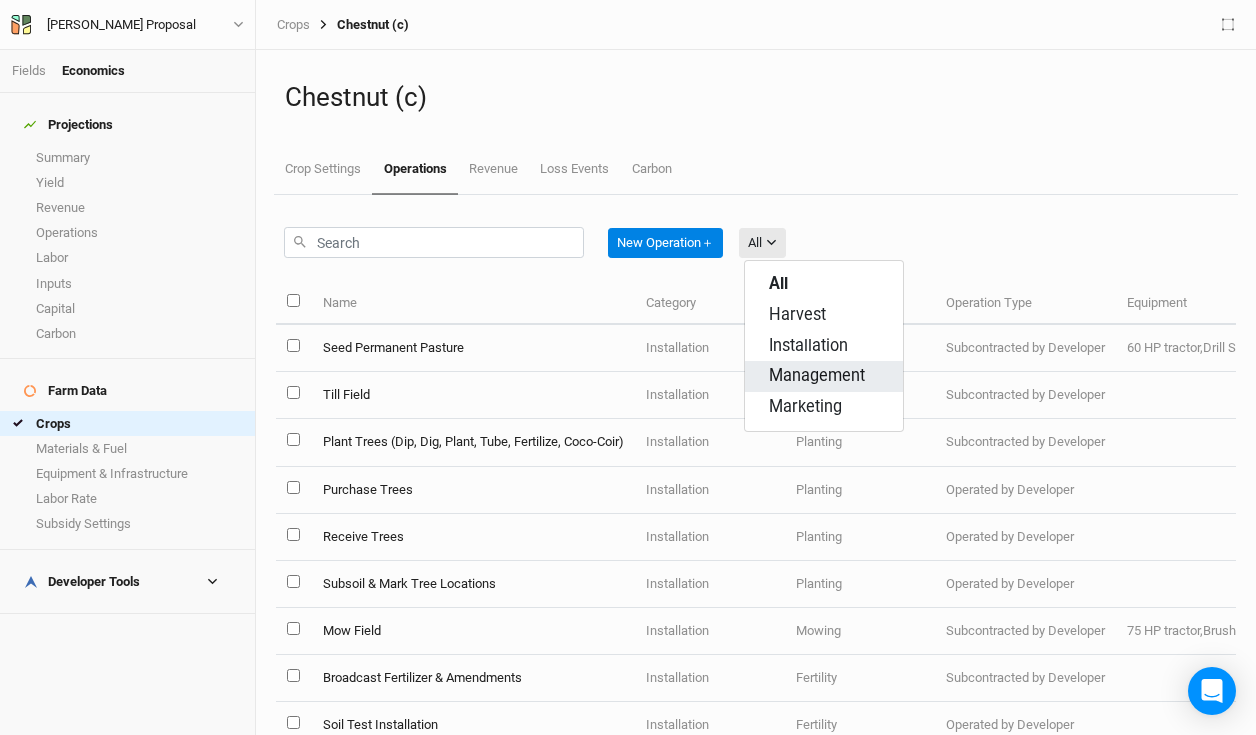 click on "Management" at bounding box center [817, 376] 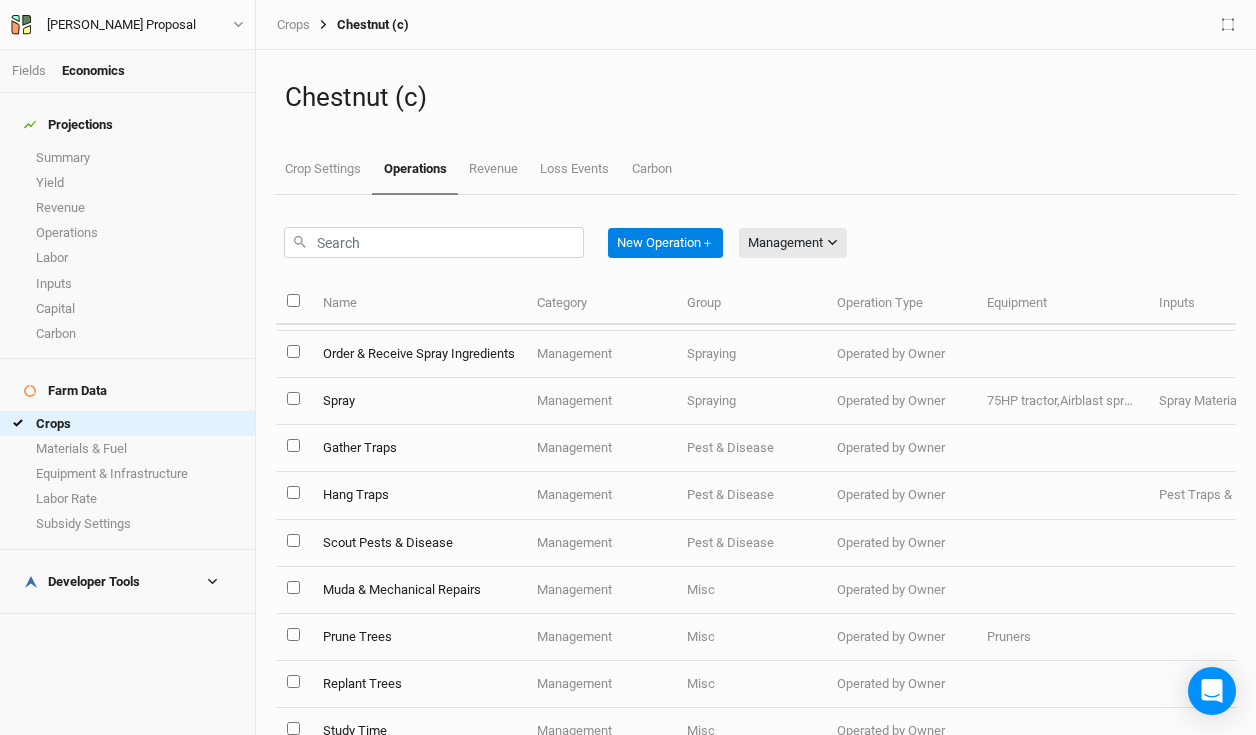 scroll, scrollTop: 550, scrollLeft: 0, axis: vertical 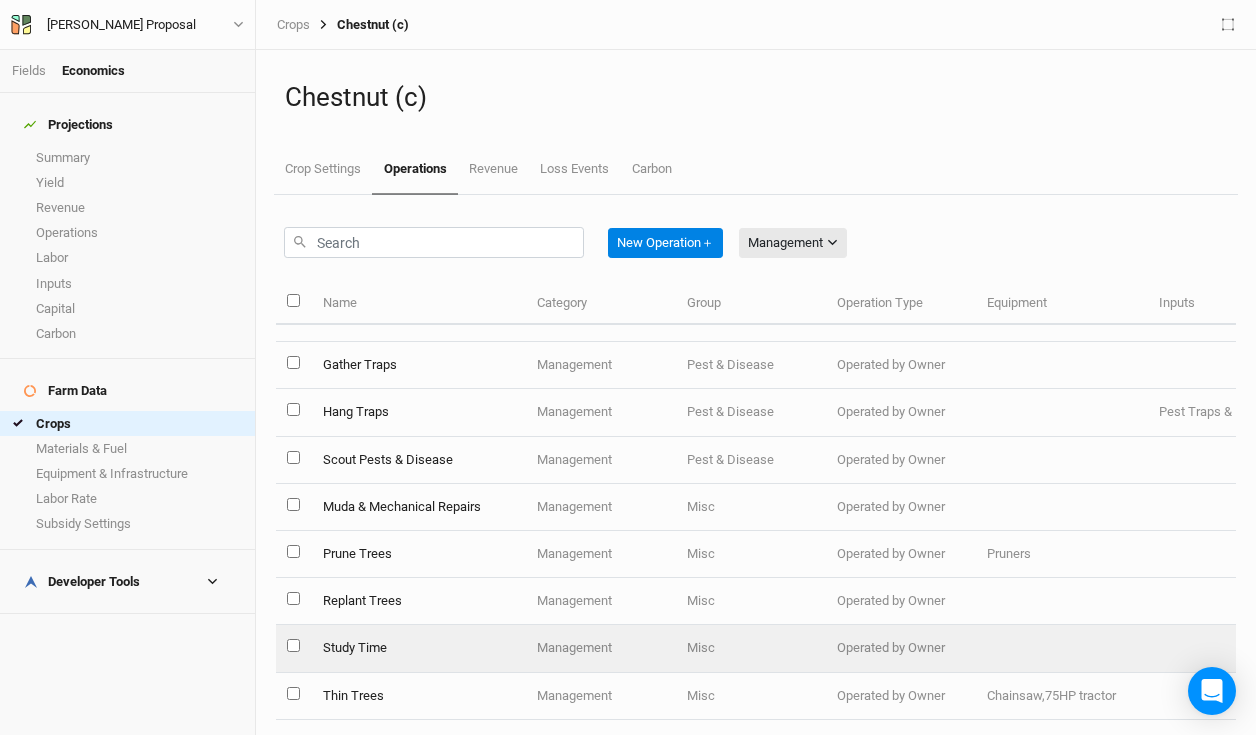click at bounding box center (293, 645) 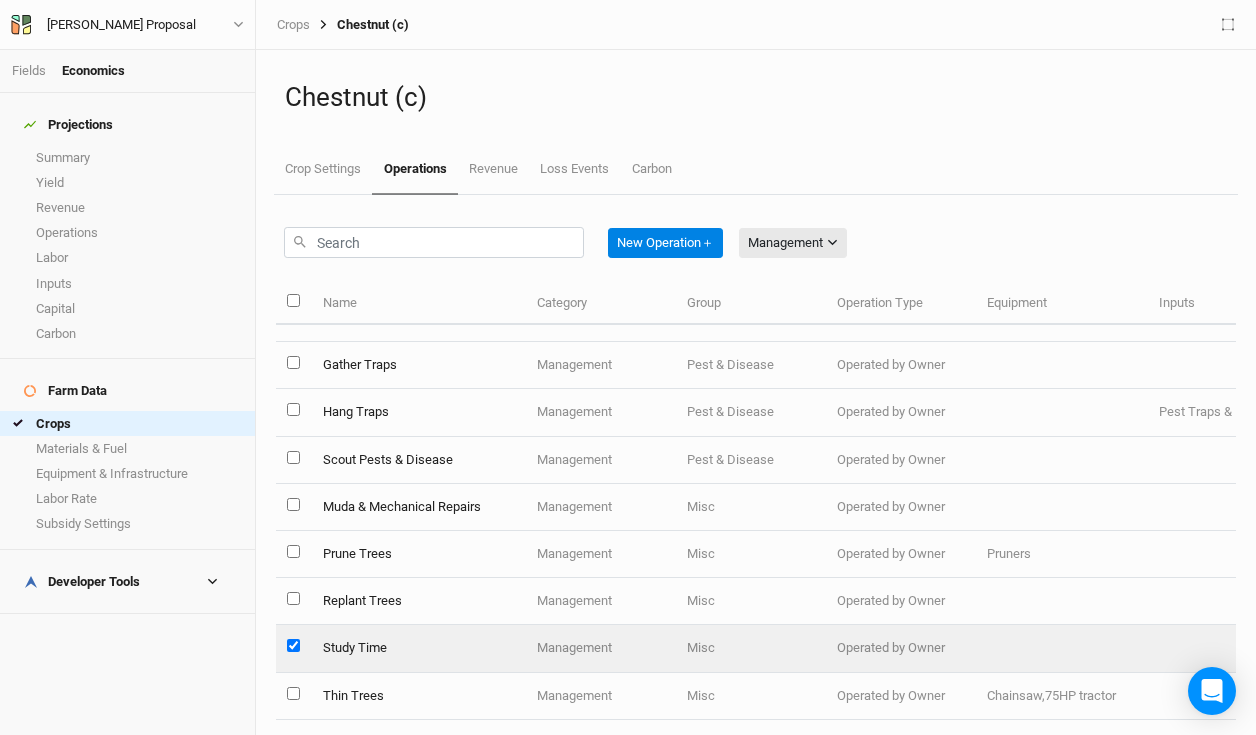 checkbox on "true" 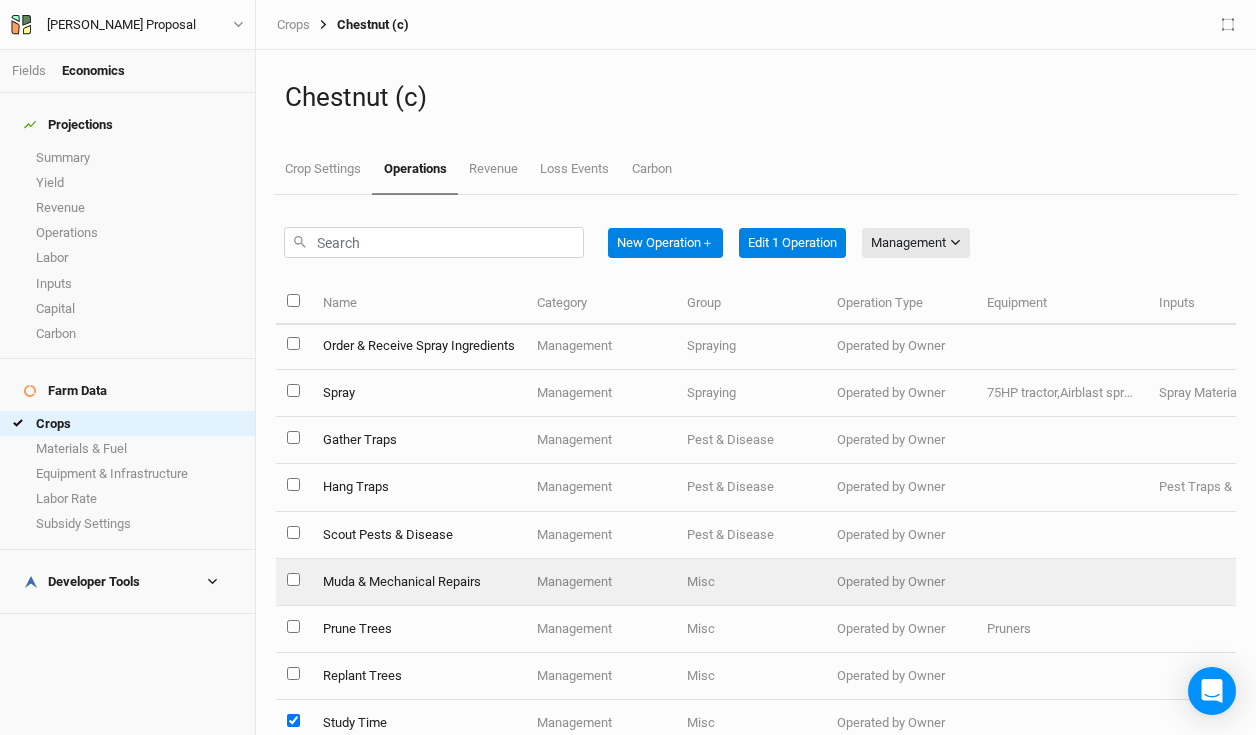 scroll, scrollTop: 473, scrollLeft: 0, axis: vertical 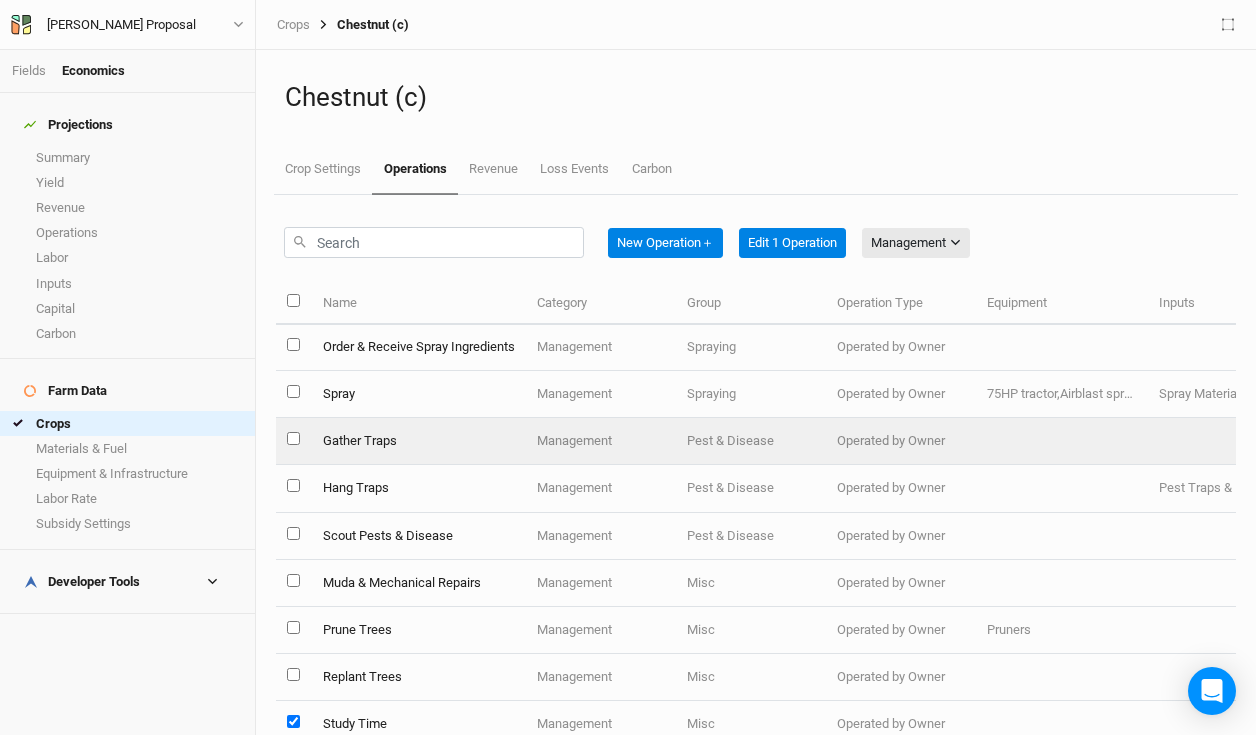 click at bounding box center (293, 438) 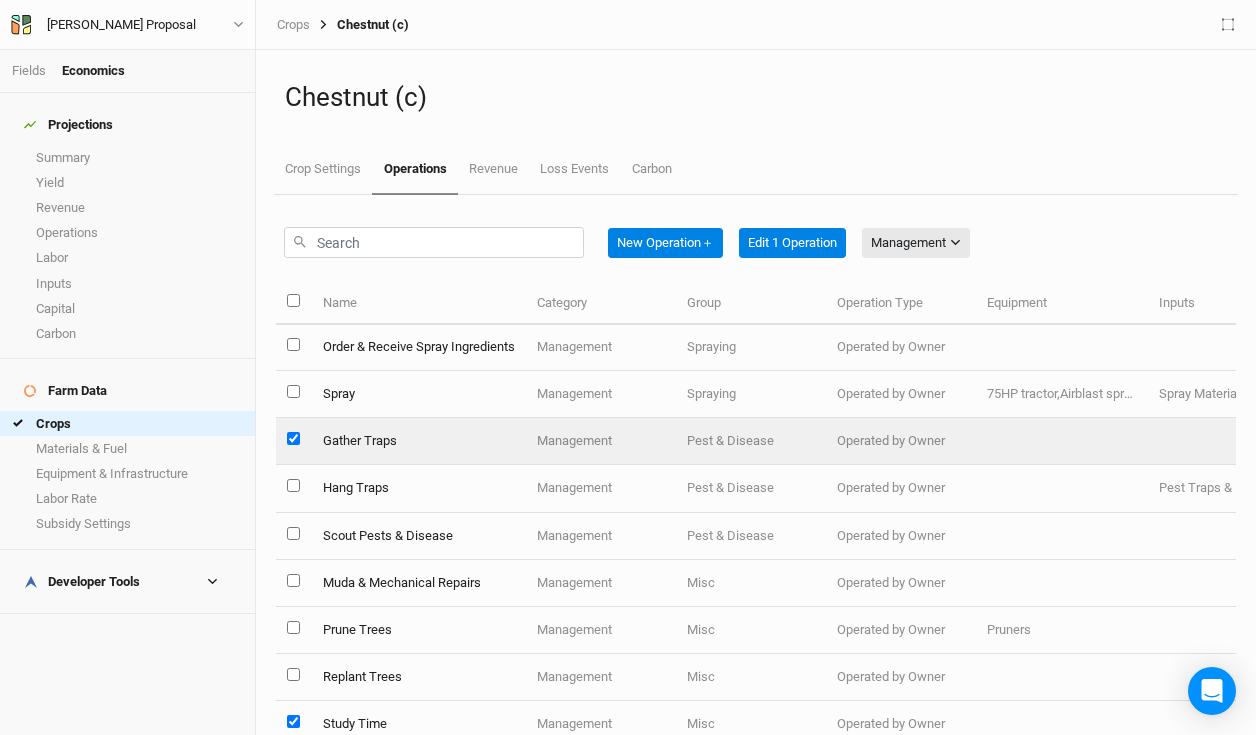 checkbox on "true" 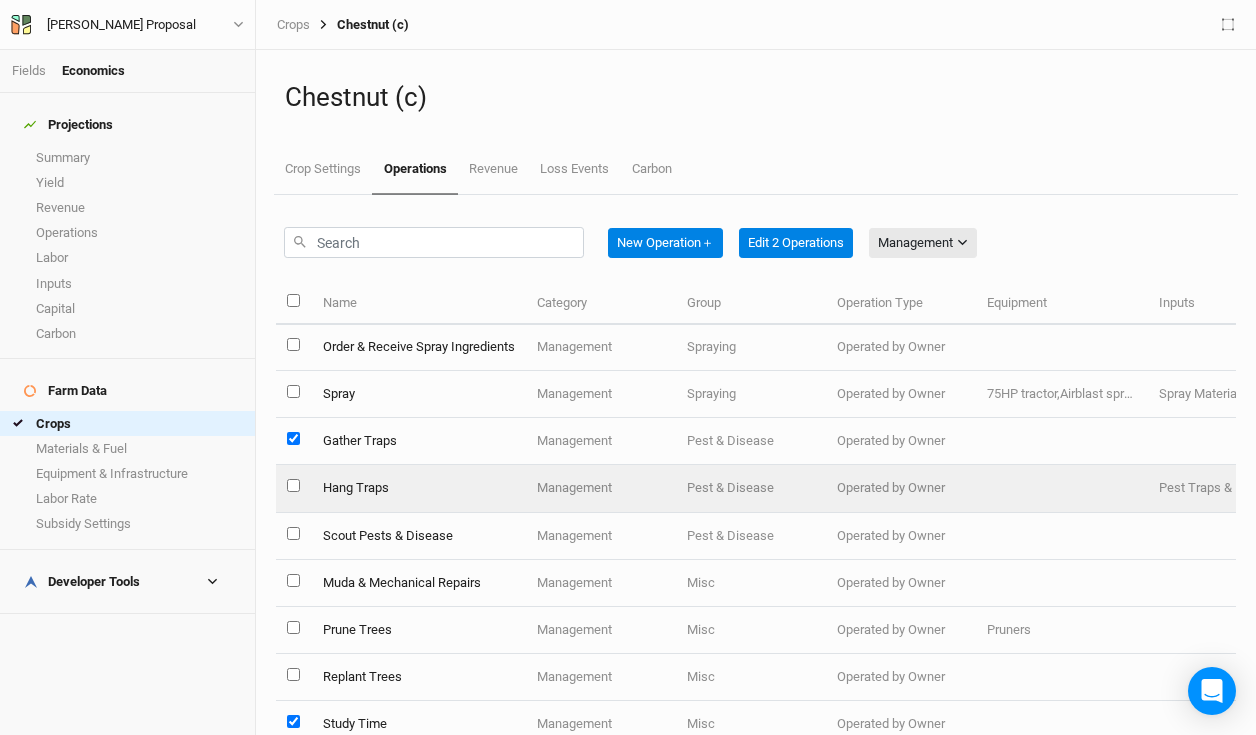 click at bounding box center [293, 485] 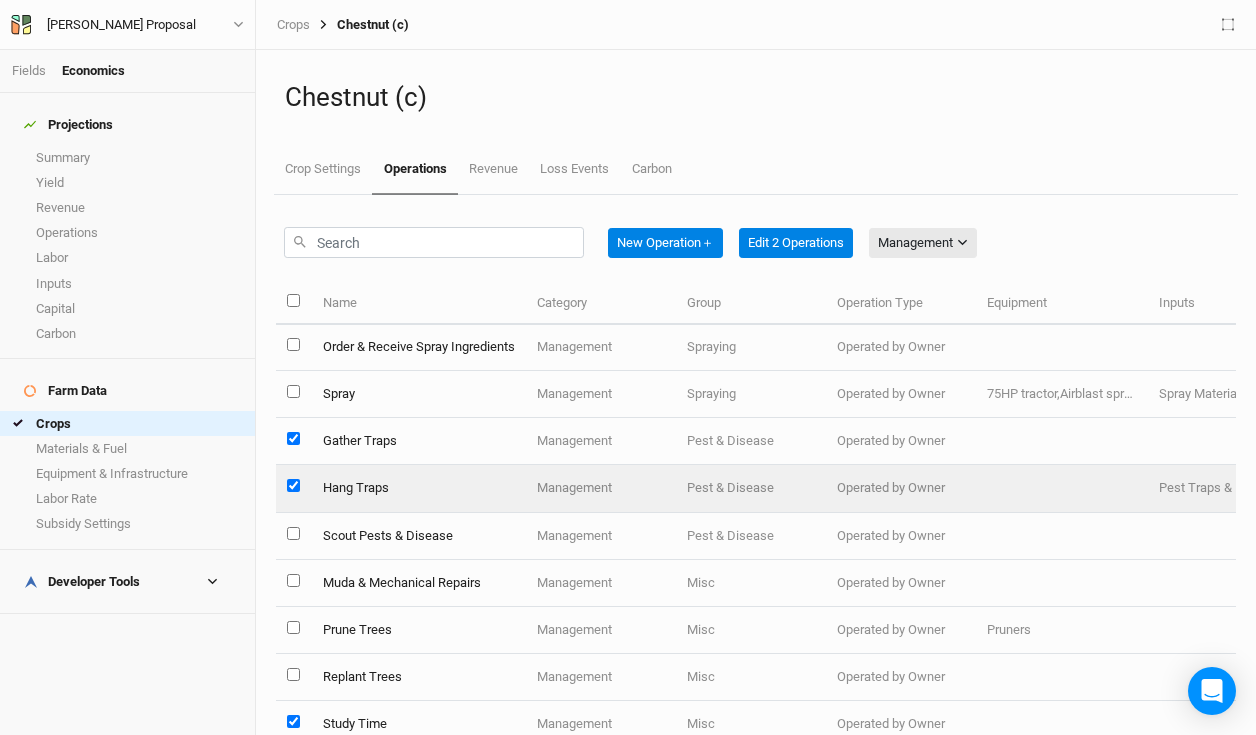 checkbox on "true" 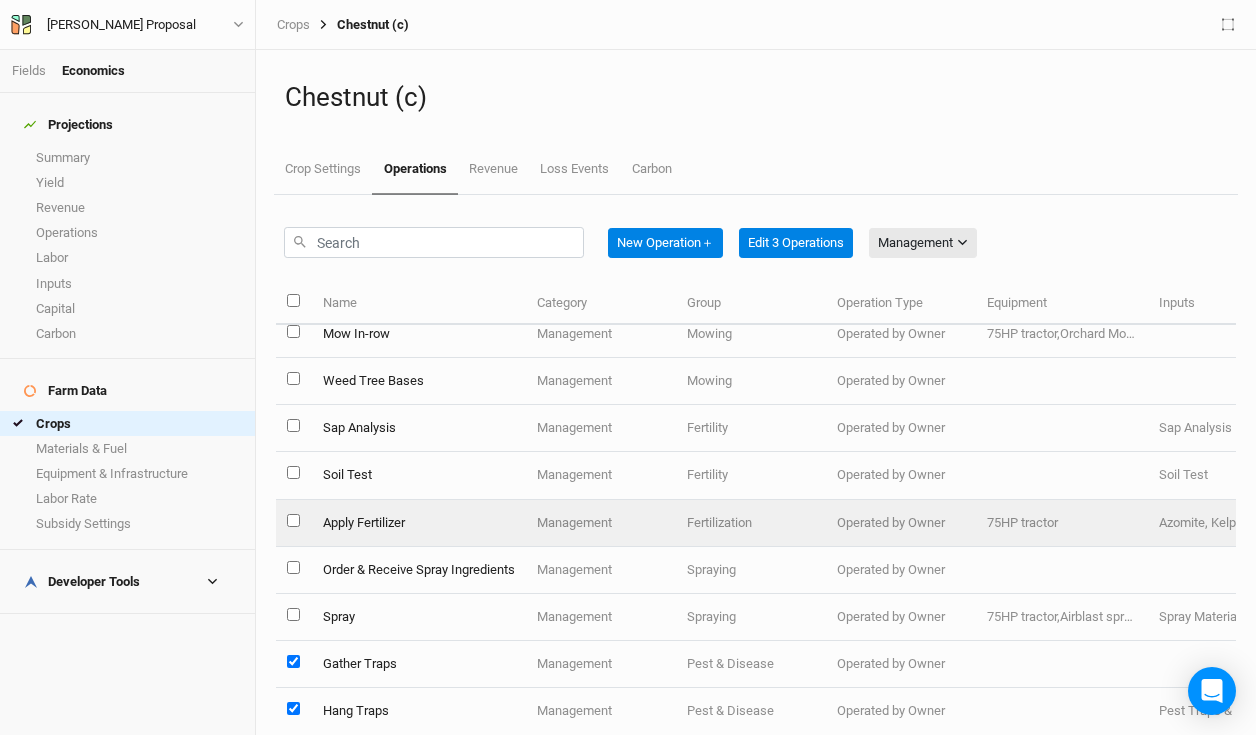 scroll, scrollTop: 213, scrollLeft: 0, axis: vertical 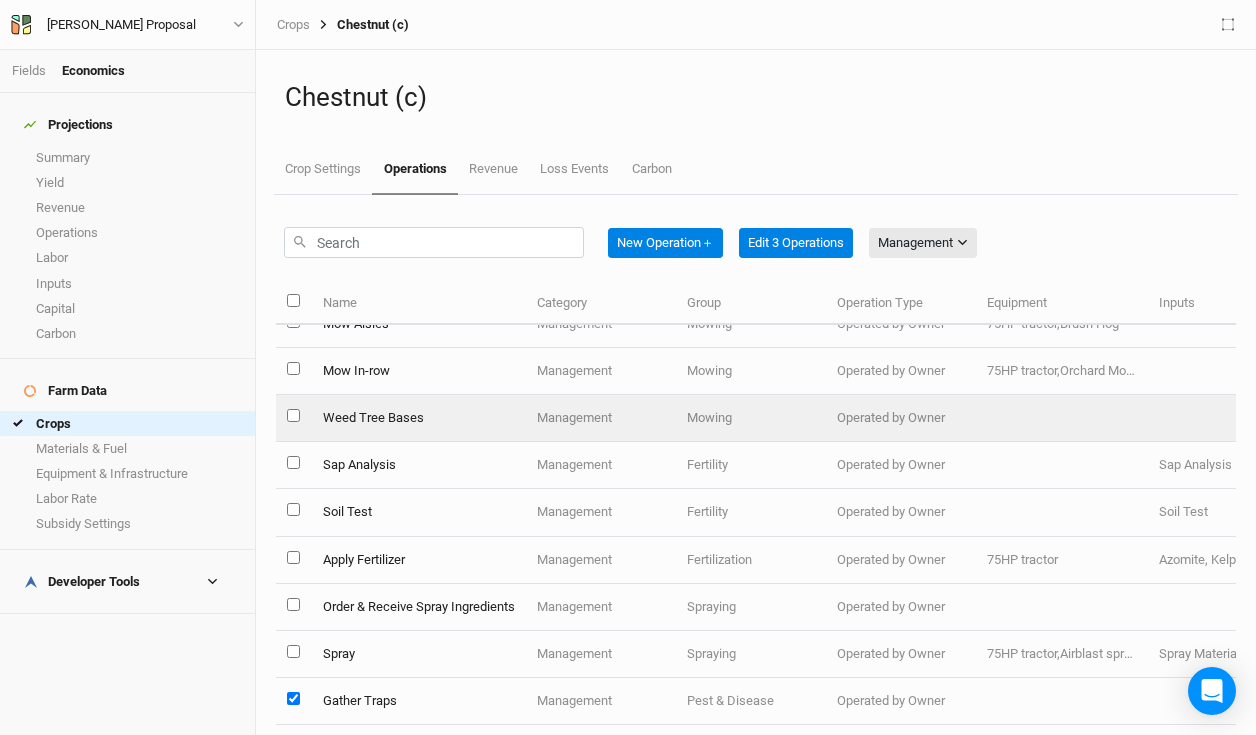 click at bounding box center (293, 415) 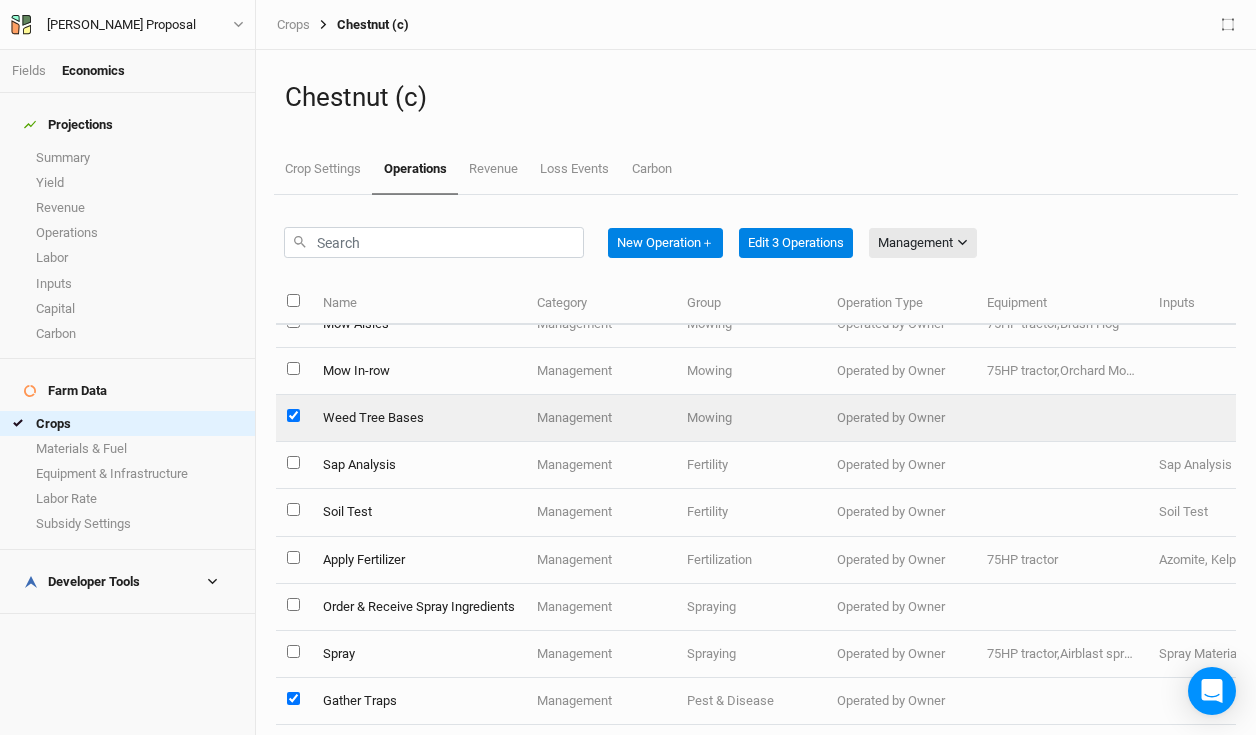 checkbox on "true" 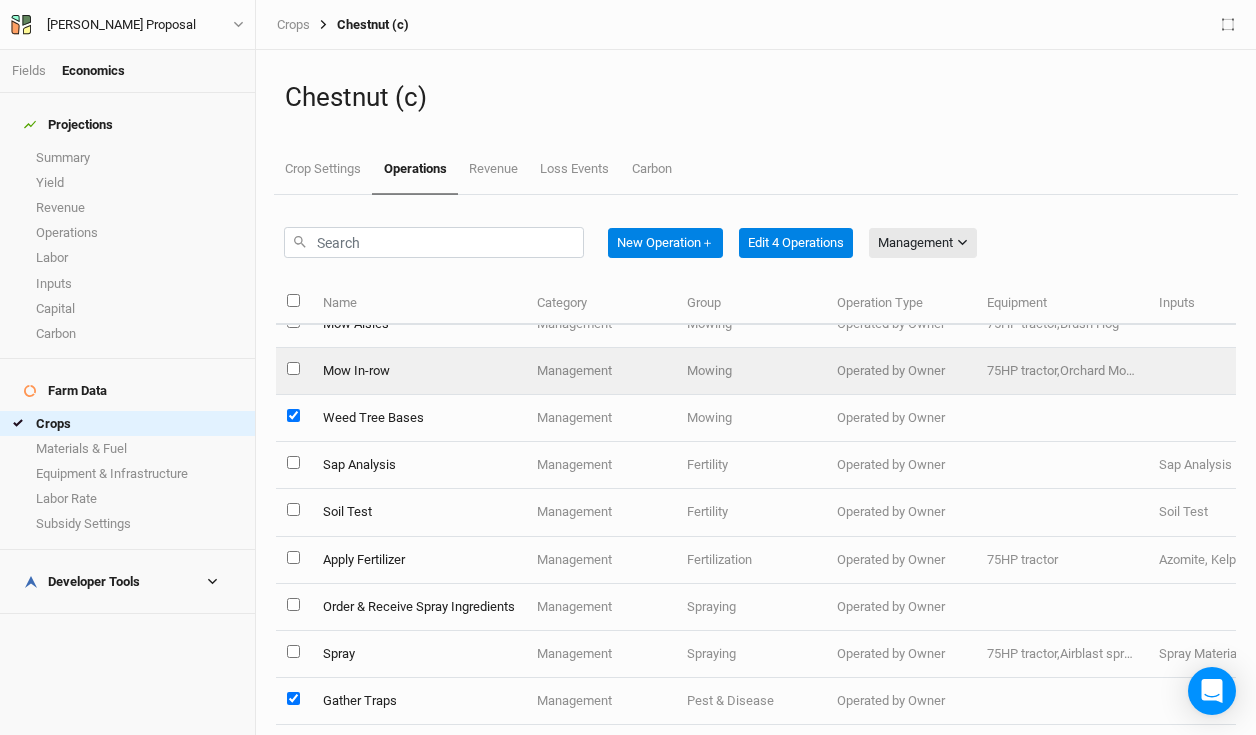 scroll, scrollTop: 0, scrollLeft: 0, axis: both 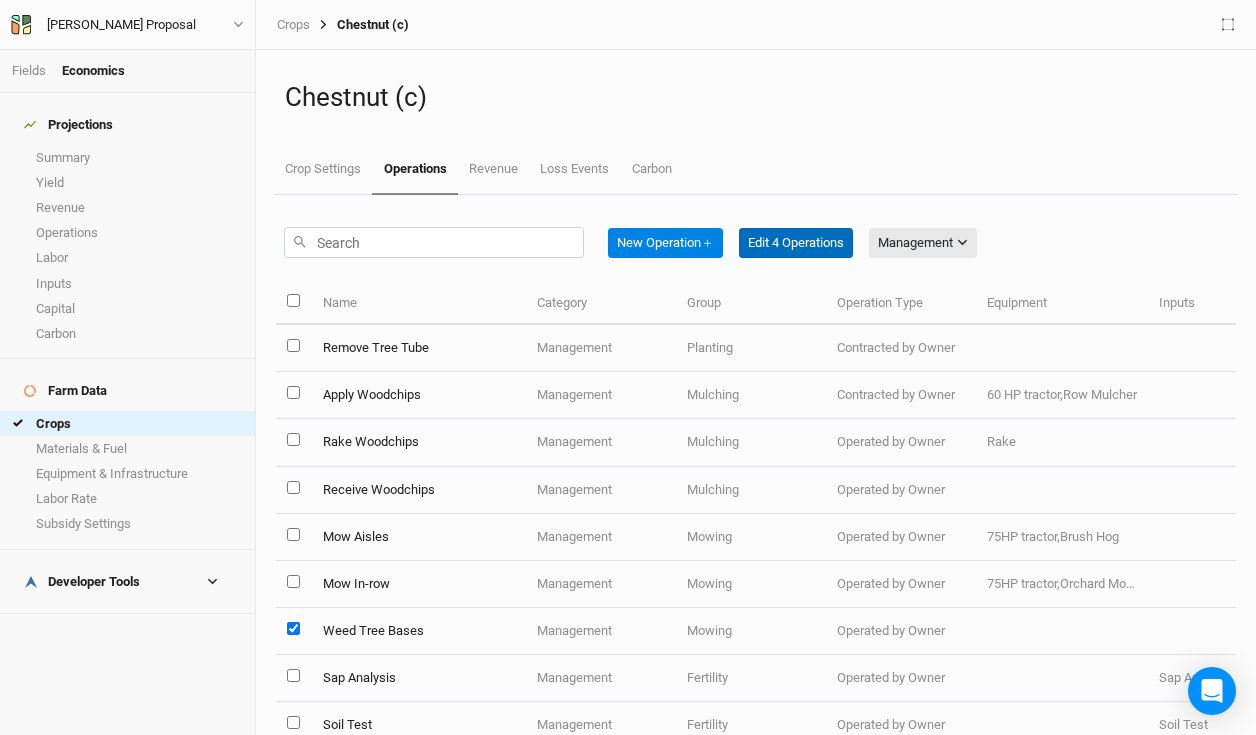 click on "Edit 4 Operations" at bounding box center [796, 243] 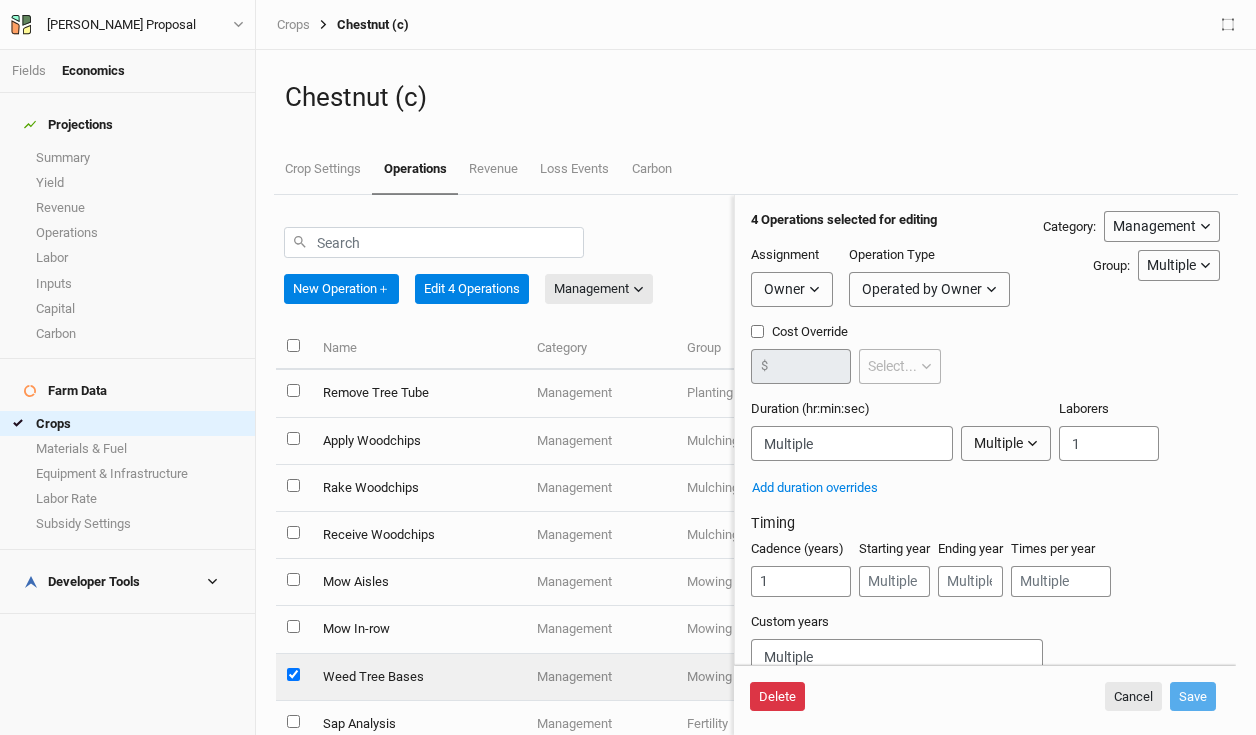 click on "Delete" at bounding box center (777, 697) 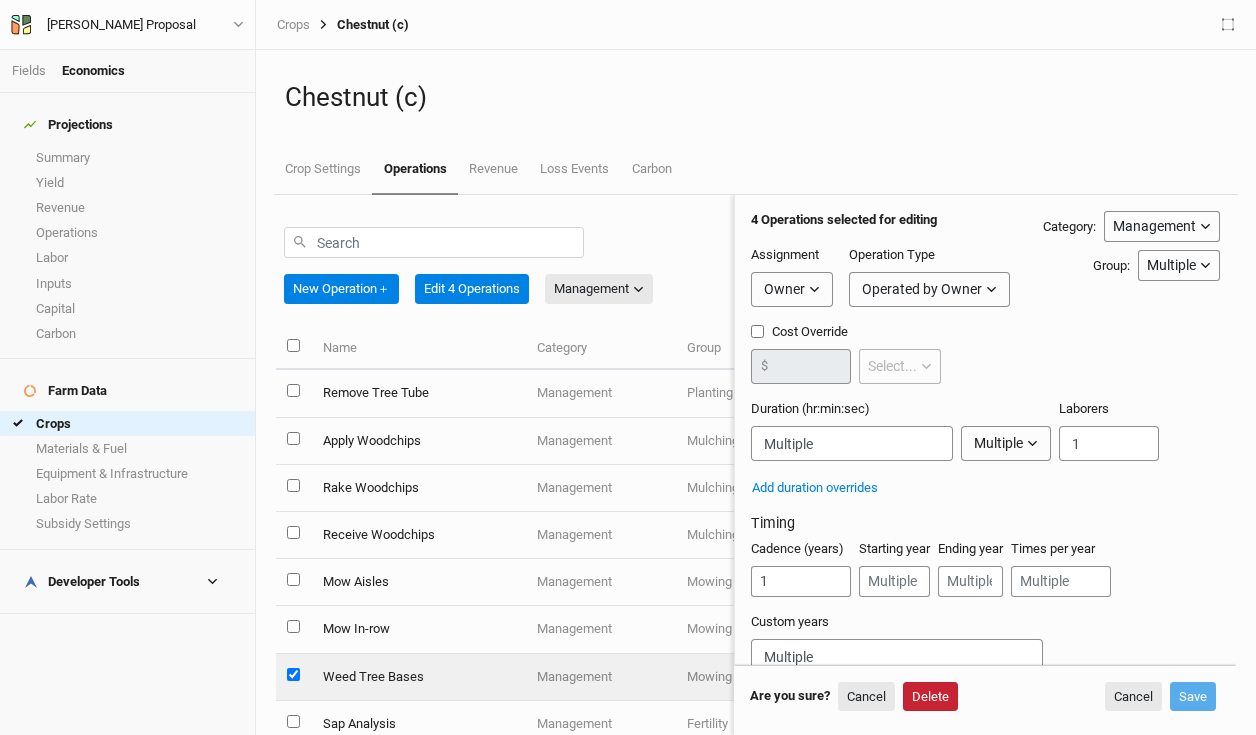 click on "Delete" at bounding box center [930, 697] 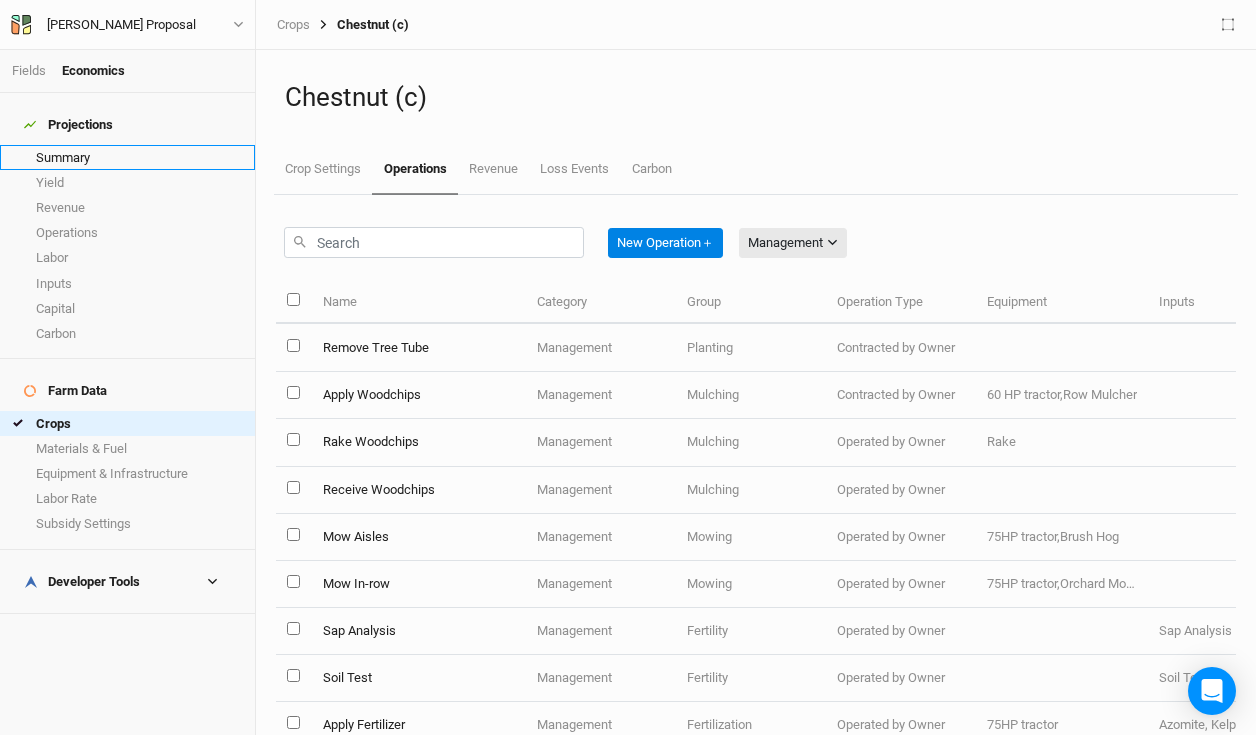 click on "Summary" at bounding box center (127, 157) 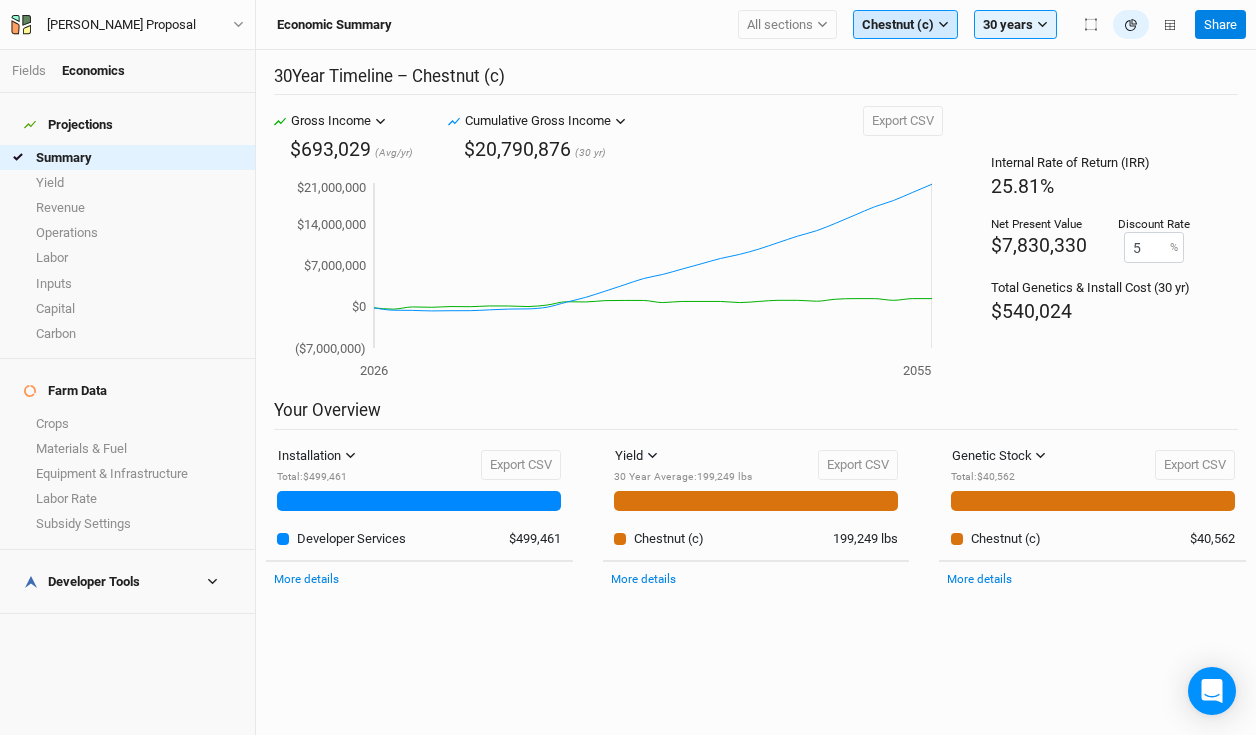click on "Chestnut (c)" at bounding box center [898, 25] 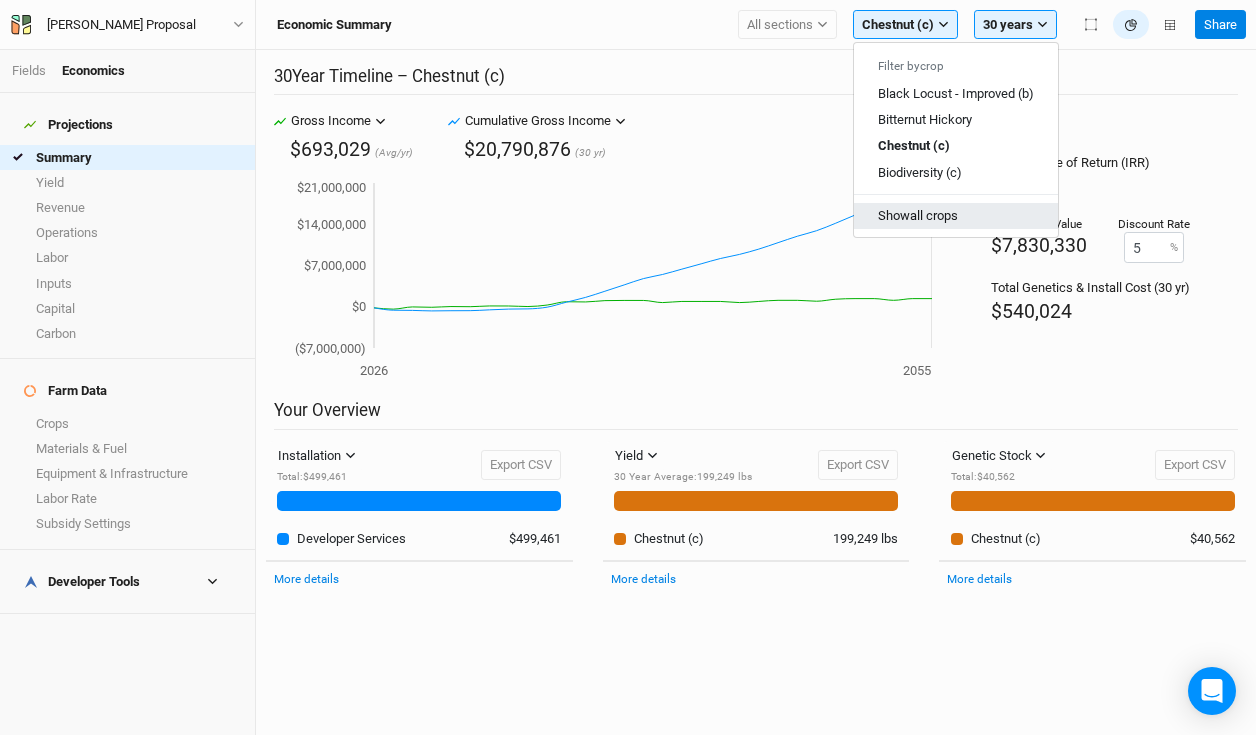 click on "Show  all crops" at bounding box center [956, 216] 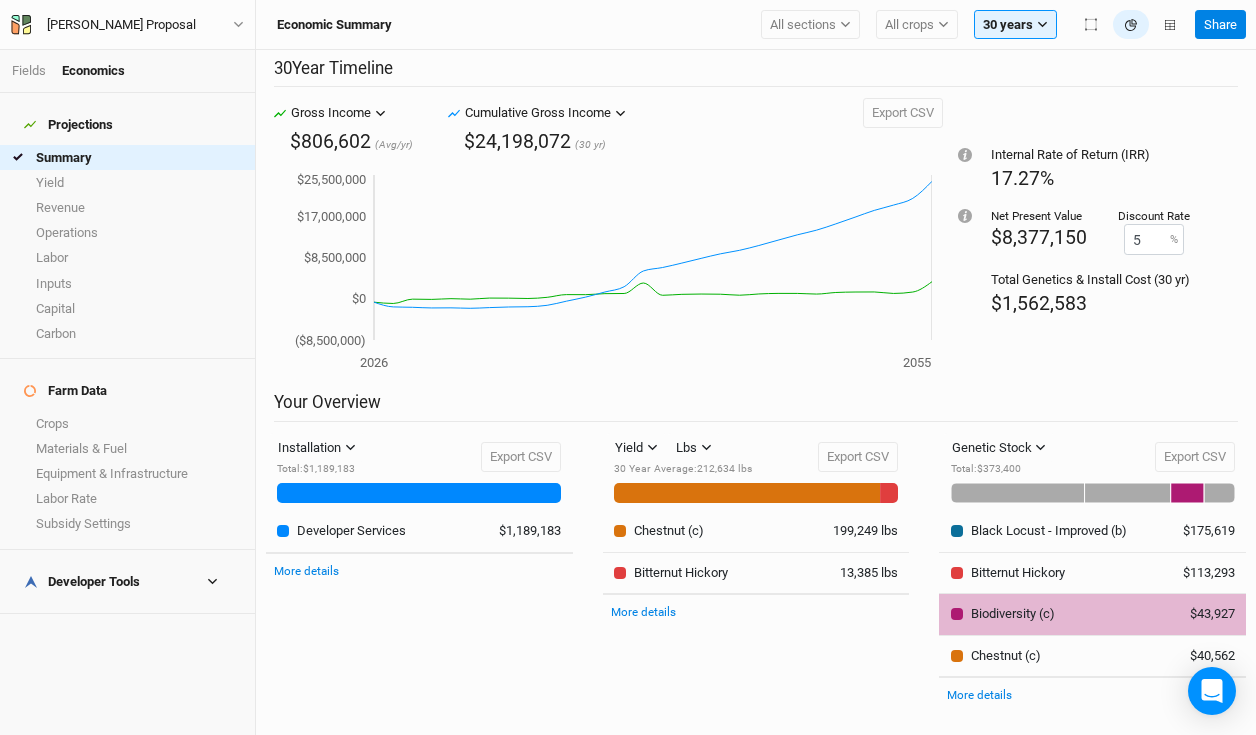 scroll, scrollTop: 0, scrollLeft: 0, axis: both 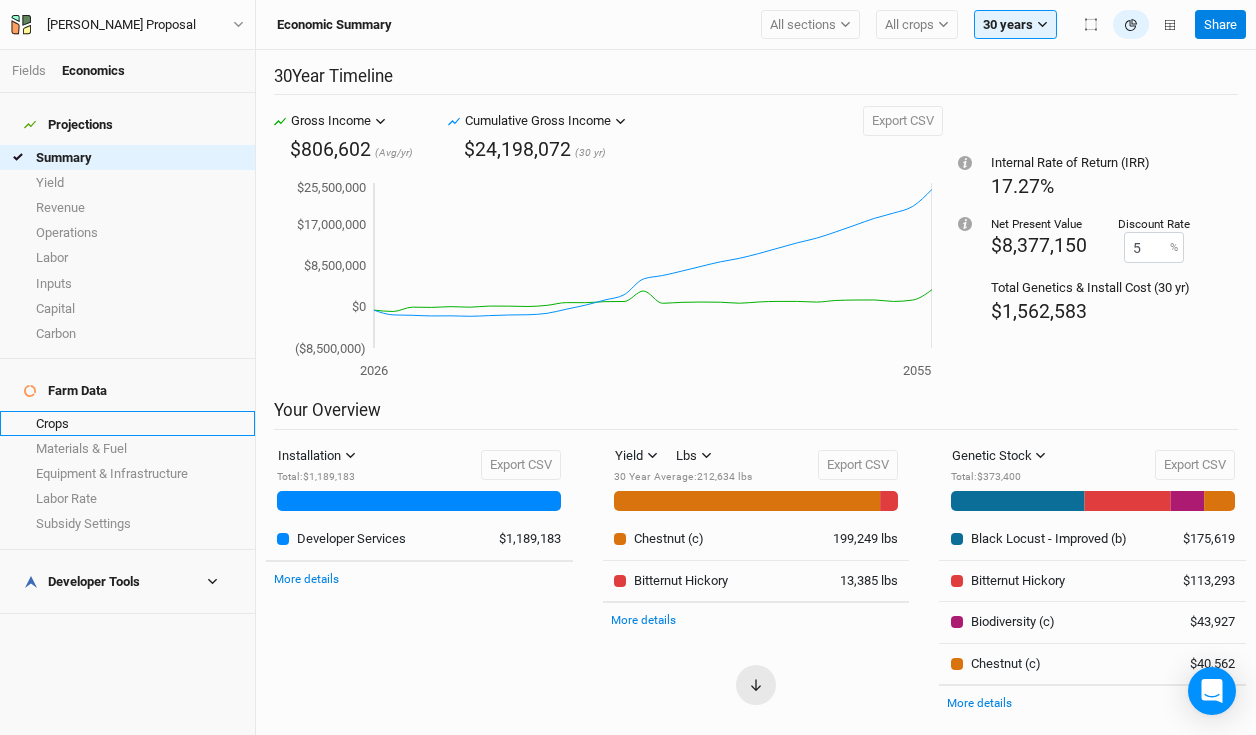 click on "Crops" at bounding box center [127, 423] 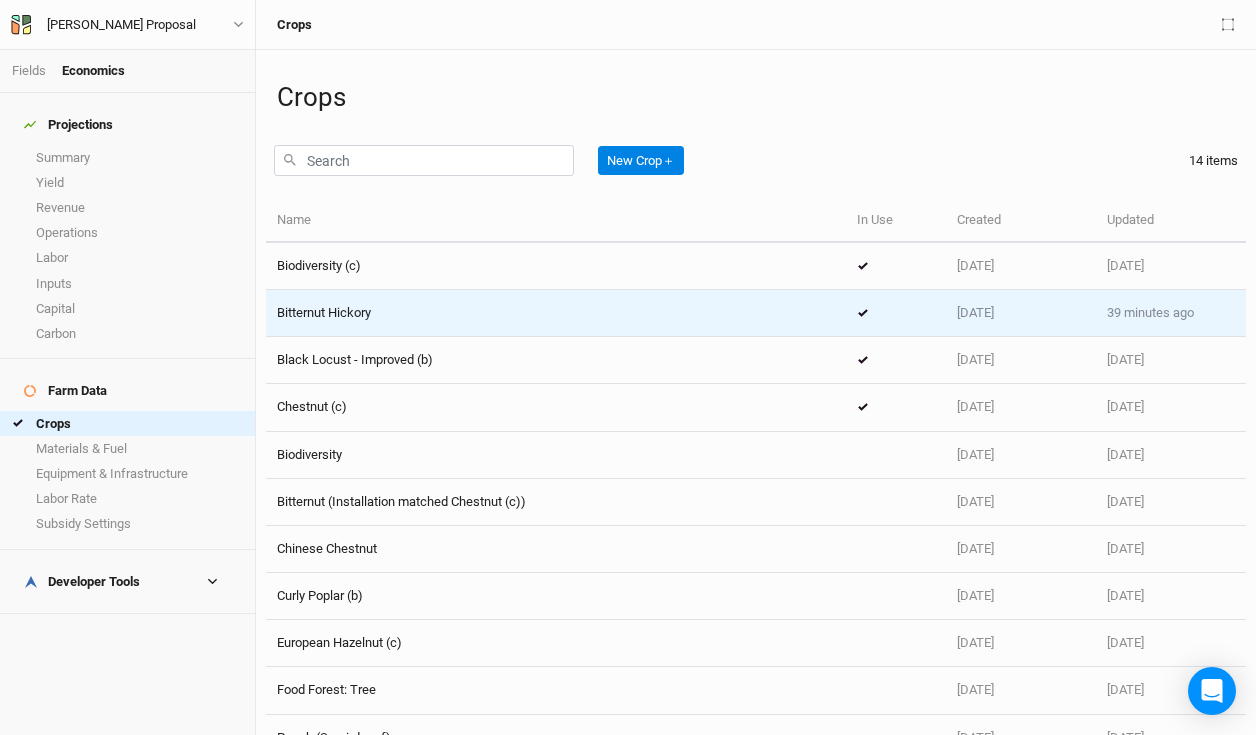 click on "Bitternut Hickory" at bounding box center (556, 313) 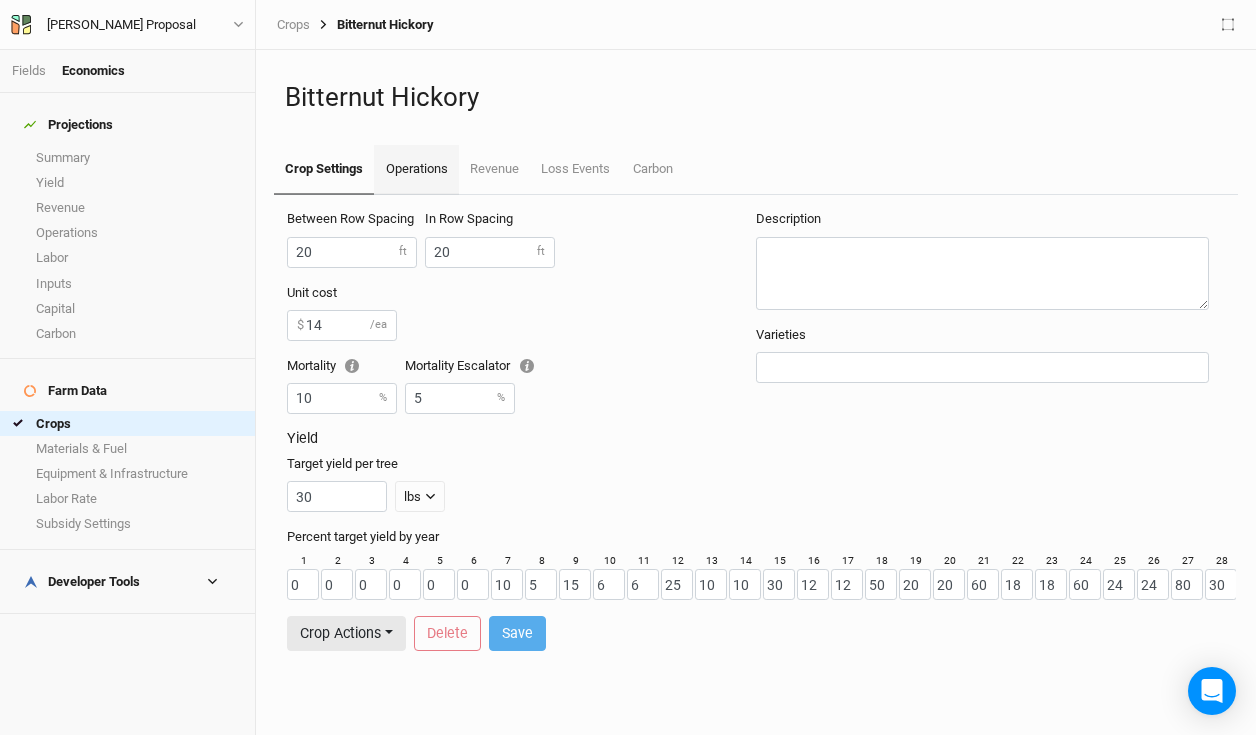 click on "Operations" at bounding box center [416, 170] 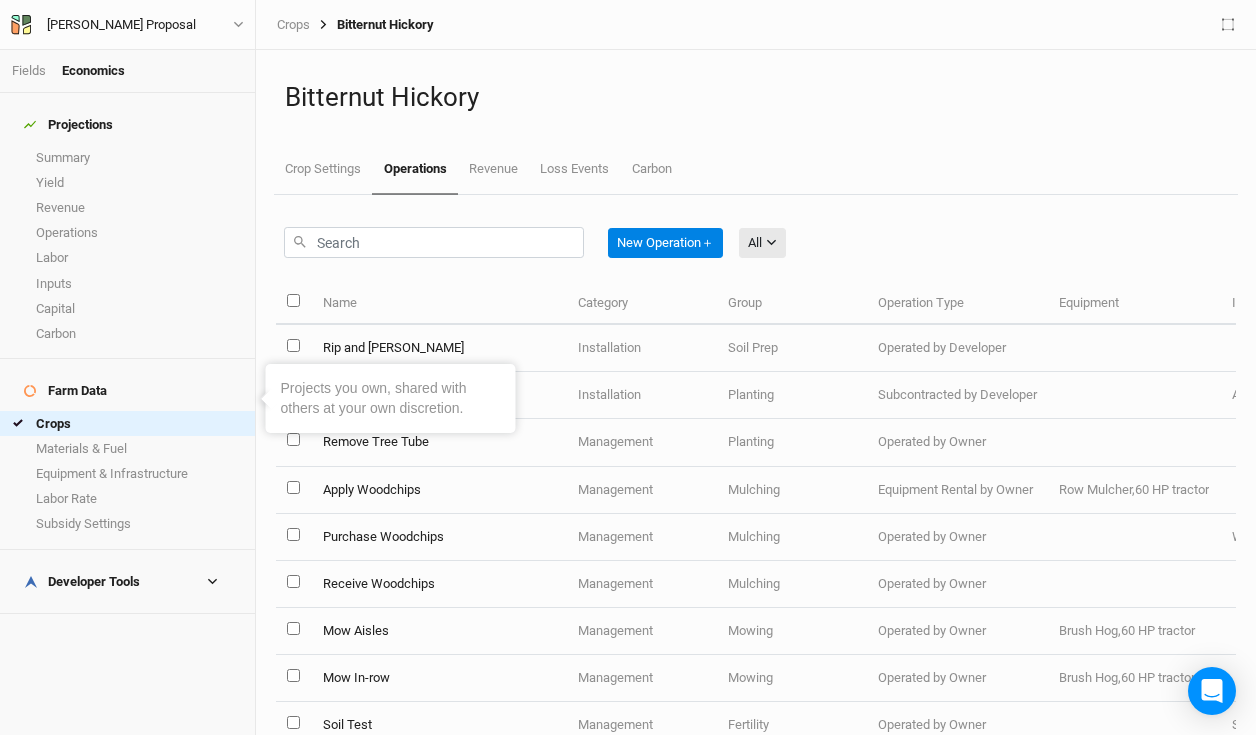 click on "Farm Data" at bounding box center (127, 391) 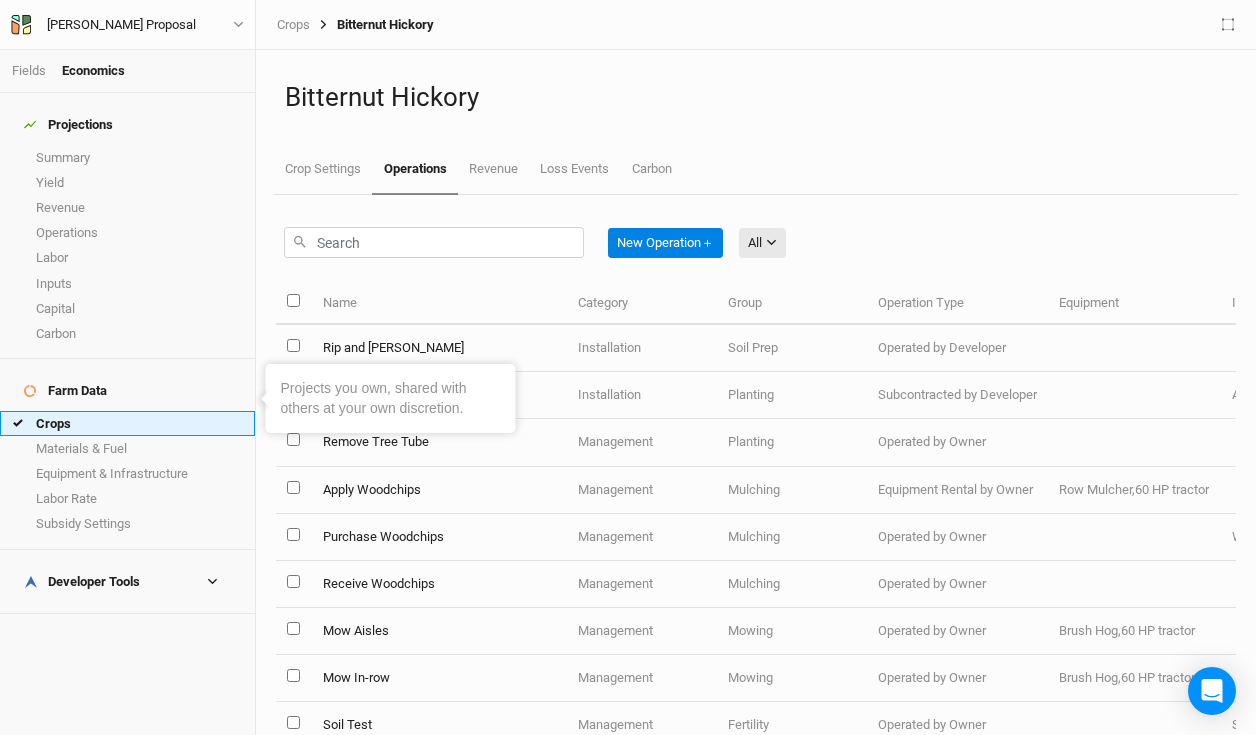 click on "Crops" at bounding box center (127, 423) 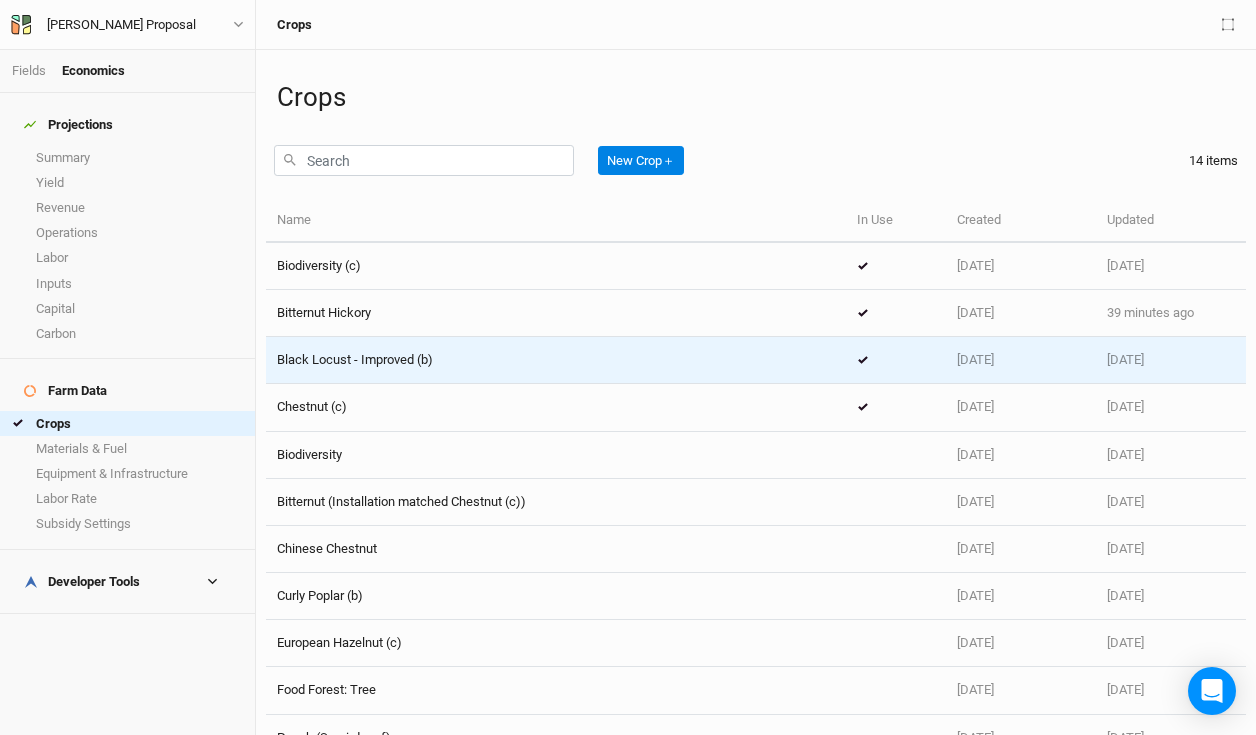 click on "Black Locust - Improved (b)" at bounding box center (355, 359) 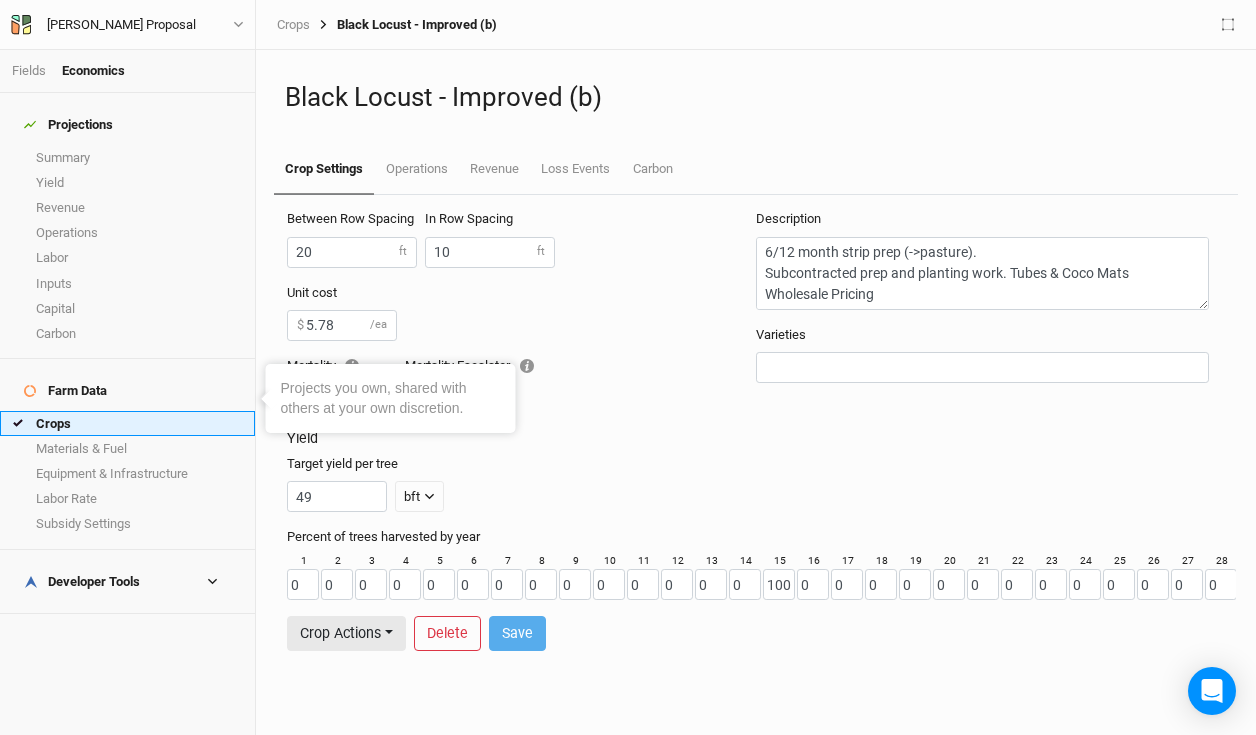click on "Crops" at bounding box center (127, 423) 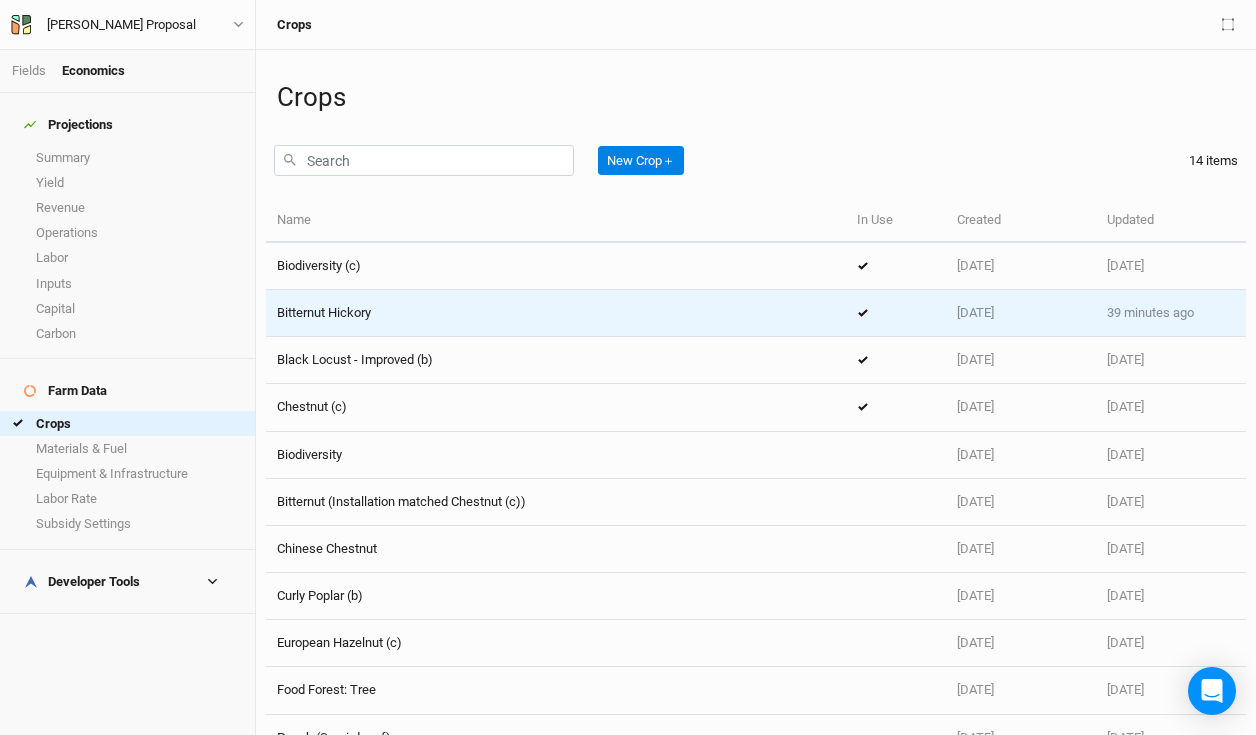 click on "Bitternut Hickory" at bounding box center [324, 312] 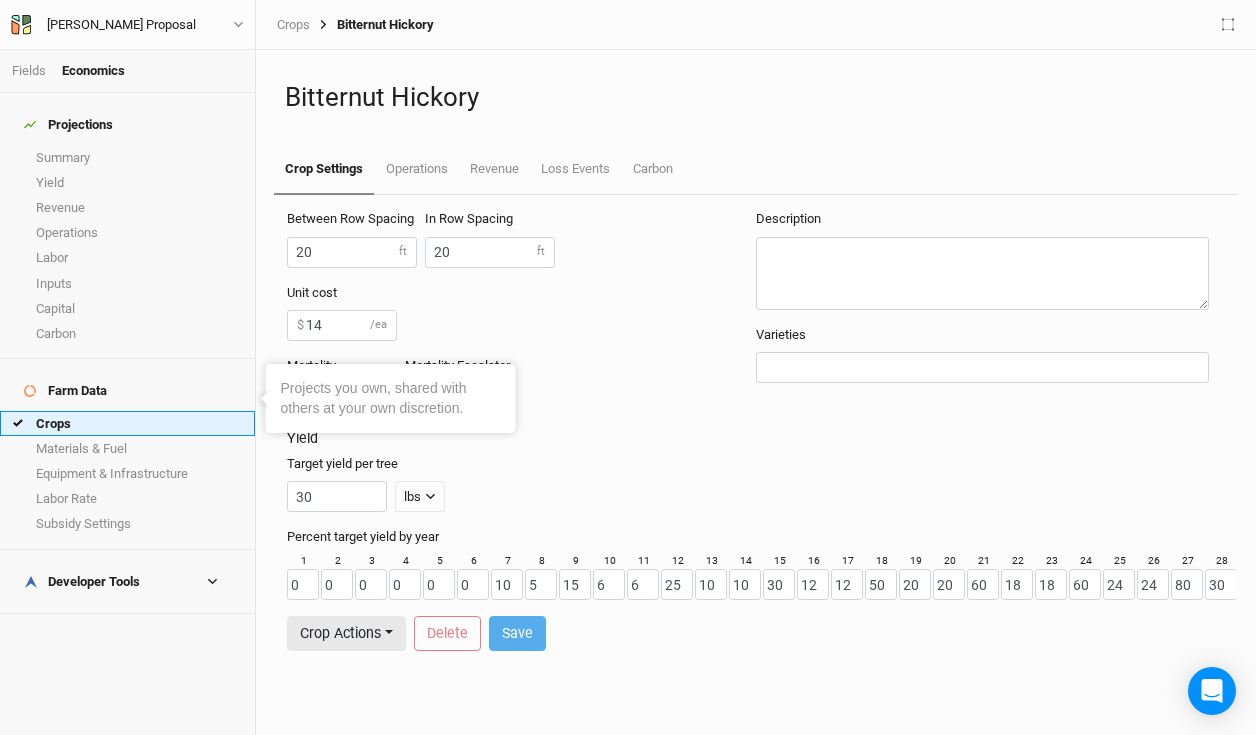 click on "Crops" at bounding box center [127, 423] 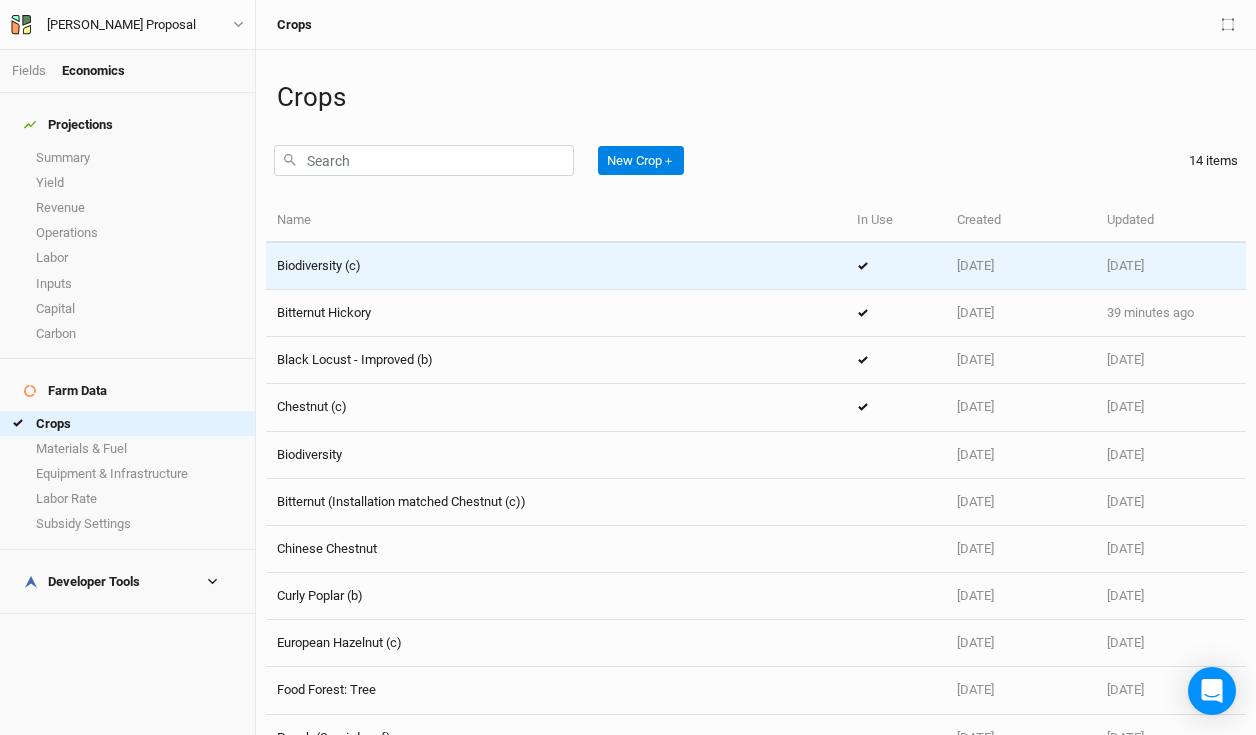 click on "Biodiversity (c)" at bounding box center [319, 265] 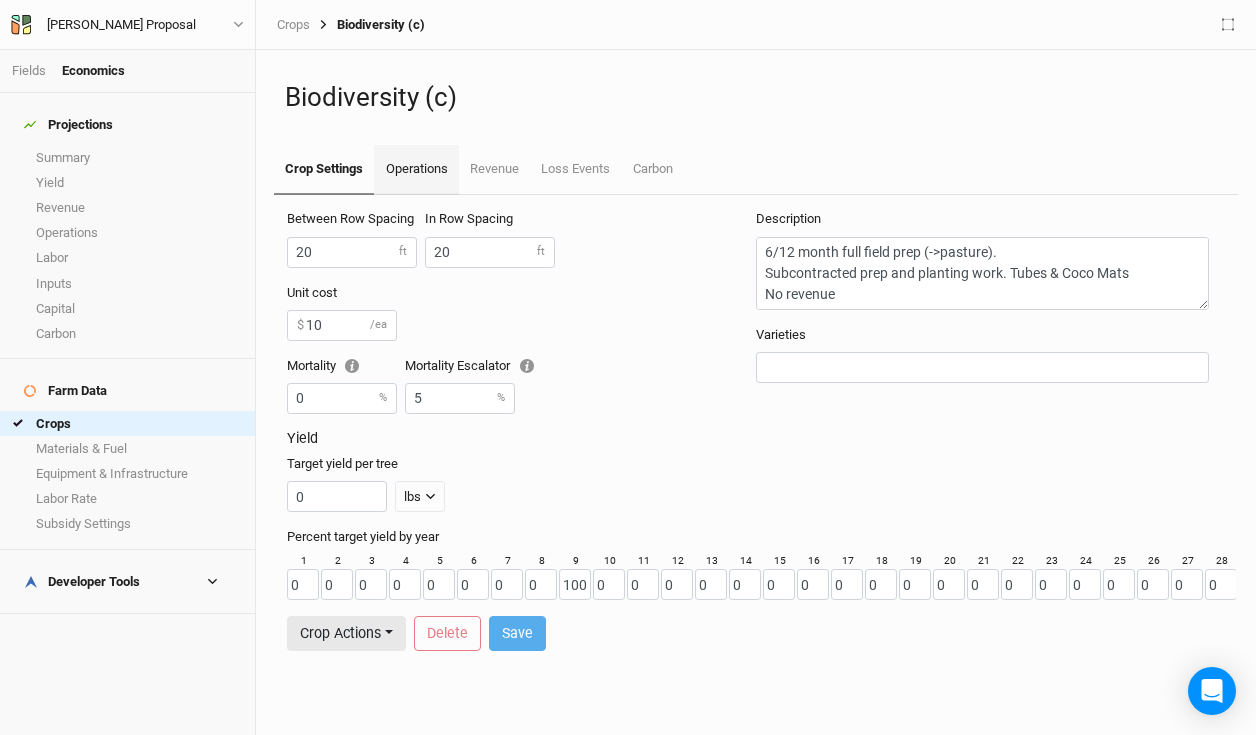 click on "Operations" at bounding box center [416, 170] 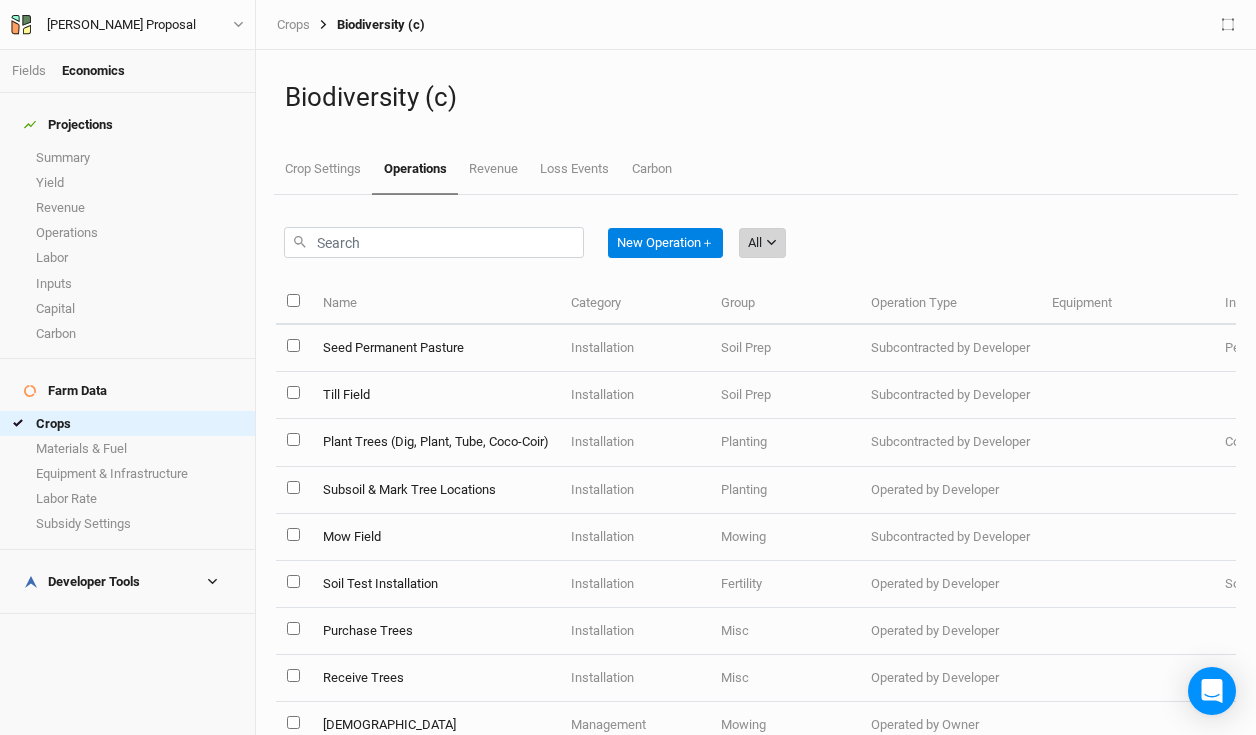 click 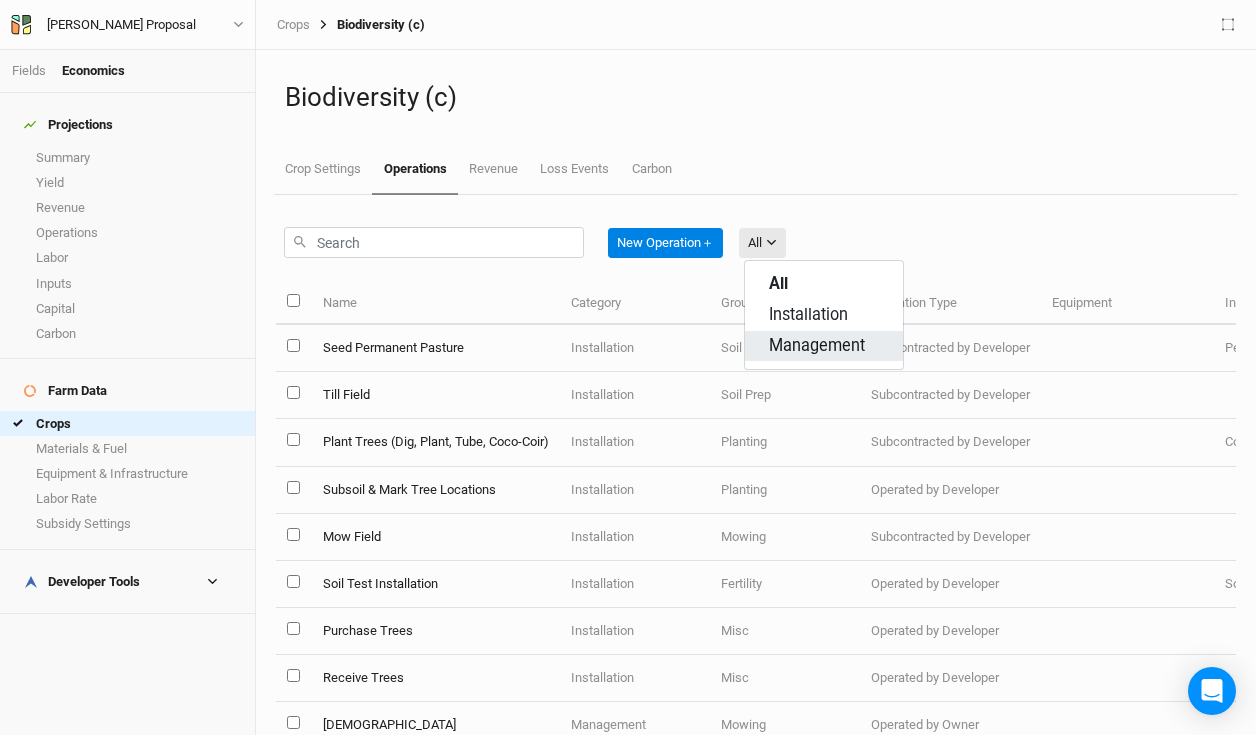 click on "Management" at bounding box center [817, 346] 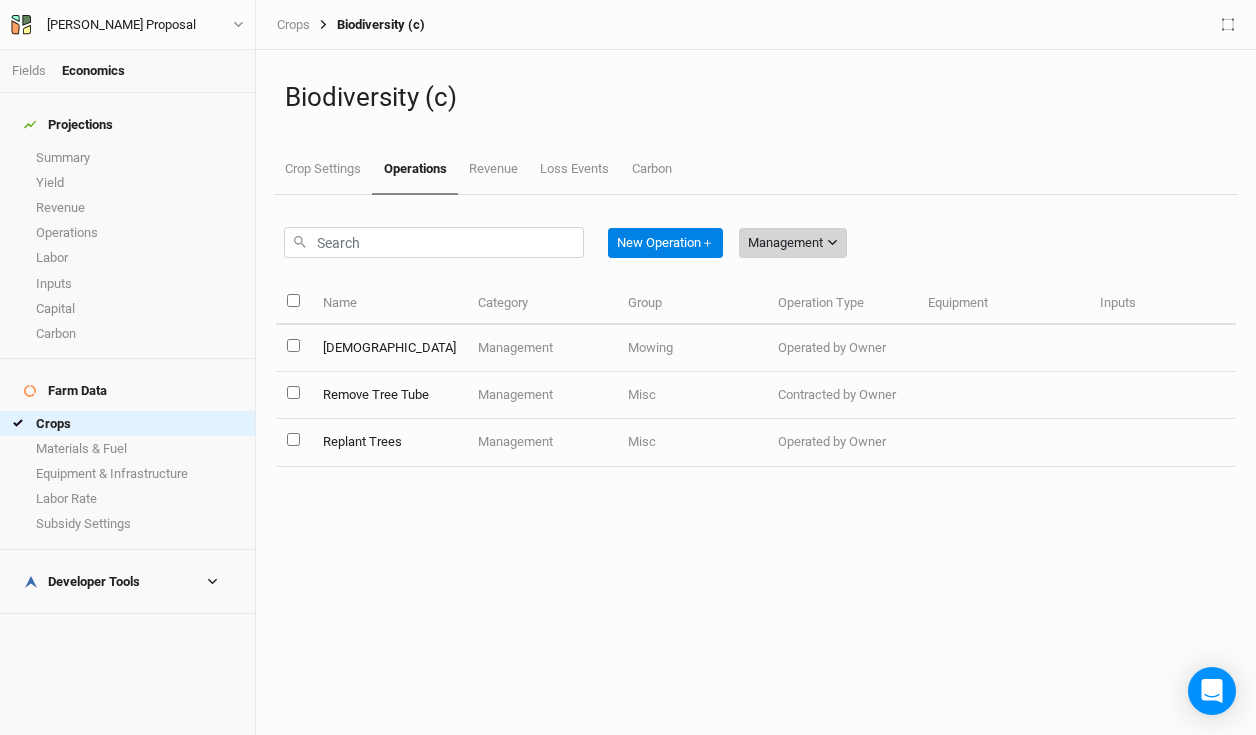click on "Management" at bounding box center [785, 243] 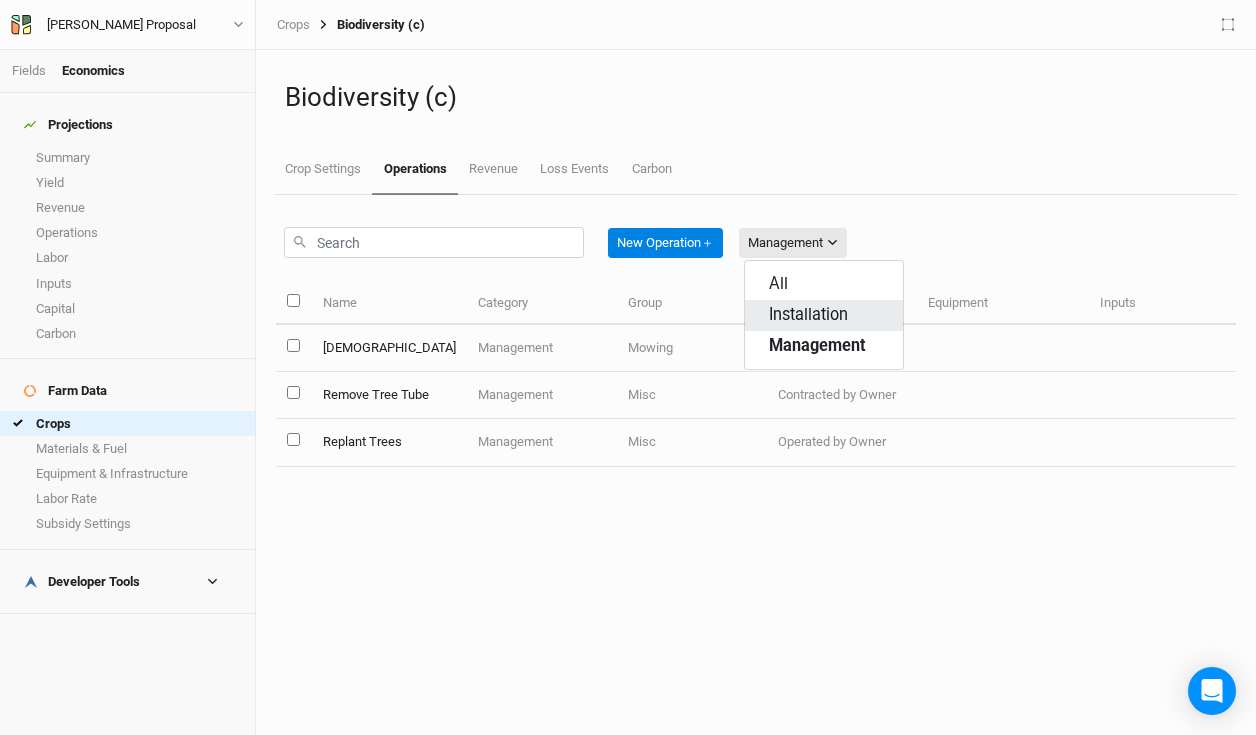 click on "Installation" at bounding box center [808, 315] 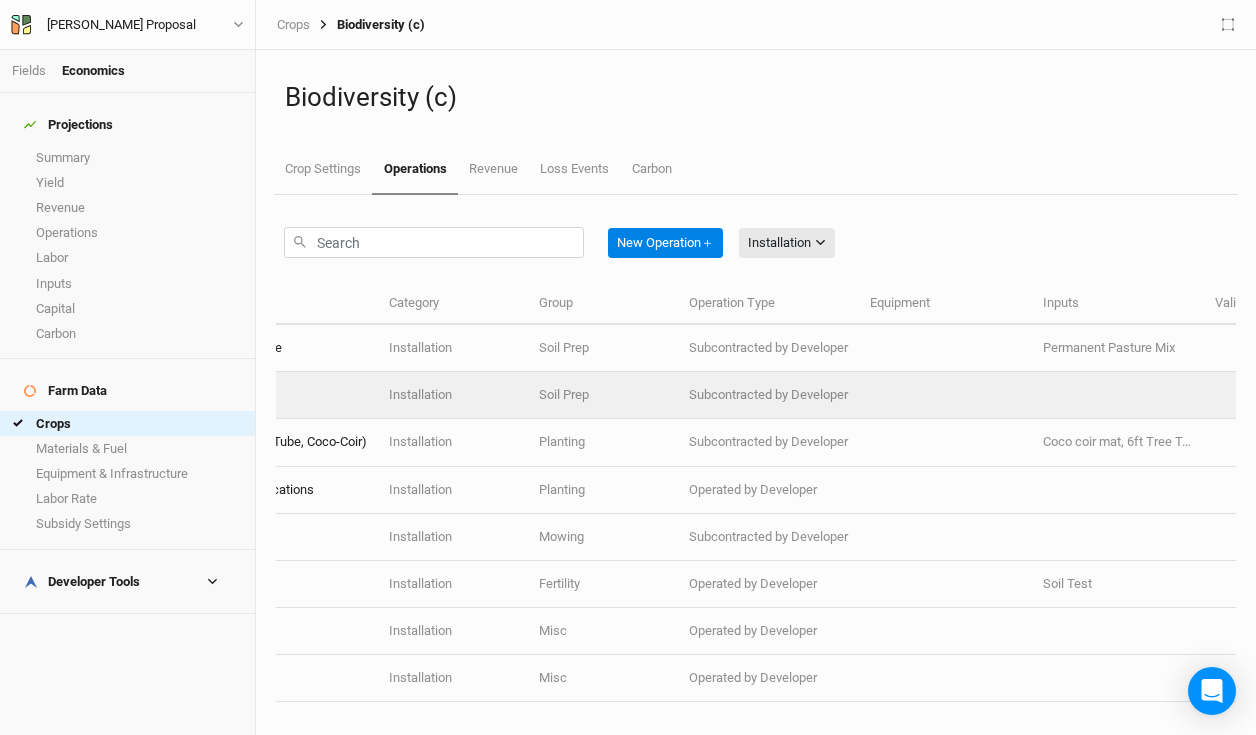scroll, scrollTop: 0, scrollLeft: 0, axis: both 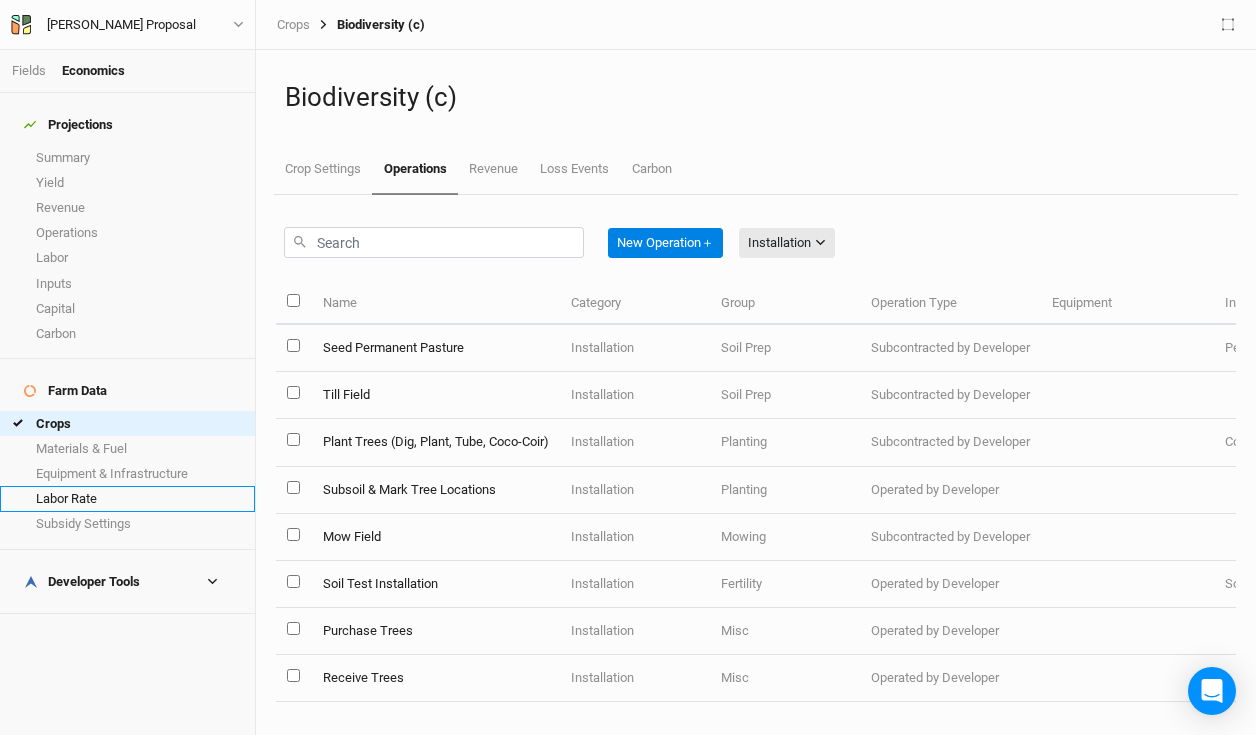 click on "Labor Rate" at bounding box center (127, 498) 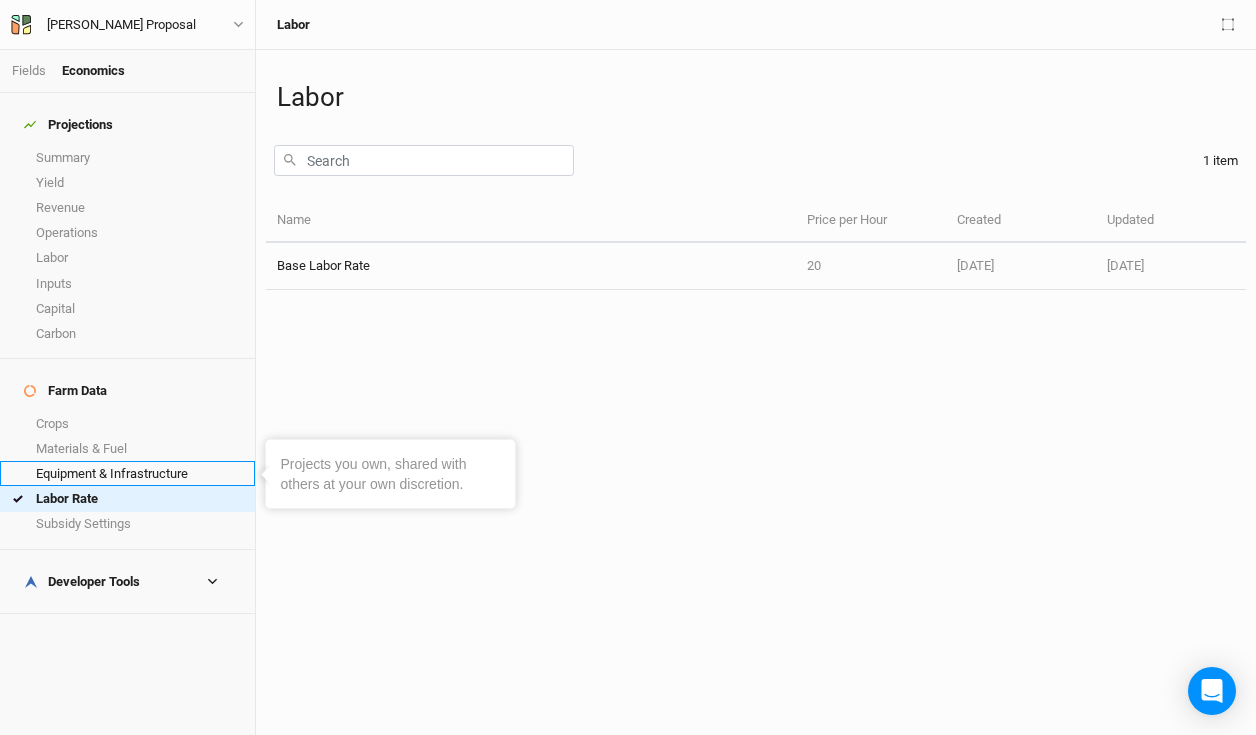 click on "Equipment & Infrastructure" at bounding box center (127, 473) 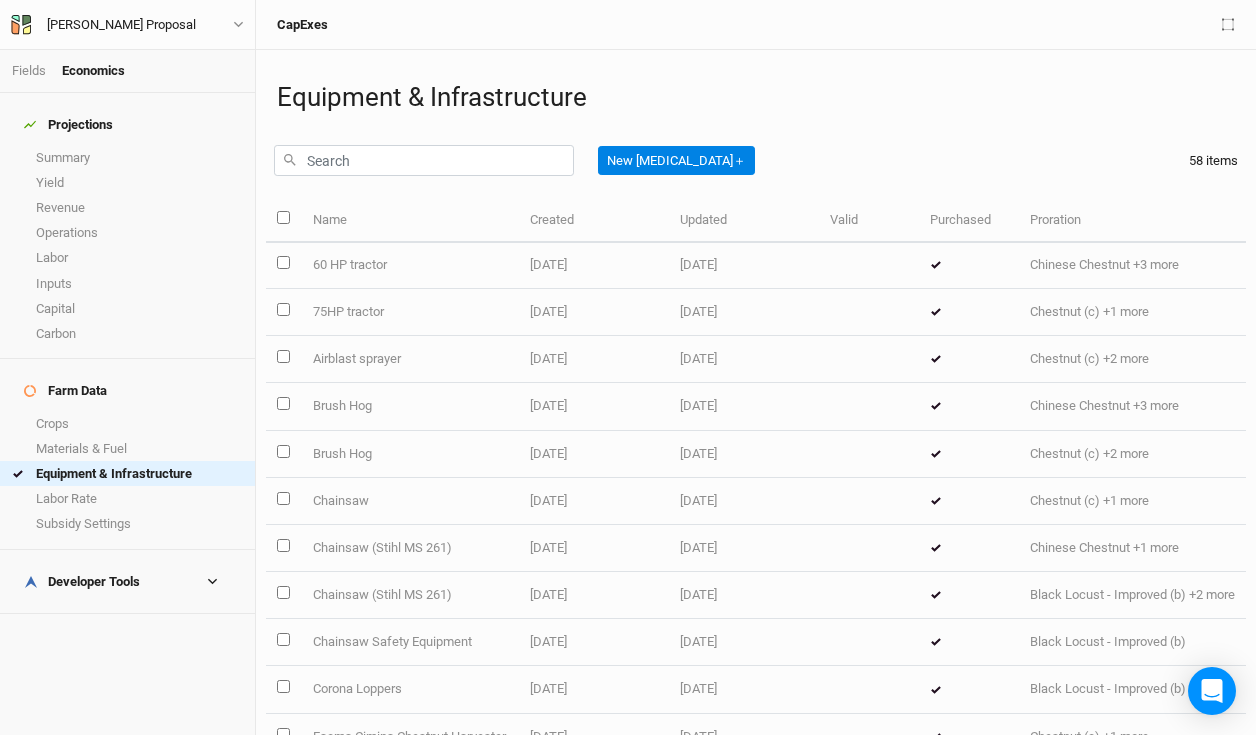scroll, scrollTop: 0, scrollLeft: 0, axis: both 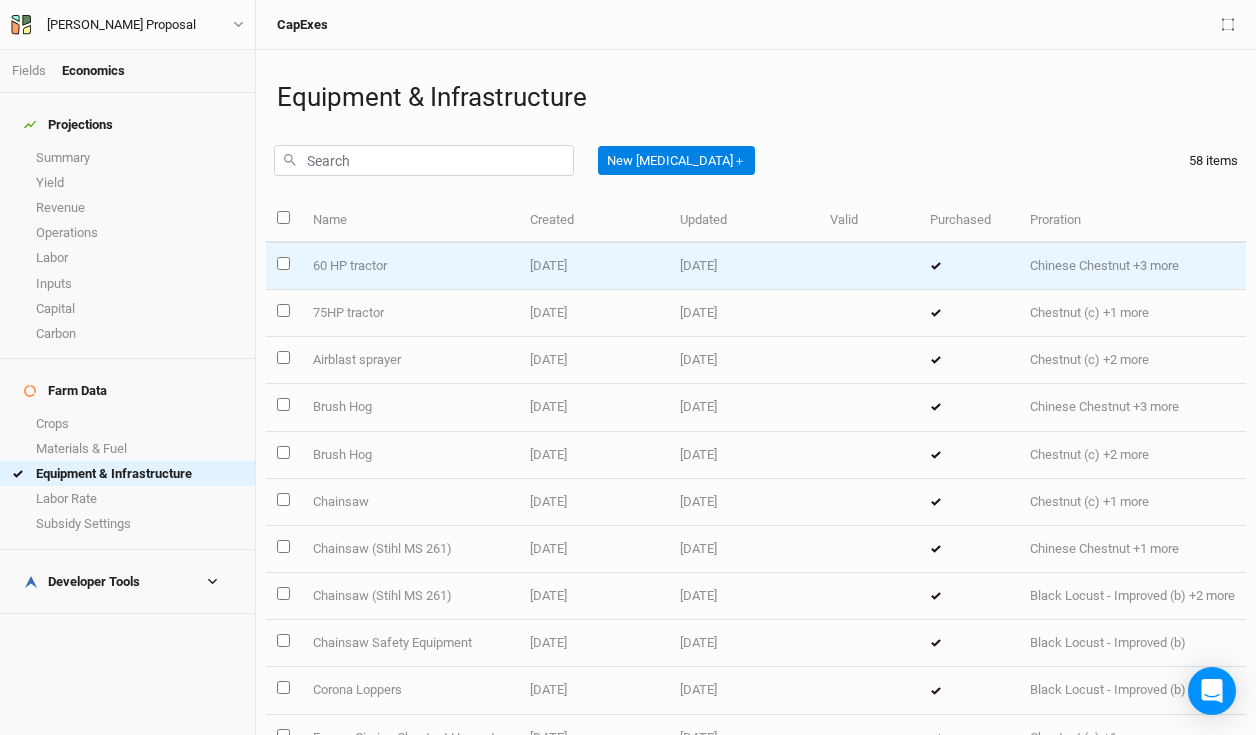 click on "Chinese Chestnut +3 more" at bounding box center [1132, 266] 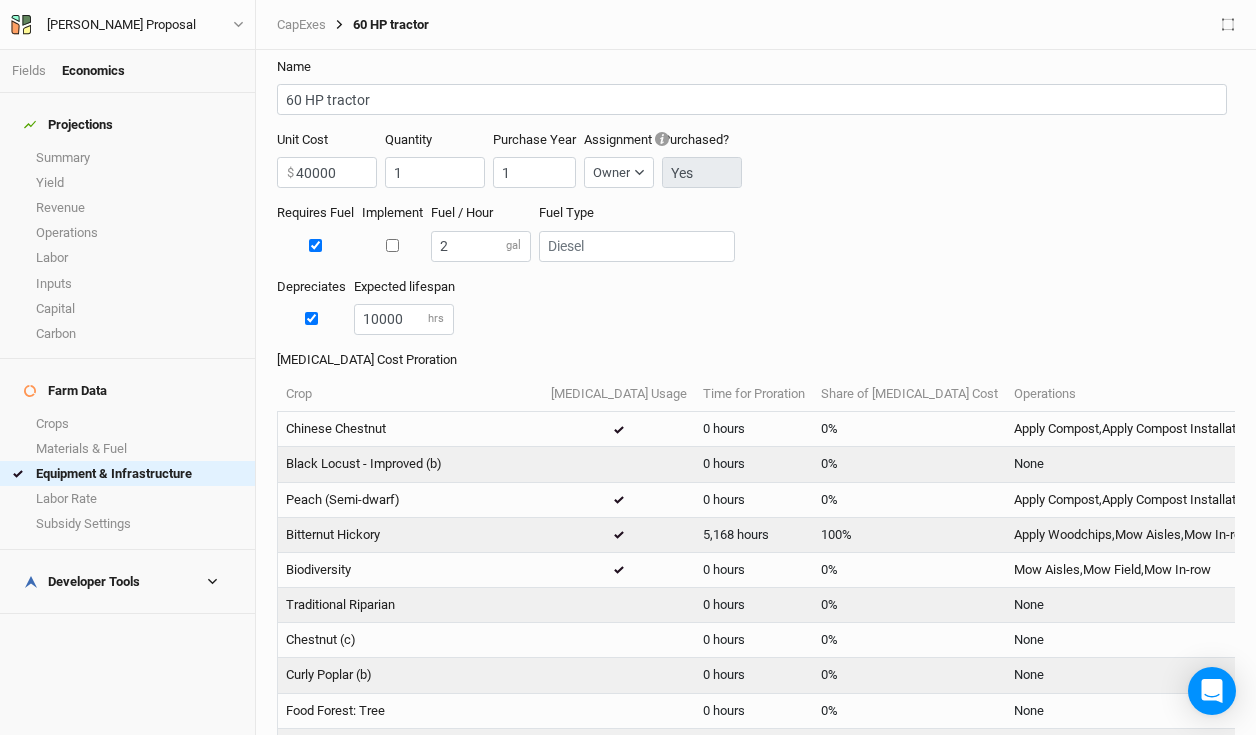 scroll, scrollTop: 15, scrollLeft: 0, axis: vertical 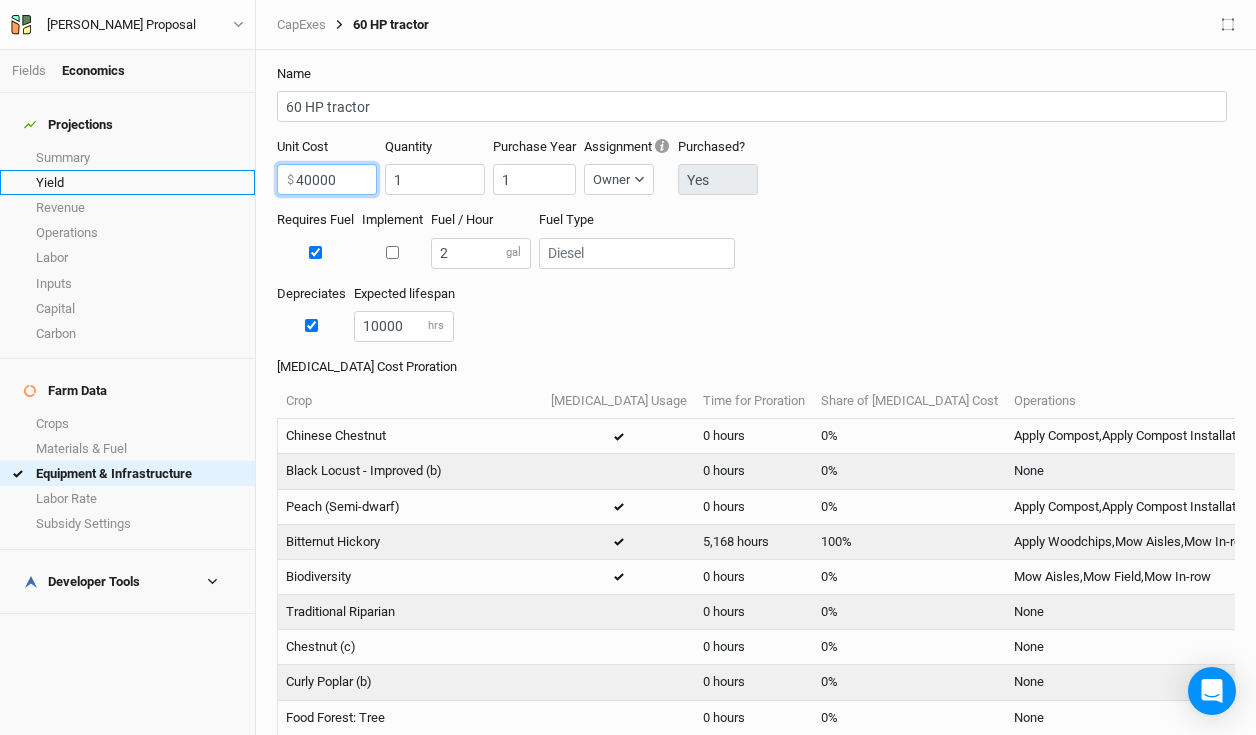 drag, startPoint x: 357, startPoint y: 181, endPoint x: 232, endPoint y: 161, distance: 126.58989 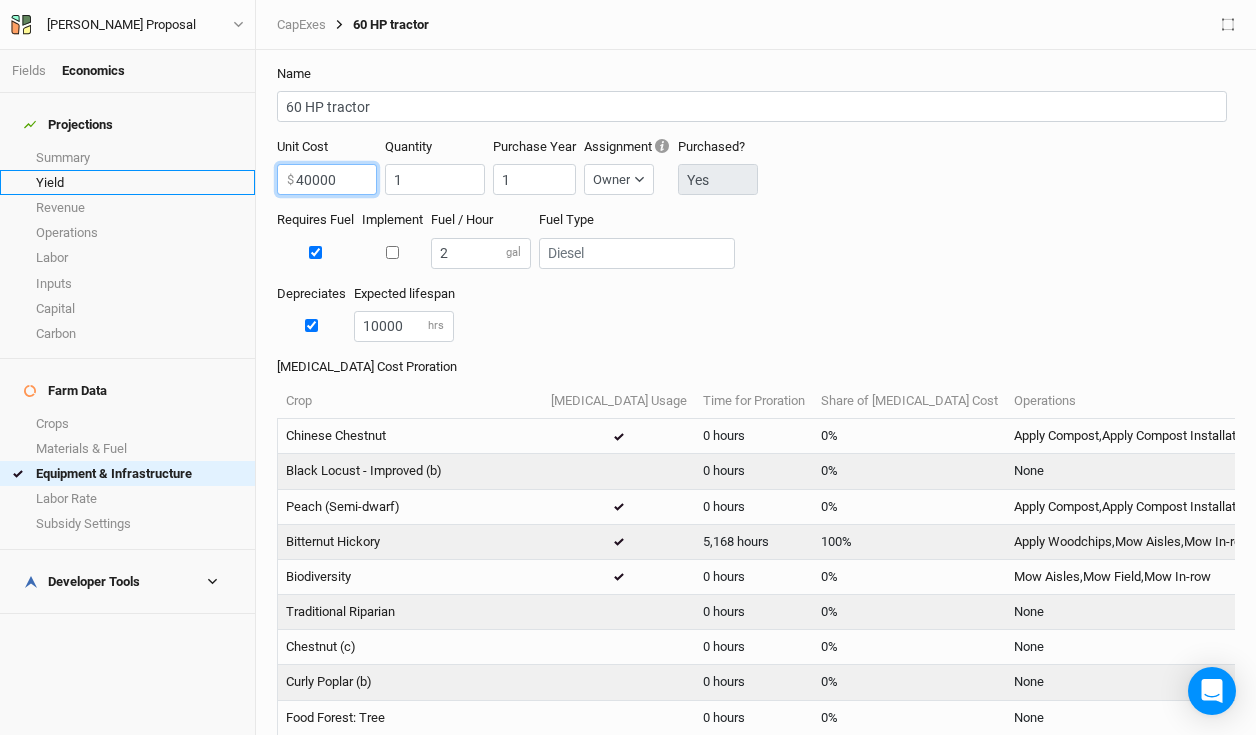 drag, startPoint x: 354, startPoint y: 181, endPoint x: 147, endPoint y: 168, distance: 207.4078 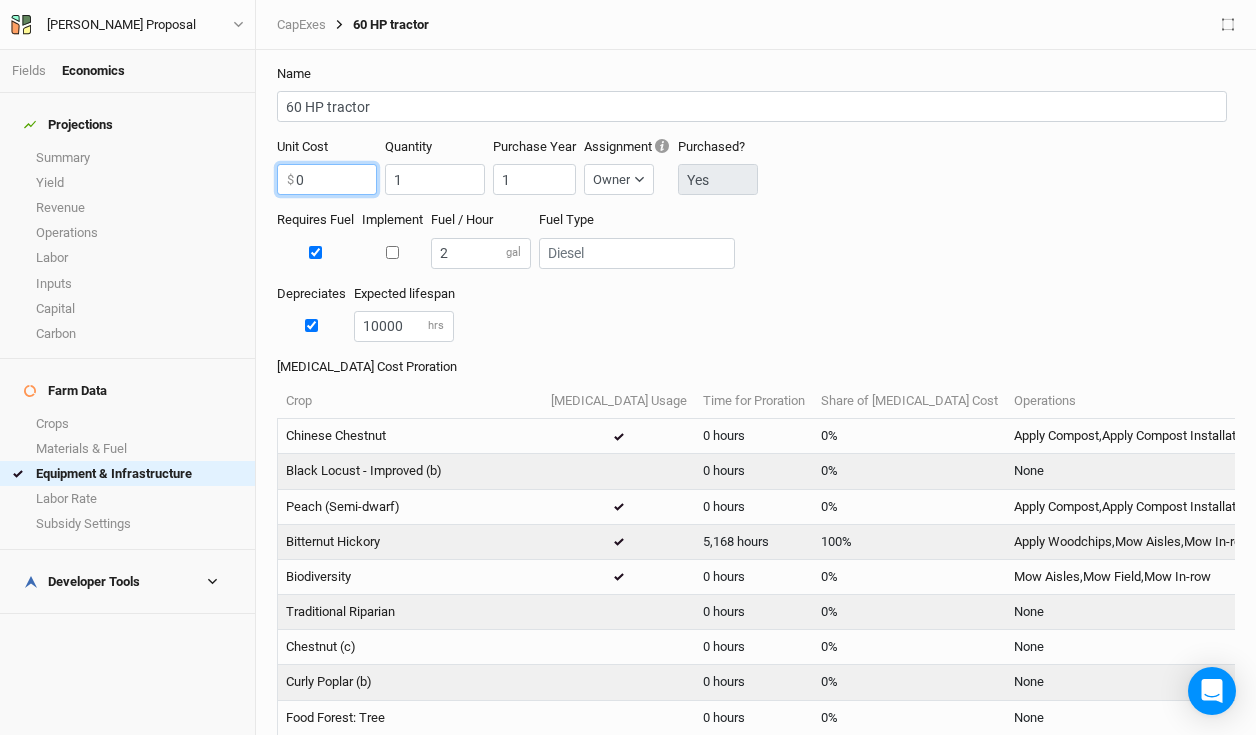 scroll, scrollTop: 285, scrollLeft: 0, axis: vertical 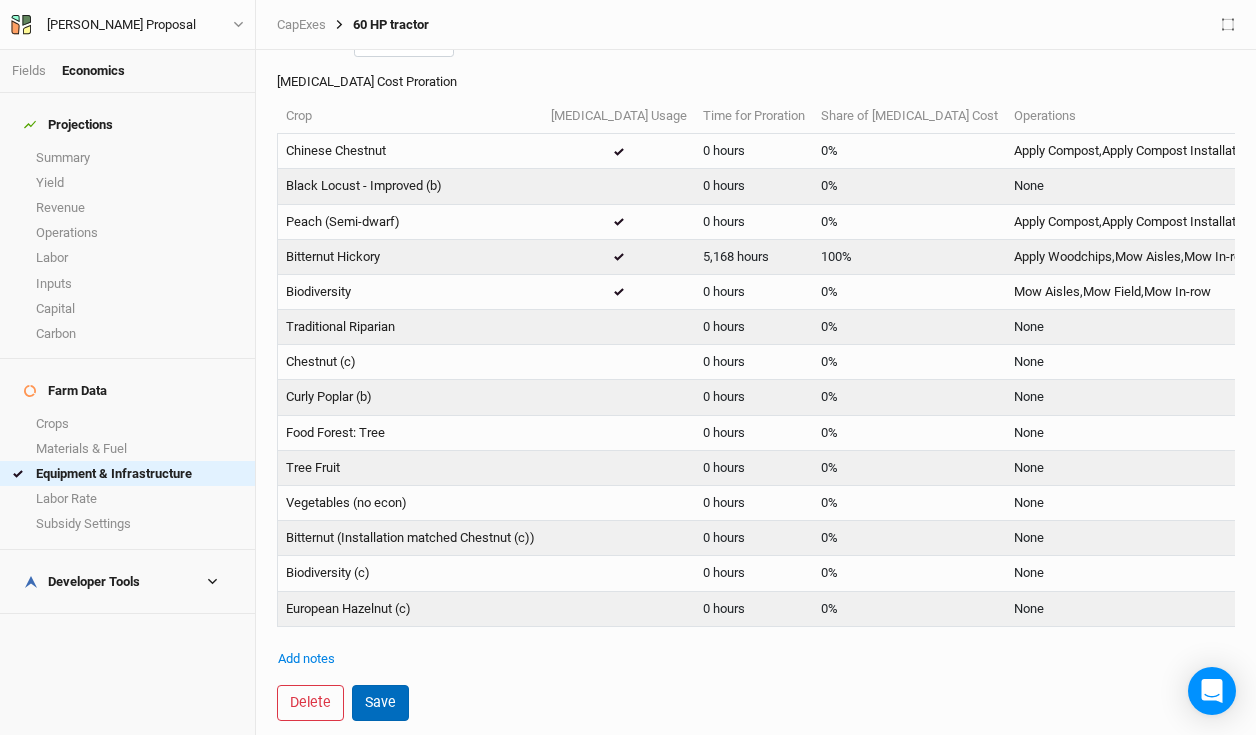 type on "0" 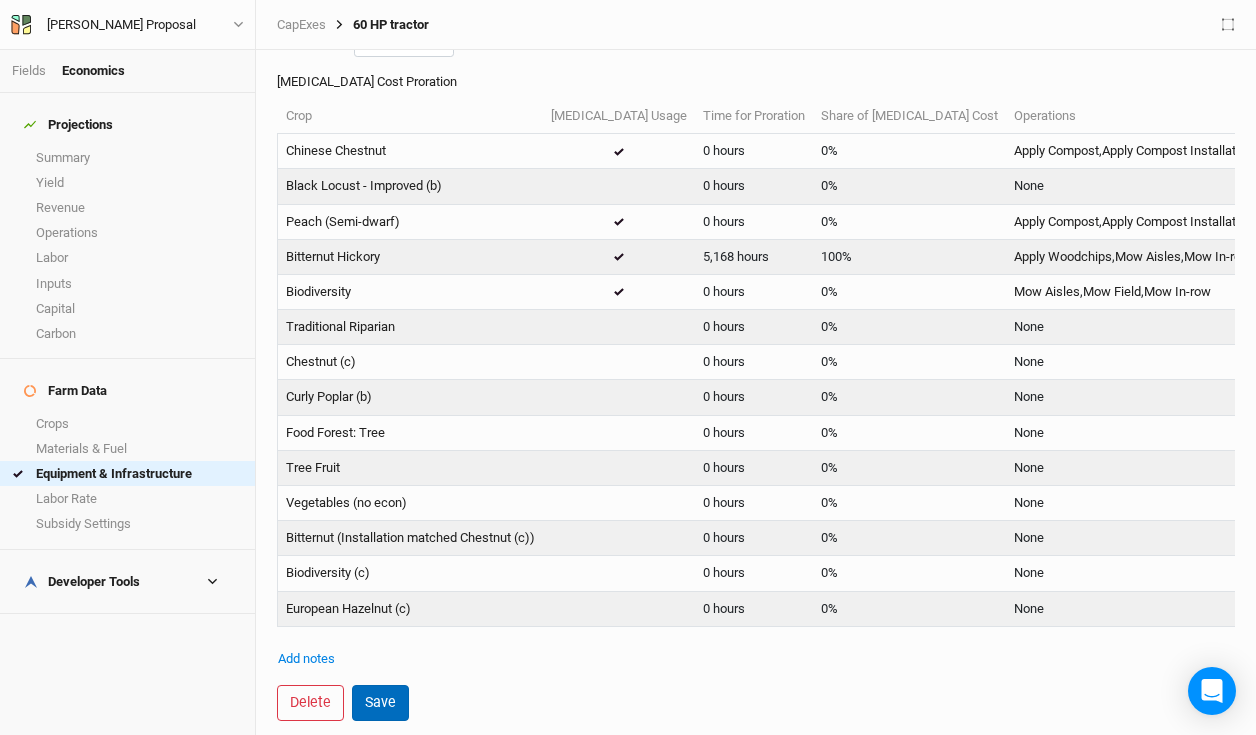 click on "Save" at bounding box center (380, 702) 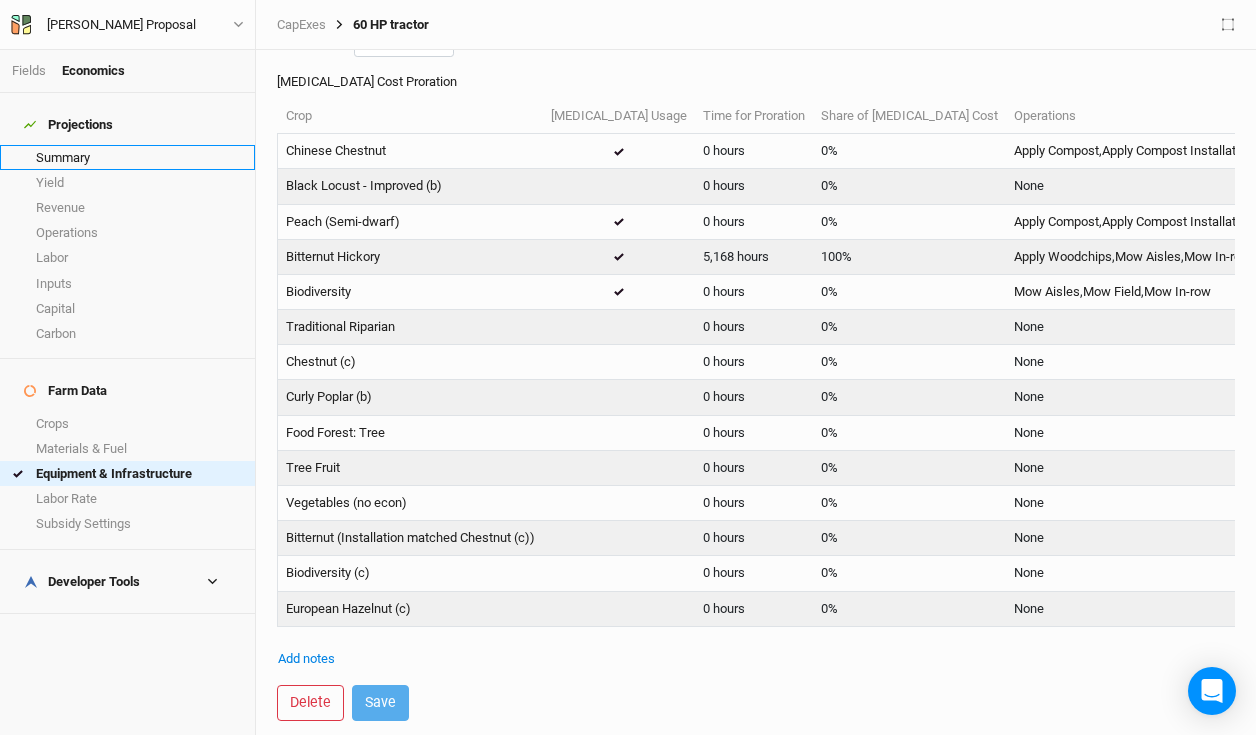 click on "Summary" at bounding box center (127, 157) 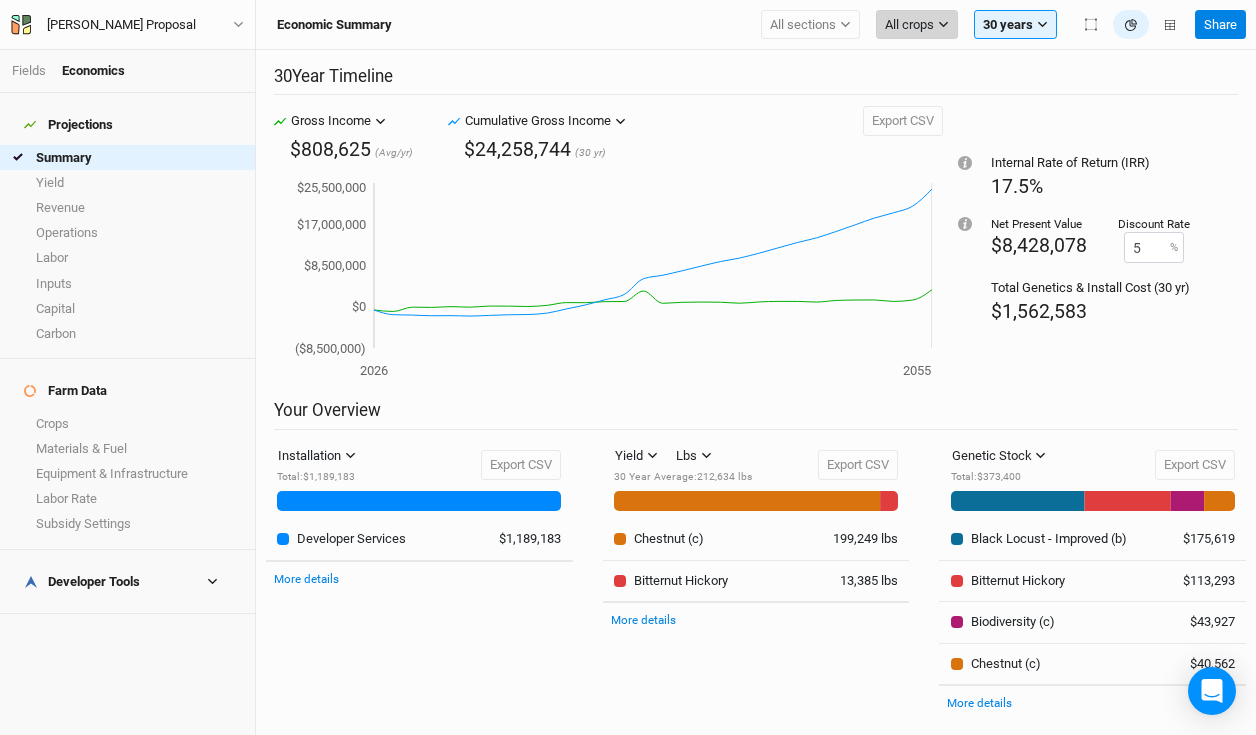 click on "All crops" at bounding box center (909, 25) 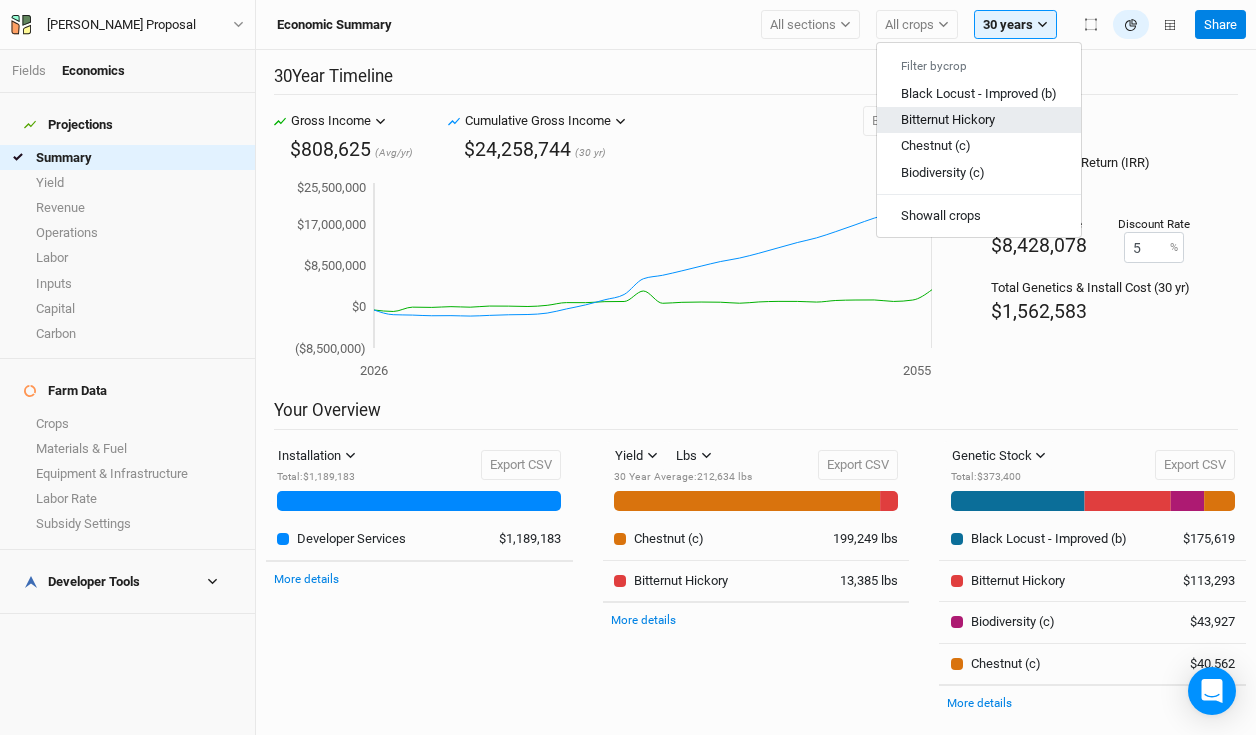 click on "Bitternut Hickory" at bounding box center [948, 119] 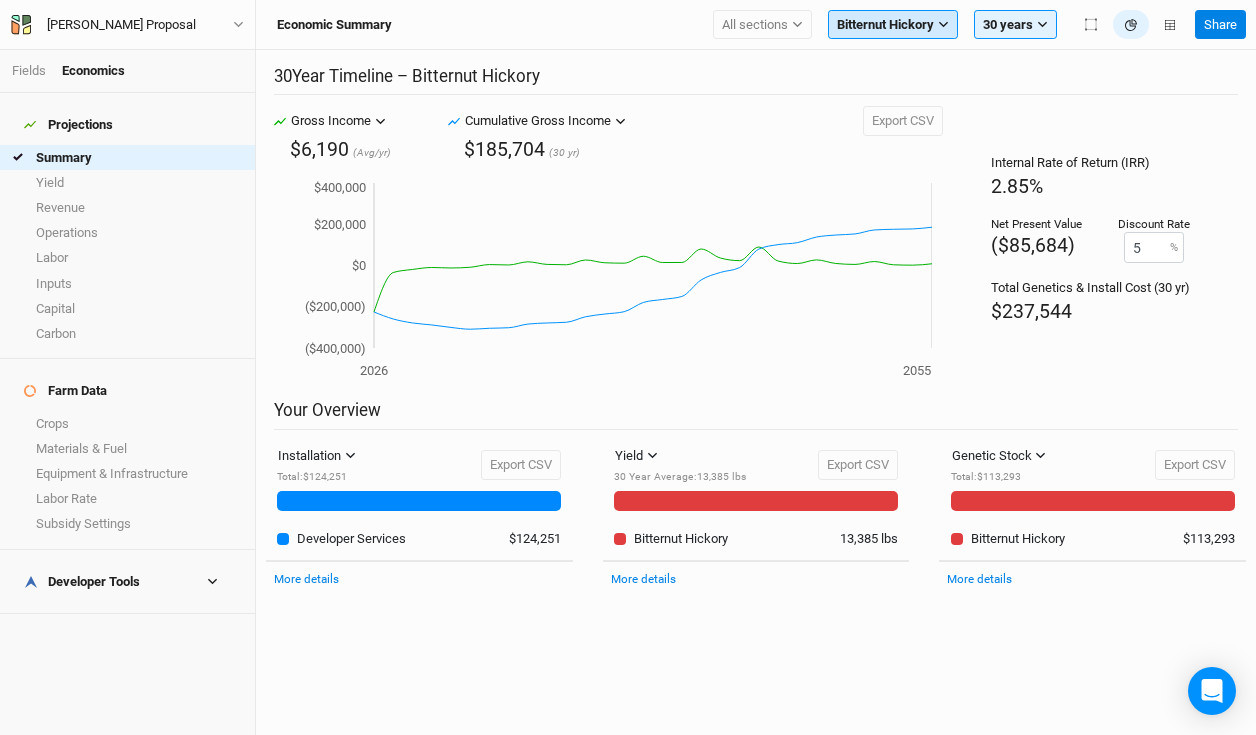 click on "Bitternut Hickory" at bounding box center (885, 25) 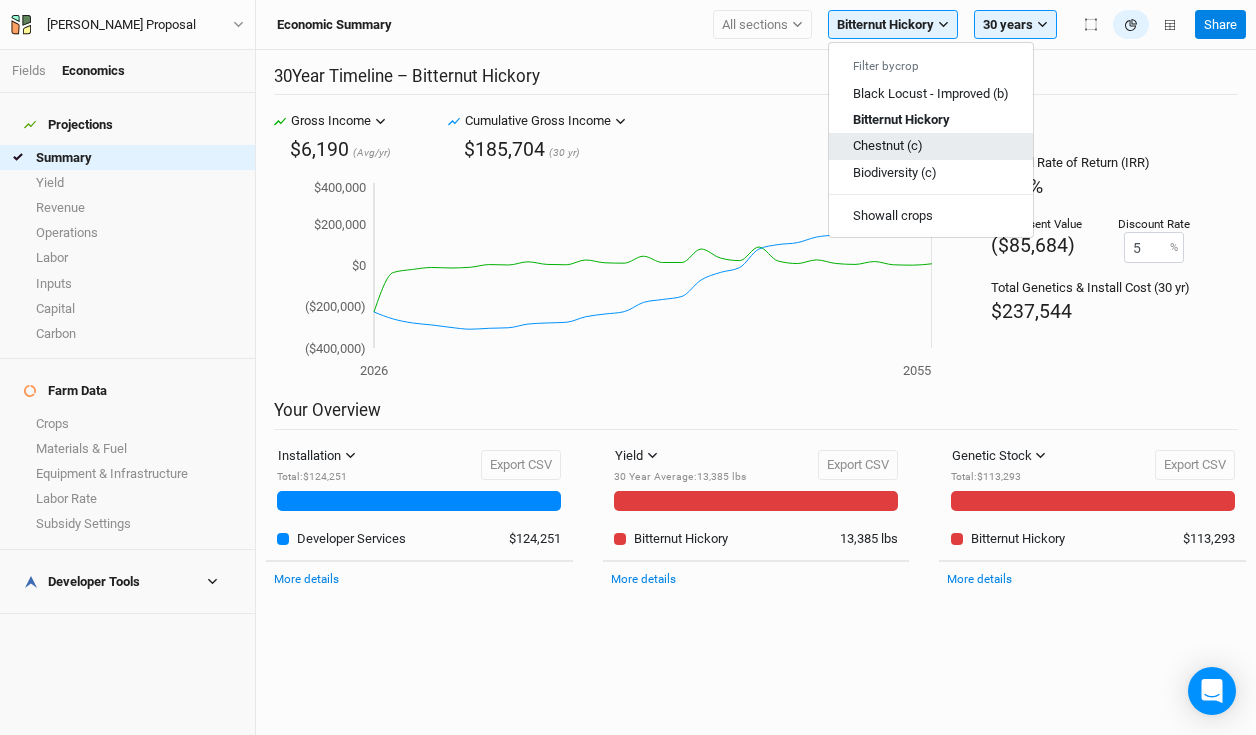 click on "Chestnut (c)" at bounding box center [888, 145] 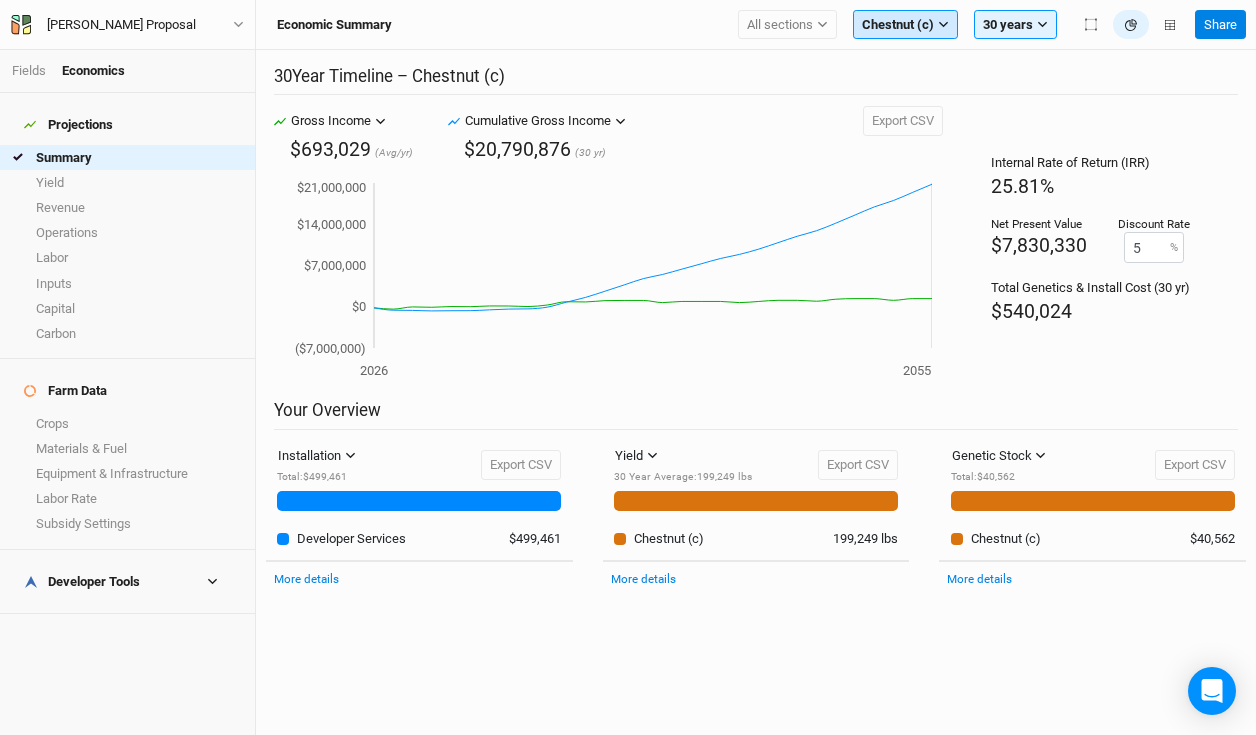 click on "Chestnut (c)" at bounding box center [898, 25] 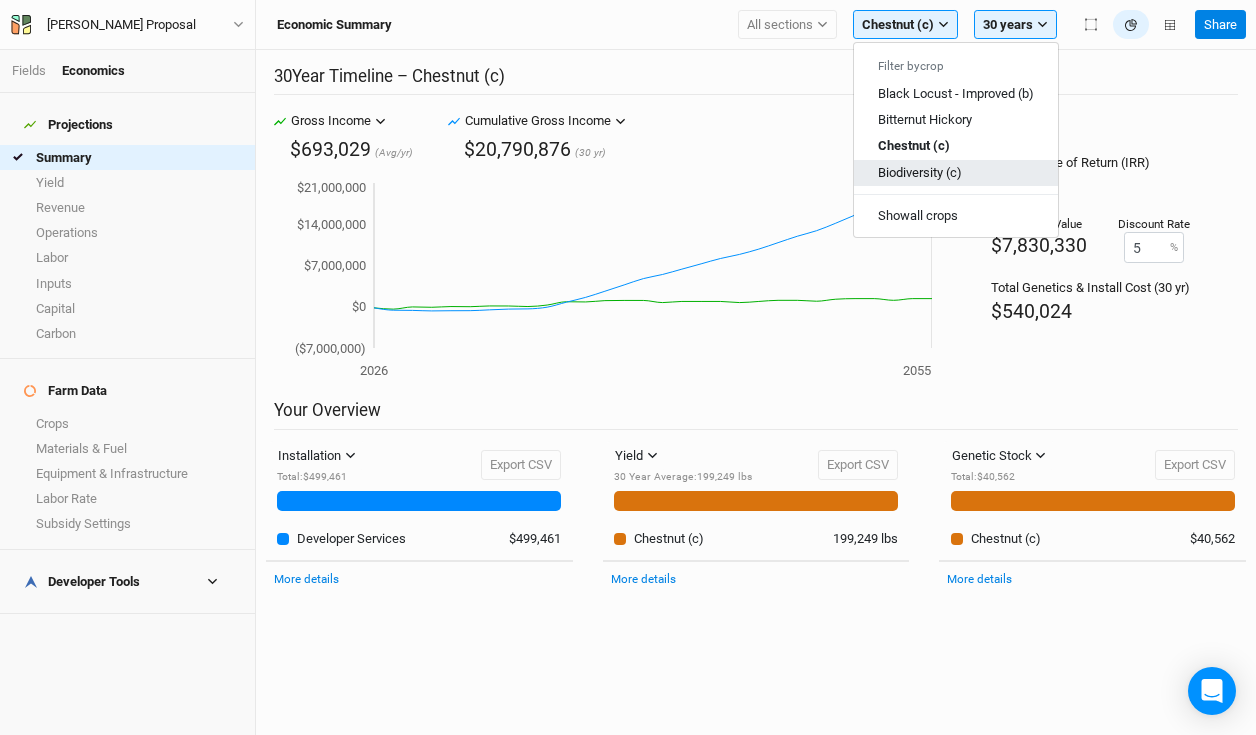 click on "Biodiversity (c)" at bounding box center (920, 171) 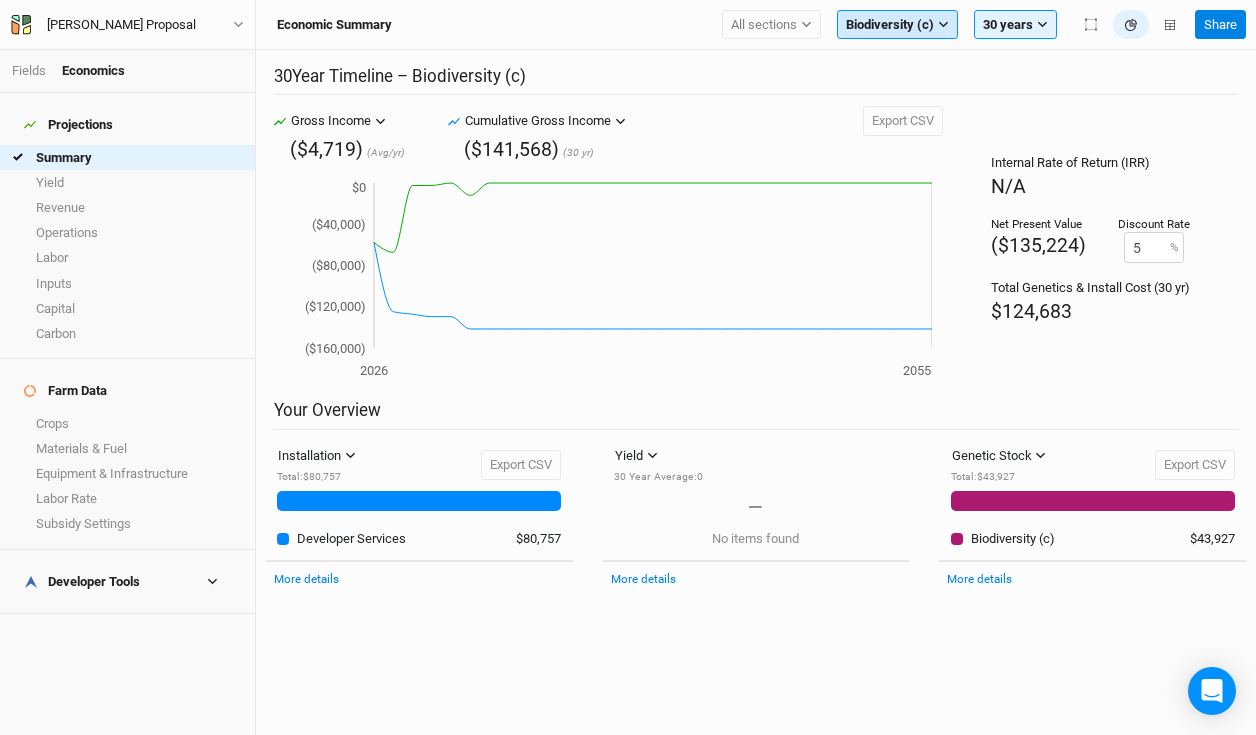 click on "Biodiversity (c)" at bounding box center (890, 25) 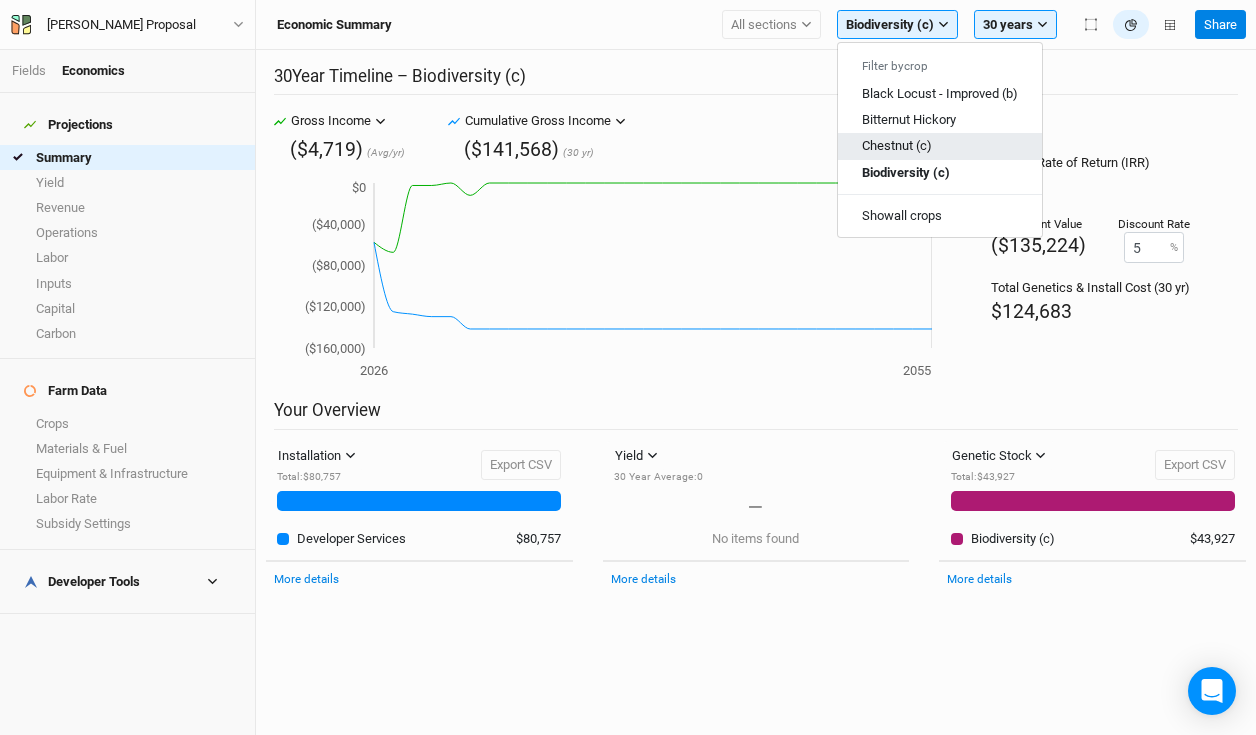 click on "Chestnut (c)" at bounding box center [940, 146] 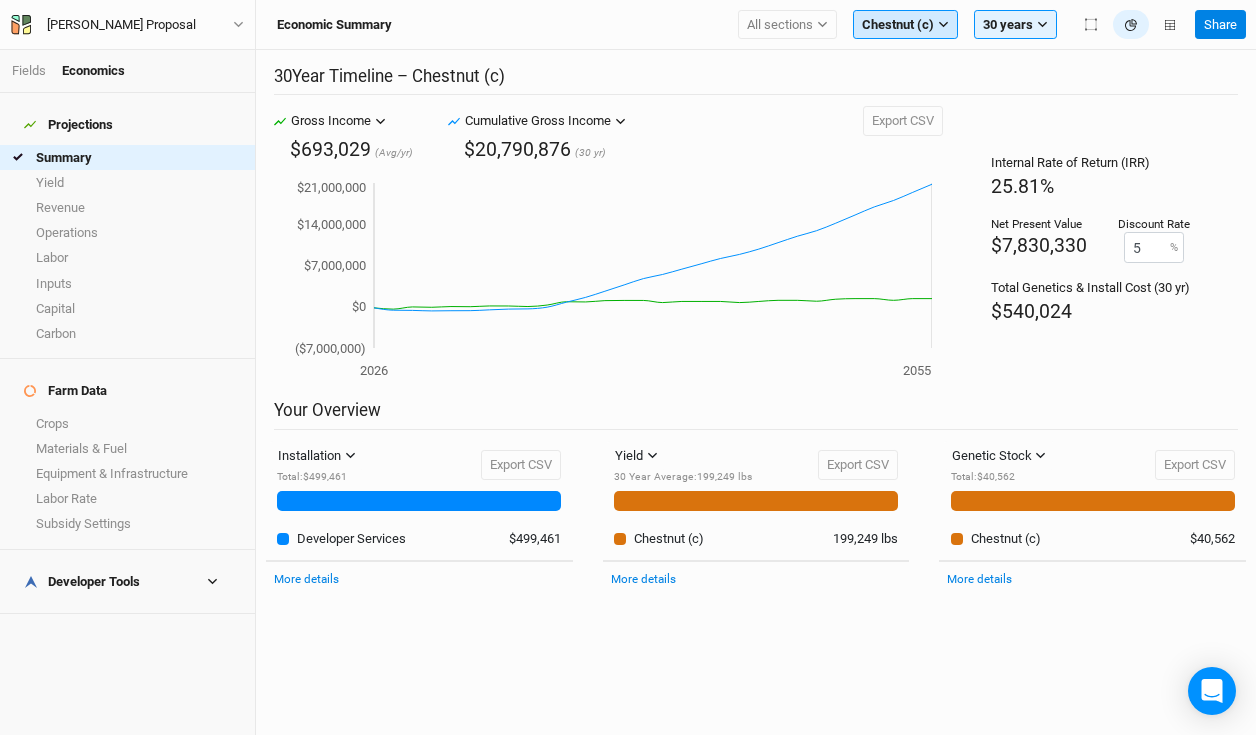 click on "Chestnut (c)" at bounding box center (898, 25) 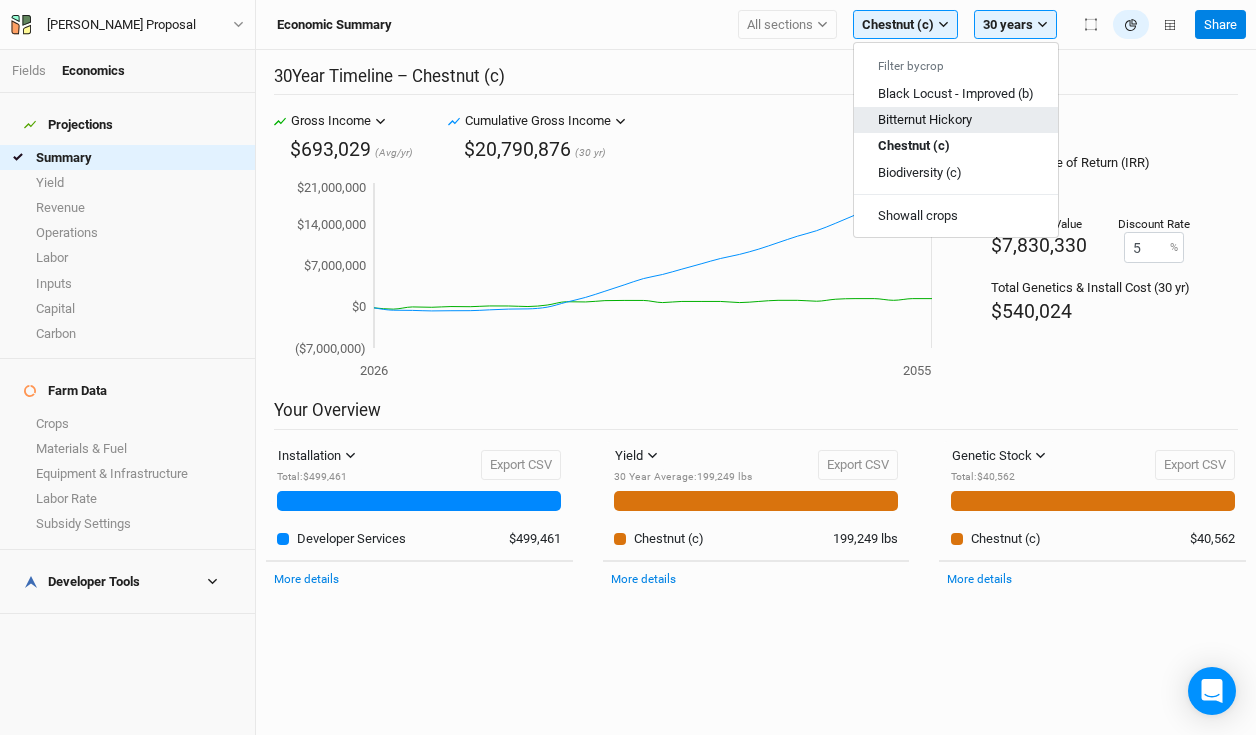 click on "Bitternut Hickory" at bounding box center [925, 119] 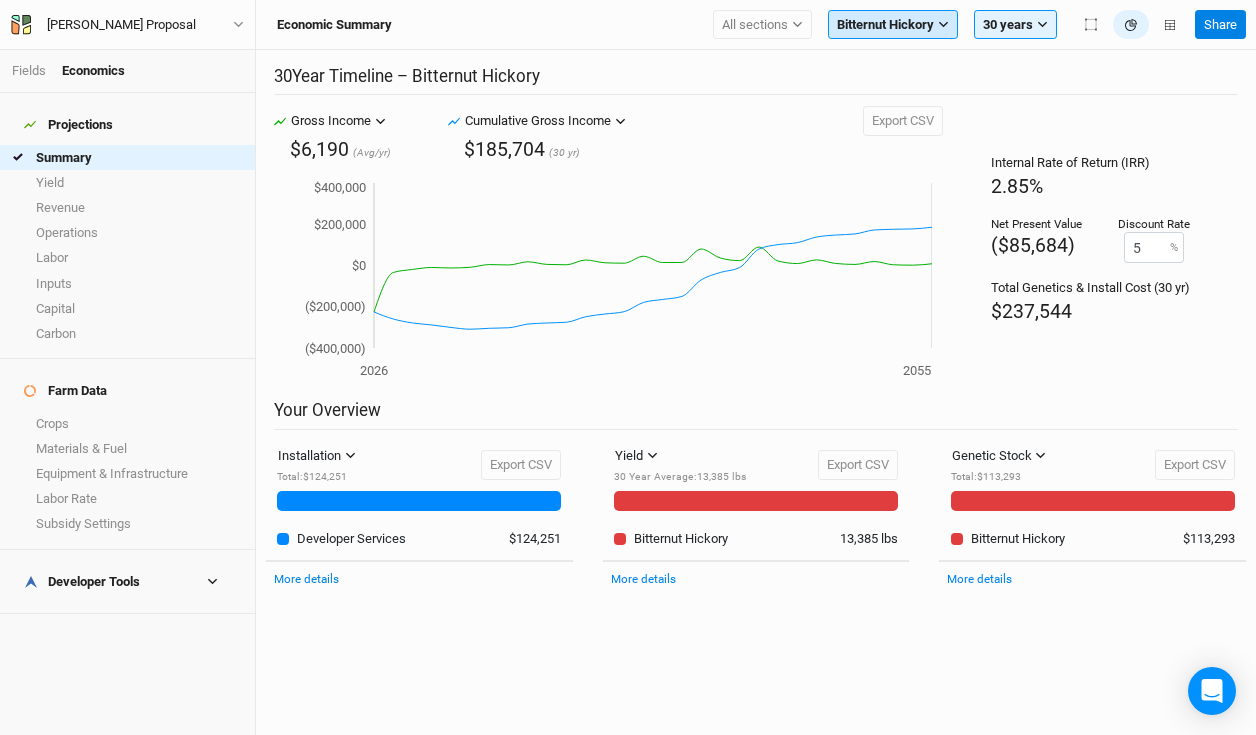 click on "Bitternut Hickory" at bounding box center (885, 25) 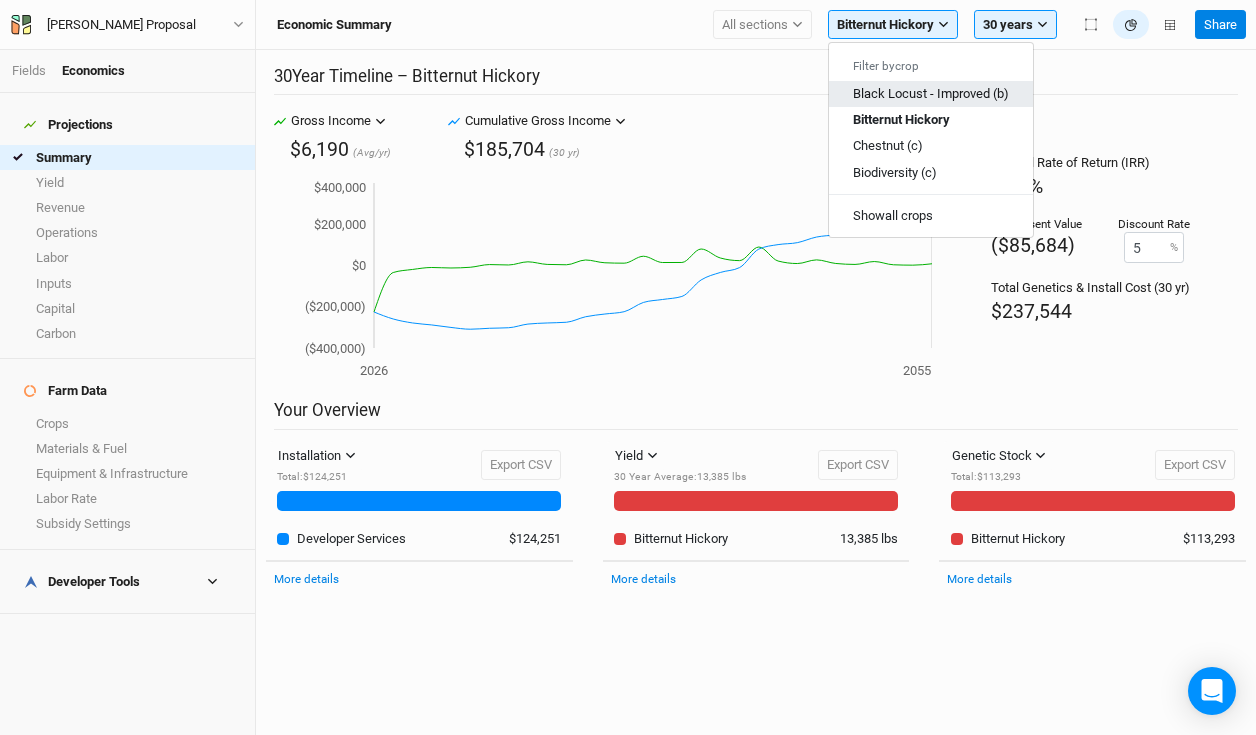 click on "Black Locust - Improved (b)" at bounding box center [931, 93] 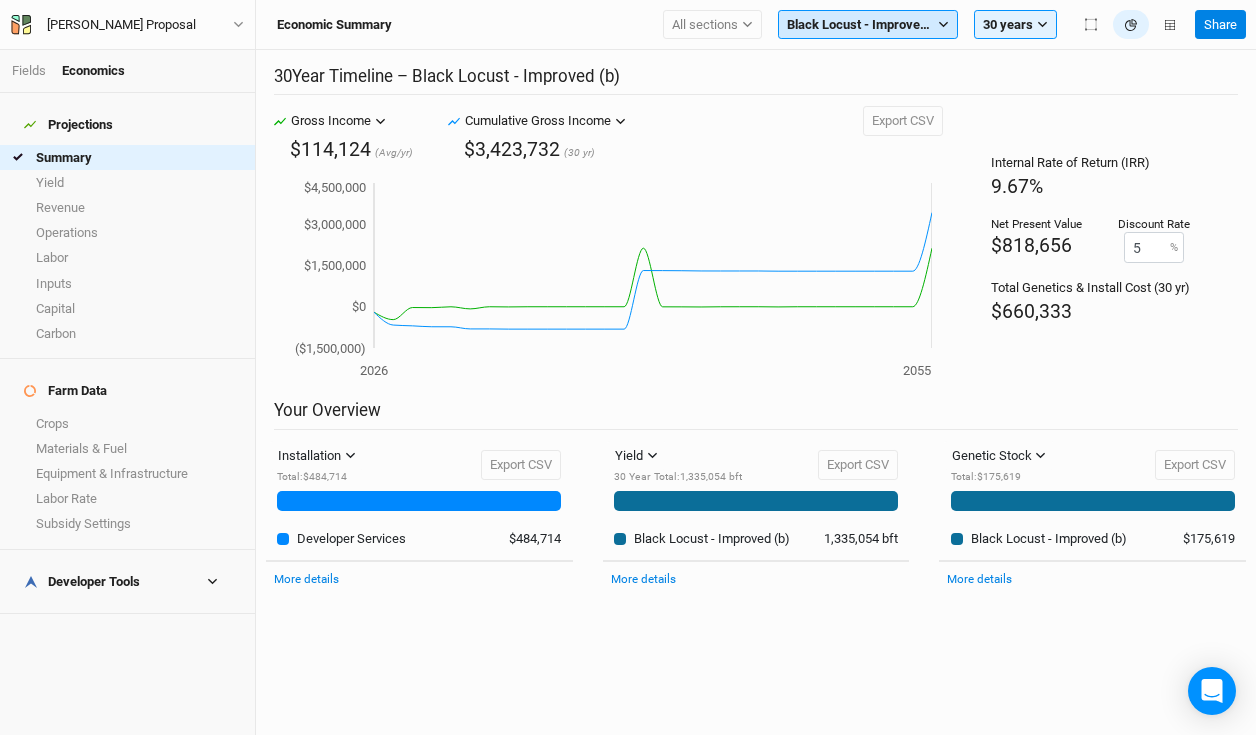 click on "Black Locust - Improved (b)" at bounding box center [860, 25] 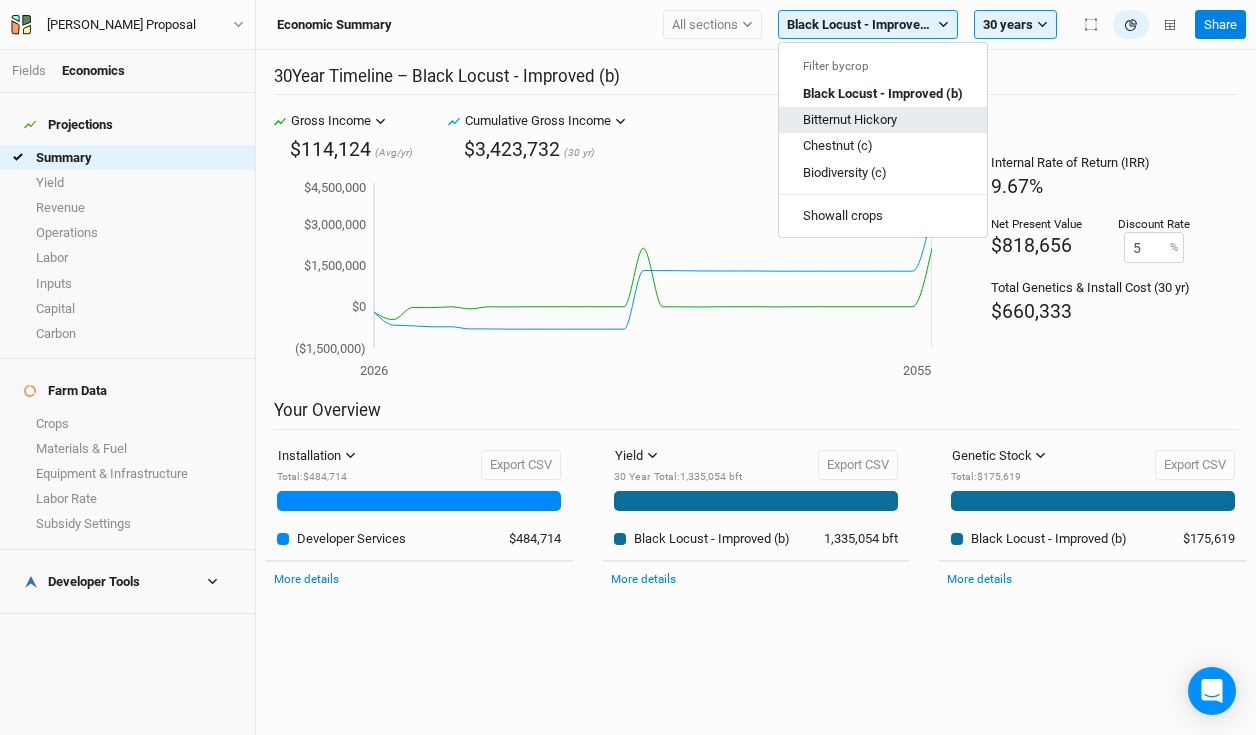 click on "Bitternut Hickory" at bounding box center [850, 119] 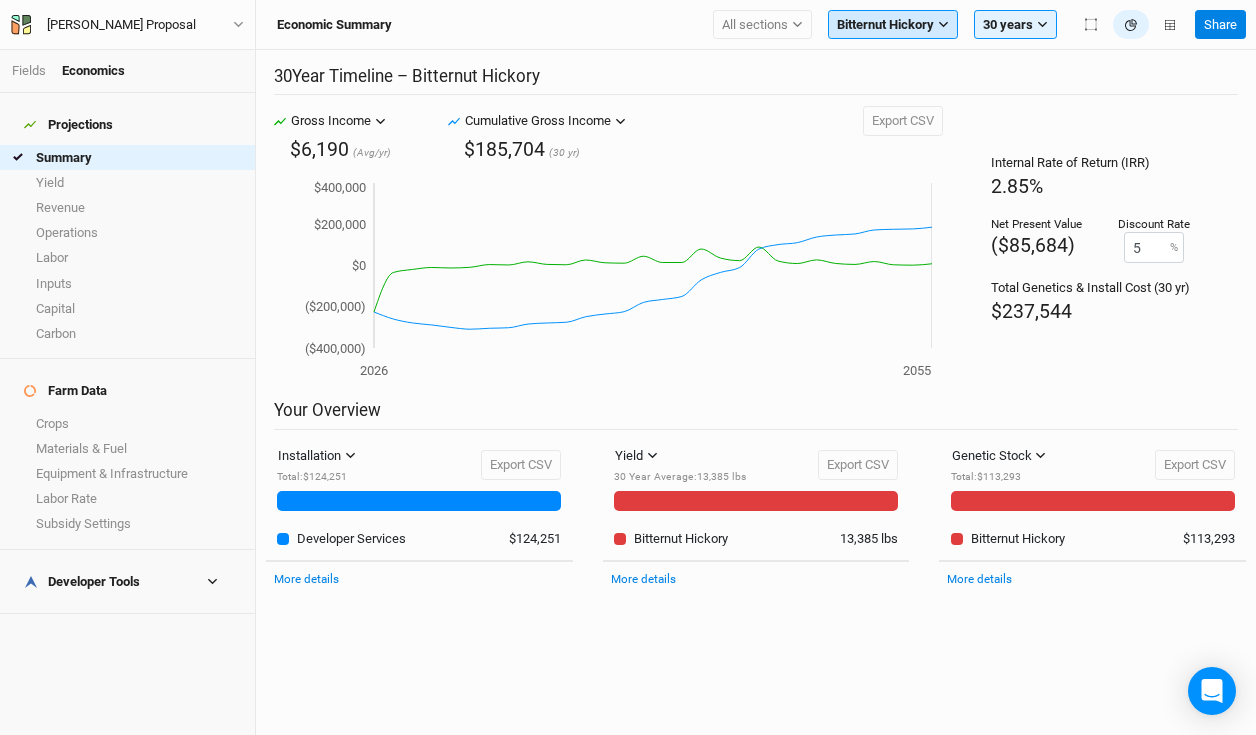 click on "Bitternut Hickory" at bounding box center (885, 25) 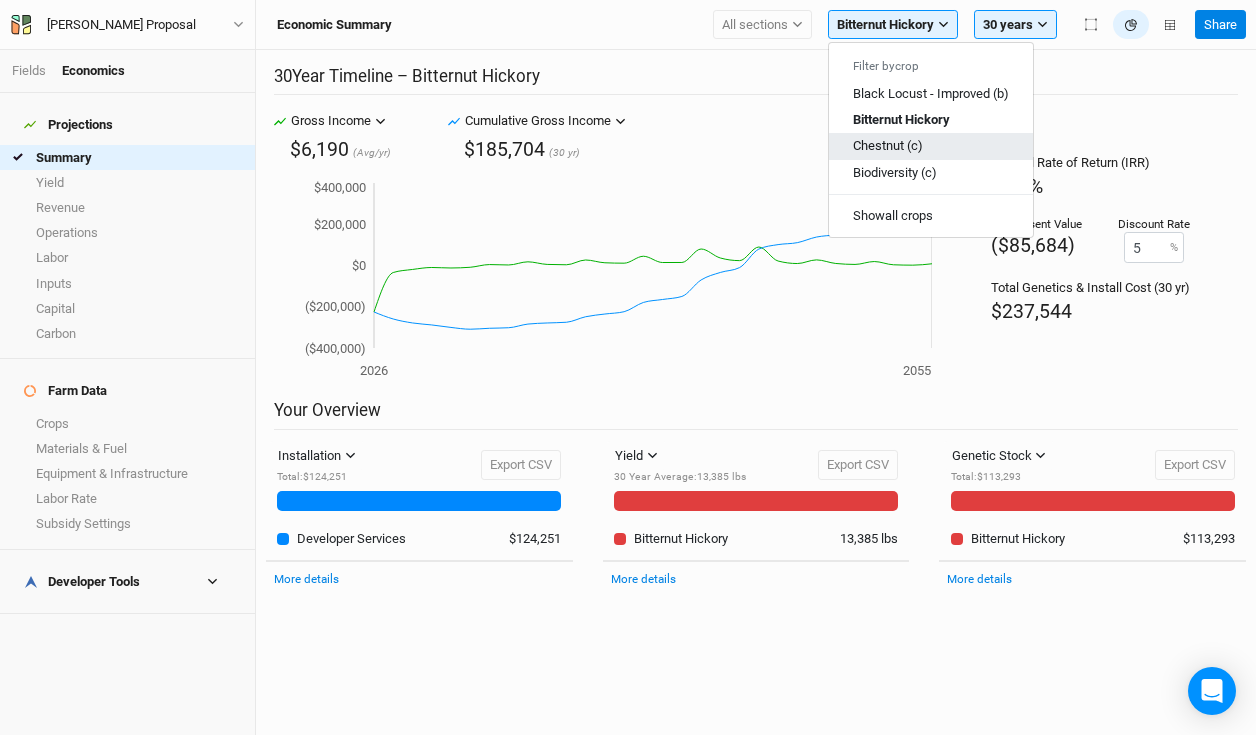 click on "Chestnut (c)" at bounding box center [888, 145] 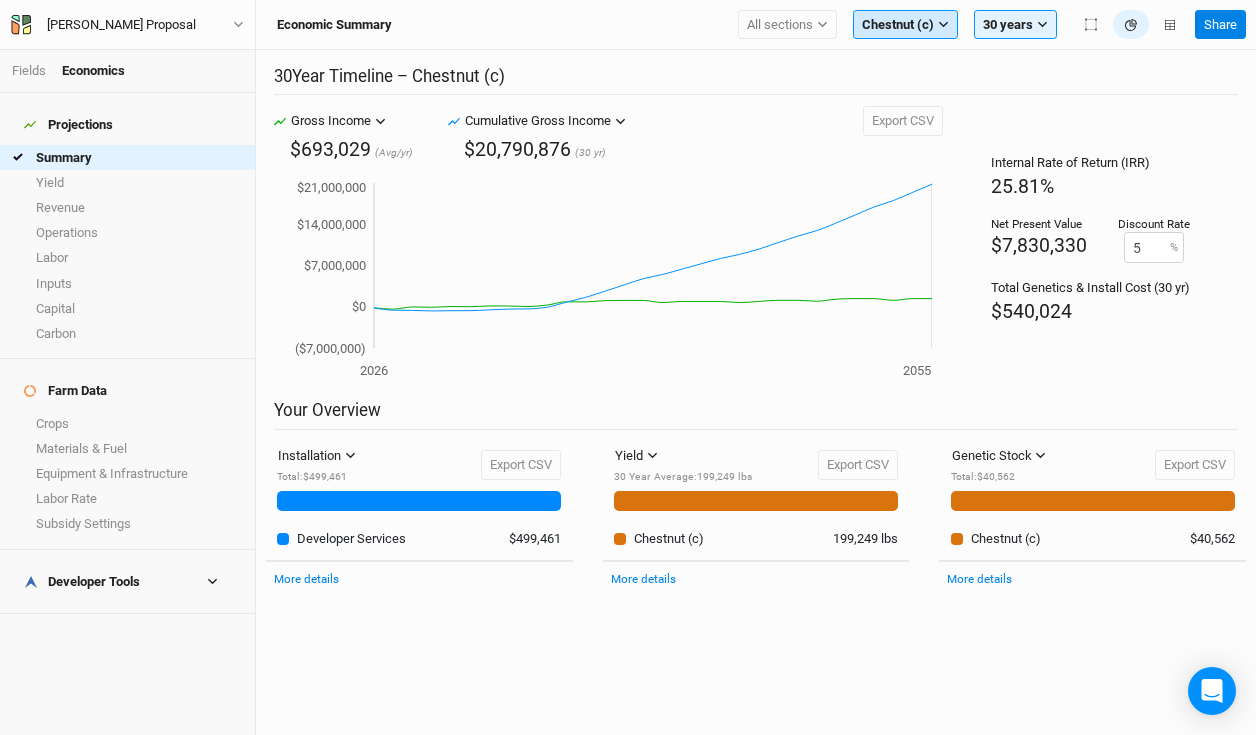 click on "Chestnut (c)" at bounding box center [898, 25] 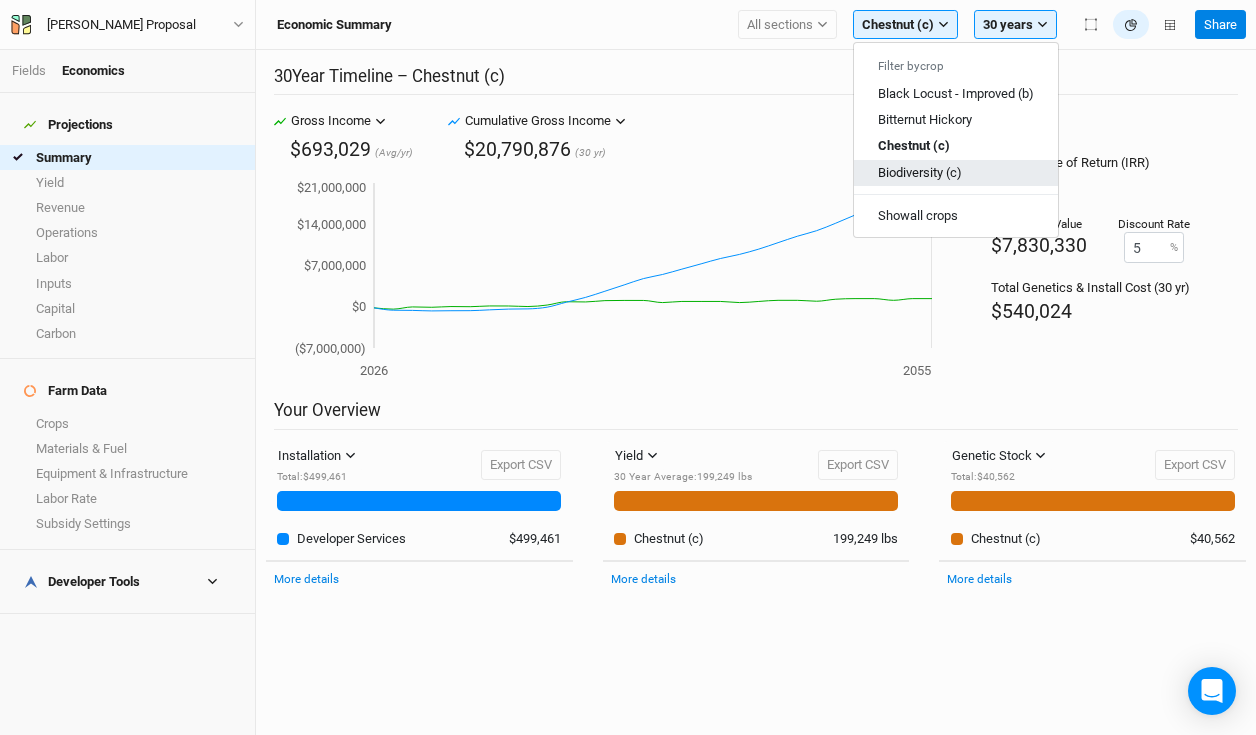 click on "Biodiversity (c)" at bounding box center [920, 171] 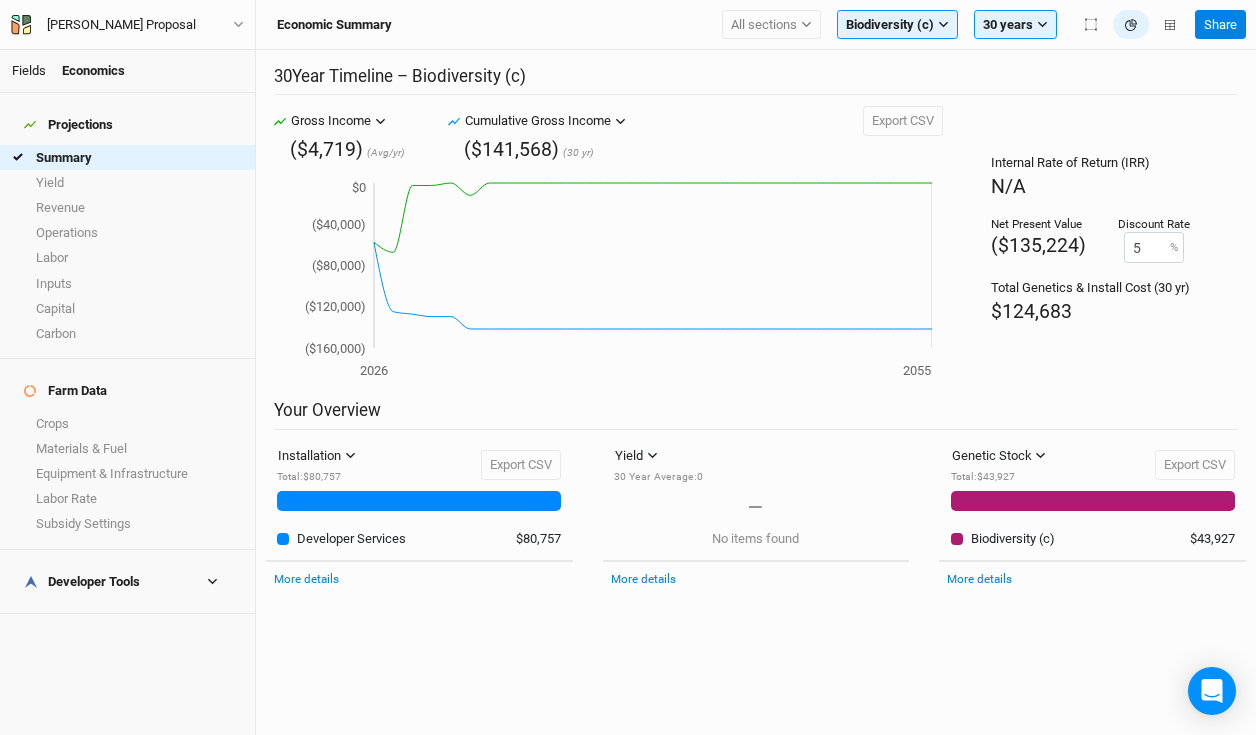click on "Fields" at bounding box center (29, 70) 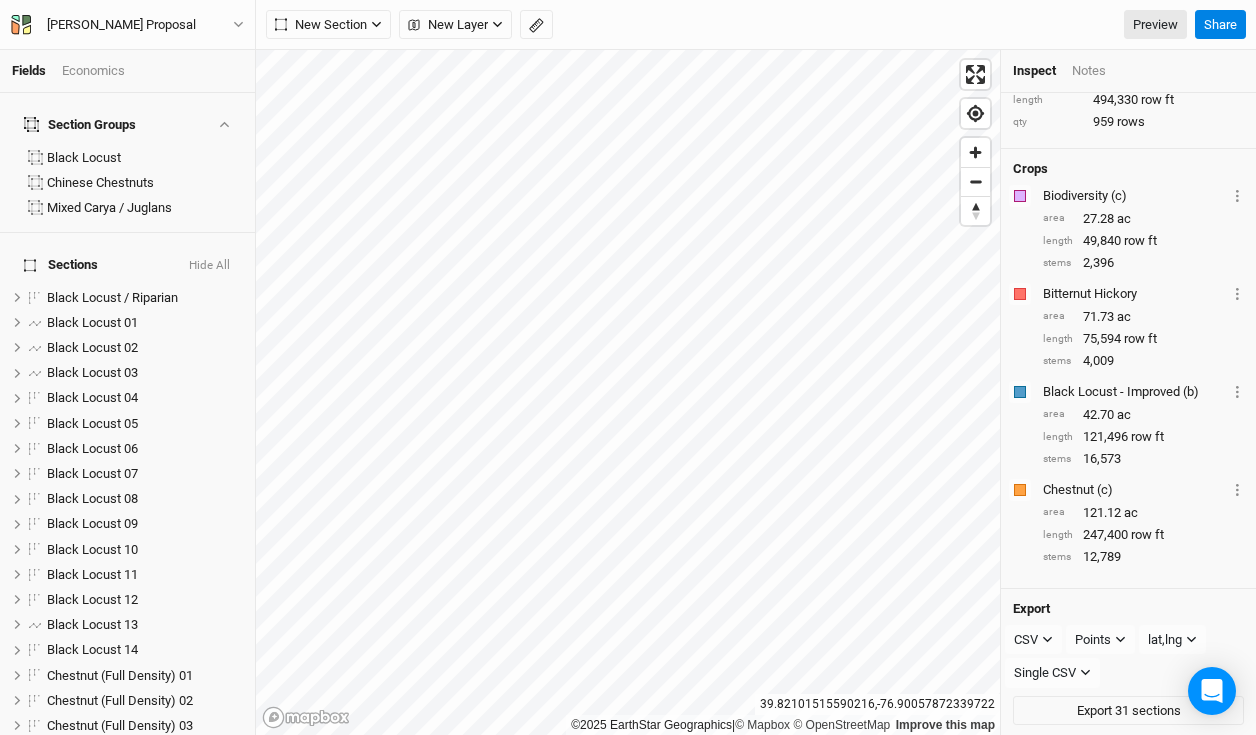 scroll, scrollTop: 0, scrollLeft: 0, axis: both 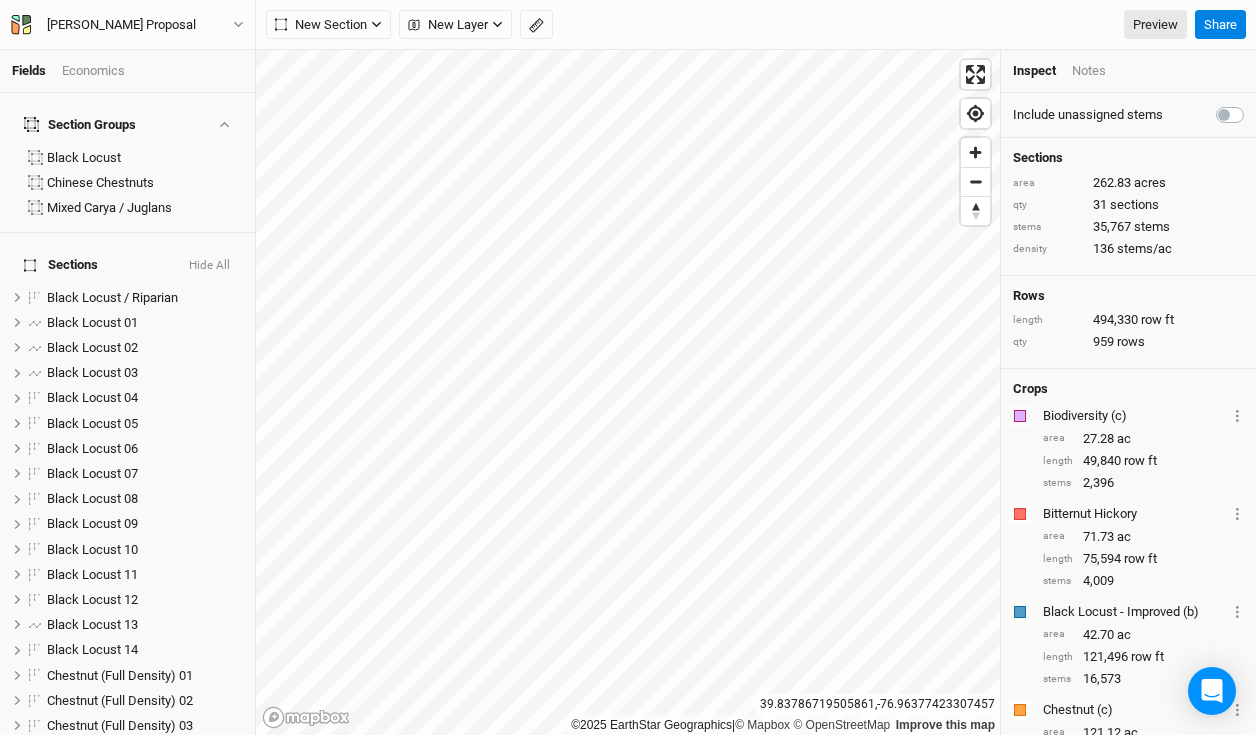 click on "Economics" at bounding box center (93, 71) 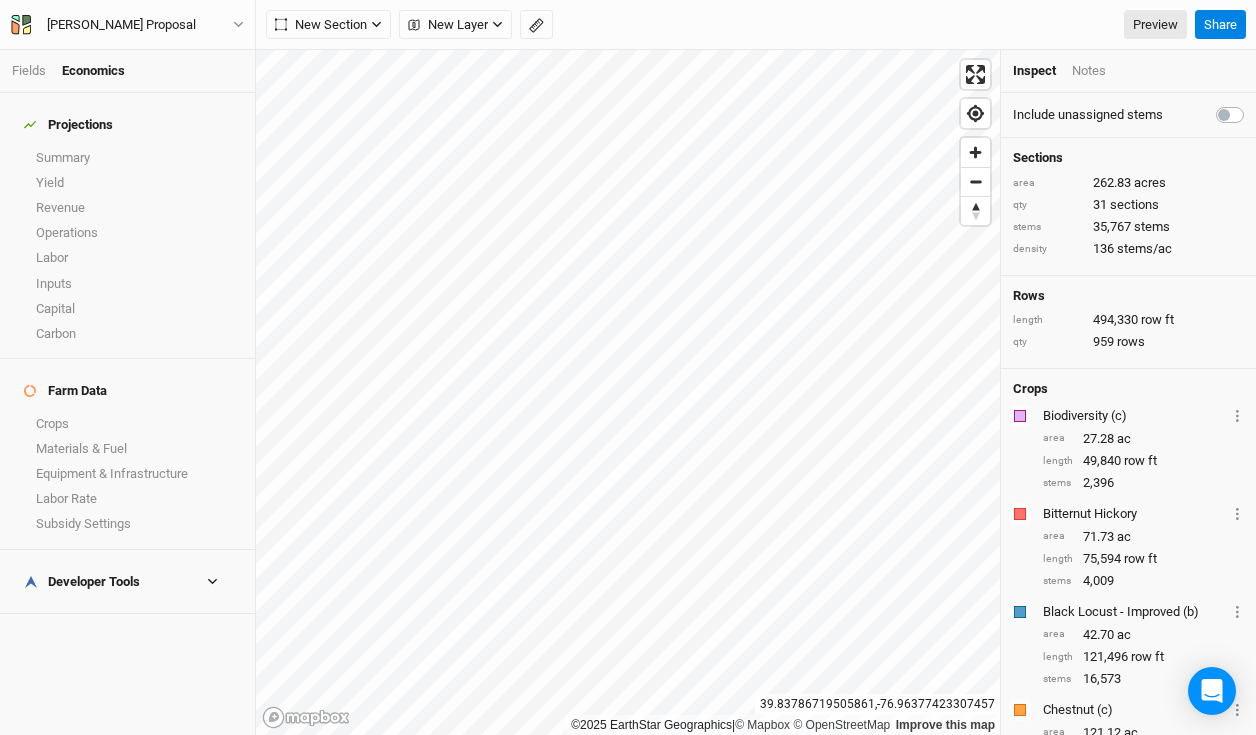 click on "Developer Tools" at bounding box center [82, 582] 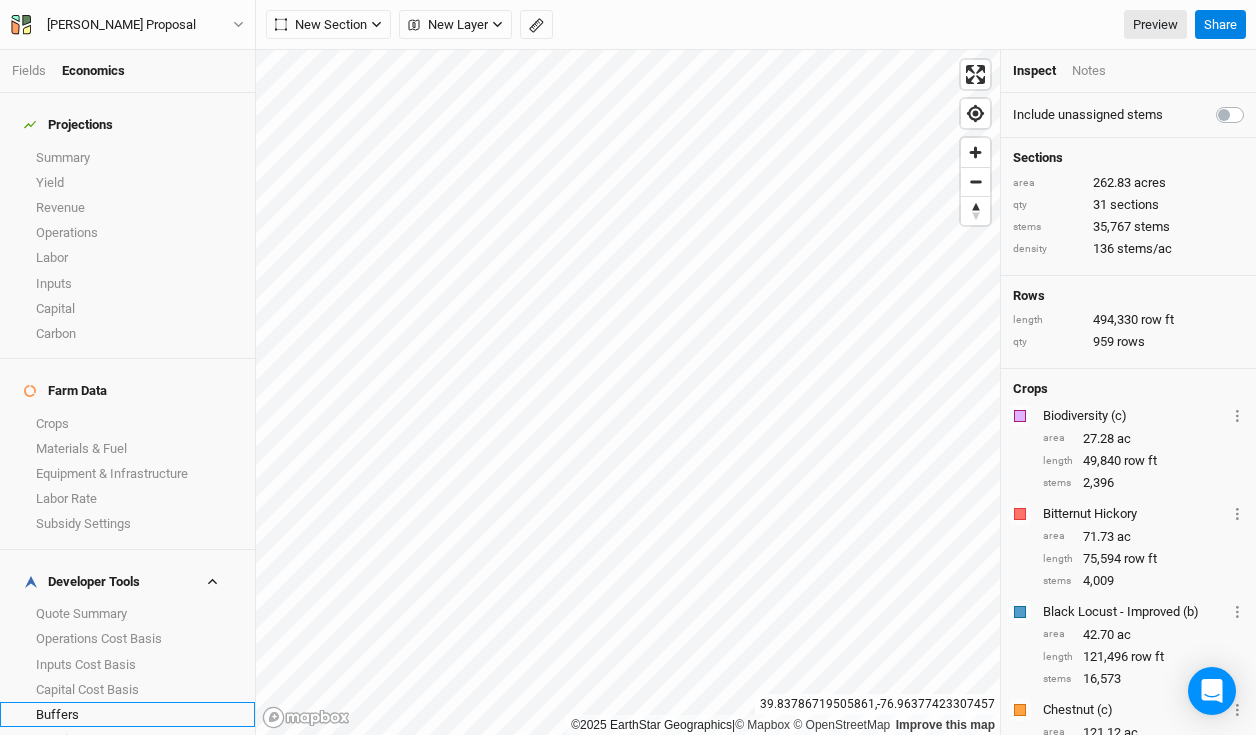 click on "Buffers" at bounding box center [127, 714] 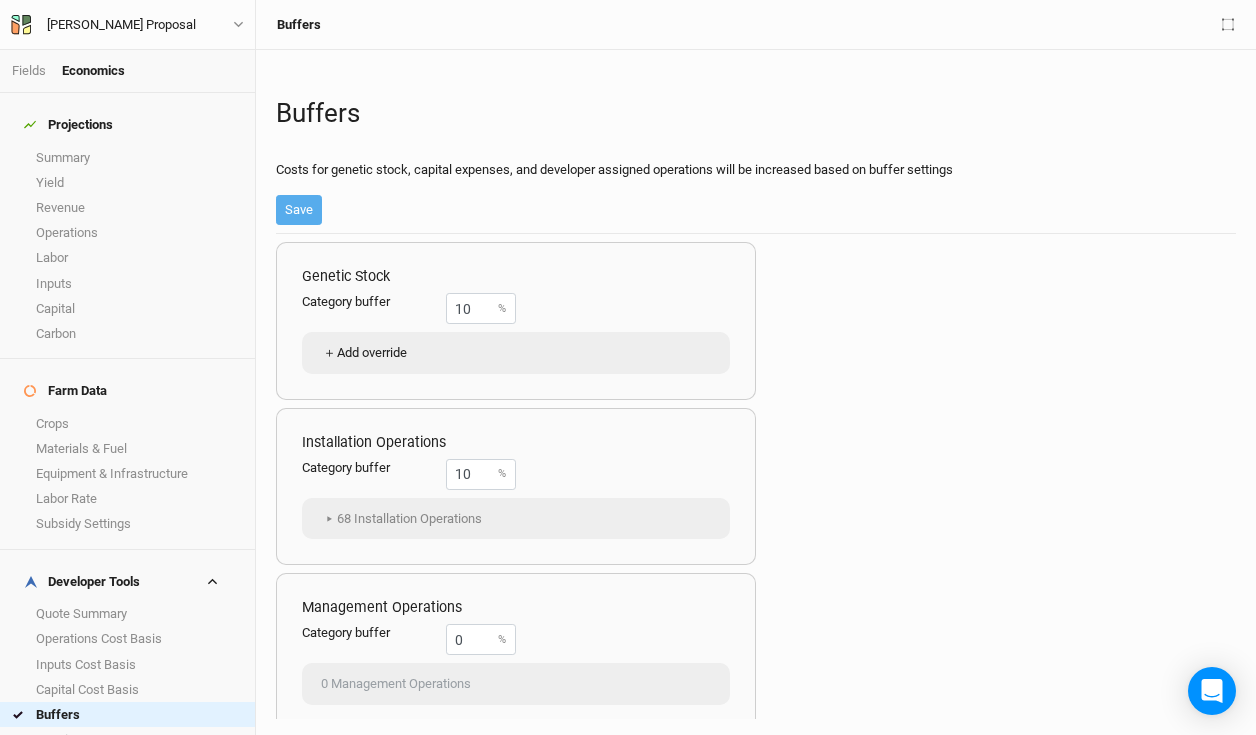 click on "＋  Add override" at bounding box center (364, 353) 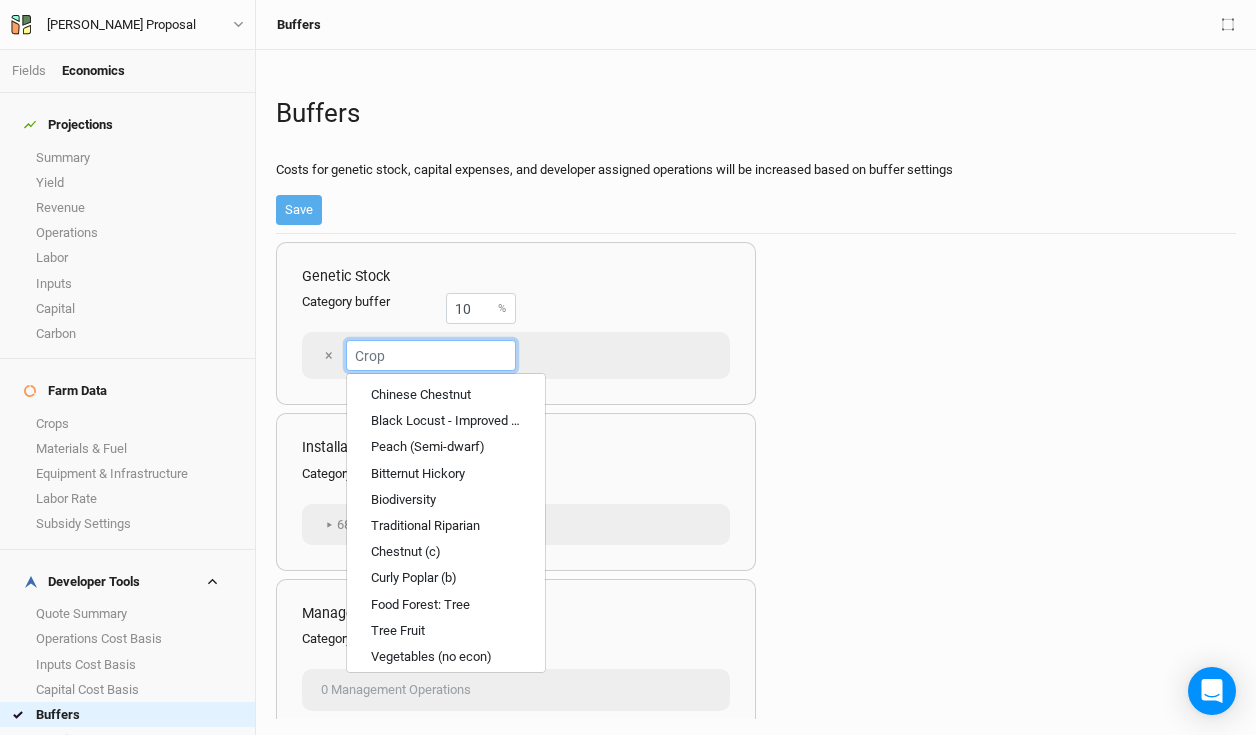 click at bounding box center [431, 355] 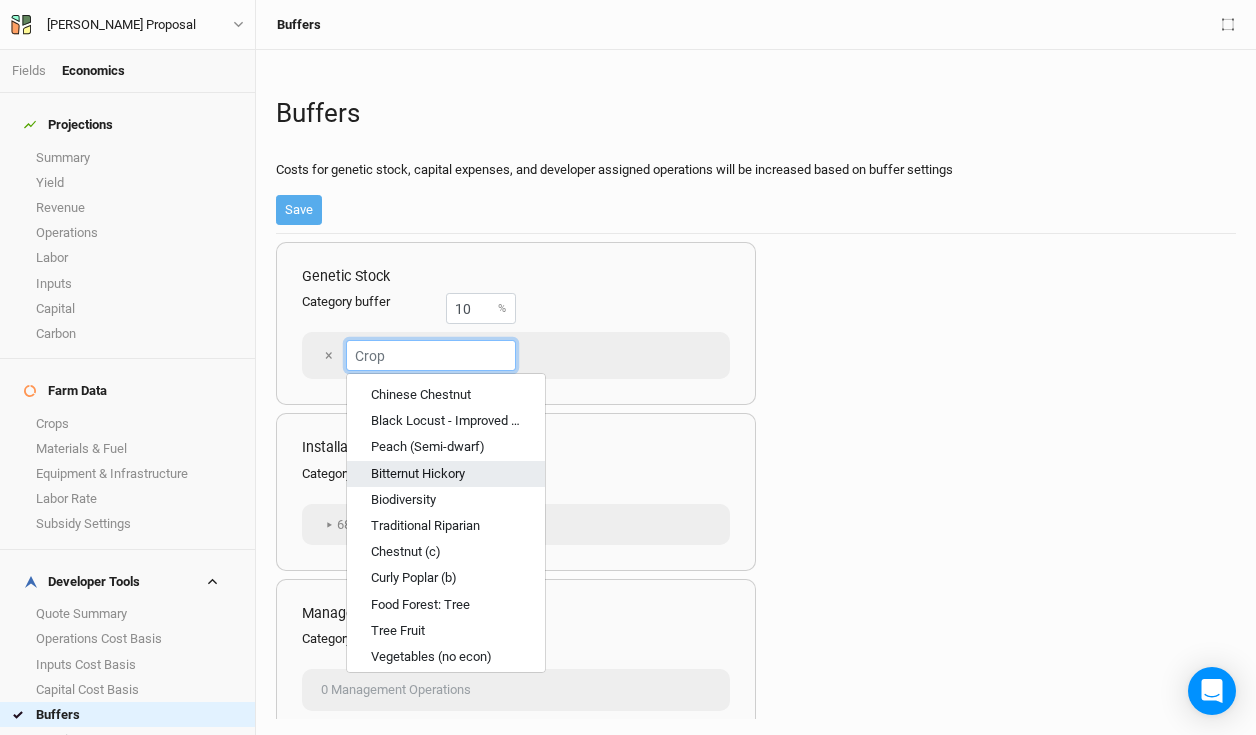 click on "Bitternut Hickory" at bounding box center (418, 474) 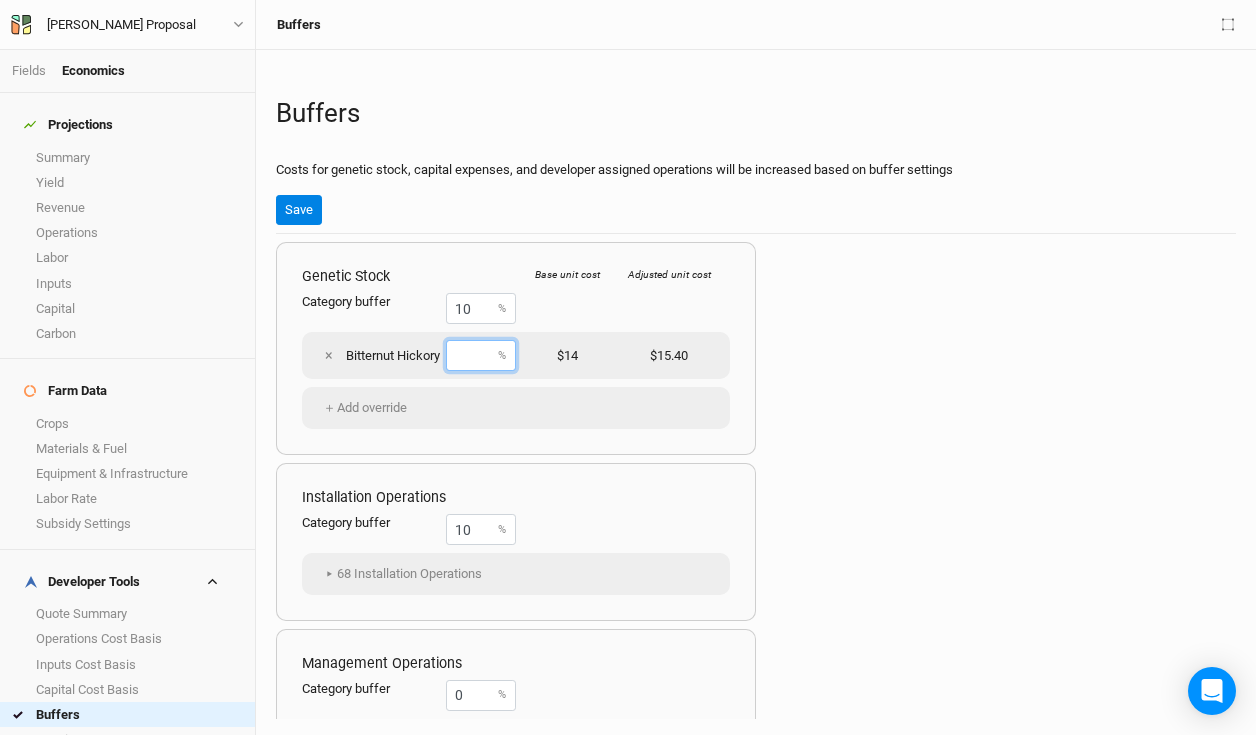 click at bounding box center (481, 355) 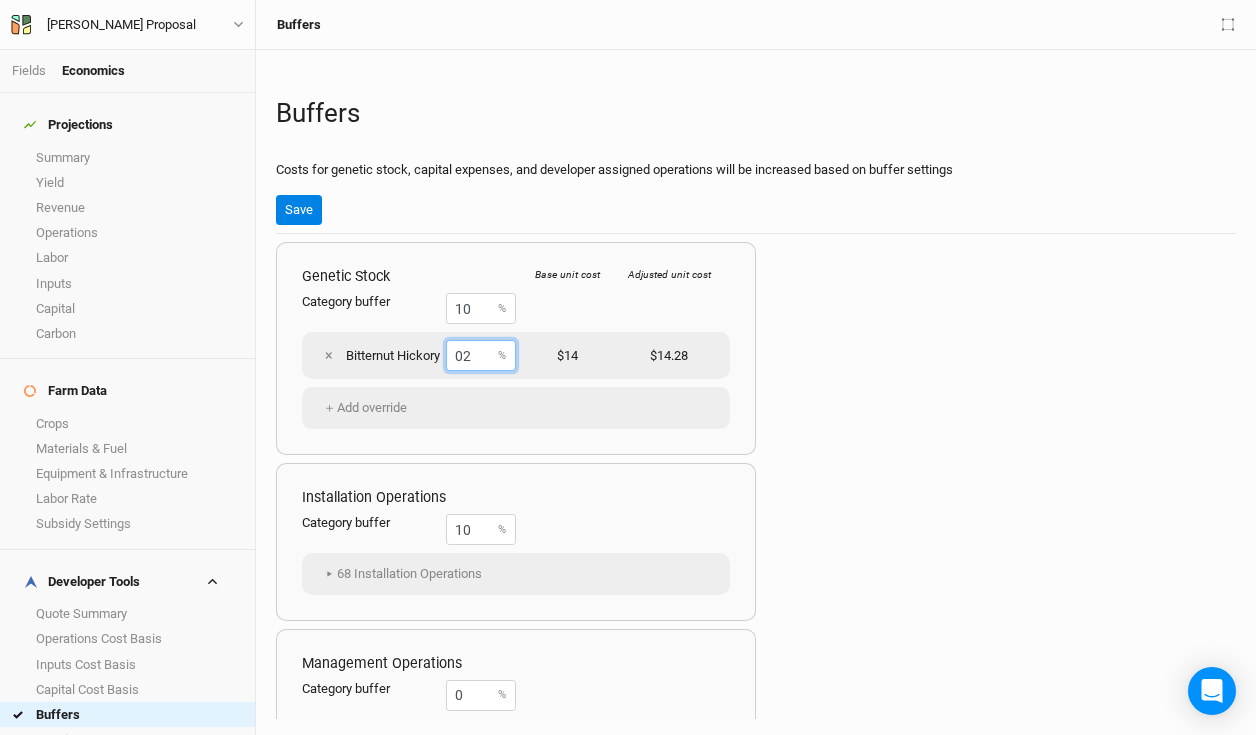 type on "0" 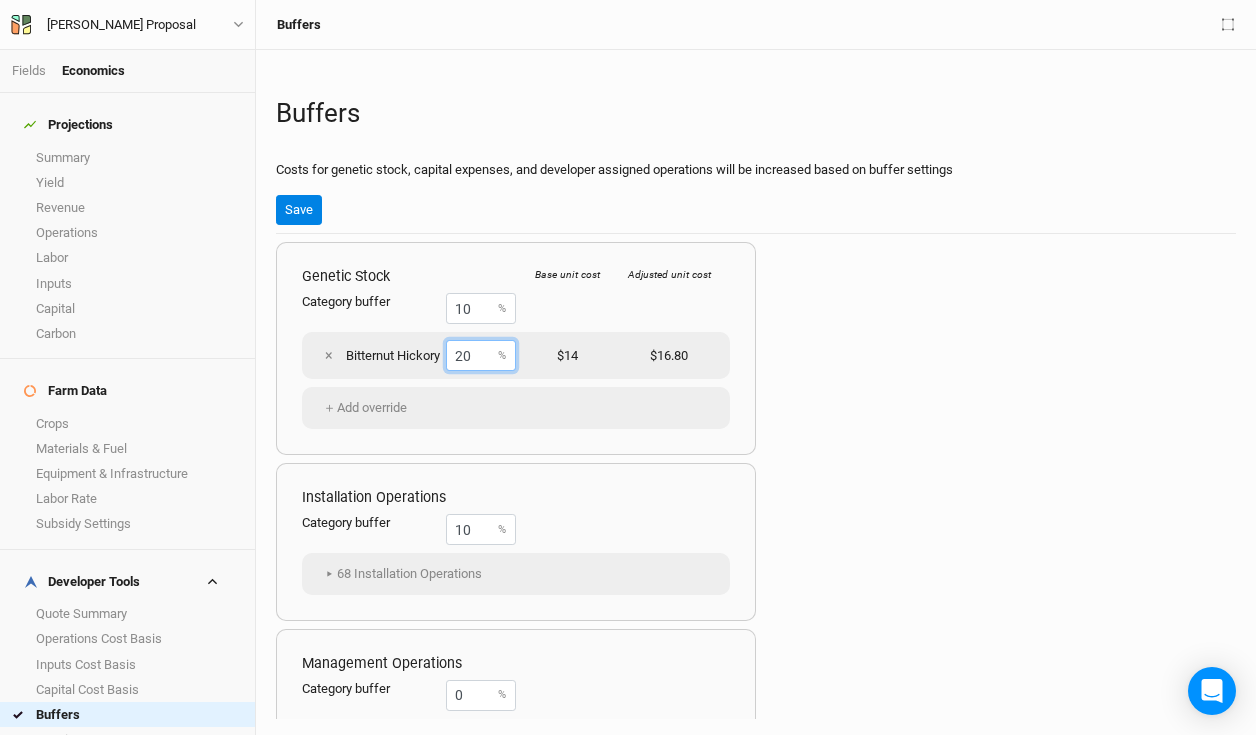 type on "20" 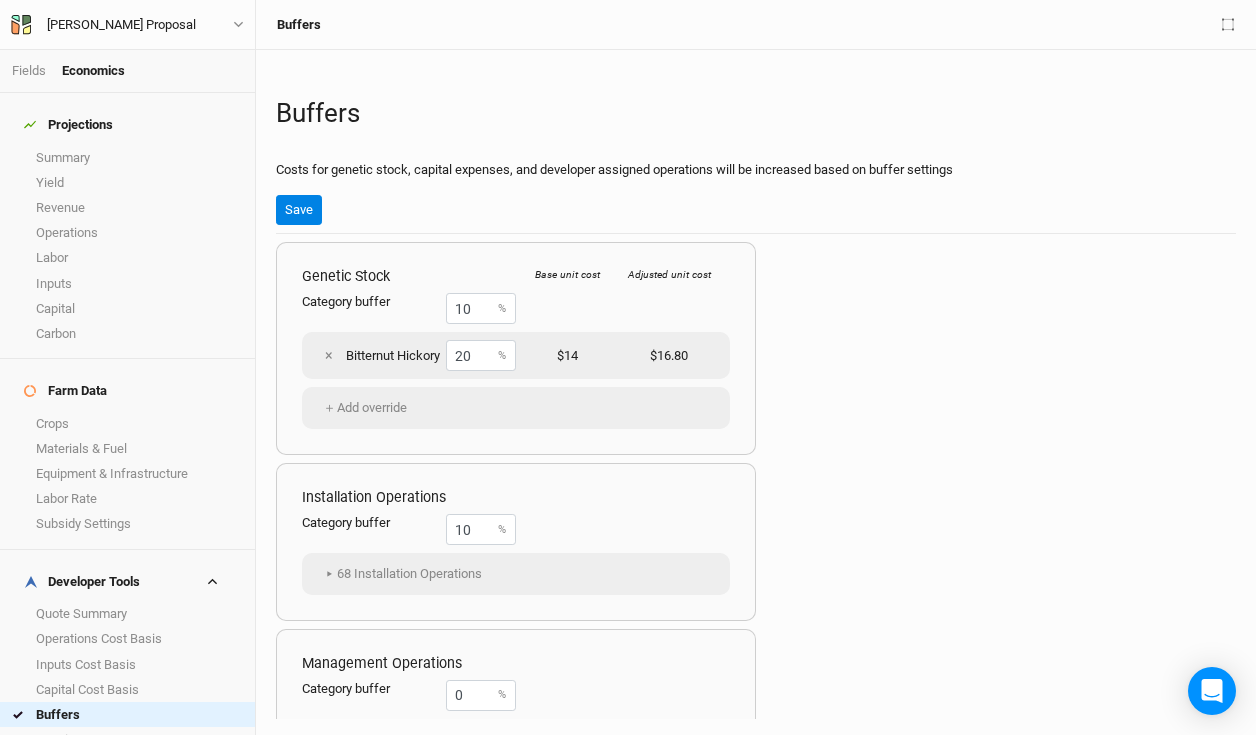click on "Genetic Stock Base unit cost Adjusted unit cost Category buffer 10 % × Bitternut Hickory 20 % $14 $16.80 ＋  Add override Installation Operations Category buffer 10 % ▸ 68 Installation Operations Black Locust - Improved (b) :   Soil Test Installation Black Locust - Improved (b) :   Mow Field Black Locust - Improved (b) :   Mark Tree Locations Black Locust - Improved (b) :   Purchase Trees Black Locust - Improved (b) :   Receive Trees Black Locust - Improved (b) :   Plant Trees (Dig, Plant, Tube, Coco-Coir) Black Locust - Improved (b) :   Mobilization & Travel Black Locust - Improved (b) :   Subsoil-Till-Seed In Row Bitternut Hickory :   Plant Trees Bitternut Hickory :   Rip and Mark Chestnut (c) :   Seed Permanent Pasture Chestnut (c) :   Soil Test Installation Chestnut (c) :   Mow Field Chestnut (c) :   Purchase Trees Chestnut (c) :   Subsoil & Mark Tree Locations Chestnut (c) :   Receive Trees Chestnut (c) :   Broadcast Fertilizer & Amendments Chestnut (c) :   Till Field Chestnut (c) :   Chestnut (c) :" at bounding box center [756, 476] 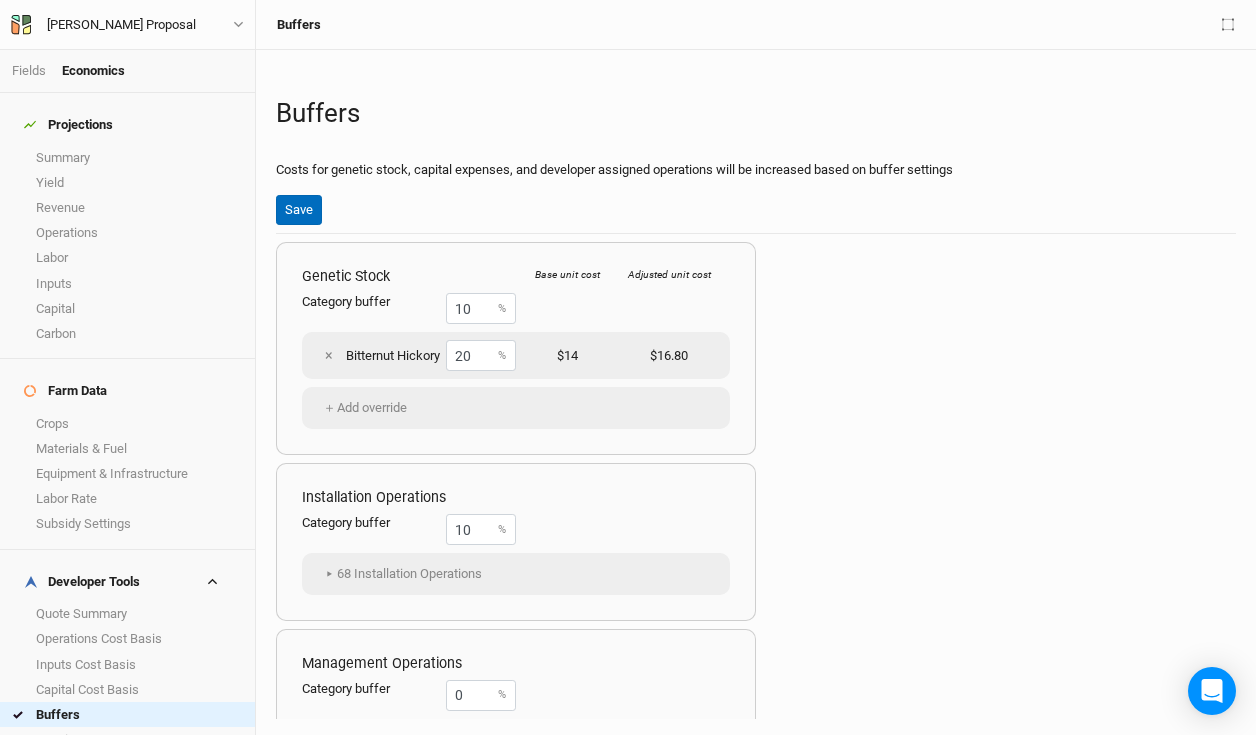 click on "Save" at bounding box center [299, 210] 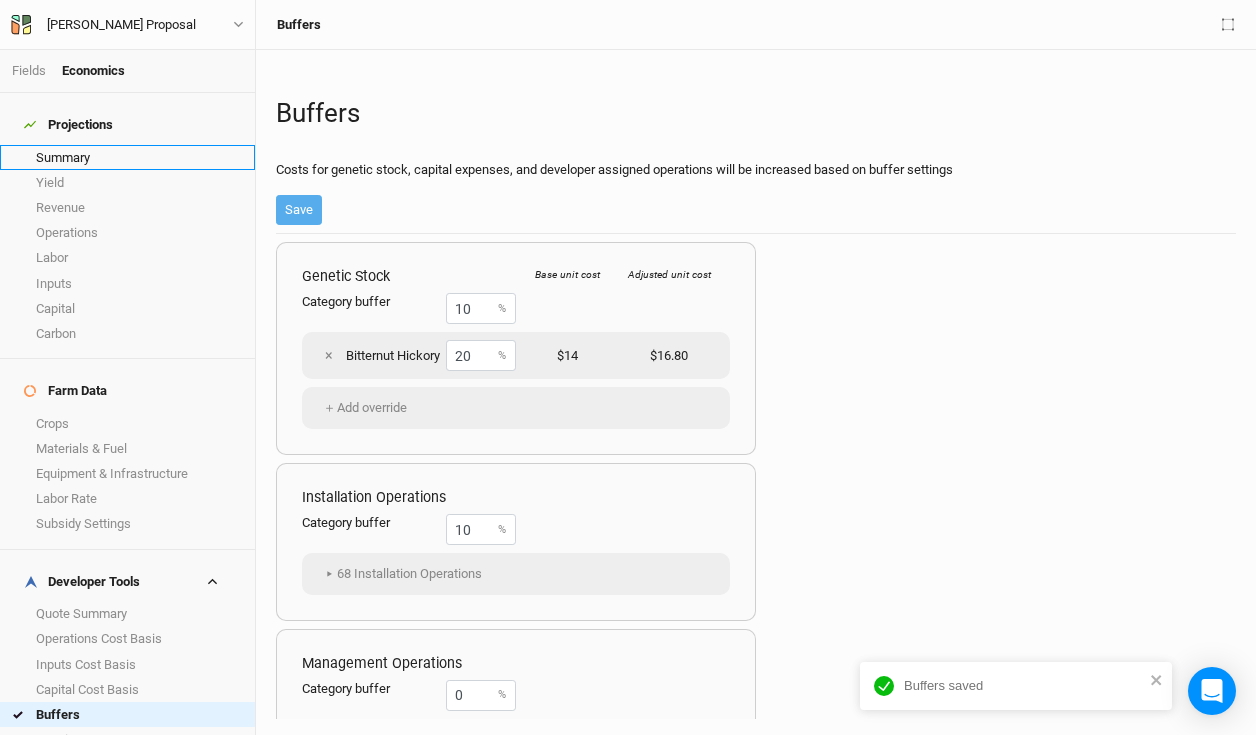 click on "Summary" at bounding box center [127, 157] 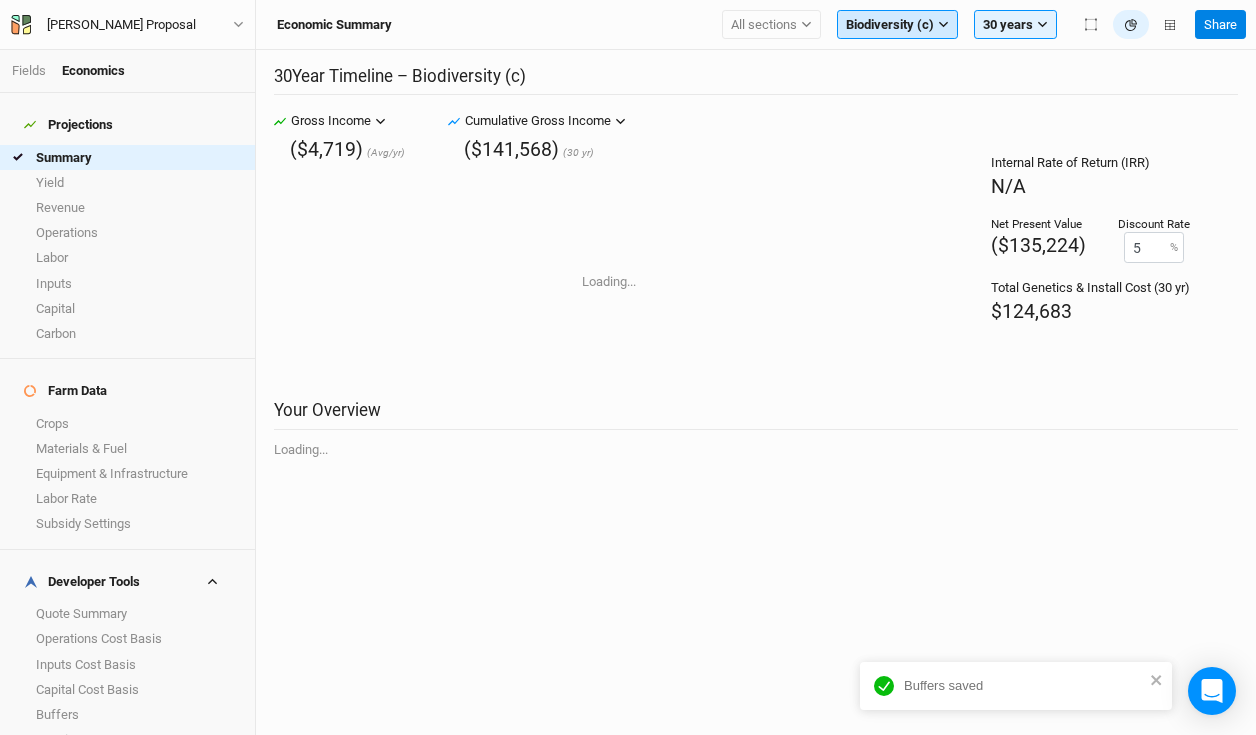 click on "Biodiversity (c)" at bounding box center (890, 25) 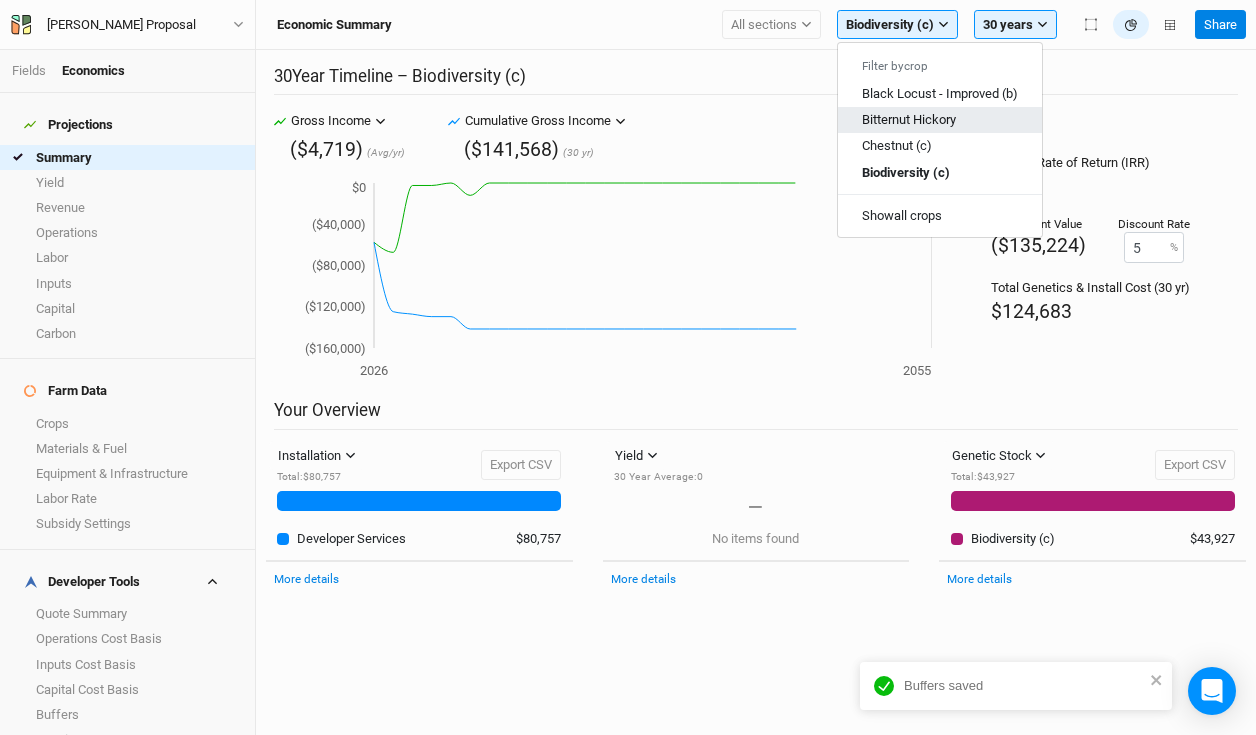 click on "Bitternut Hickory" at bounding box center (909, 119) 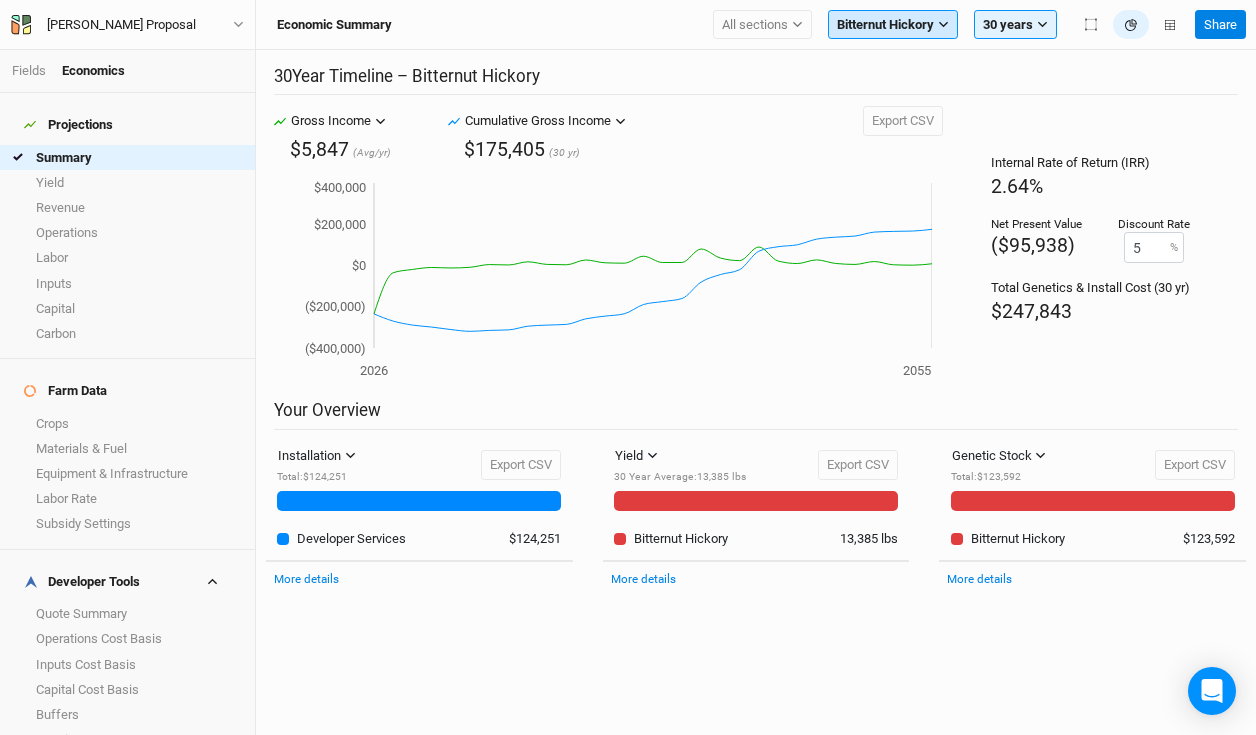 click on "Bitternut Hickory" at bounding box center [885, 25] 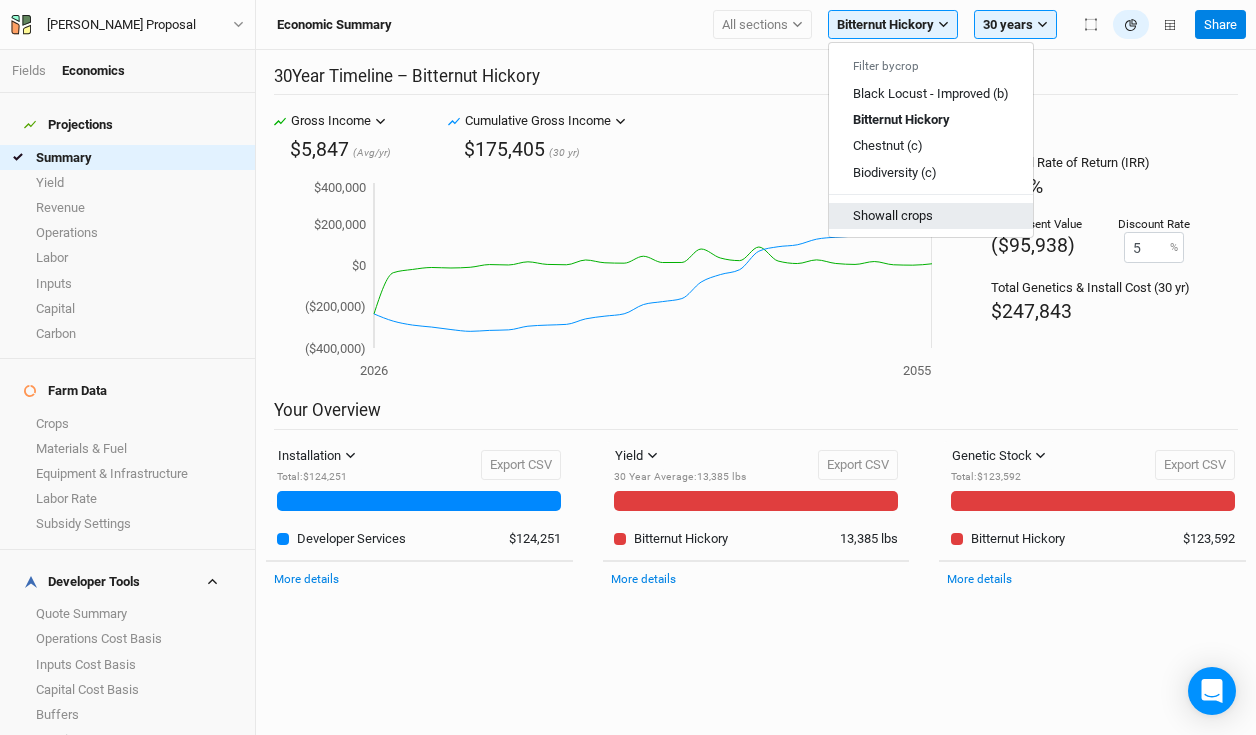 click on "Show  all crops" at bounding box center (931, 216) 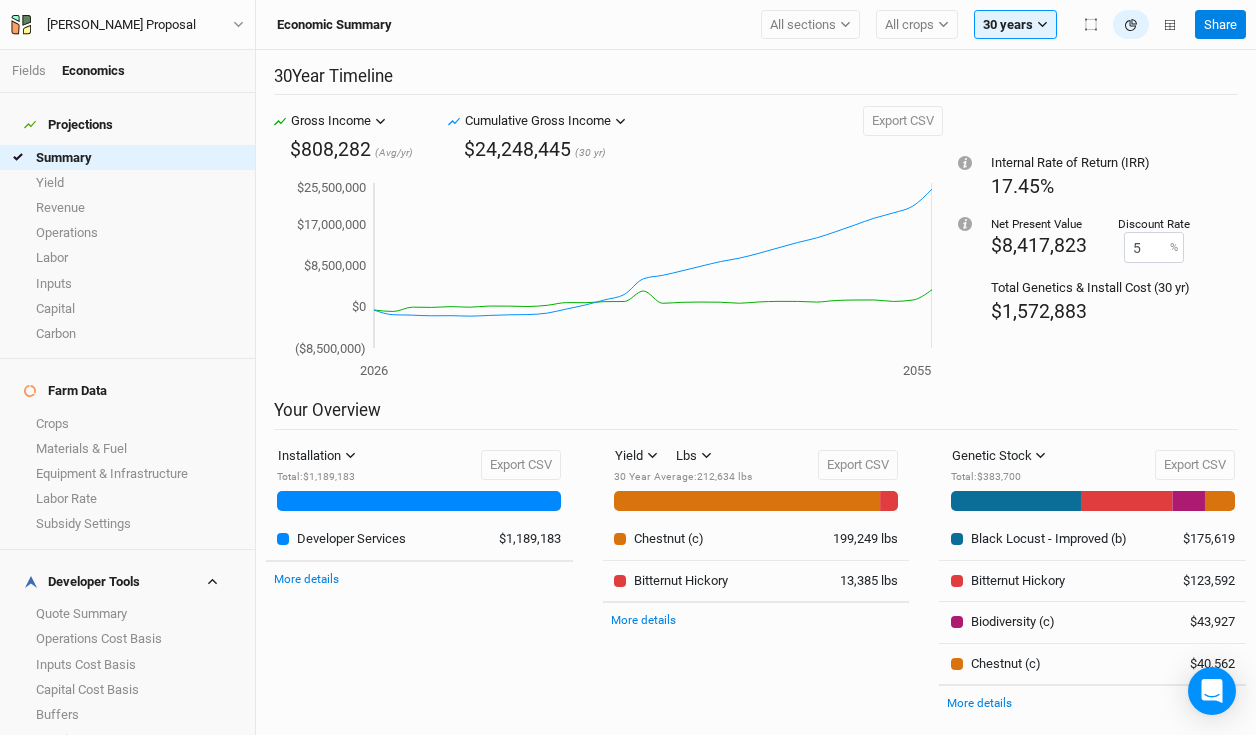 scroll, scrollTop: 8, scrollLeft: 0, axis: vertical 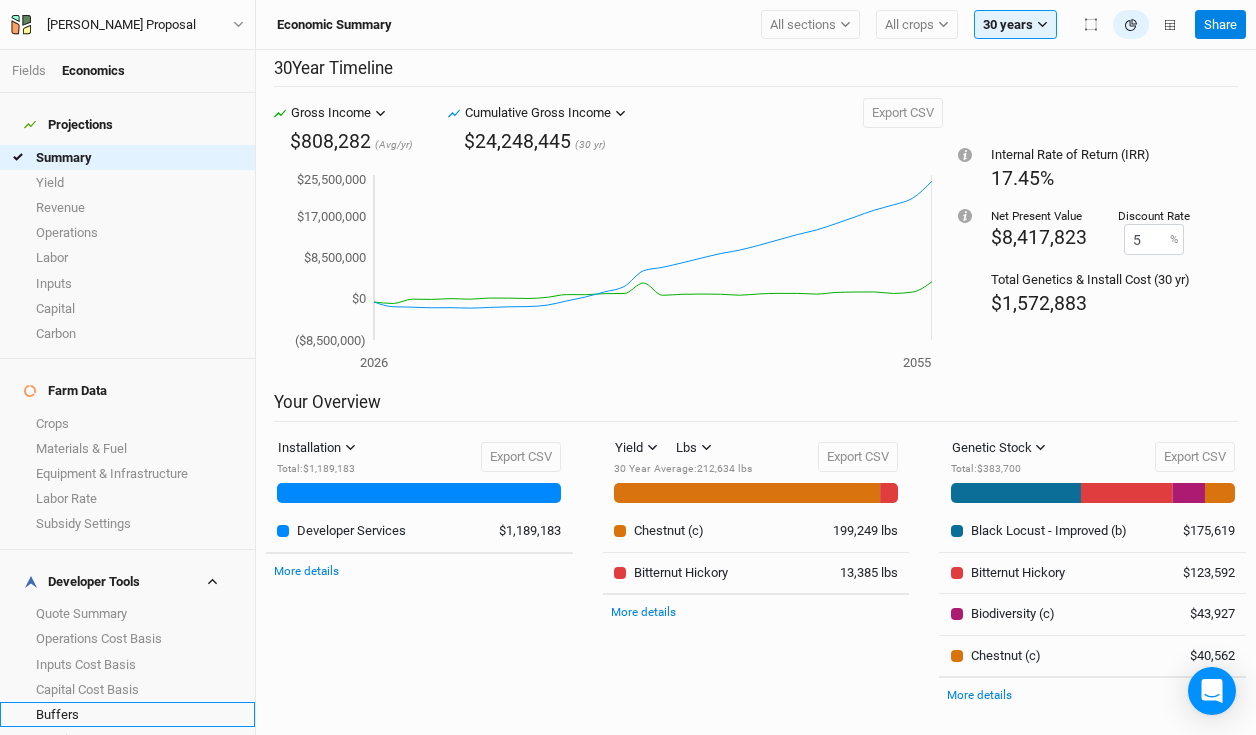 click on "Buffers" at bounding box center (127, 714) 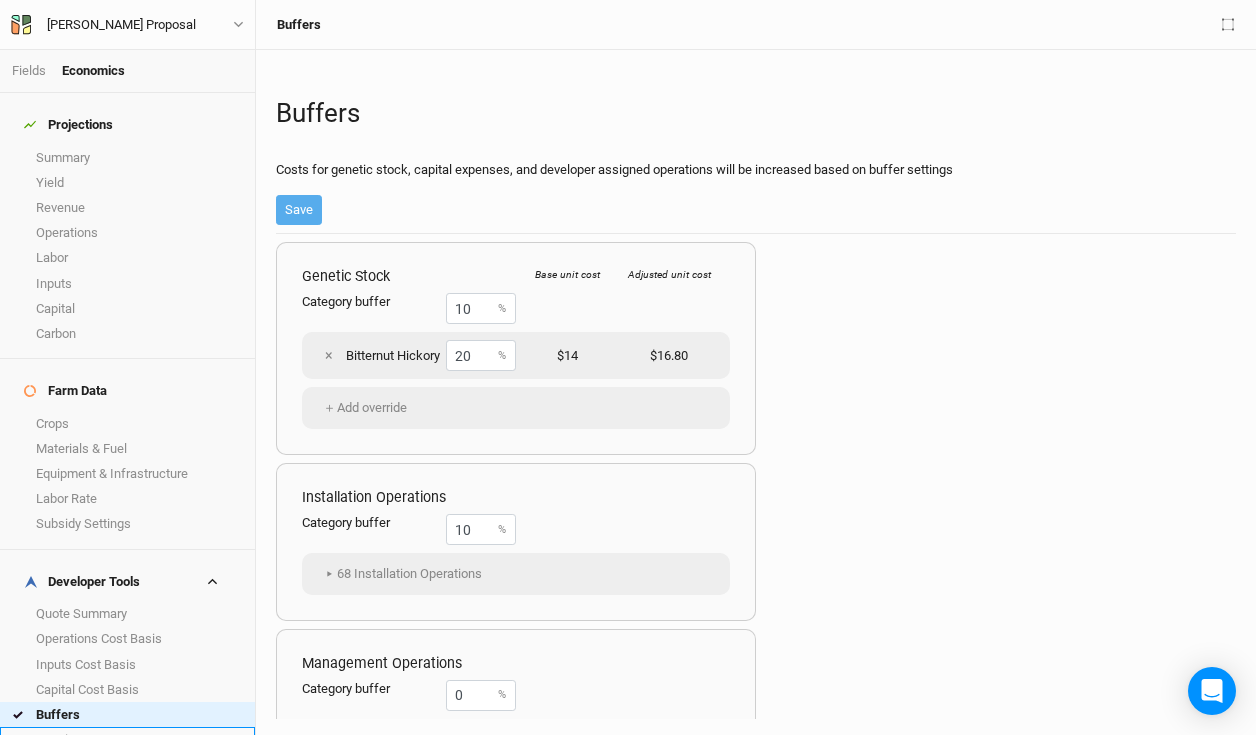 click on "Margins" at bounding box center [127, 739] 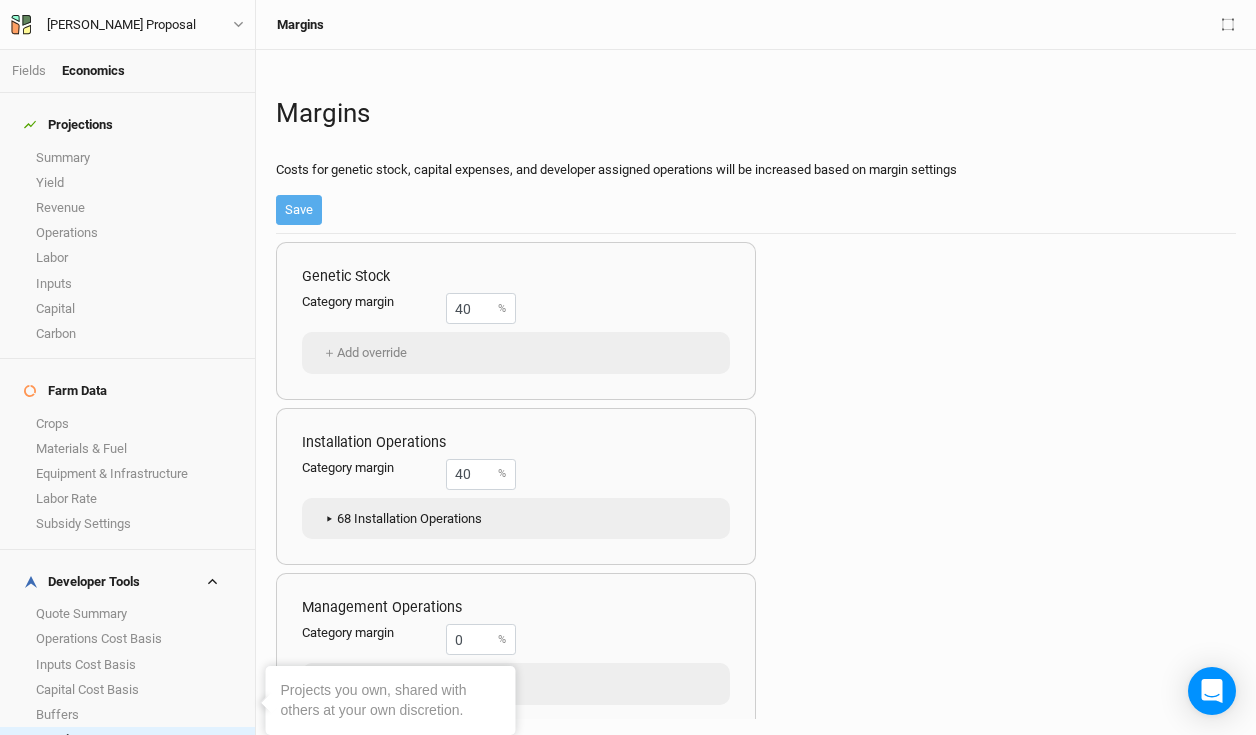 click on "▸" at bounding box center [329, 519] 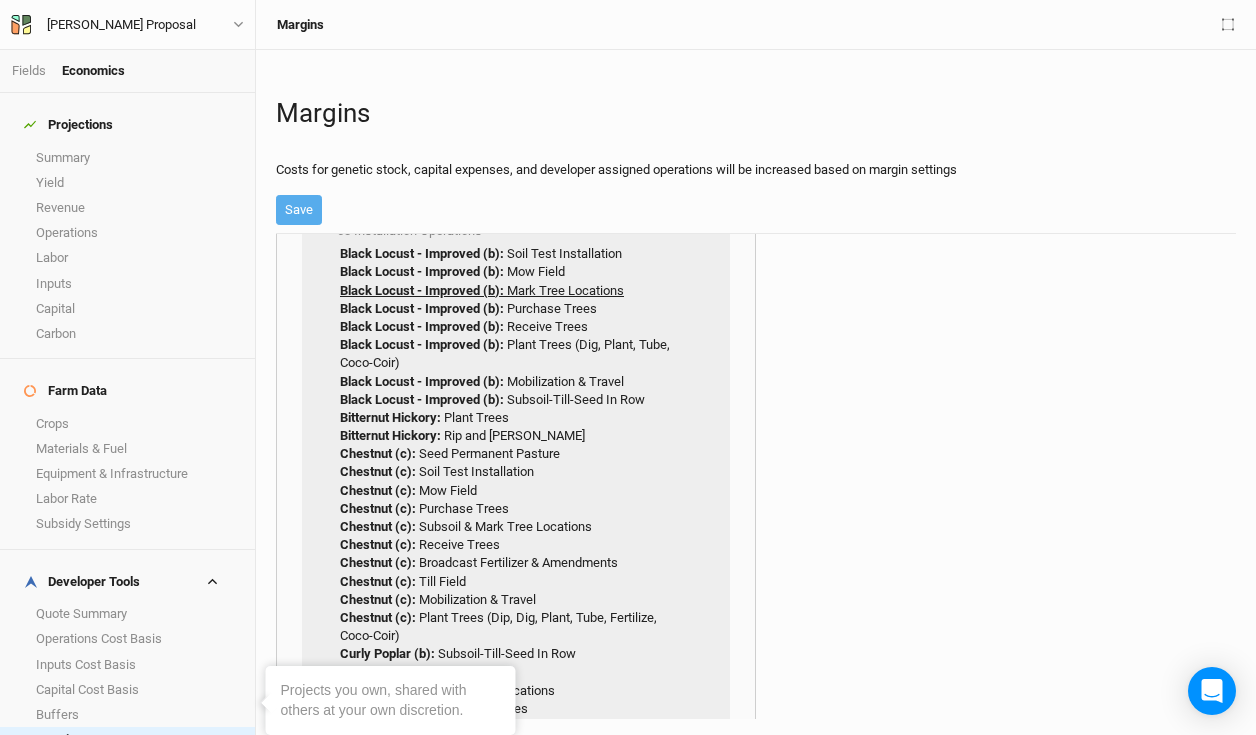 scroll, scrollTop: 291, scrollLeft: 0, axis: vertical 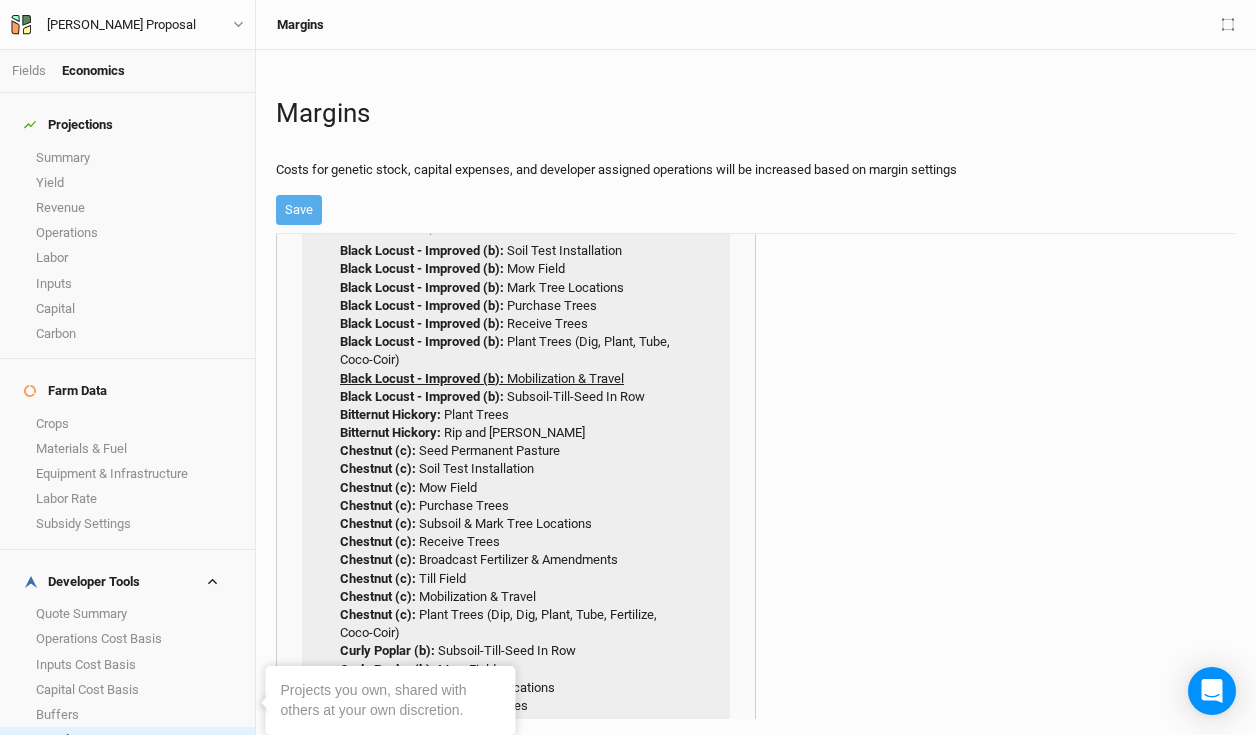 click on "Black Locust - Improved (b) :" at bounding box center (422, 378) 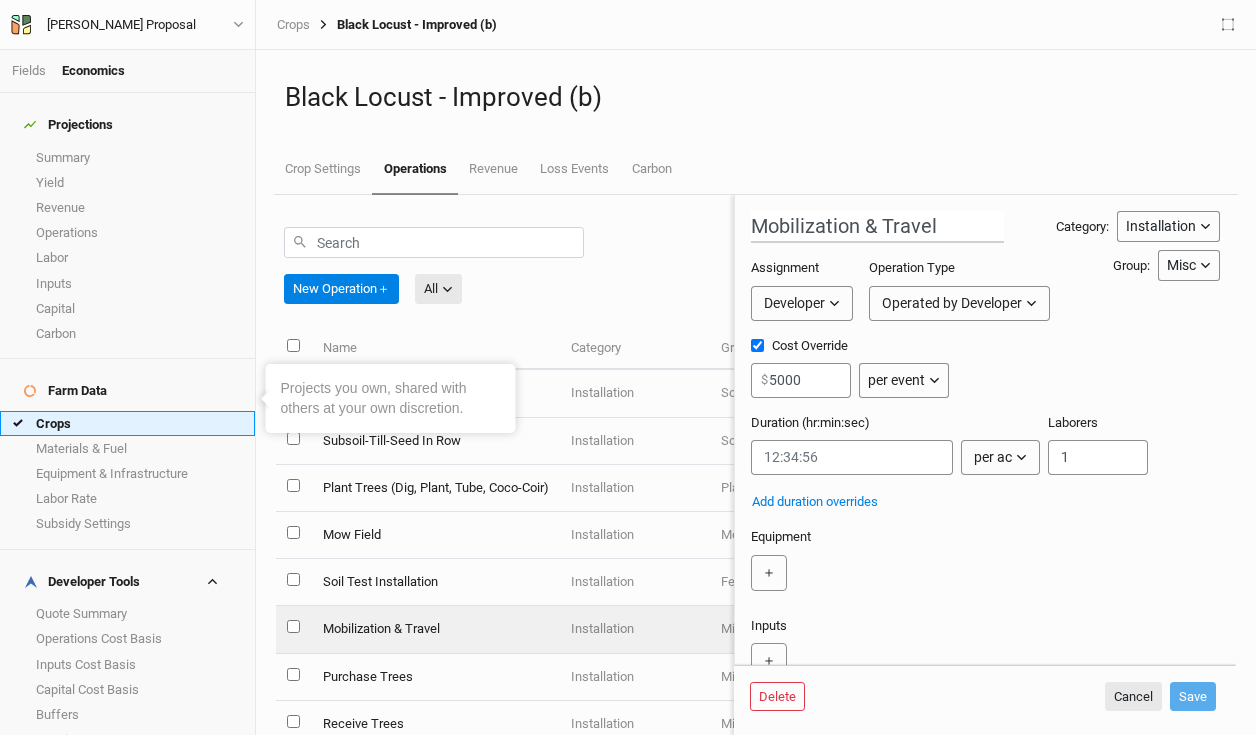 click on "Crops" at bounding box center (127, 423) 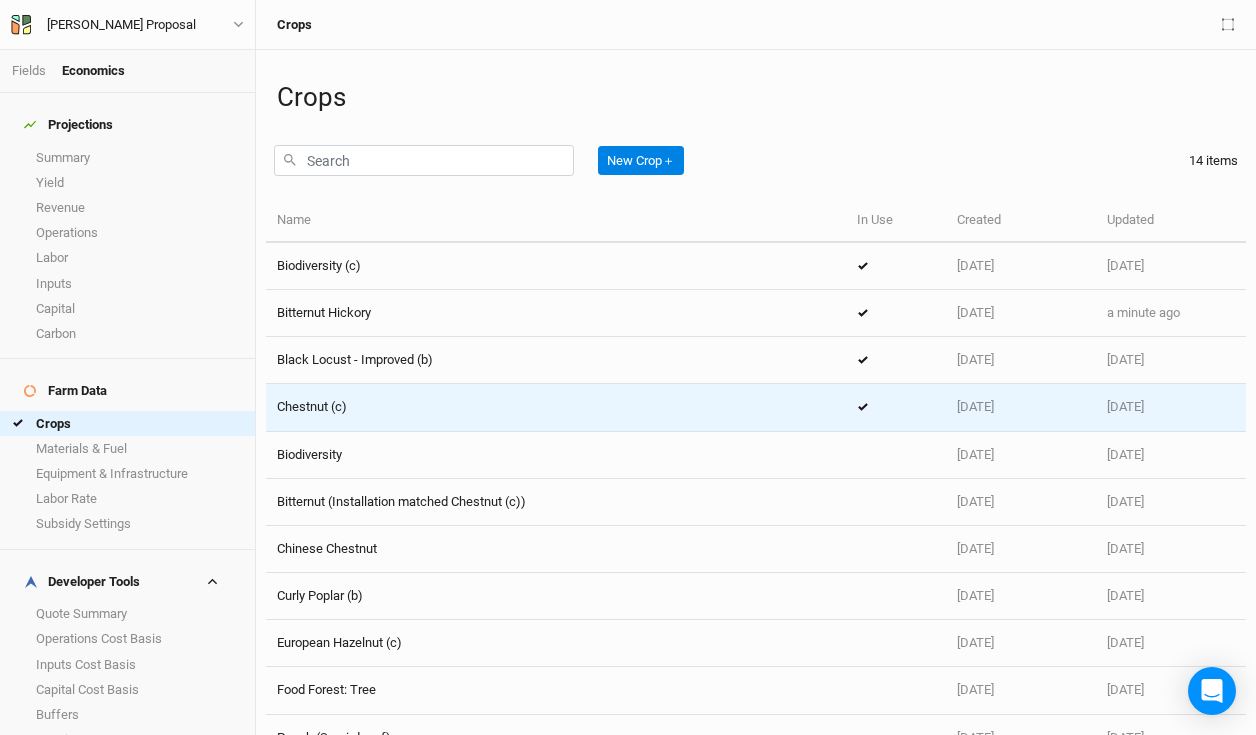 click on "Chestnut (c)" at bounding box center (556, 407) 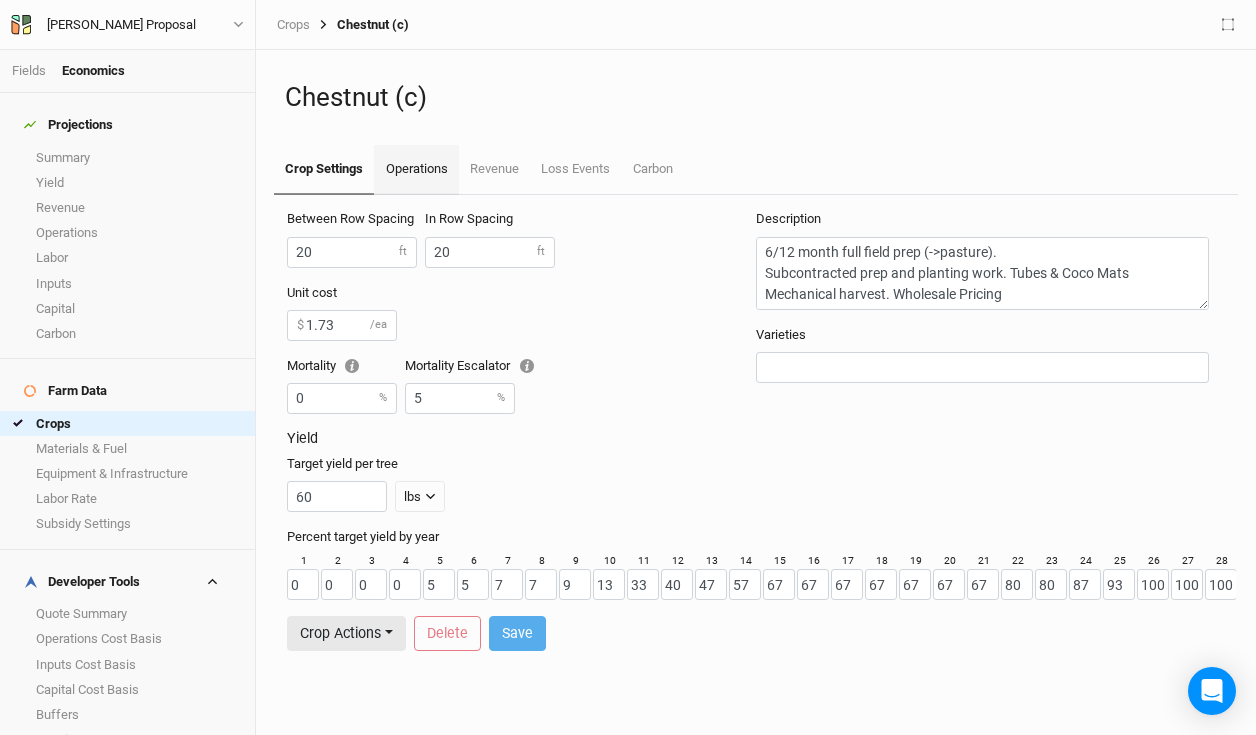 click on "Operations" at bounding box center [416, 170] 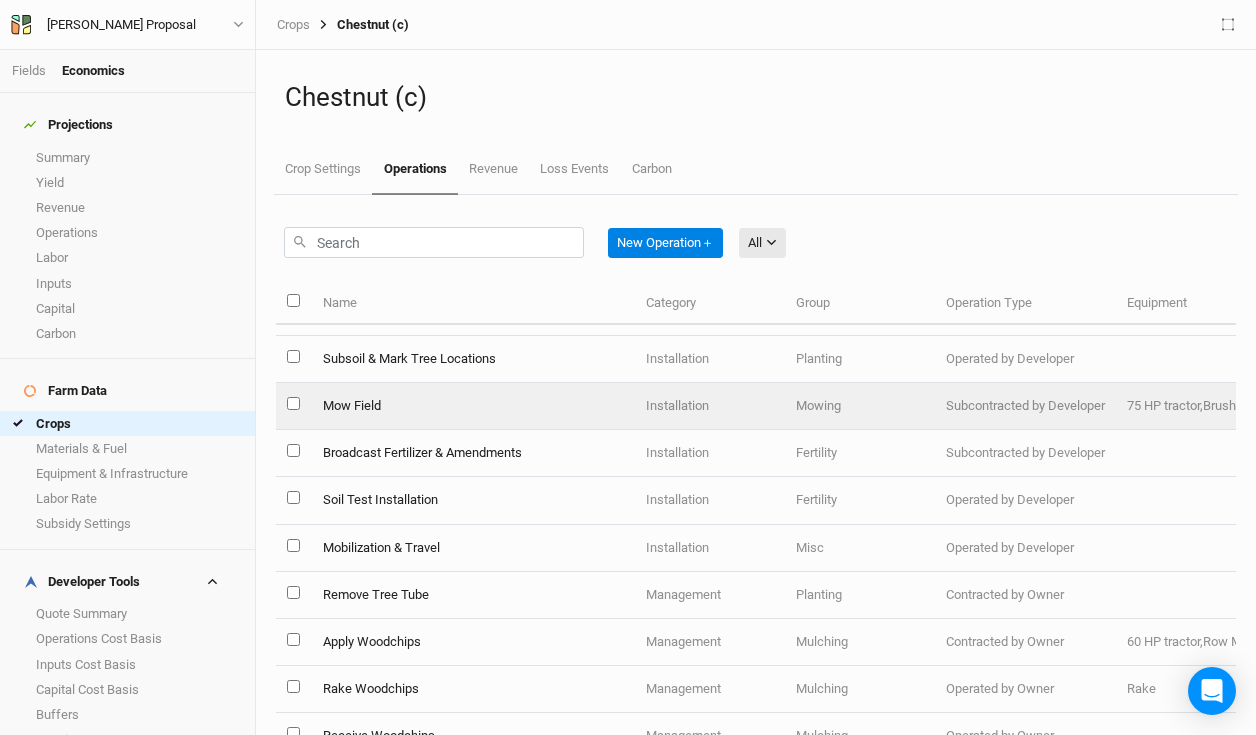 scroll, scrollTop: 238, scrollLeft: 0, axis: vertical 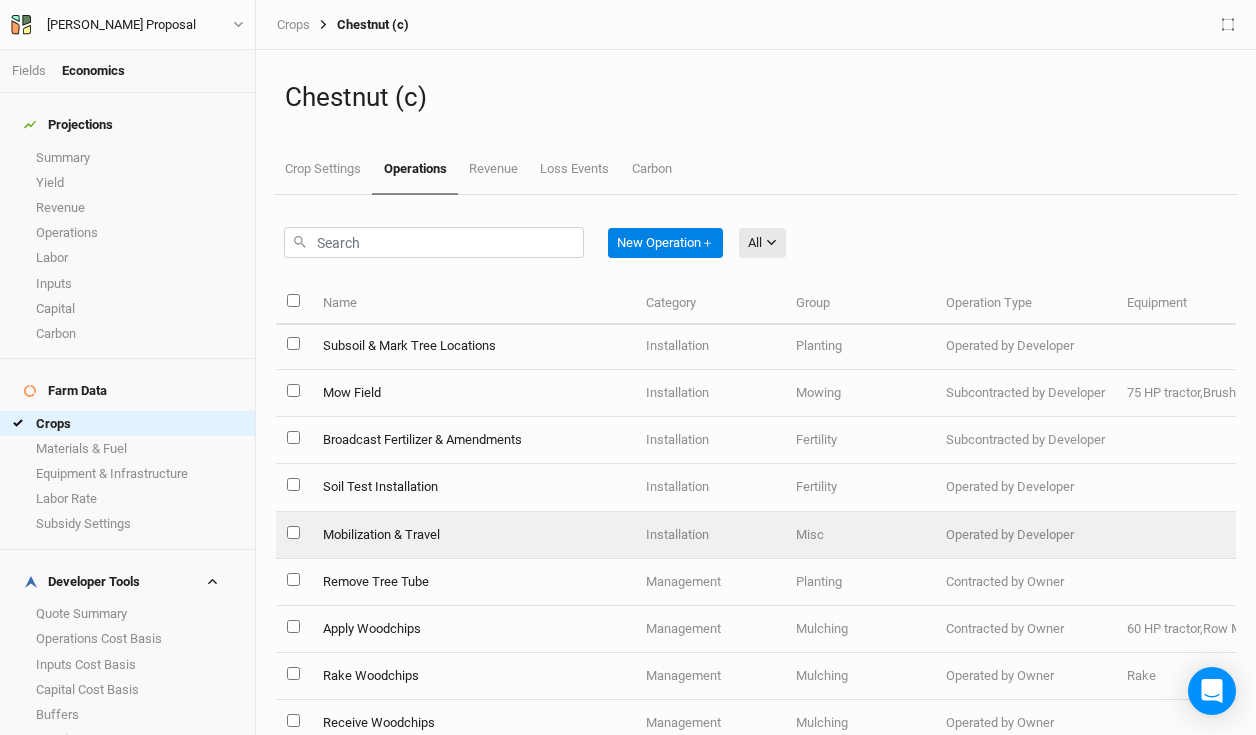 click on "Mobilization & Travel" at bounding box center (472, 535) 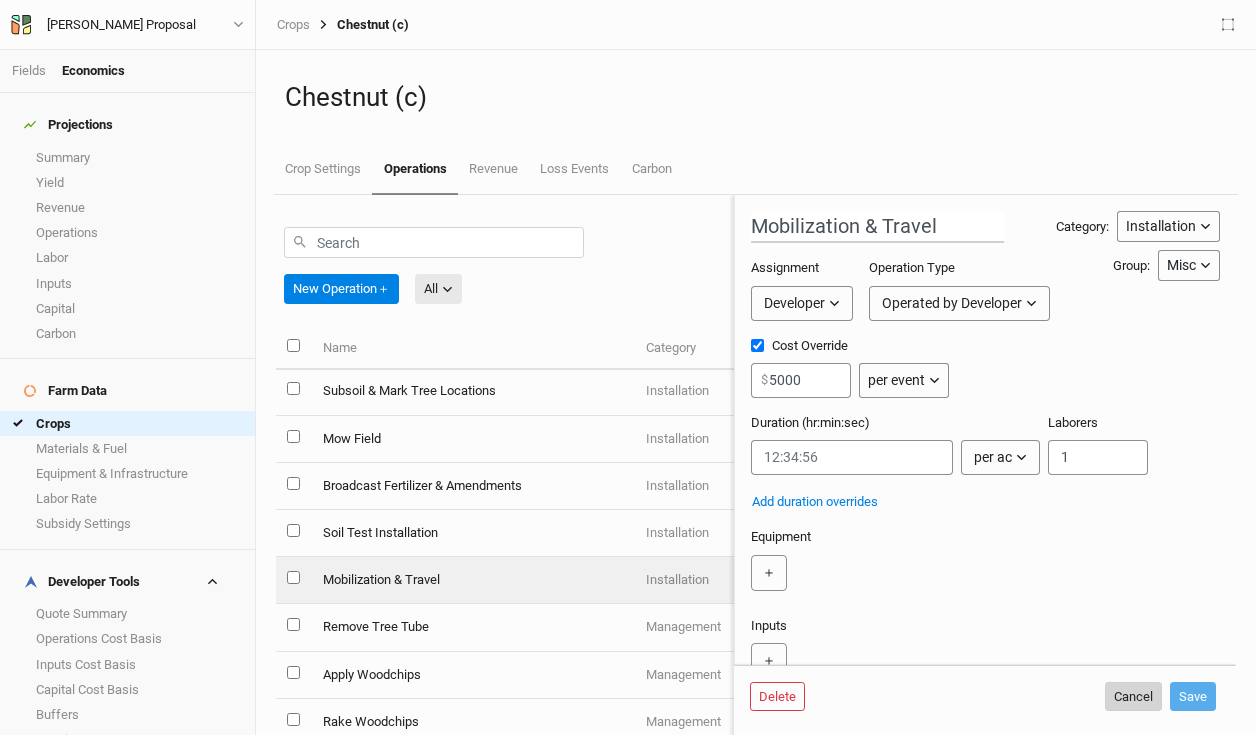 click on "Cancel" at bounding box center (1133, 697) 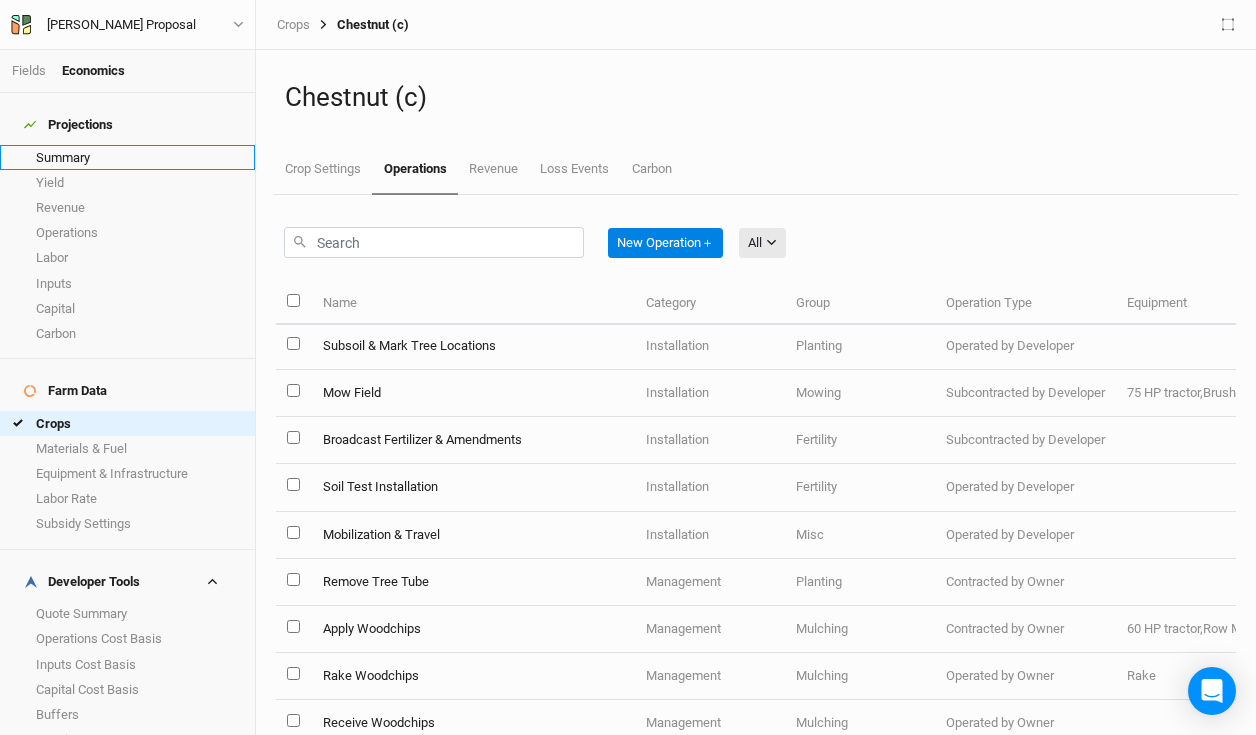 click on "Summary" at bounding box center [127, 157] 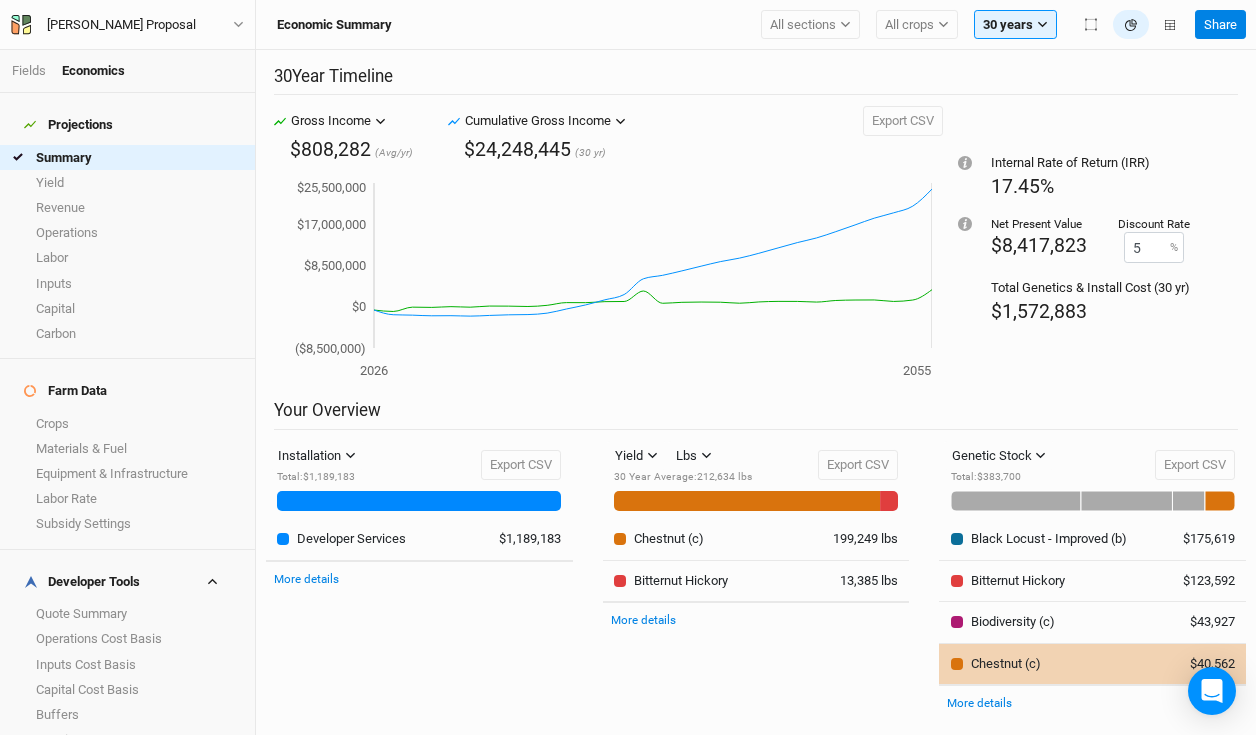 scroll, scrollTop: 8, scrollLeft: 0, axis: vertical 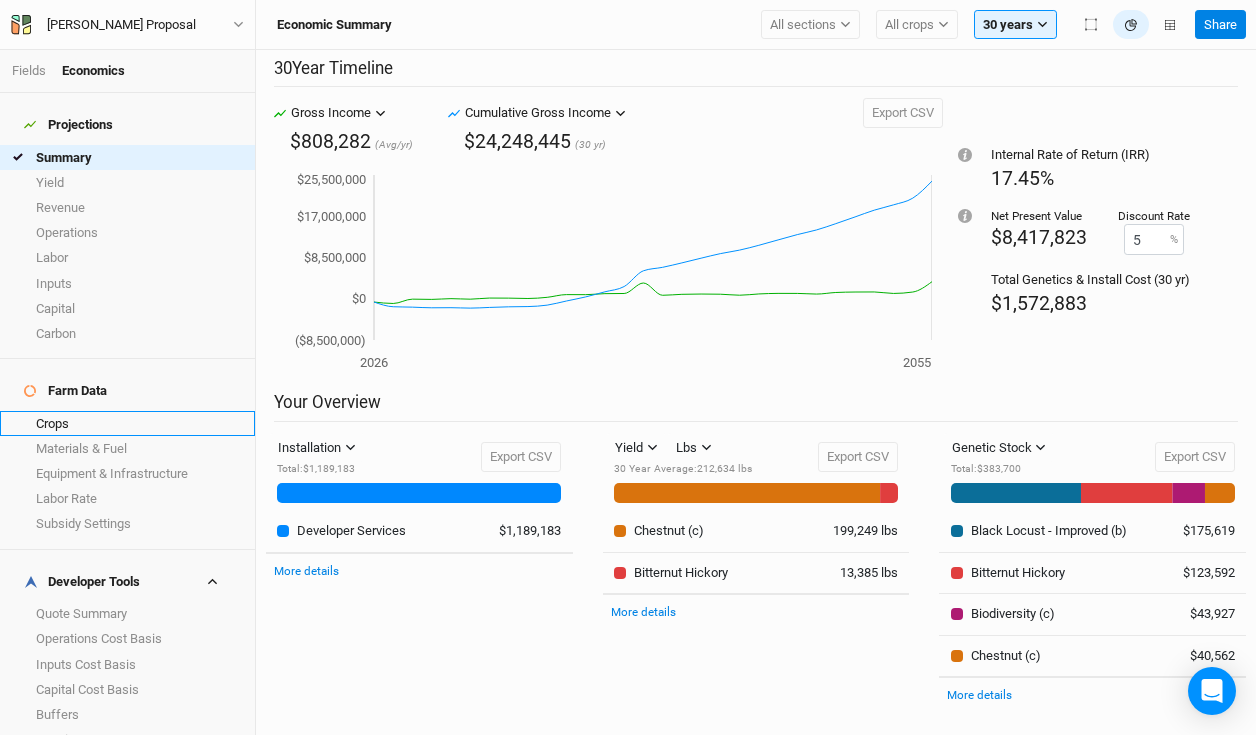 click on "Crops" at bounding box center [127, 423] 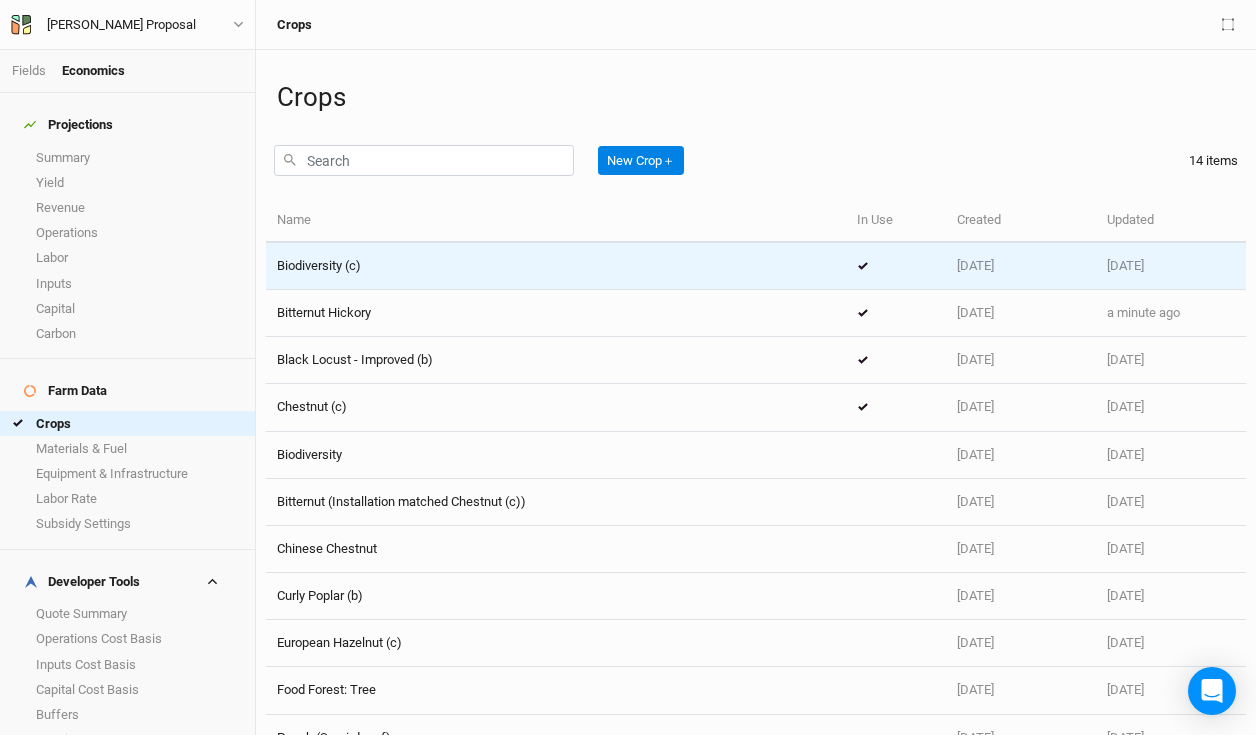 click on "Biodiversity (c)" at bounding box center (556, 266) 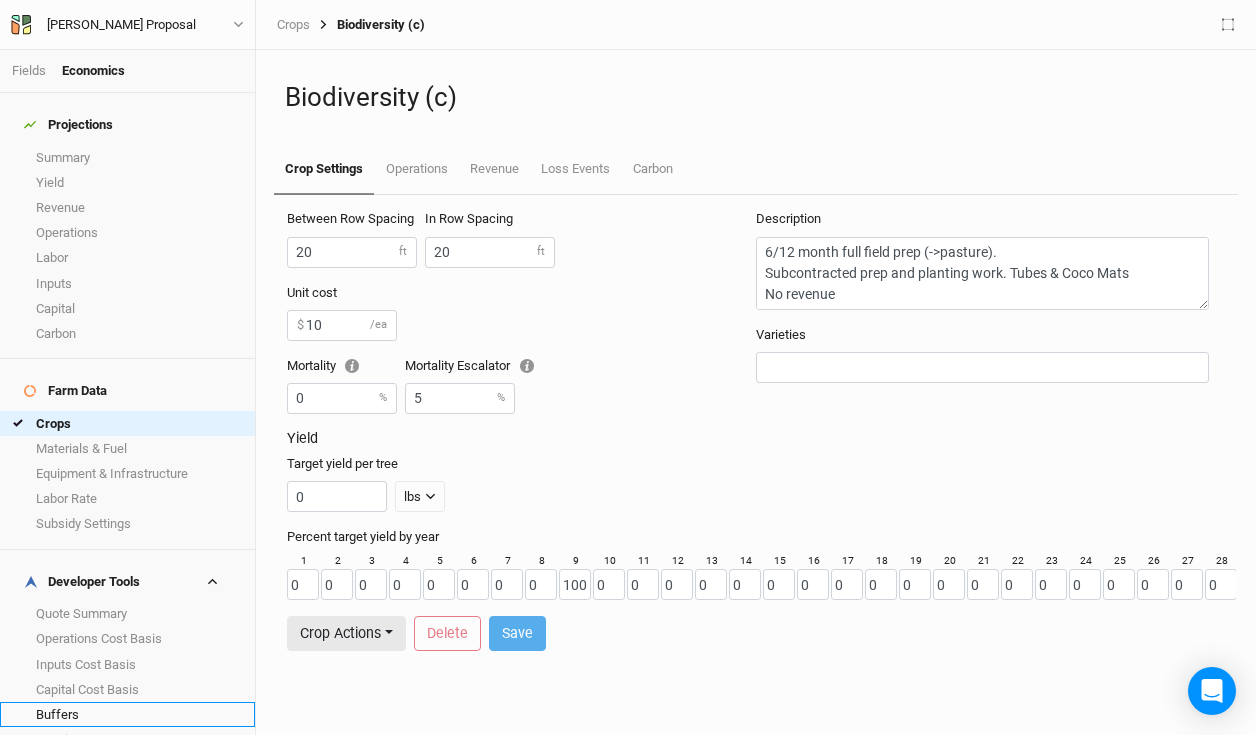 click on "Buffers" at bounding box center (127, 714) 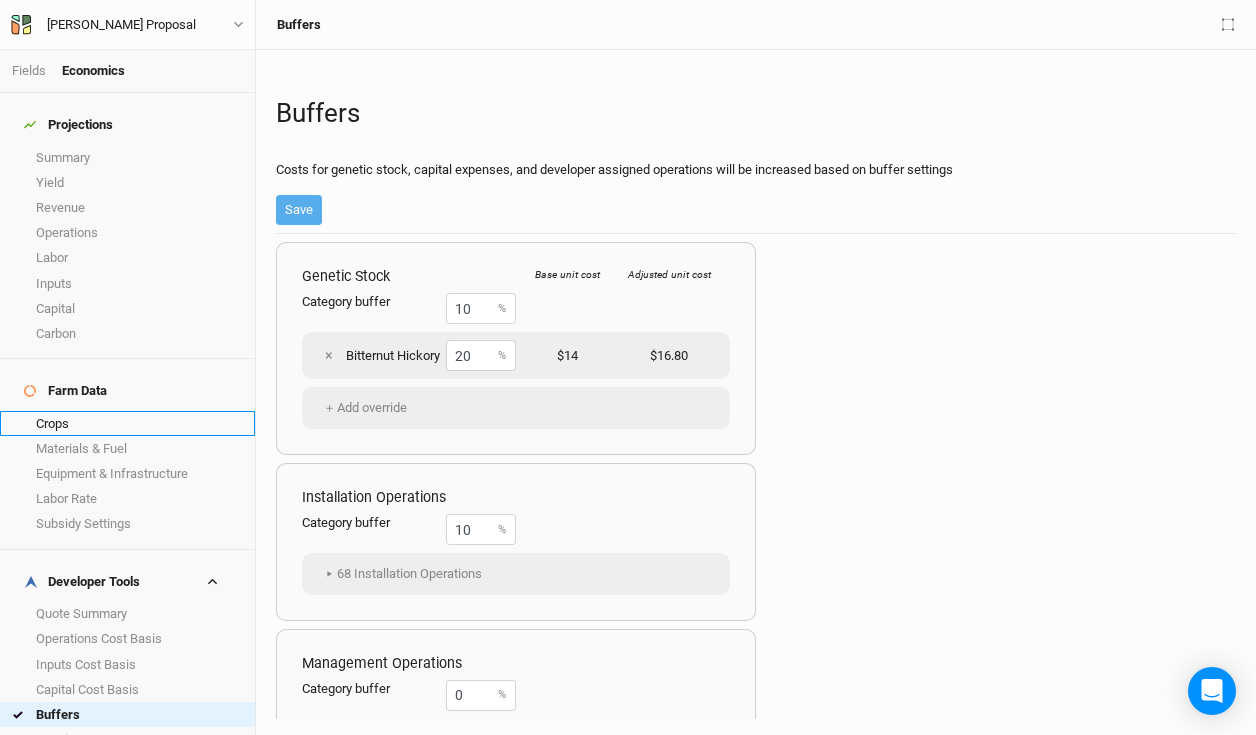 click on "Crops" at bounding box center (127, 423) 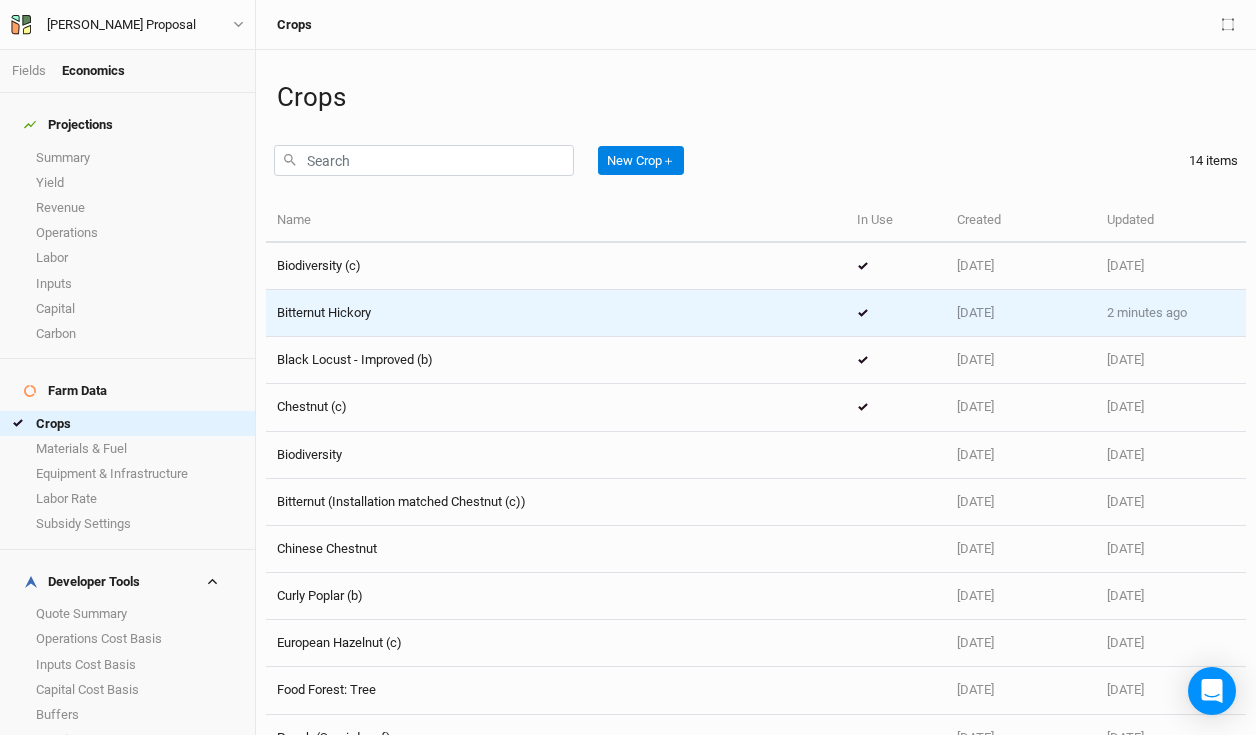 click on "Bitternut Hickory" at bounding box center (556, 313) 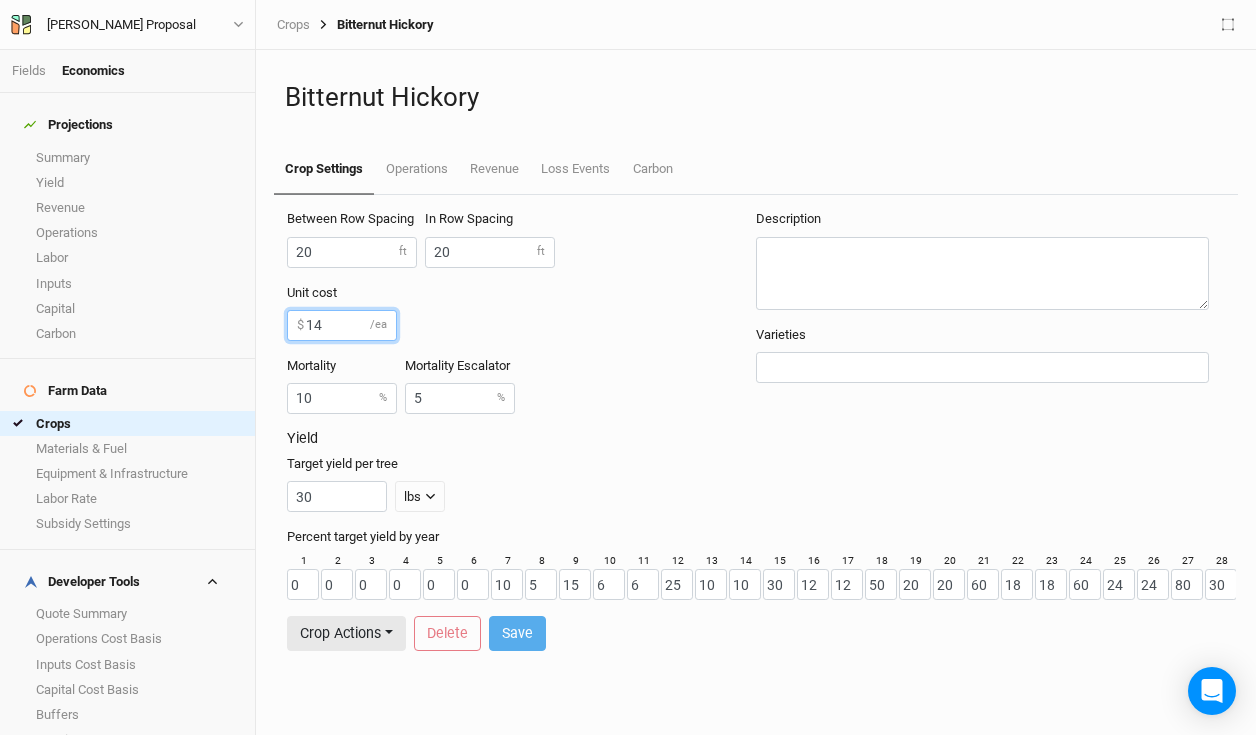drag, startPoint x: 337, startPoint y: 320, endPoint x: 311, endPoint y: 320, distance: 26 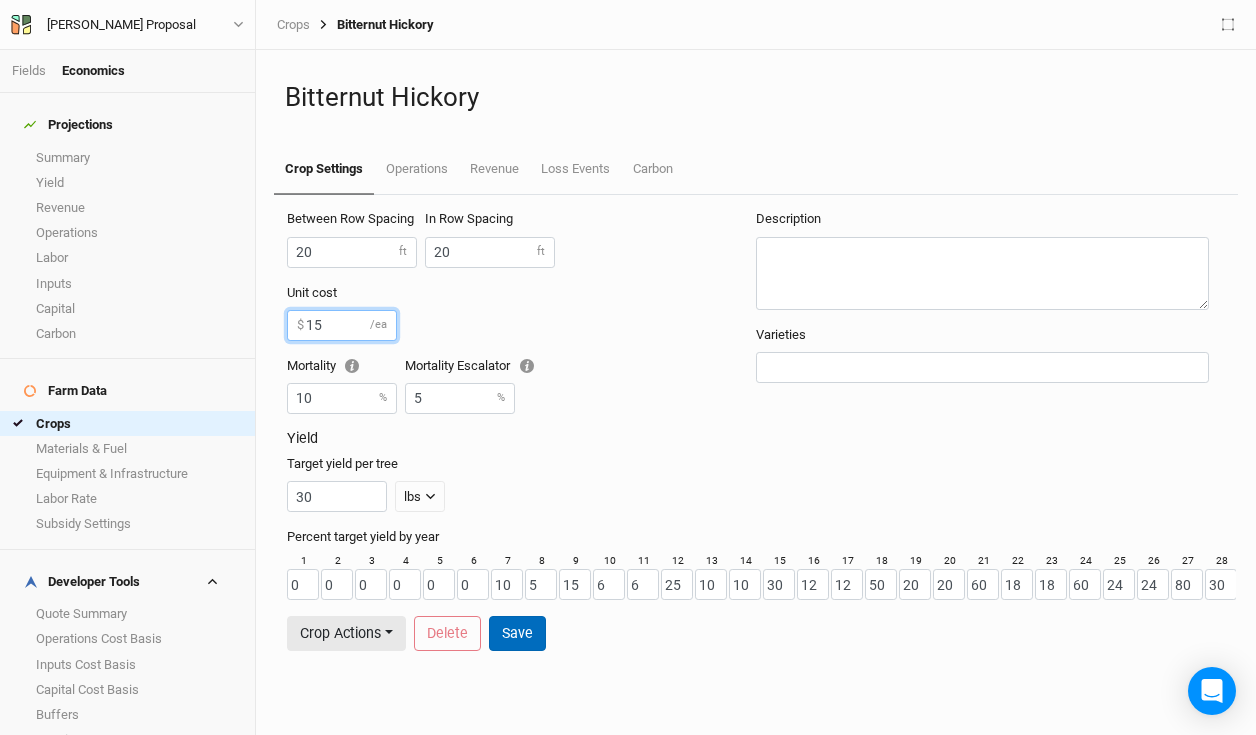 type on "15" 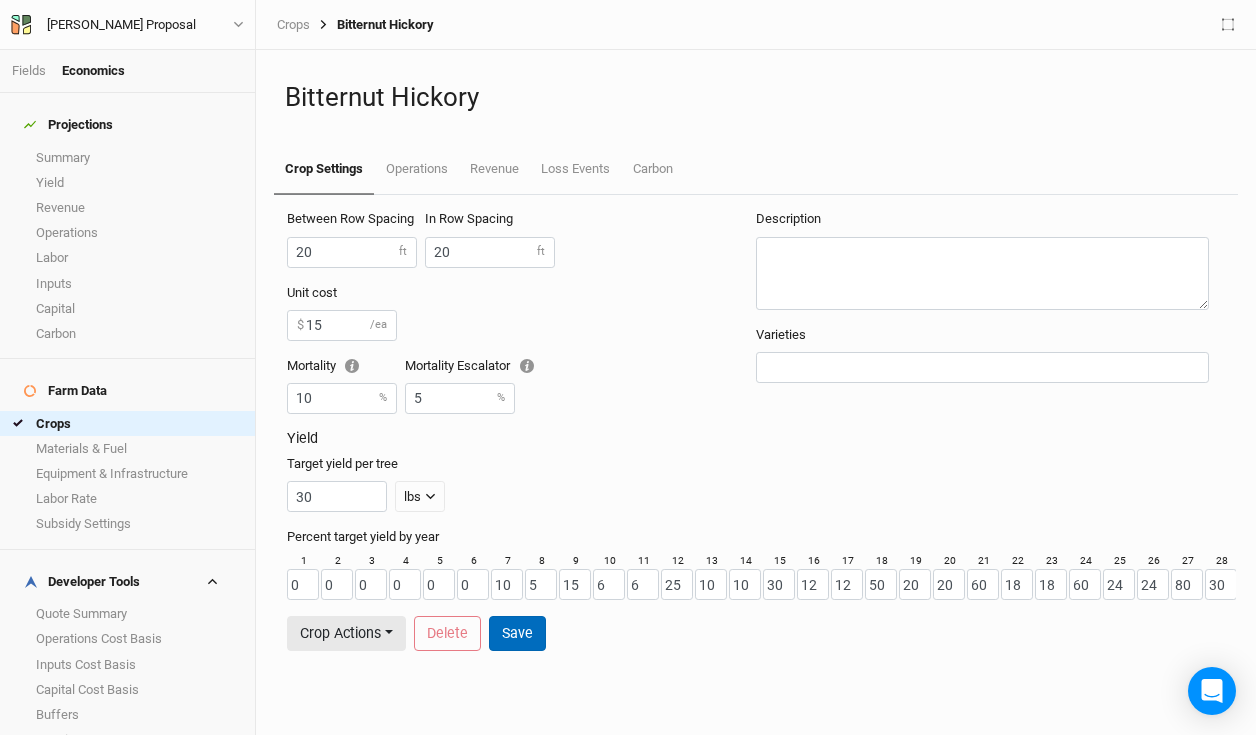 click on "Save" at bounding box center [517, 633] 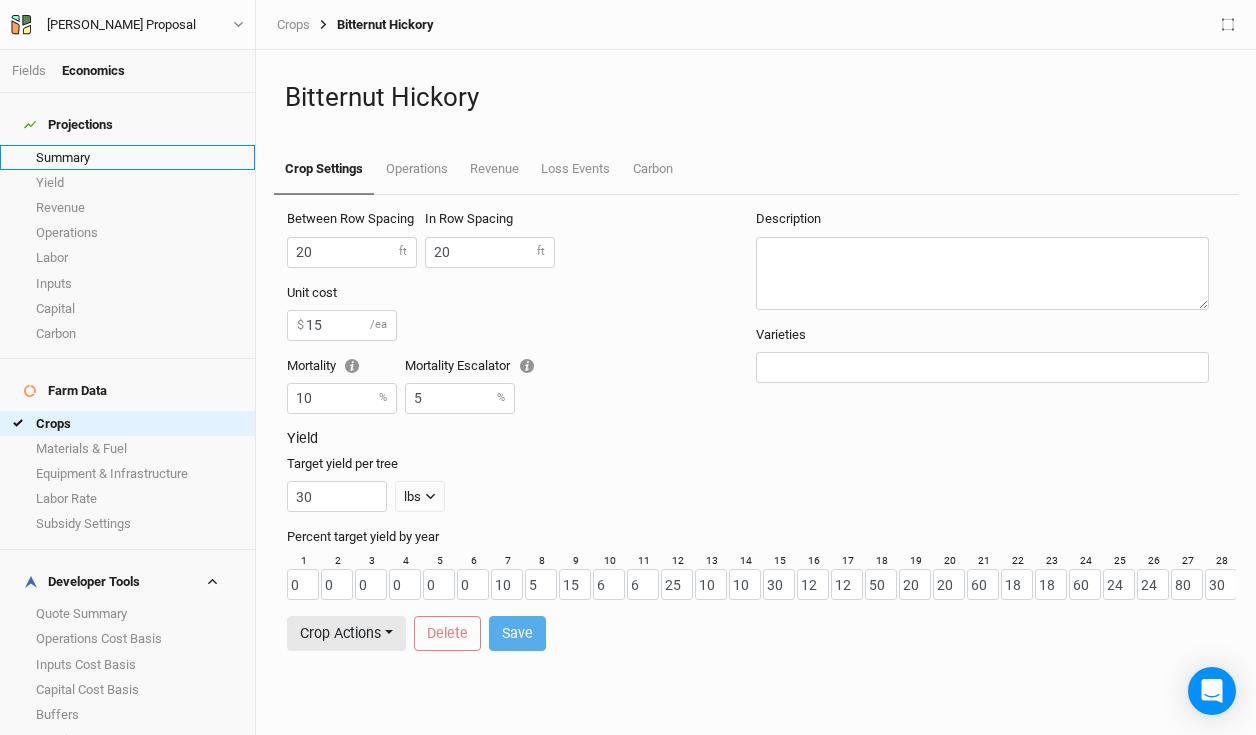 click on "Summary" at bounding box center [127, 157] 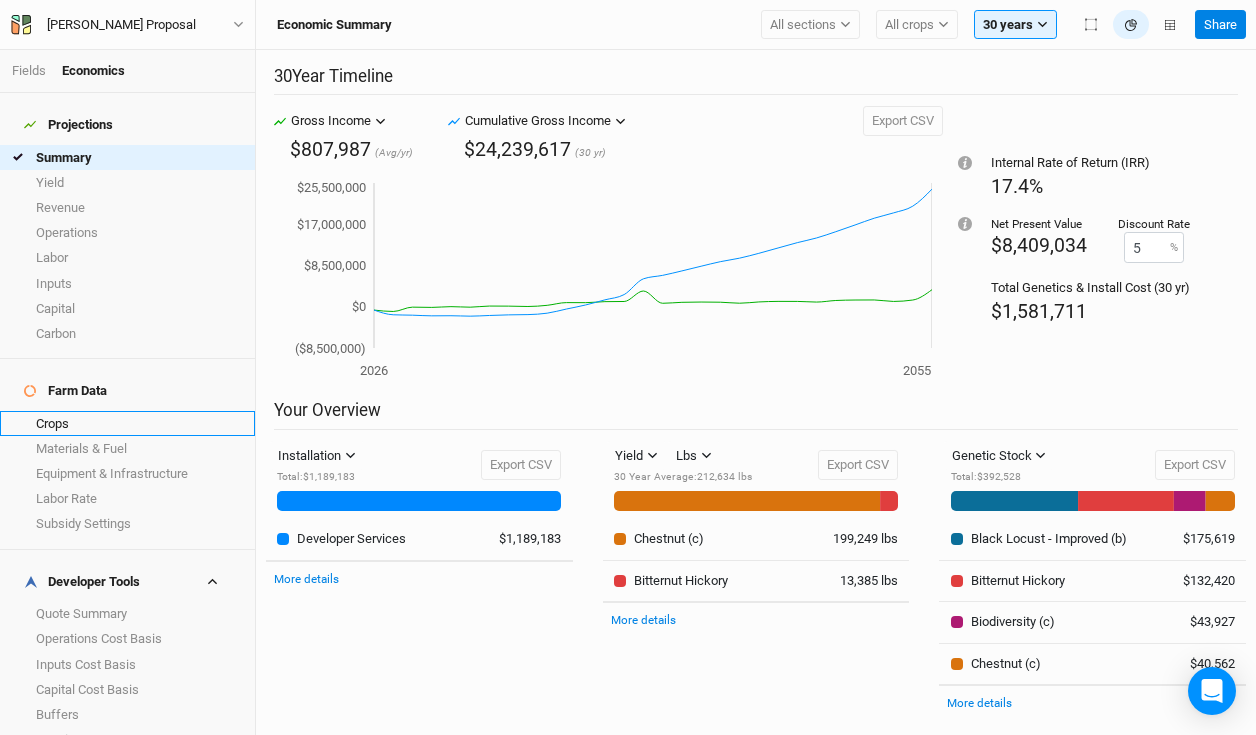 click on "Crops" at bounding box center (127, 423) 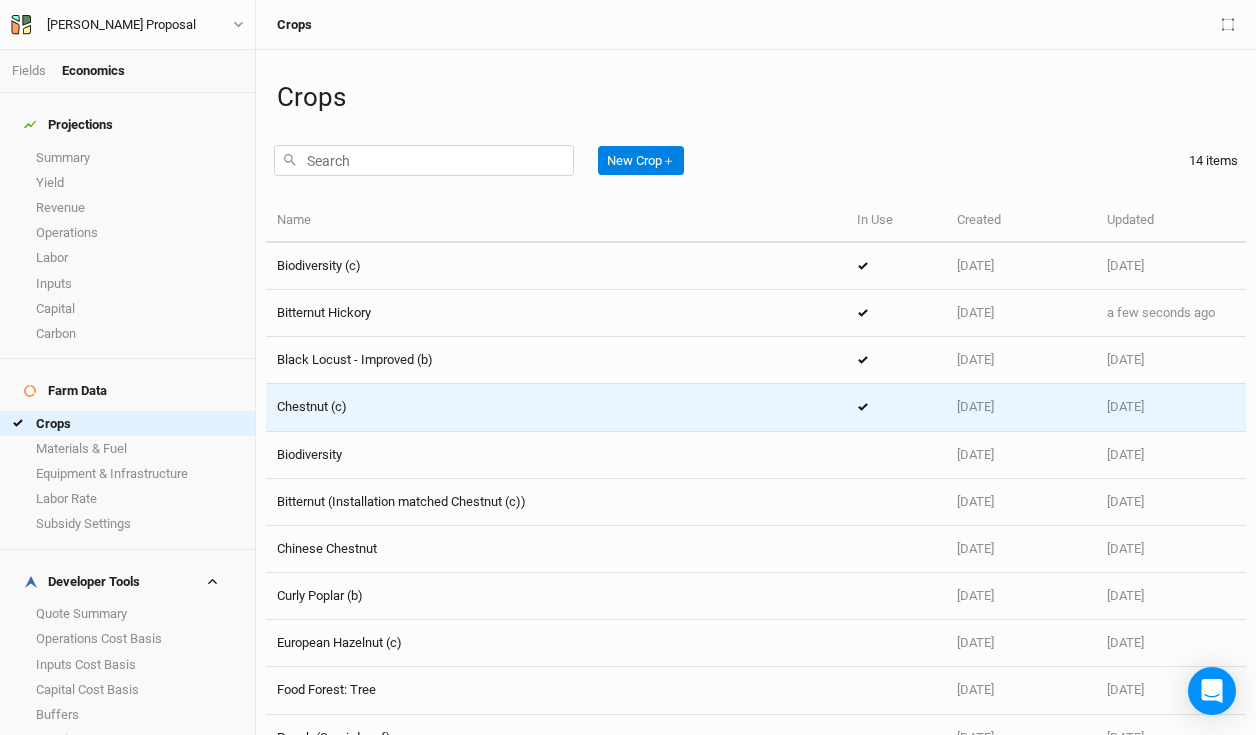 click on "Chestnut (c)" at bounding box center [556, 407] 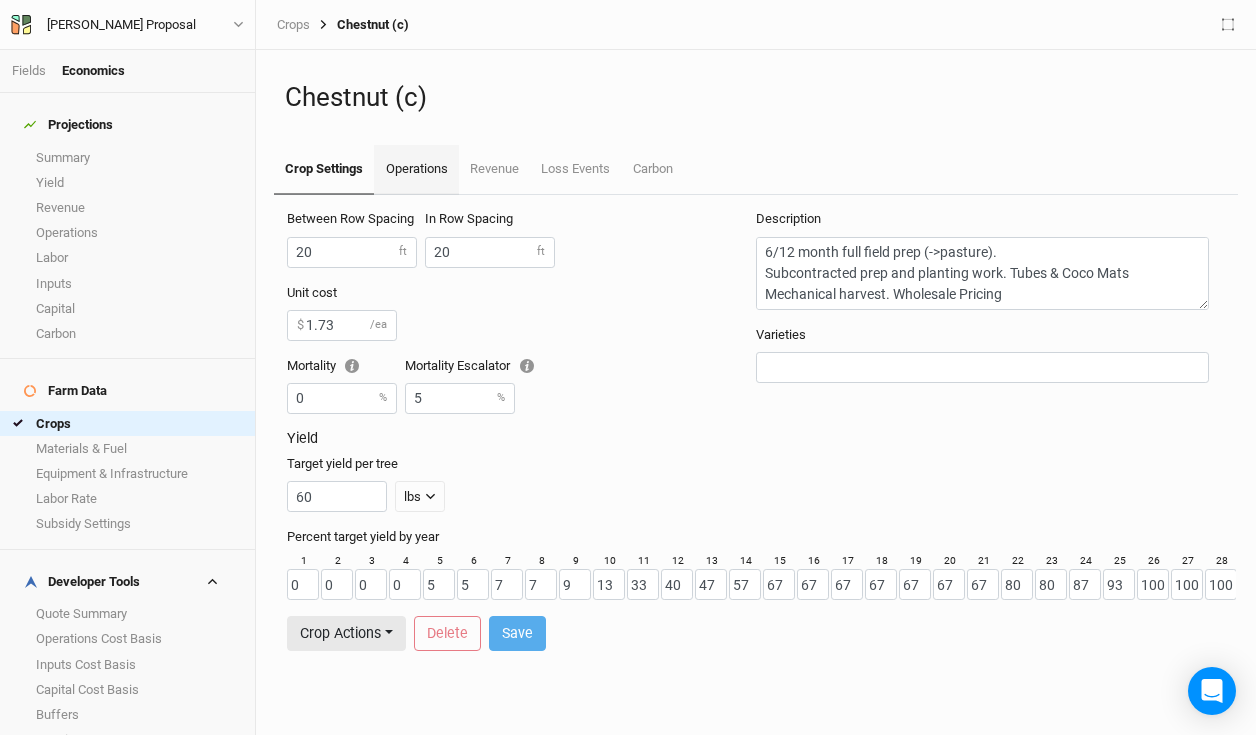 click on "Operations" at bounding box center (416, 170) 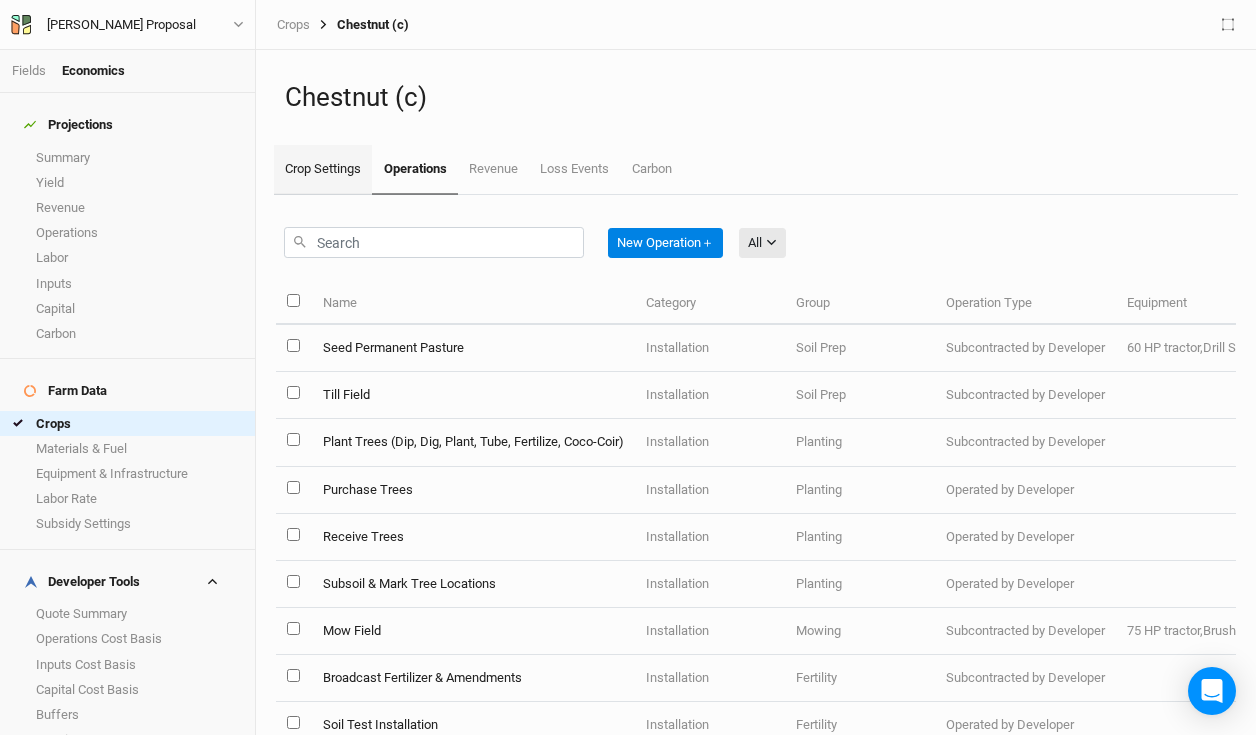 click on "Crop Settings" at bounding box center (323, 170) 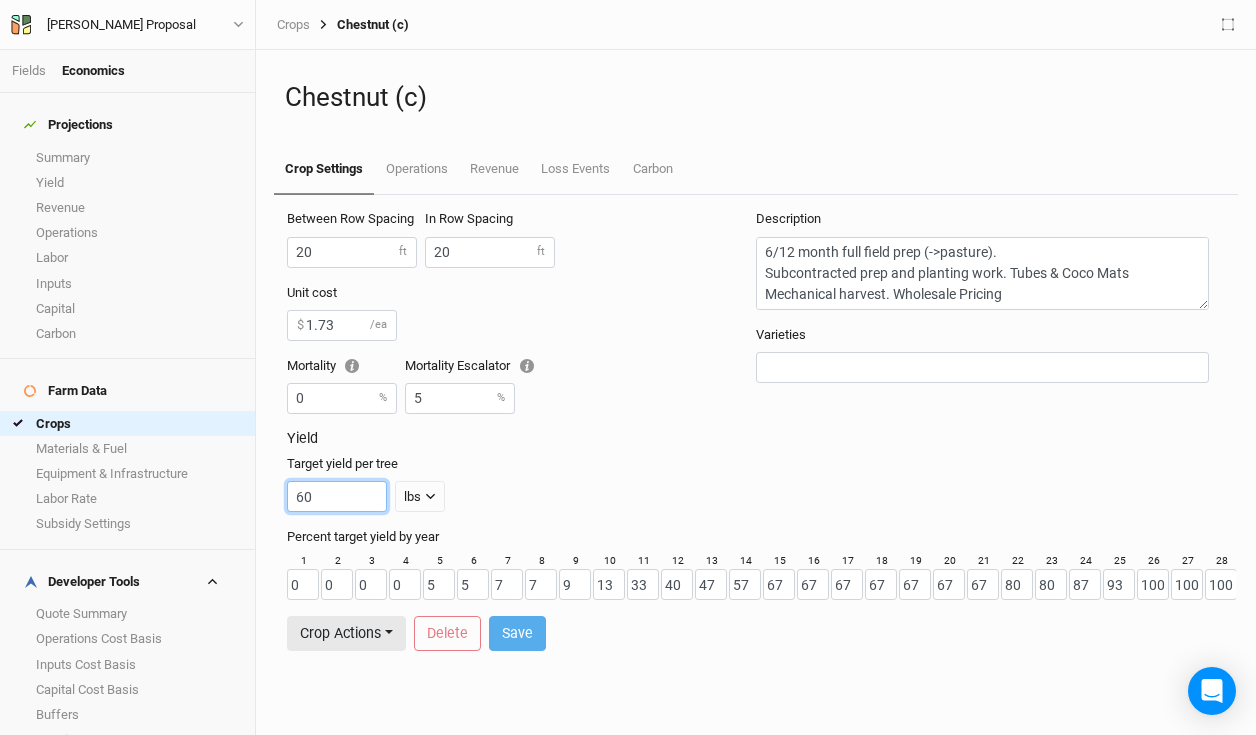 drag, startPoint x: 317, startPoint y: 497, endPoint x: 305, endPoint y: 499, distance: 12.165525 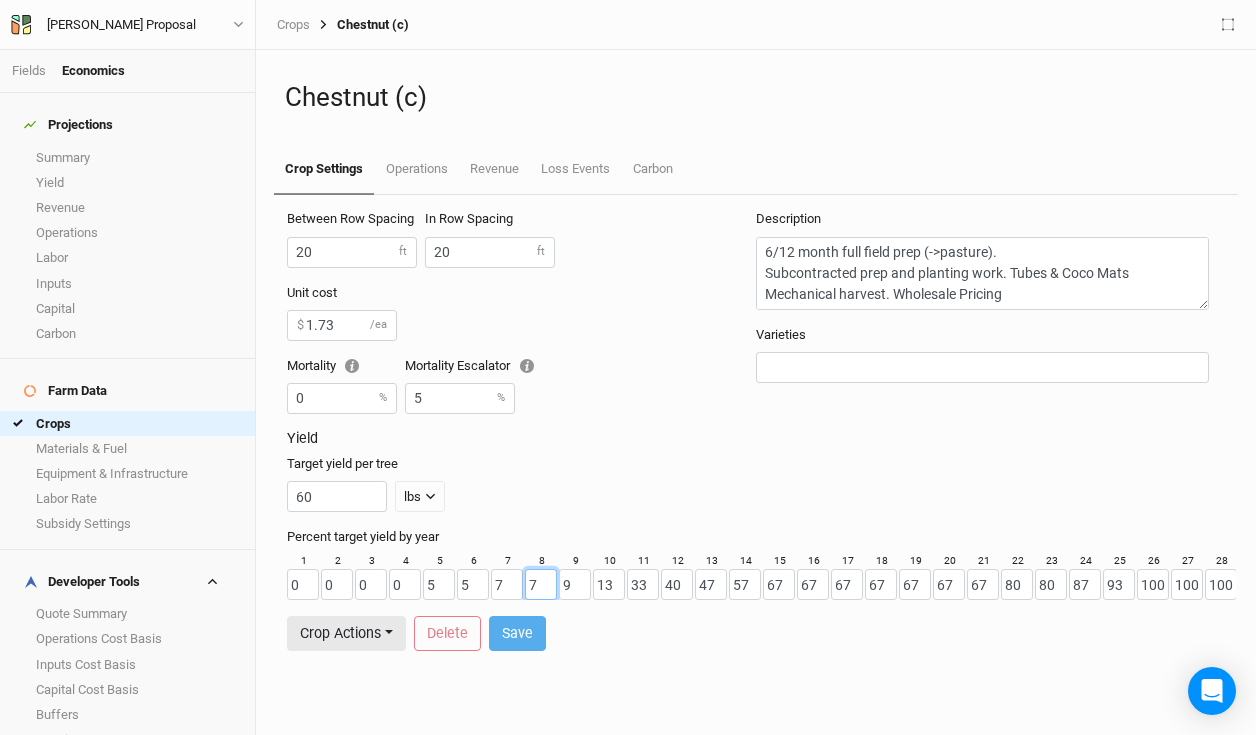 drag, startPoint x: 541, startPoint y: 587, endPoint x: 511, endPoint y: 587, distance: 30 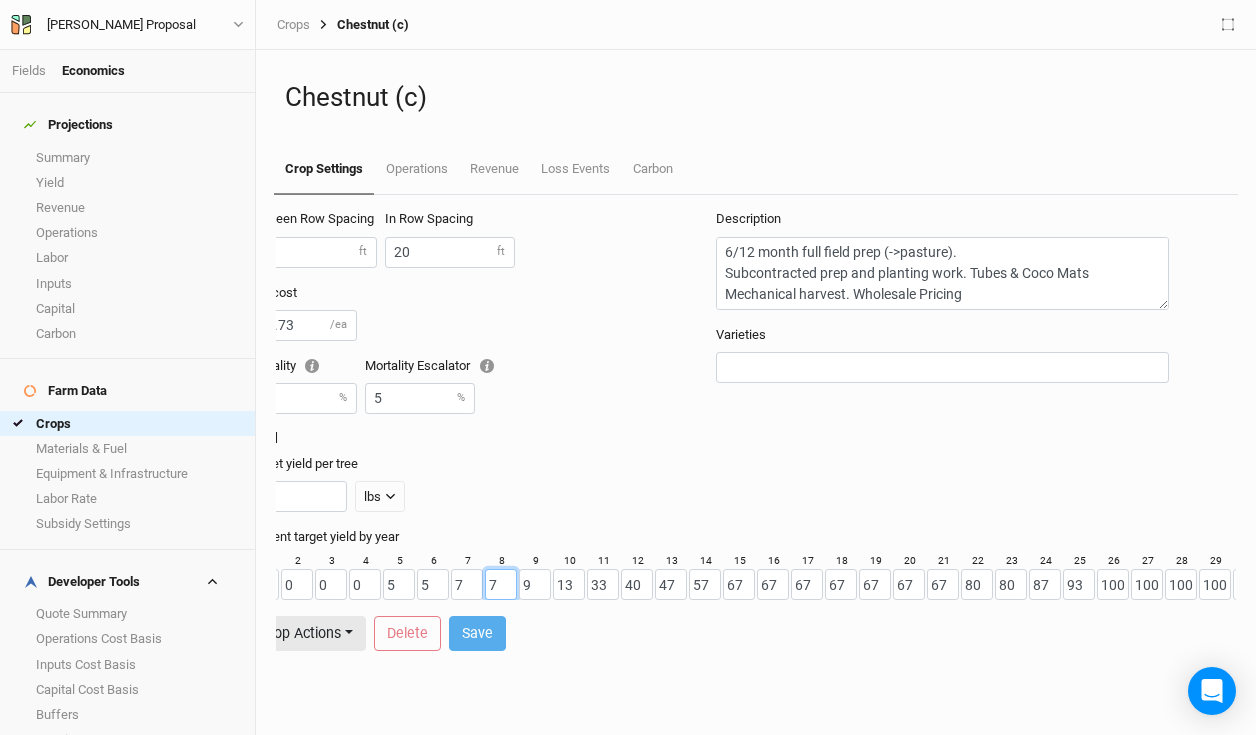scroll, scrollTop: 0, scrollLeft: 71, axis: horizontal 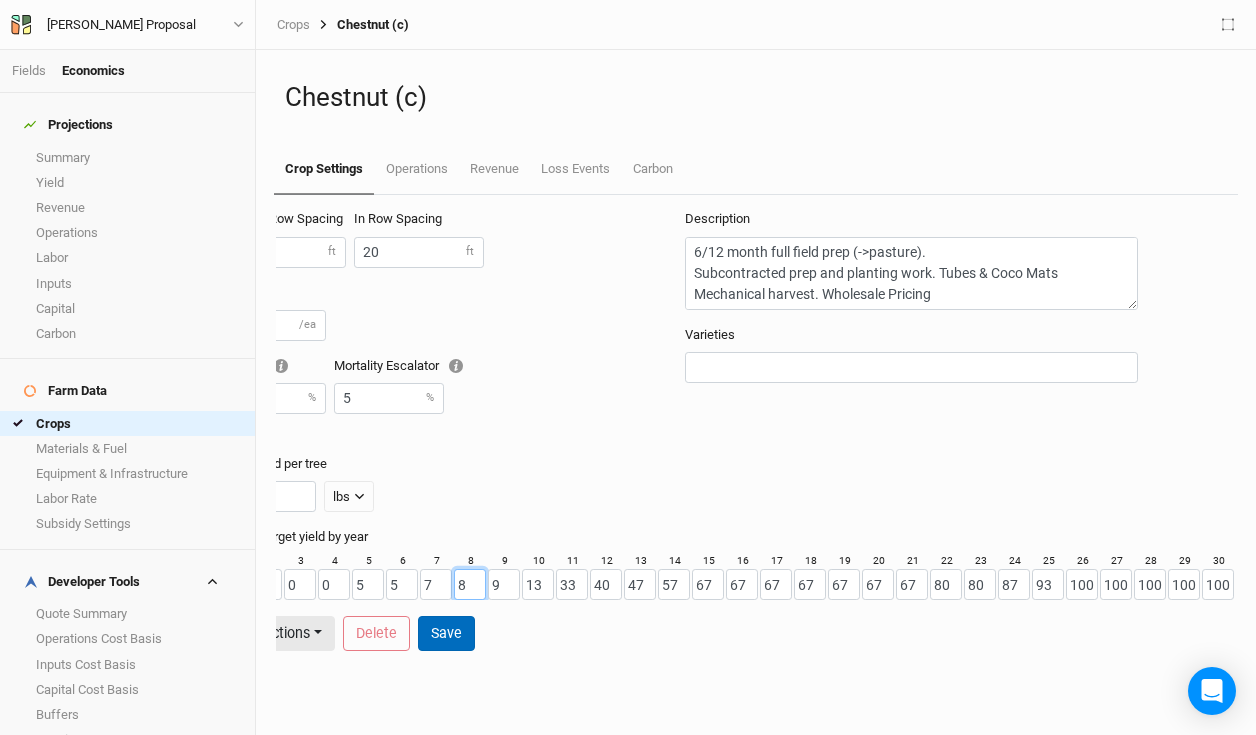 type on "8" 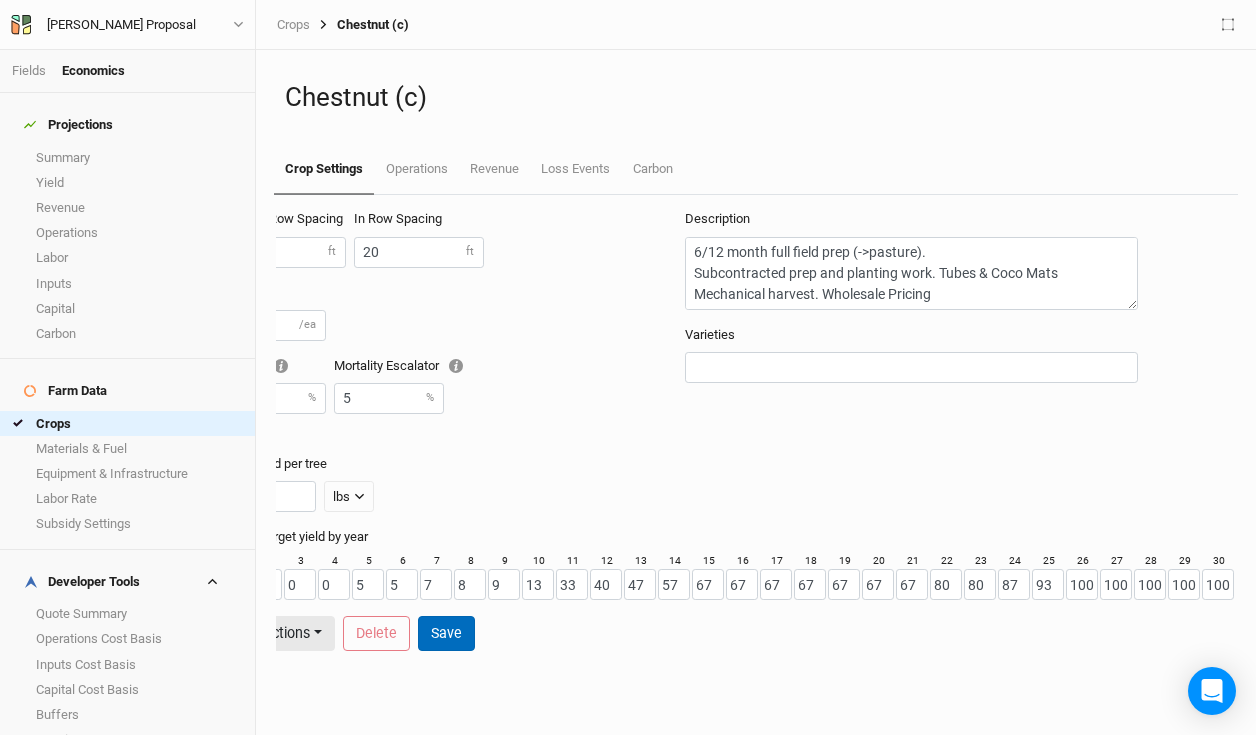 click on "Save" at bounding box center (446, 633) 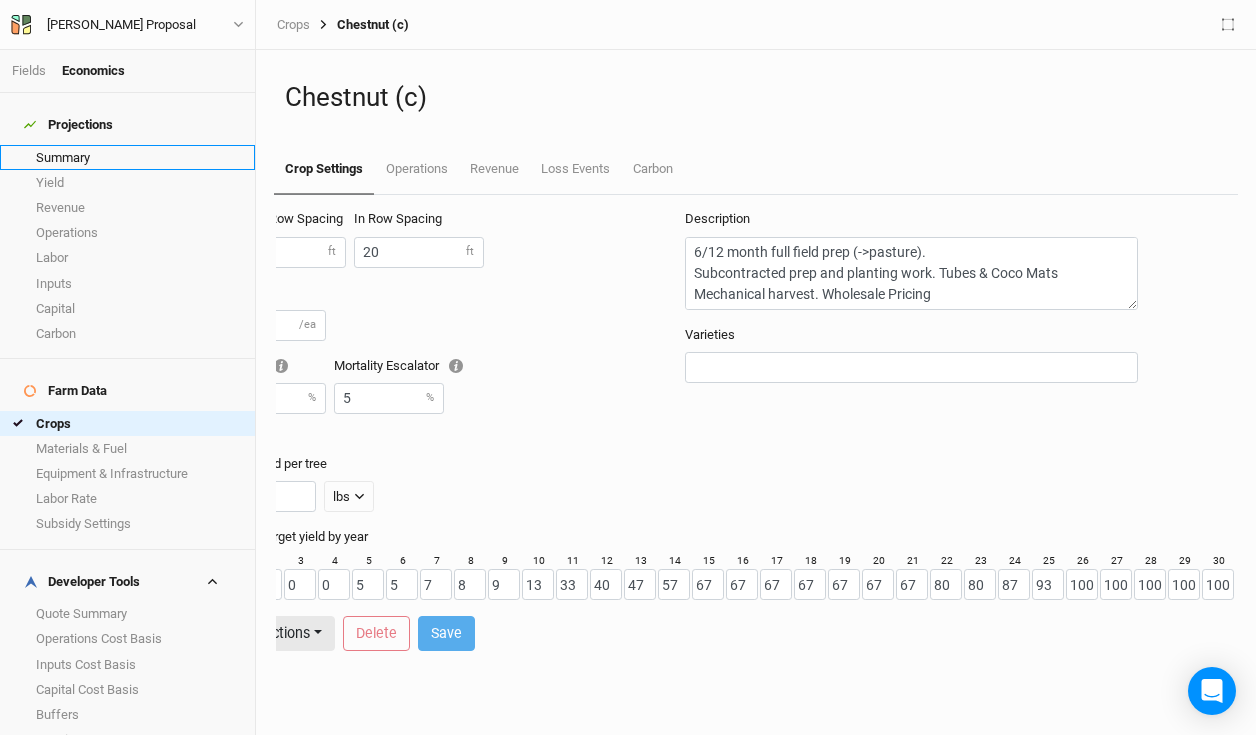 click on "Summary" at bounding box center [127, 157] 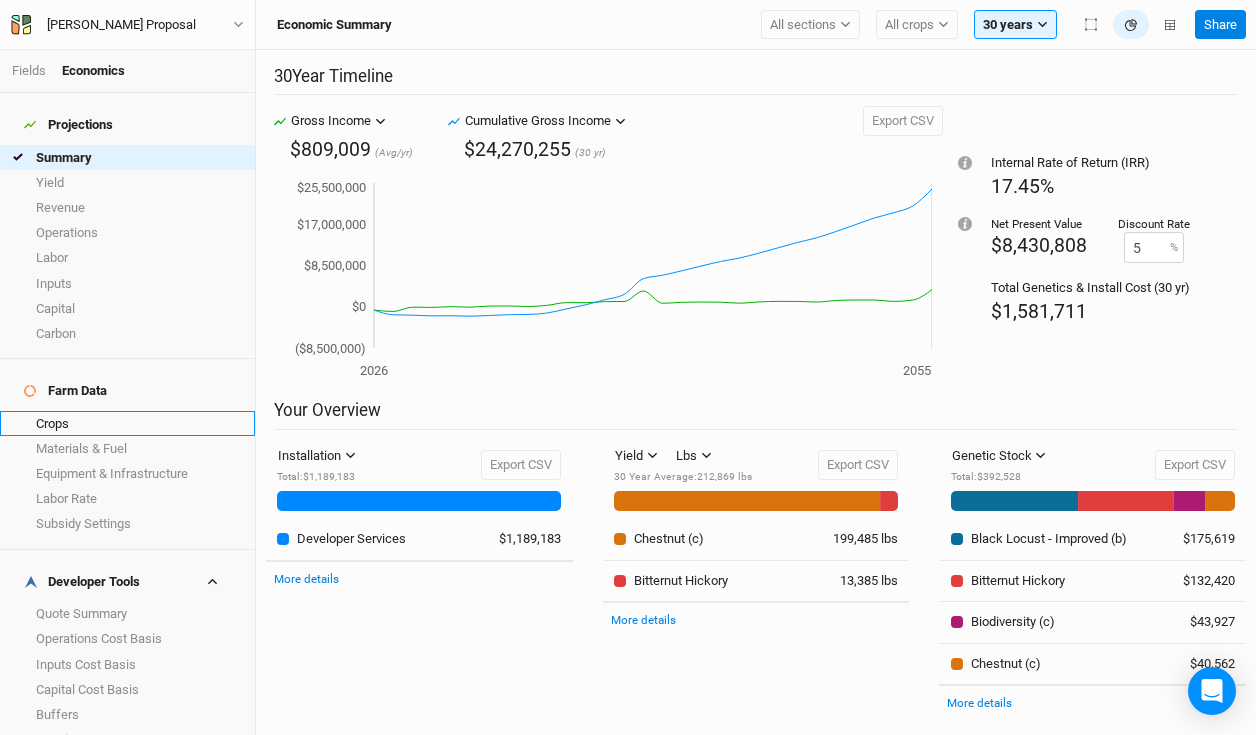 click on "Crops" at bounding box center (127, 423) 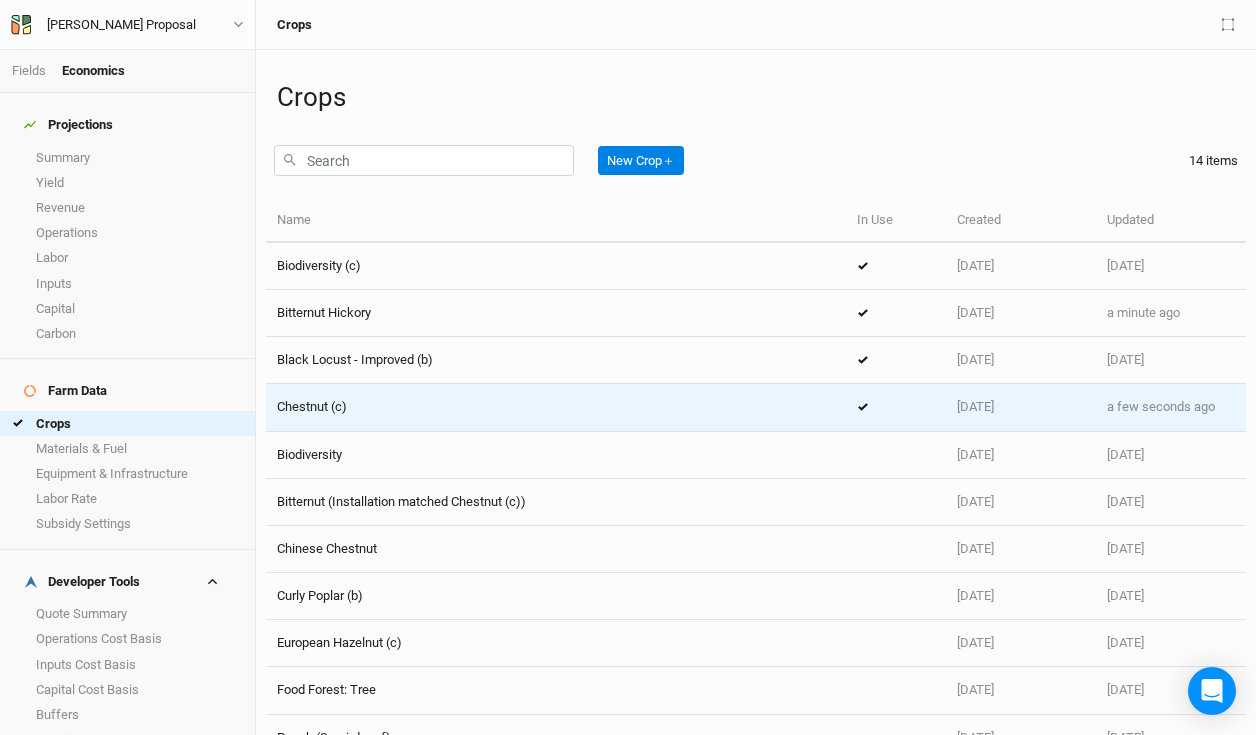 click on "Chestnut (c)" at bounding box center (556, 407) 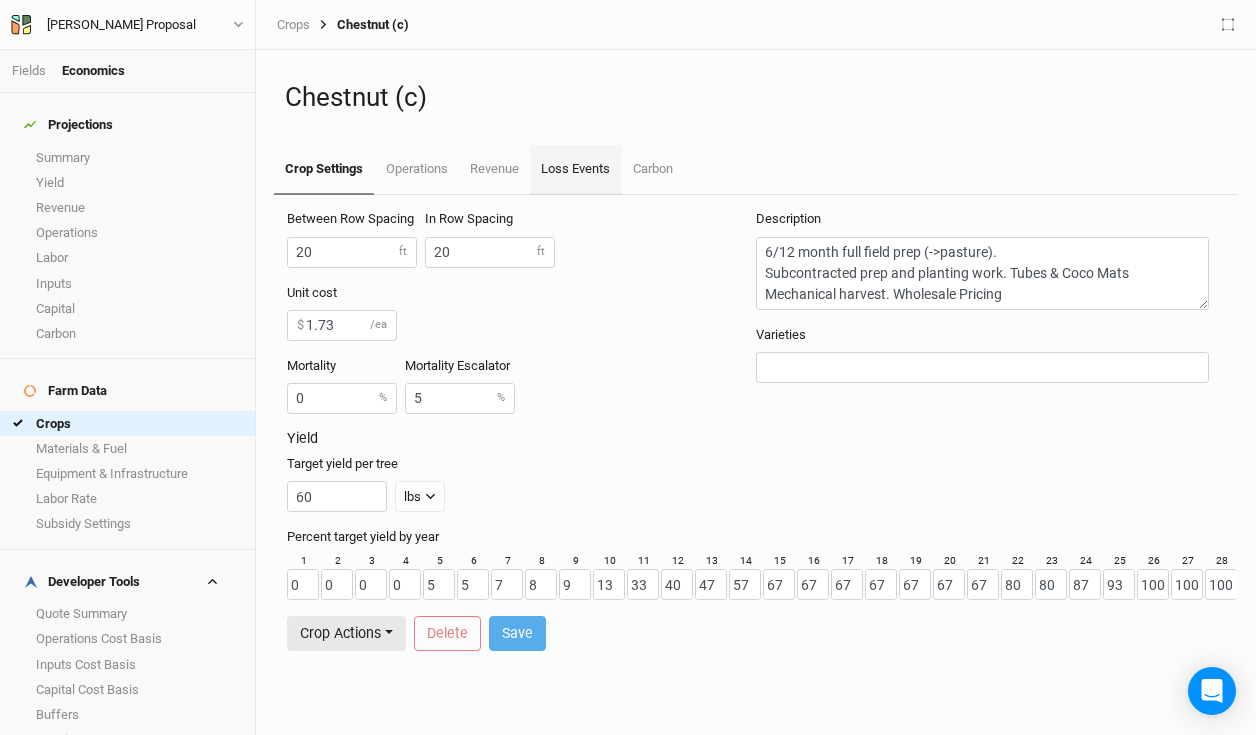 click on "Loss Events" at bounding box center [575, 170] 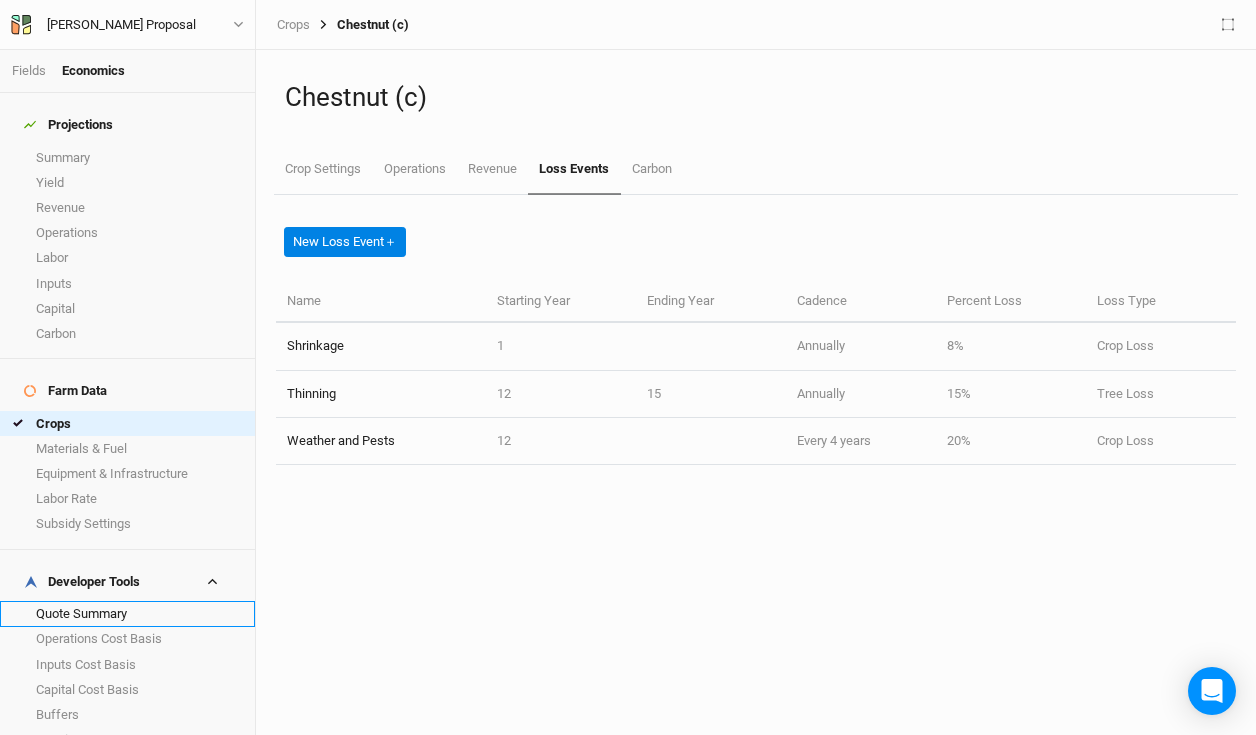 click on "Quote Summary" at bounding box center (127, 613) 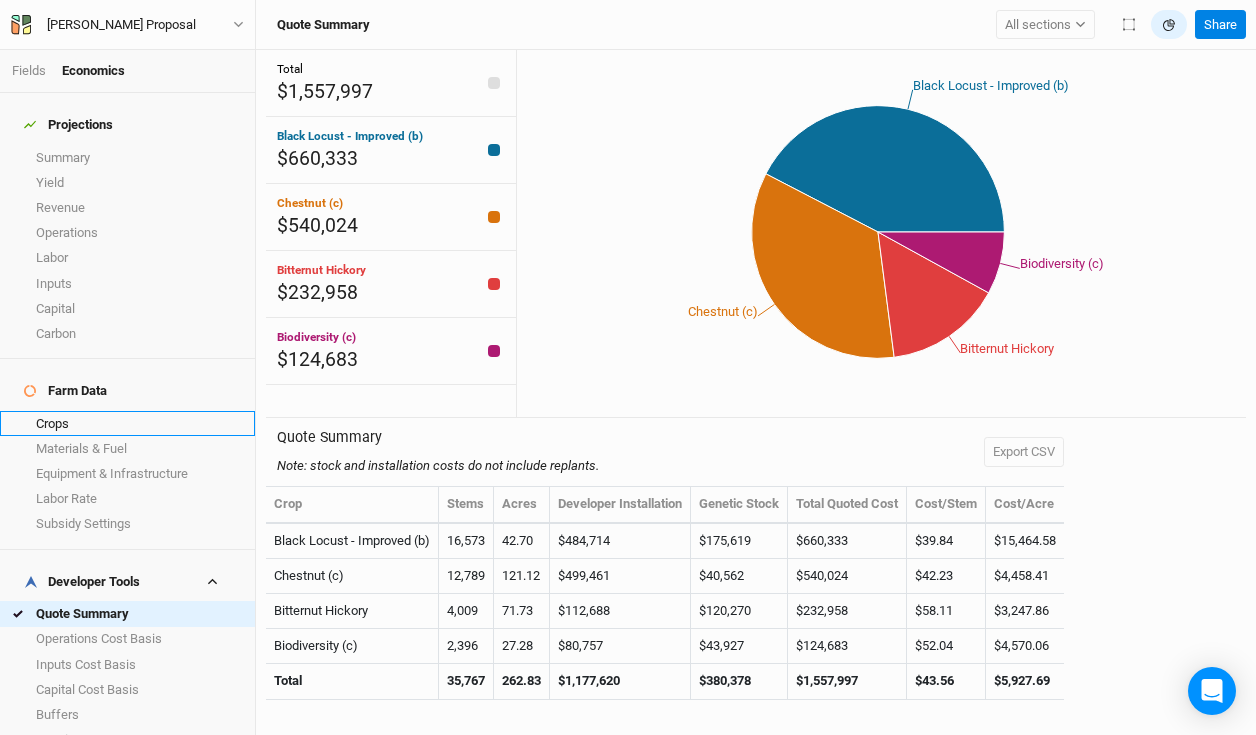 click on "Crops" at bounding box center (127, 423) 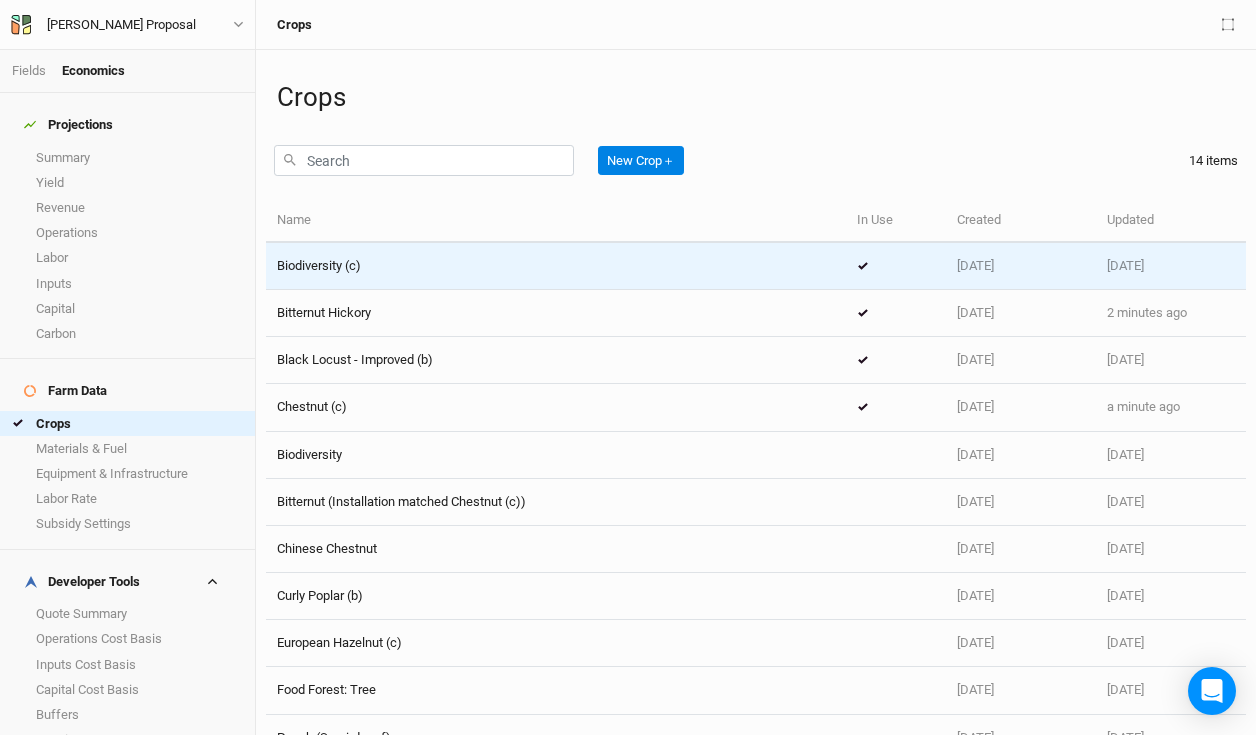 click on "Biodiversity (c)" at bounding box center [556, 266] 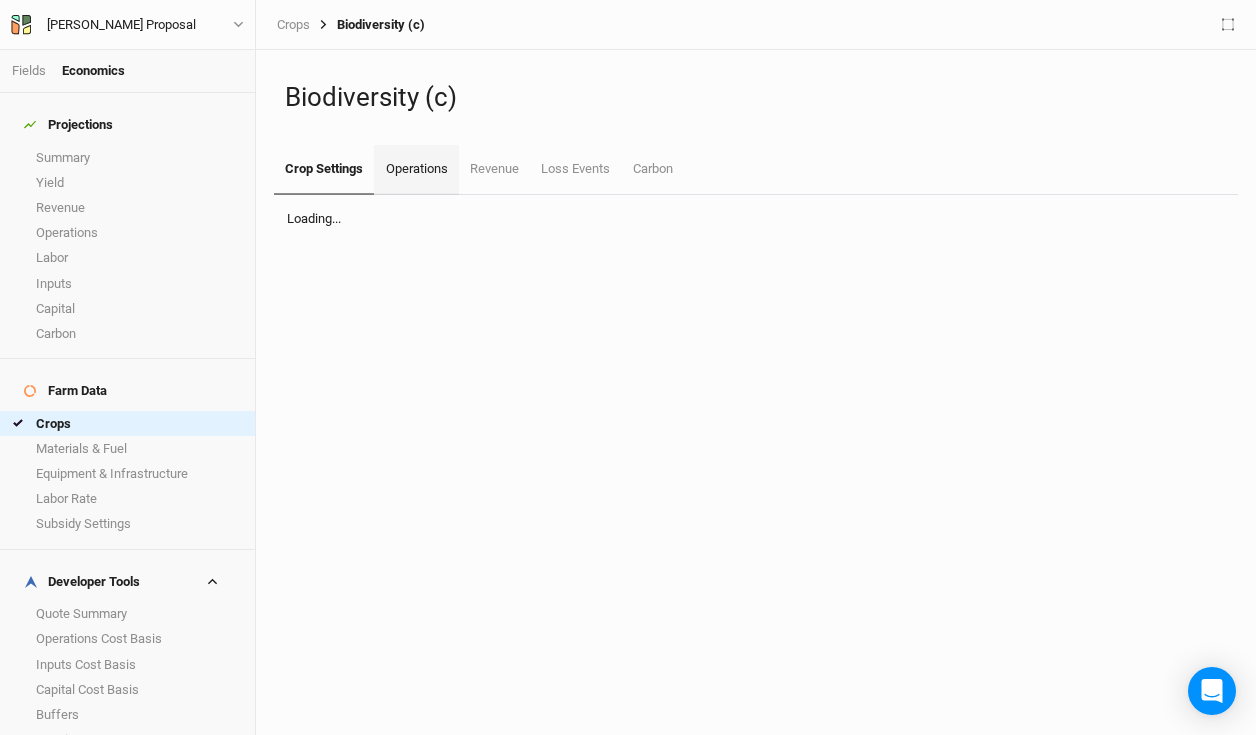 click on "Operations" at bounding box center (416, 170) 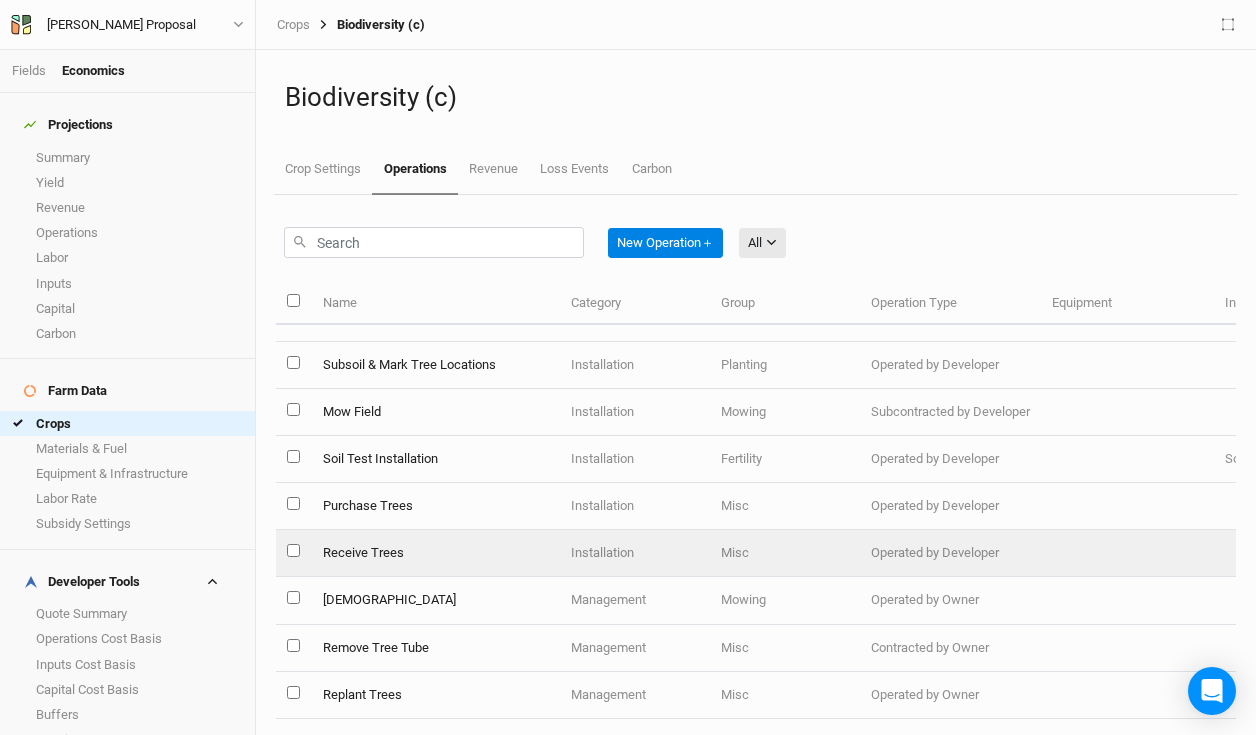 scroll, scrollTop: 0, scrollLeft: 0, axis: both 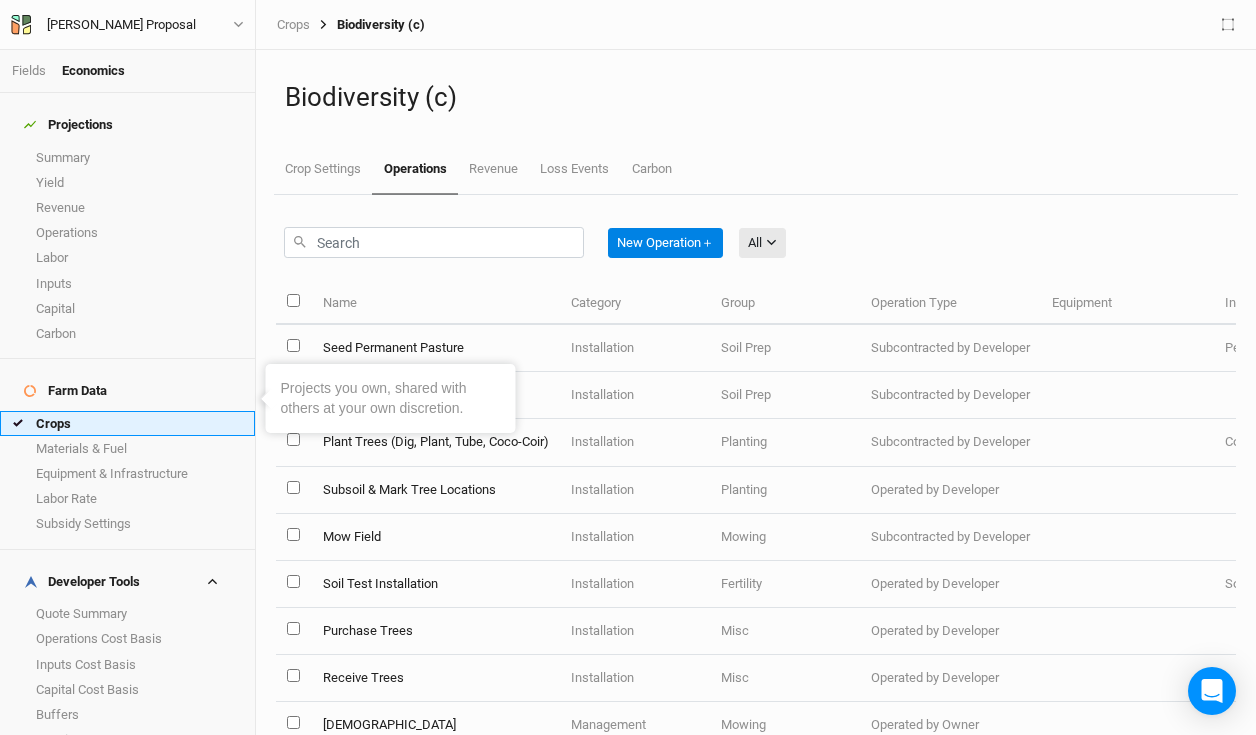 click on "Crops" at bounding box center [127, 423] 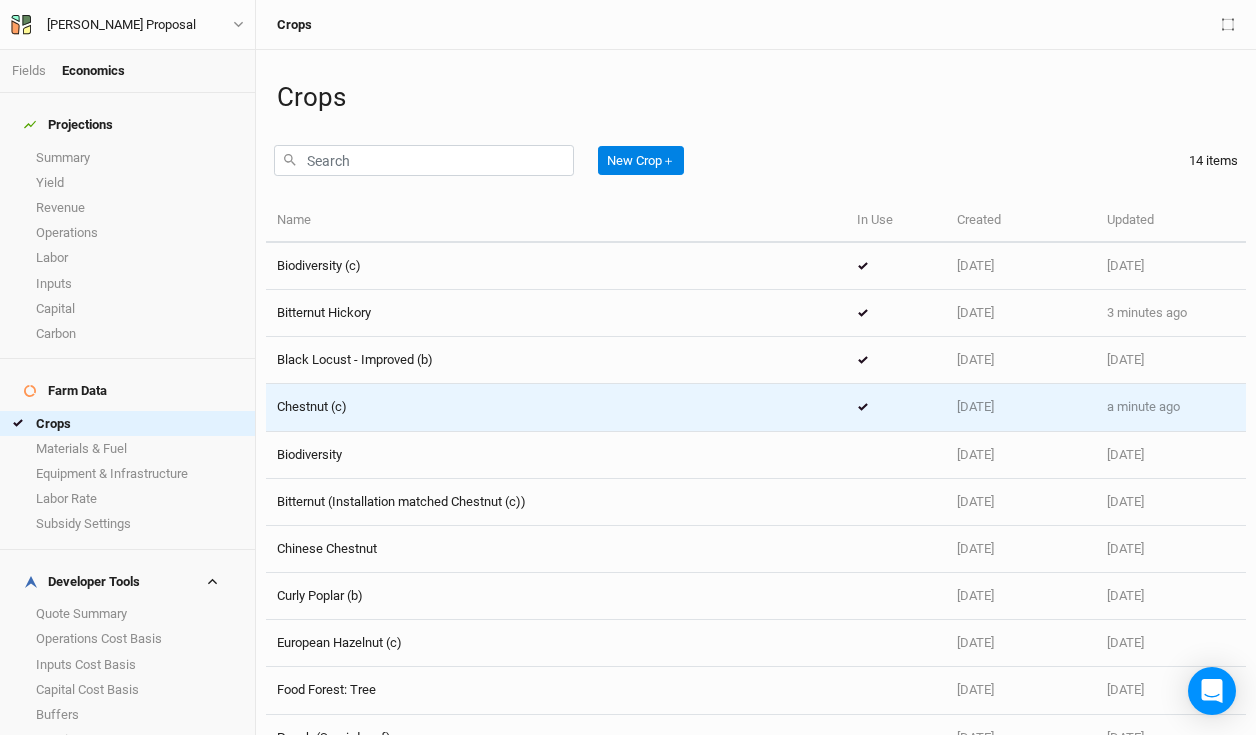 click on "Chestnut (c)" at bounding box center [556, 407] 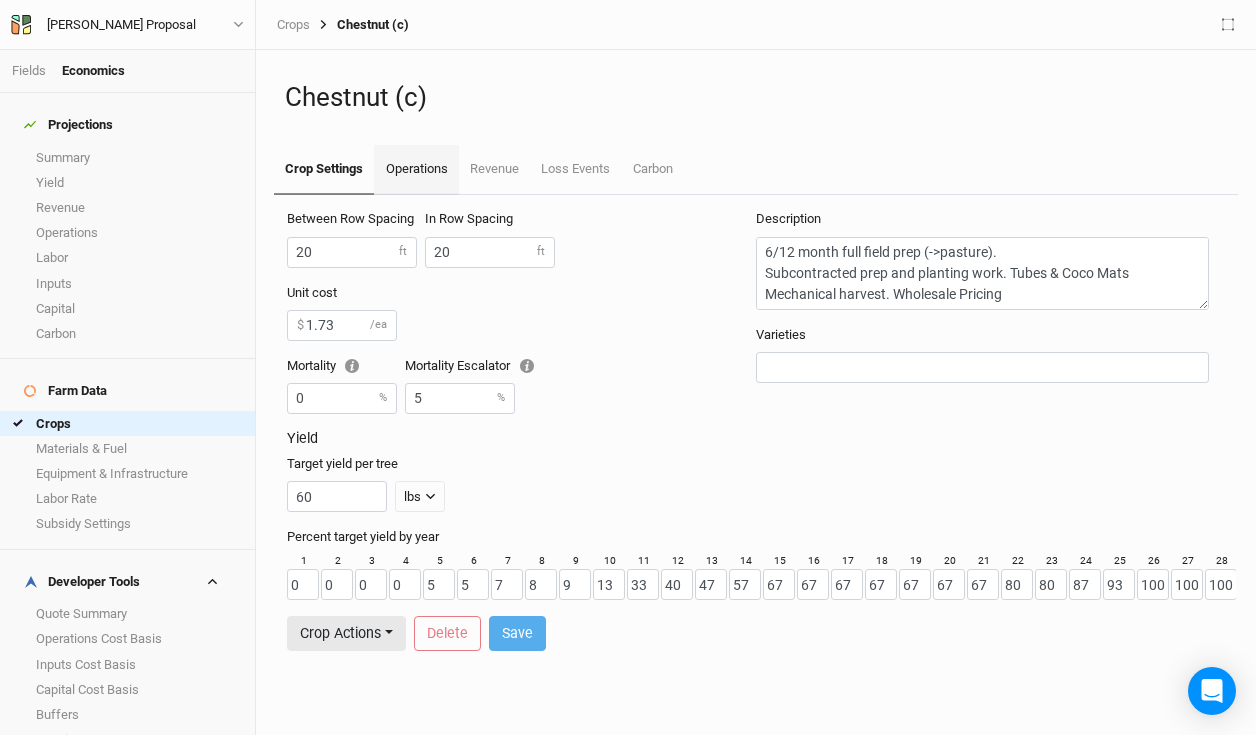click on "Operations" at bounding box center [416, 170] 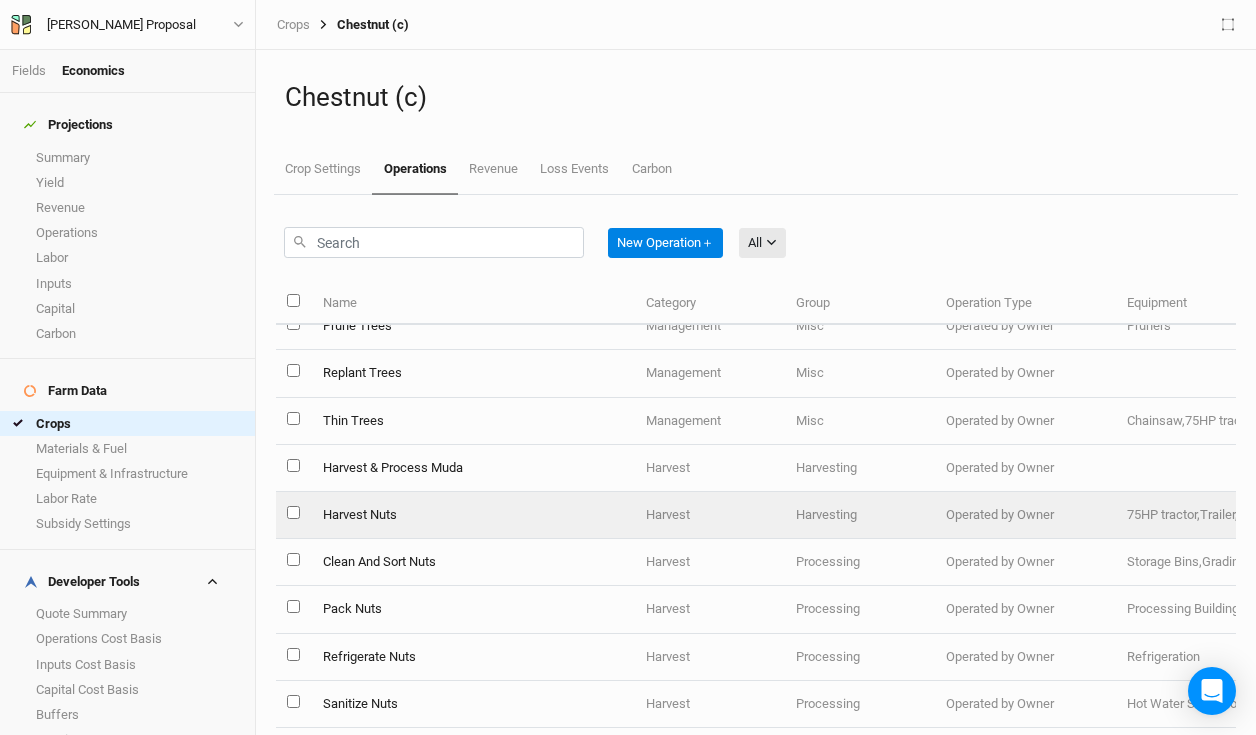 scroll, scrollTop: 1210, scrollLeft: 0, axis: vertical 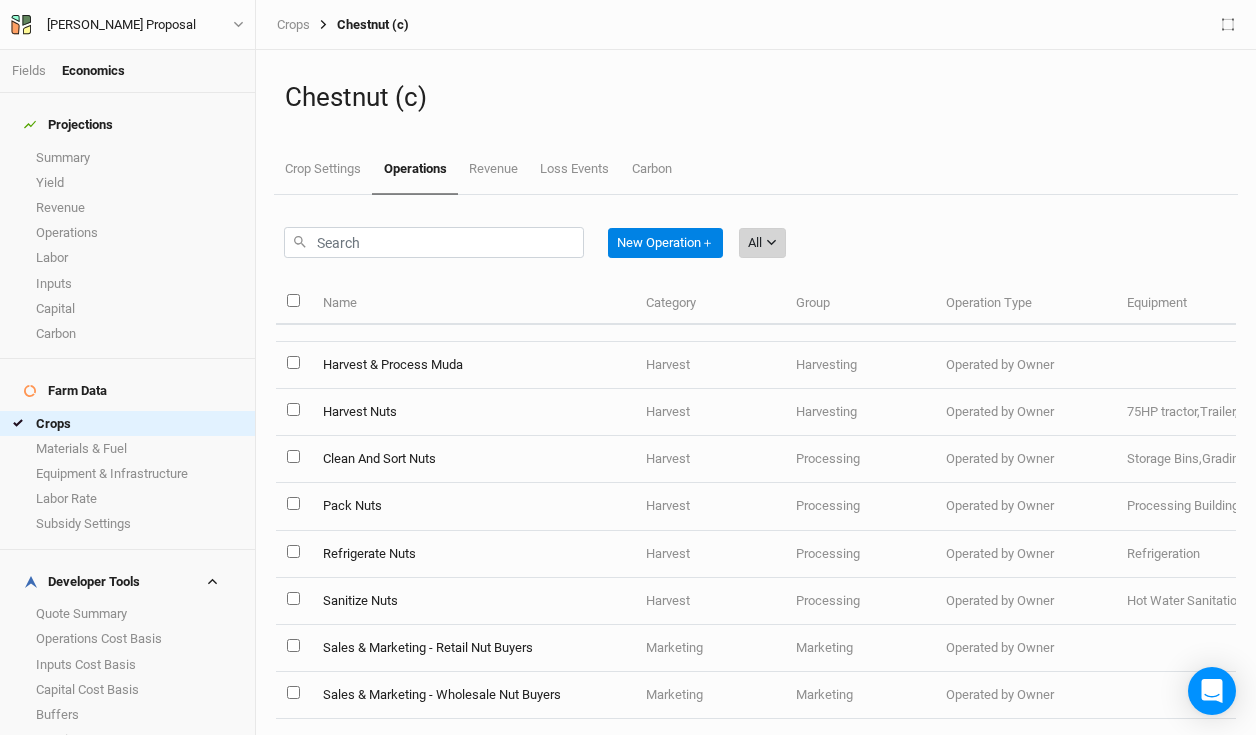 click on "All" at bounding box center (762, 243) 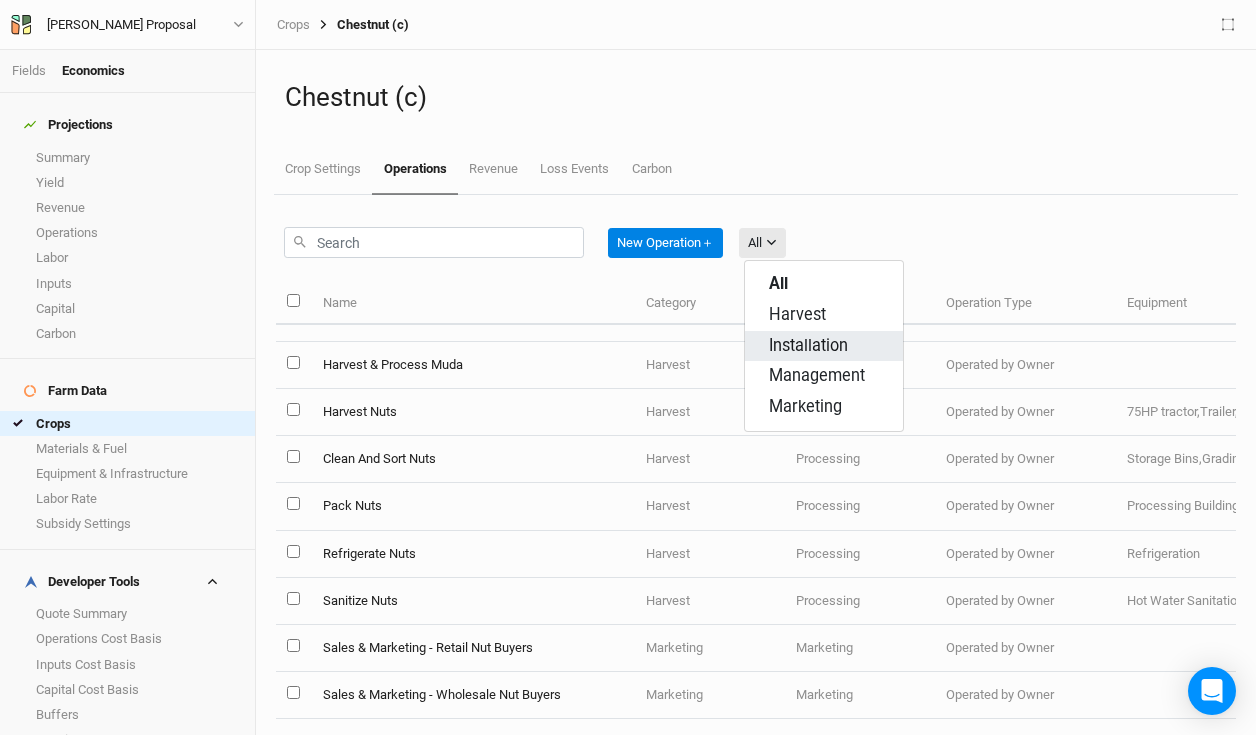 click on "Installation" at bounding box center (808, 346) 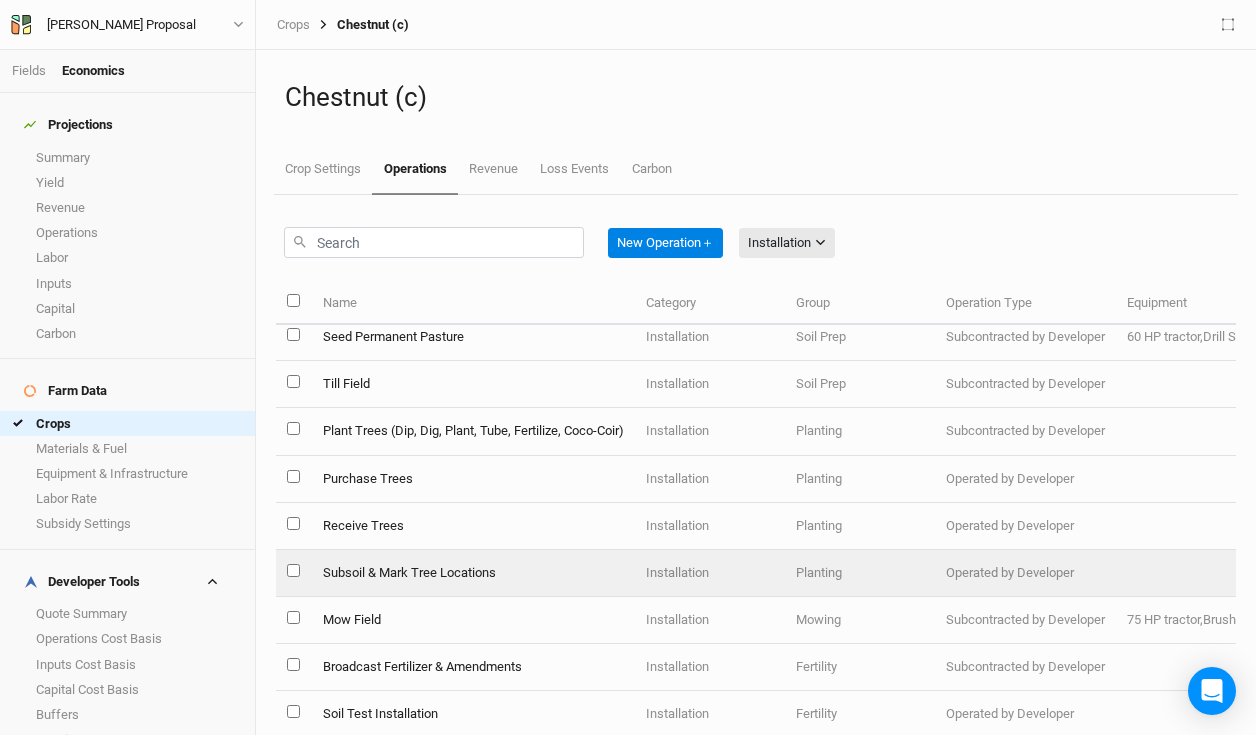scroll, scrollTop: 0, scrollLeft: 0, axis: both 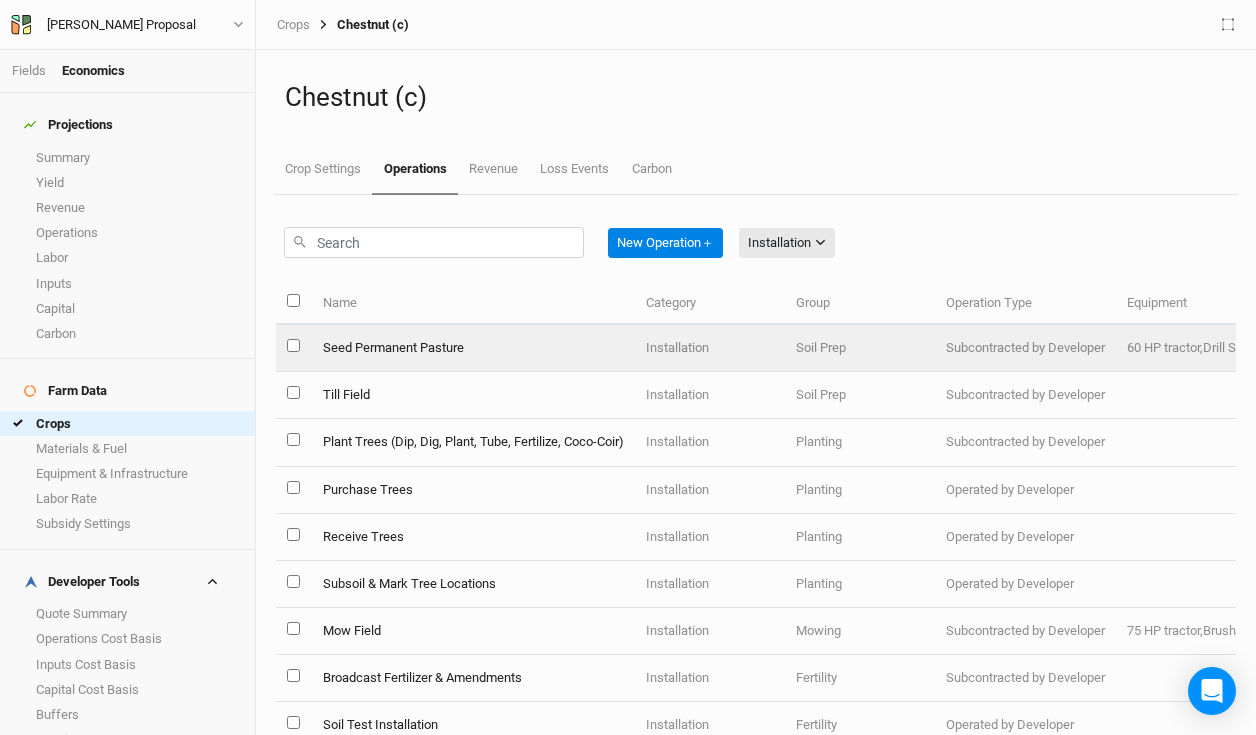 click on "Seed Permanent Pasture" at bounding box center [472, 348] 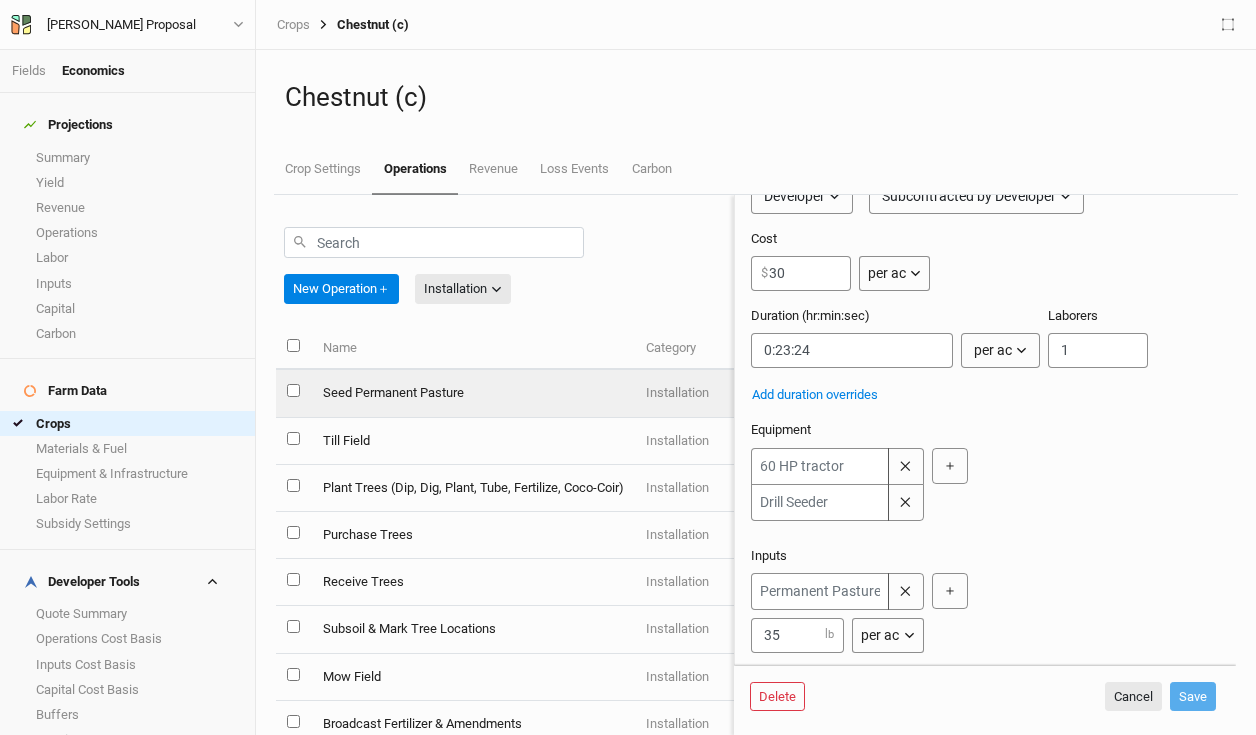 scroll, scrollTop: 0, scrollLeft: 0, axis: both 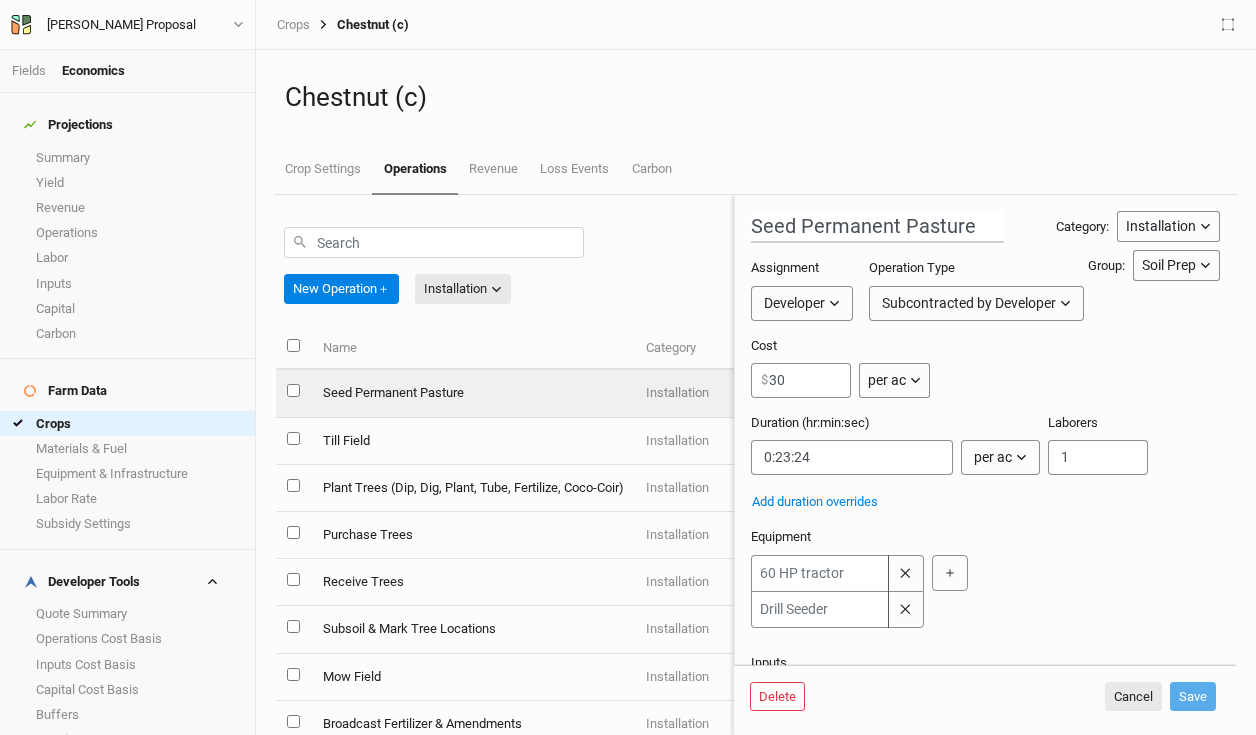 click 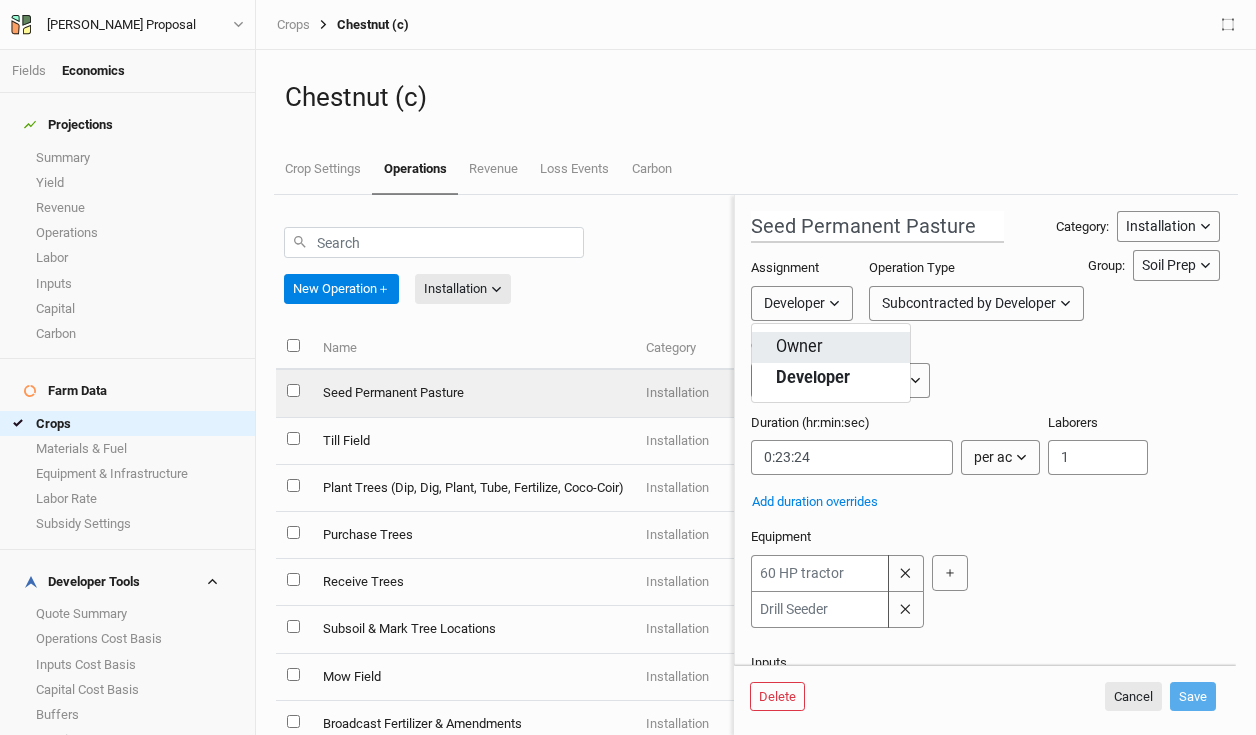 click on "Owner" at bounding box center (831, 347) 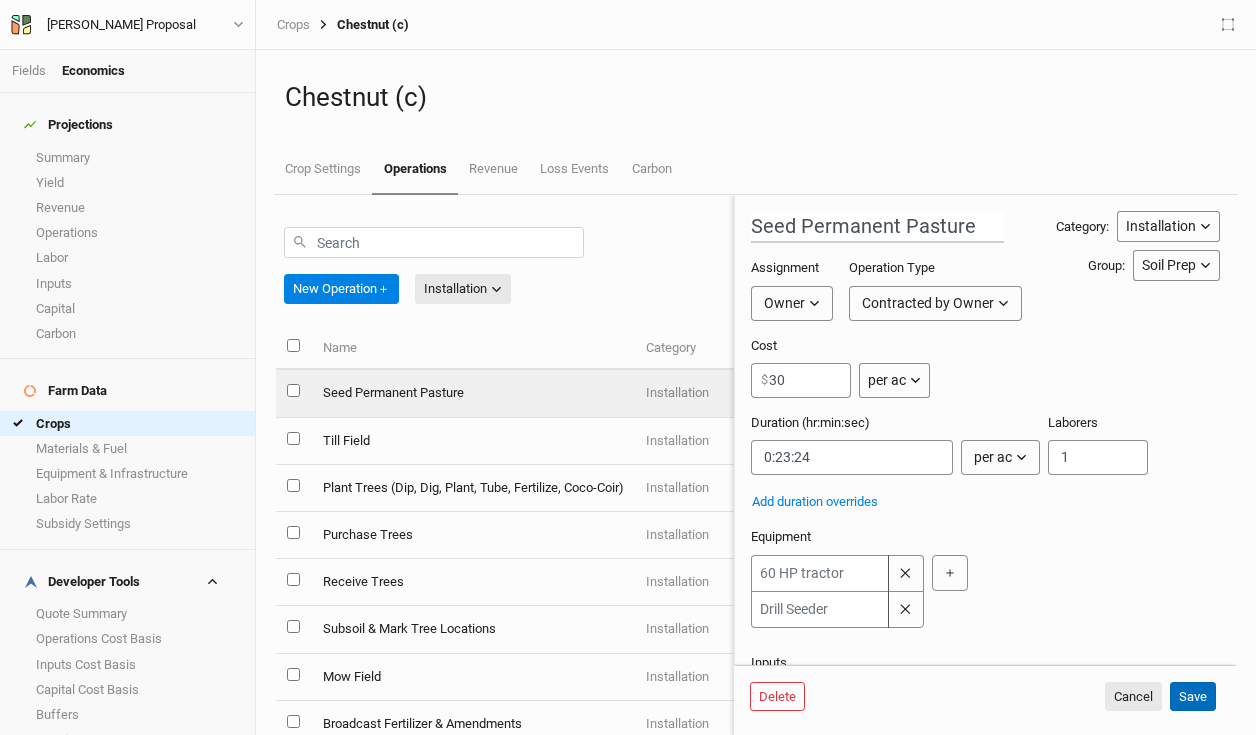 click on "Save" at bounding box center (1193, 697) 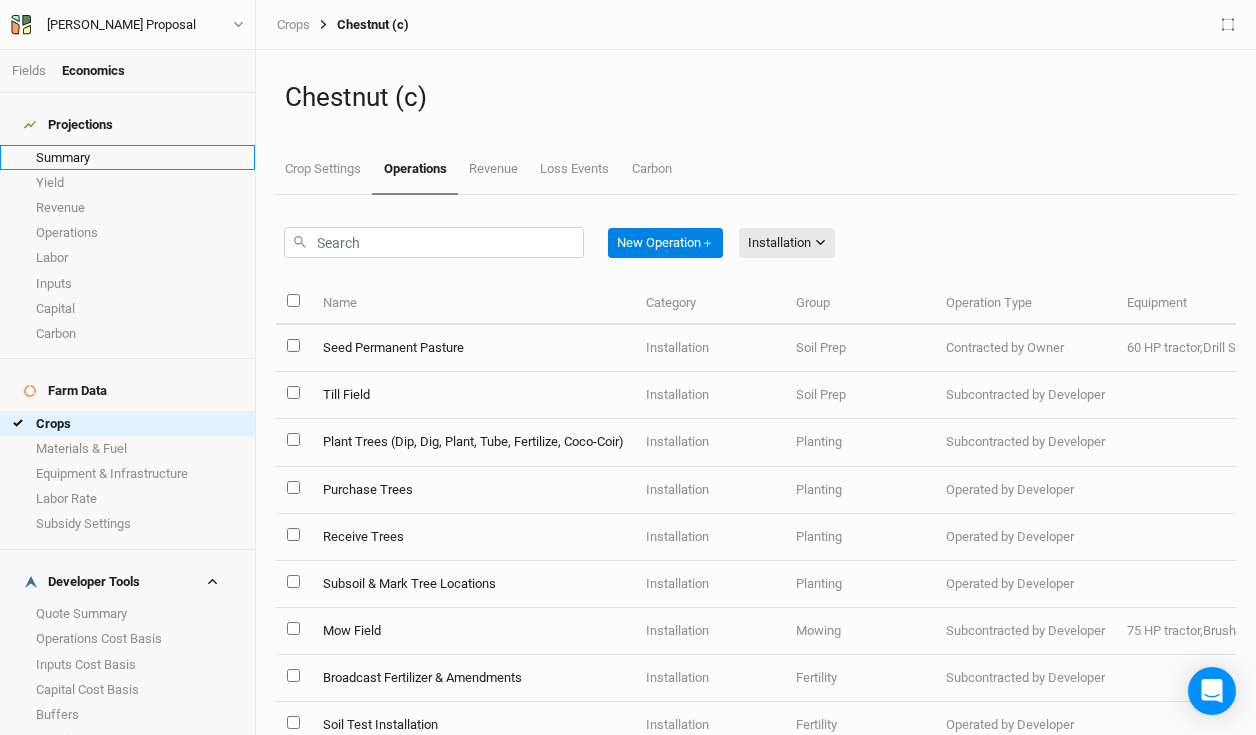 click on "Summary" at bounding box center [127, 157] 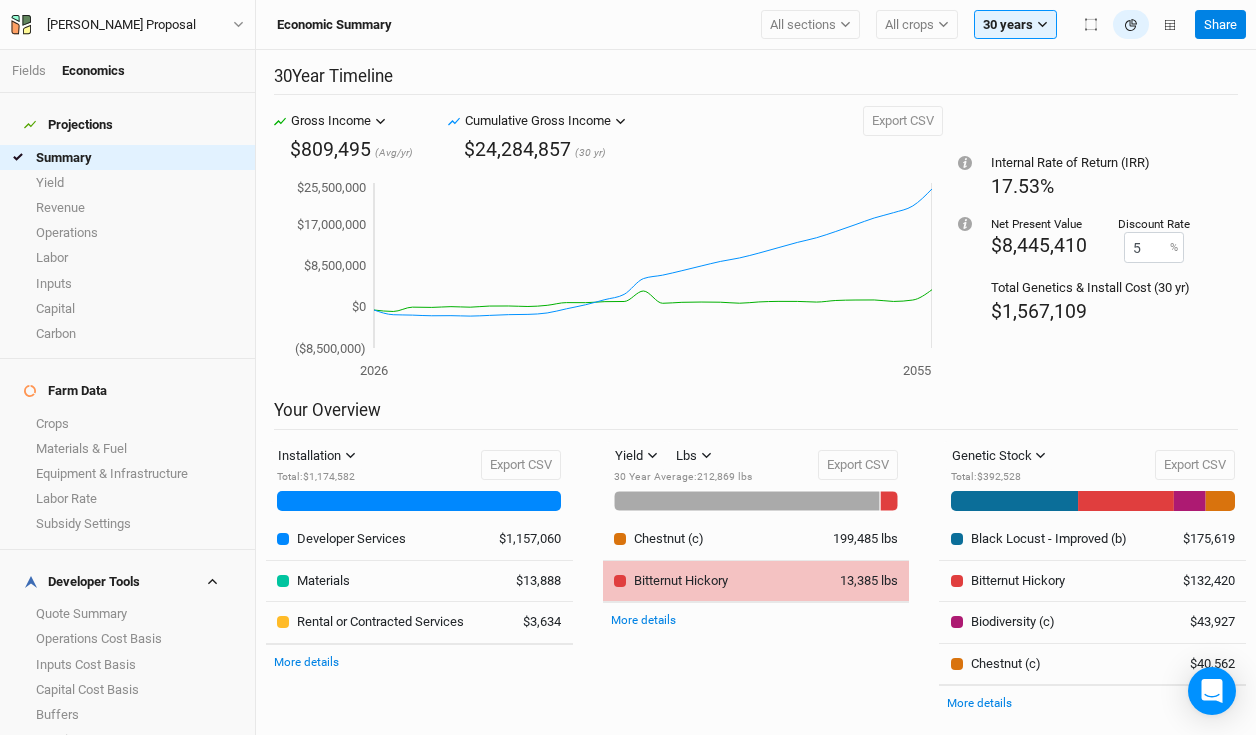 scroll, scrollTop: 8, scrollLeft: 0, axis: vertical 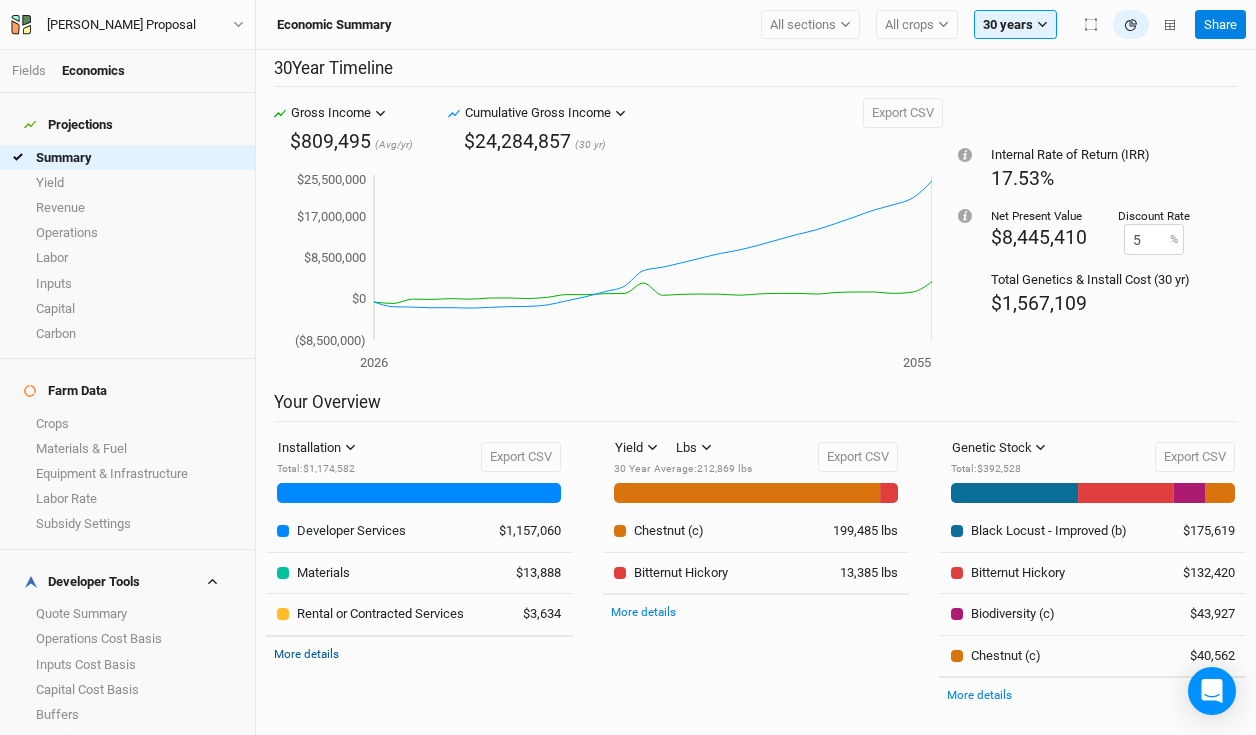 click on "More details" at bounding box center [306, 654] 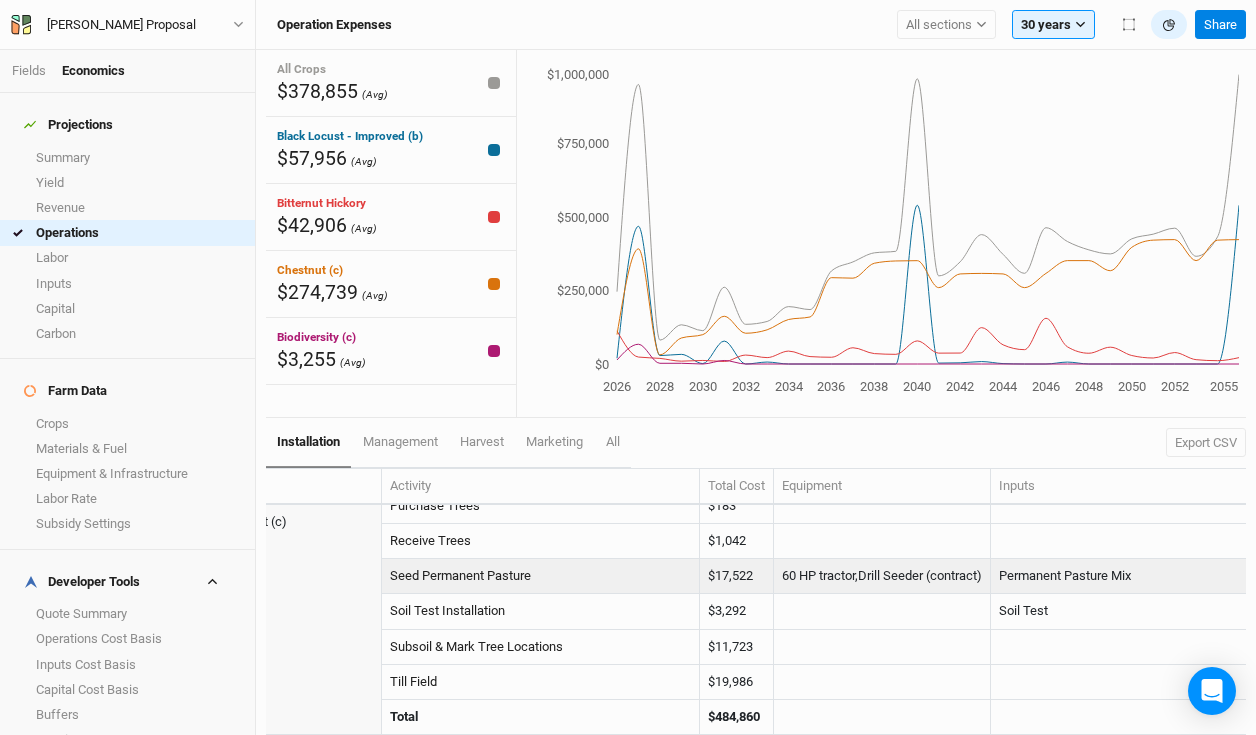 scroll, scrollTop: 931, scrollLeft: 0, axis: vertical 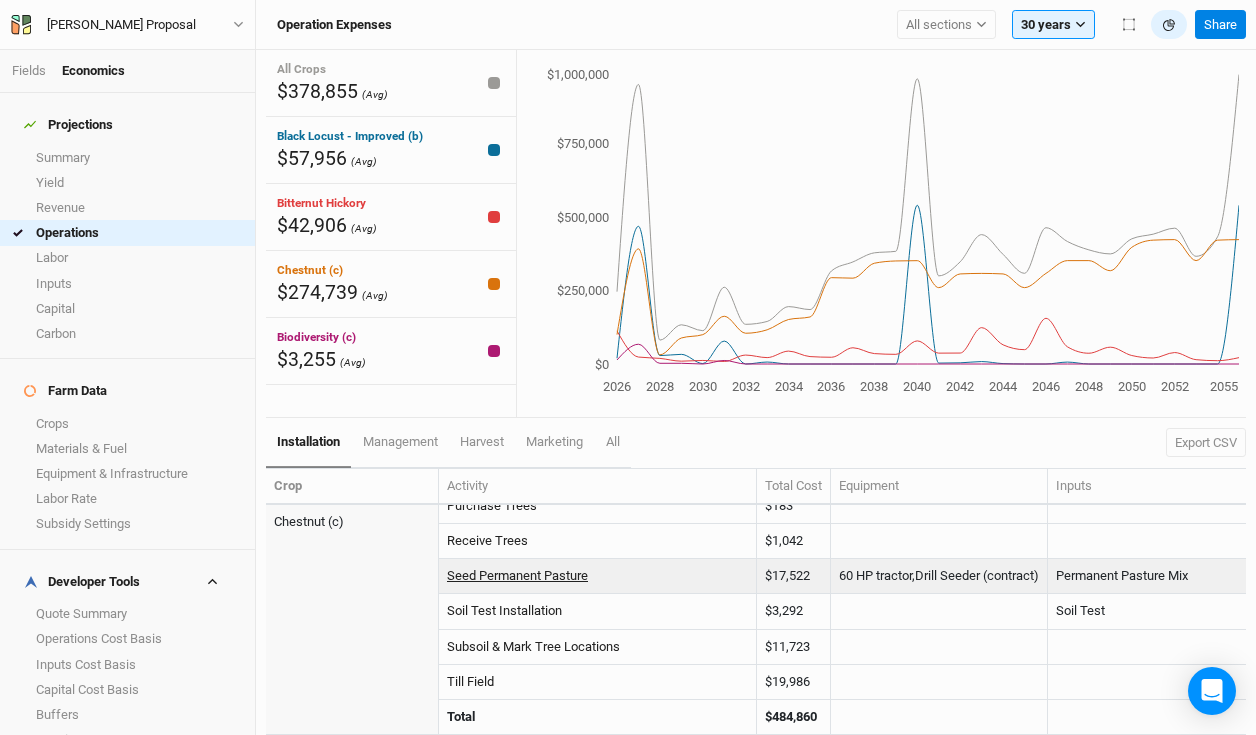 click on "Seed Permanent Pasture" at bounding box center [517, 575] 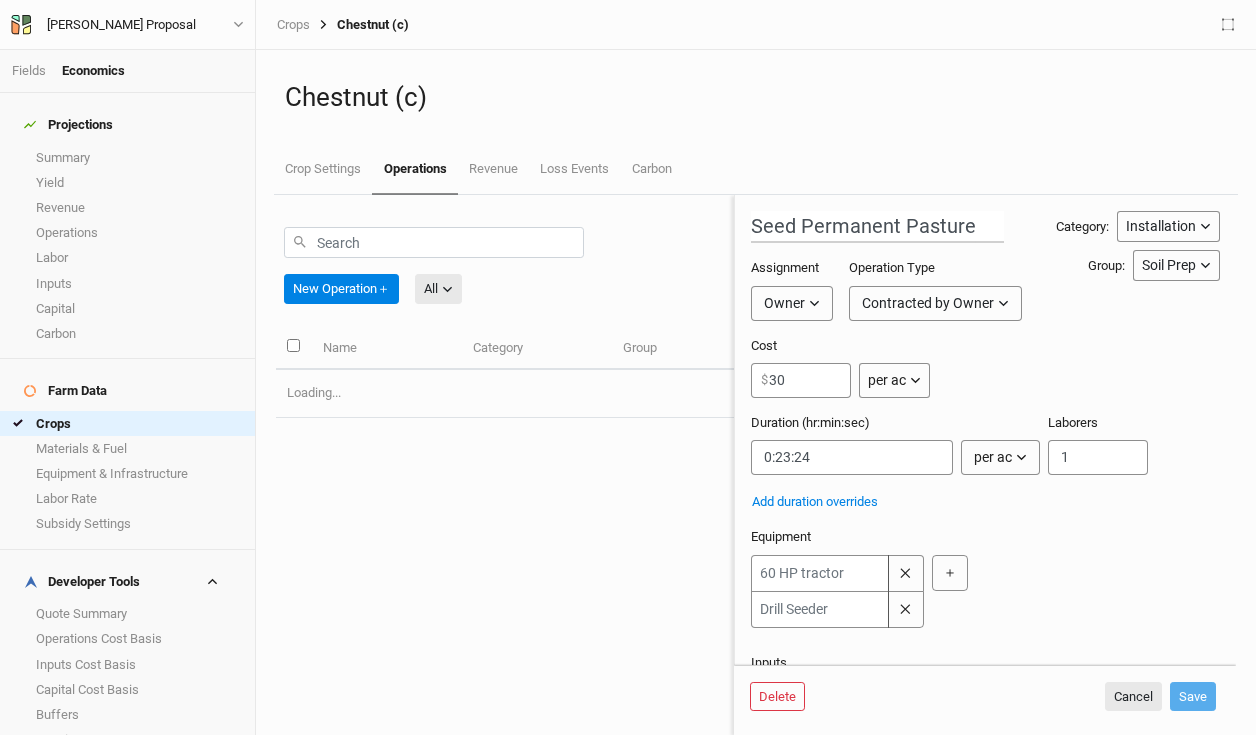 click on "Contracted by Owner" at bounding box center [928, 303] 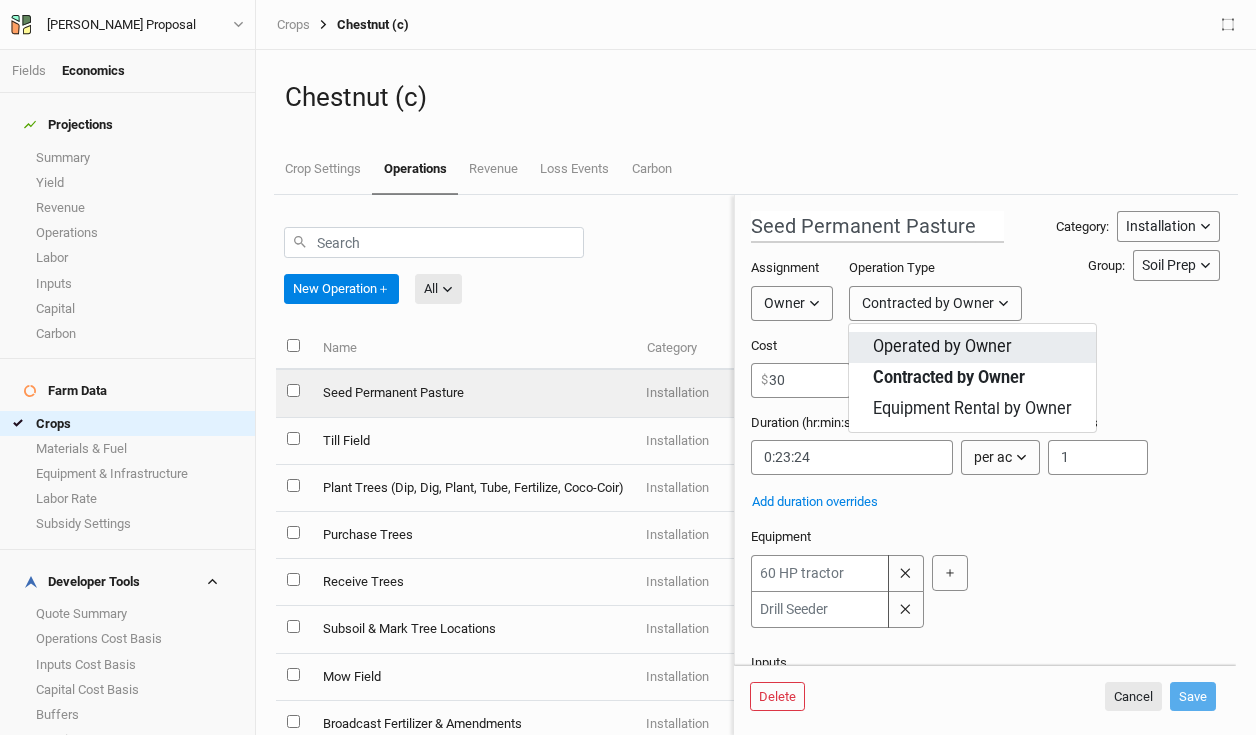 click on "Operated by Owner" at bounding box center [942, 347] 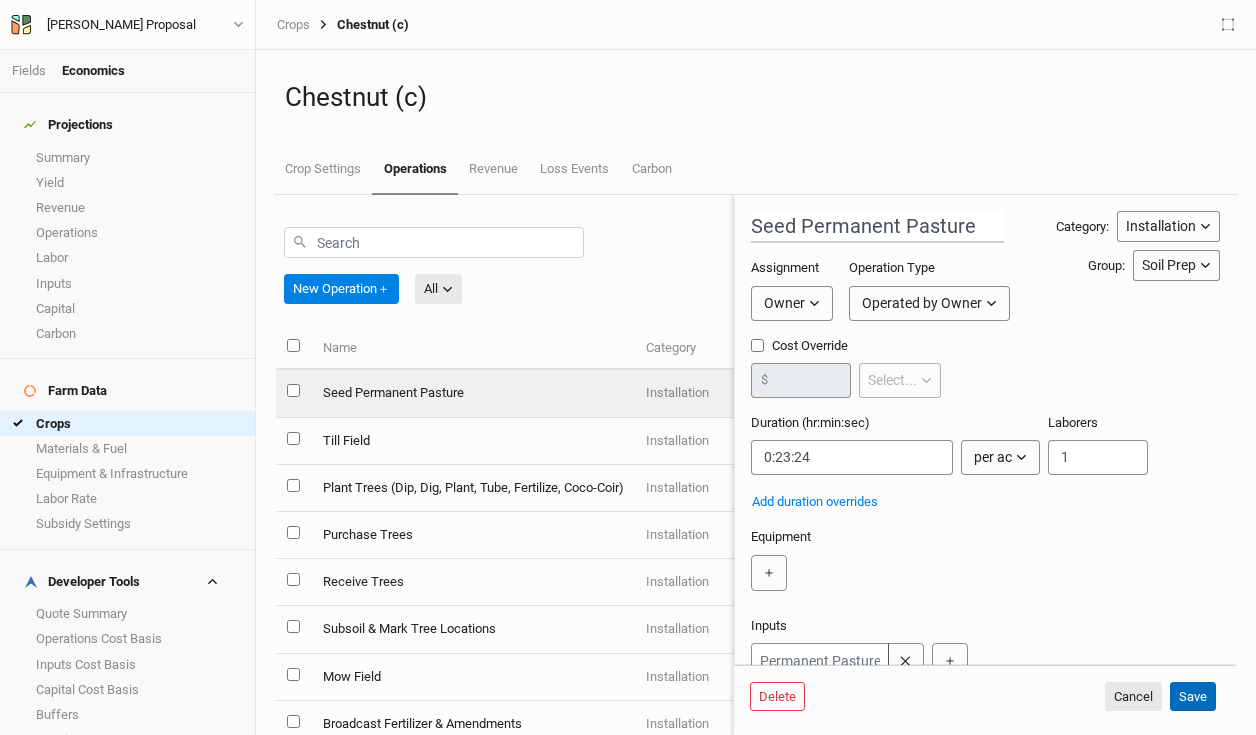 click on "Save" at bounding box center (1193, 697) 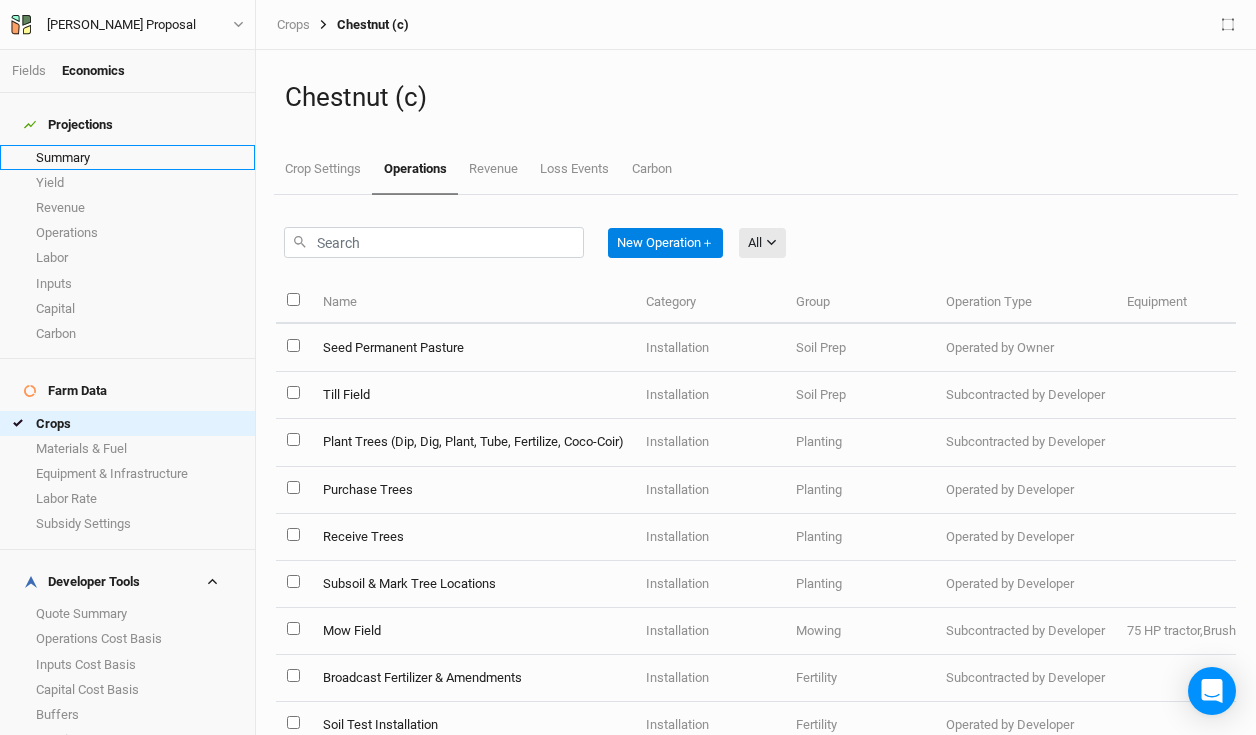 click on "Summary" at bounding box center (127, 157) 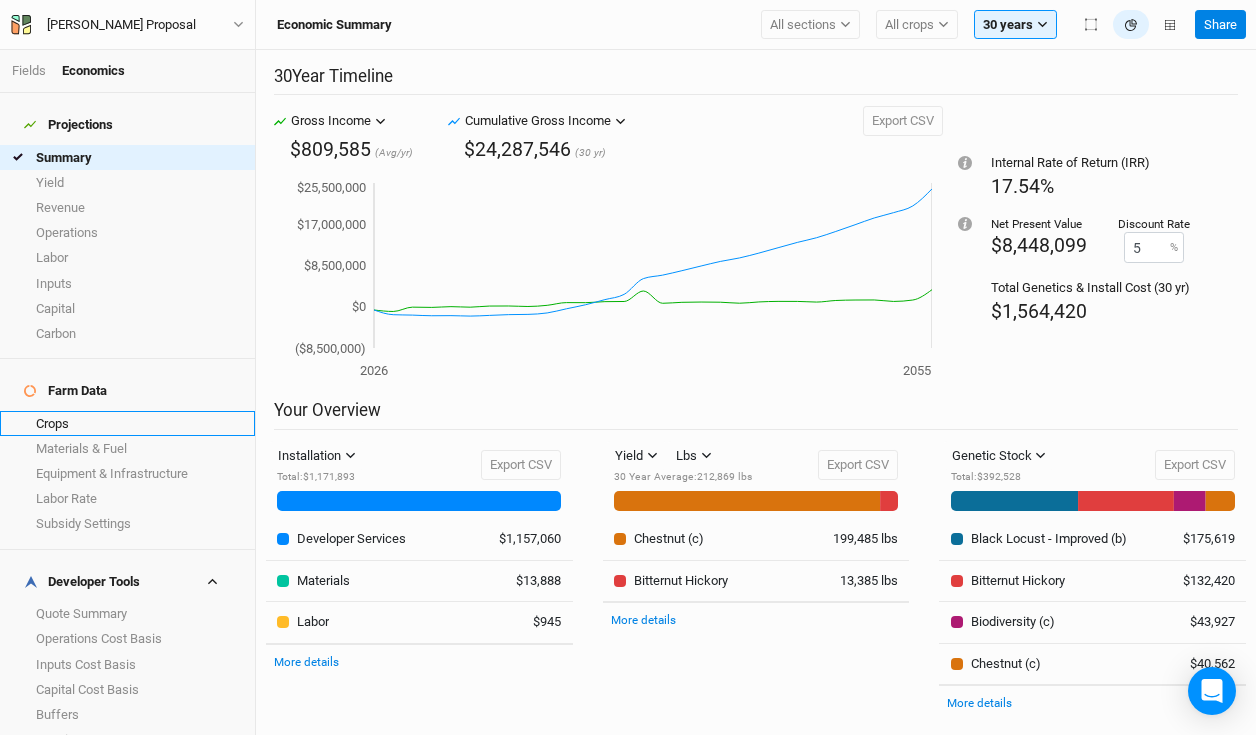 click on "Crops" at bounding box center [127, 423] 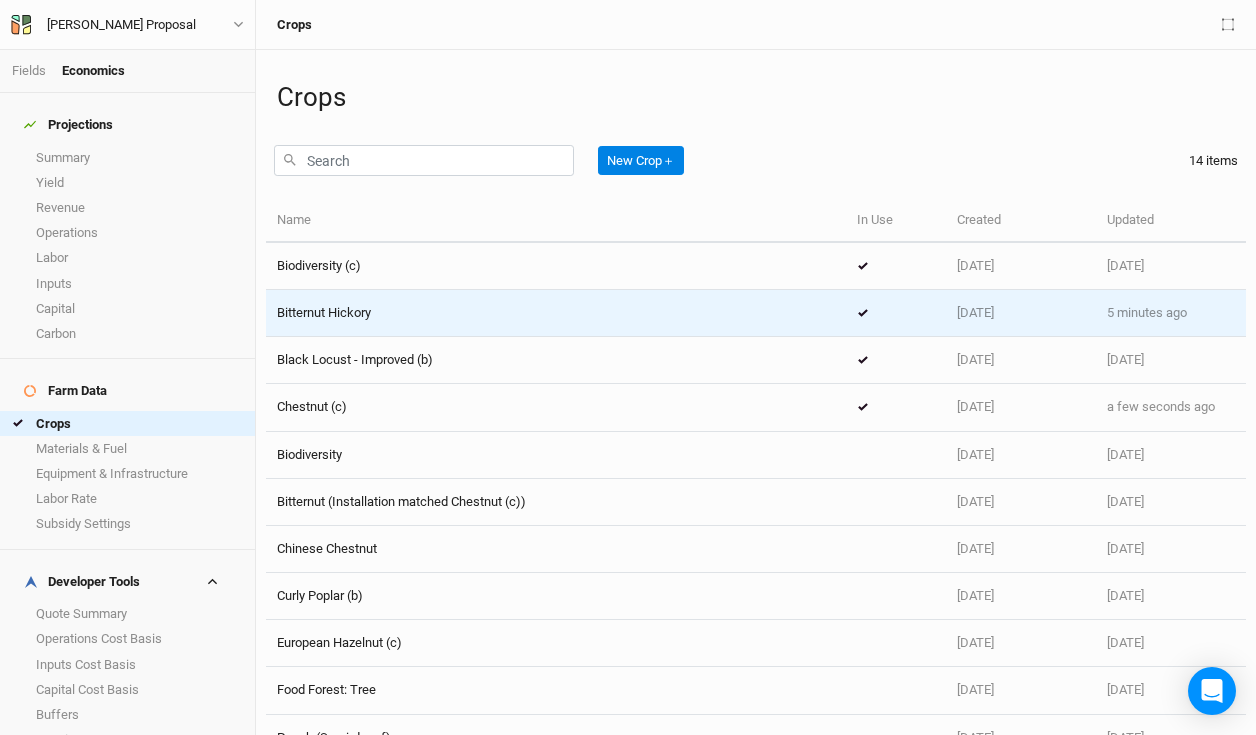 click on "Bitternut Hickory" at bounding box center (556, 313) 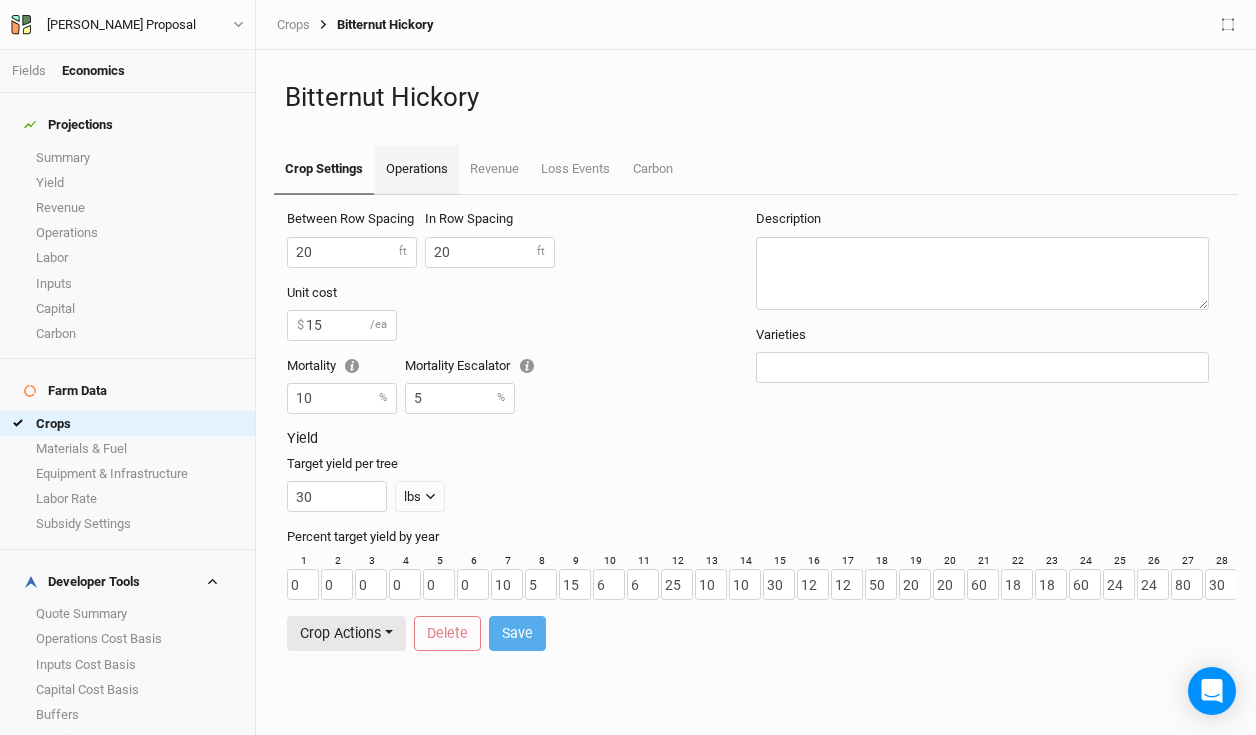 click on "Operations" at bounding box center [416, 170] 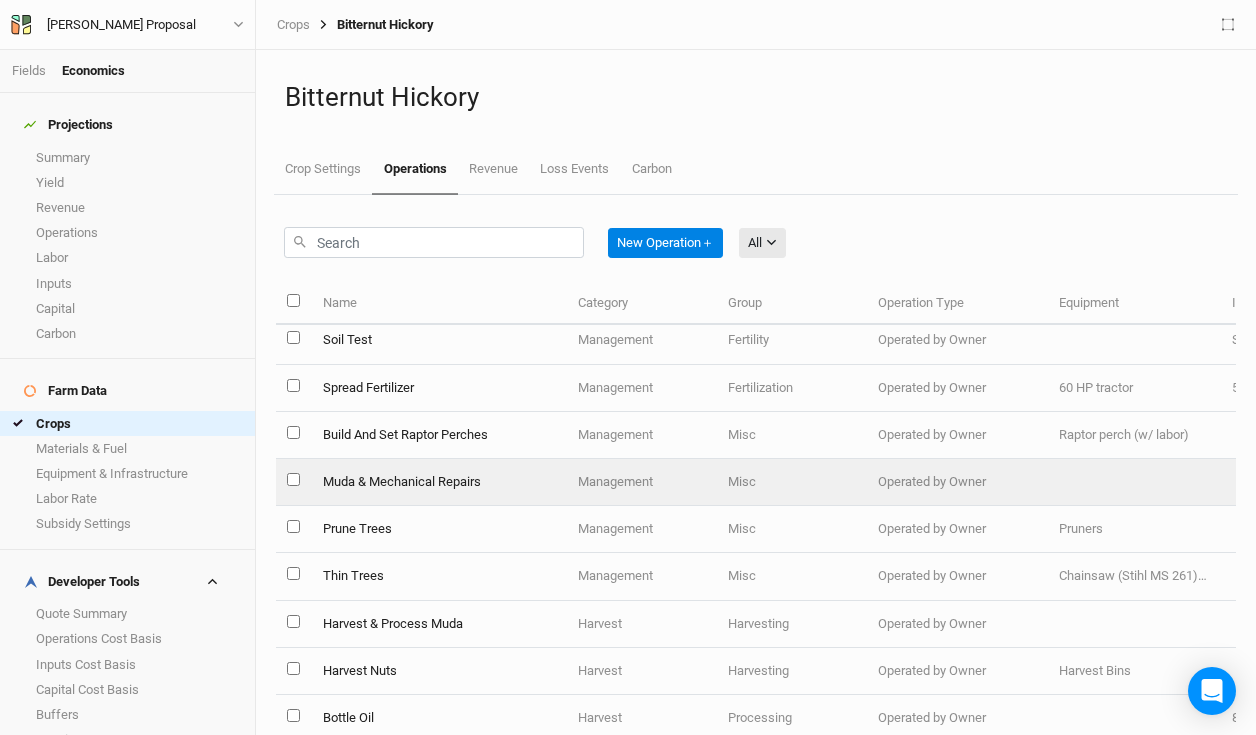 scroll, scrollTop: 386, scrollLeft: 0, axis: vertical 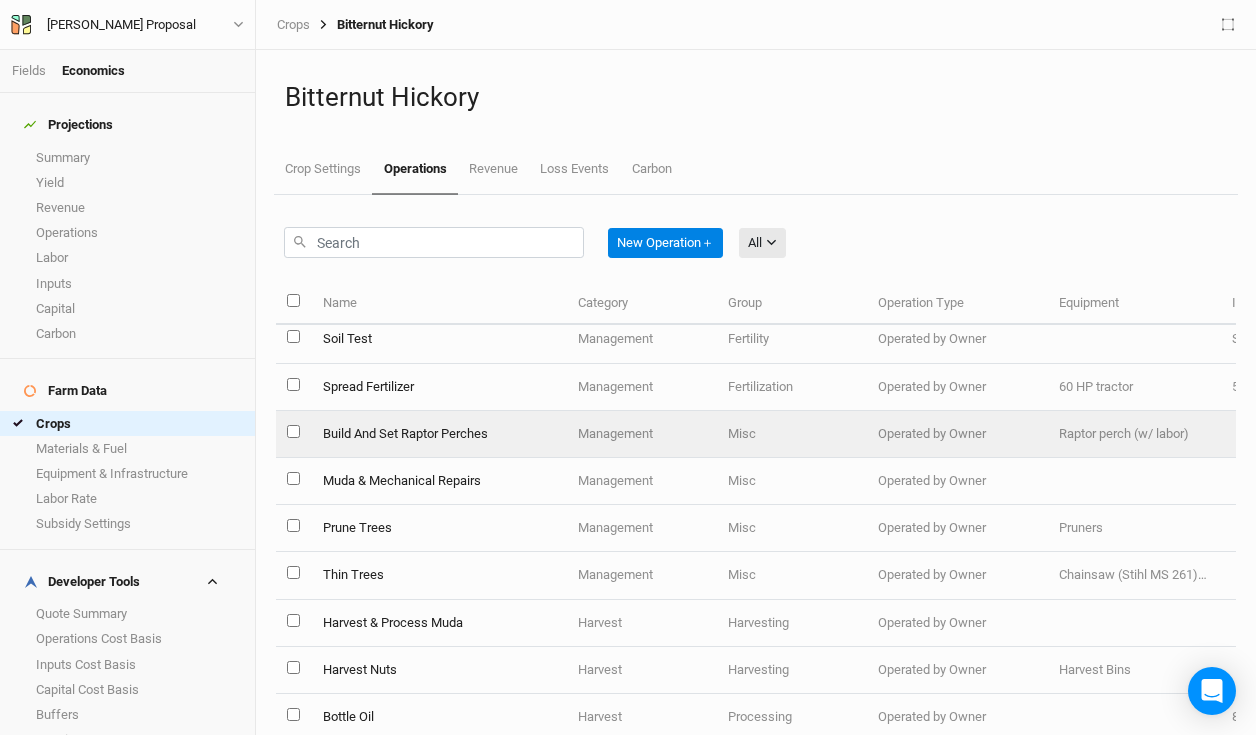 click on "Build And Set Raptor Perches" at bounding box center [438, 434] 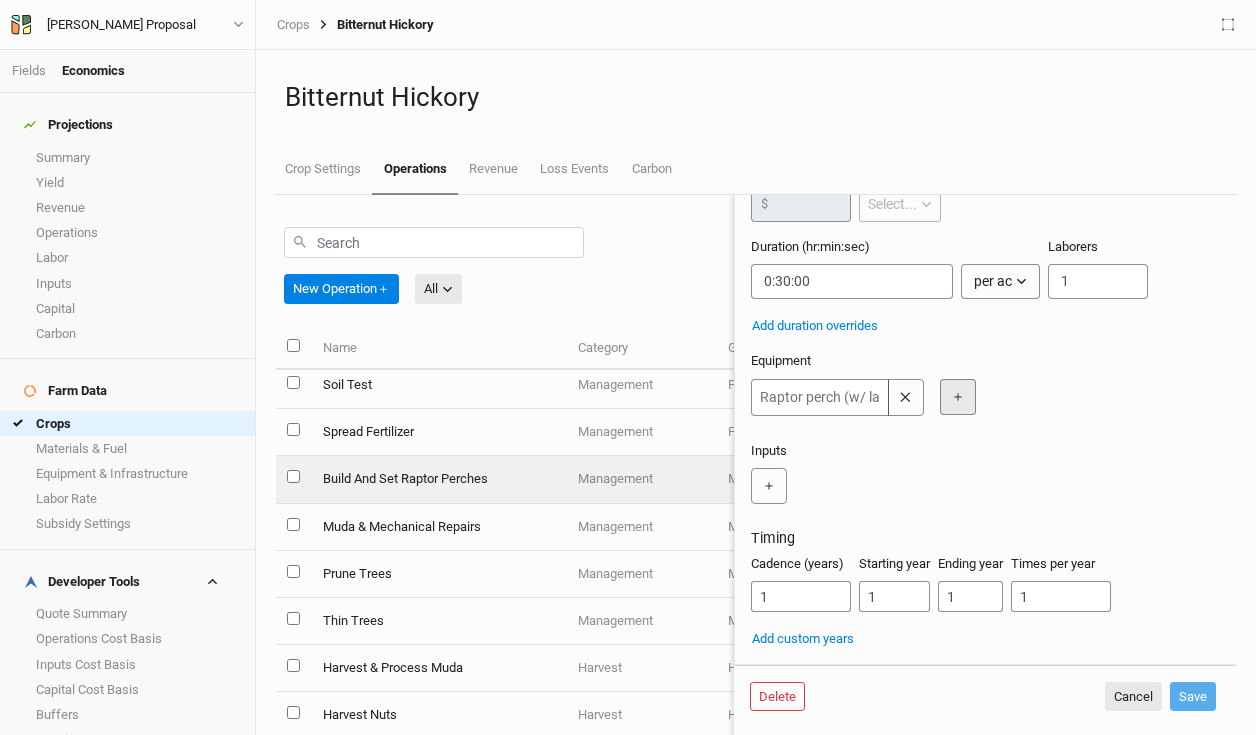 scroll, scrollTop: 0, scrollLeft: 0, axis: both 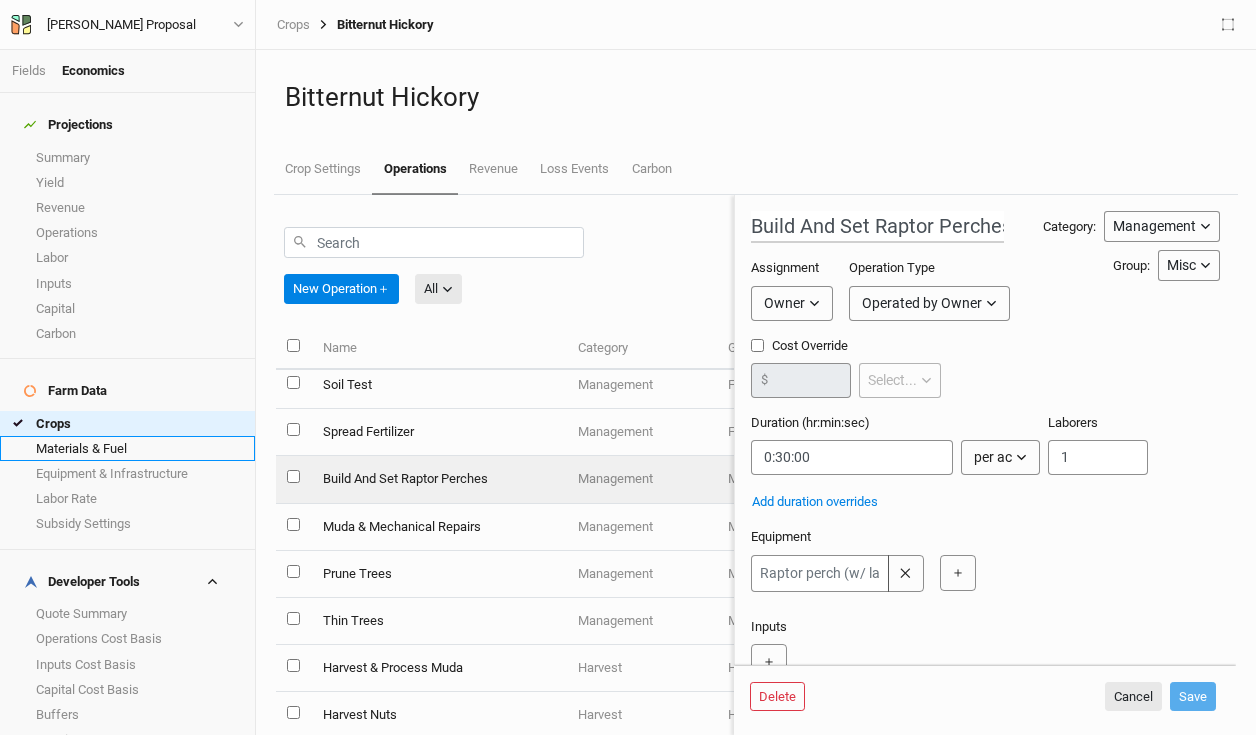 click on "Materials & Fuel" at bounding box center [127, 448] 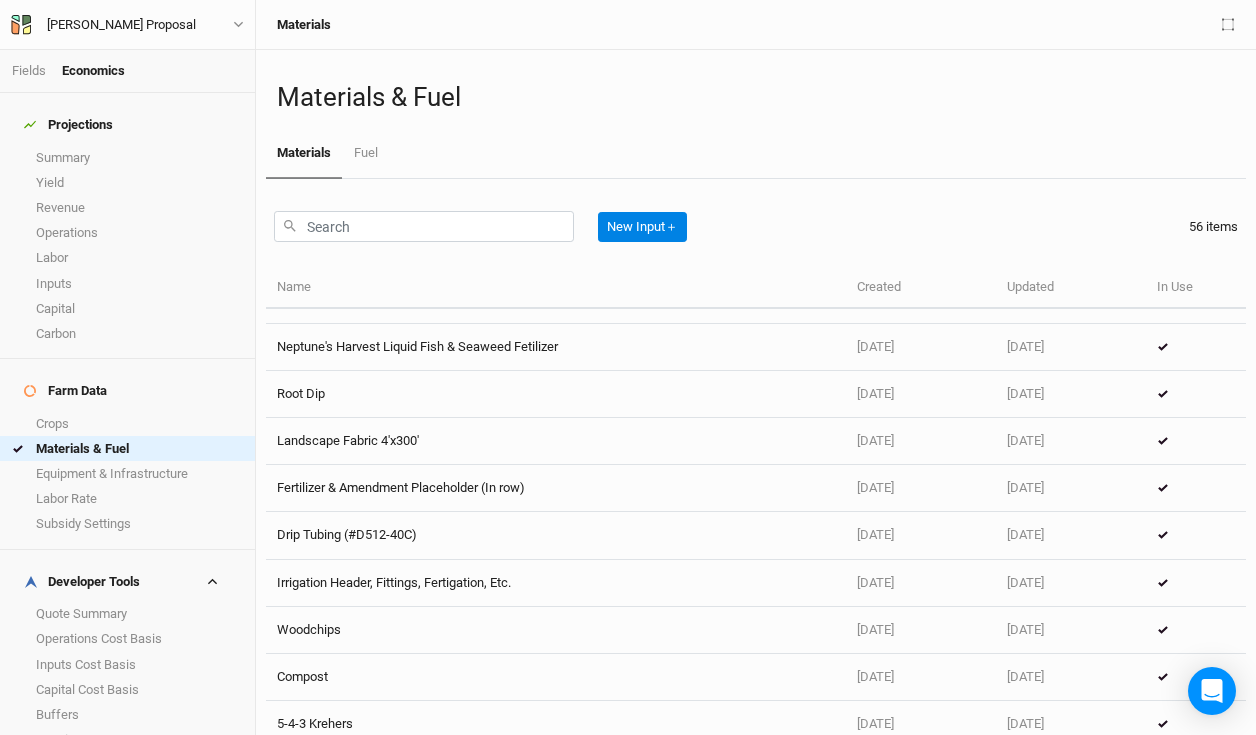 scroll, scrollTop: 2233, scrollLeft: 0, axis: vertical 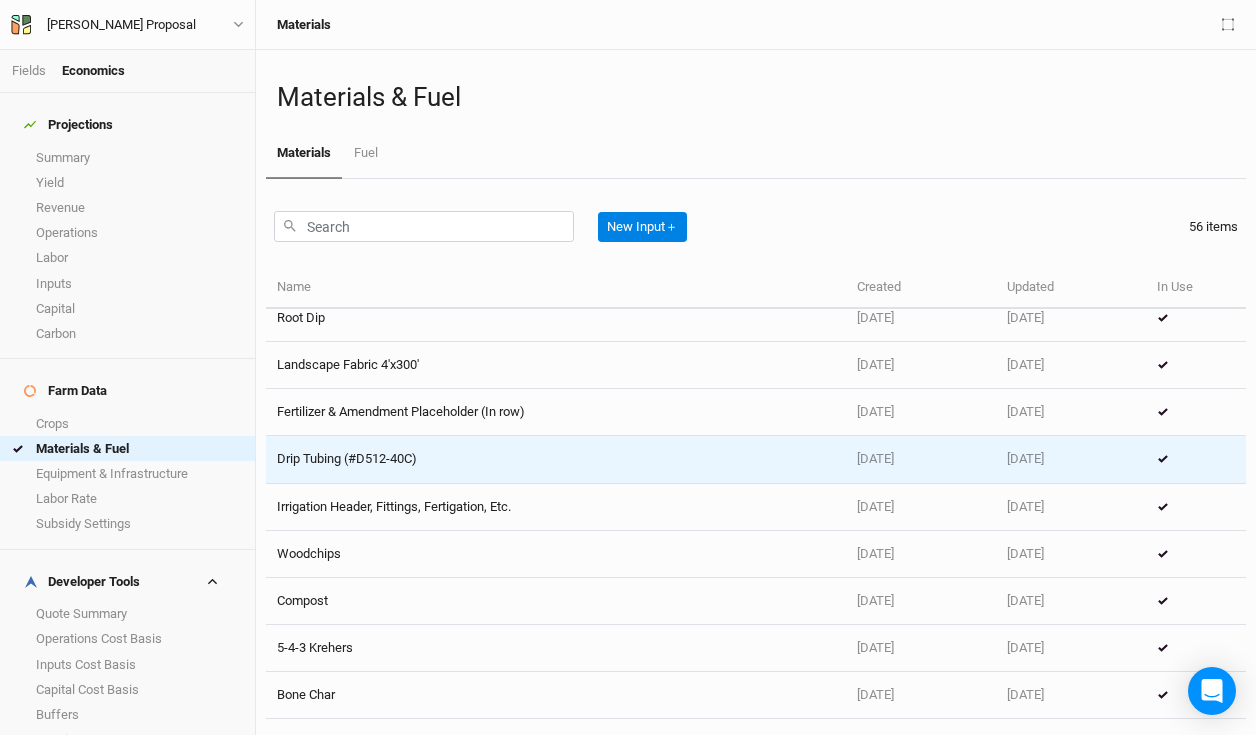 click on "Drip Tubing (#D512-40C)" at bounding box center [556, 459] 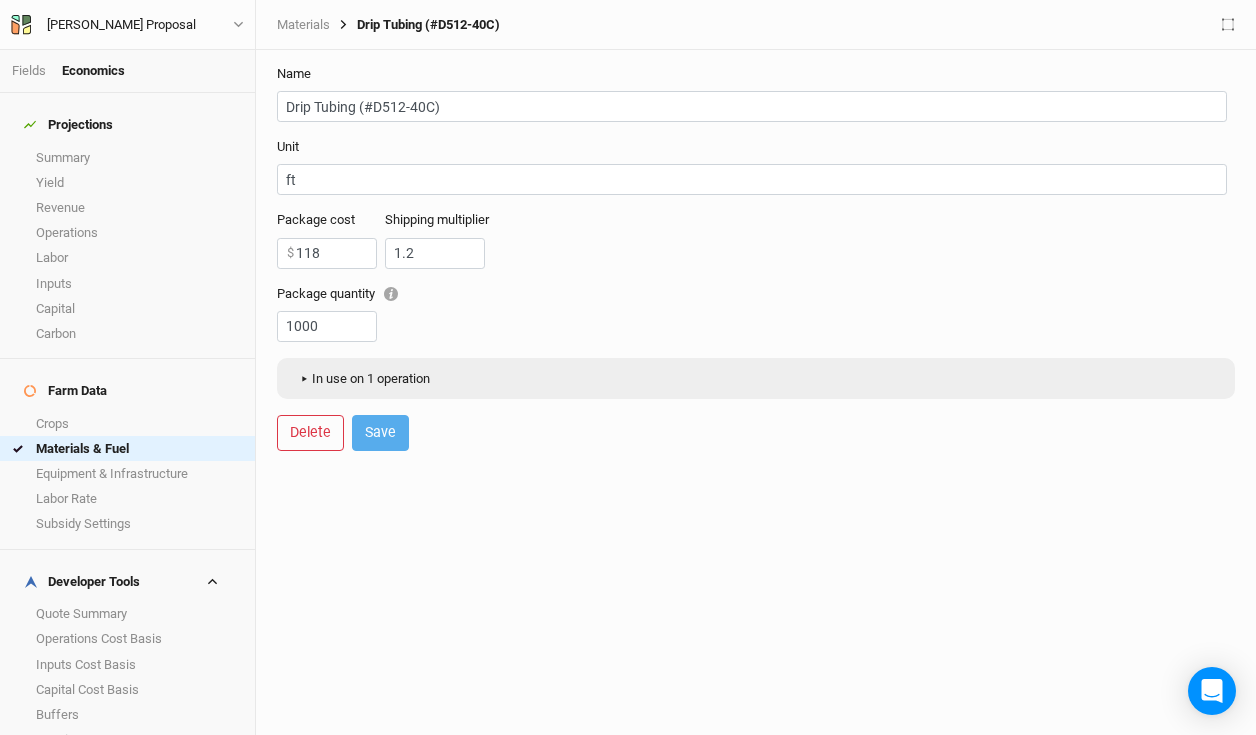 click on "▸" at bounding box center (304, 379) 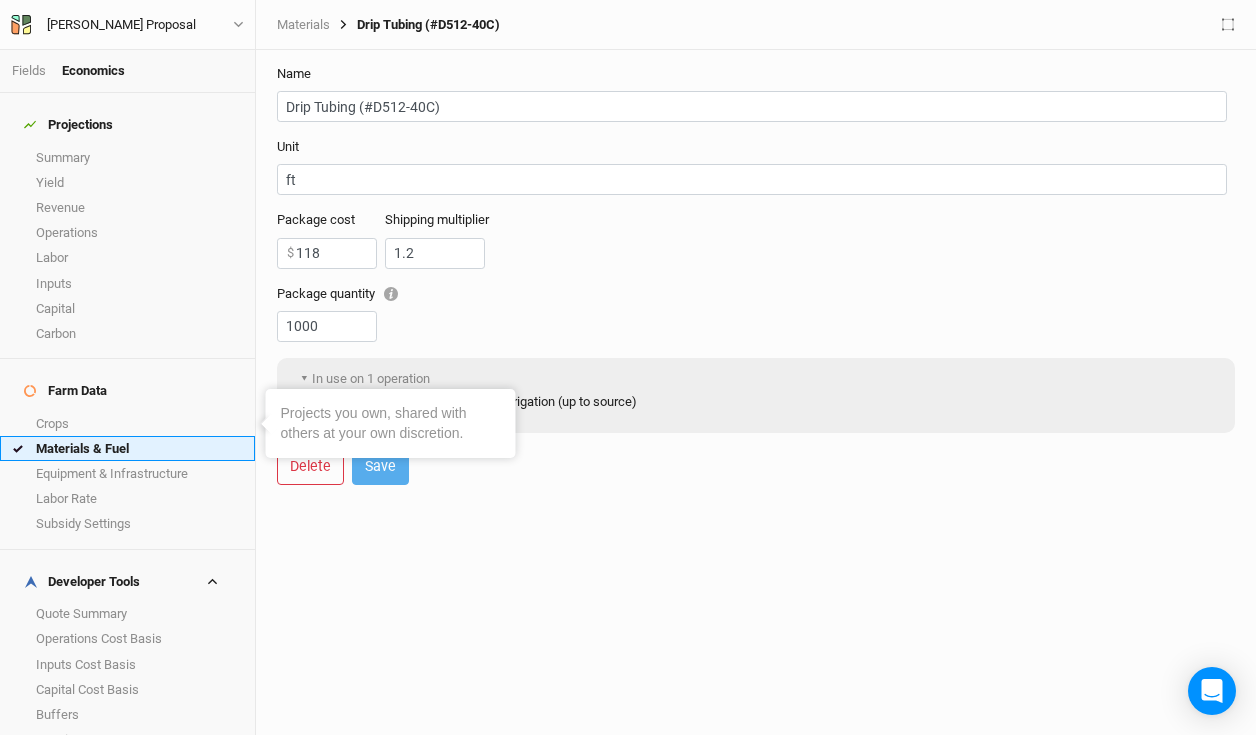 click on "Materials & Fuel" at bounding box center (127, 448) 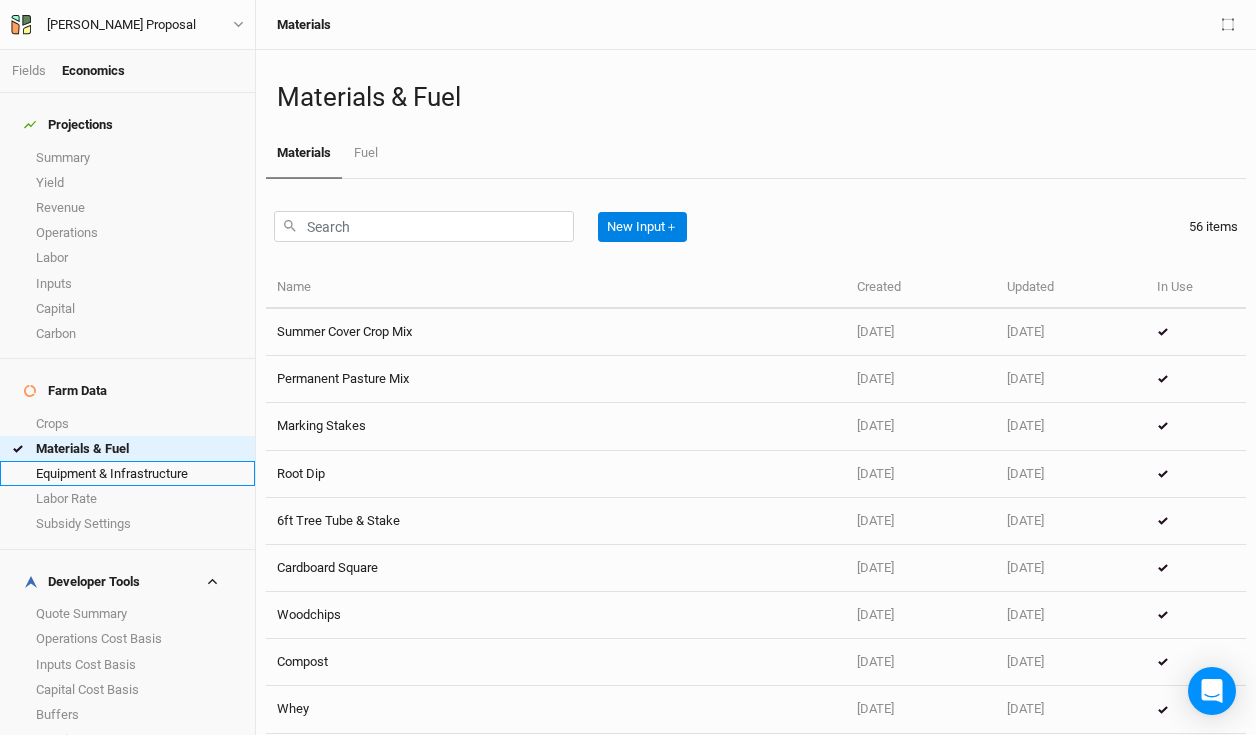 click on "Equipment & Infrastructure" at bounding box center (127, 473) 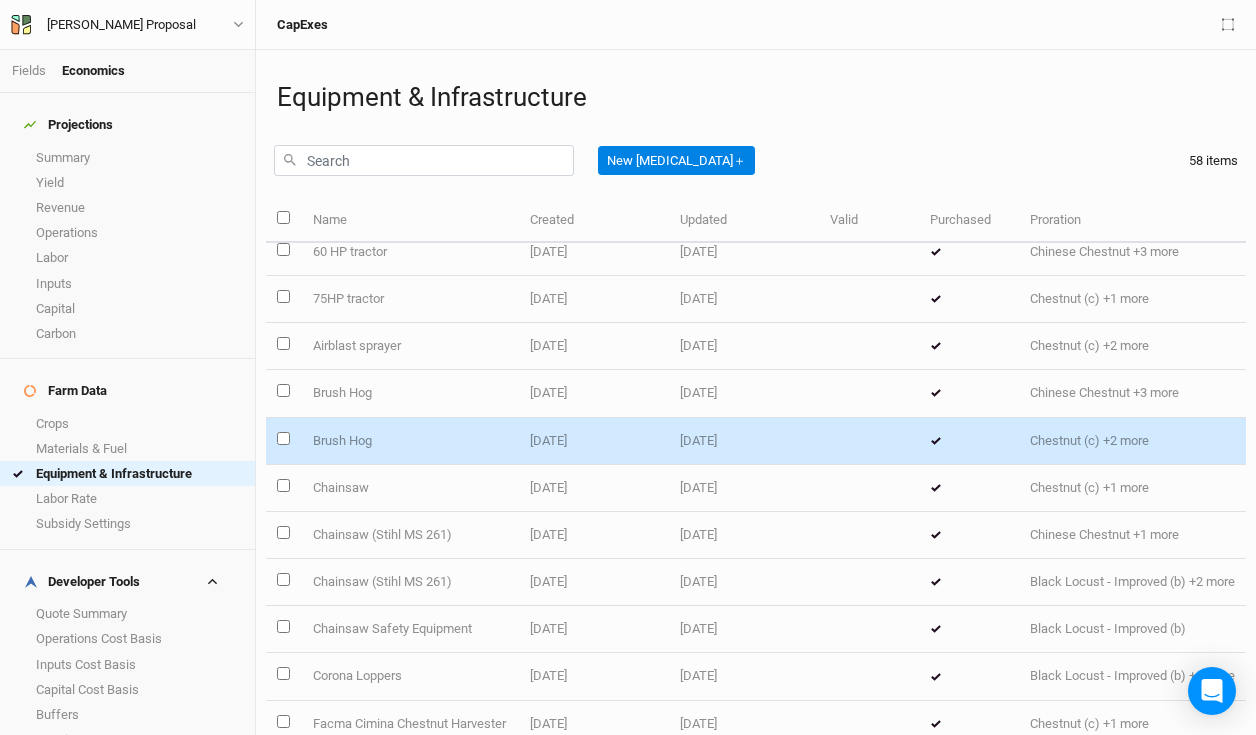 scroll, scrollTop: 15, scrollLeft: 0, axis: vertical 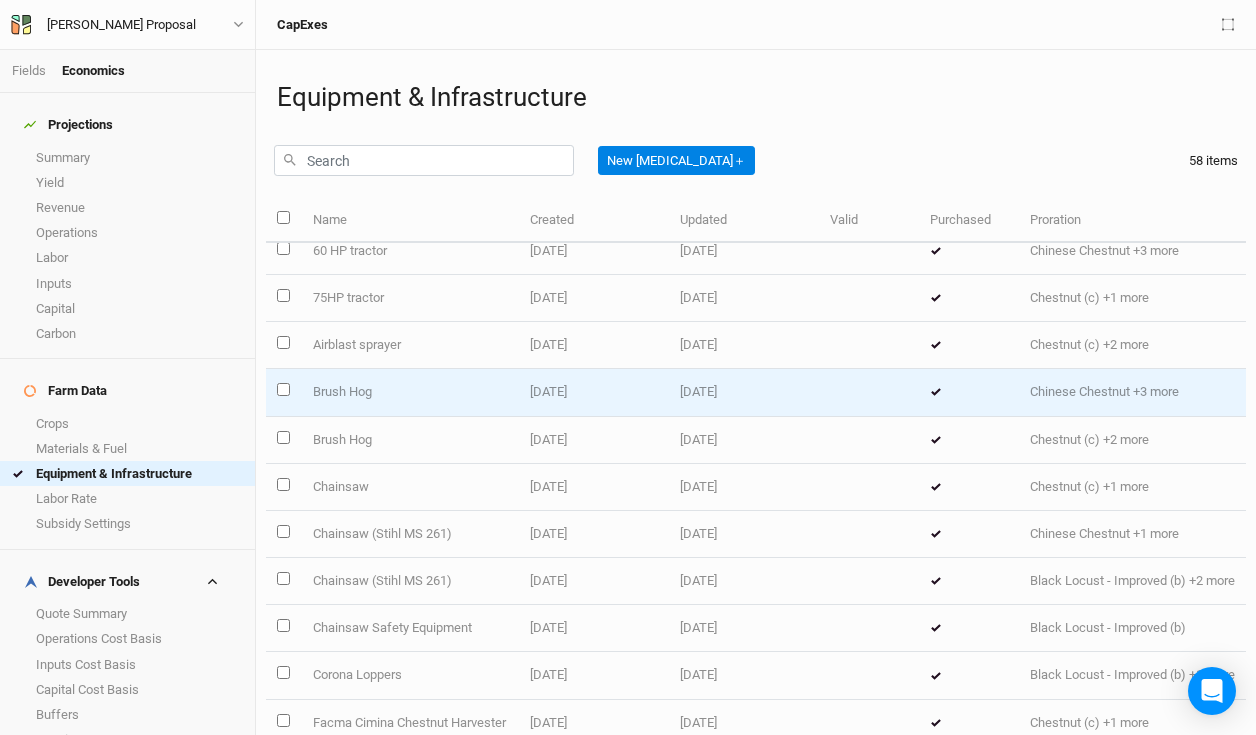 click on "Chinese Chestnut +3 more" at bounding box center (1132, 392) 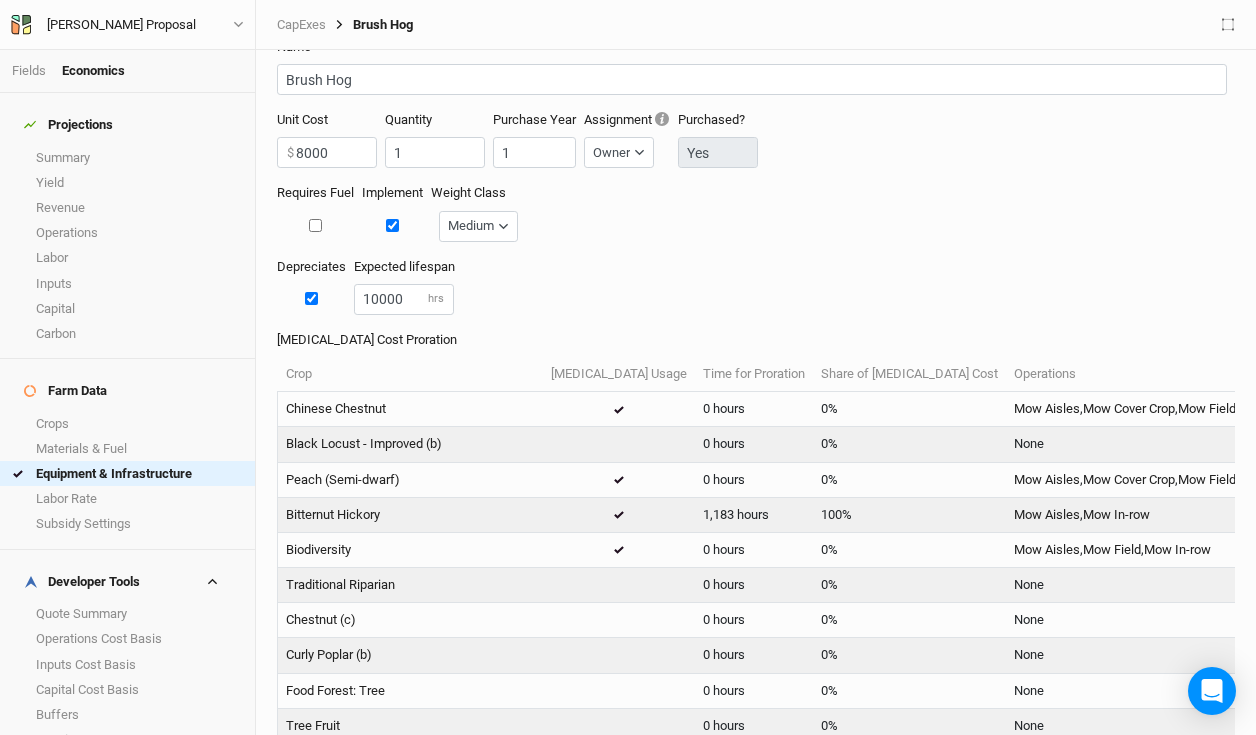 scroll, scrollTop: 0, scrollLeft: 0, axis: both 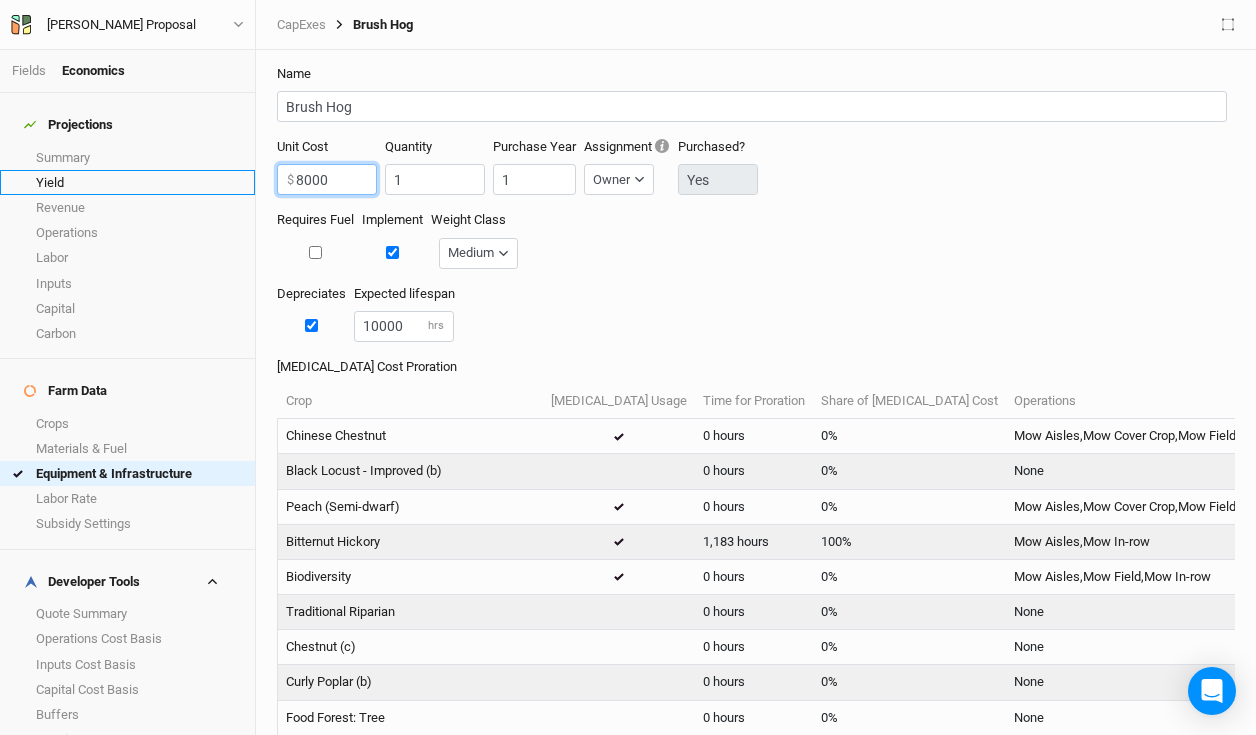drag, startPoint x: 353, startPoint y: 180, endPoint x: 252, endPoint y: 179, distance: 101.00495 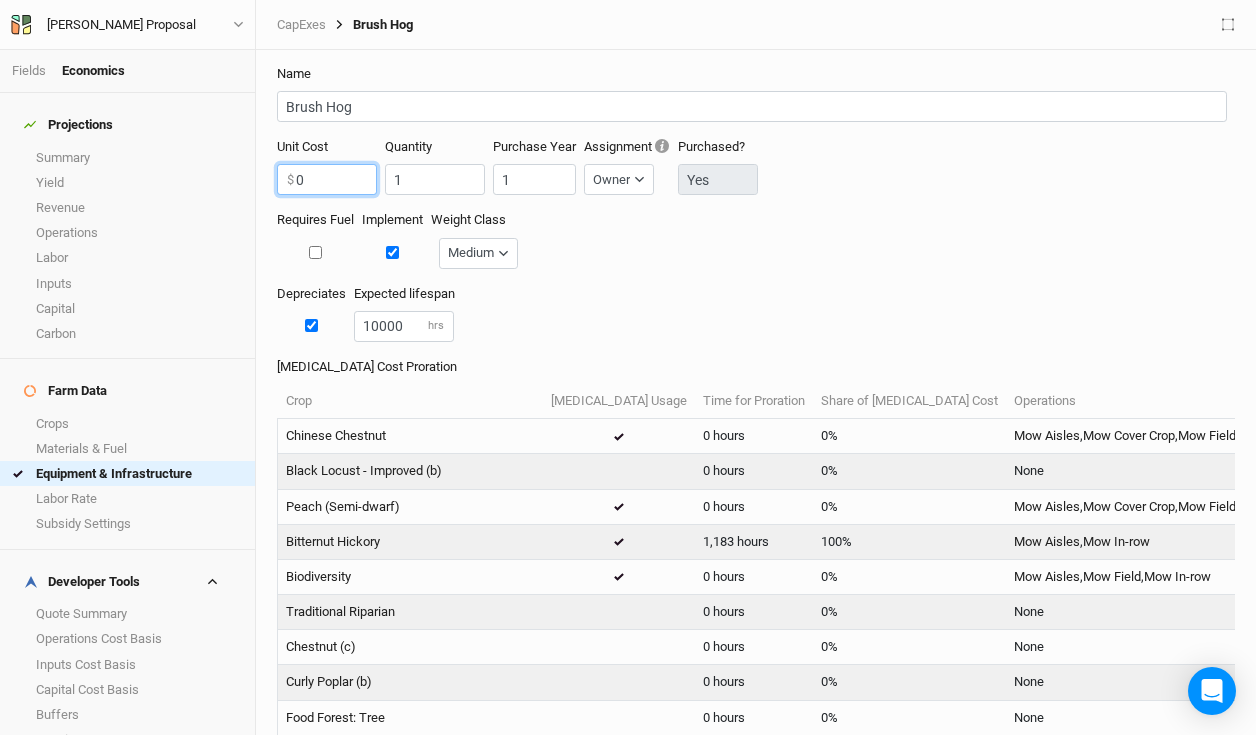scroll, scrollTop: 285, scrollLeft: 0, axis: vertical 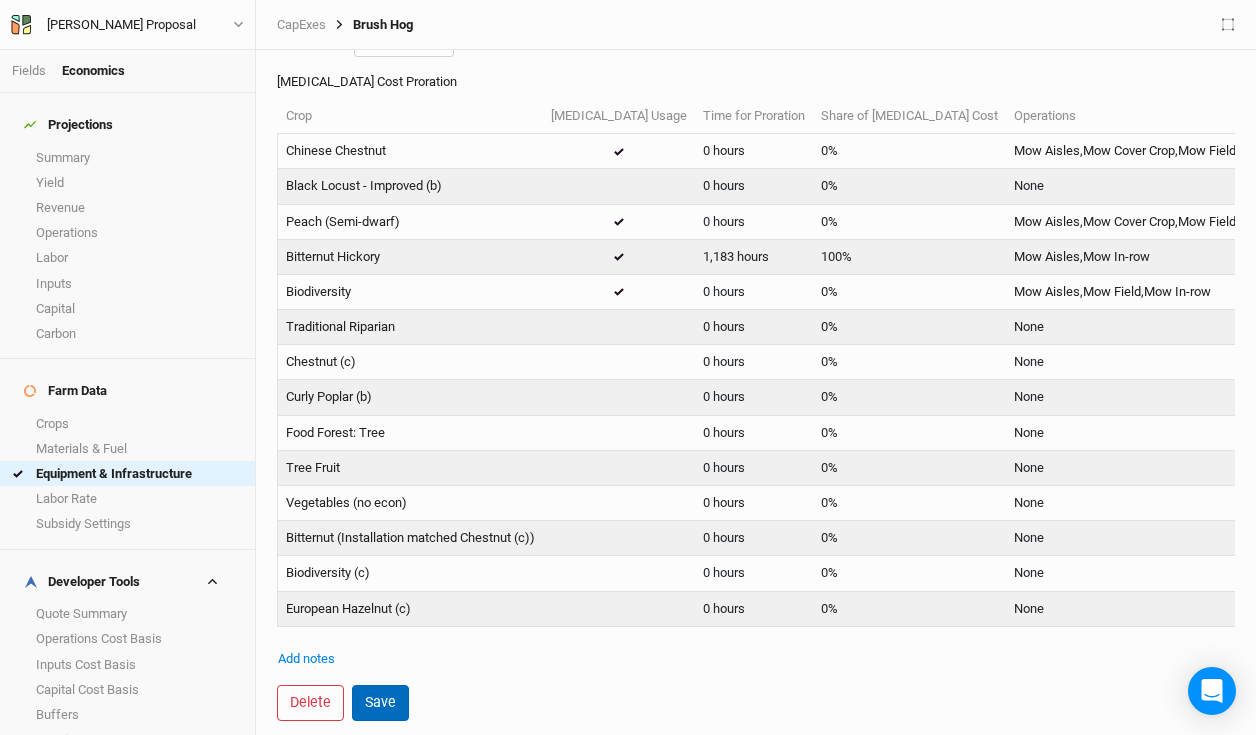 type on "0" 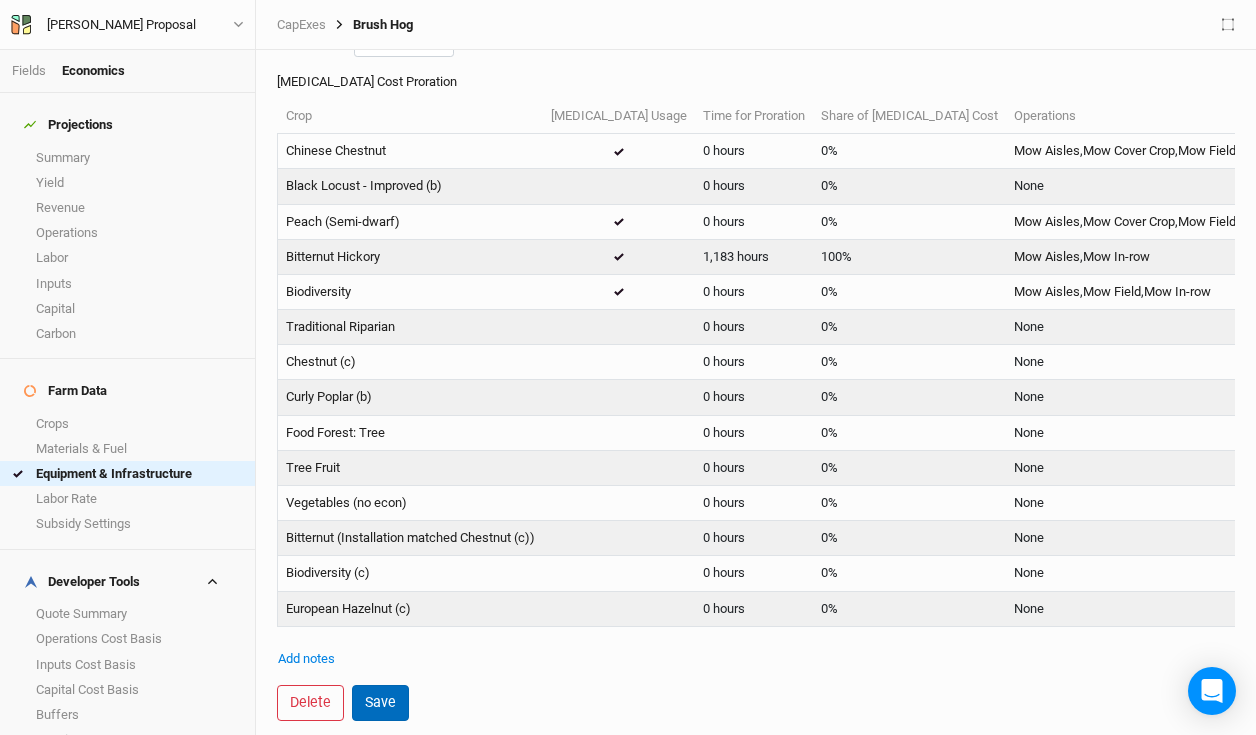 click on "Save" at bounding box center (380, 702) 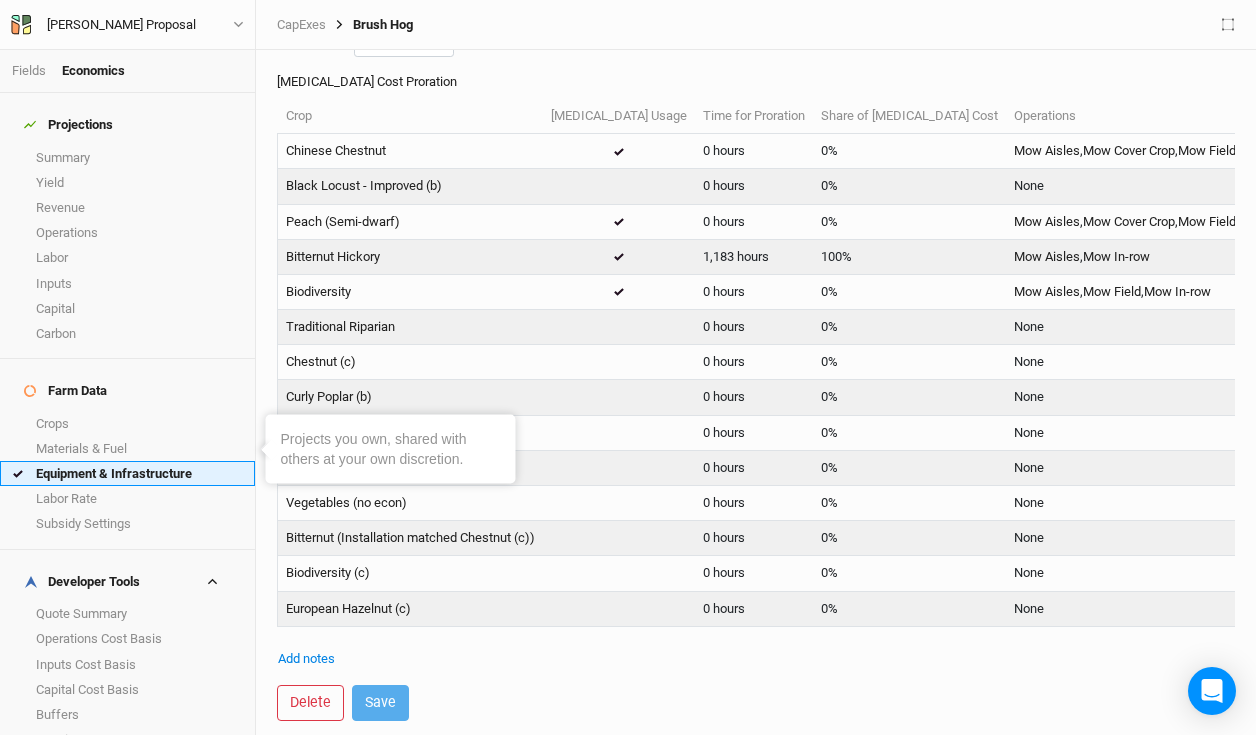 click on "Equipment & Infrastructure" at bounding box center [127, 473] 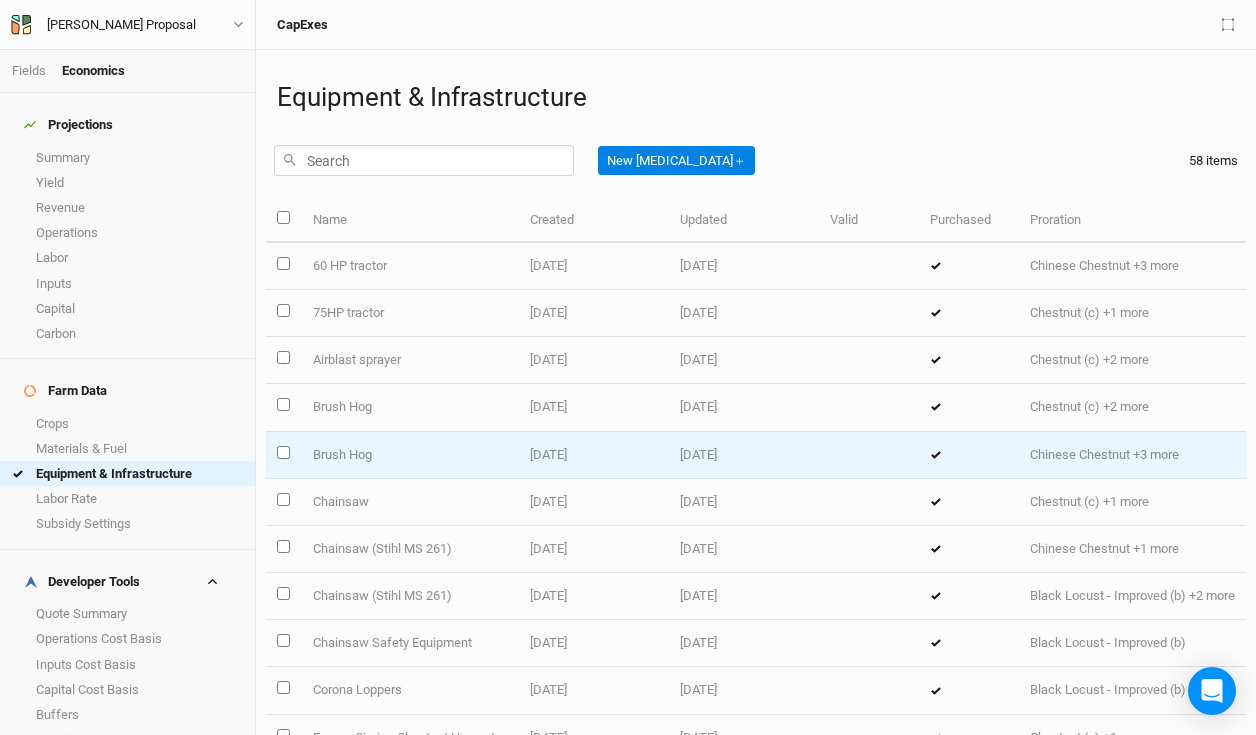 click on "Brush Hog" at bounding box center [409, 455] 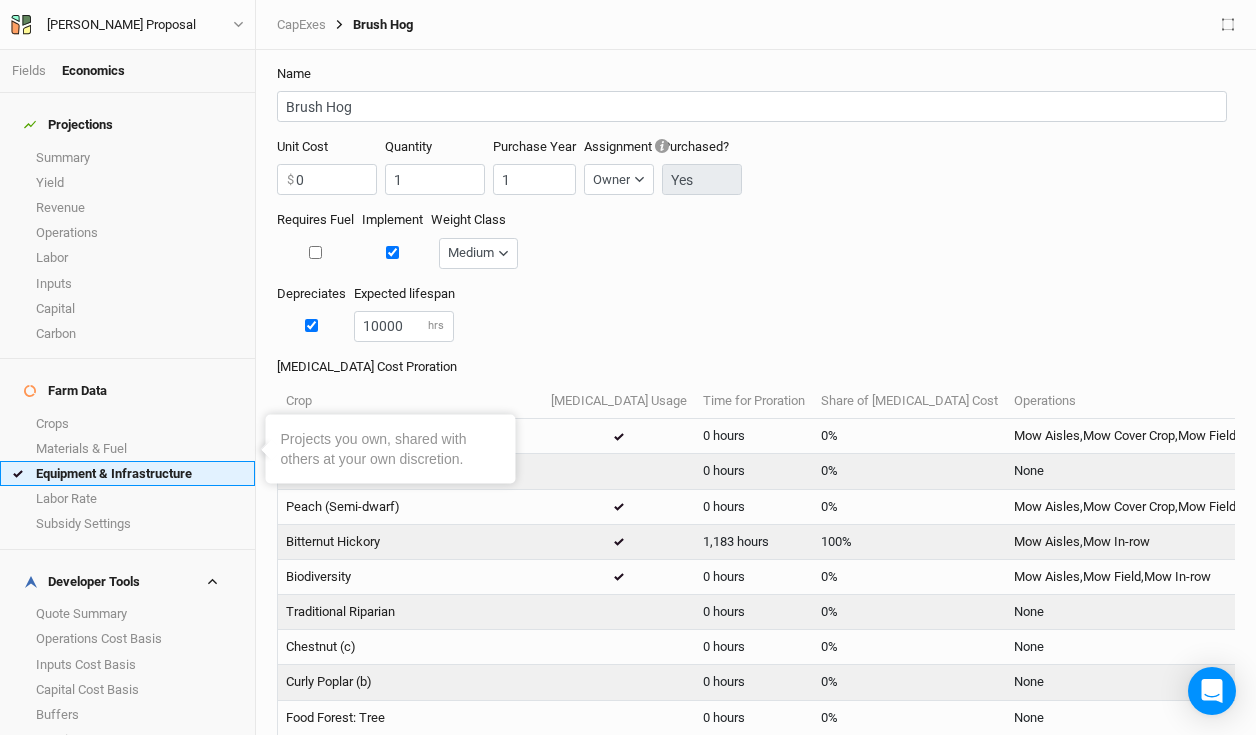 click on "Equipment & Infrastructure" at bounding box center (127, 473) 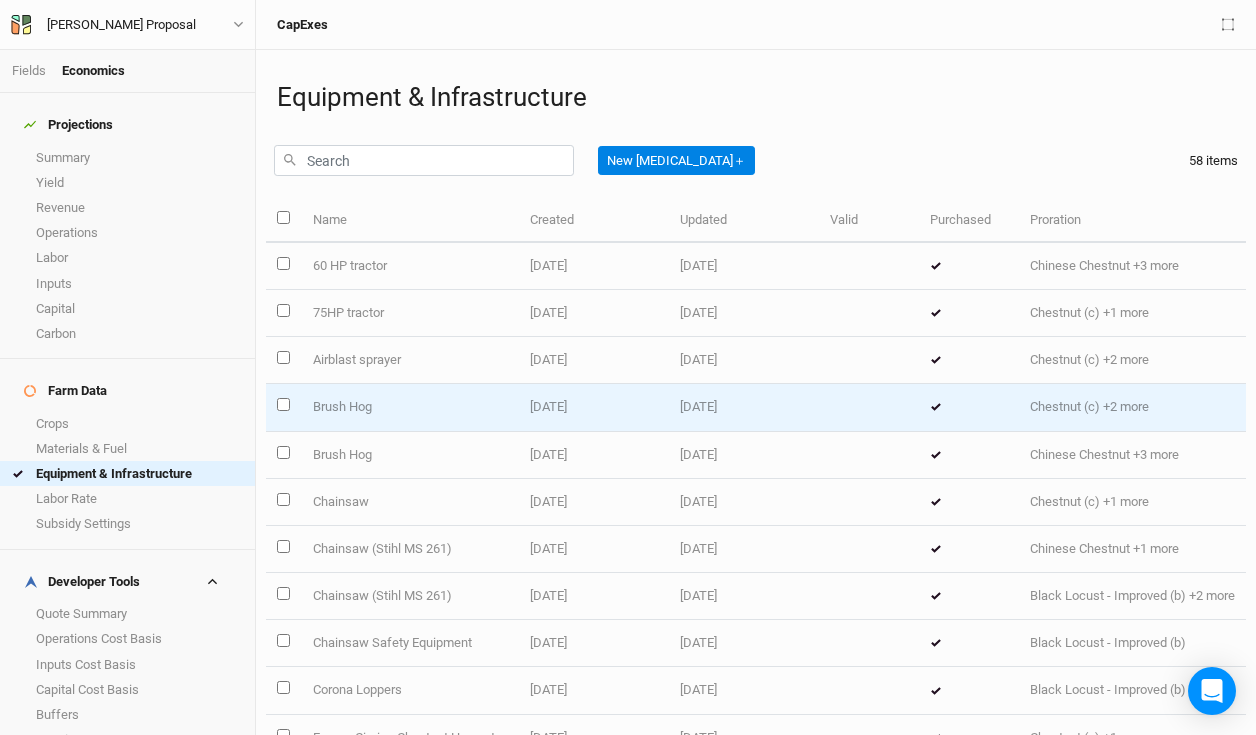 click on "Brush Hog" at bounding box center [409, 407] 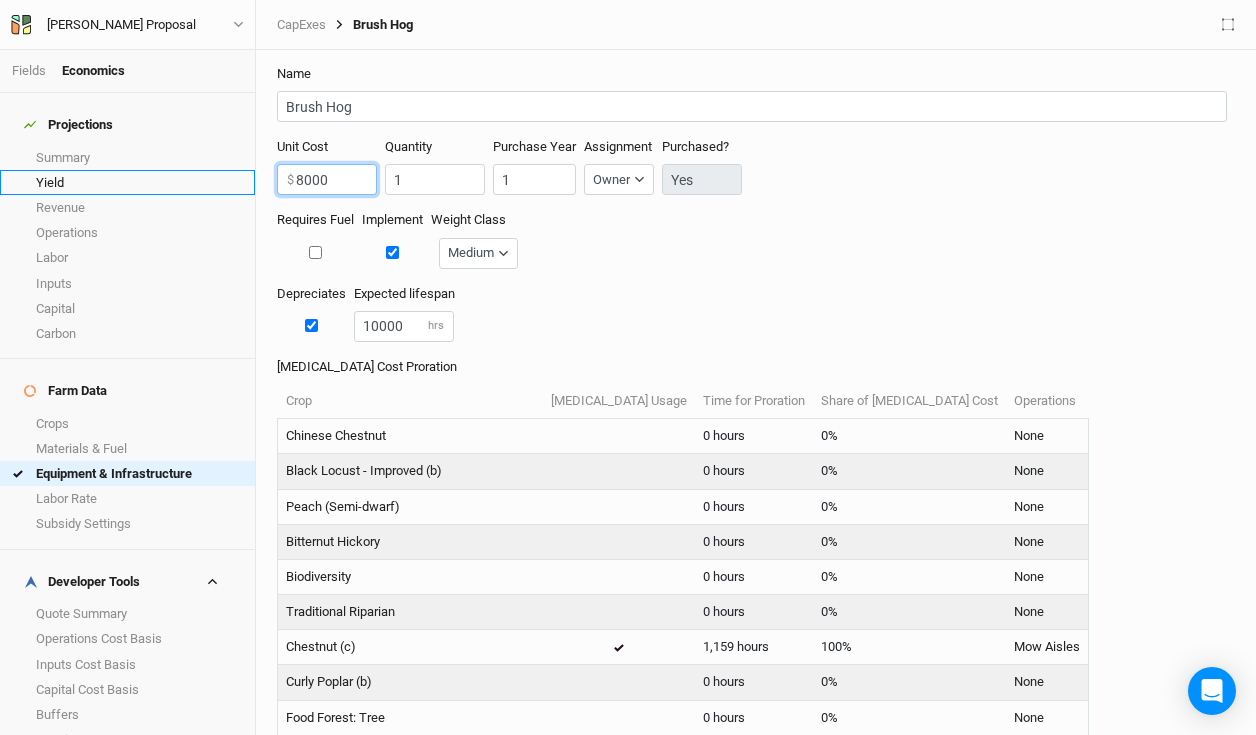 drag, startPoint x: 338, startPoint y: 186, endPoint x: 212, endPoint y: 163, distance: 128.082 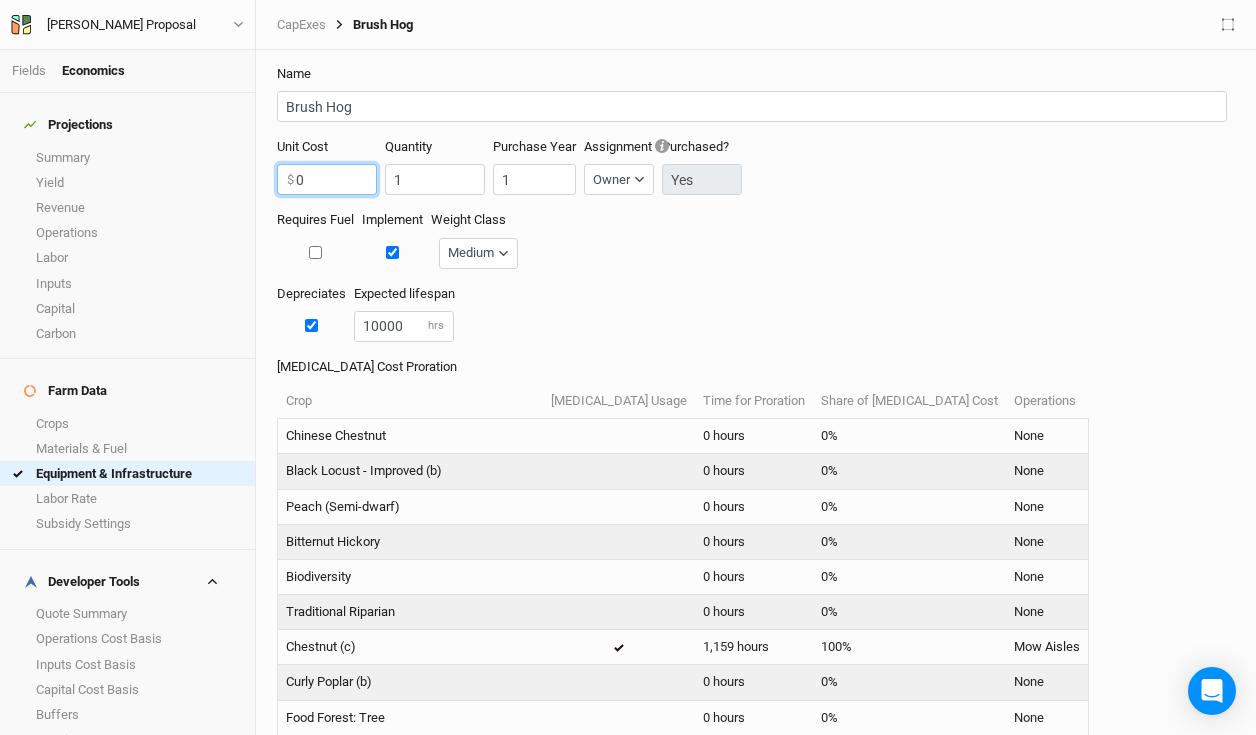 scroll, scrollTop: 285, scrollLeft: 0, axis: vertical 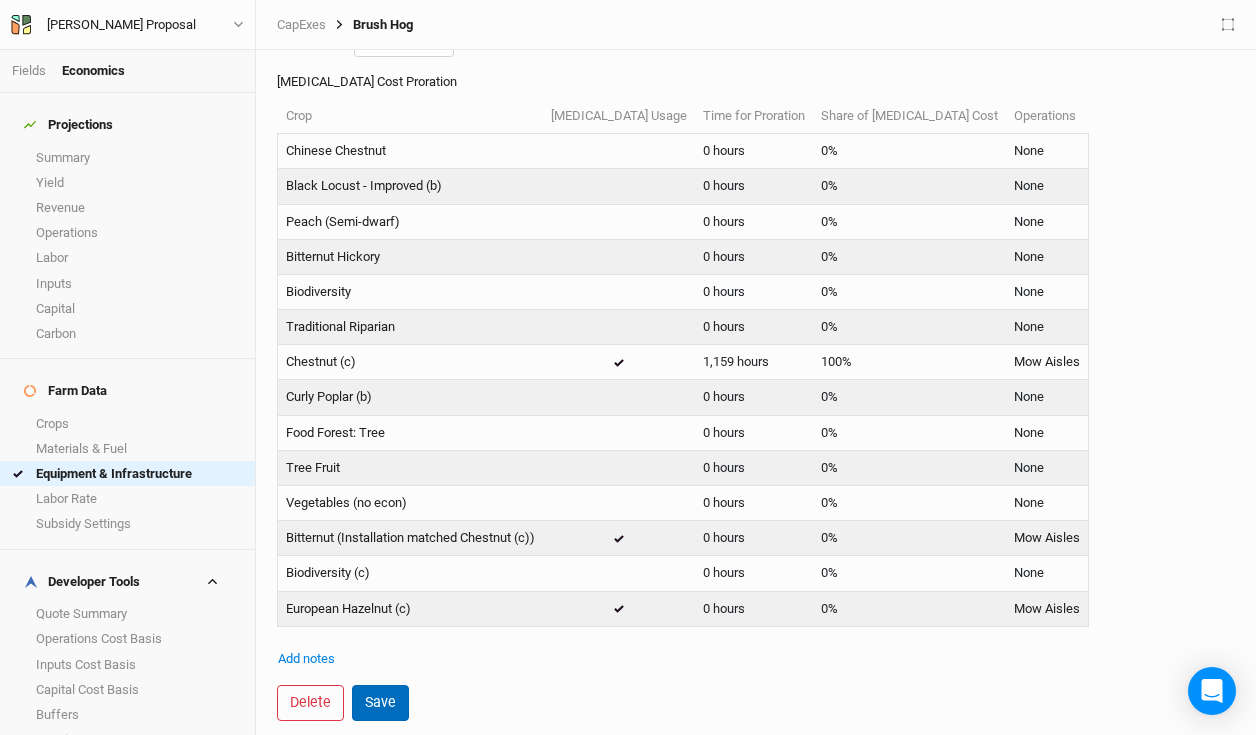 type on "0" 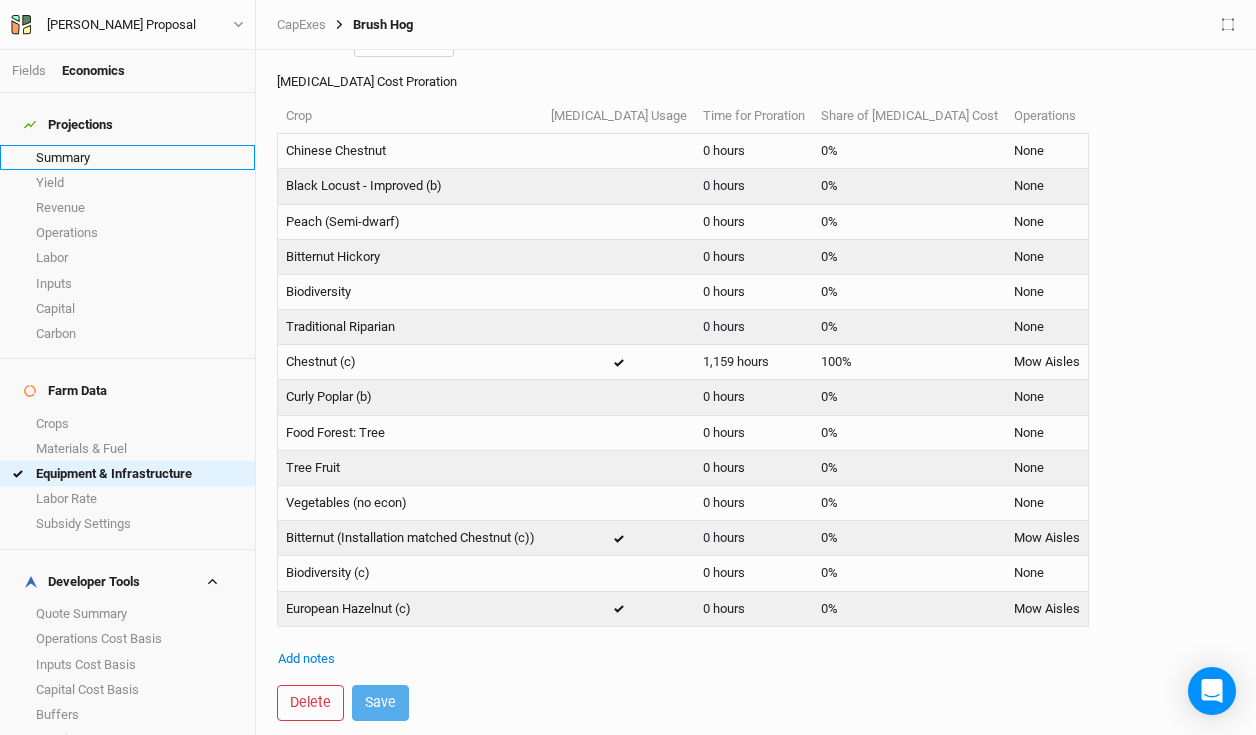 click on "Summary" at bounding box center [127, 157] 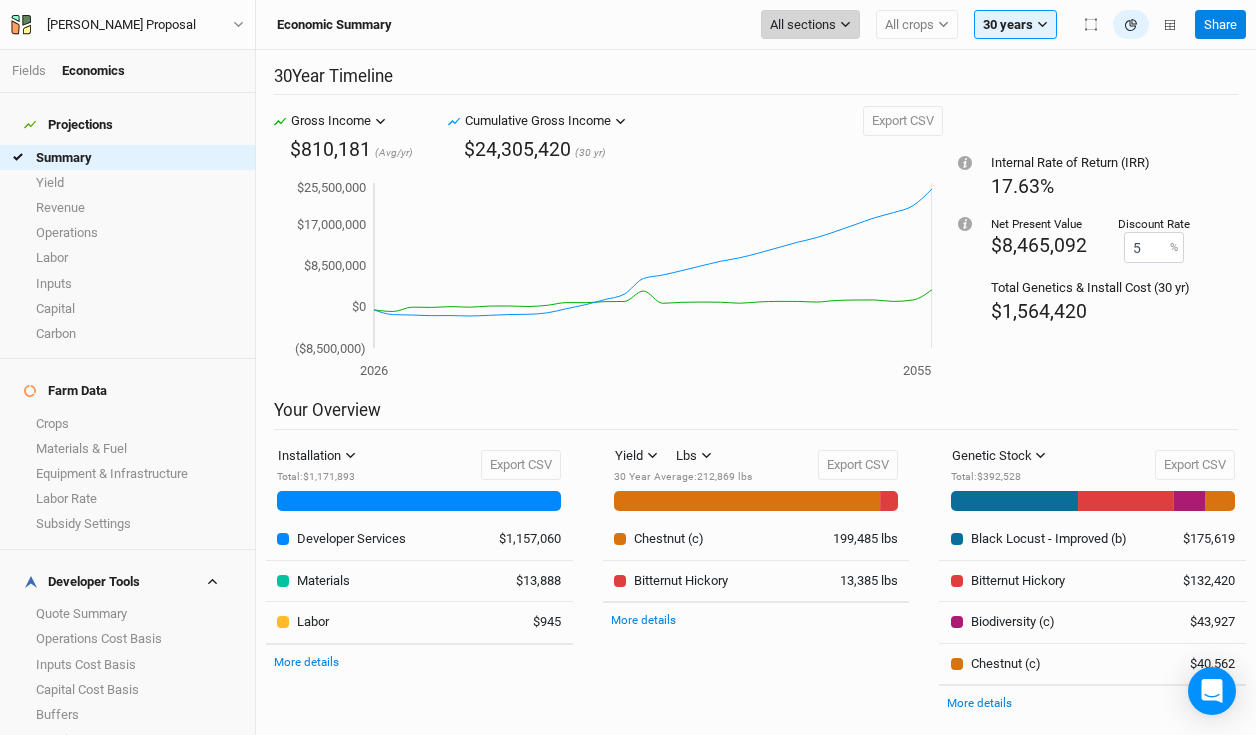 click on "All sections" at bounding box center (810, 25) 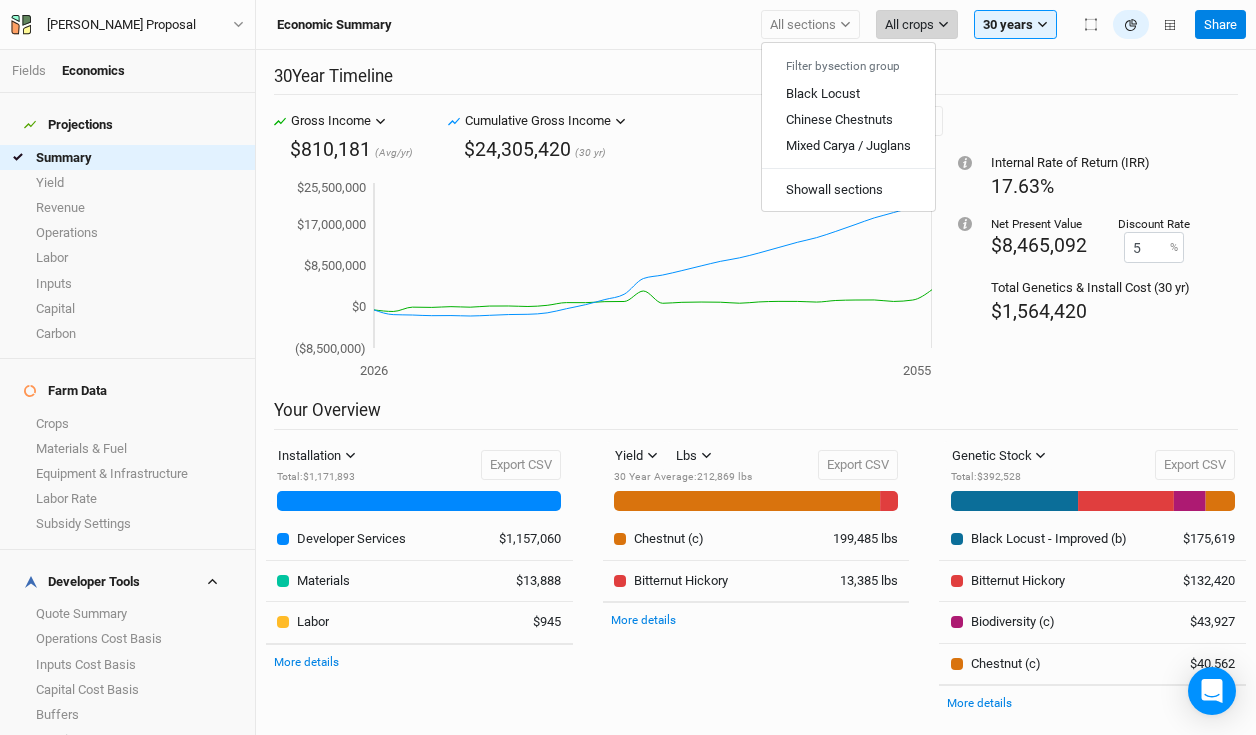 click on "All crops" at bounding box center (909, 25) 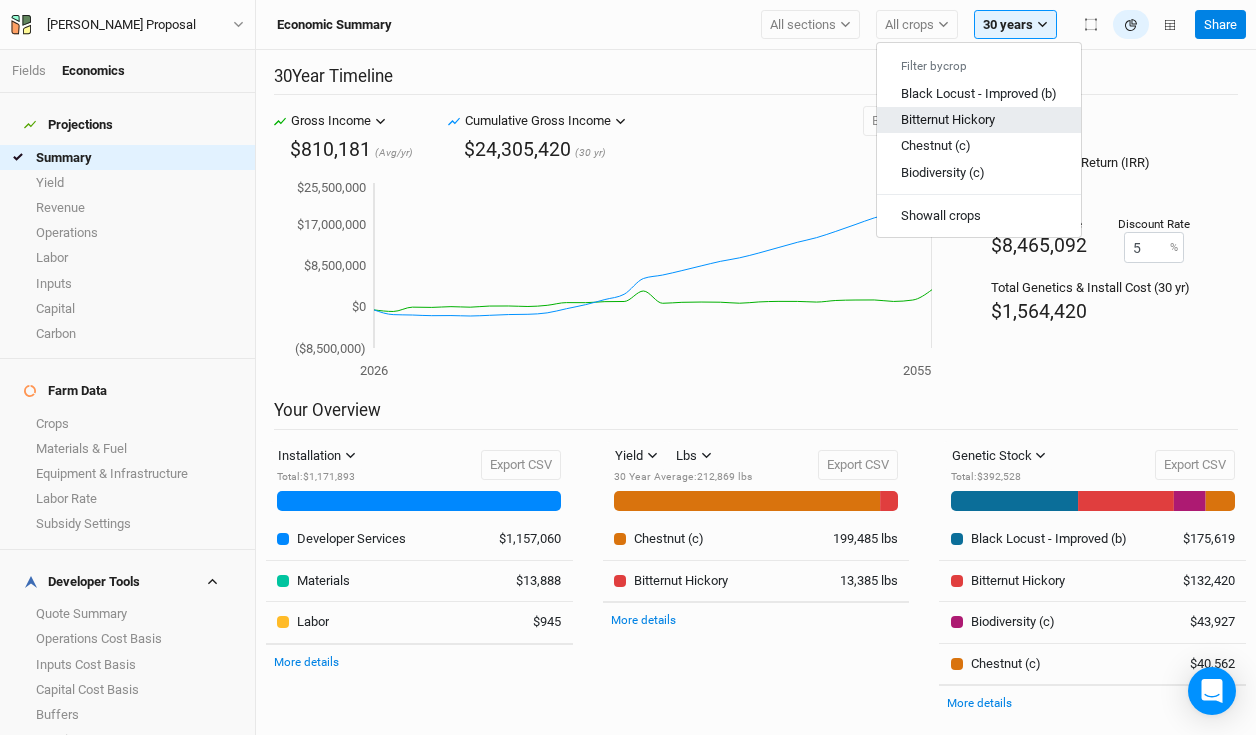 click on "Bitternut Hickory" at bounding box center (948, 119) 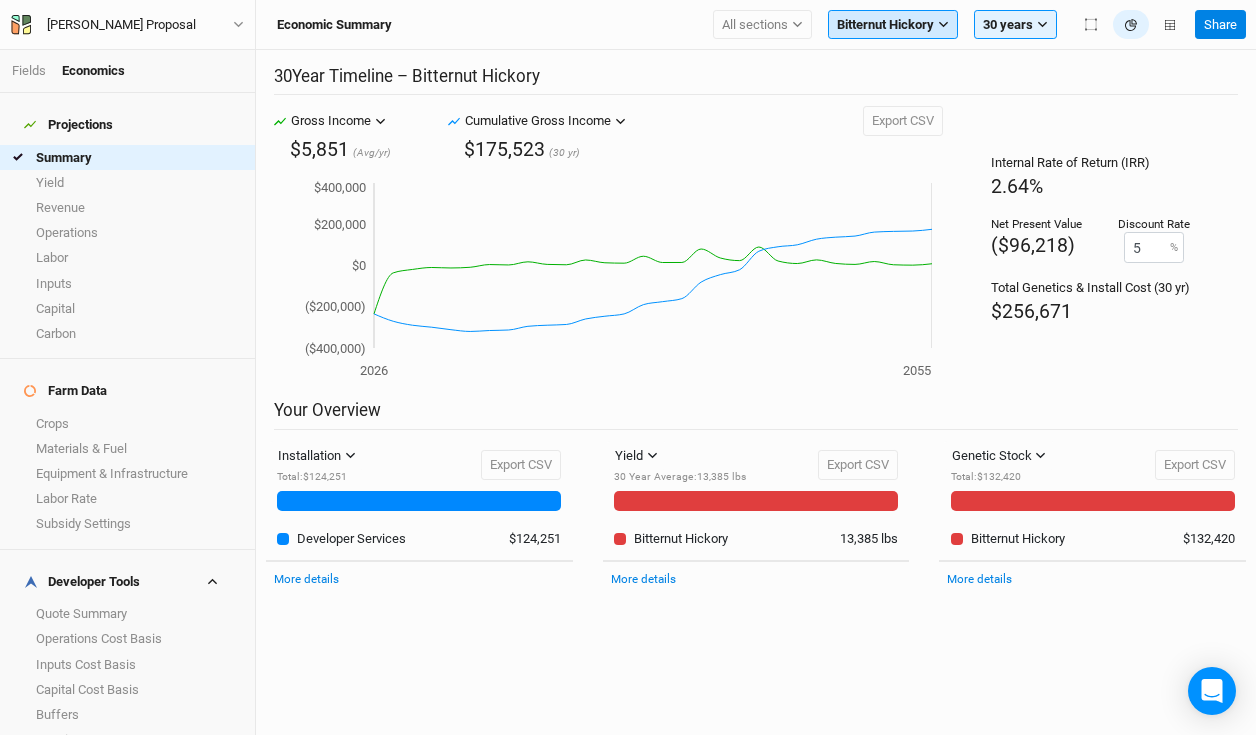 click on "Bitternut Hickory" at bounding box center [885, 25] 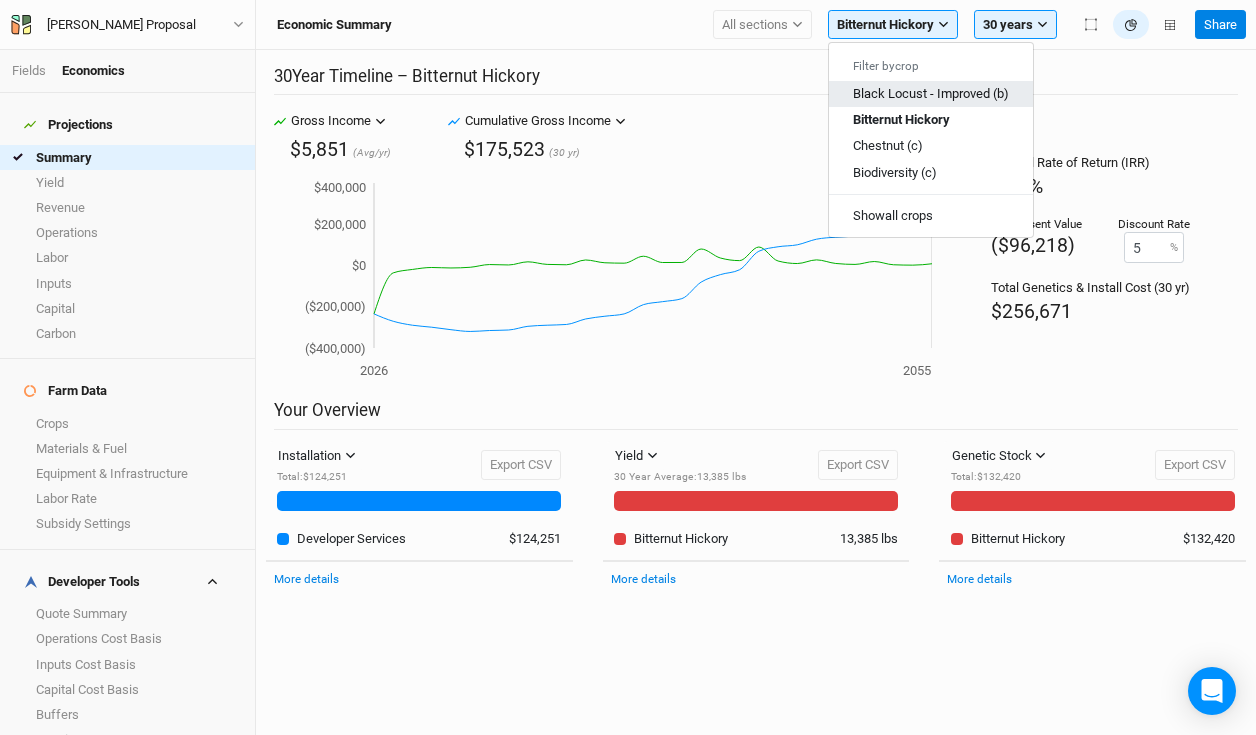 click on "Black Locust - Improved (b)" at bounding box center [931, 93] 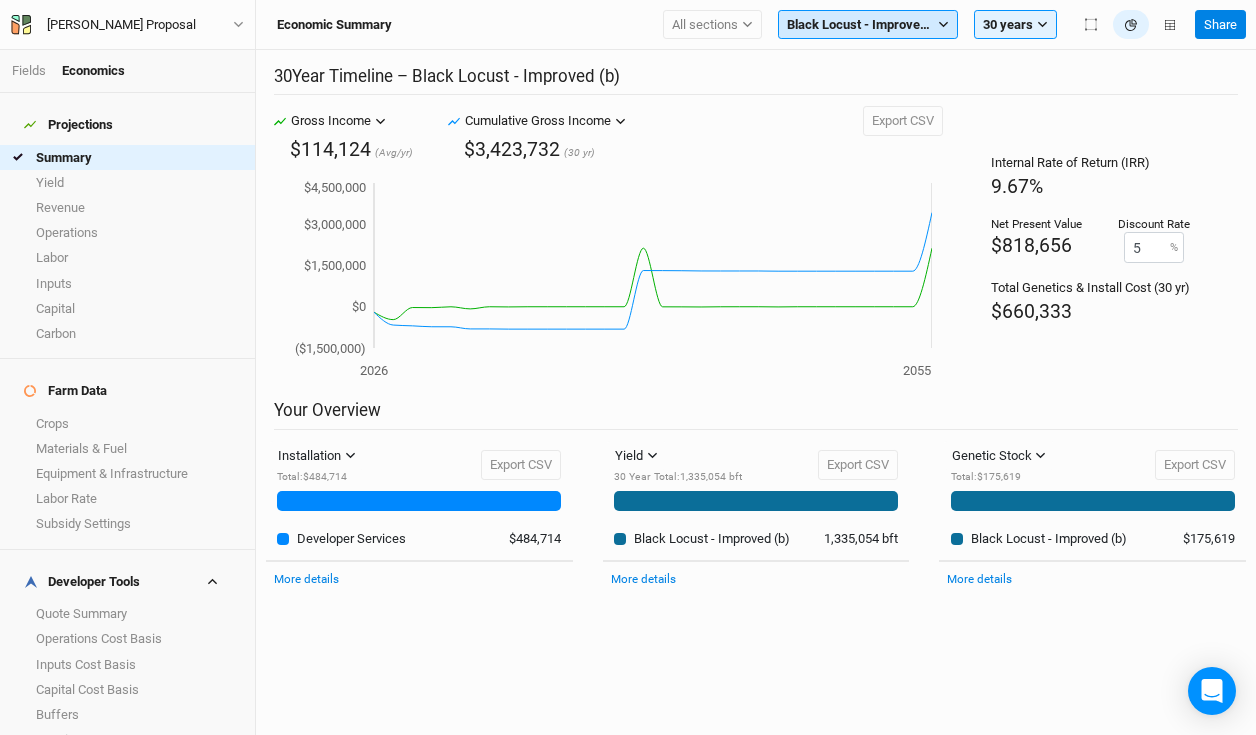click on "Black Locust - Improved (b)" at bounding box center (860, 25) 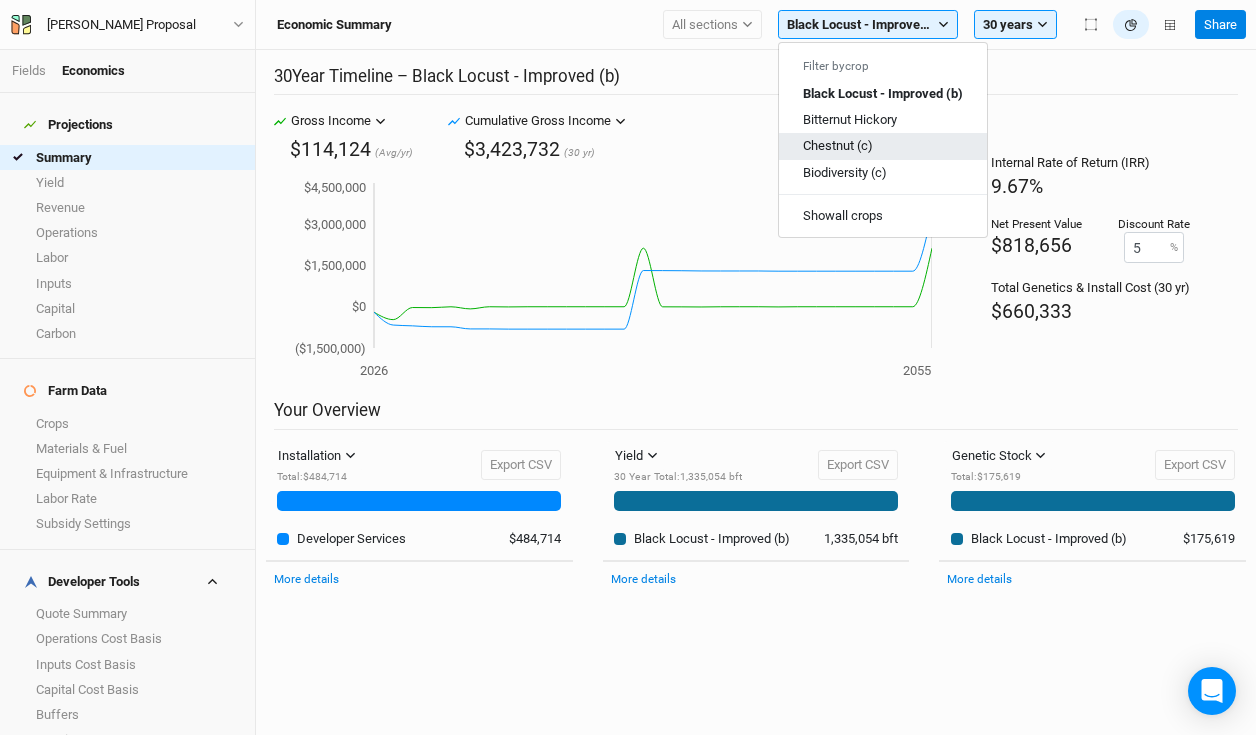 click on "Chestnut (c)" at bounding box center (883, 146) 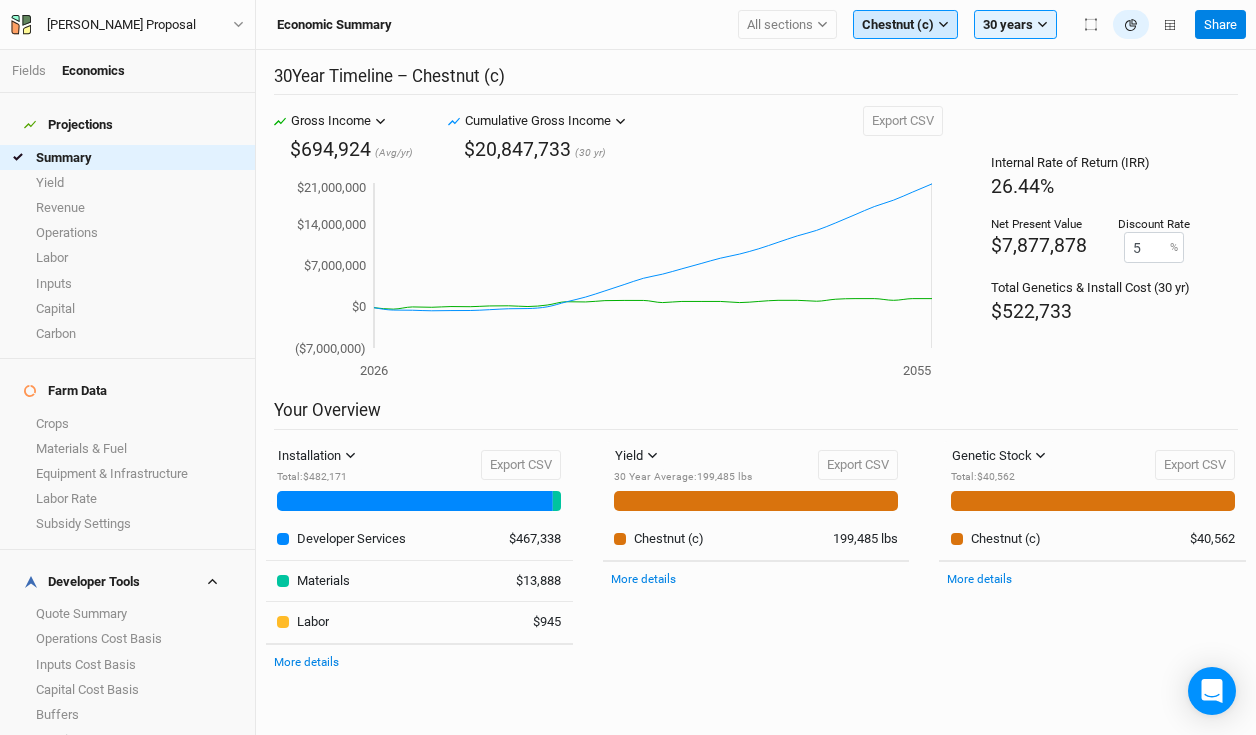 click on "Chestnut (c)" at bounding box center [898, 25] 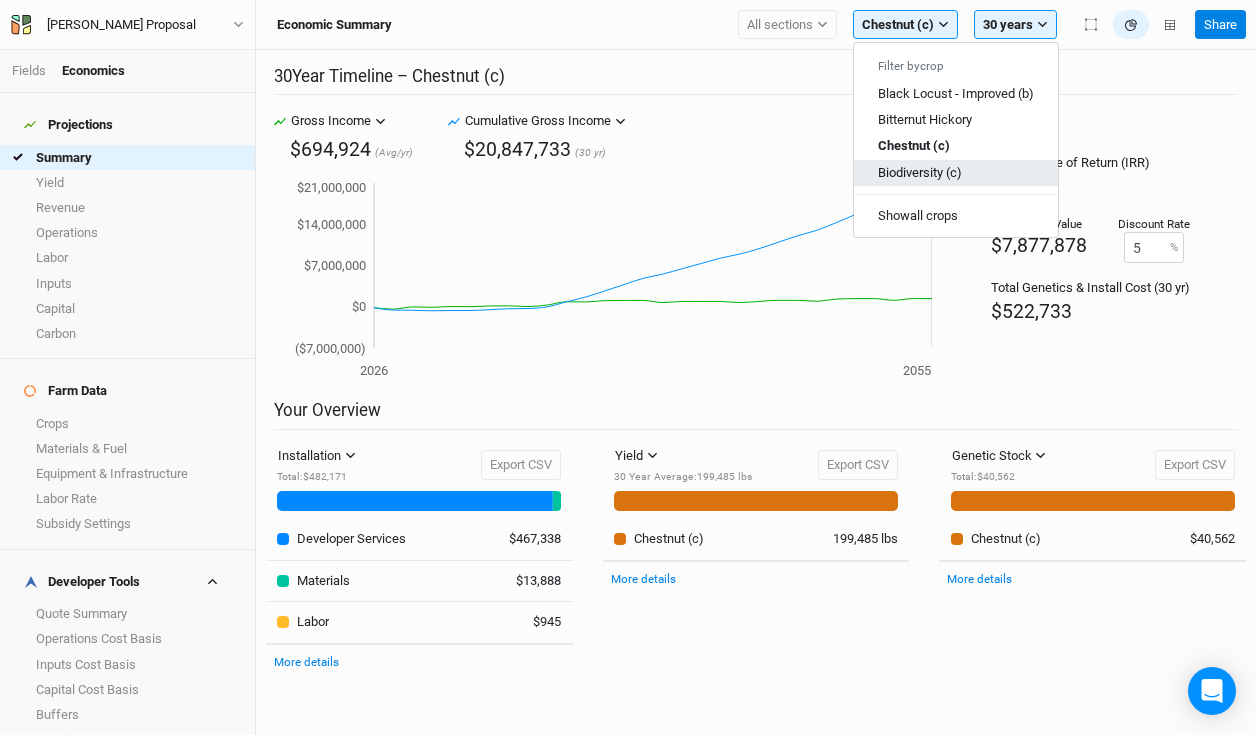 click on "Biodiversity (c)" at bounding box center (920, 171) 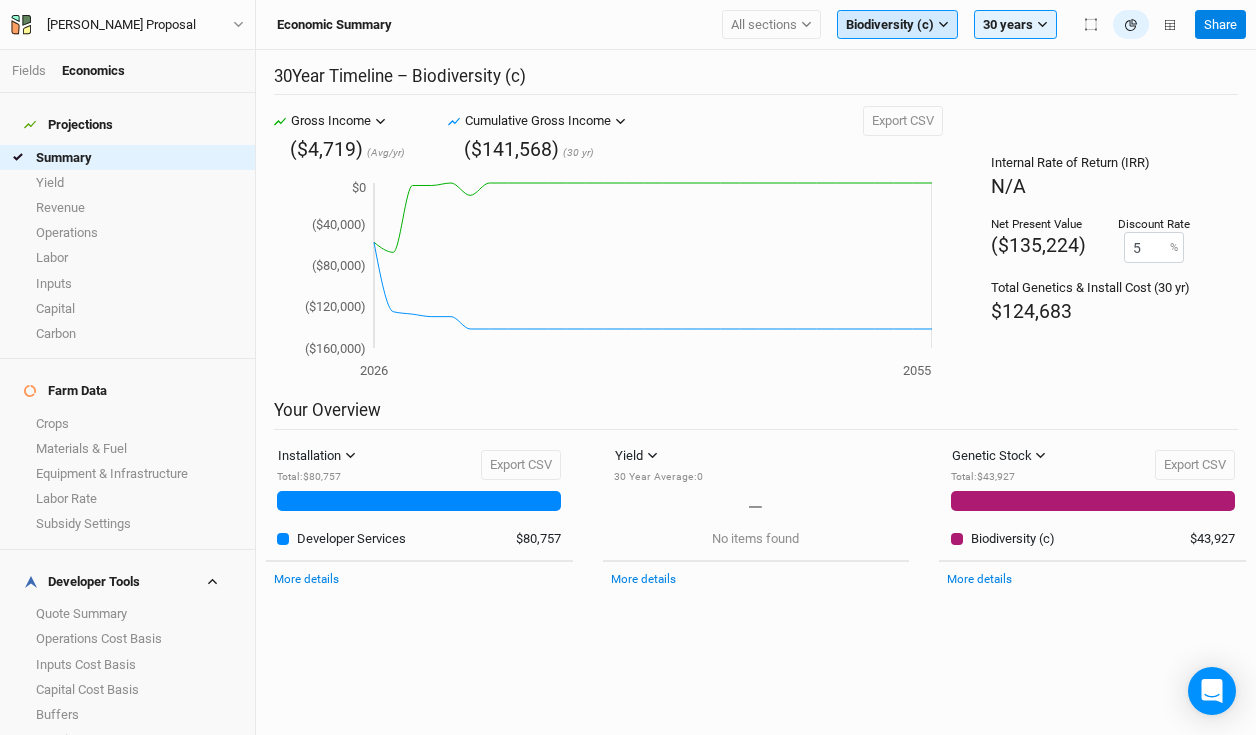 click on "Biodiversity (c)" at bounding box center (890, 25) 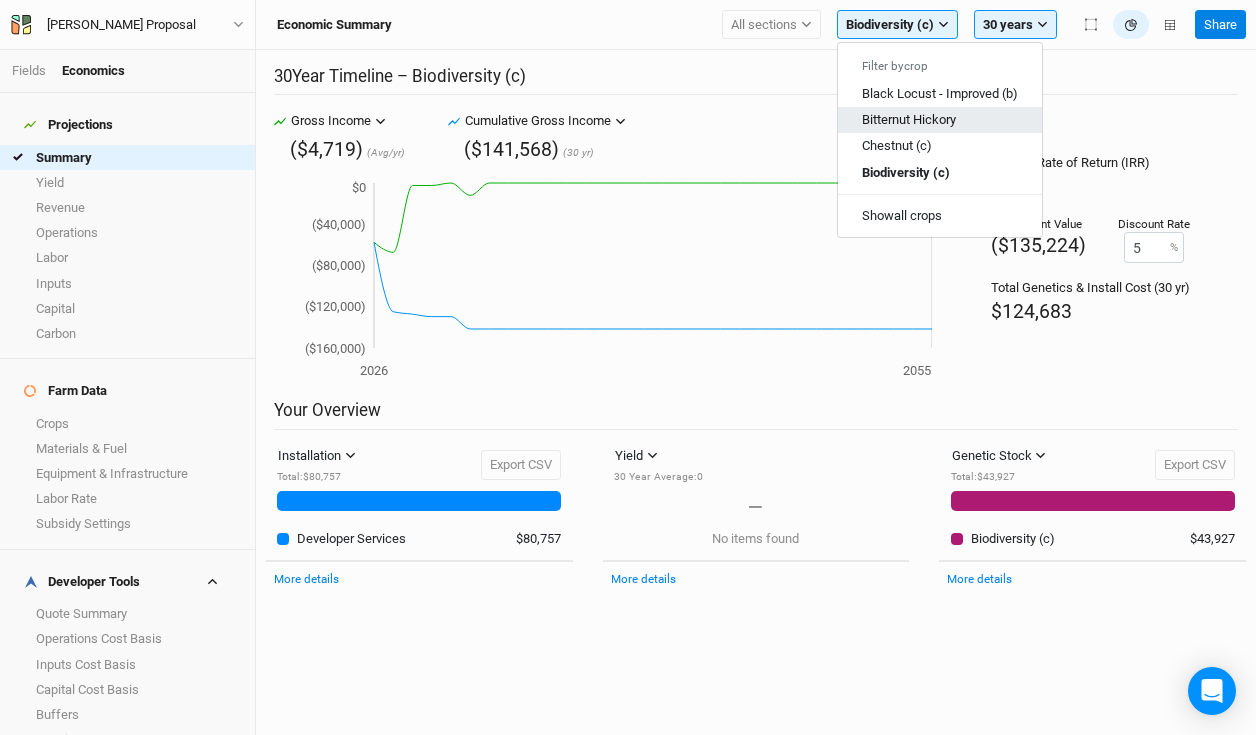 click on "Bitternut Hickory" at bounding box center [909, 119] 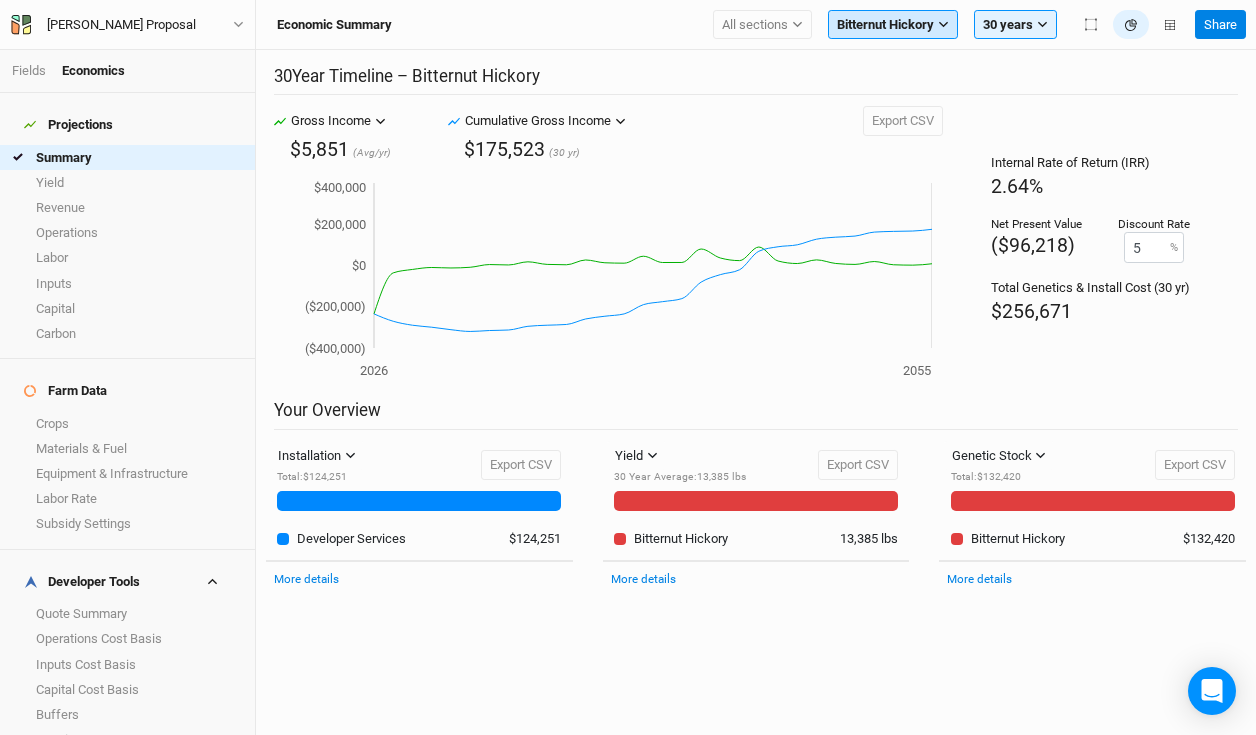 click on "Bitternut Hickory" at bounding box center (885, 25) 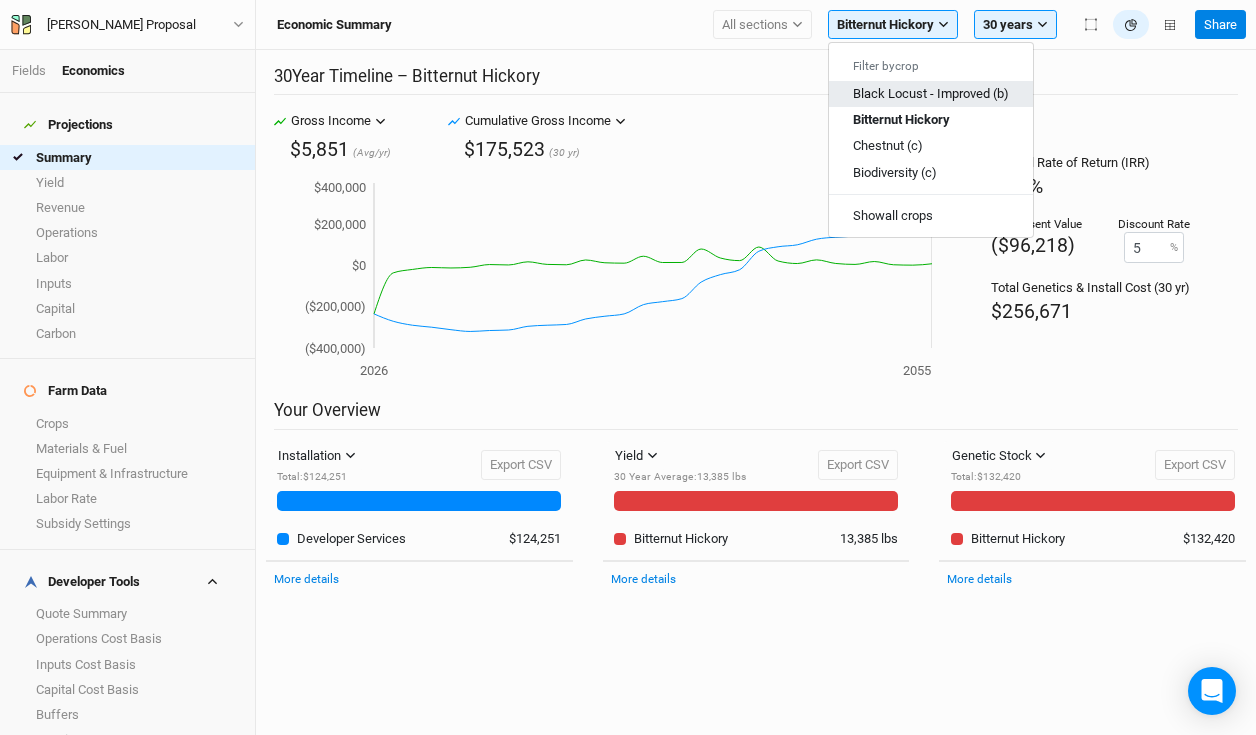 click on "Black Locust - Improved (b)" at bounding box center (931, 93) 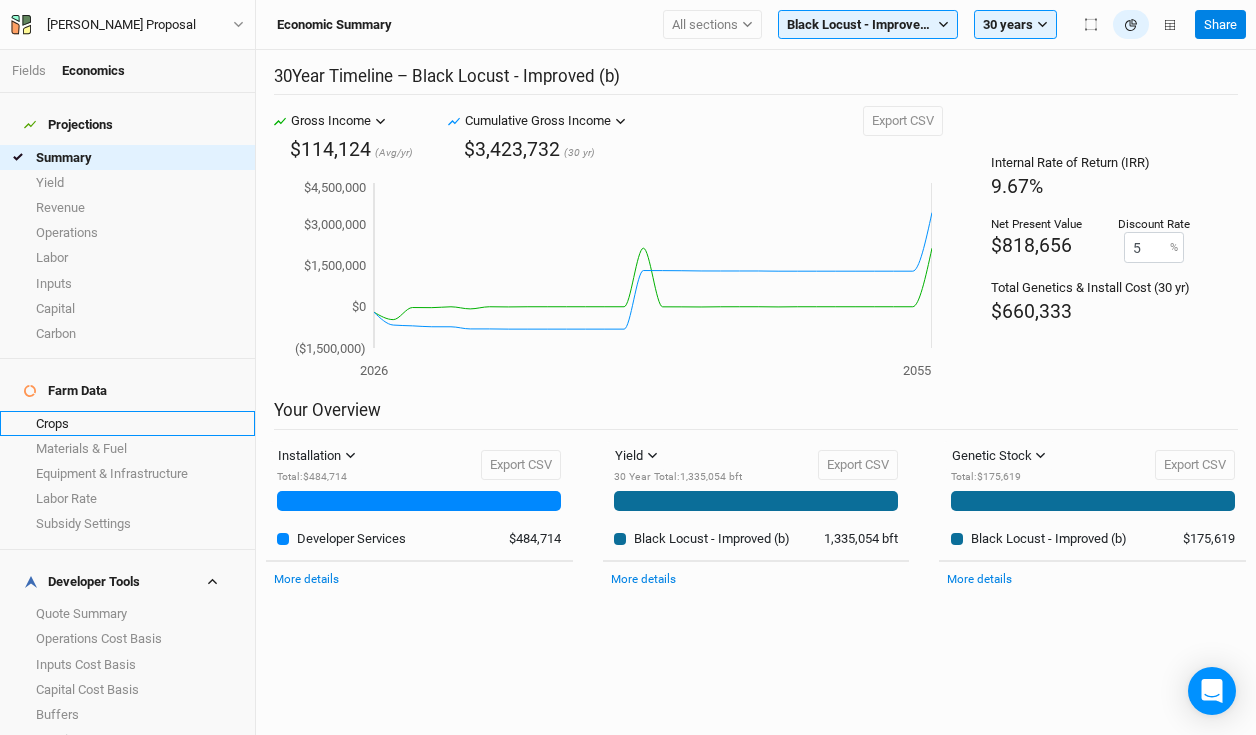 click on "Crops" at bounding box center (127, 423) 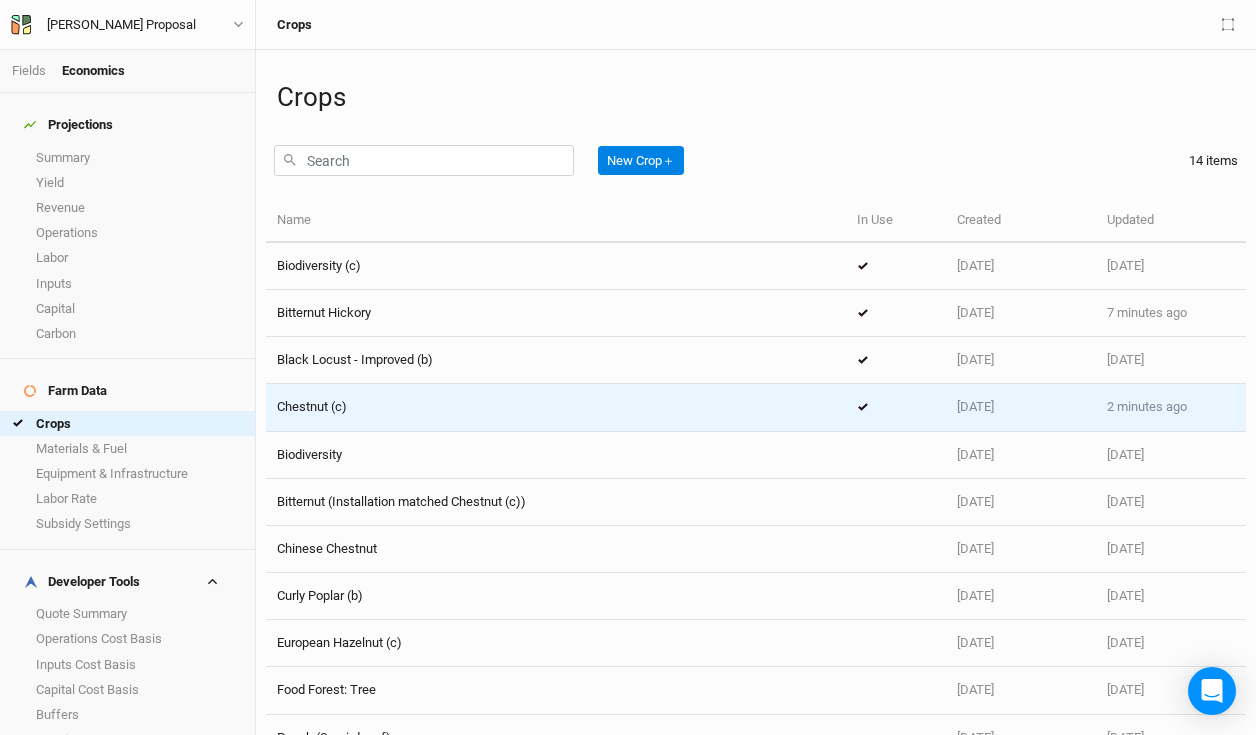 click on "Chestnut (c)" at bounding box center (312, 406) 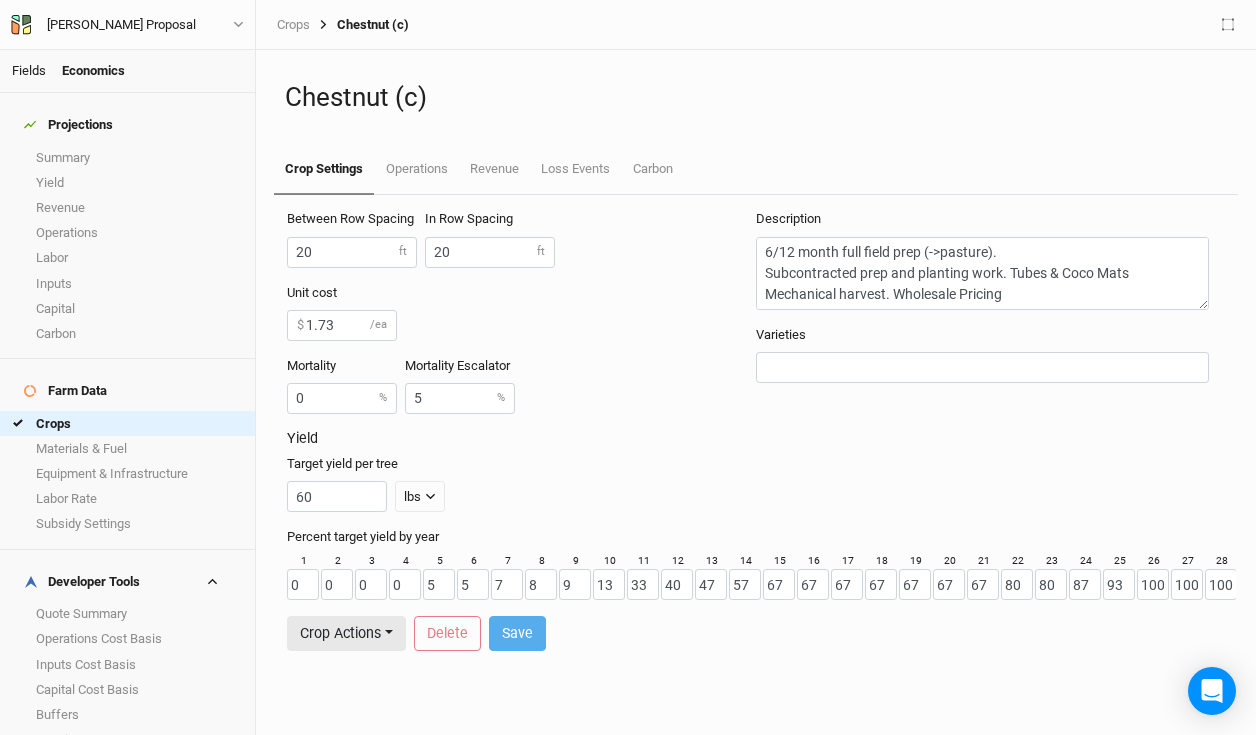 click on "Fields" at bounding box center (29, 70) 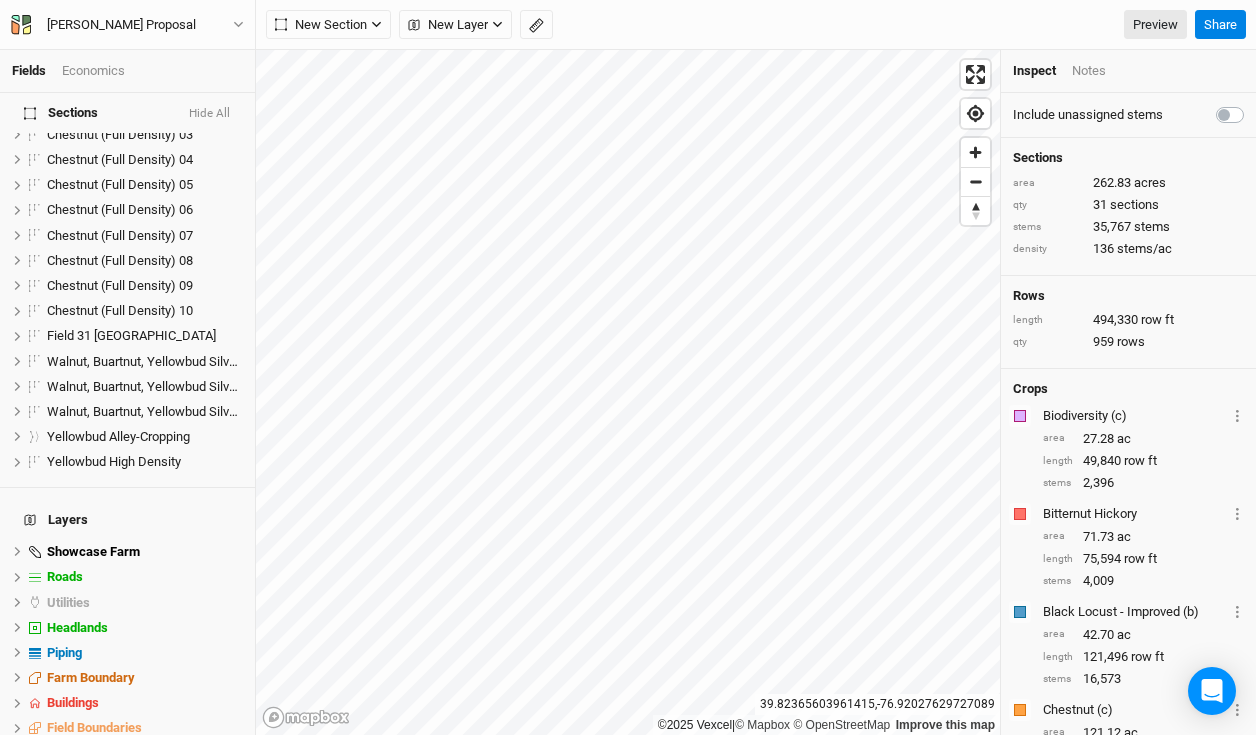 scroll, scrollTop: 647, scrollLeft: 0, axis: vertical 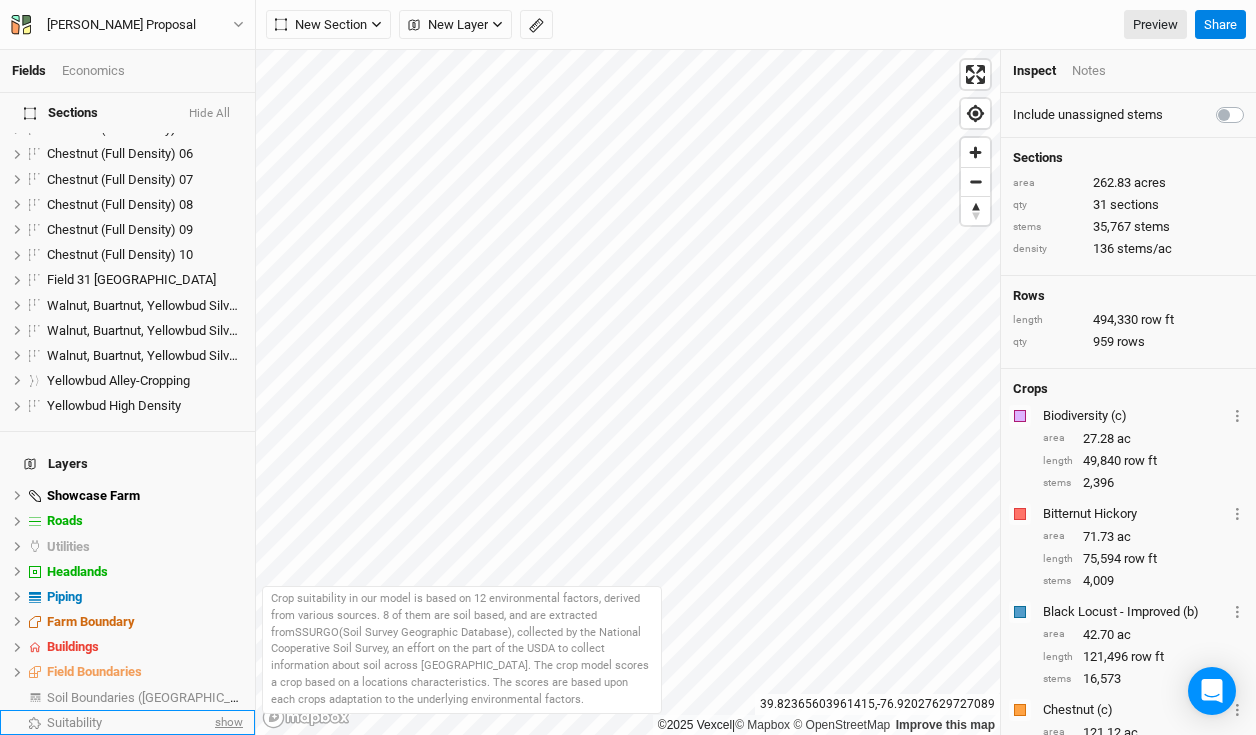 click on "show" at bounding box center [227, 722] 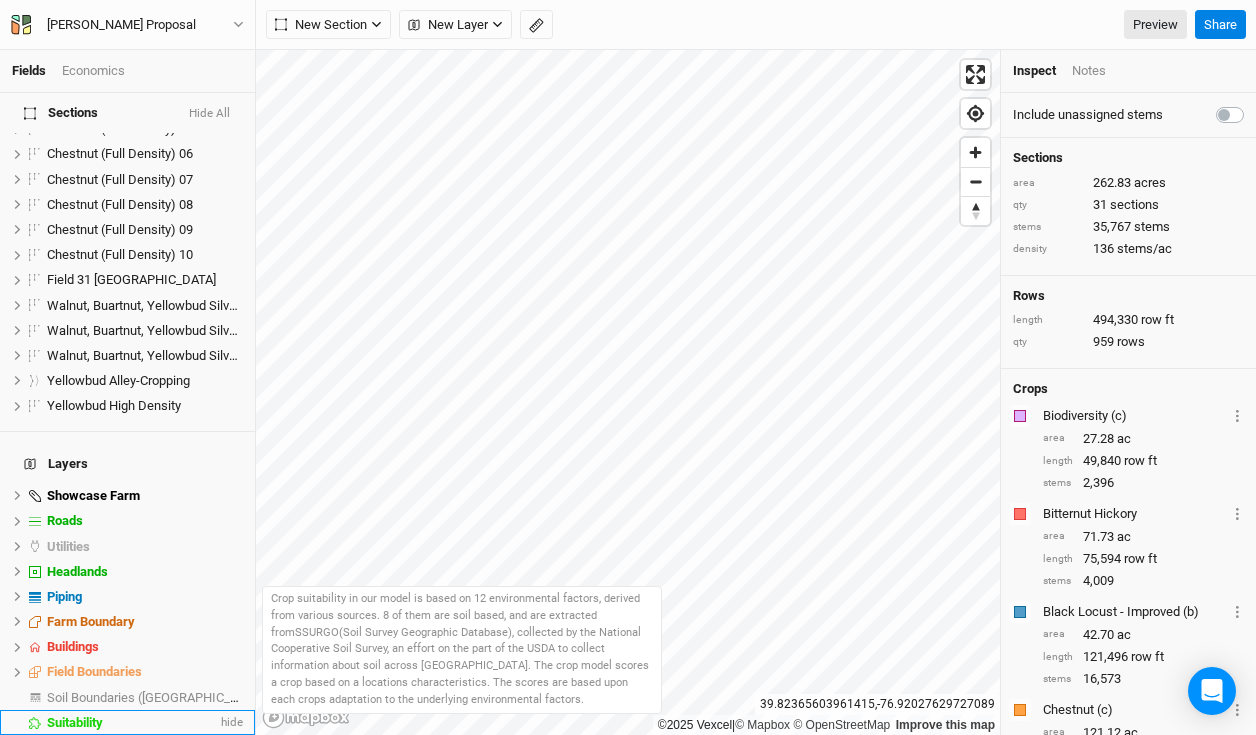 click on "Suitability" at bounding box center [132, 723] 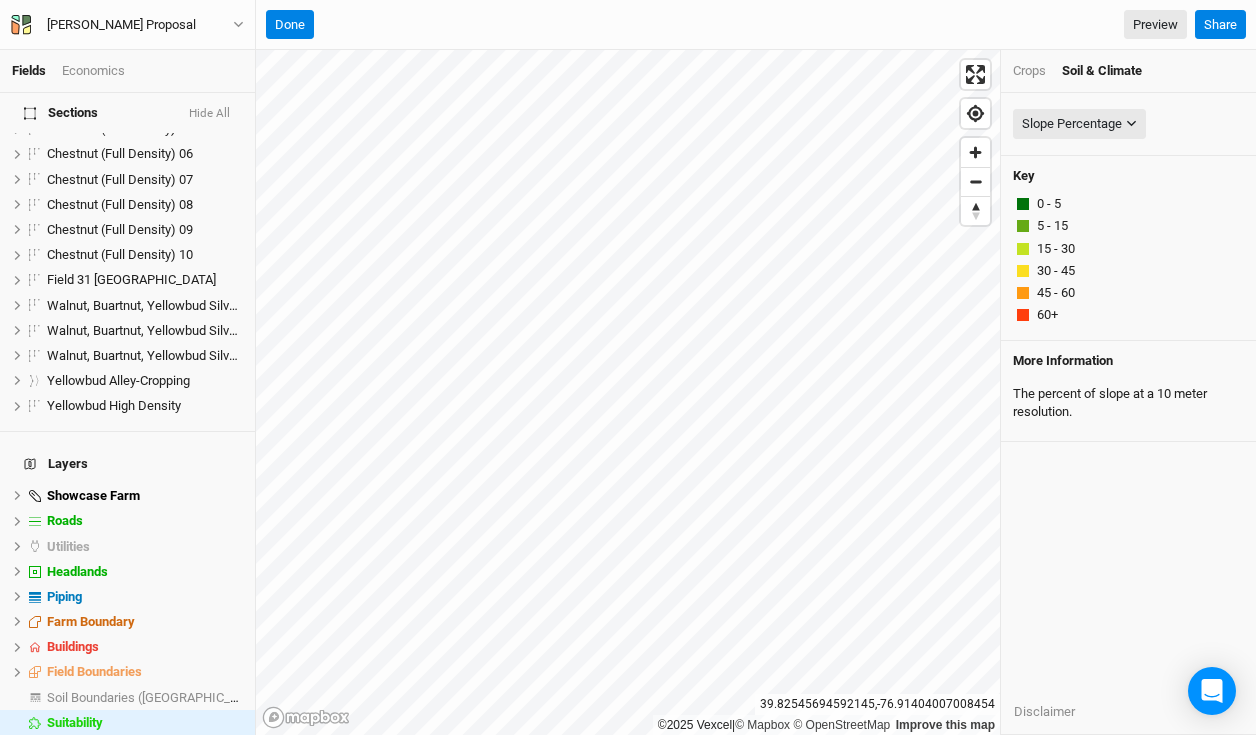 click on "Crops Soil & Climate" at bounding box center (1128, 71) 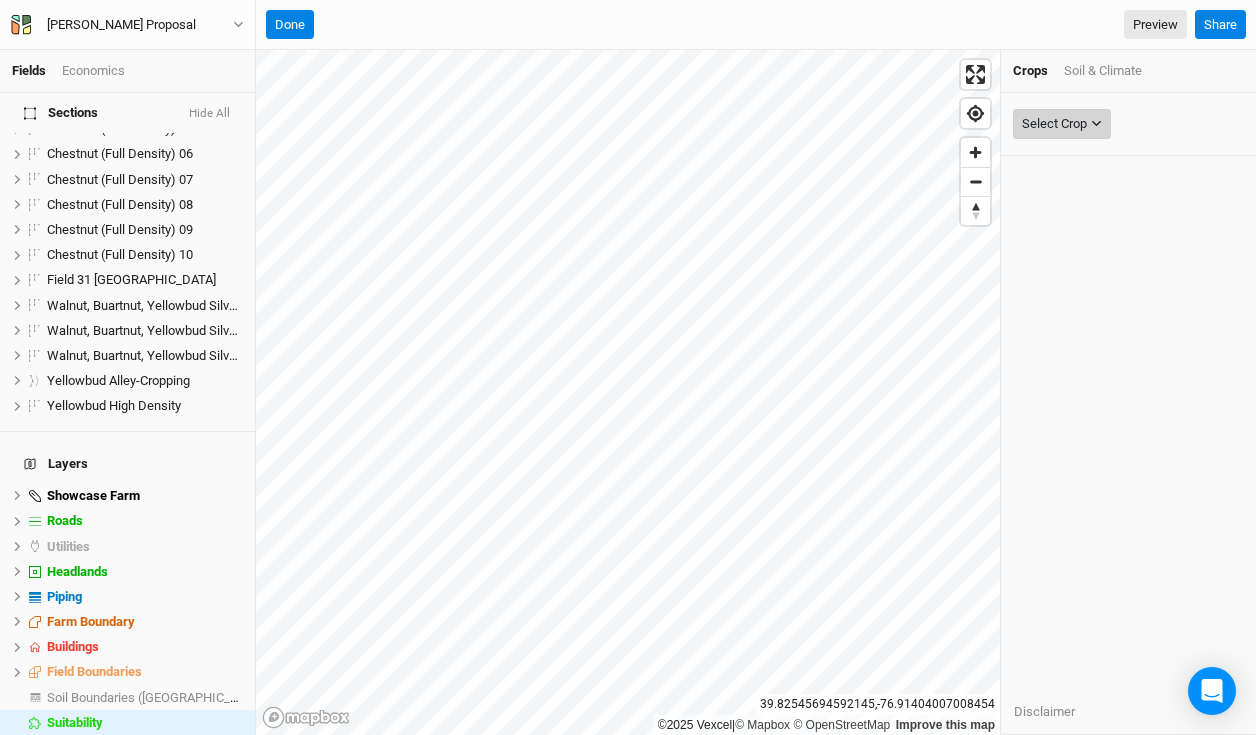 click on "Select Crop" at bounding box center [1054, 124] 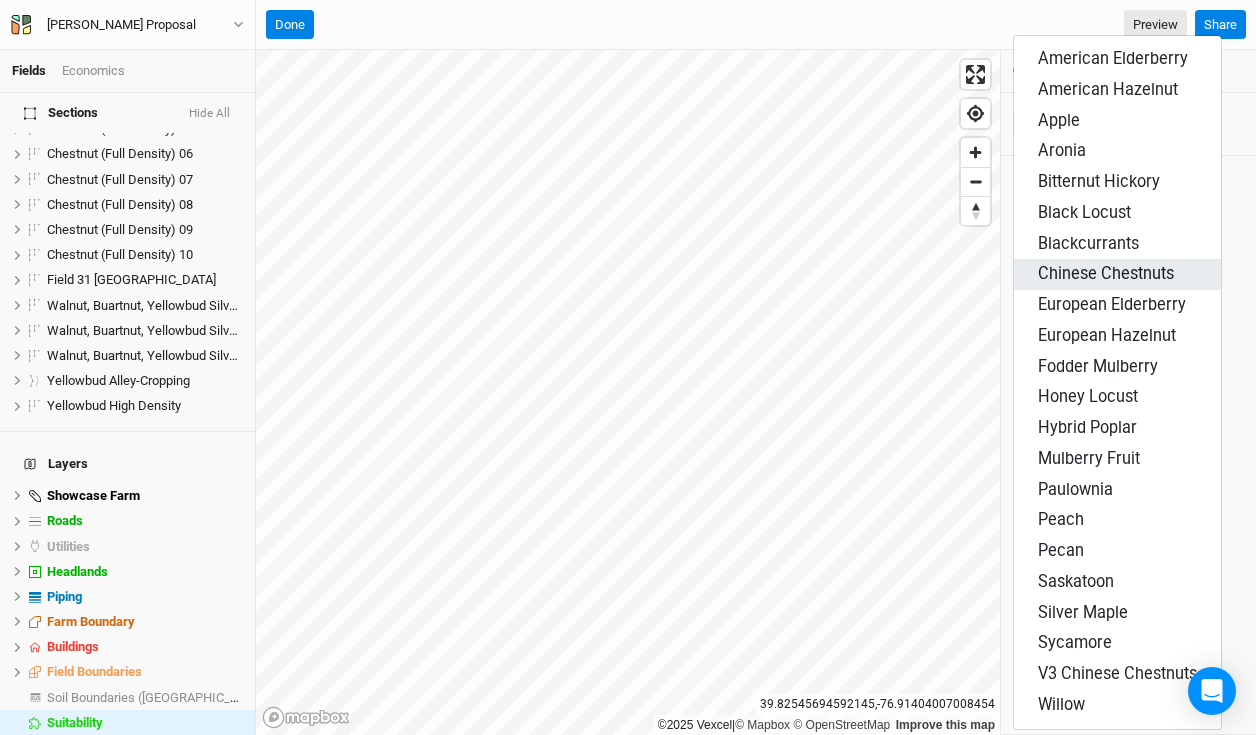 click on "Chinese Chestnuts" at bounding box center [1106, 273] 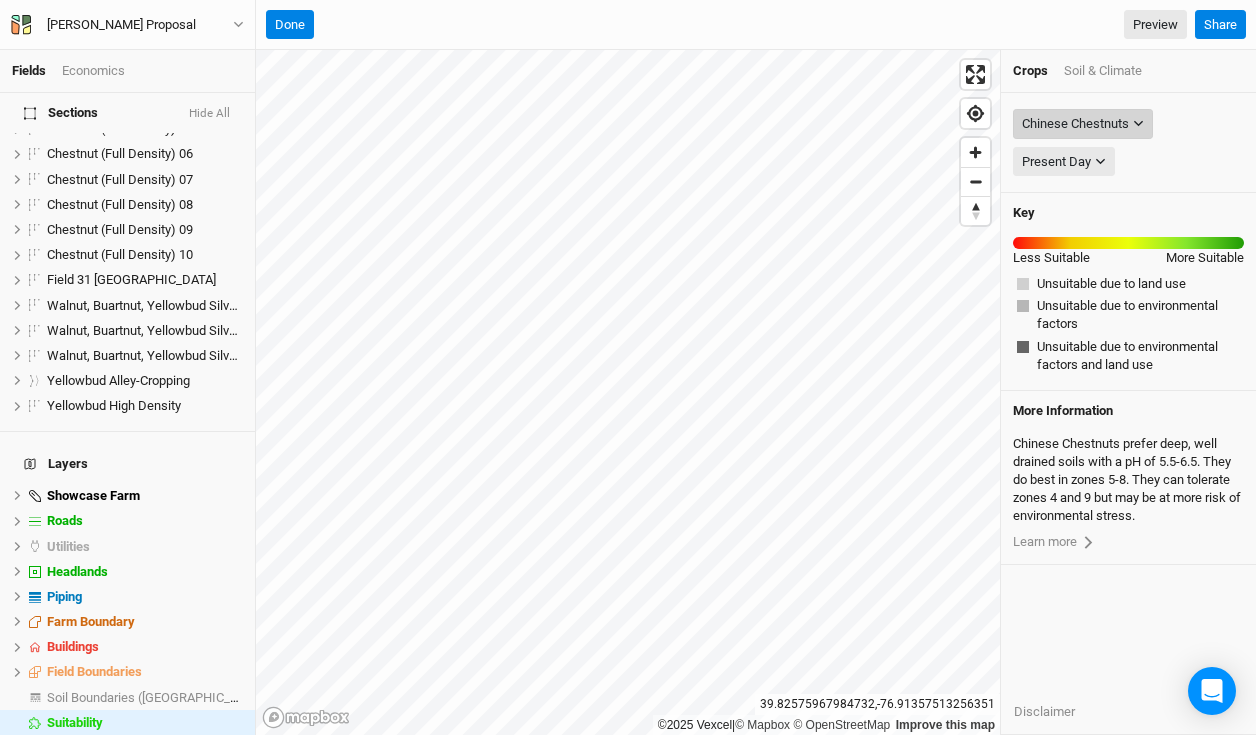click on "Chinese Chestnuts" at bounding box center [1075, 124] 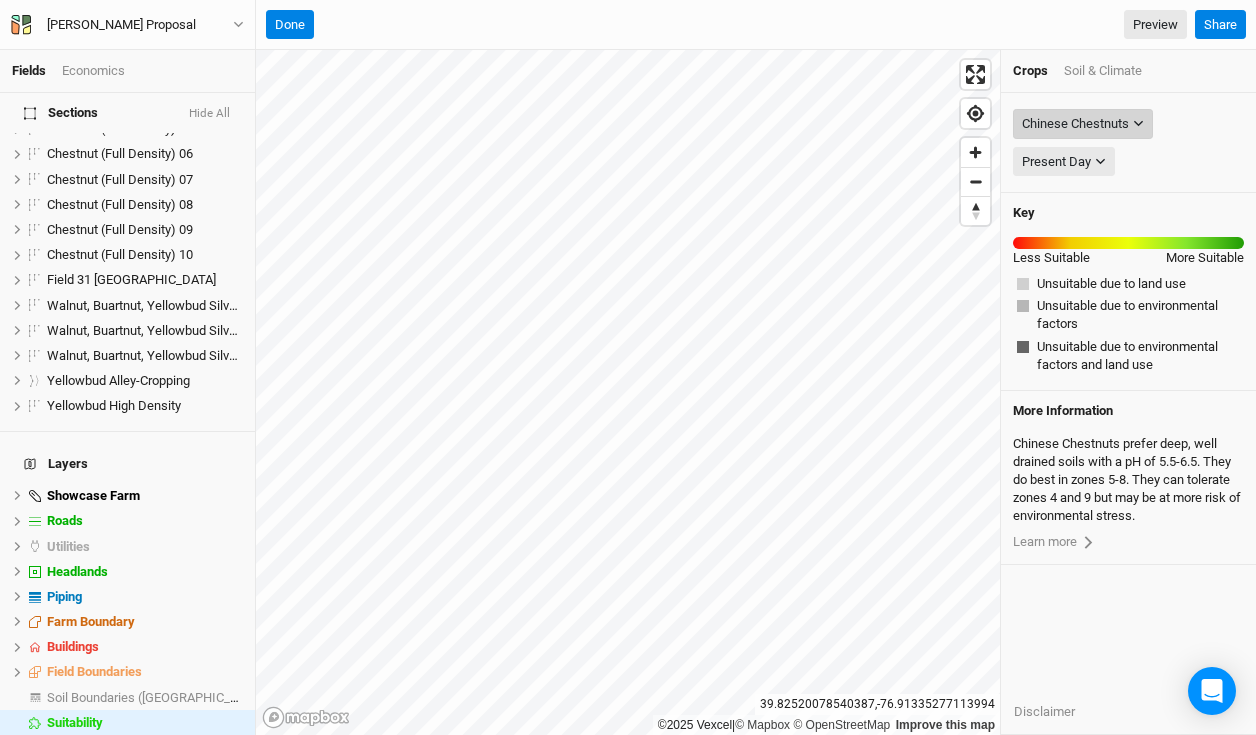 click 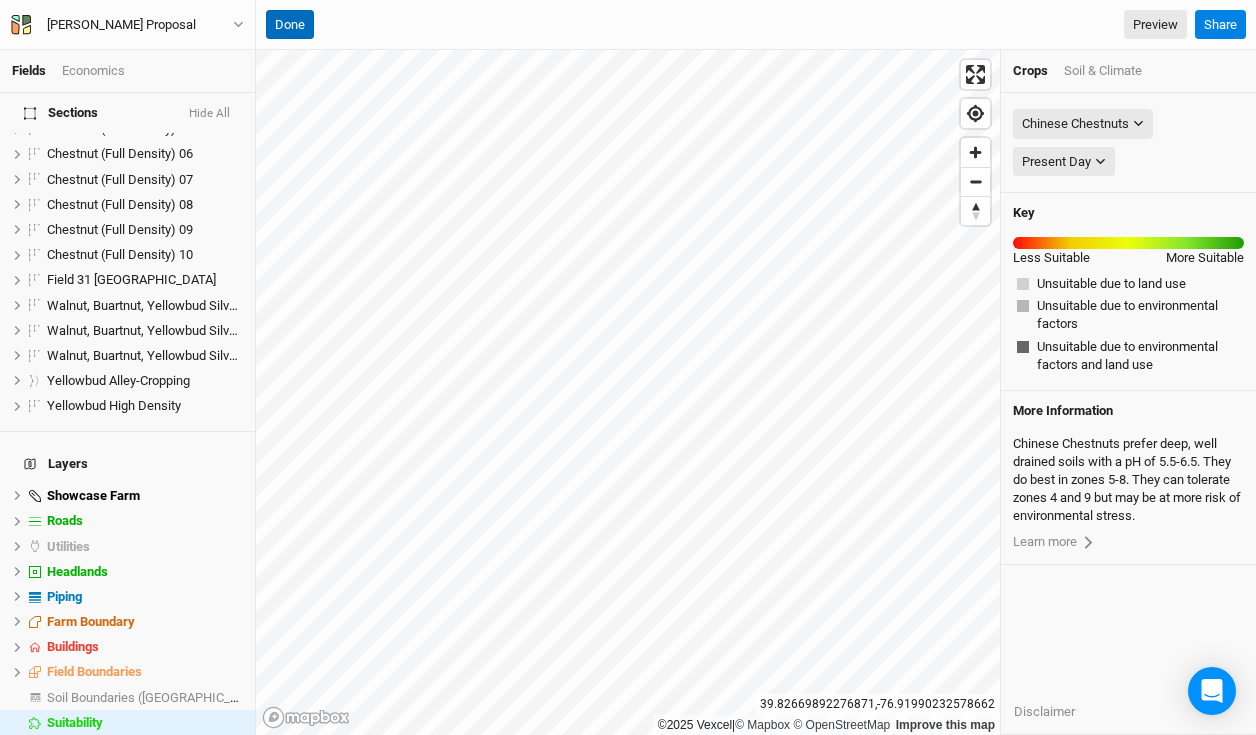 click on "Done" at bounding box center (290, 25) 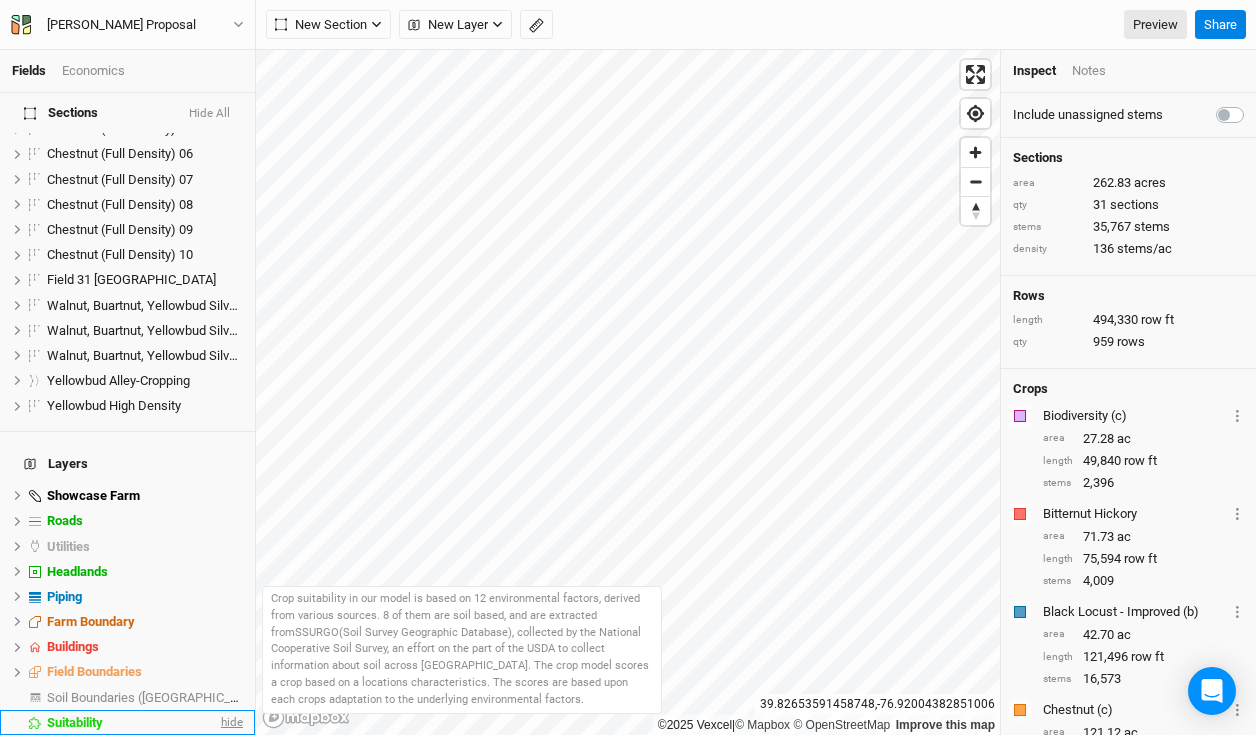 click on "hide" at bounding box center [230, 722] 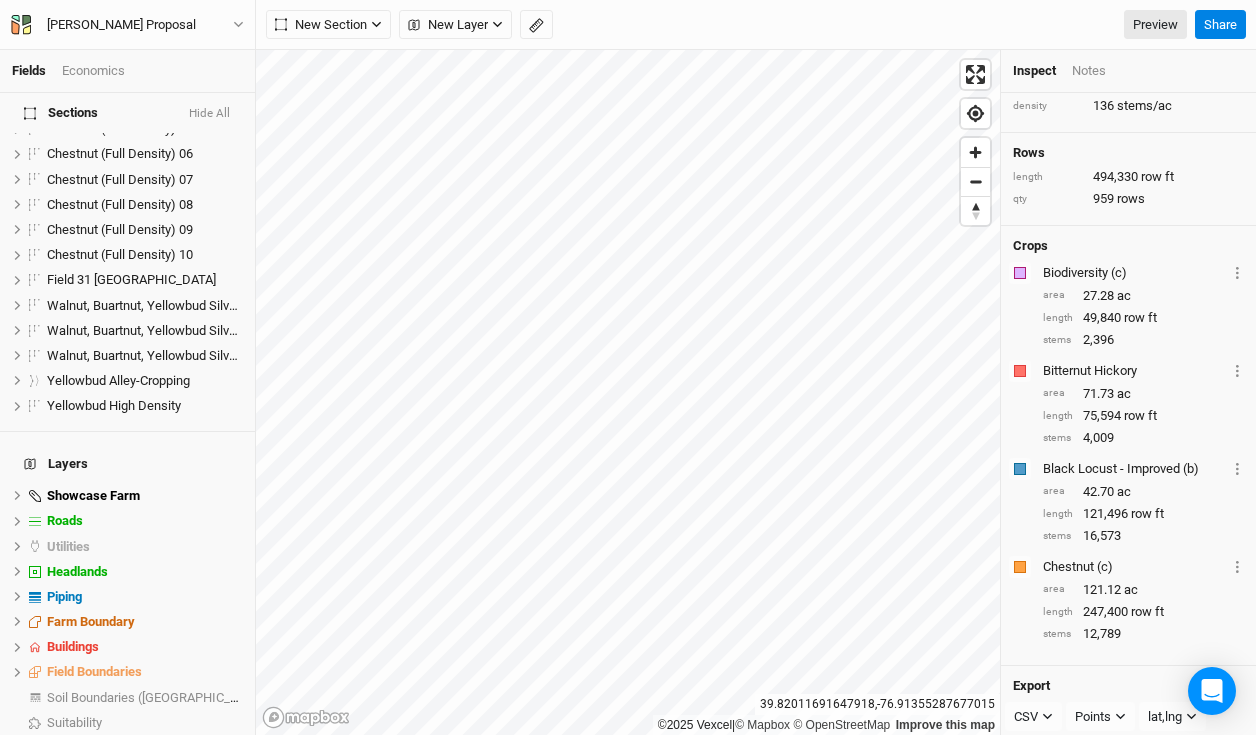 scroll, scrollTop: 145, scrollLeft: 0, axis: vertical 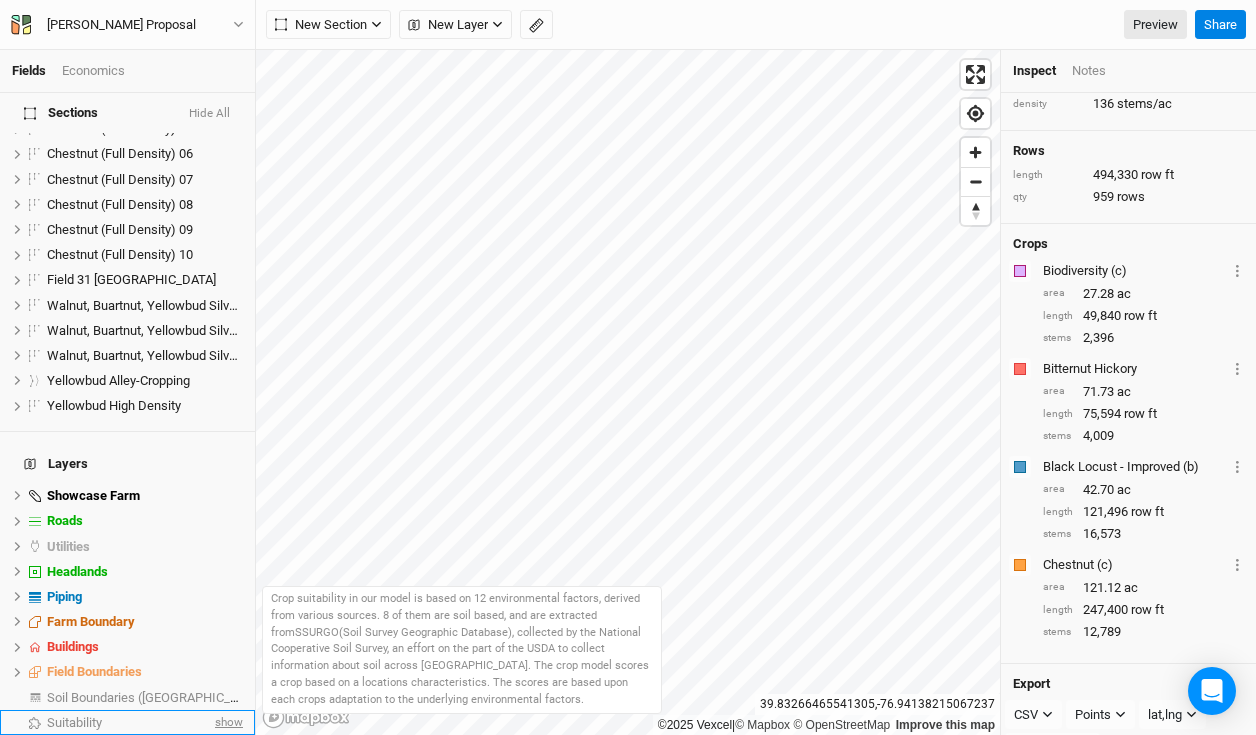 click on "show" at bounding box center [227, 722] 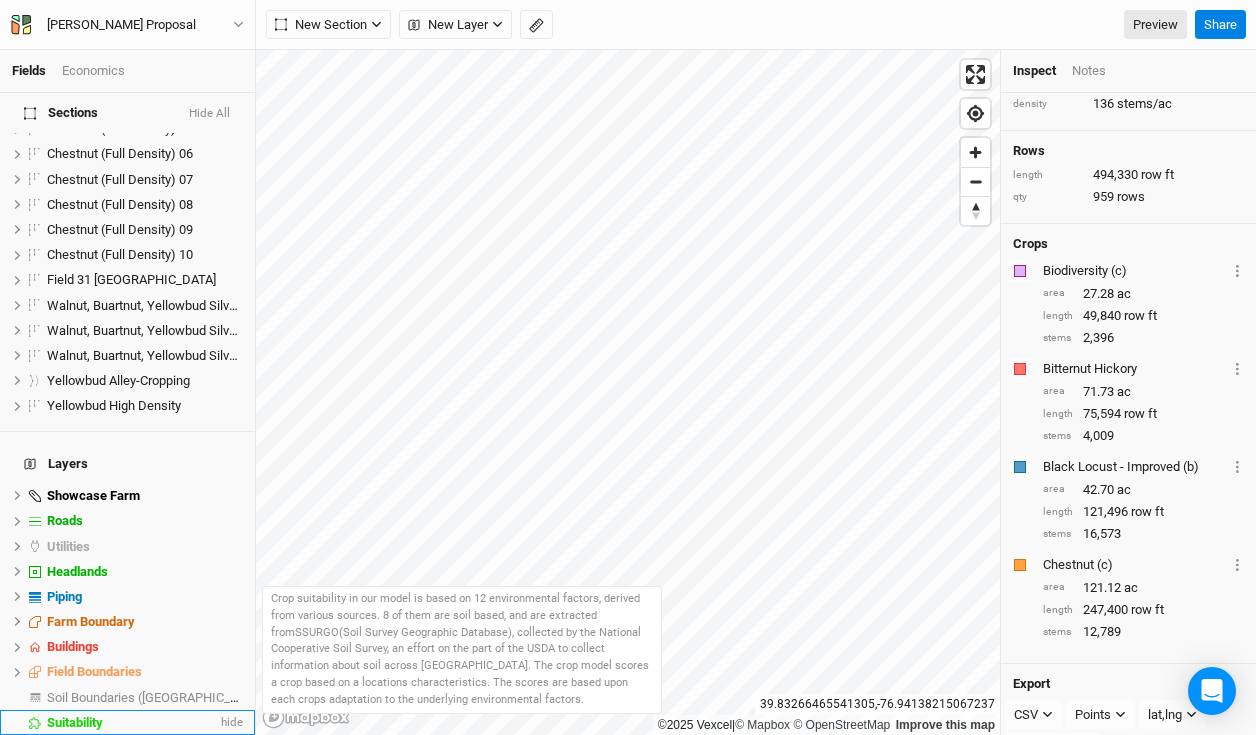 click on "Suitability" at bounding box center (132, 723) 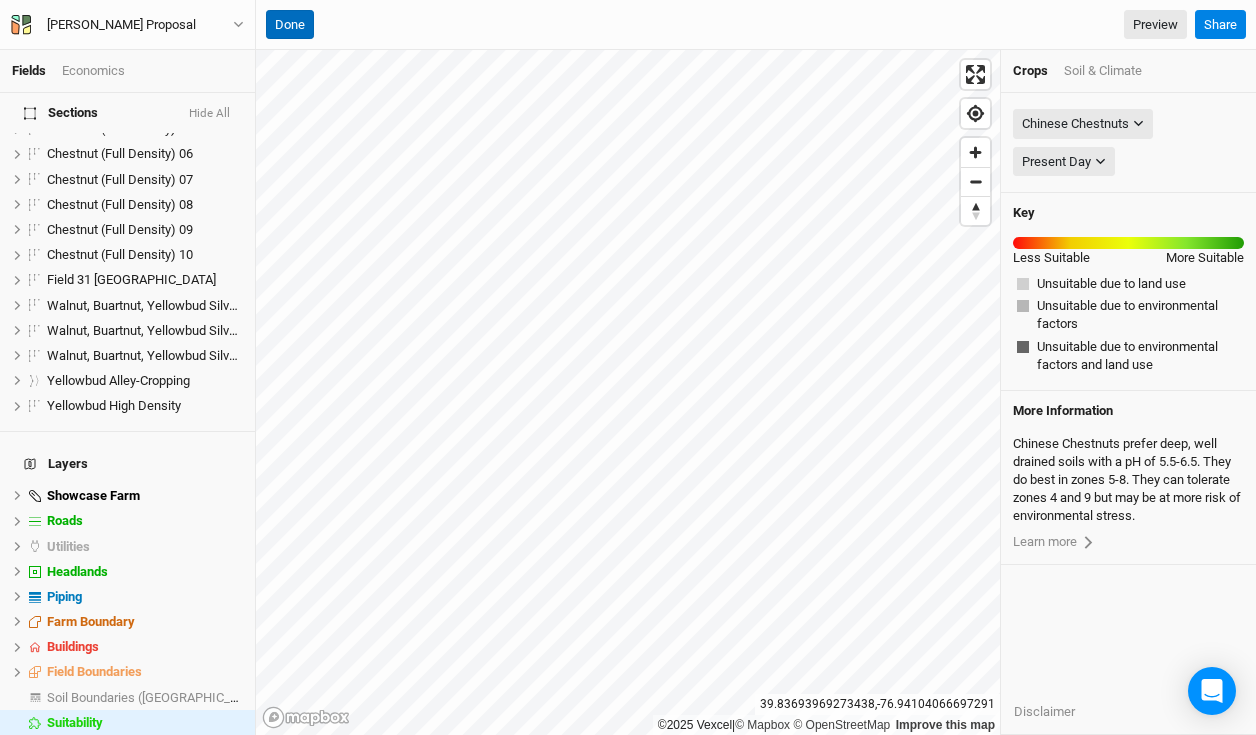 click on "Done" at bounding box center [290, 25] 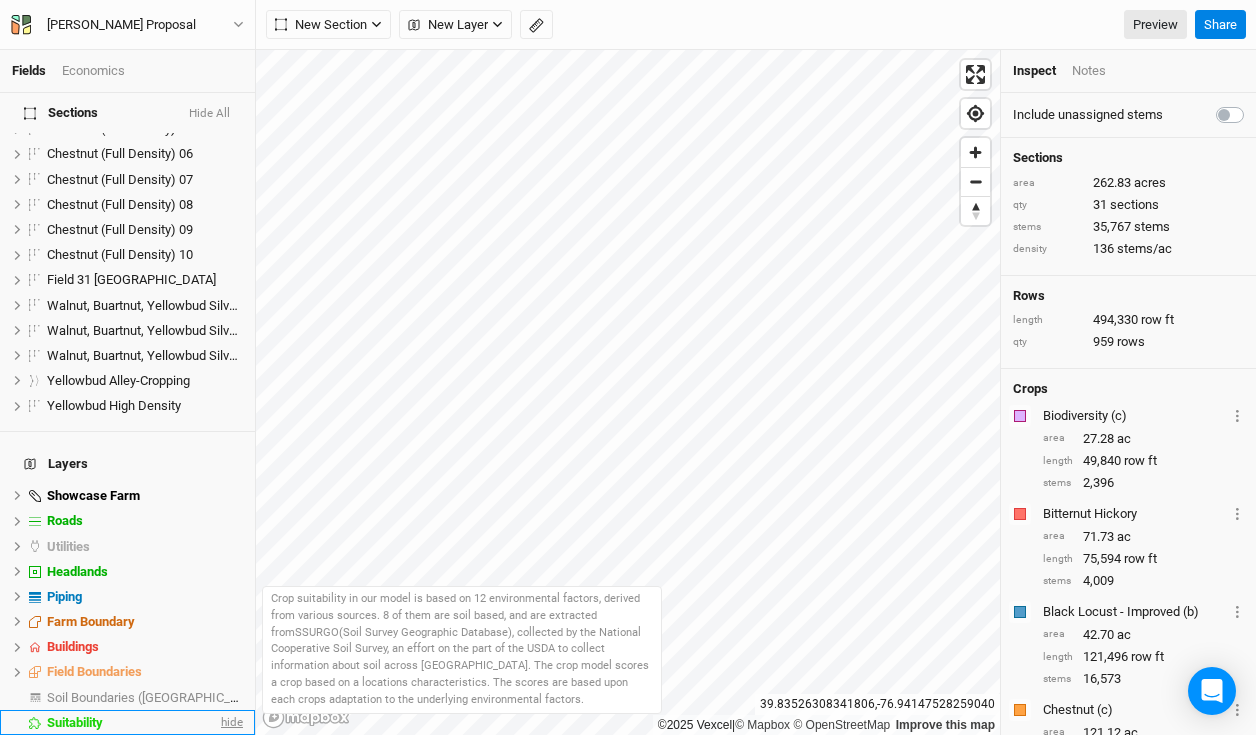 click on "hide" at bounding box center (230, 722) 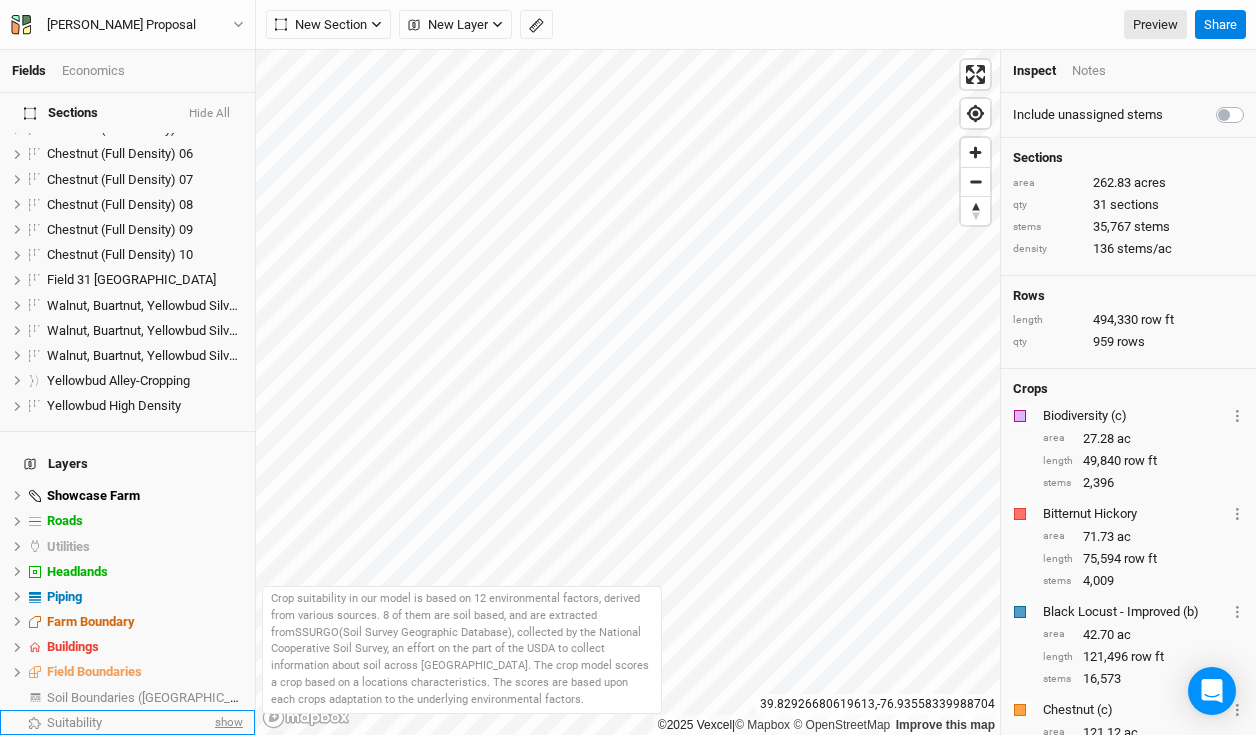 click on "show" at bounding box center [227, 722] 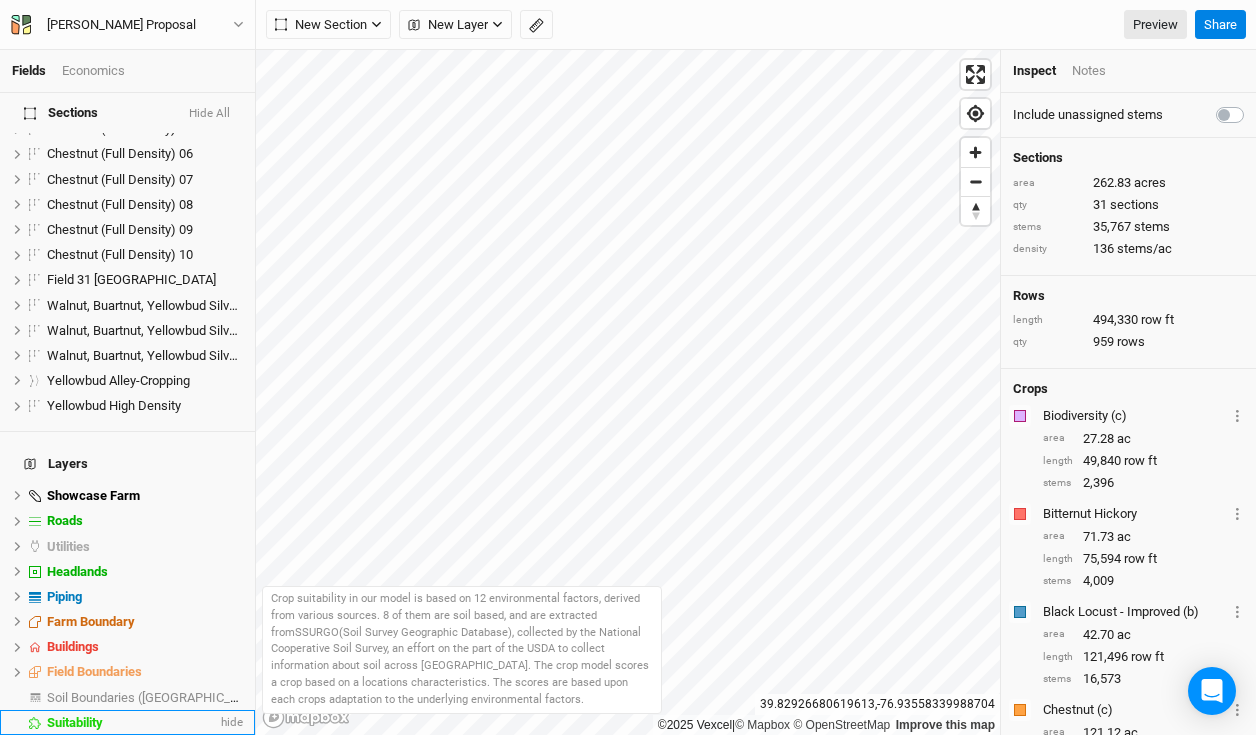 click on "Suitability" at bounding box center (132, 723) 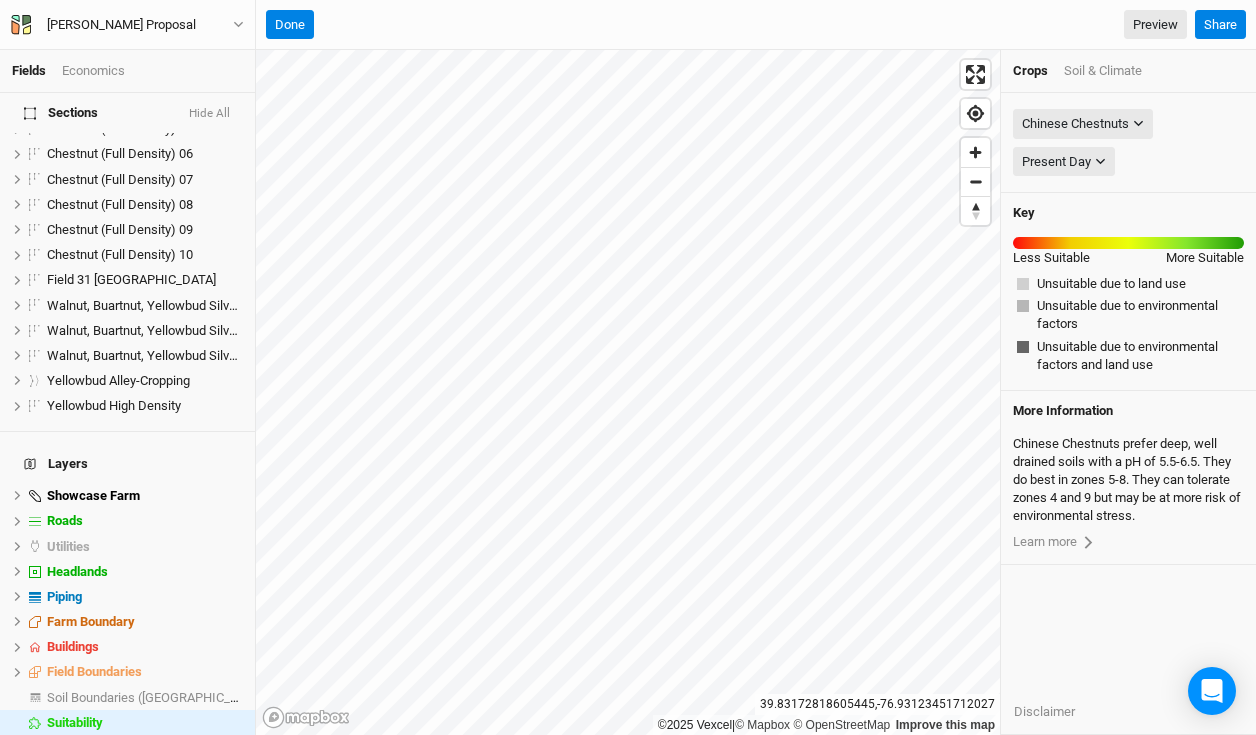 click on "Soil & Climate" at bounding box center (1103, 71) 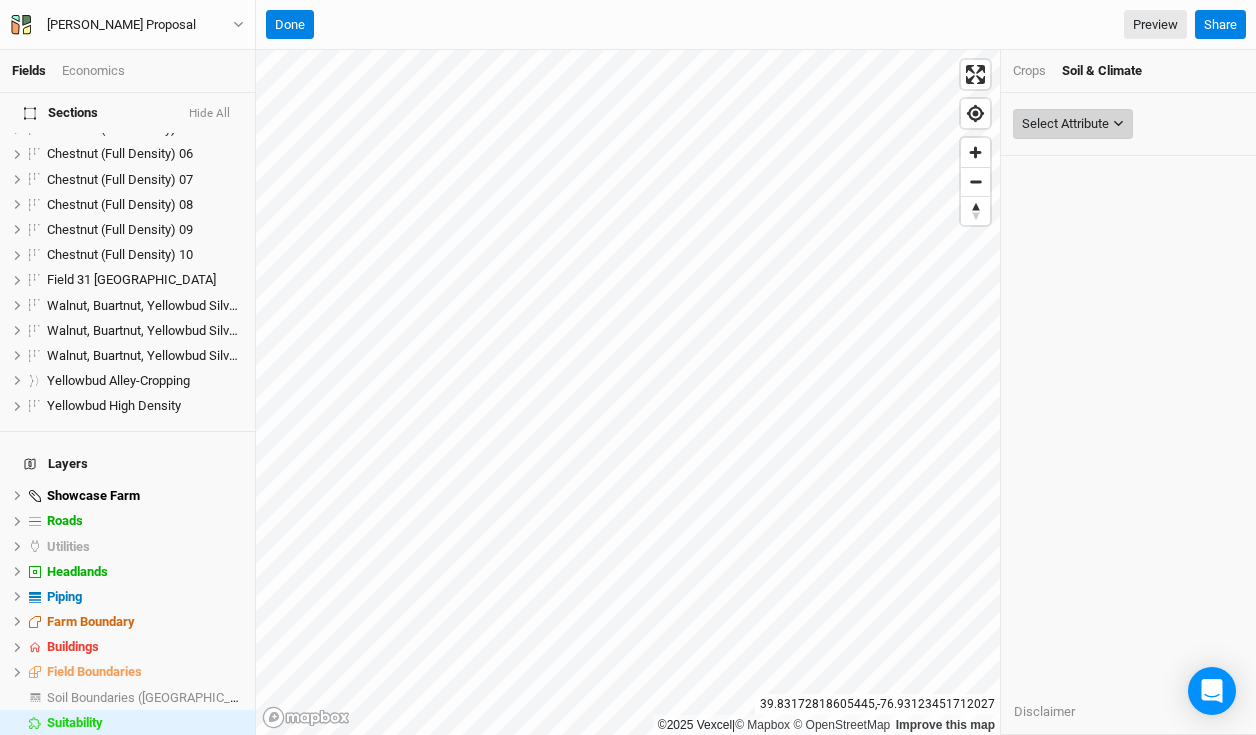 click on "Select Attribute" at bounding box center [1065, 124] 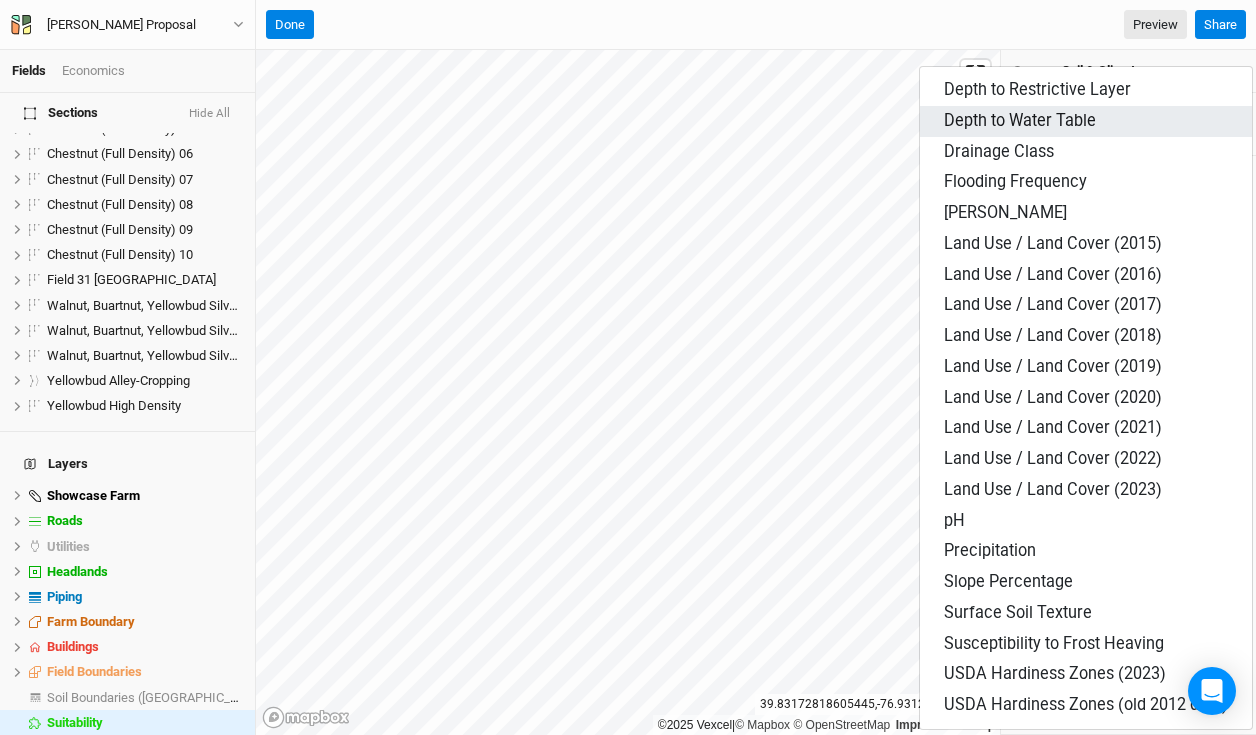 click on "Depth to Water Table" at bounding box center (1020, 120) 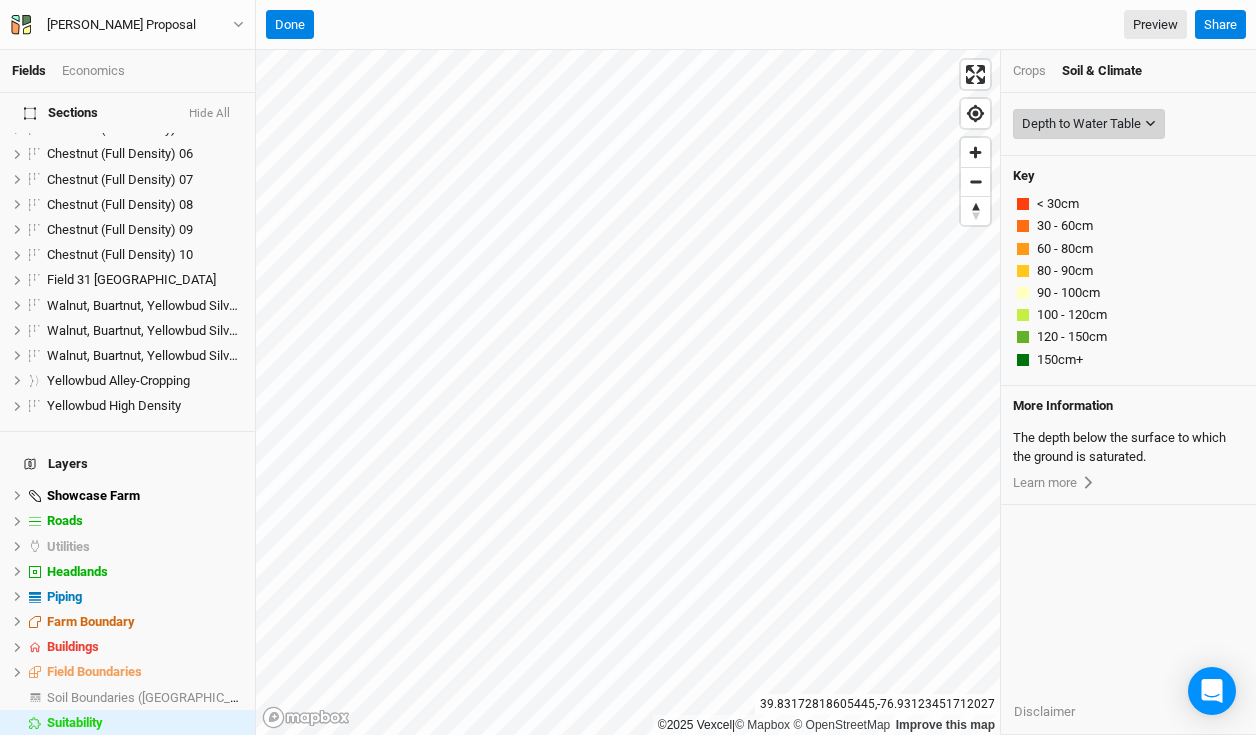 click on "Depth to Water Table" at bounding box center (1081, 124) 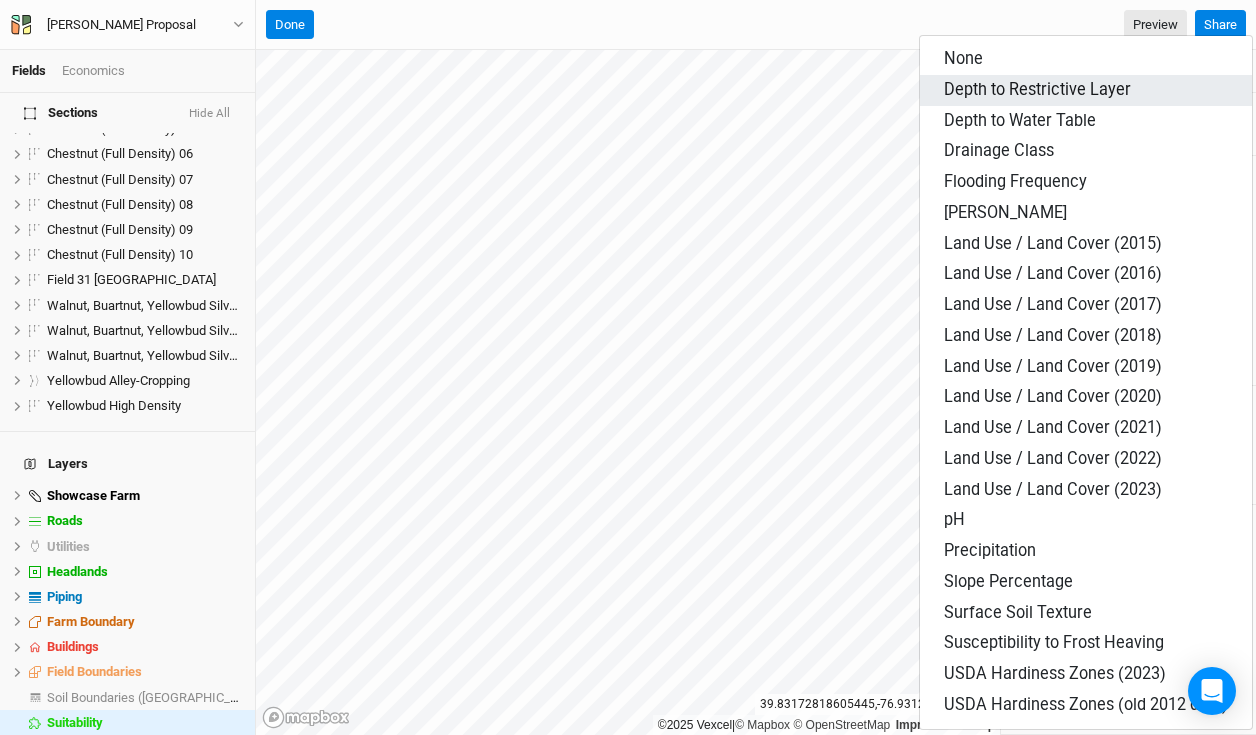 click on "Depth to Restrictive Layer" at bounding box center [1037, 89] 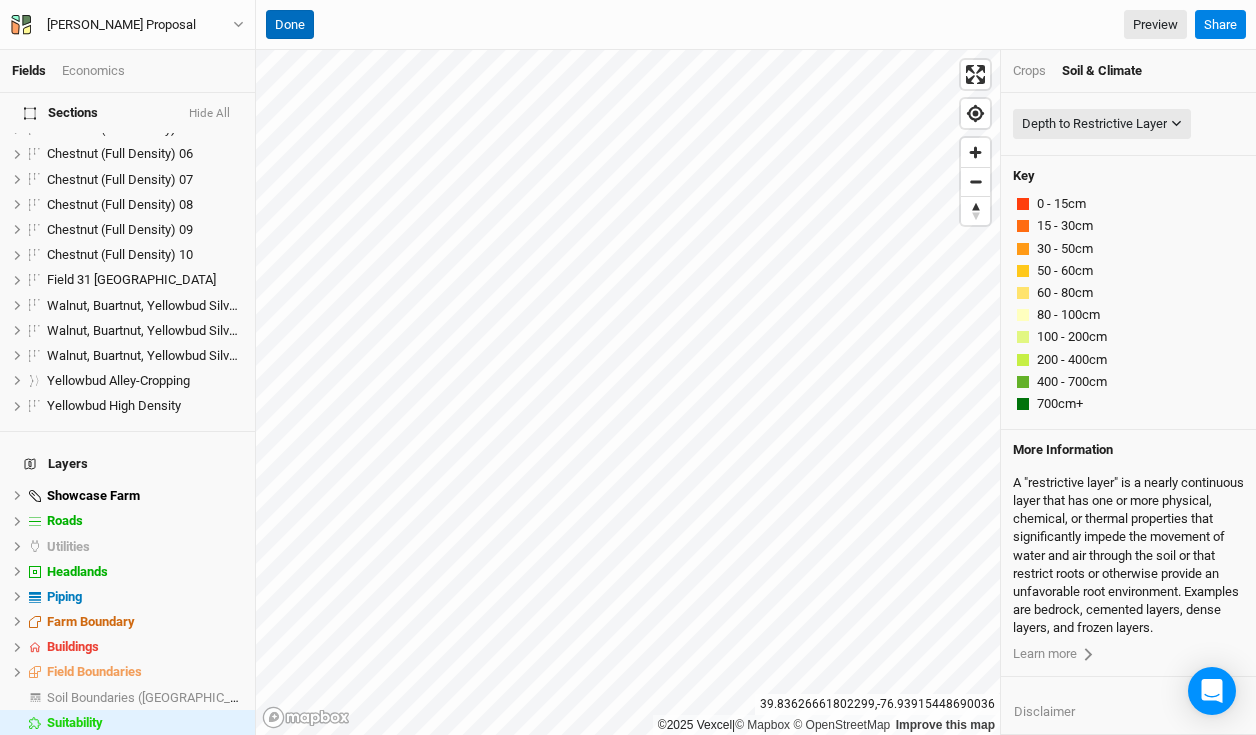 click on "Done" at bounding box center (290, 25) 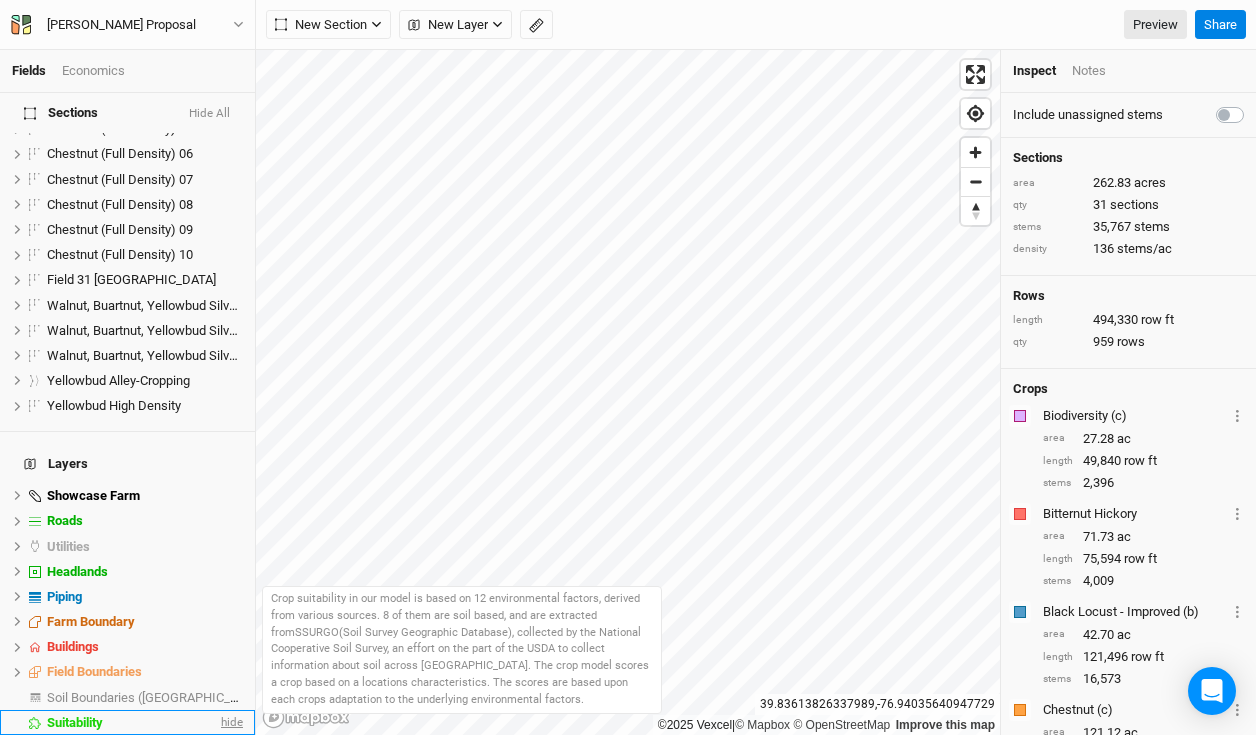 click on "hide" at bounding box center [230, 722] 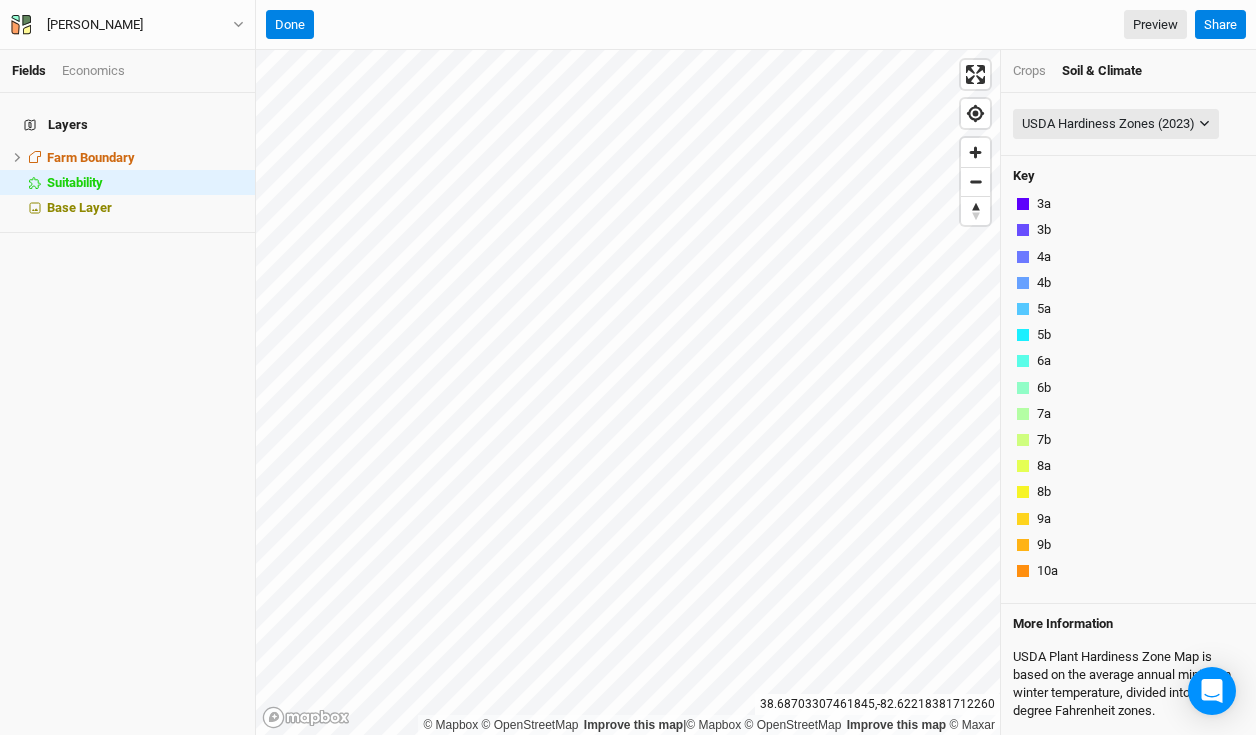 scroll, scrollTop: 0, scrollLeft: 0, axis: both 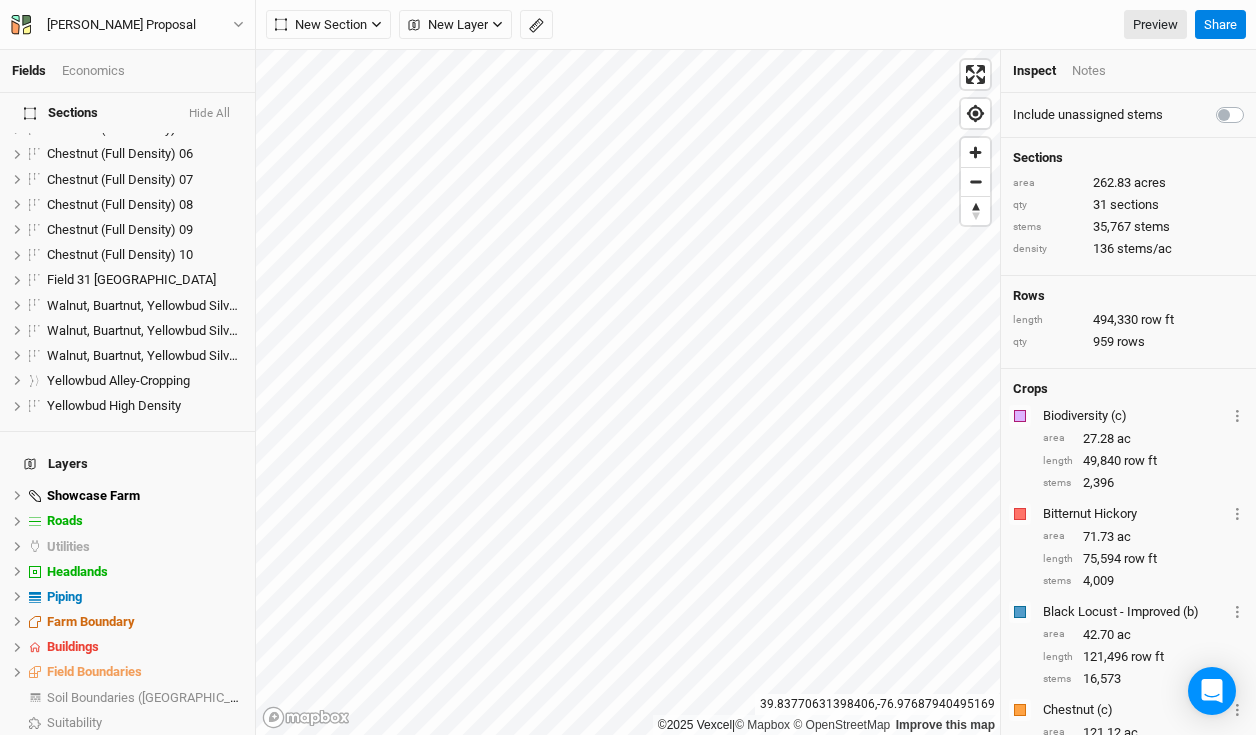 click on "Fields Economics Section Groups Black Locust Chinese Chestnuts Mixed Carya / Juglans Sections Hide All Black Locust / Riparian hide Black Locust 01 hide Black Locust 02 hide Black Locust 03 hide Black Locust 04 hide Black Locust 05 hide Black Locust 06 hide Black Locust 07 hide Black Locust 08 hide Black Locust 09 hide Black Locust 10 hide Black Locust 11 hide Black Locust 12 hide Black Locust 13 hide Black Locust 14 hide Chestnut (Full Density) 01 hide Chestnut (Full Density) 02 hide Chestnut (Full Density) 03 hide Chestnut (Full Density) 04 hide Chestnut (Full Density) 05 hide Chestnut (Full Density) 06 hide Chestnut (Full Density) 07 hide Chestnut (Full Density) 08 hide Chestnut (Full Density) 09 hide Chestnut (Full Density) 10 hide Field 31 Headland Field hide Walnut, Buartnut, Yellowbud Silvopasture hide Walnut, Buartnut, Yellowbud Silvopasture hide Walnut, Buartnut, Yellowbud Silvopasture hide Yellowbud Alley-Cropping hide Yellowbud High Density hide Layers Showcase Farm hide hide" at bounding box center (628, 367) 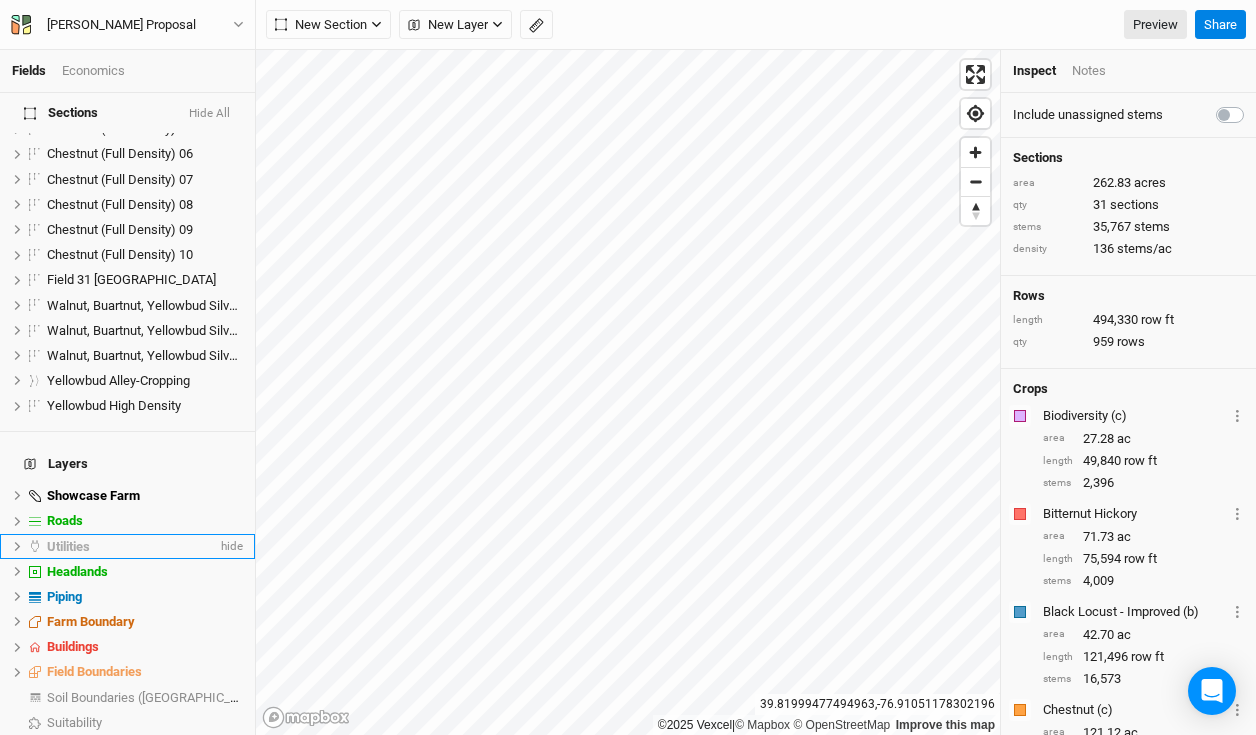 click on "Fields Economics Section Groups Black Locust Chinese Chestnuts Mixed Carya / Juglans Sections Hide All Black Locust / Riparian hide Black Locust 01 hide Black Locust 02 hide Black Locust 03 hide Black Locust 04 hide Black Locust 05 hide Black Locust 06 hide Black Locust 07 hide Black Locust 08 hide Black Locust 09 hide Black Locust 10 hide Black Locust 11 hide Black Locust 12 hide Black Locust 13 hide Black Locust 14 hide Chestnut (Full Density) 01 hide Chestnut (Full Density) 02 hide Chestnut (Full Density) 03 hide Chestnut (Full Density) 04 hide Chestnut (Full Density) 05 hide Chestnut (Full Density) 06 hide Chestnut (Full Density) 07 hide Chestnut (Full Density) 08 hide Chestnut (Full Density) 09 hide Chestnut (Full Density) 10 hide Field 31 Headland Field hide Walnut, Buartnut, Yellowbud Silvopasture hide Walnut, Buartnut, Yellowbud Silvopasture hide Walnut, Buartnut, Yellowbud Silvopasture hide Yellowbud Alley-Cropping hide Yellowbud High Density hide Layers Showcase Farm hide Roads hide Utilities hide" at bounding box center (628, 367) 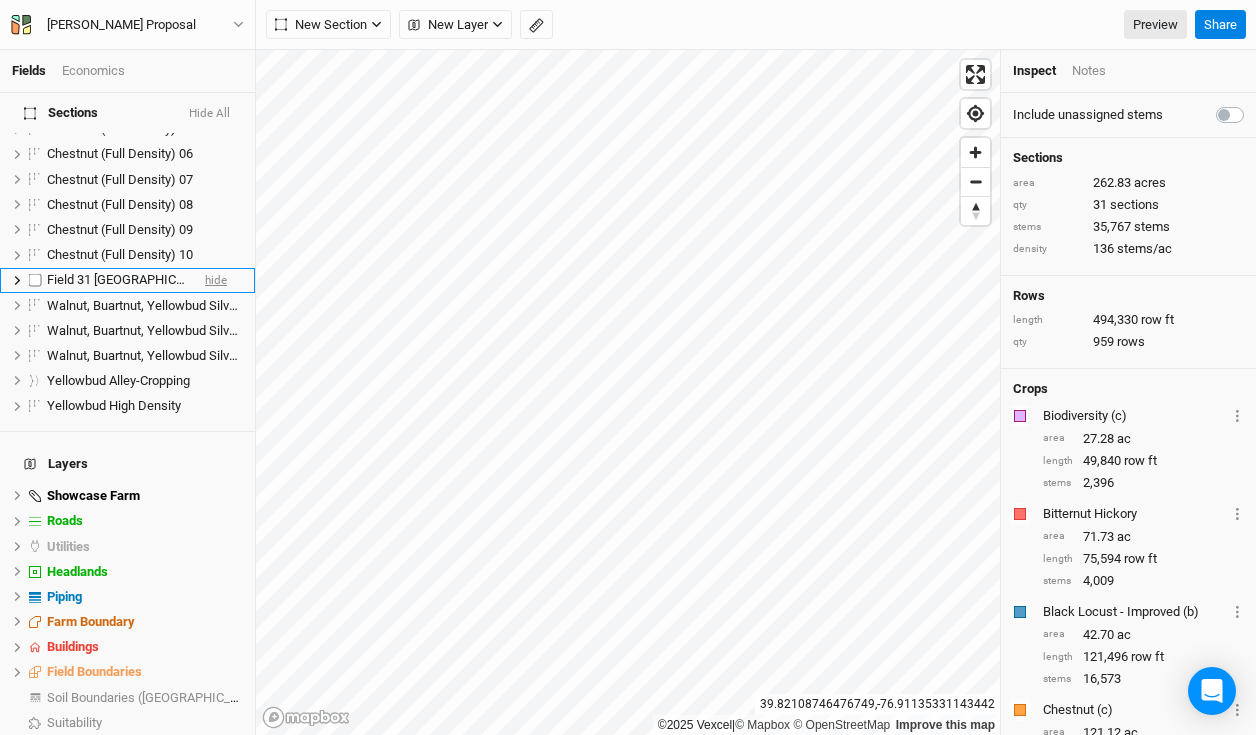click on "hide" at bounding box center [216, 280] 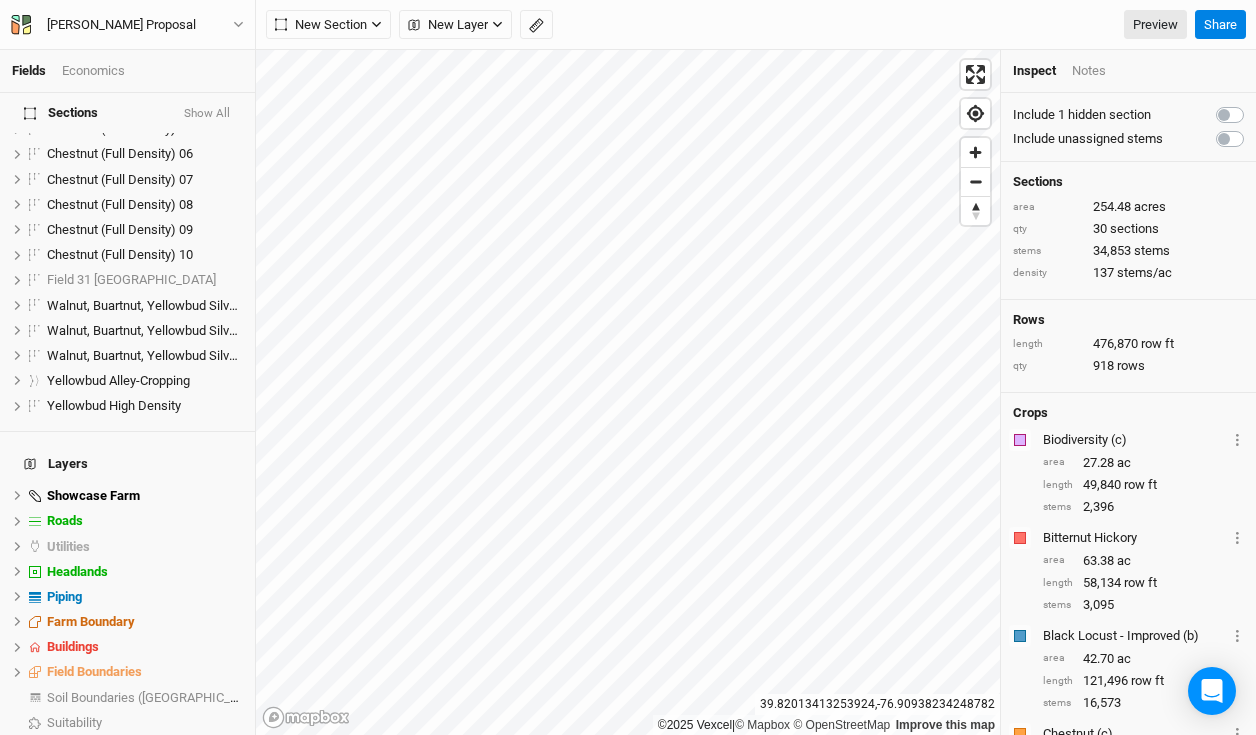 click on "Fields Economics Section Groups Black Locust Chinese Chestnuts Mixed Carya / Juglans Sections Show All Black Locust / Riparian hide Black Locust 01 hide Black Locust 02 hide Black Locust 03 hide Black Locust 04 hide Black Locust 05 hide Black Locust 06 hide Black Locust 07 hide Black Locust 08 hide Black Locust 09 hide Black Locust 10 hide Black Locust 11 hide Black Locust 12 hide Black Locust 13 hide Black Locust 14 hide Chestnut (Full Density) 01 hide Chestnut (Full Density) 02 hide Chestnut (Full Density) 03 hide Chestnut (Full Density) 04 hide Chestnut (Full Density) 05 hide Chestnut (Full Density) 06 hide Chestnut (Full Density) 07 hide Chestnut (Full Density) 08 hide Chestnut (Full Density) 09 hide Chestnut (Full Density) 10 hide Field 31 Headland Field show Walnut, Buartnut, Yellowbud Silvopasture hide Walnut, Buartnut, Yellowbud Silvopasture hide Walnut, Buartnut, Yellowbud Silvopasture hide Yellowbud Alley-Cropping hide Yellowbud High Density hide Layers Showcase Farm hide Roads hide Utilities hide" at bounding box center [628, 367] 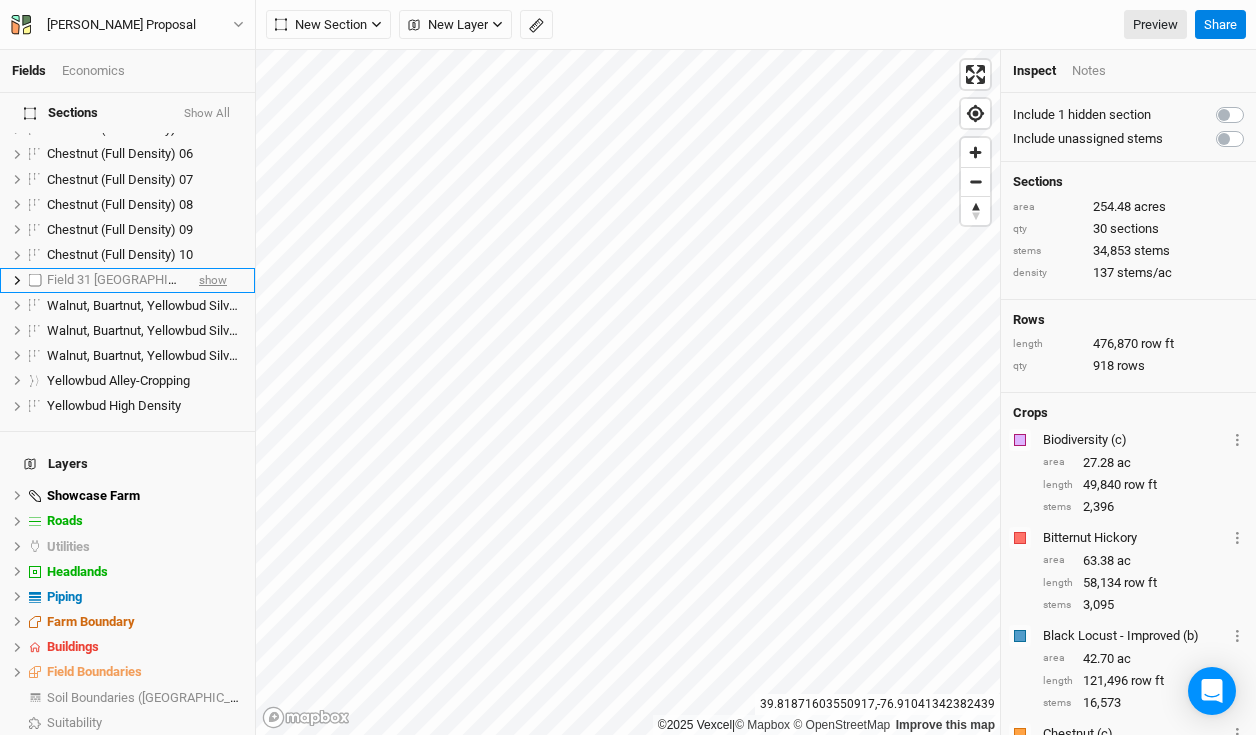 click on "show" at bounding box center (213, 280) 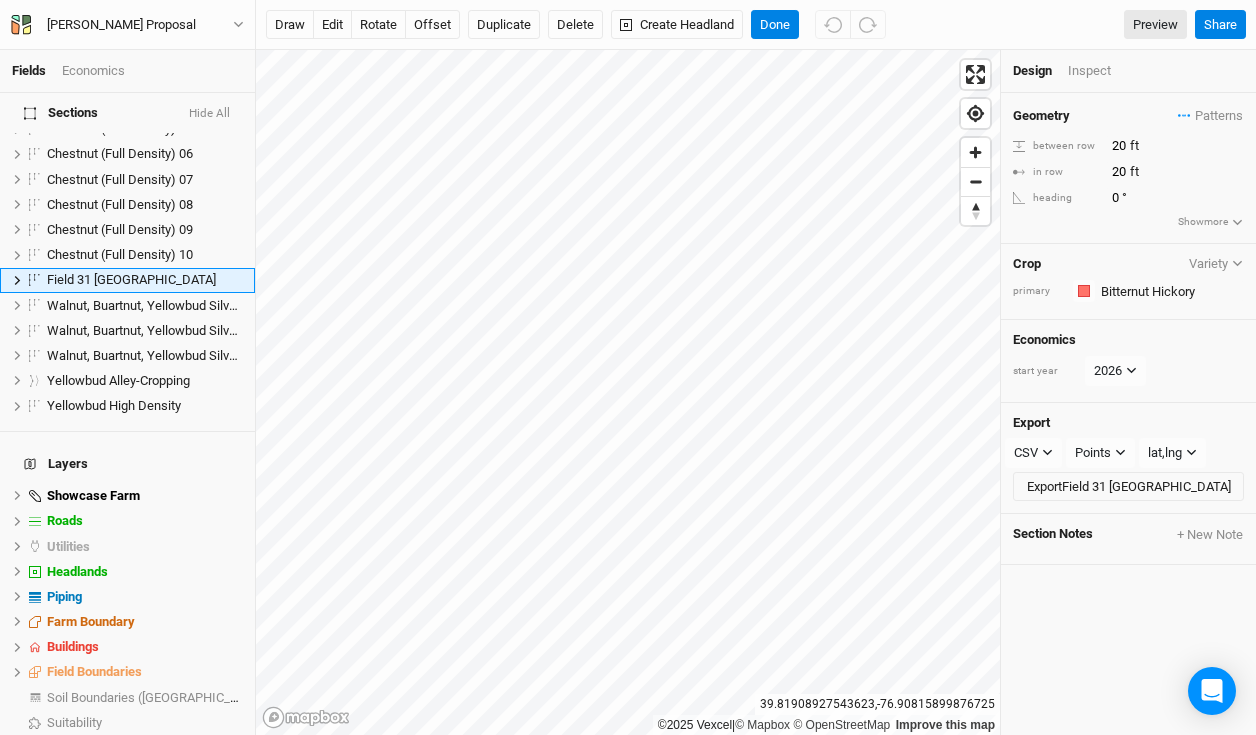 scroll, scrollTop: 488, scrollLeft: 0, axis: vertical 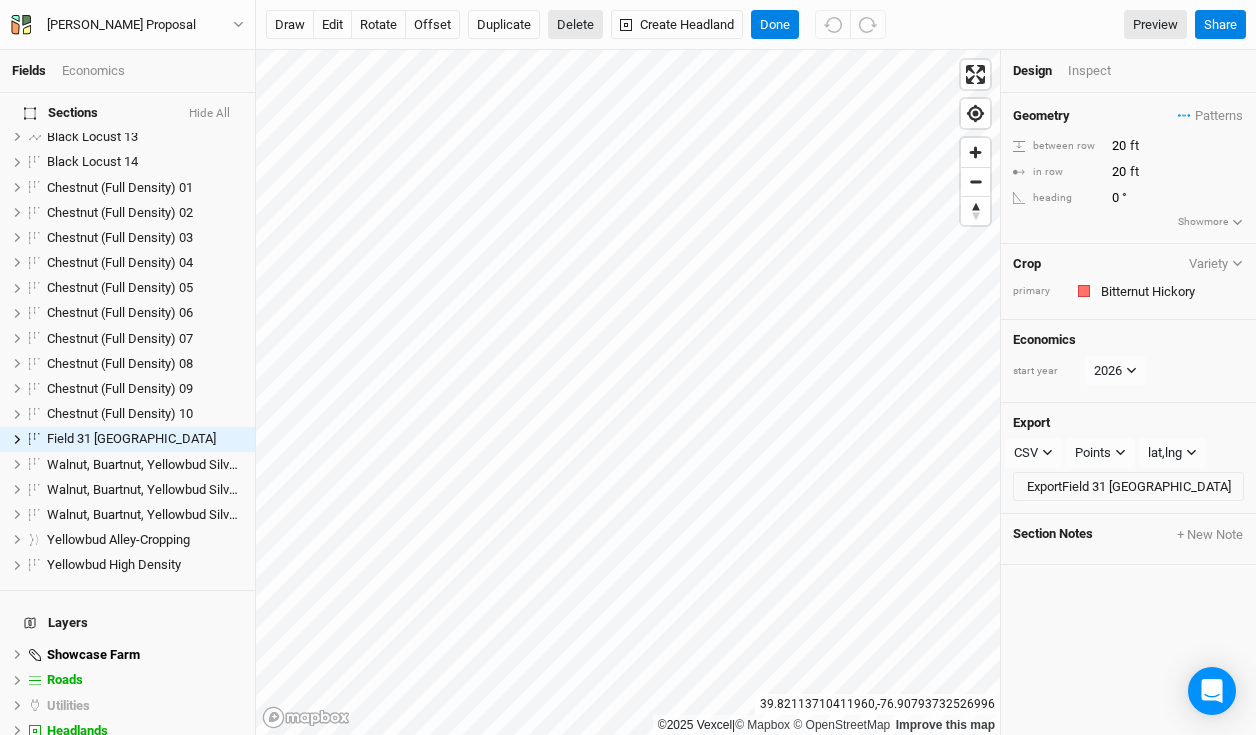 click on "Delete" at bounding box center [575, 25] 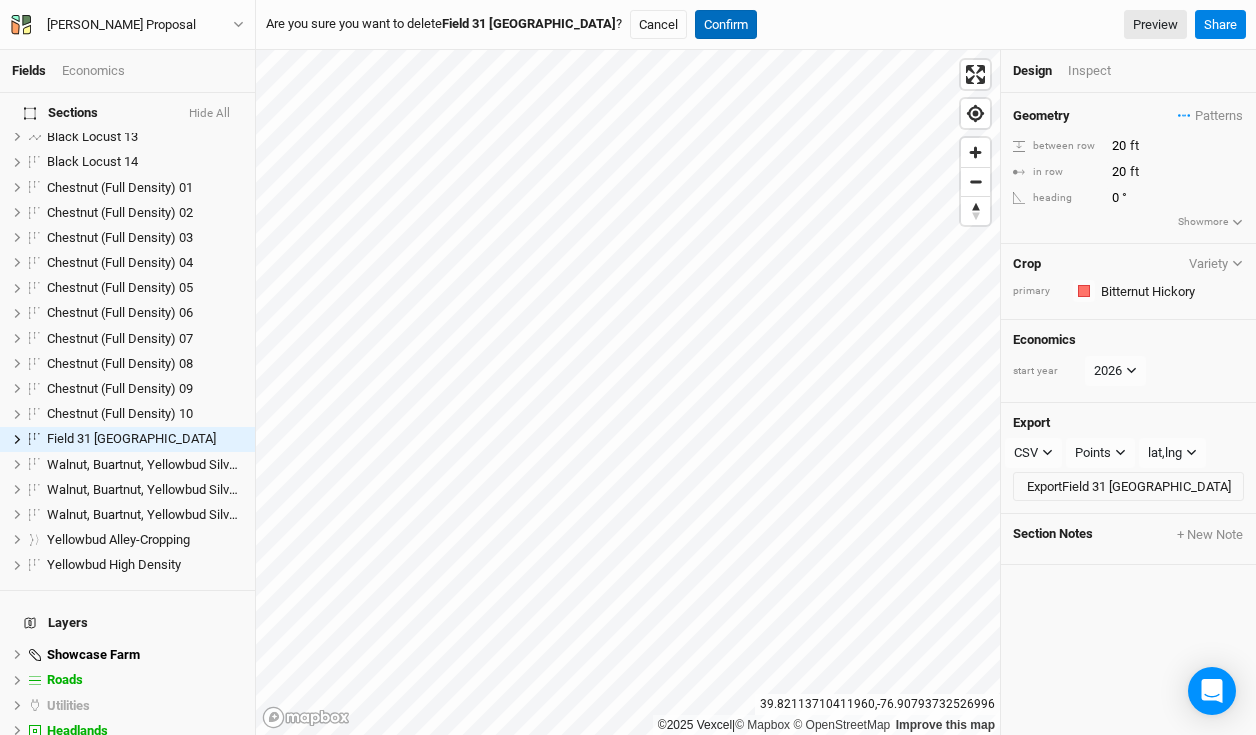 click on "Confirm" at bounding box center (726, 25) 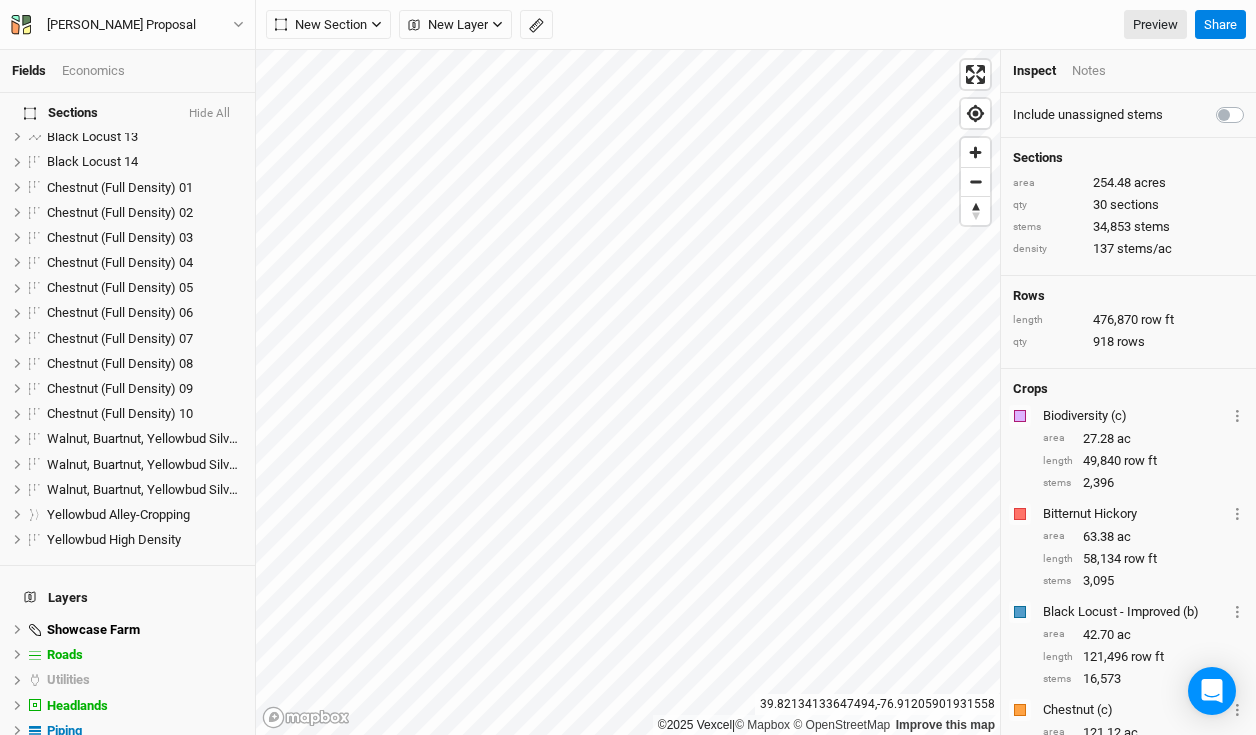 click on "Economics" at bounding box center [93, 71] 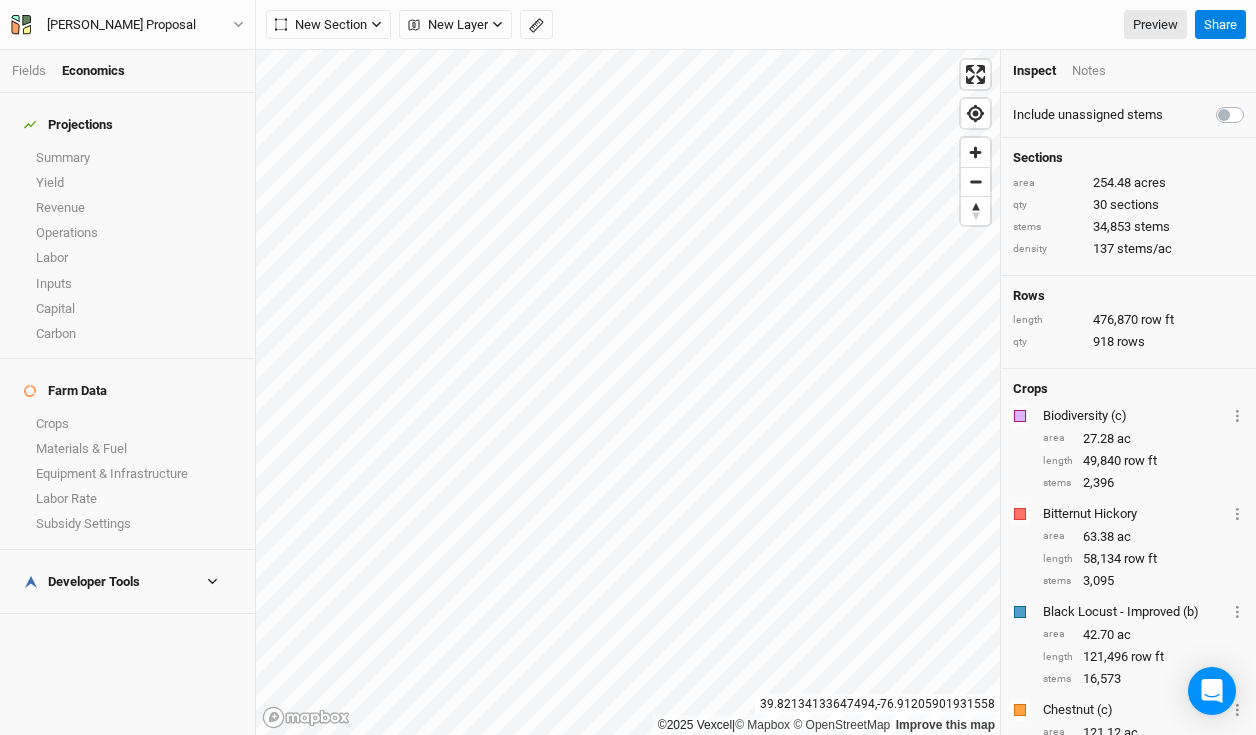 scroll, scrollTop: 0, scrollLeft: 0, axis: both 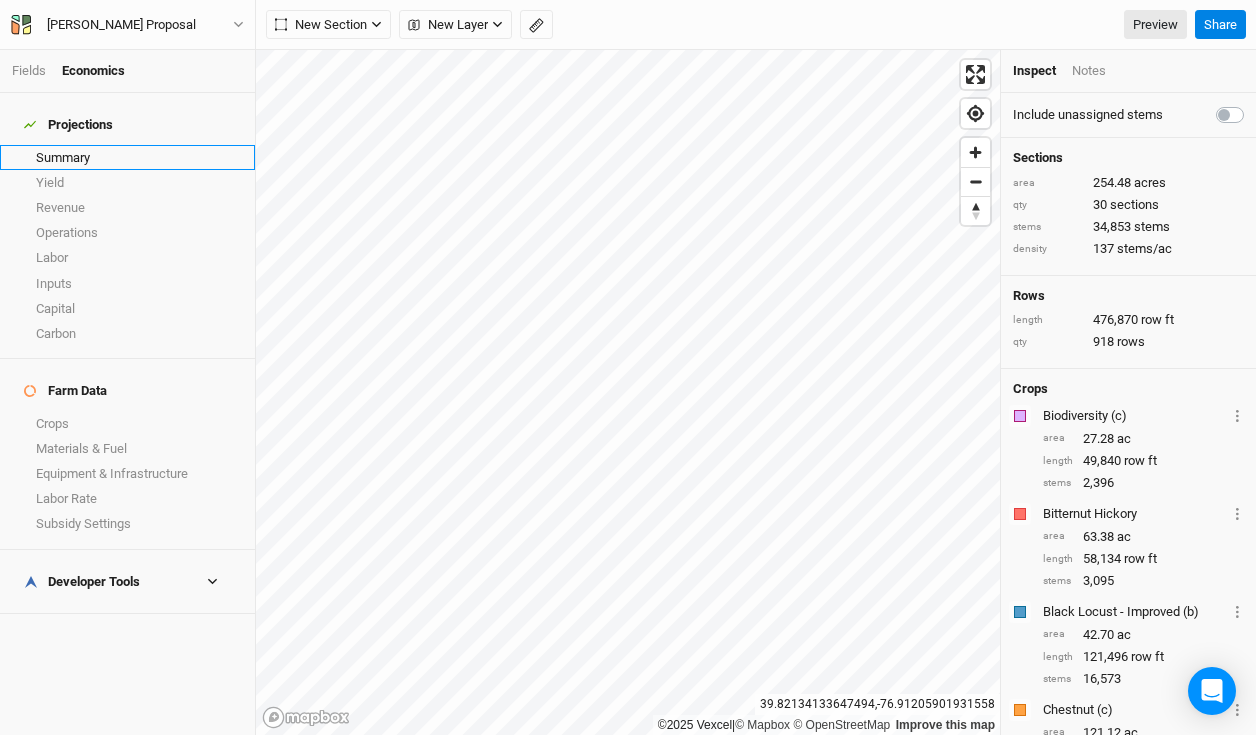 click on "Summary" at bounding box center [127, 157] 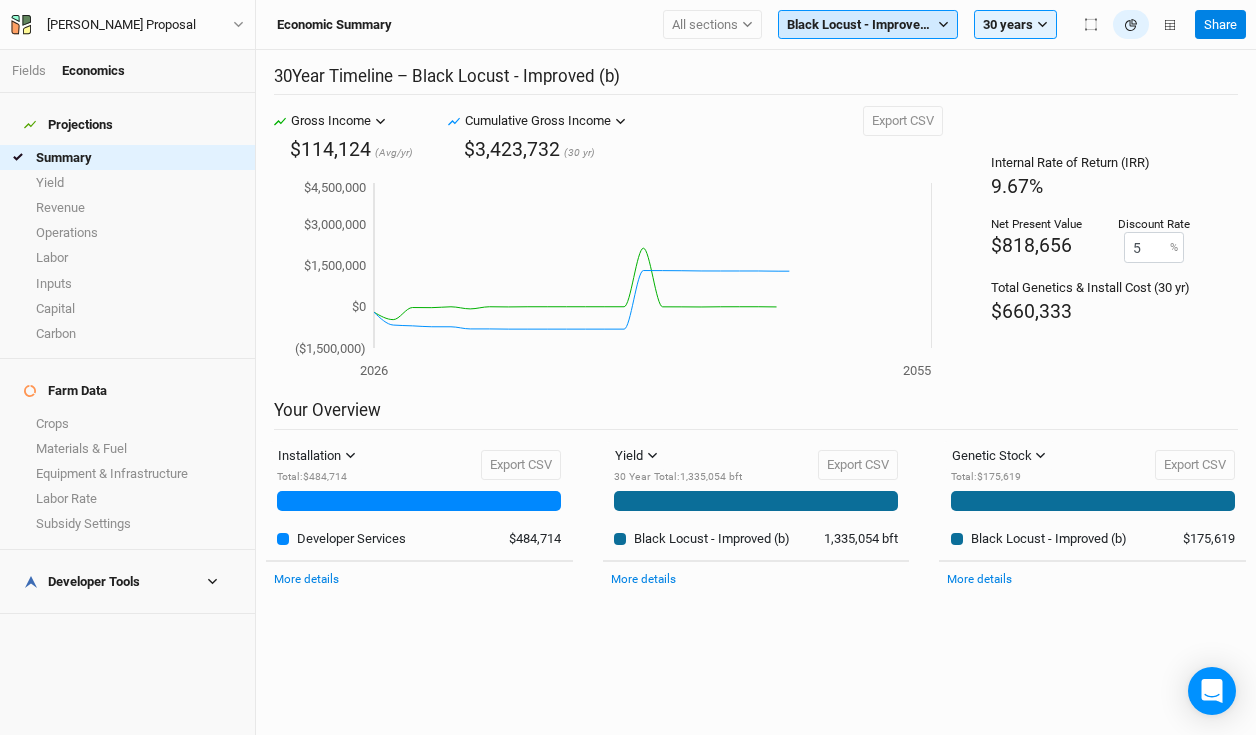 click on "Black Locust - Improved (b)" at bounding box center (860, 25) 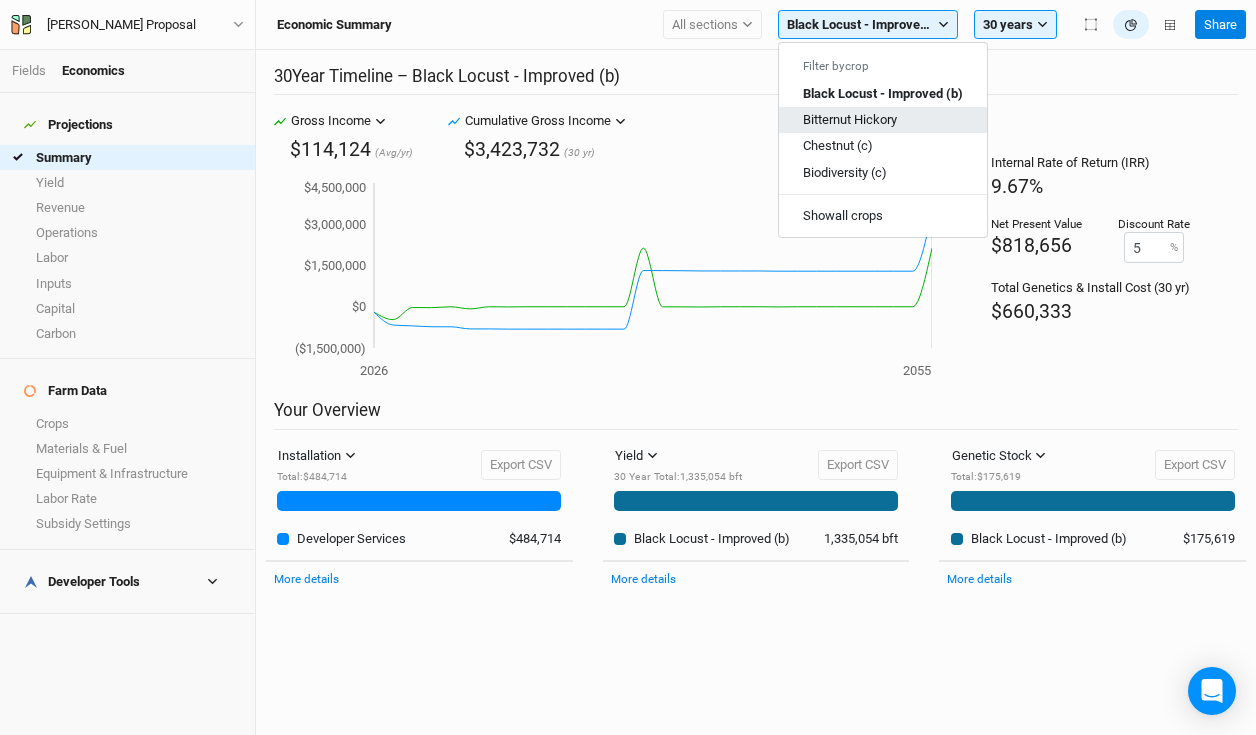 click on "Bitternut Hickory" at bounding box center [850, 119] 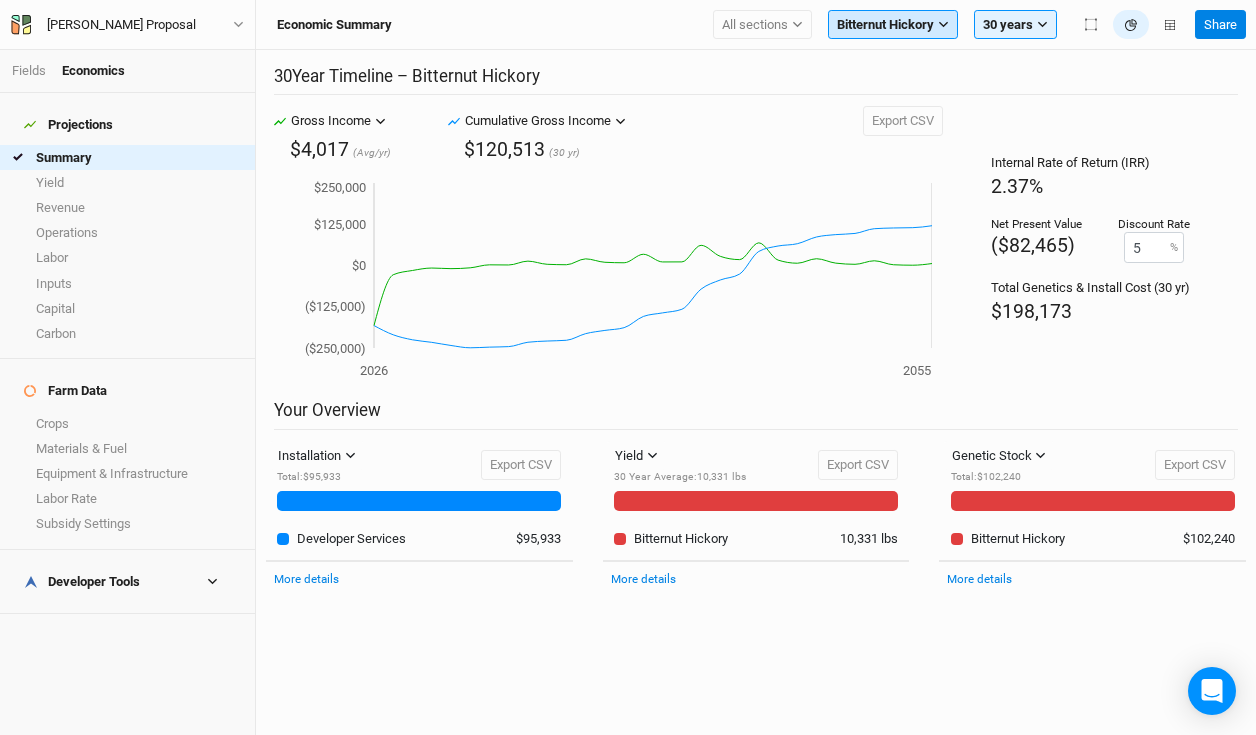 click on "Bitternut Hickory" at bounding box center (885, 25) 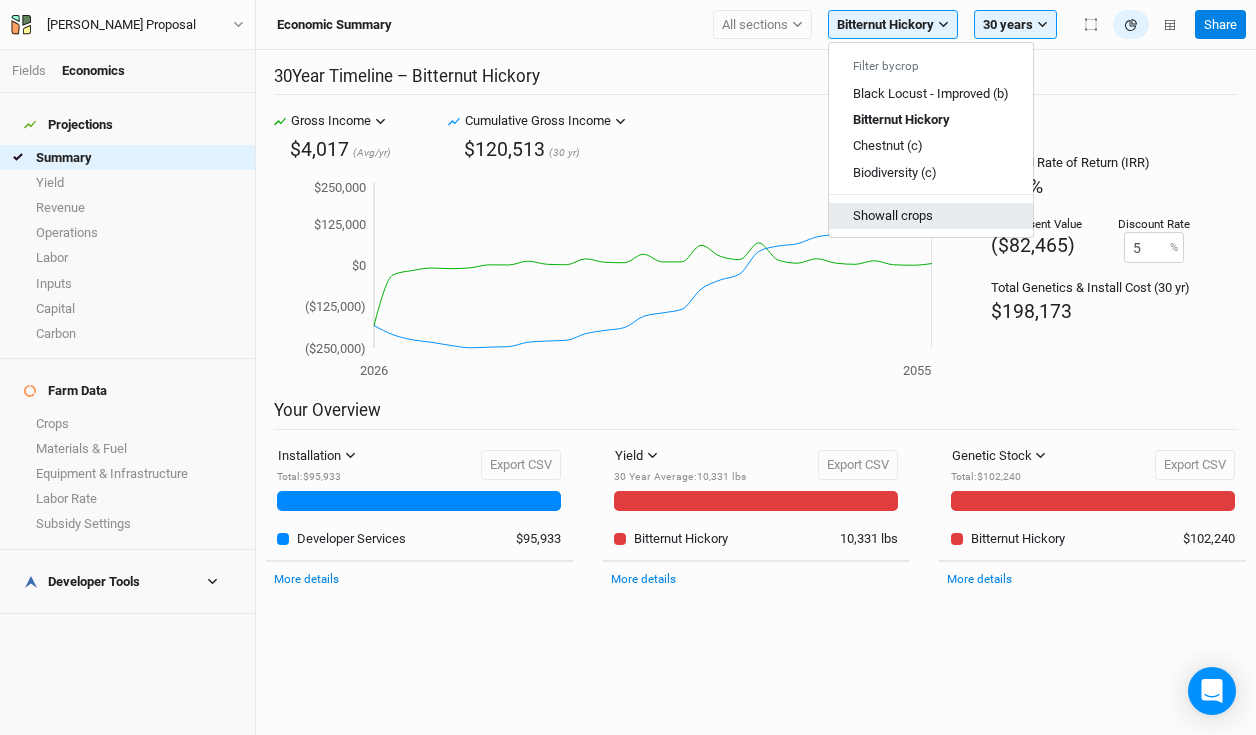 click on "Show  all crops" at bounding box center [931, 216] 